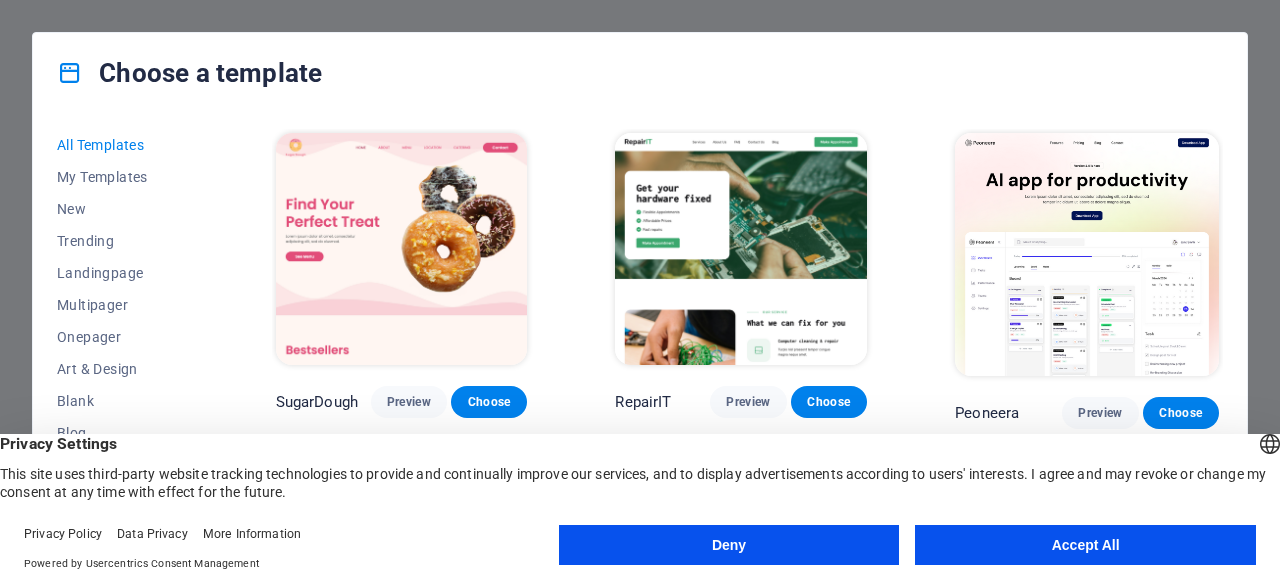 scroll, scrollTop: 0, scrollLeft: 0, axis: both 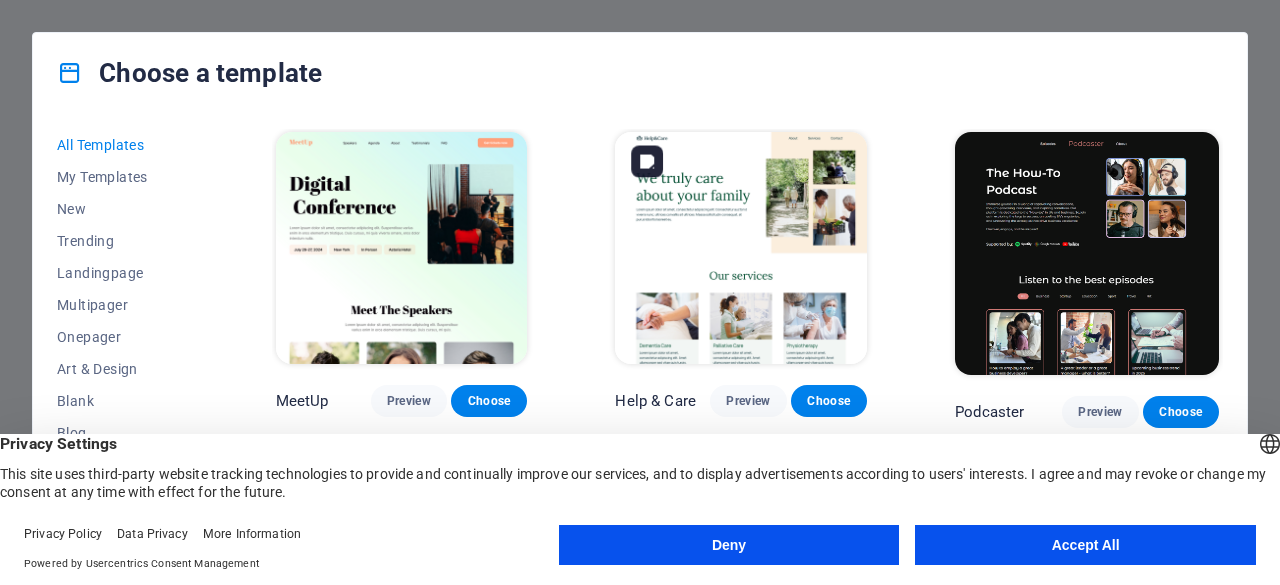 click at bounding box center (741, 248) 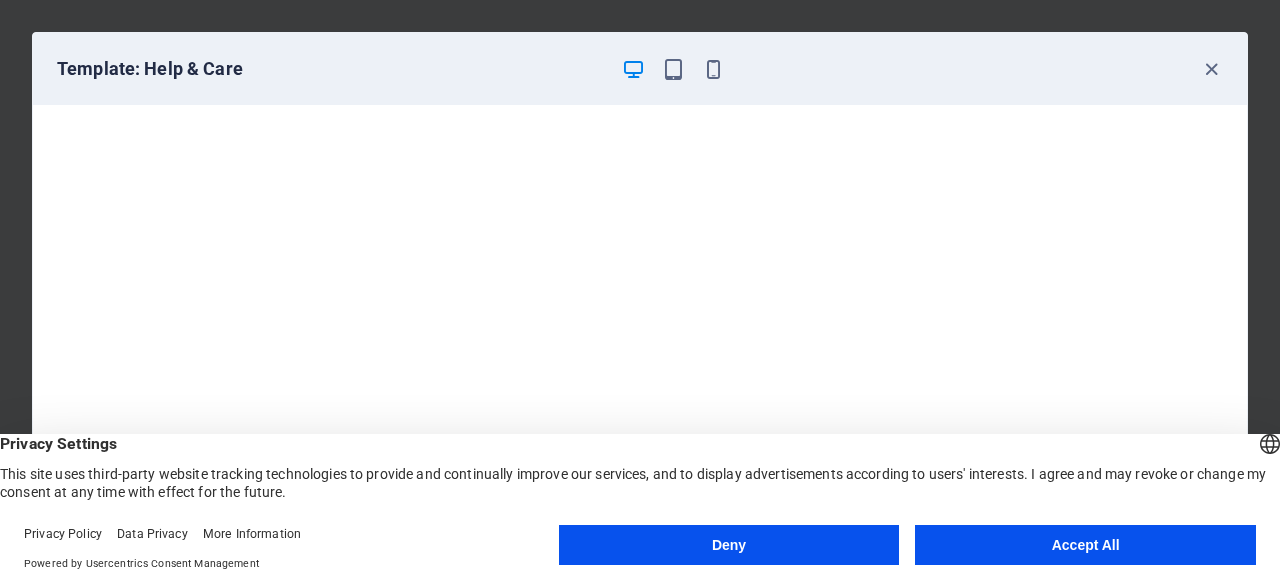 click on "Accept All" at bounding box center (1085, 545) 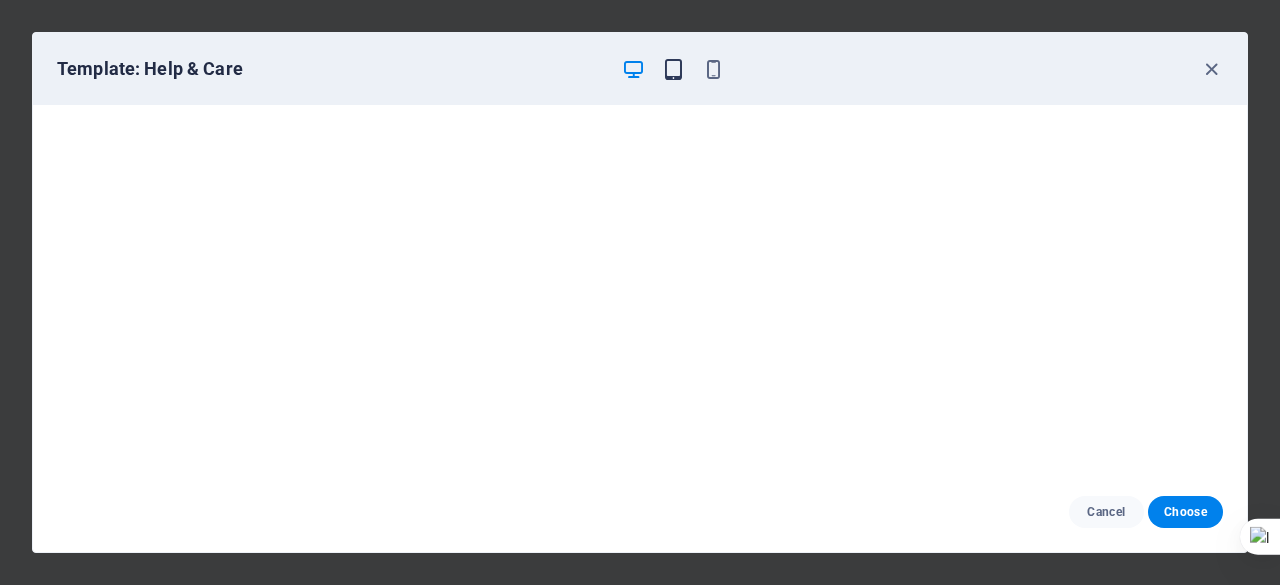 click at bounding box center [673, 69] 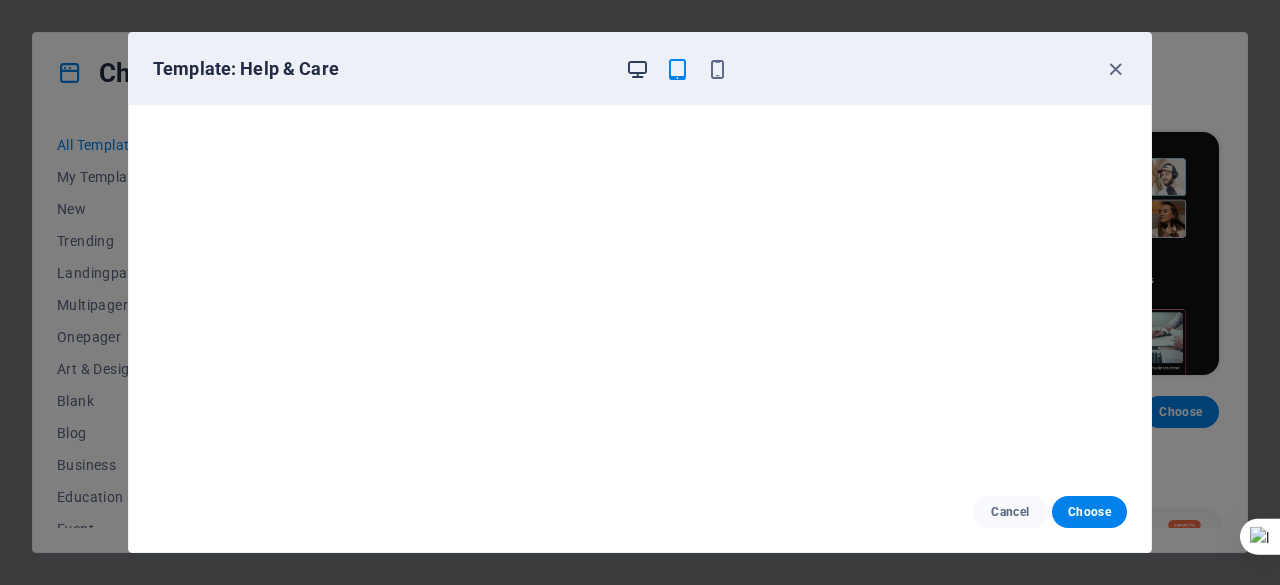 click at bounding box center [637, 69] 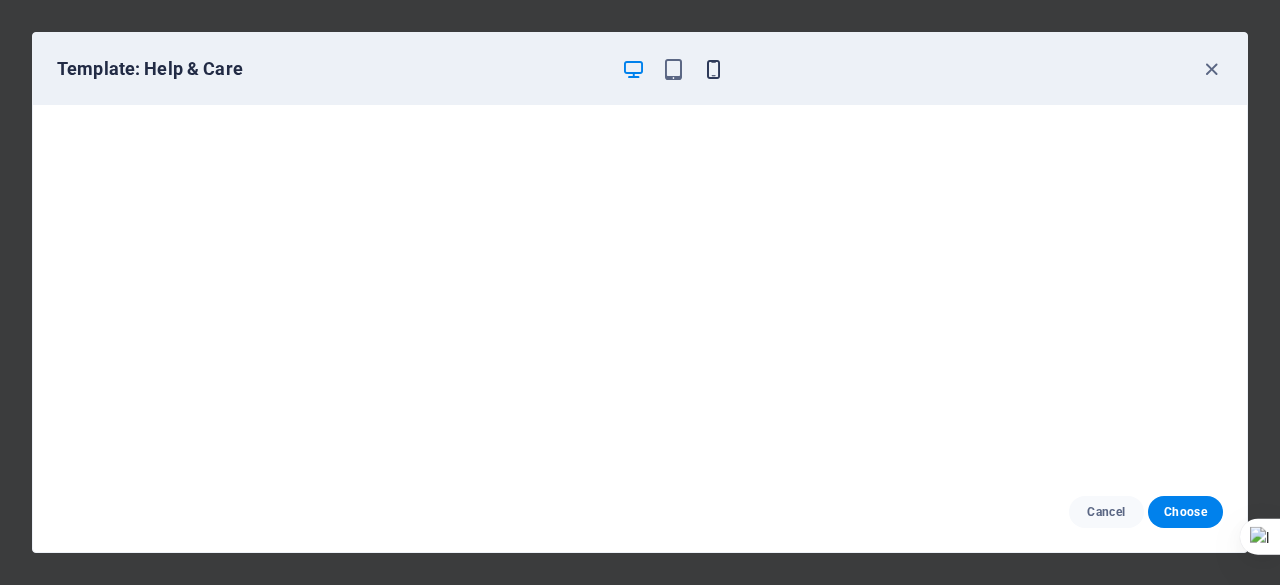 click at bounding box center [713, 69] 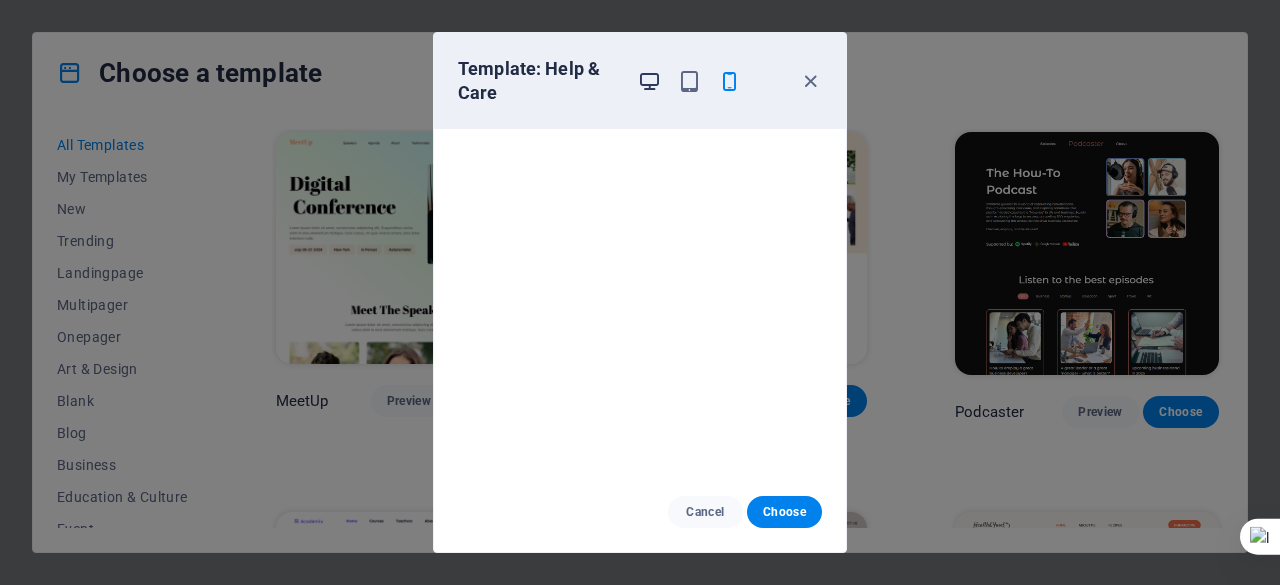 click at bounding box center [649, 81] 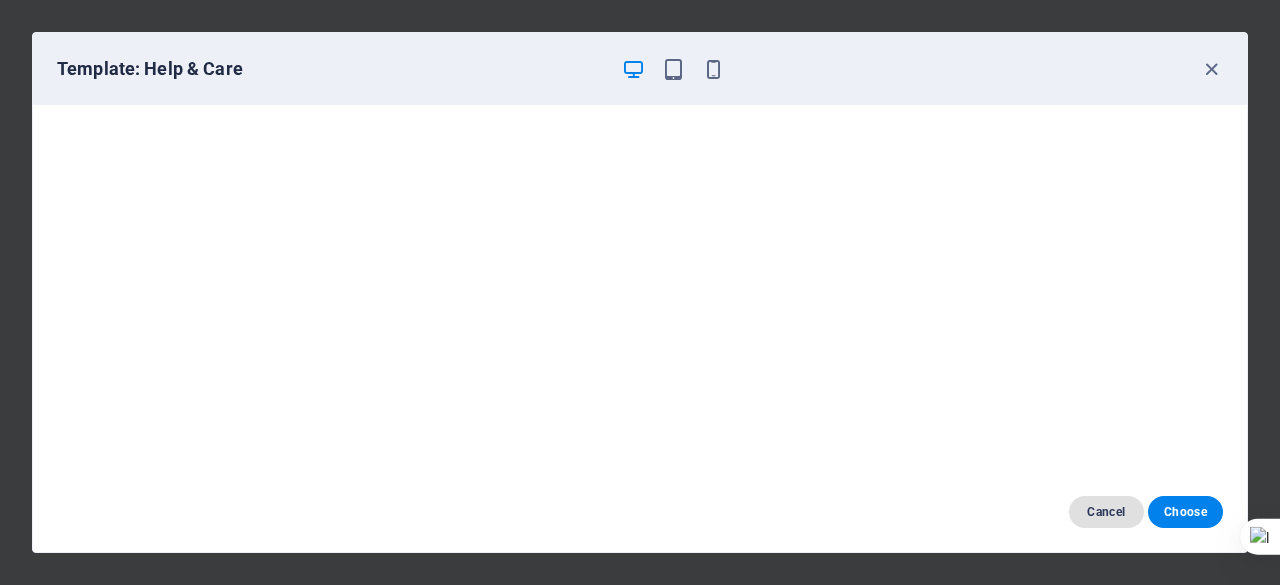 click on "Cancel" at bounding box center (1106, 512) 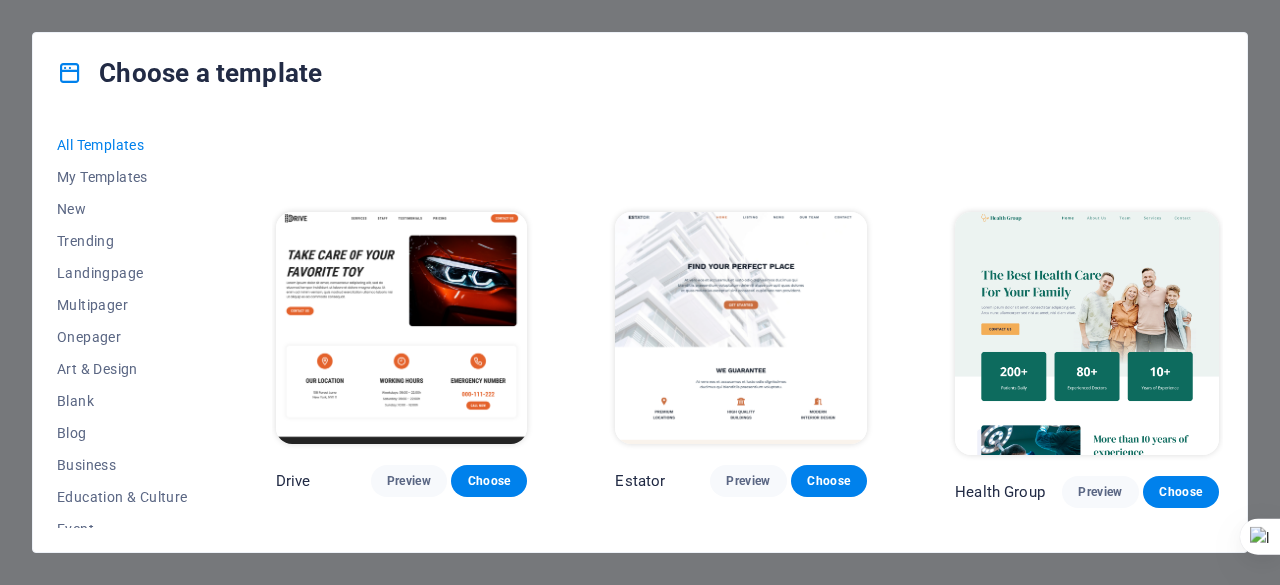 scroll, scrollTop: 3368, scrollLeft: 0, axis: vertical 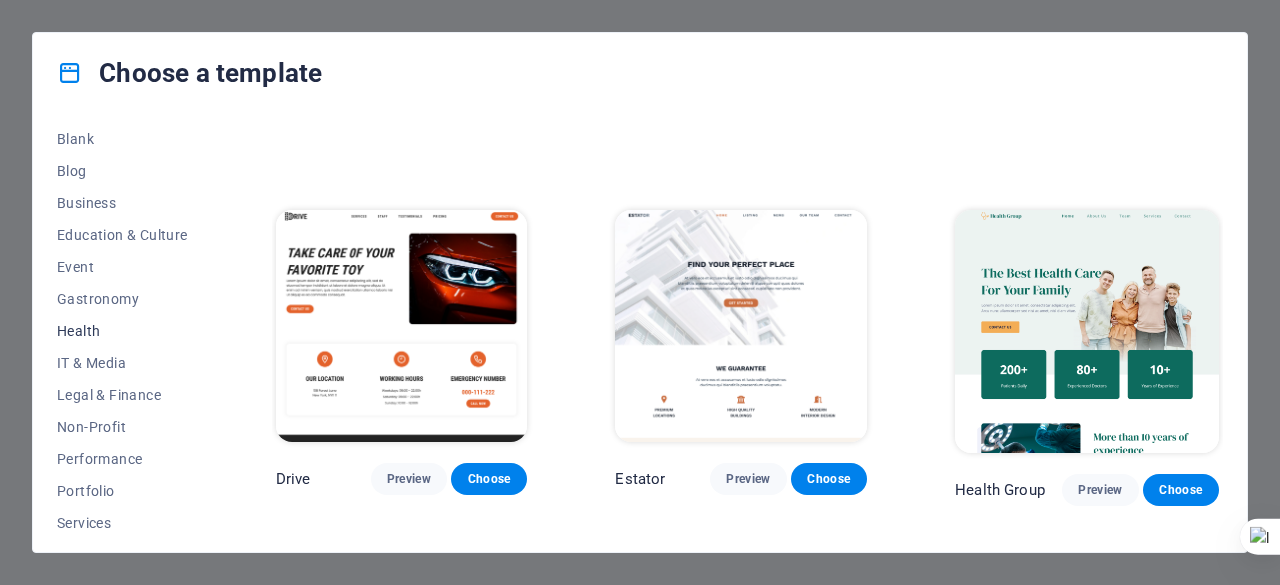 click on "Health" at bounding box center [122, 331] 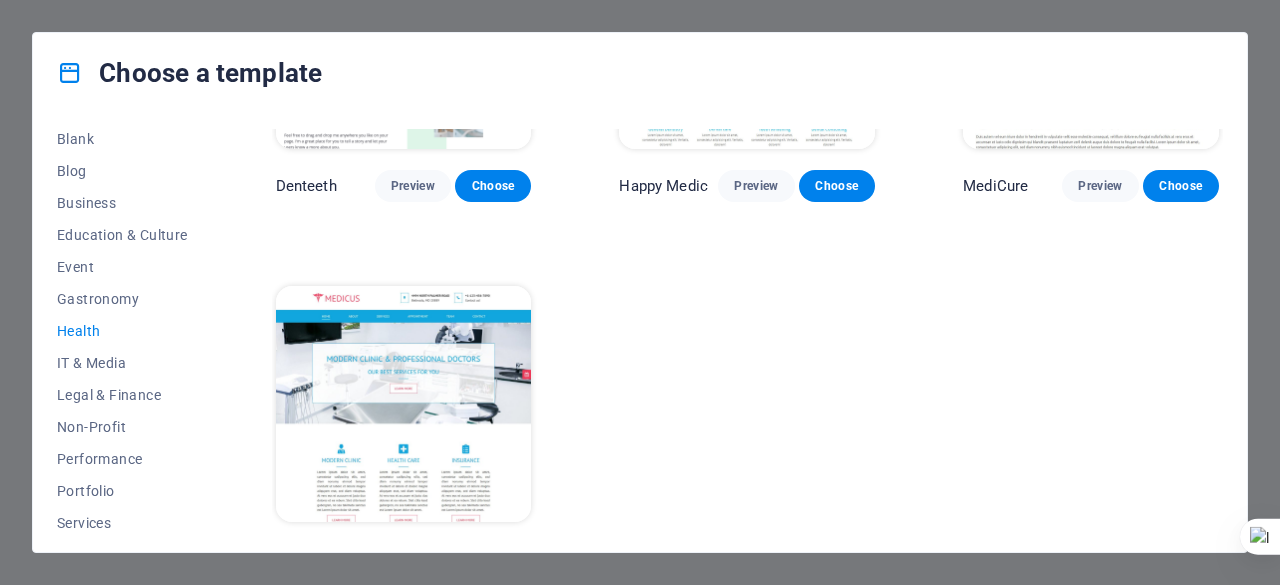 scroll, scrollTop: 630, scrollLeft: 0, axis: vertical 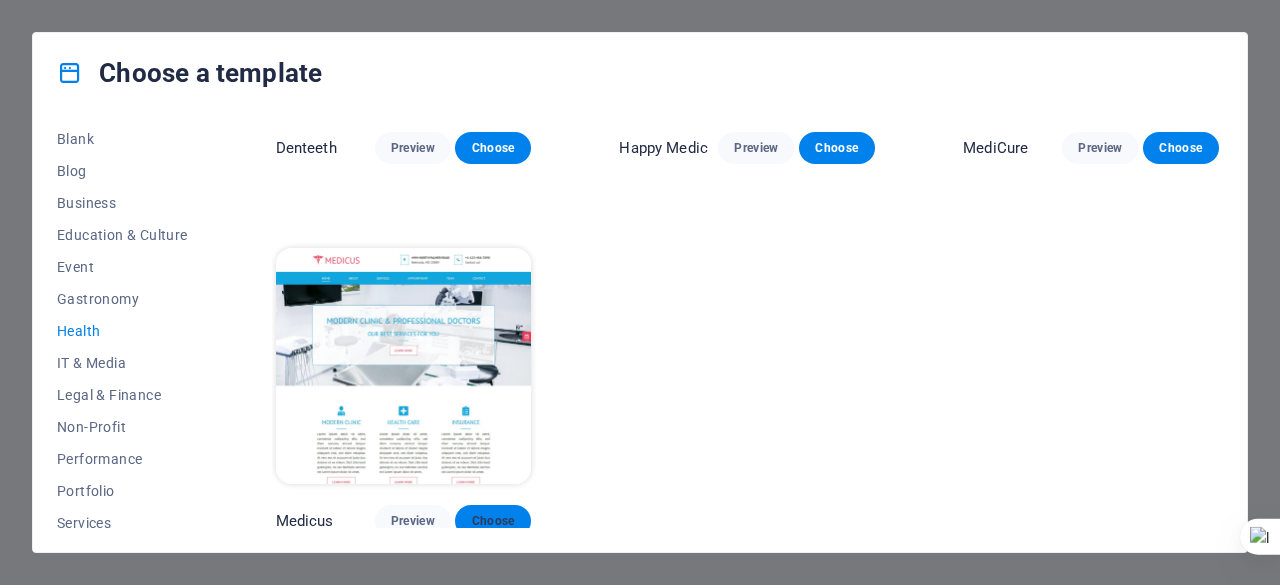 click on "Choose" at bounding box center (493, 521) 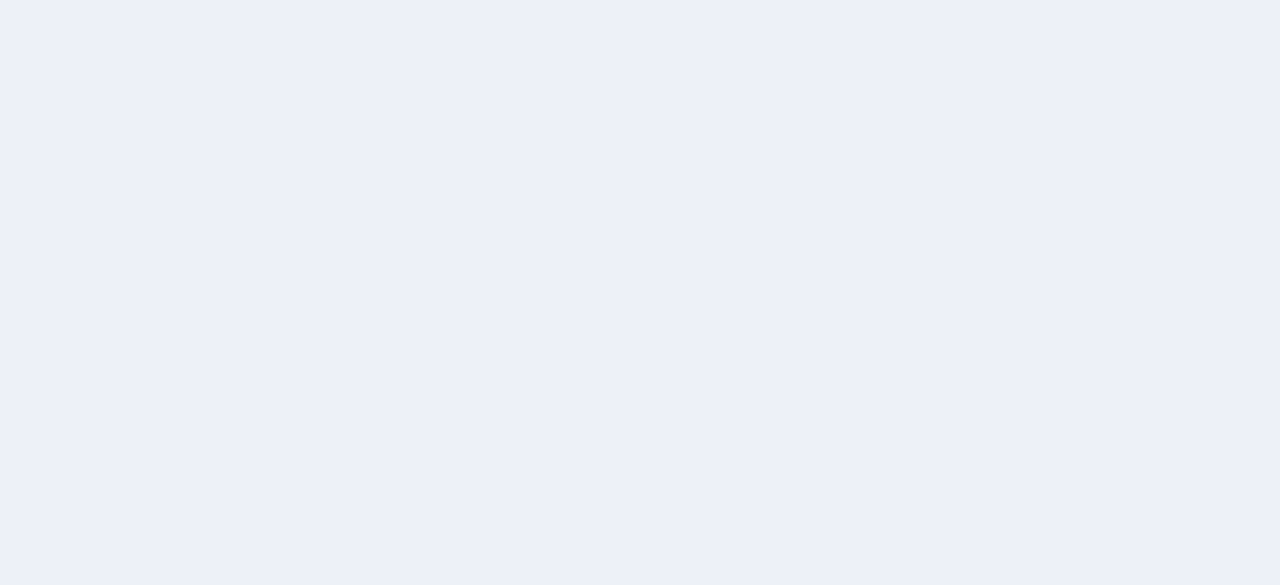 scroll, scrollTop: 0, scrollLeft: 0, axis: both 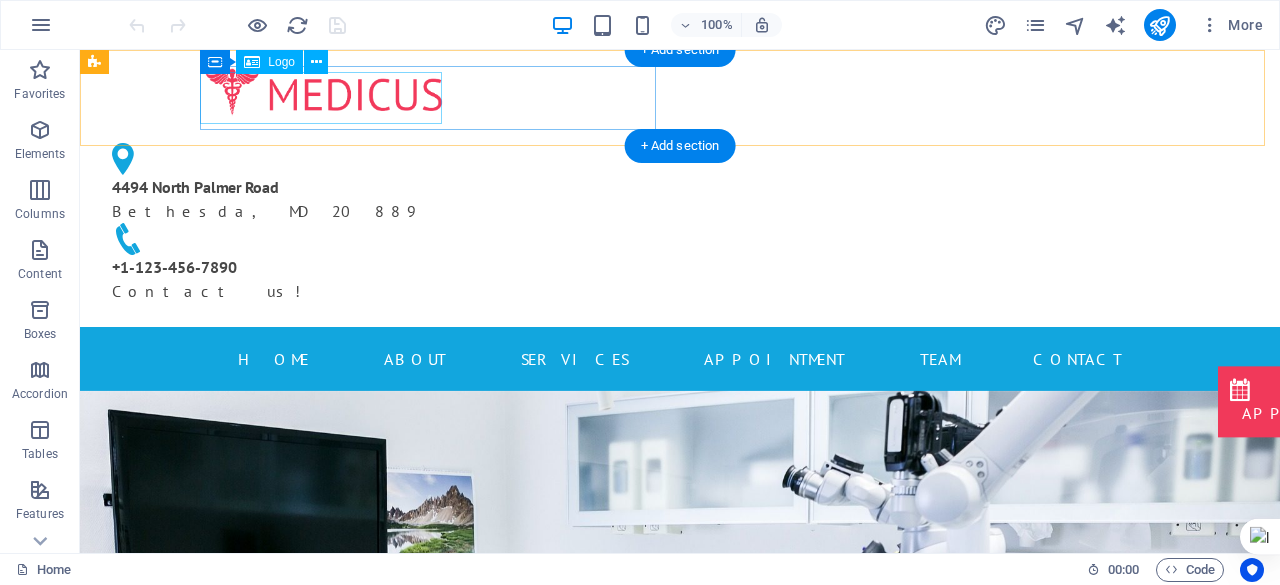 click at bounding box center [324, 92] 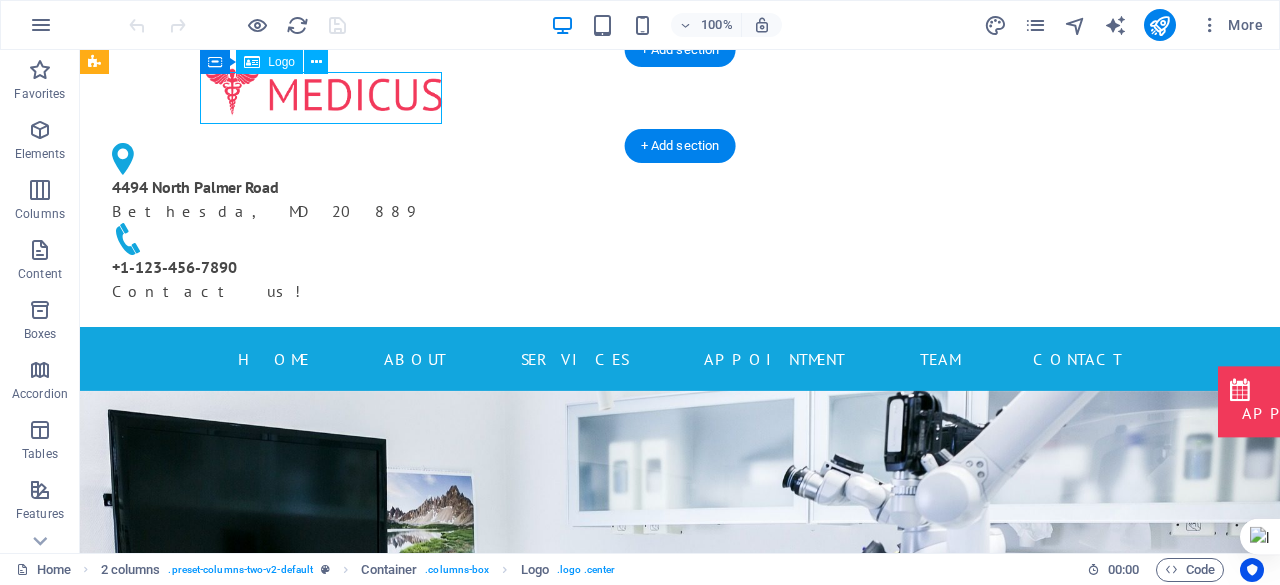 click at bounding box center (324, 92) 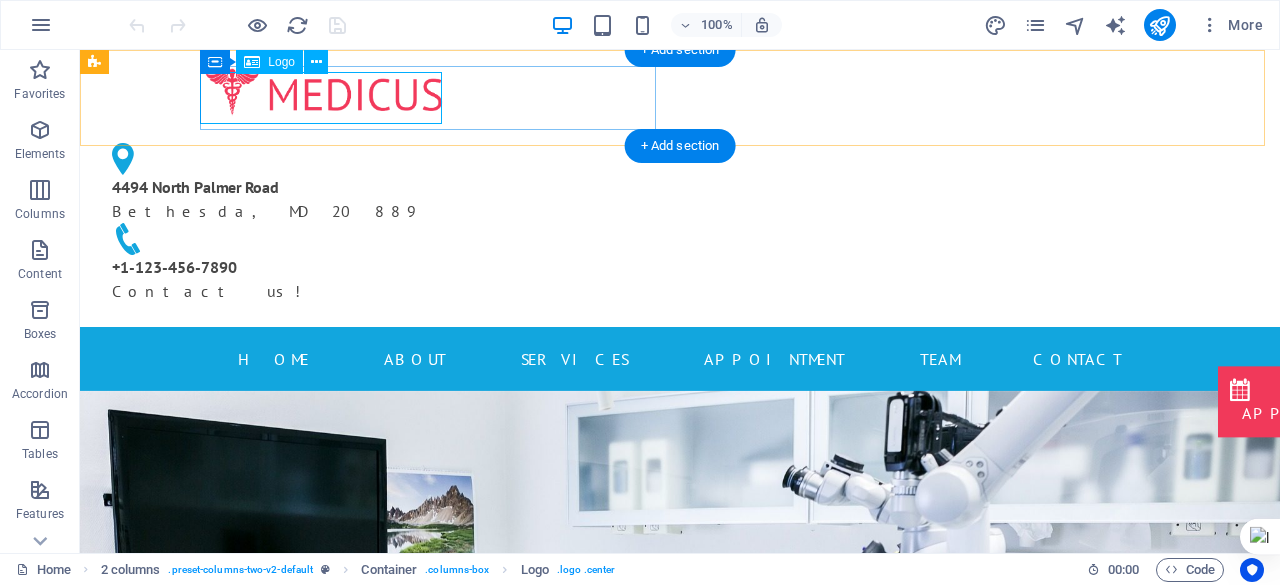 click at bounding box center (324, 92) 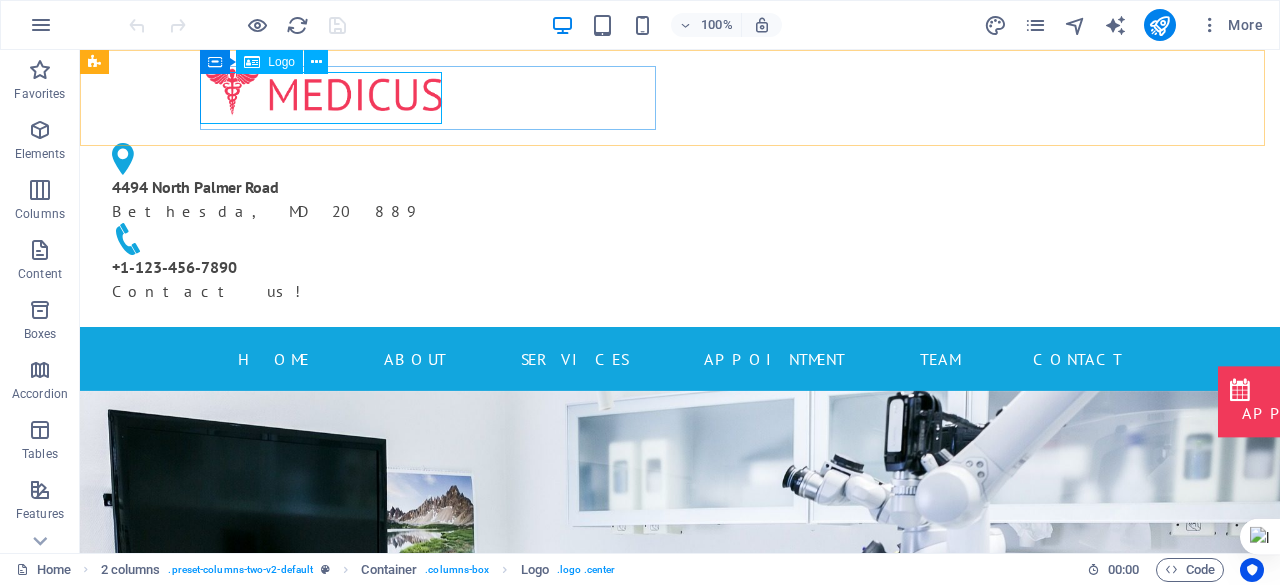 click on "Logo" at bounding box center [281, 62] 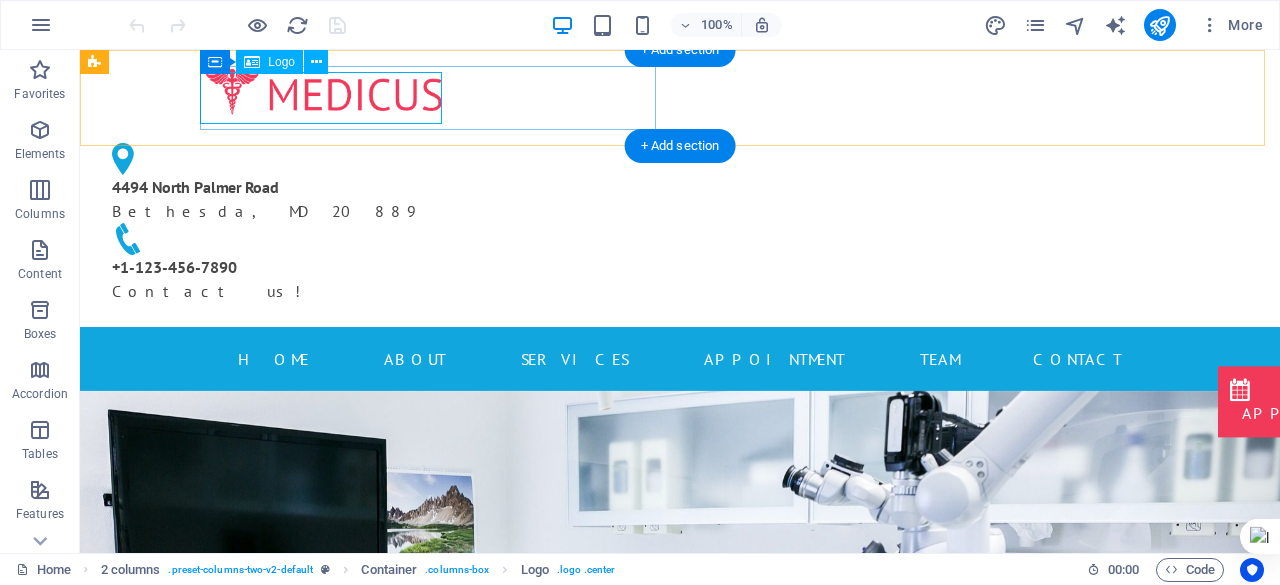 click at bounding box center [324, 92] 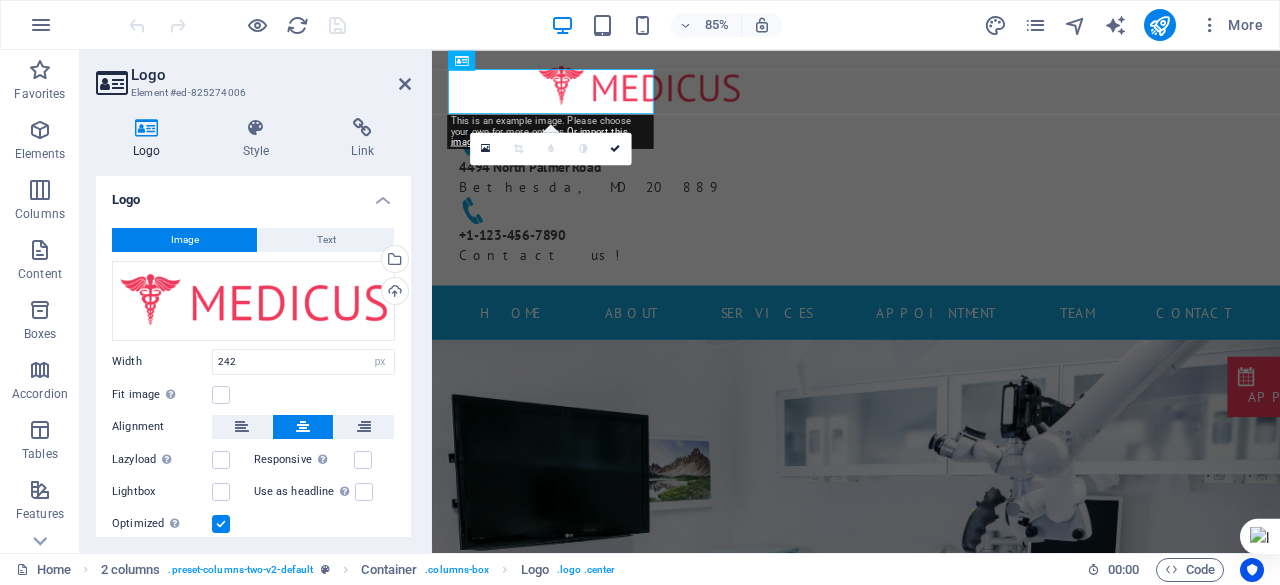click at bounding box center (147, 128) 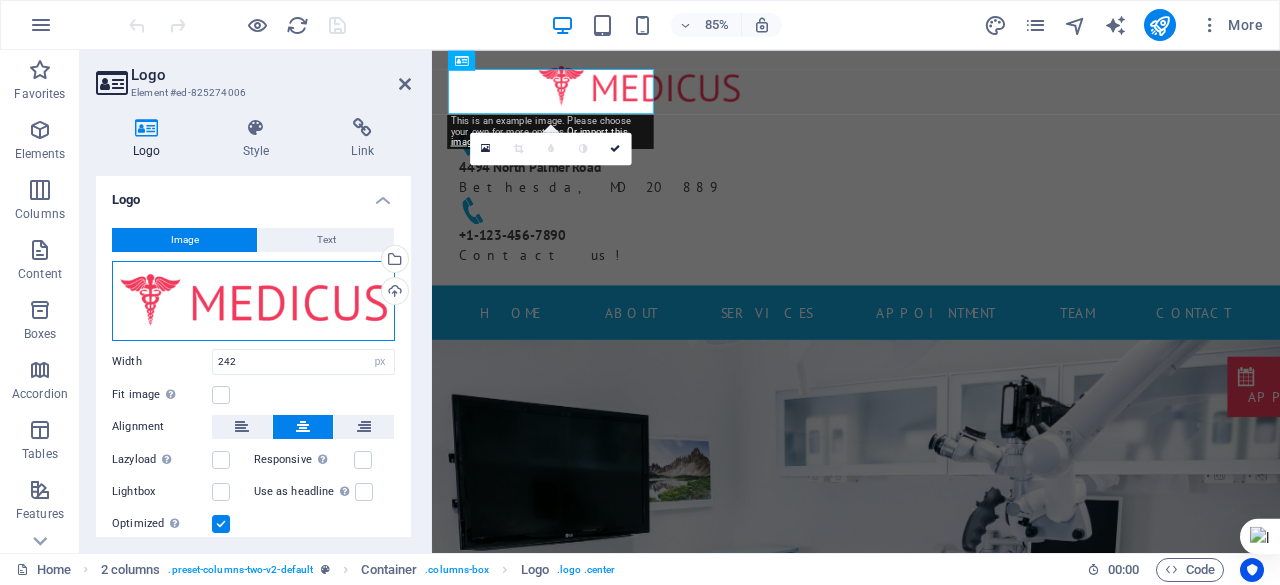 click on "Drag files here, click to choose files or select files from Files or our free stock photos & videos" at bounding box center (253, 301) 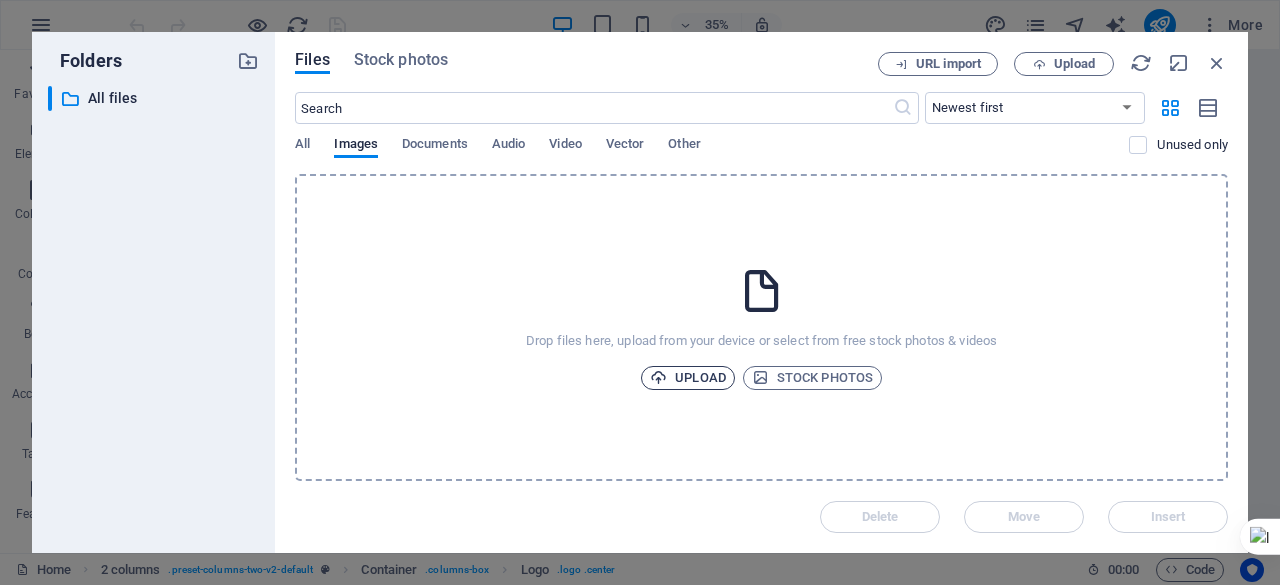 click on "Upload" at bounding box center [688, 378] 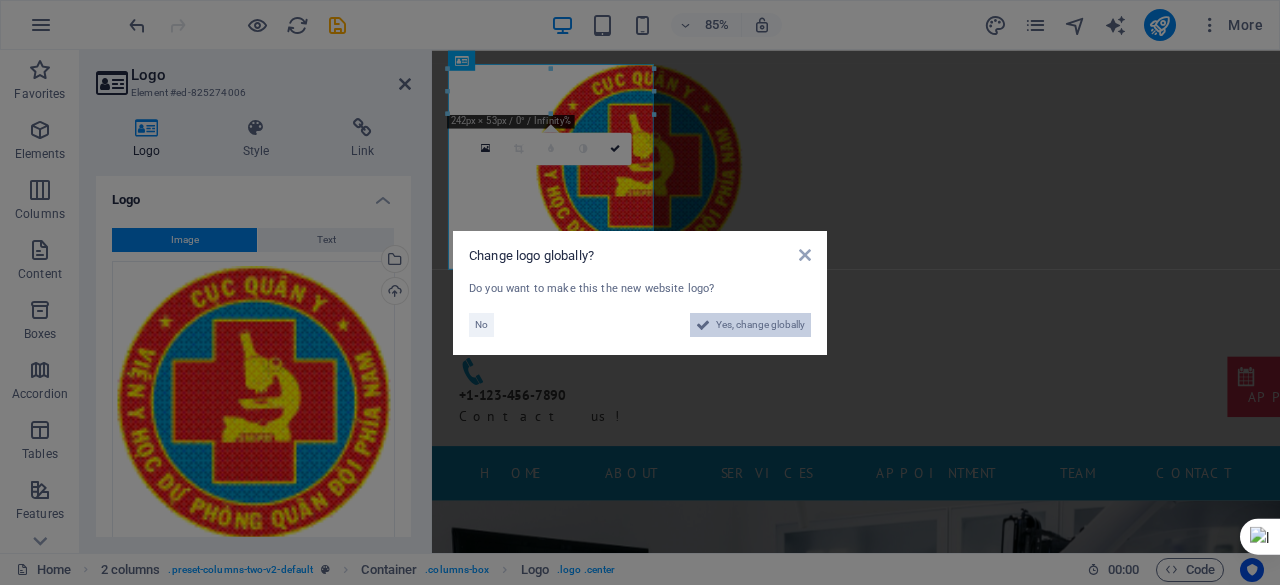 click on "Yes, change globally" at bounding box center (760, 325) 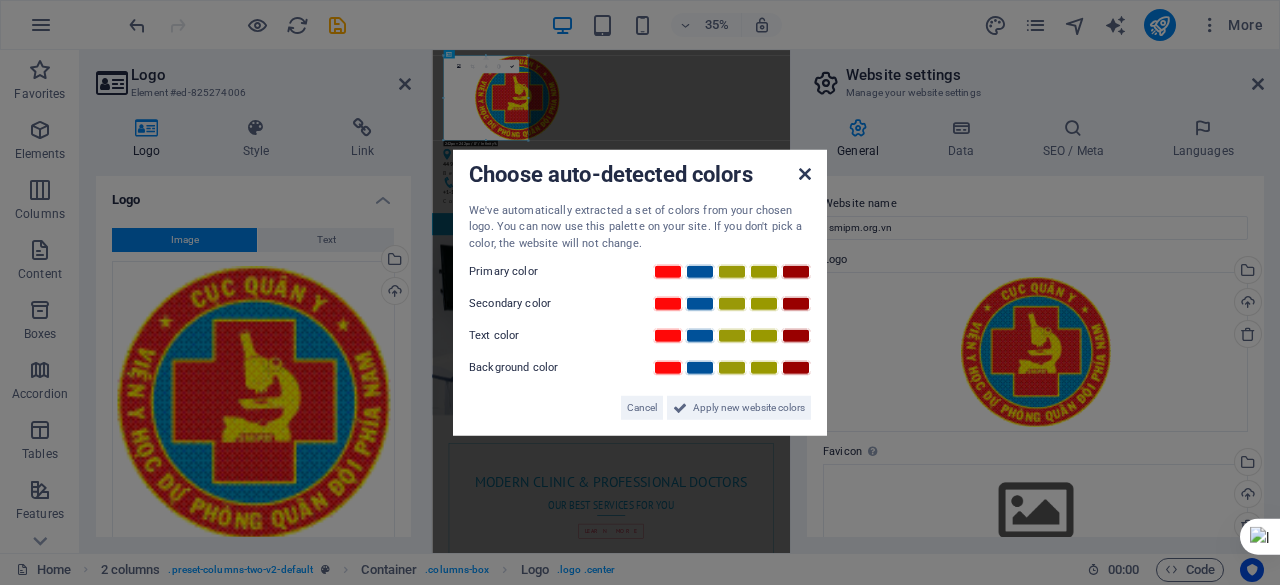 click at bounding box center (805, 173) 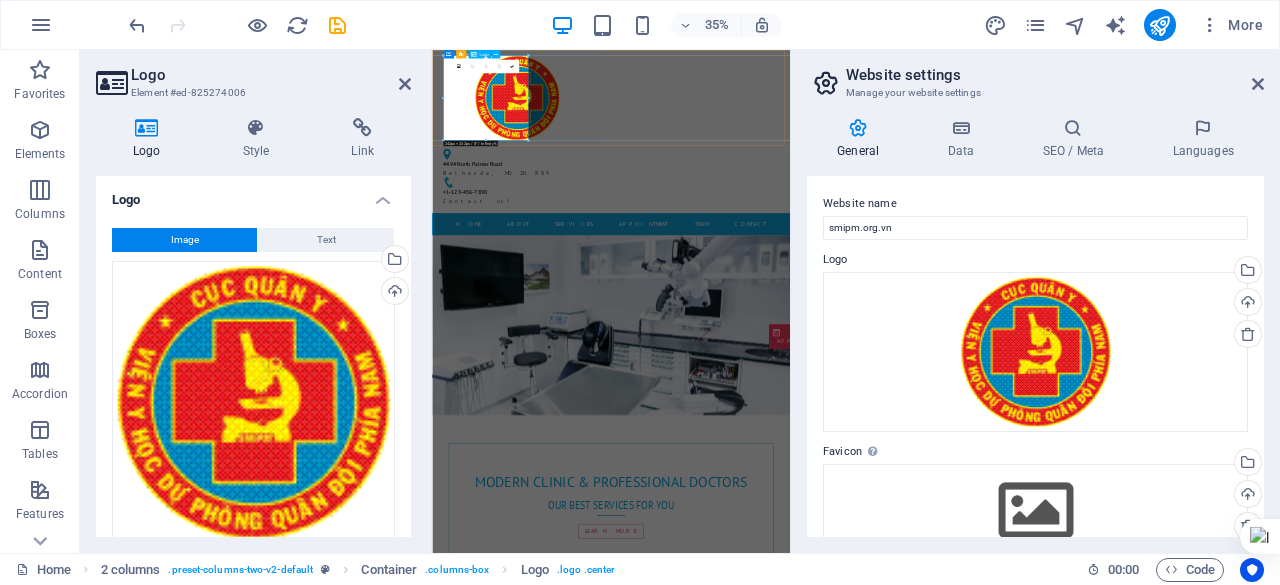 click at bounding box center (676, 187) 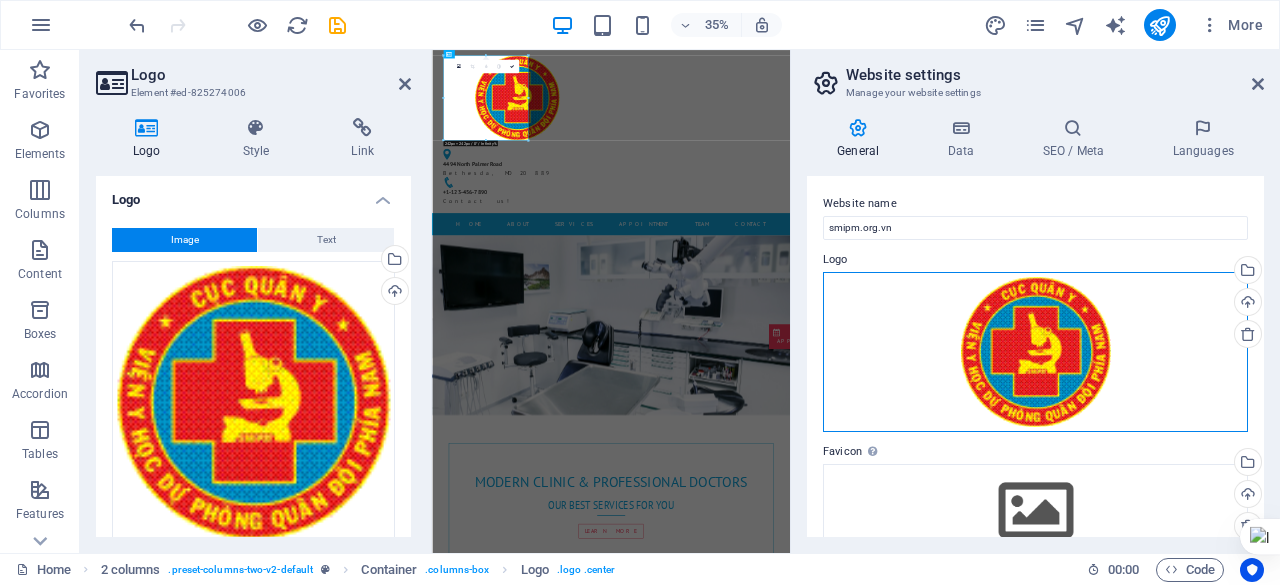 click on "Drag files here, click to choose files or select files from Files or our free stock photos & videos" at bounding box center [1035, 352] 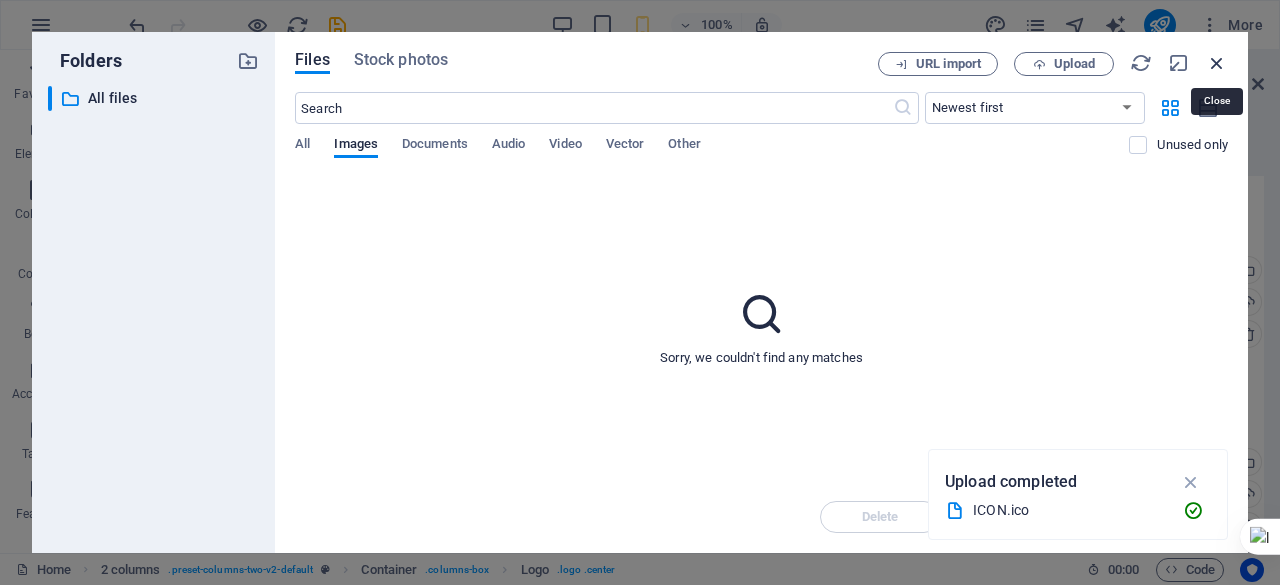 click at bounding box center [1217, 63] 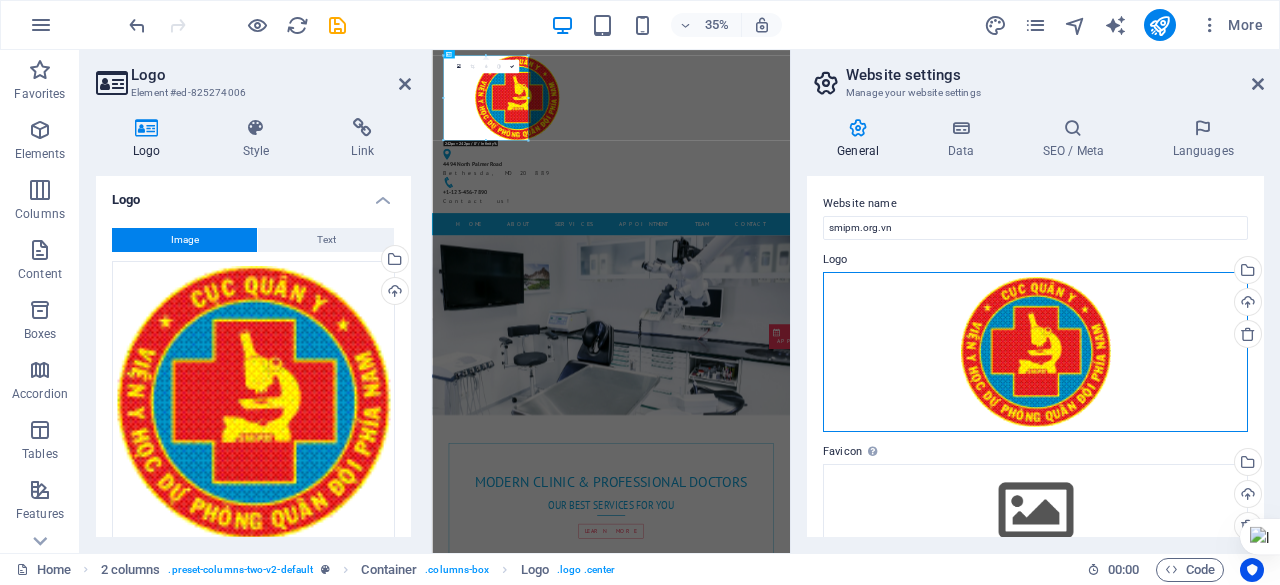 click on "Drag files here, click to choose files or select files from Files or our free stock photos & videos" at bounding box center [1035, 352] 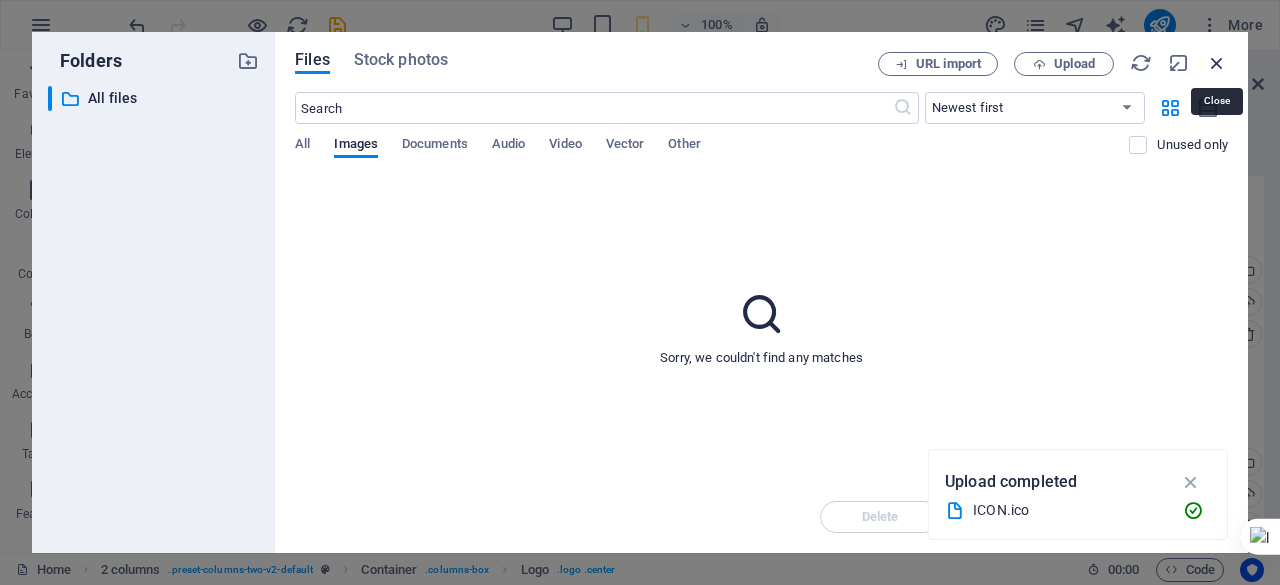 click at bounding box center (1217, 63) 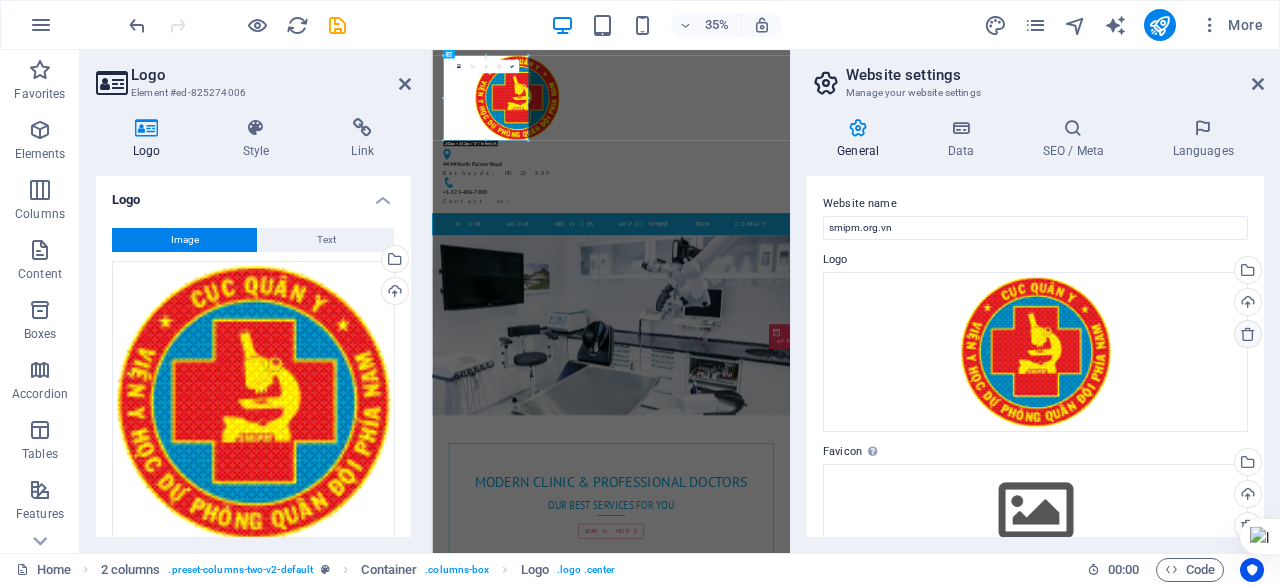 click at bounding box center [1248, 334] 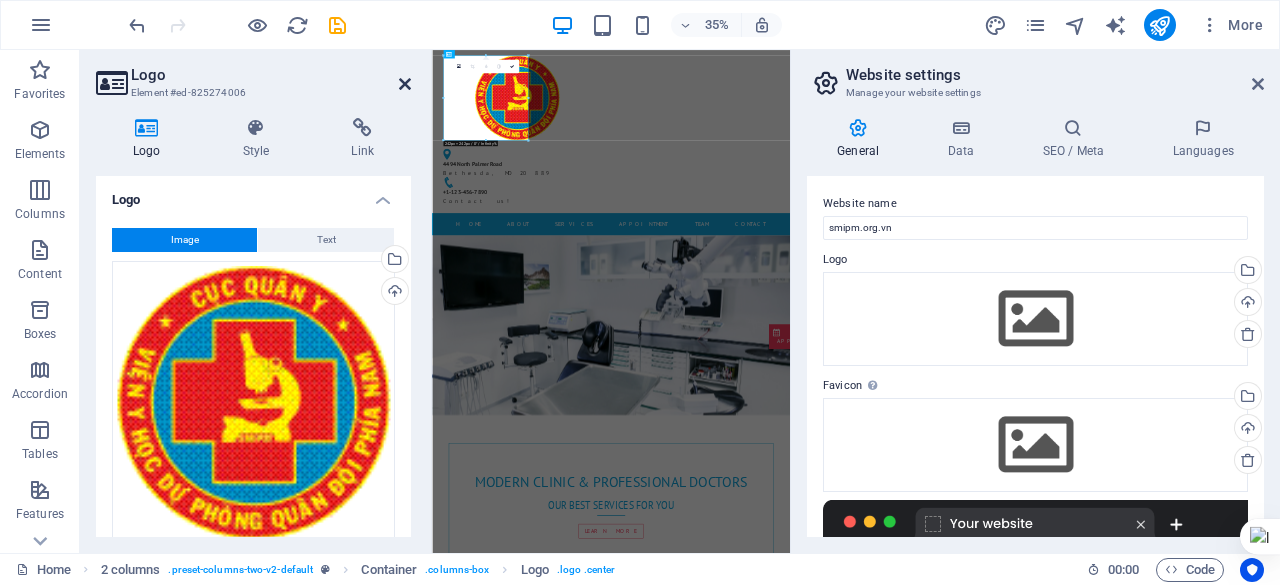 click at bounding box center [405, 84] 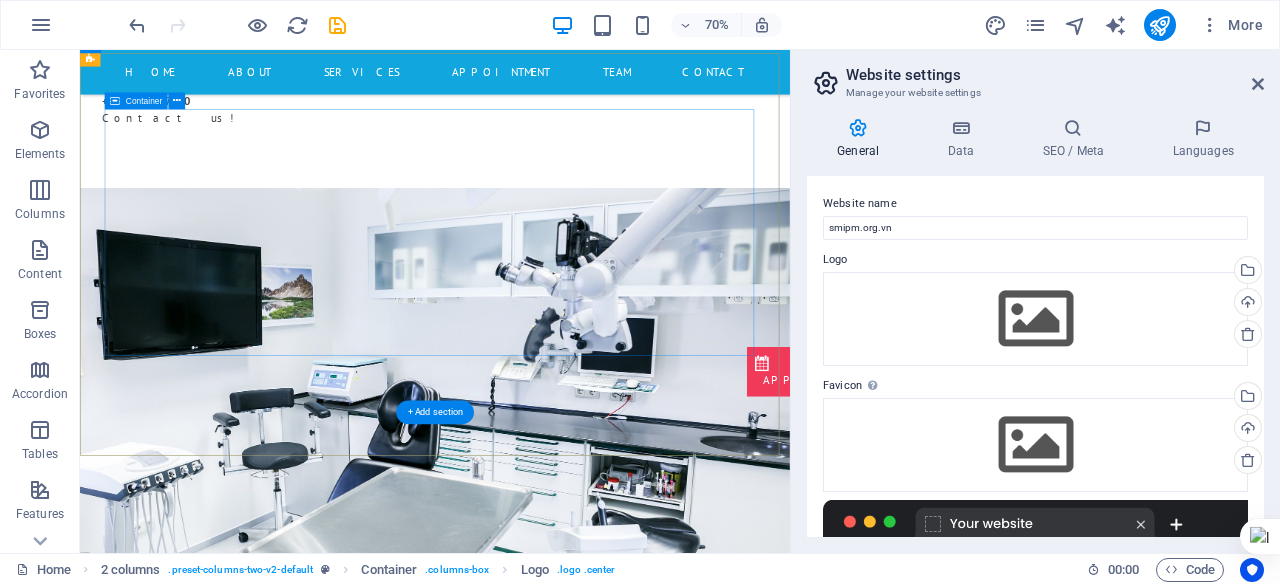 scroll, scrollTop: 334, scrollLeft: 0, axis: vertical 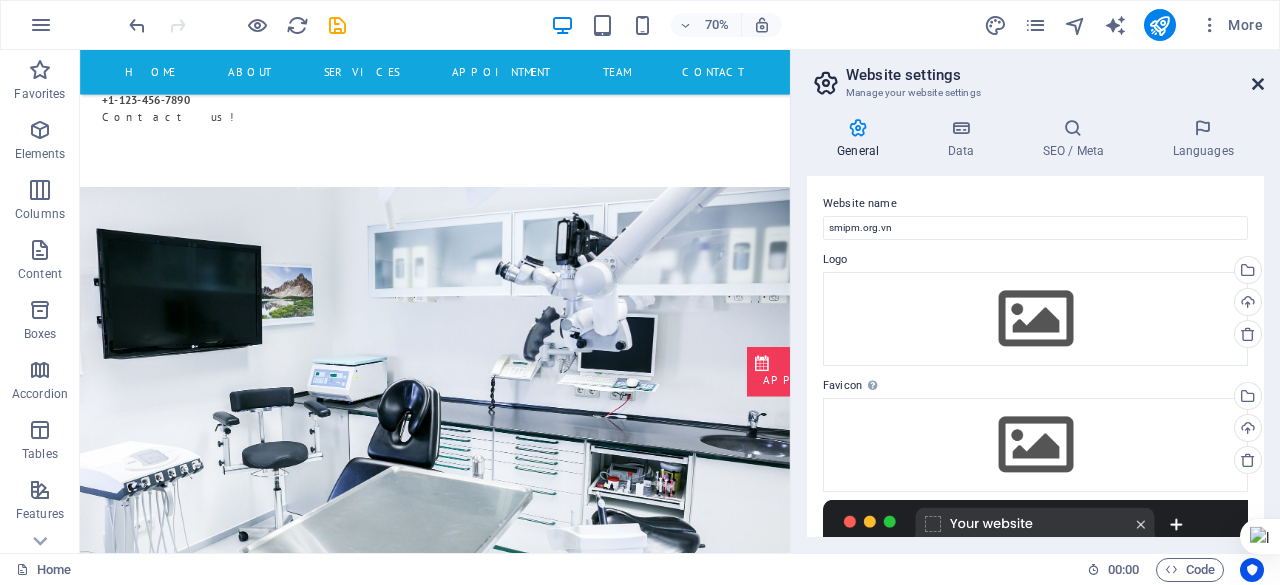 click at bounding box center (1258, 84) 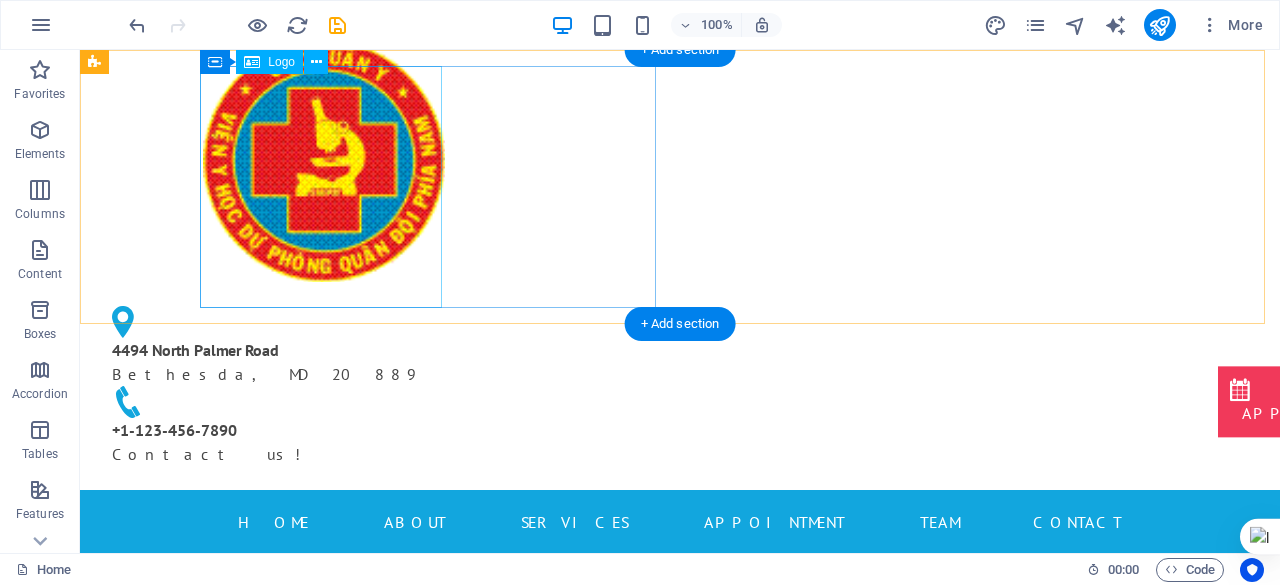 scroll, scrollTop: 0, scrollLeft: 0, axis: both 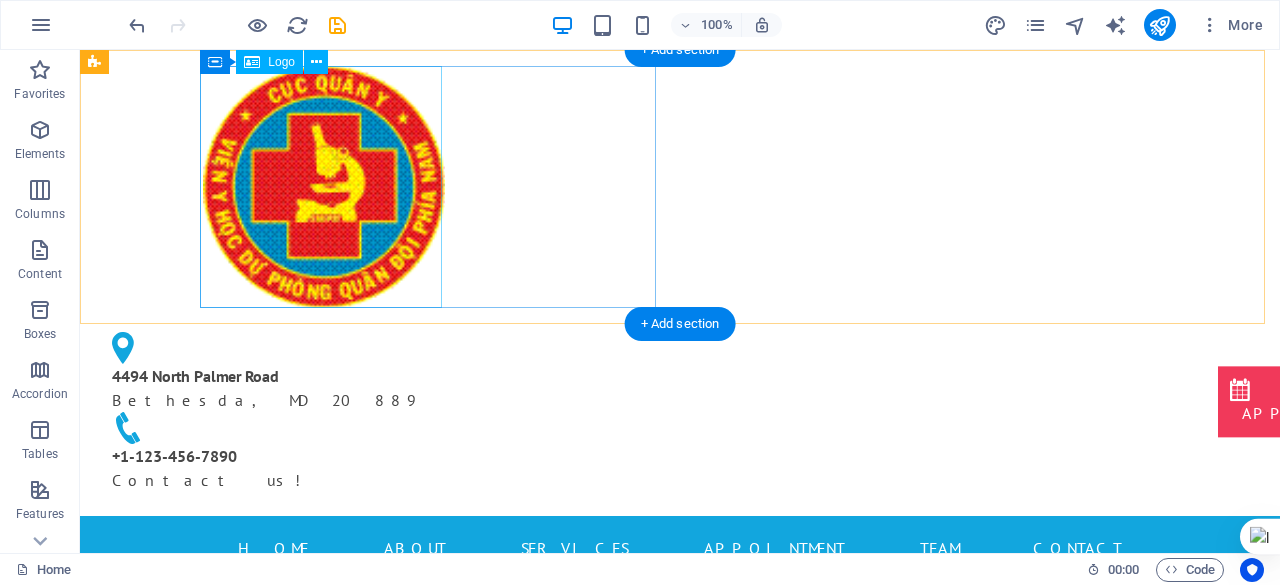 click at bounding box center (324, 187) 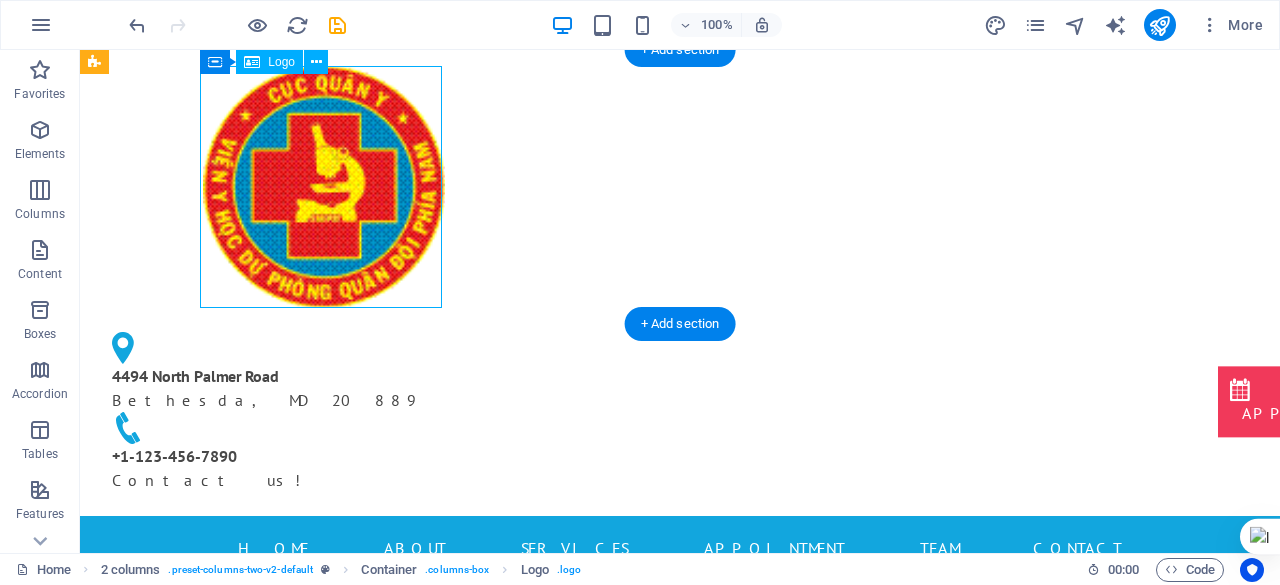 drag, startPoint x: 335, startPoint y: 195, endPoint x: 227, endPoint y: 194, distance: 108.00463 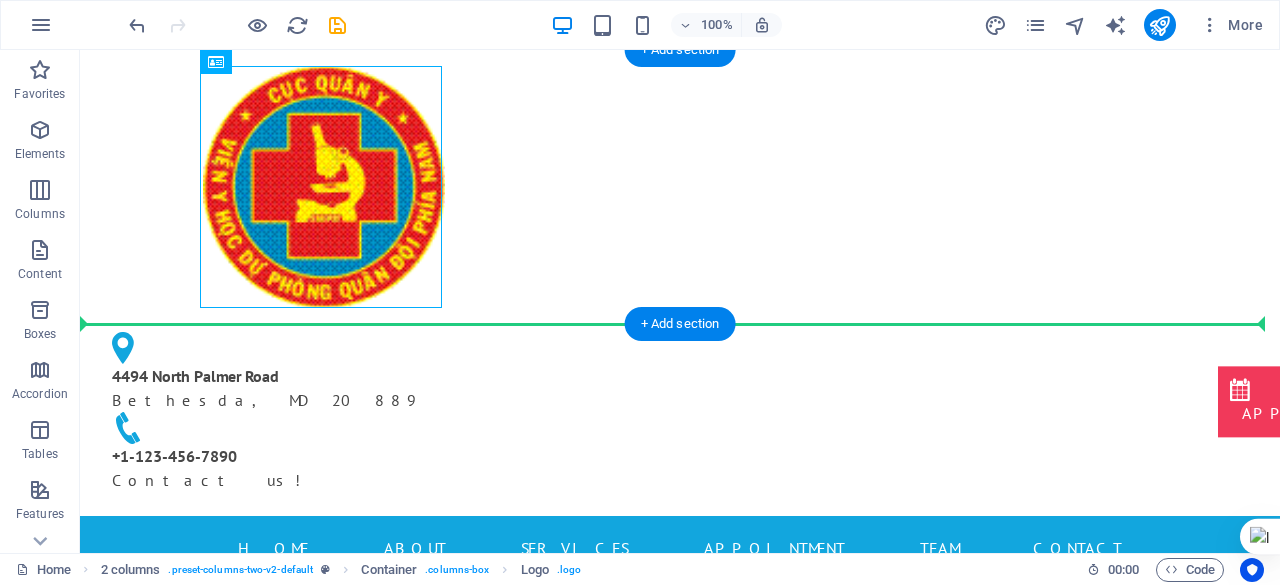 drag, startPoint x: 227, startPoint y: 194, endPoint x: 164, endPoint y: 192, distance: 63.03174 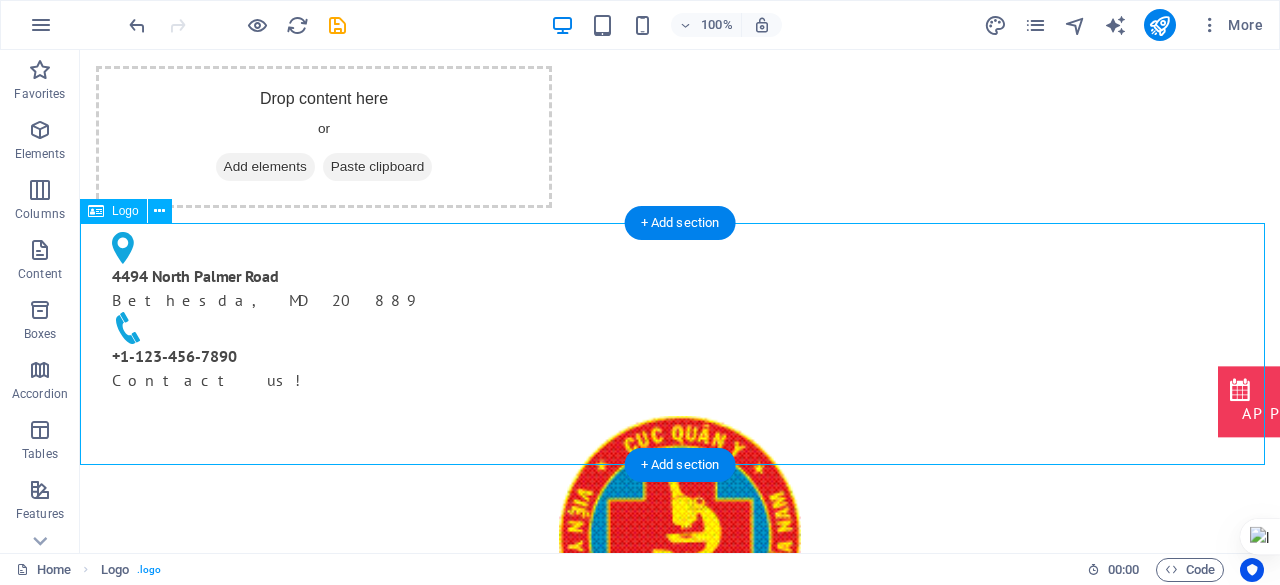click at bounding box center [680, 537] 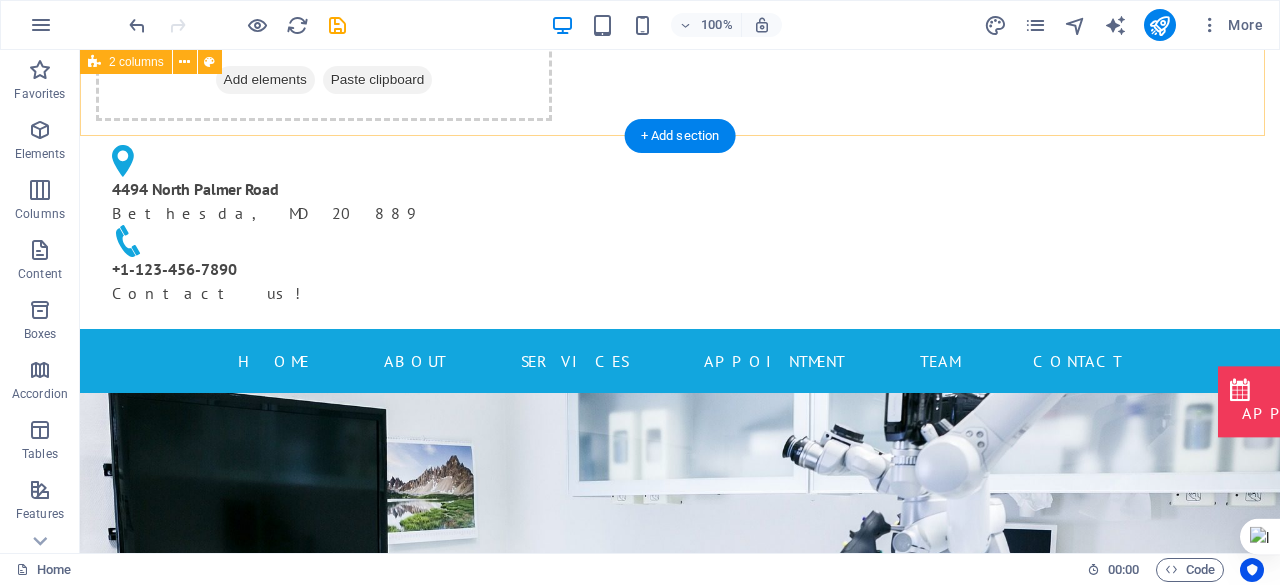 scroll, scrollTop: 88, scrollLeft: 0, axis: vertical 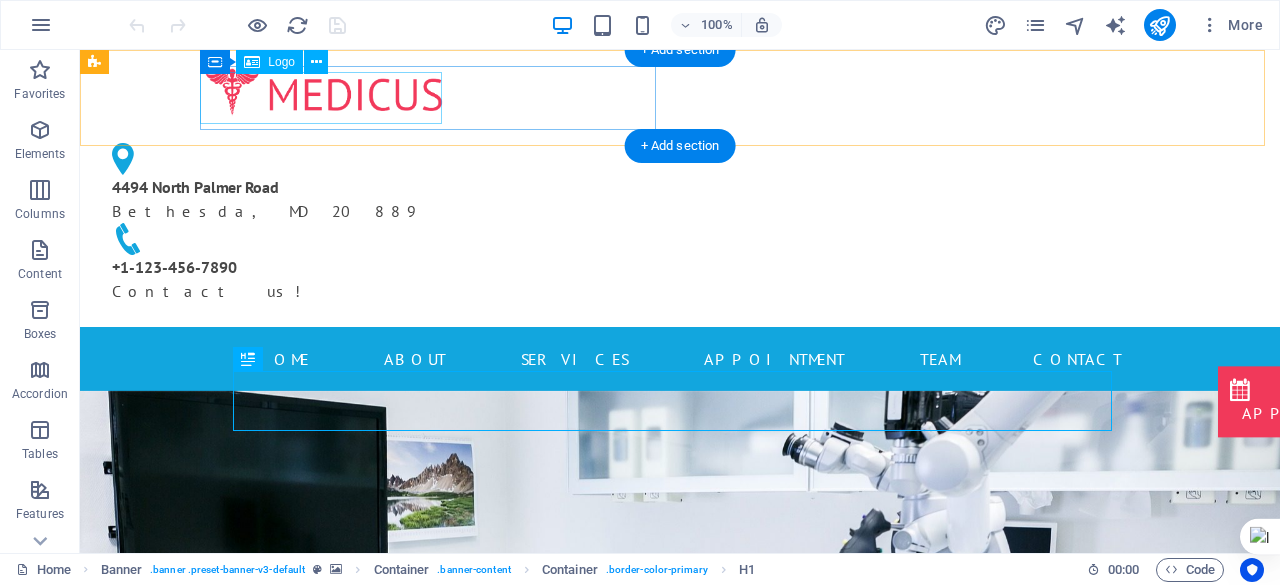 click at bounding box center [324, 92] 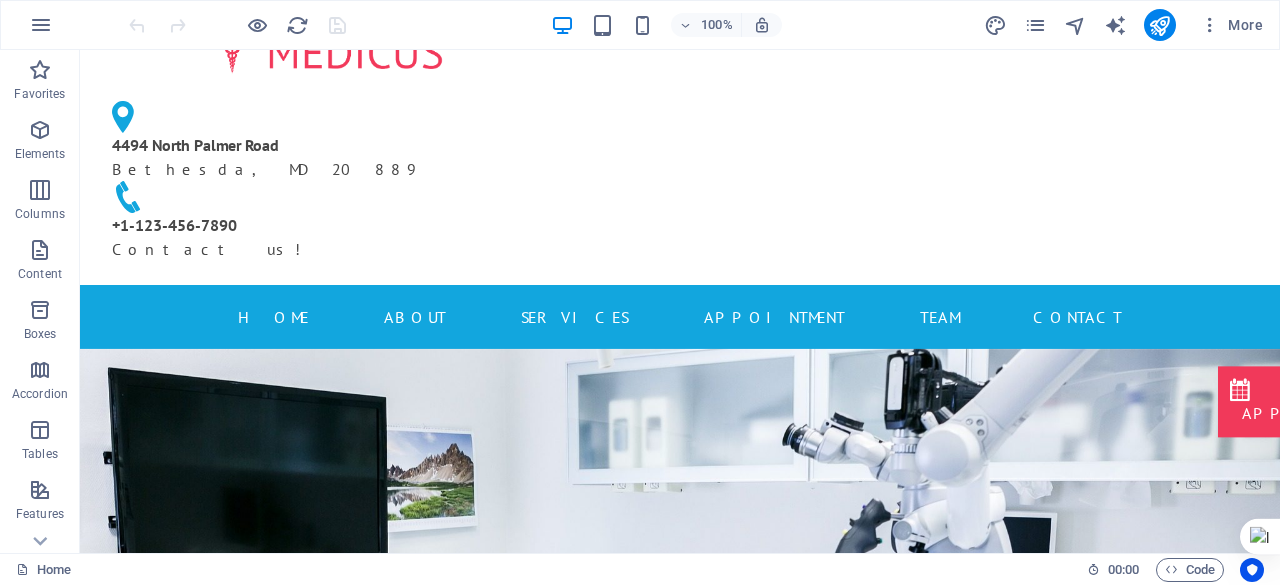 scroll, scrollTop: 0, scrollLeft: 0, axis: both 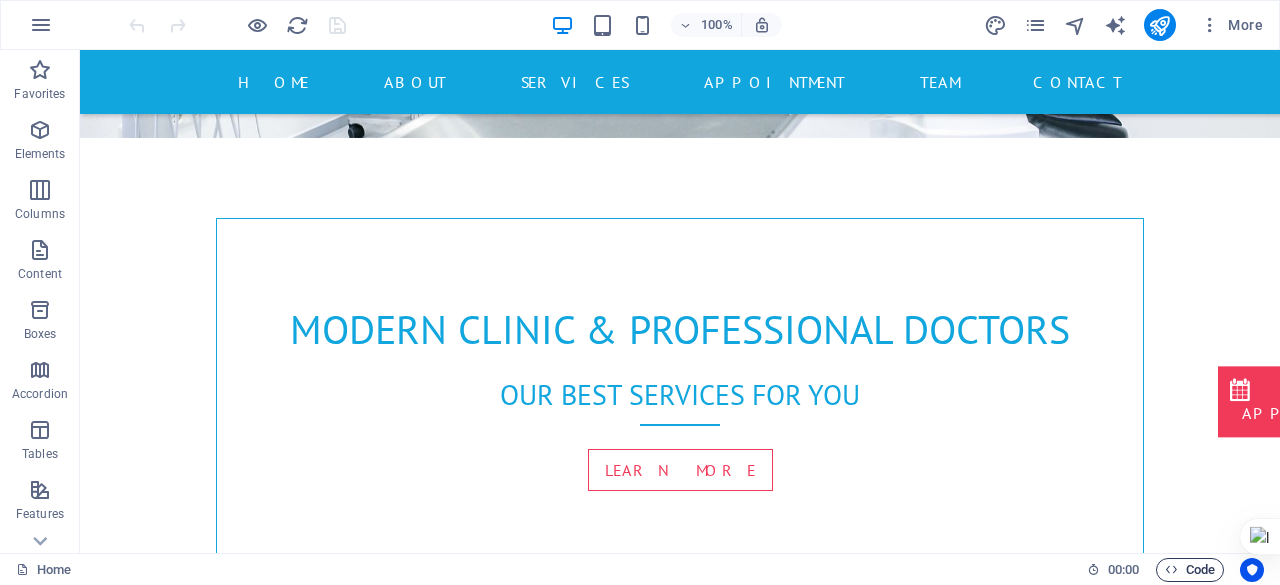 click on "Code" at bounding box center [1190, 570] 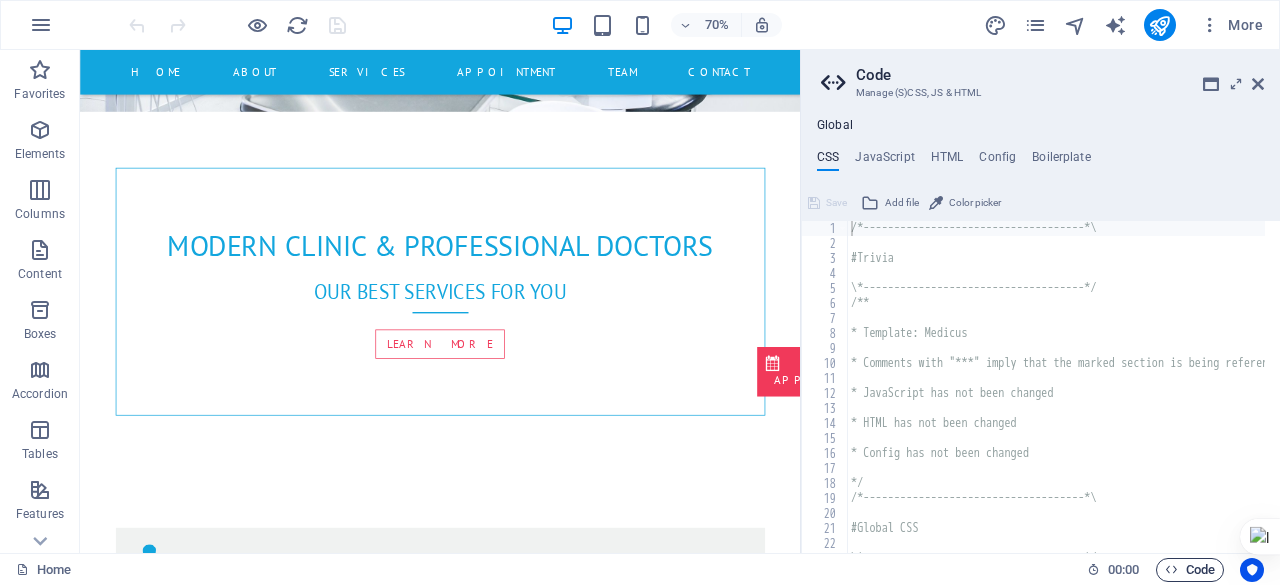 click on "Code" at bounding box center (1190, 570) 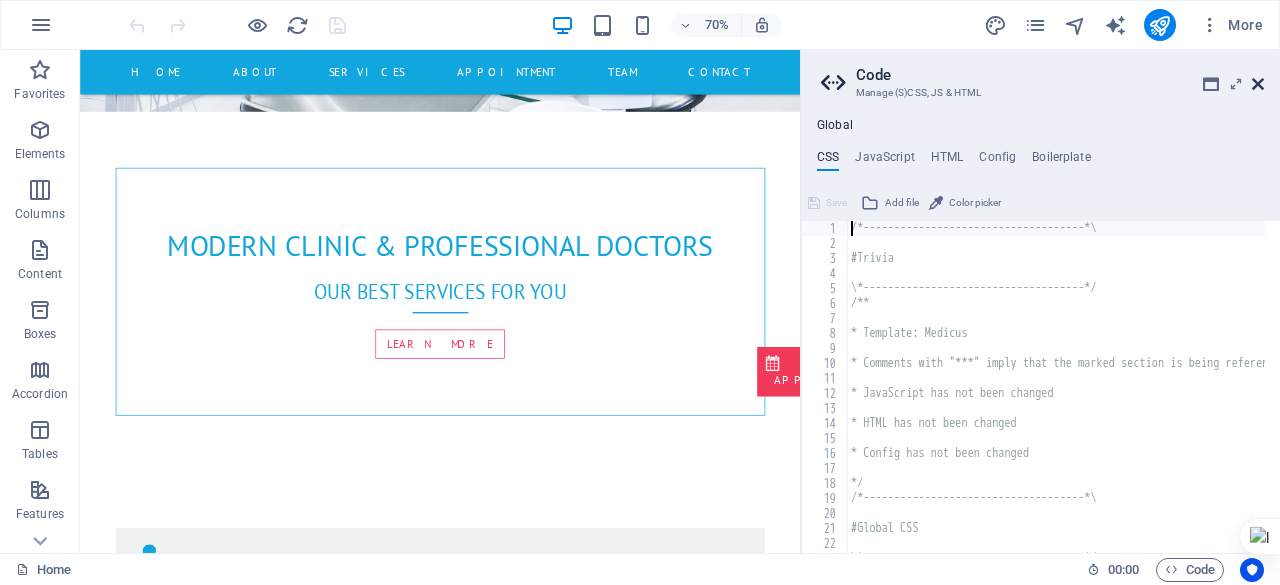 click at bounding box center [1258, 84] 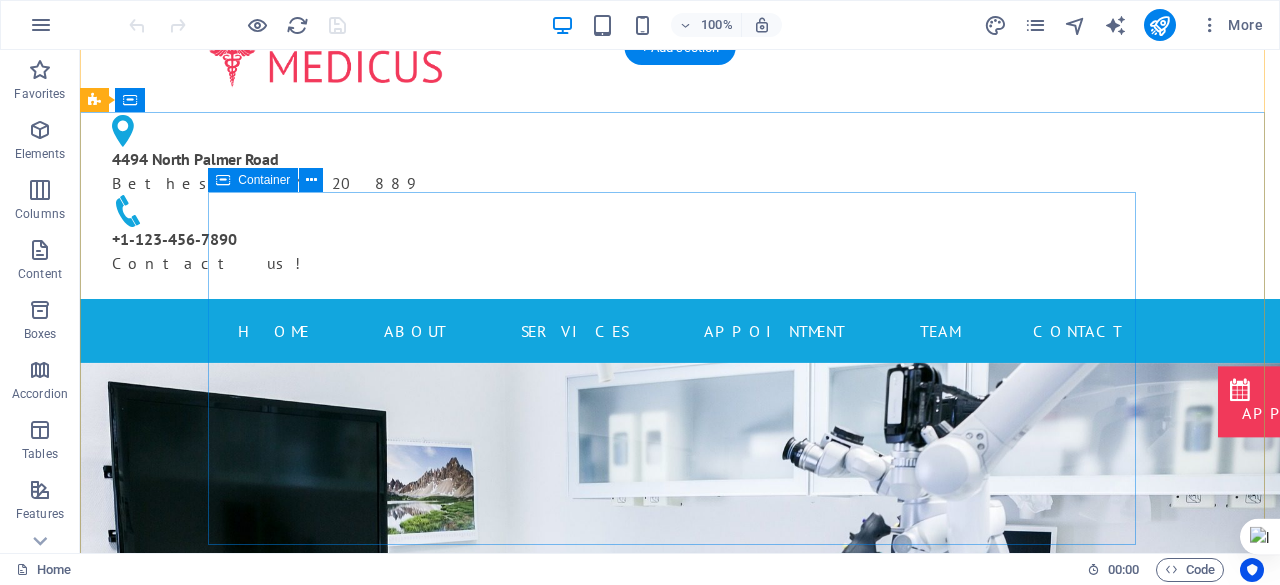 scroll, scrollTop: 0, scrollLeft: 0, axis: both 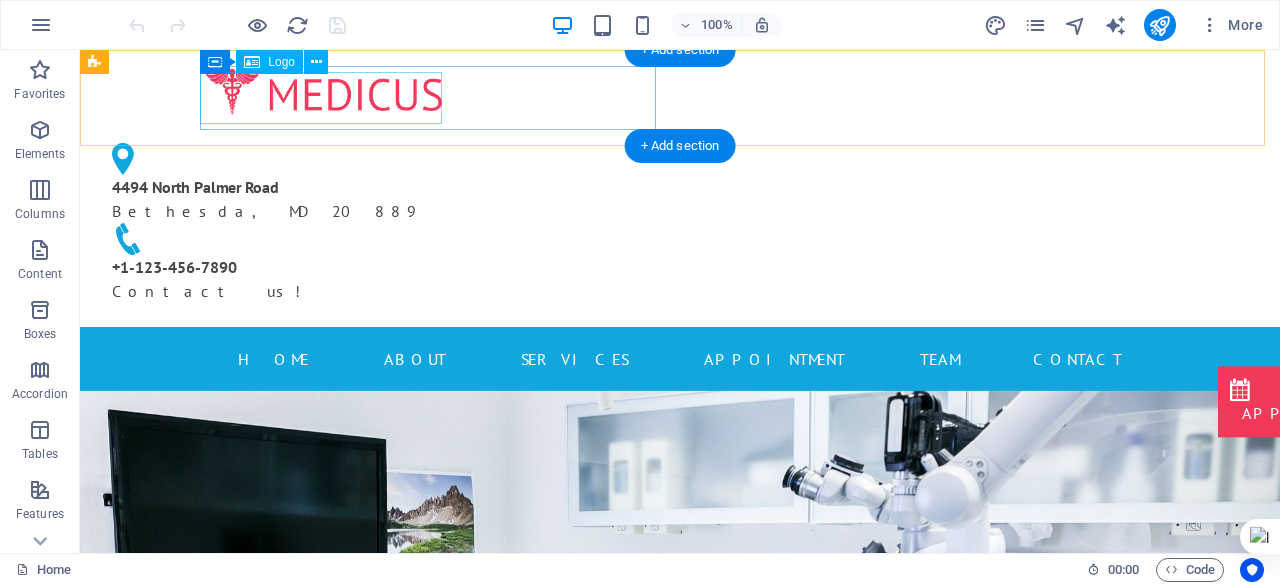 click at bounding box center [324, 92] 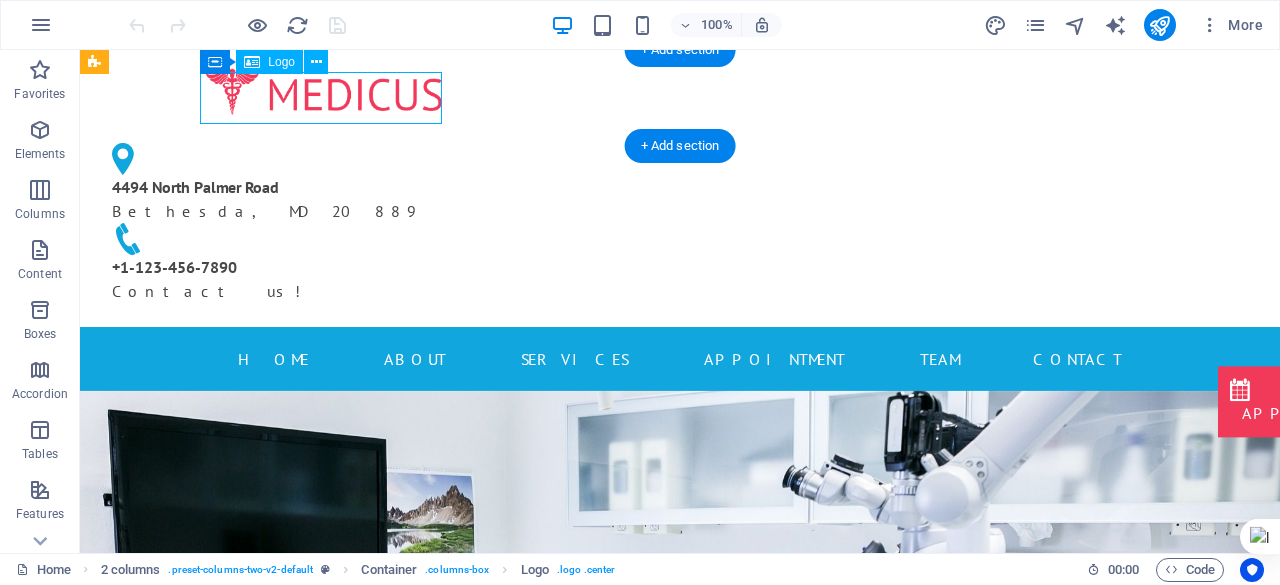 click at bounding box center [324, 92] 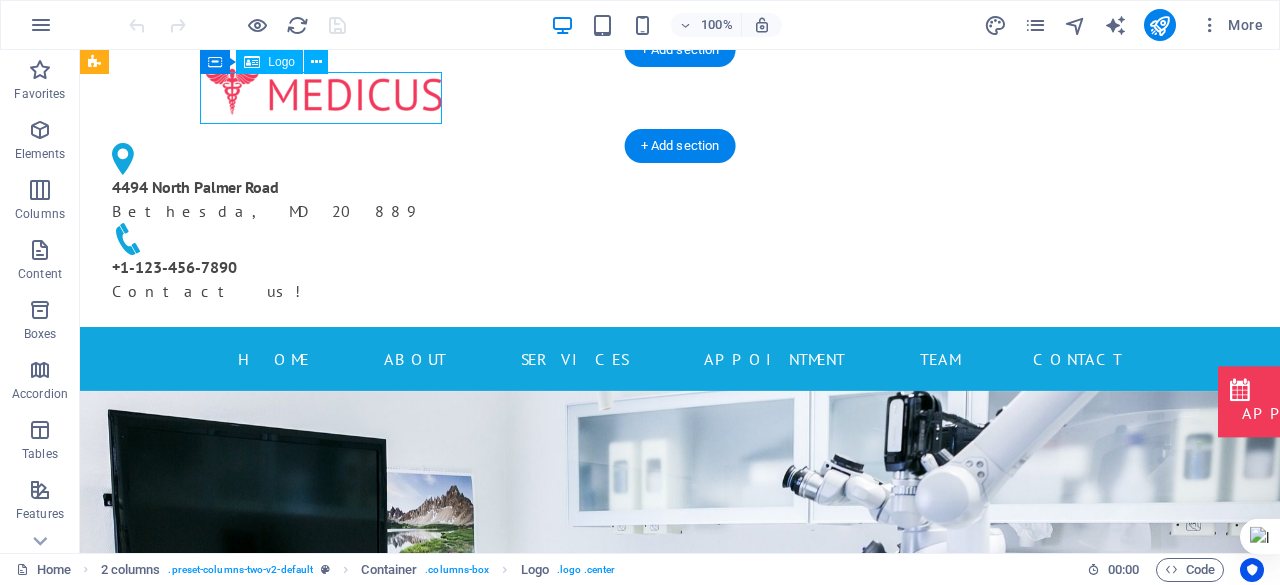 select on "px" 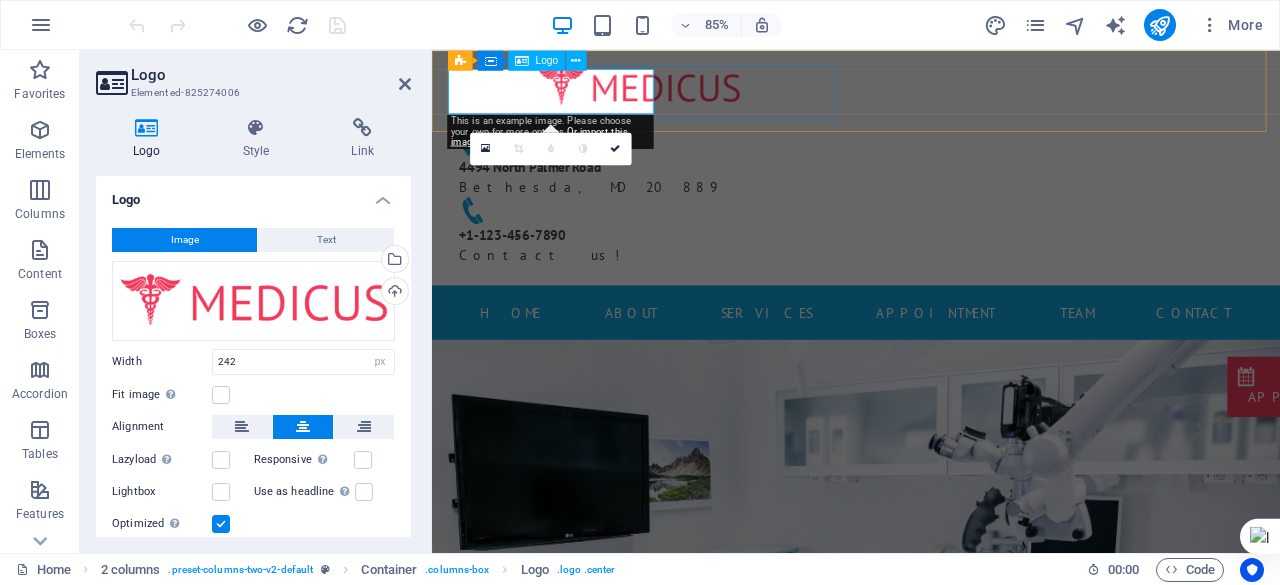 click at bounding box center [676, 92] 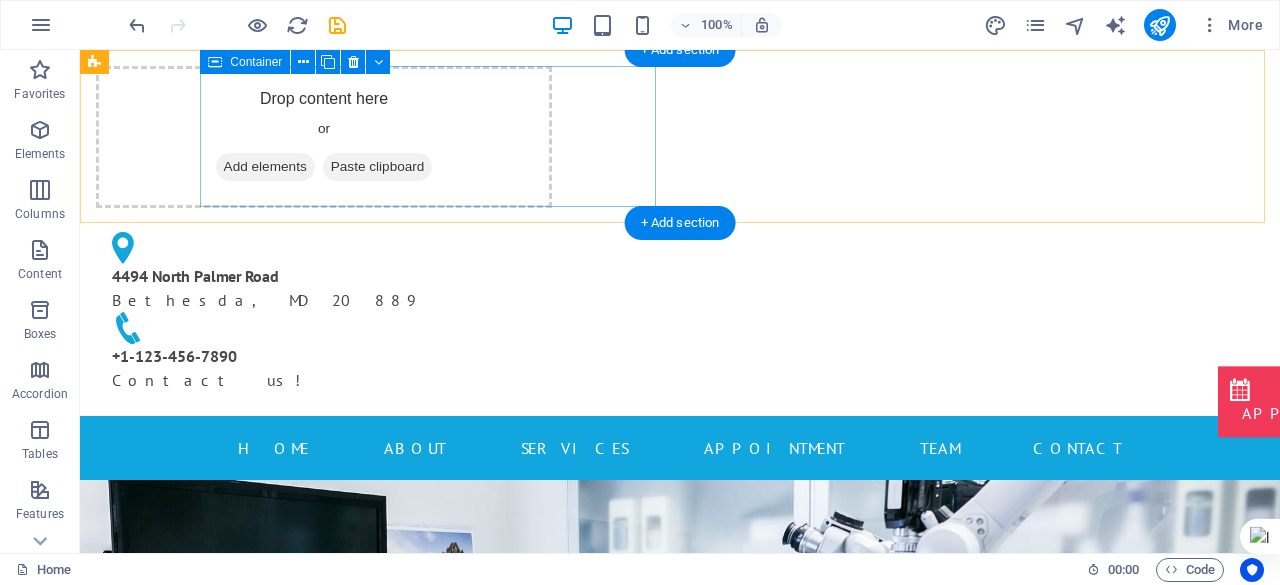click on "Paste clipboard" at bounding box center [378, 167] 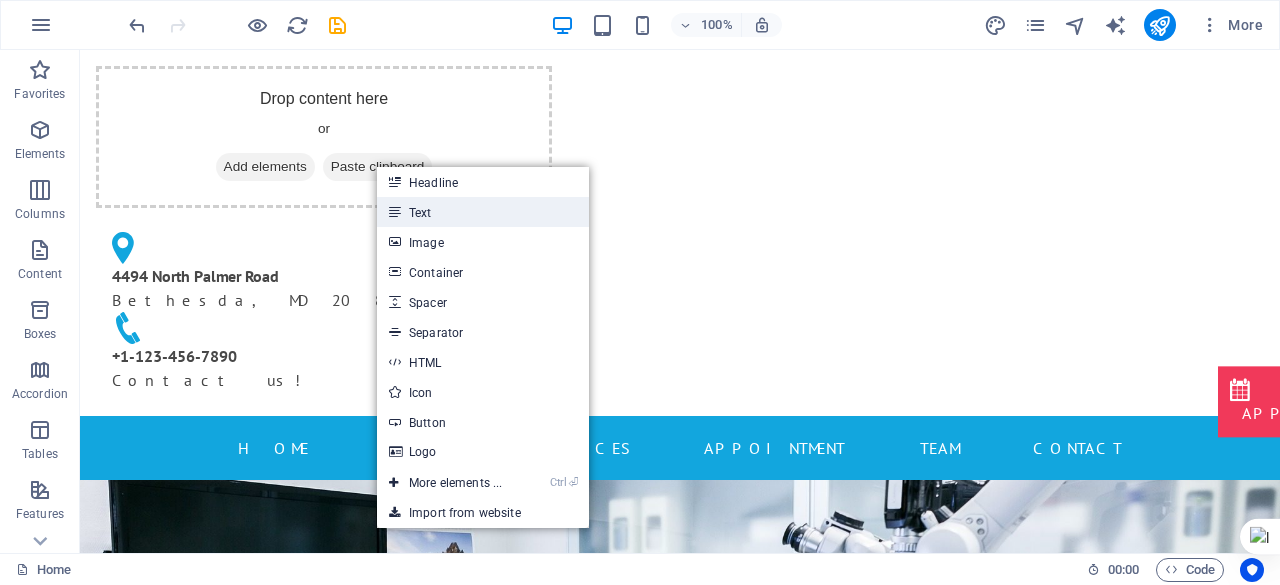 click on "Text" at bounding box center [483, 212] 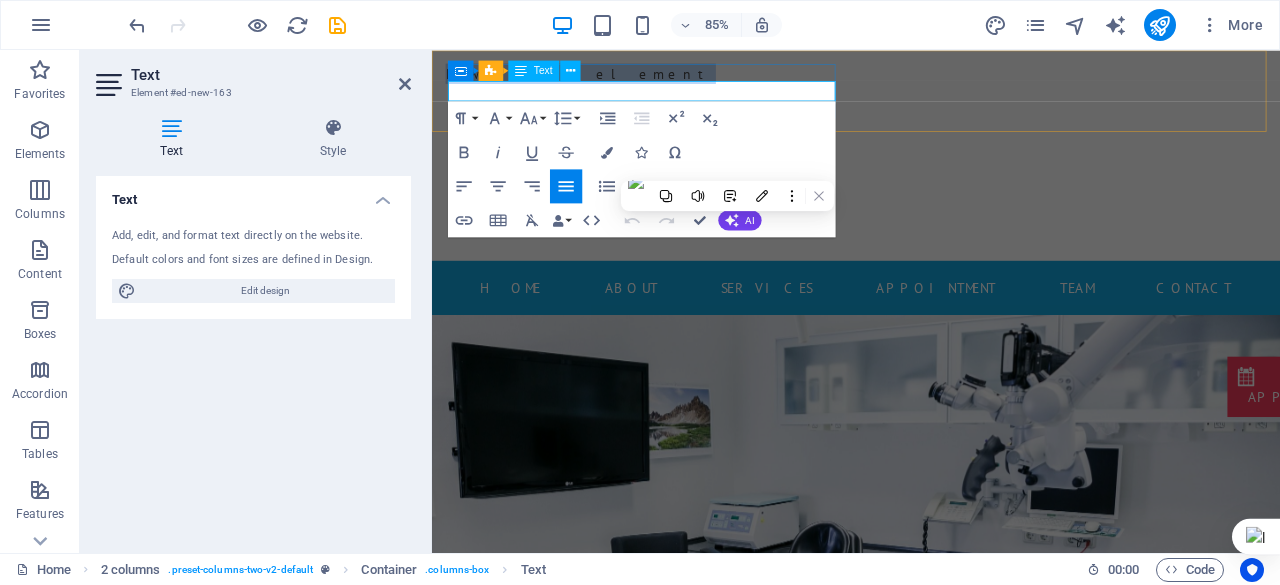 type 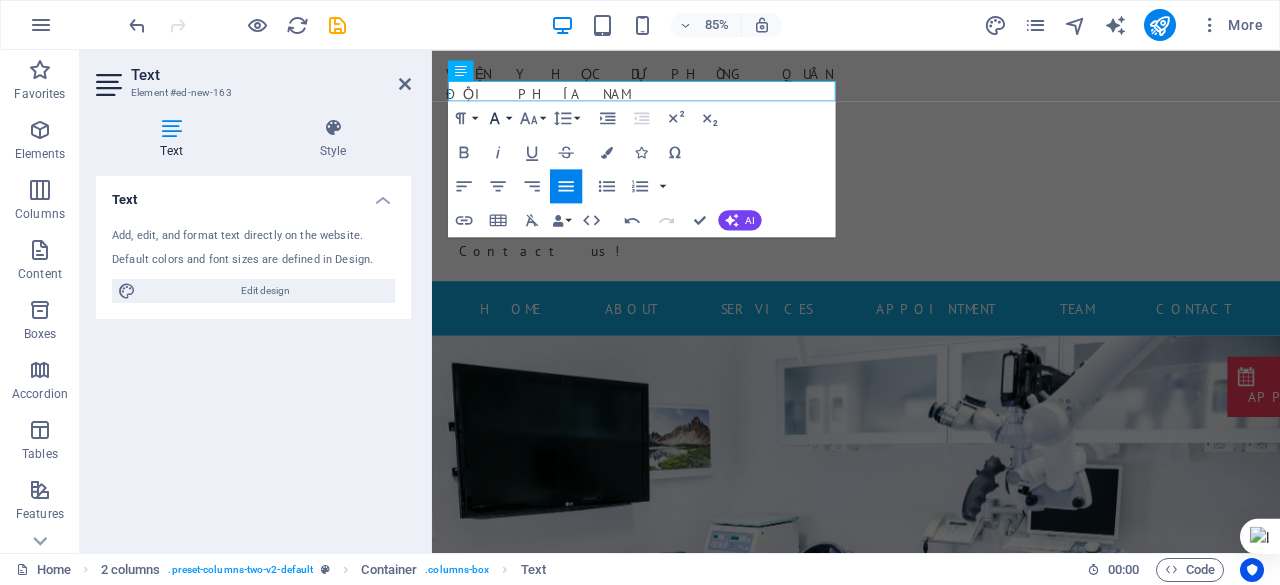 click on "Font Family" at bounding box center [498, 118] 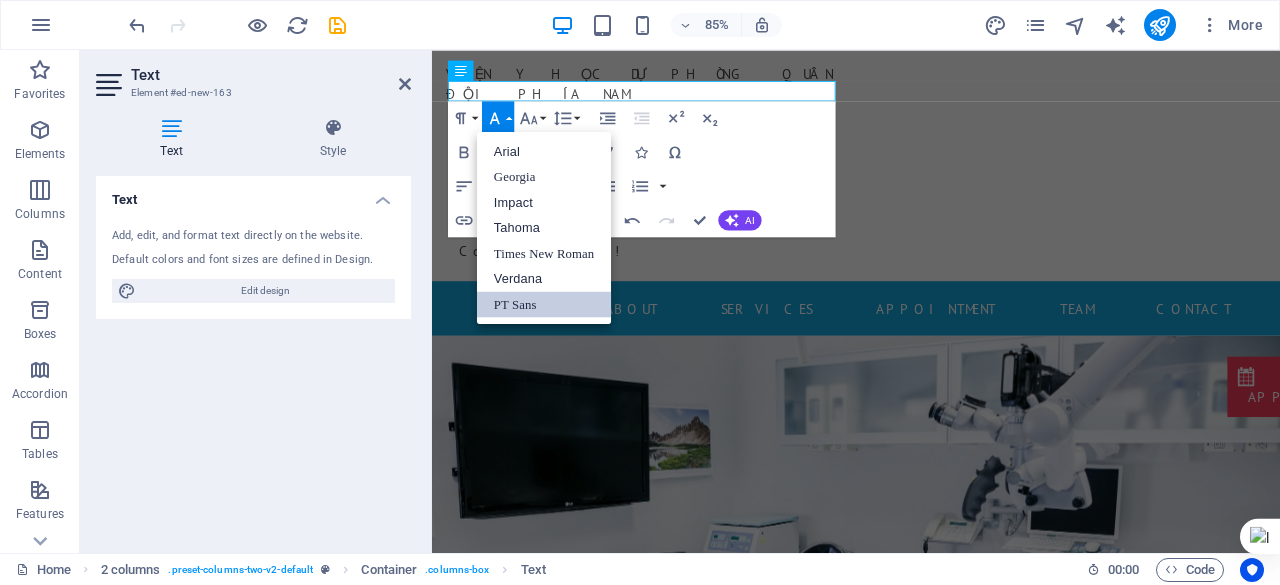 scroll, scrollTop: 0, scrollLeft: 0, axis: both 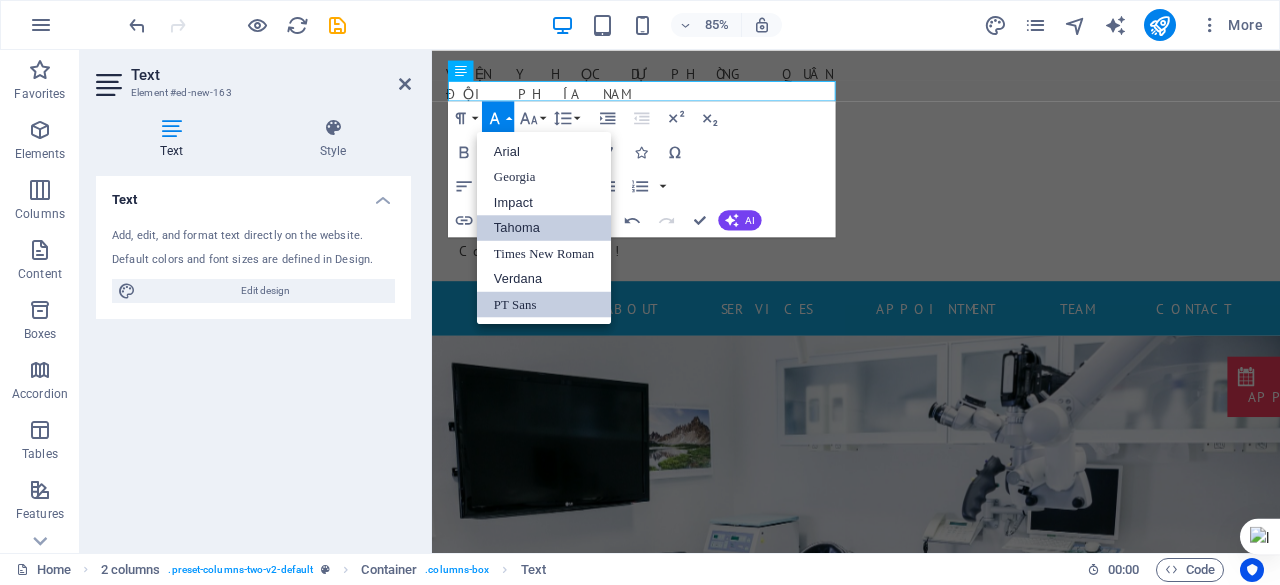 click on "Tahoma" at bounding box center (544, 228) 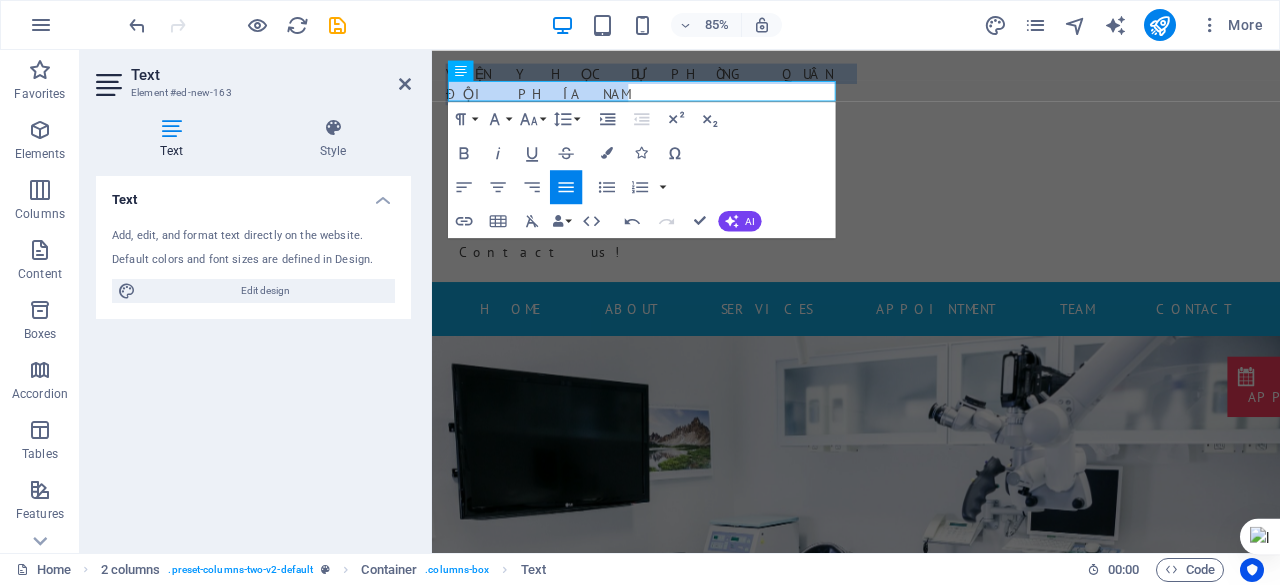 drag, startPoint x: 791, startPoint y: 96, endPoint x: 403, endPoint y: 87, distance: 388.10437 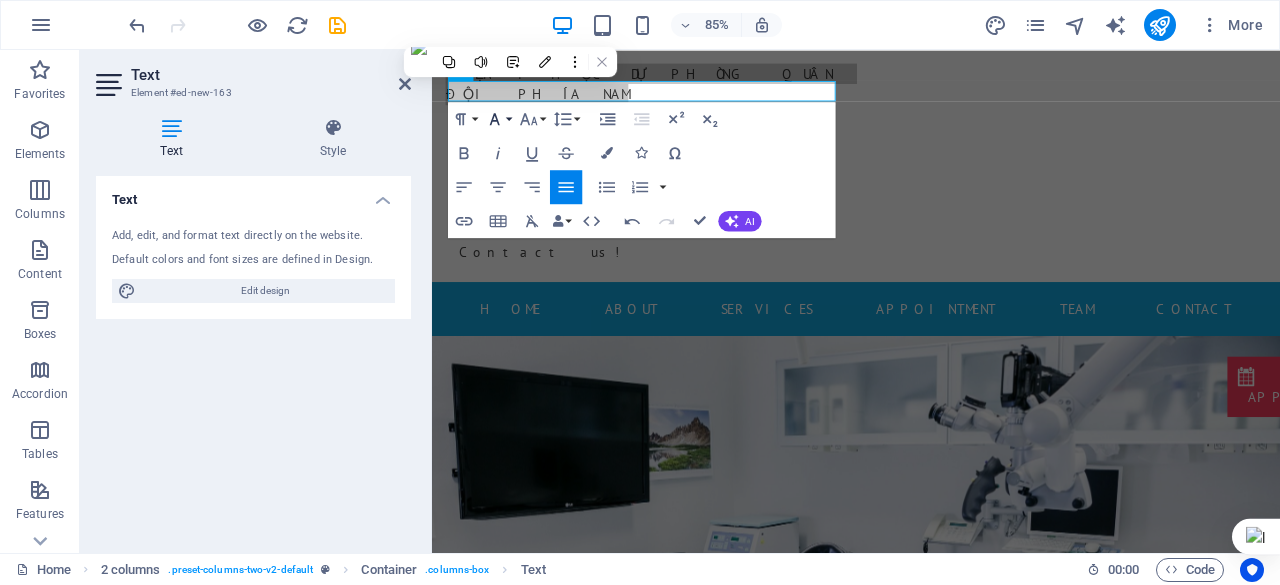 click on "Font Family" at bounding box center (498, 119) 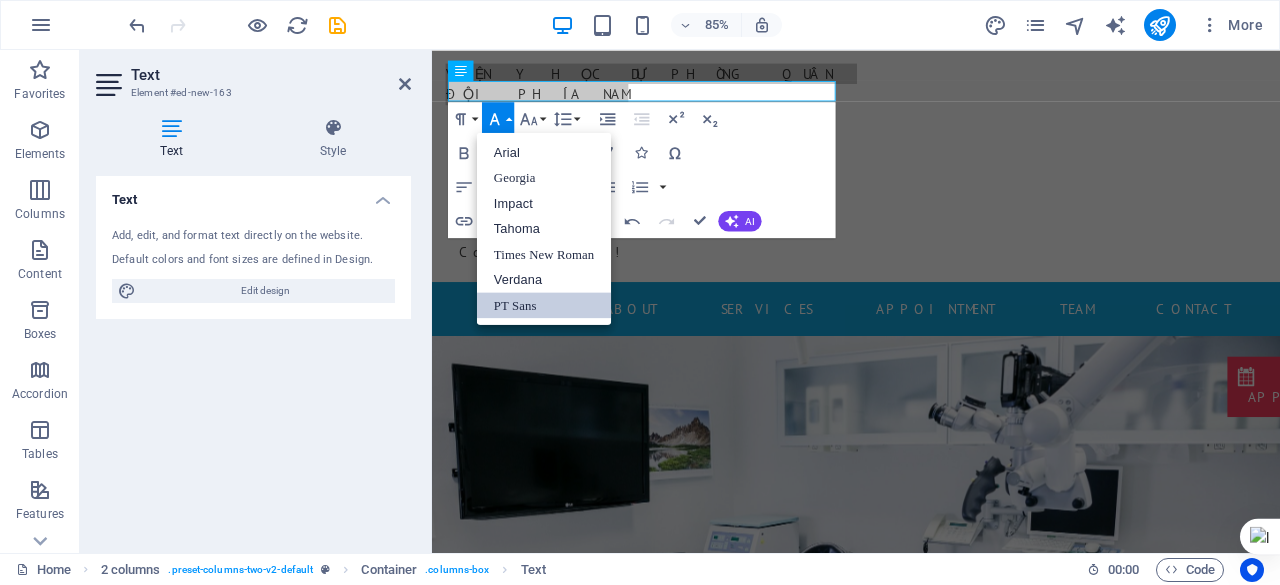 scroll, scrollTop: 0, scrollLeft: 0, axis: both 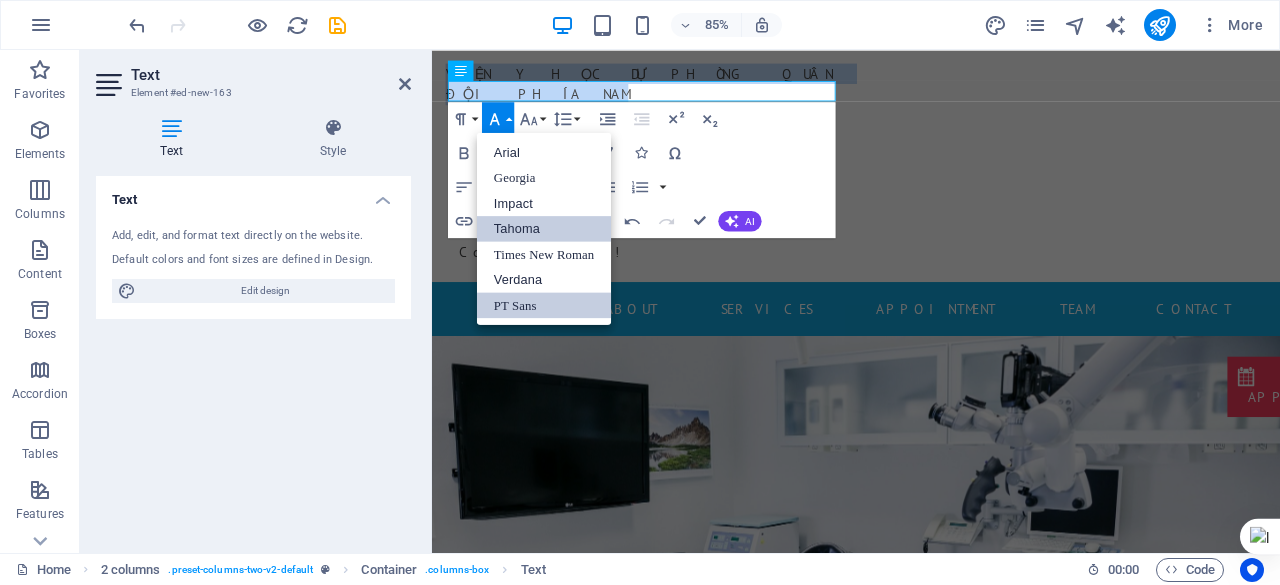 click on "Tahoma" at bounding box center [544, 228] 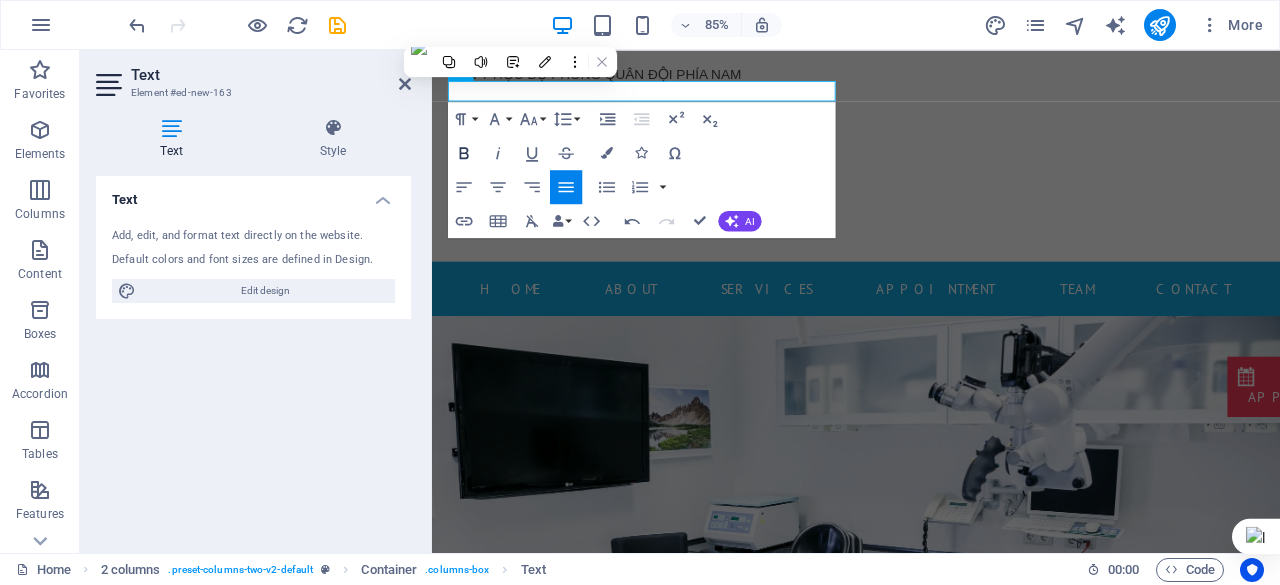 click 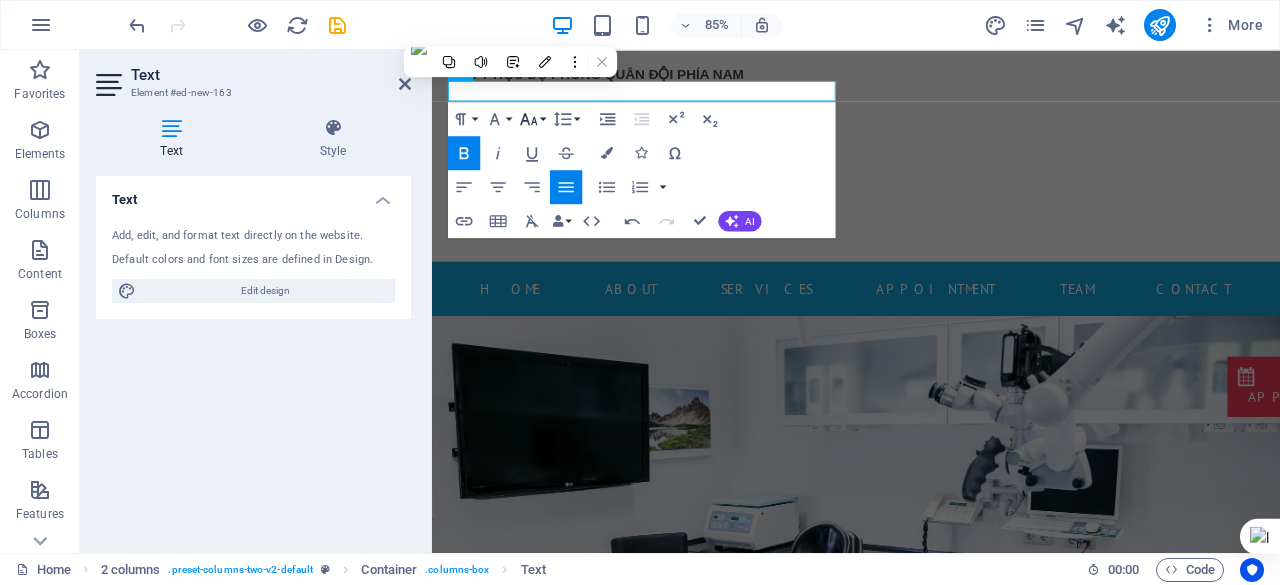 click on "Font Size" at bounding box center [532, 119] 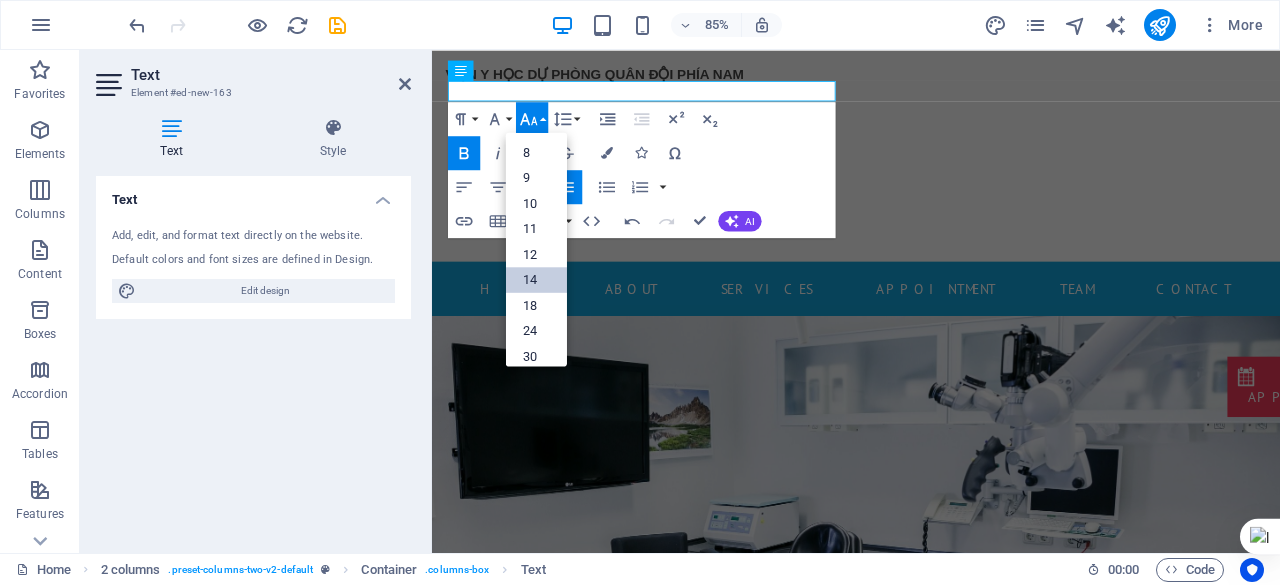 click on "14" at bounding box center (536, 279) 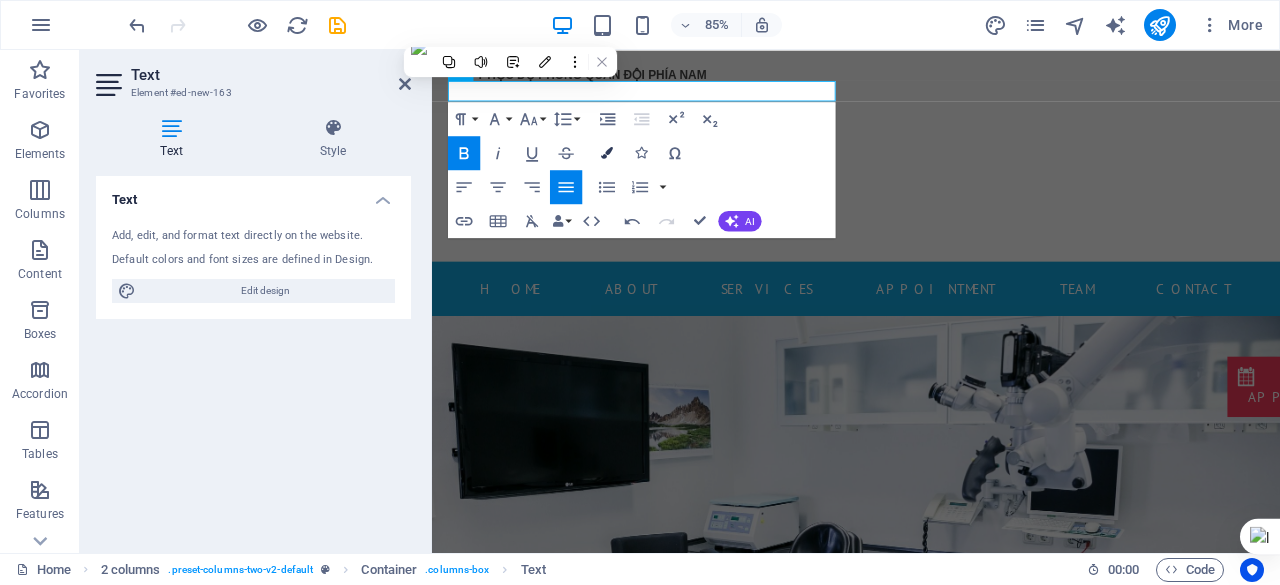 click at bounding box center (607, 153) 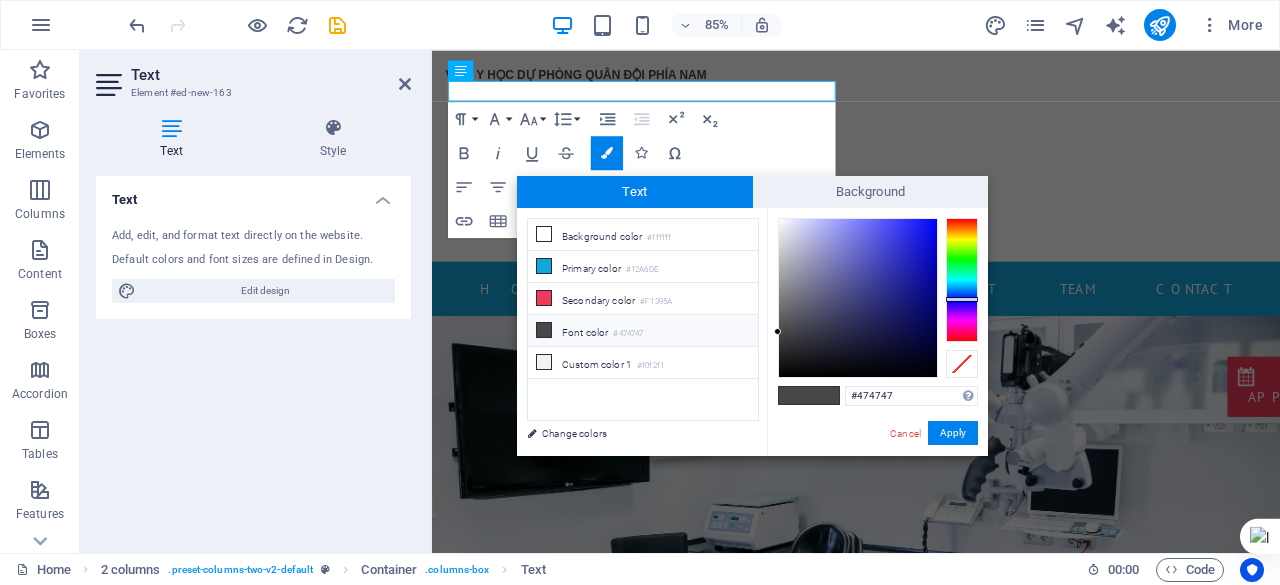 click at bounding box center (962, 280) 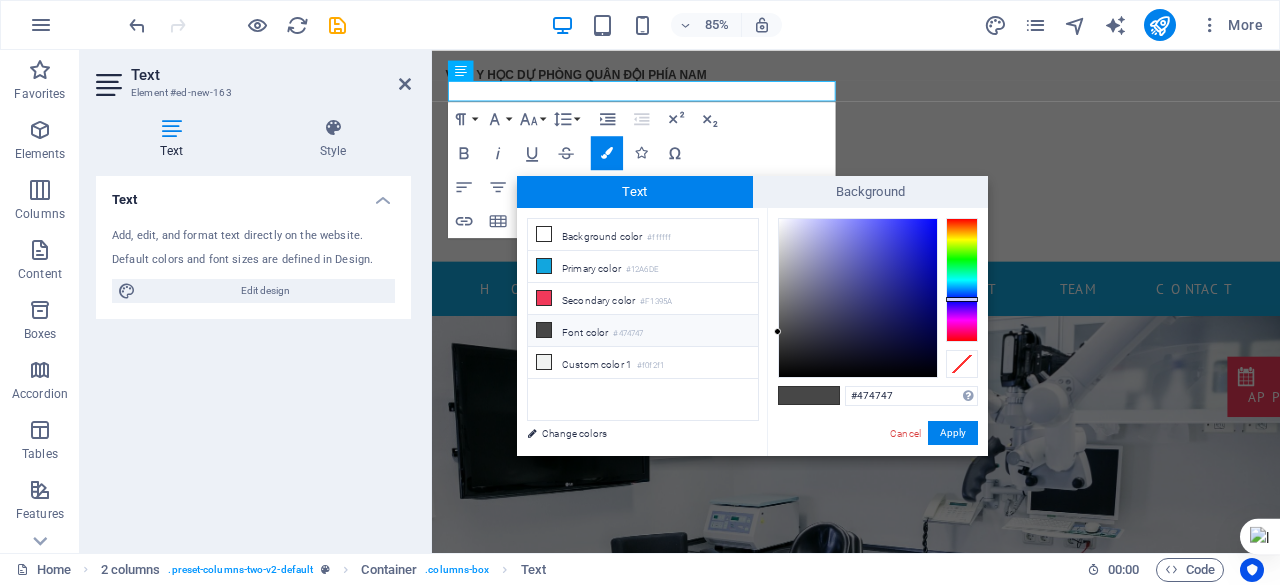 type on "#0d10ee" 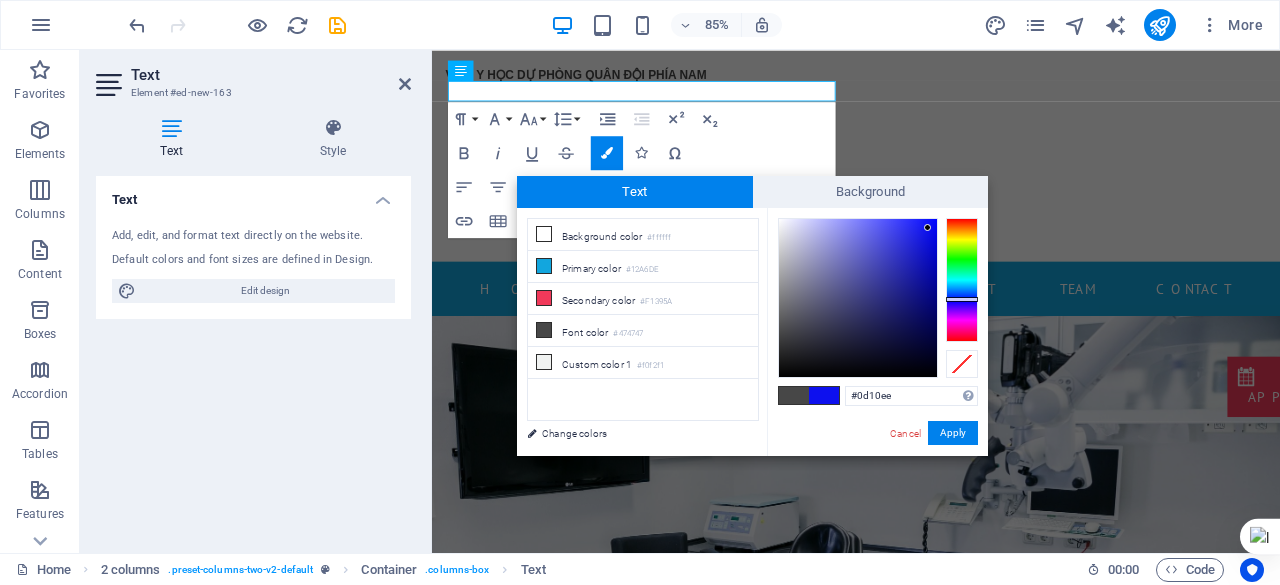 click at bounding box center (858, 298) 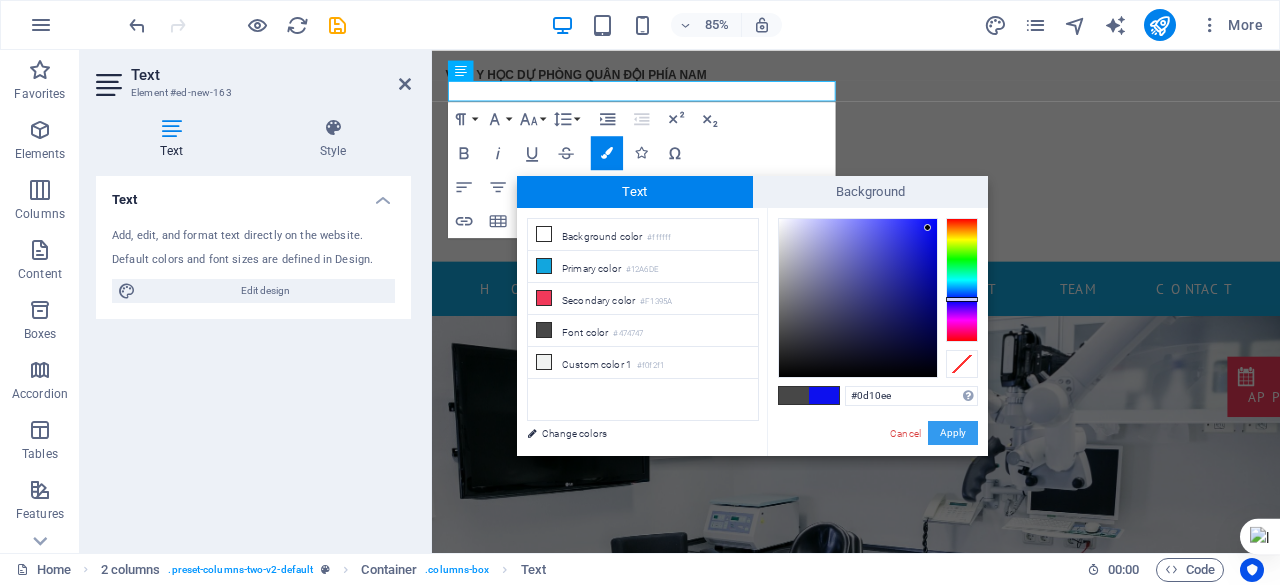 click on "Apply" at bounding box center [953, 433] 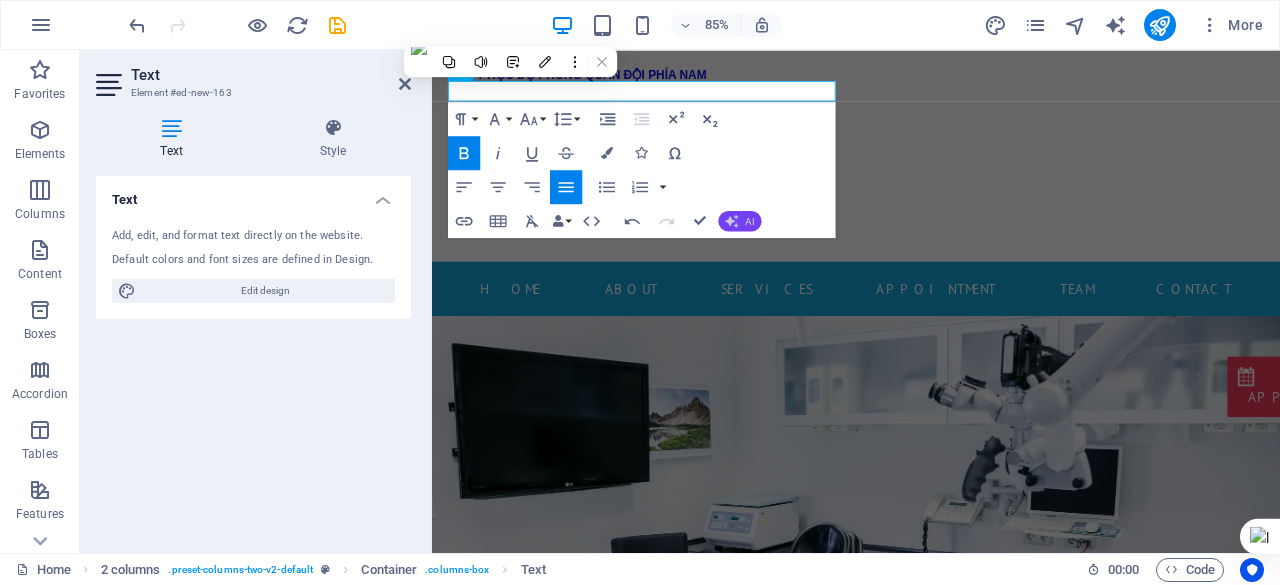 click 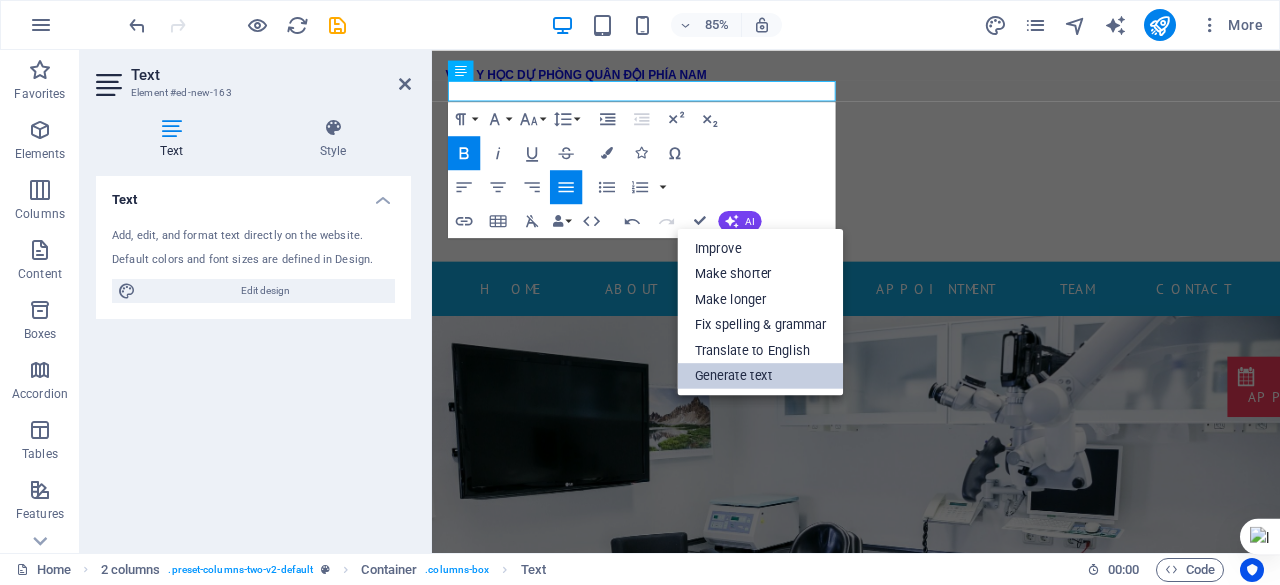 click on "Generate text" at bounding box center [761, 376] 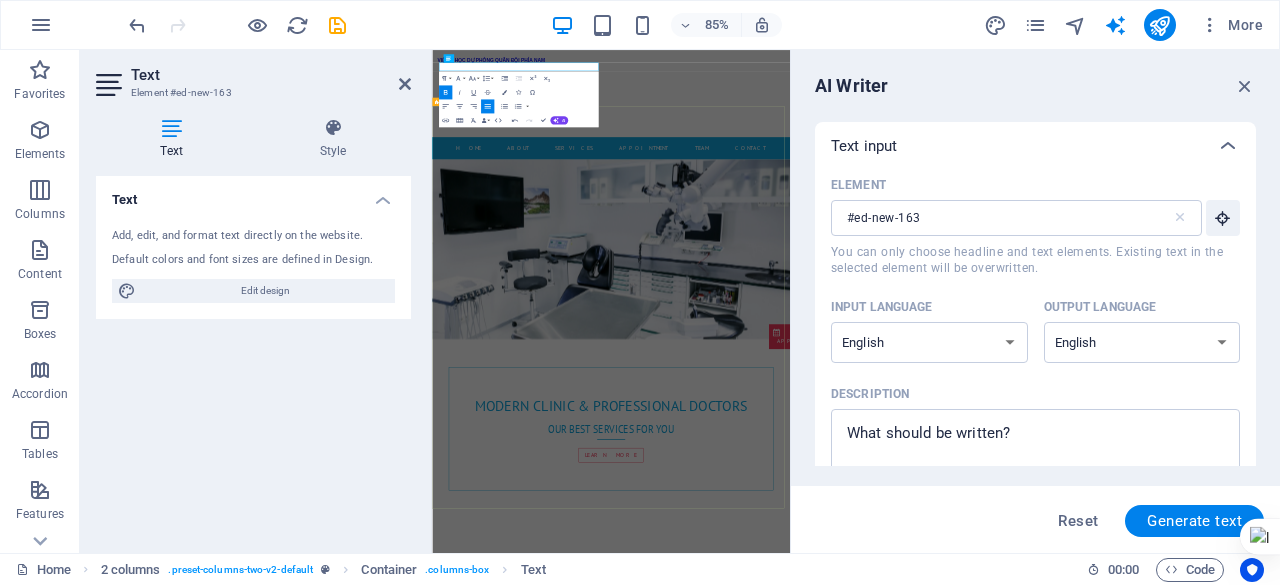 scroll, scrollTop: 0, scrollLeft: 0, axis: both 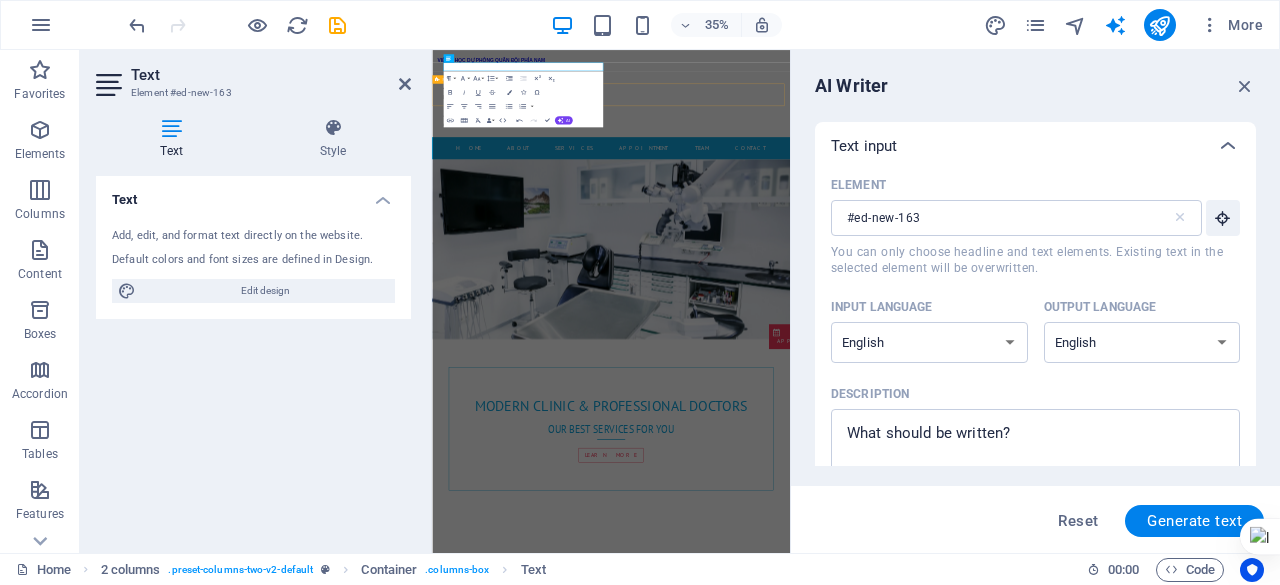 click on "Home About Services Appointment Team Contact" at bounding box center (943, 331) 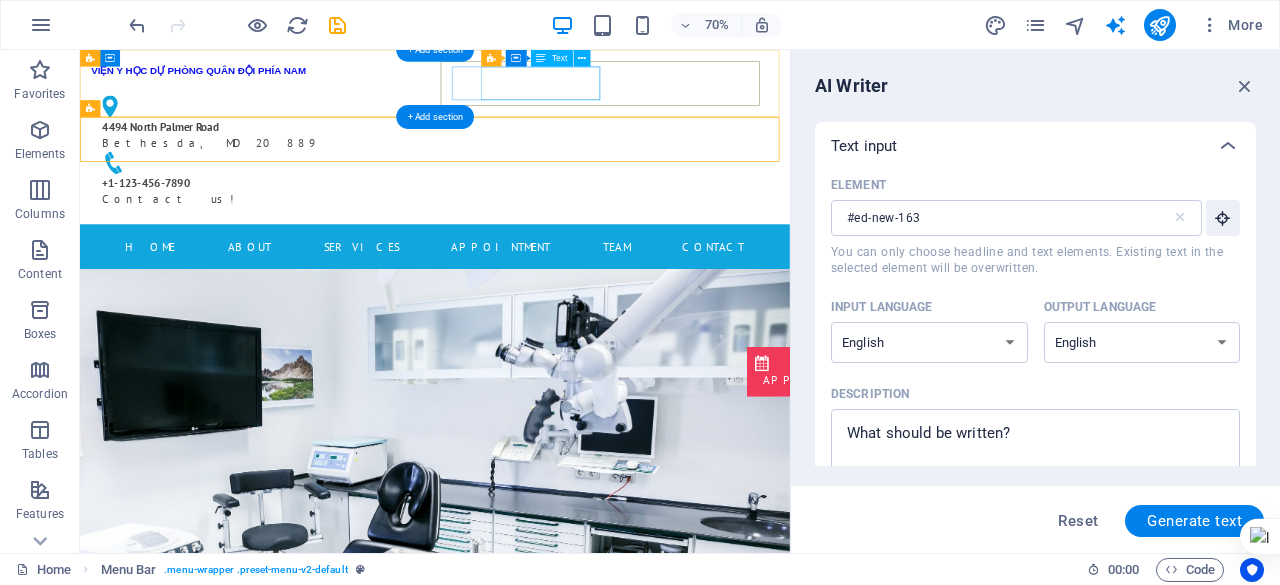 click on "4494 North Palmer Road Bethesda, MD   20889" at bounding box center [316, 171] 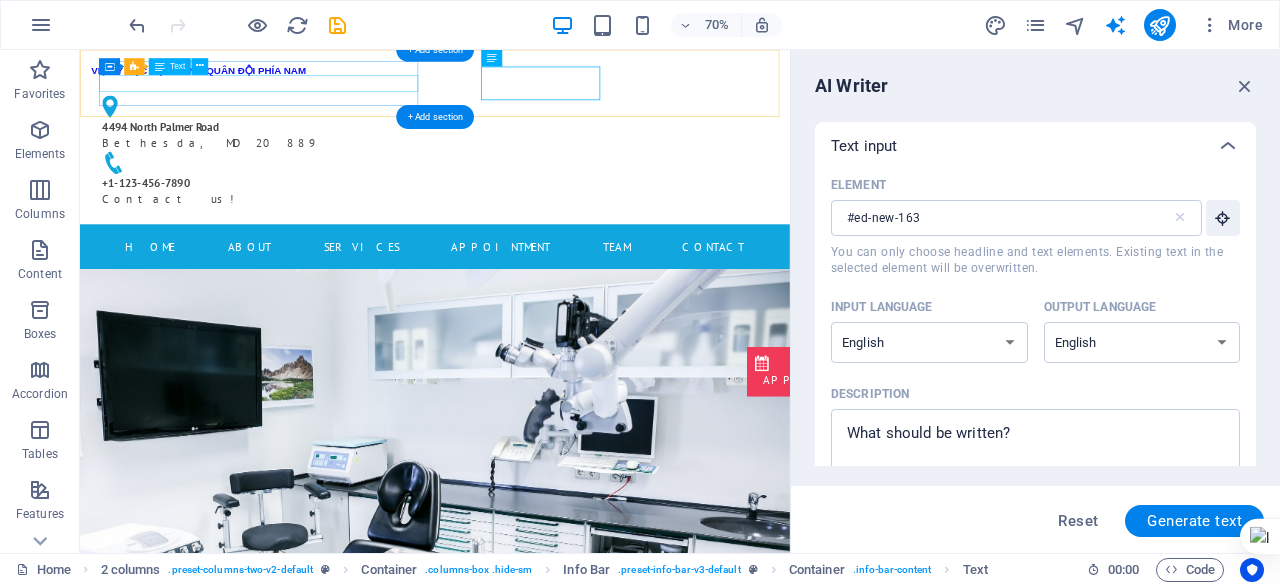 click on "VIỆN Y HỌC DỰ PHÒNG QUÂN ĐỘI PHÍA NAM" at bounding box center [324, 78] 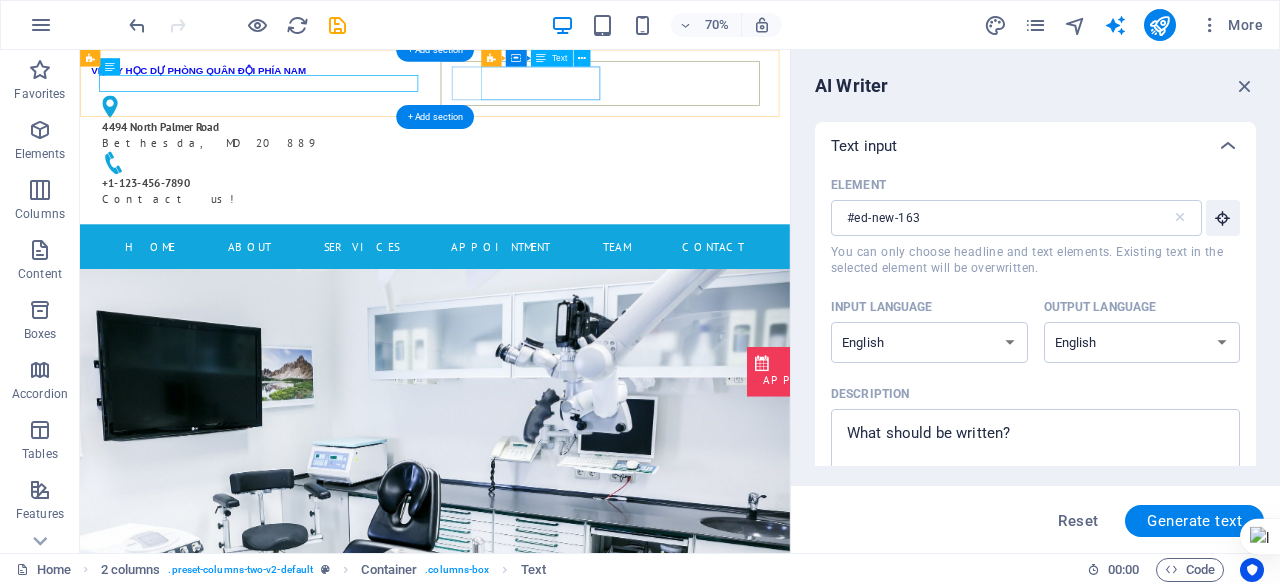click on "4494 North Palmer Road Bethesda, MD   20889" at bounding box center [316, 171] 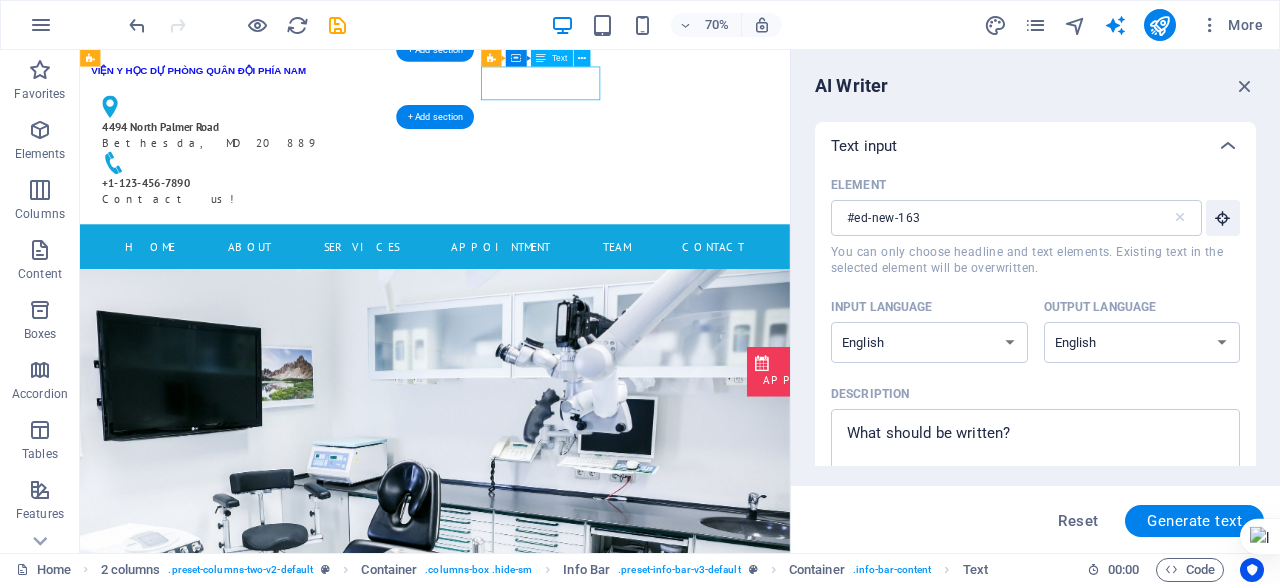 click on "4494 North Palmer Road Bethesda, MD   20889" at bounding box center (316, 171) 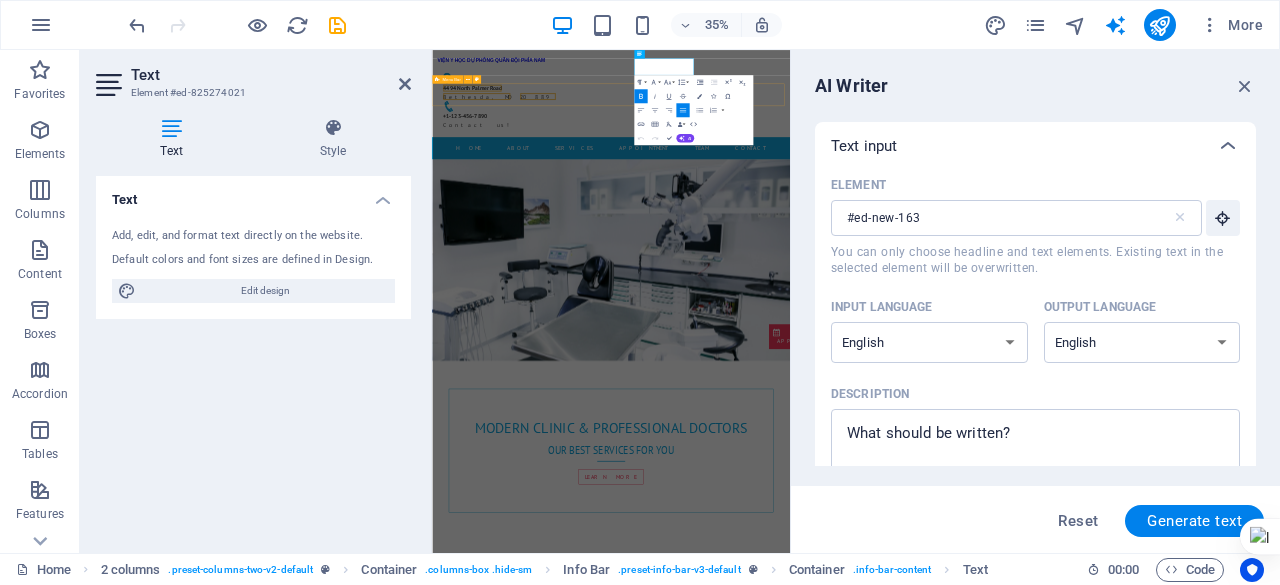 type on "#ed-825274021" 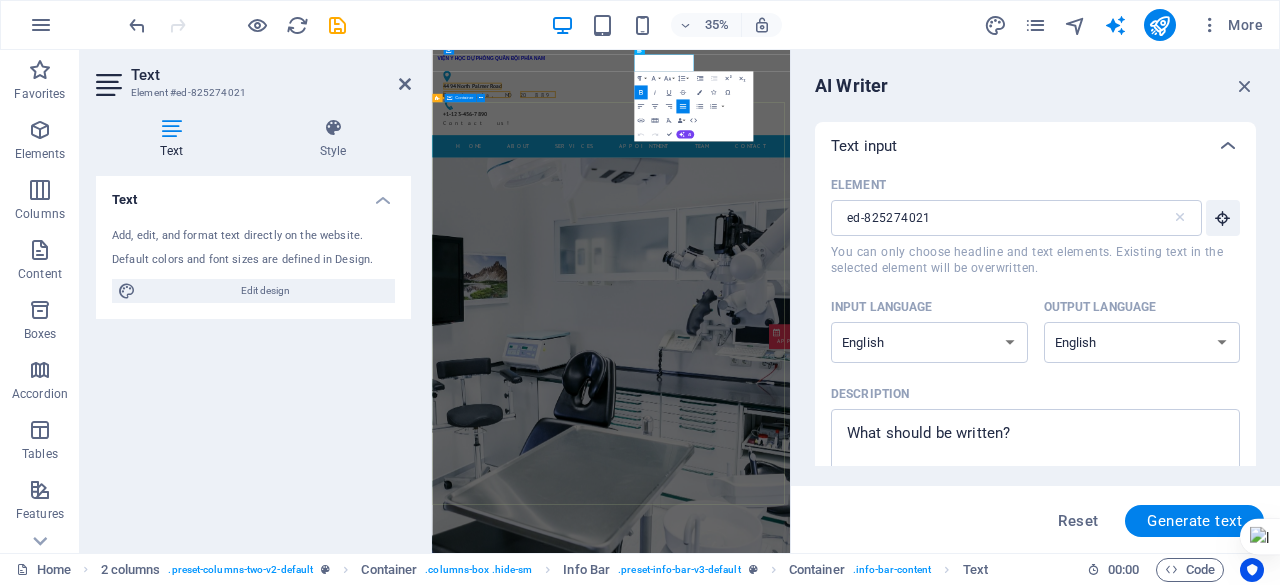 scroll, scrollTop: 6, scrollLeft: 0, axis: vertical 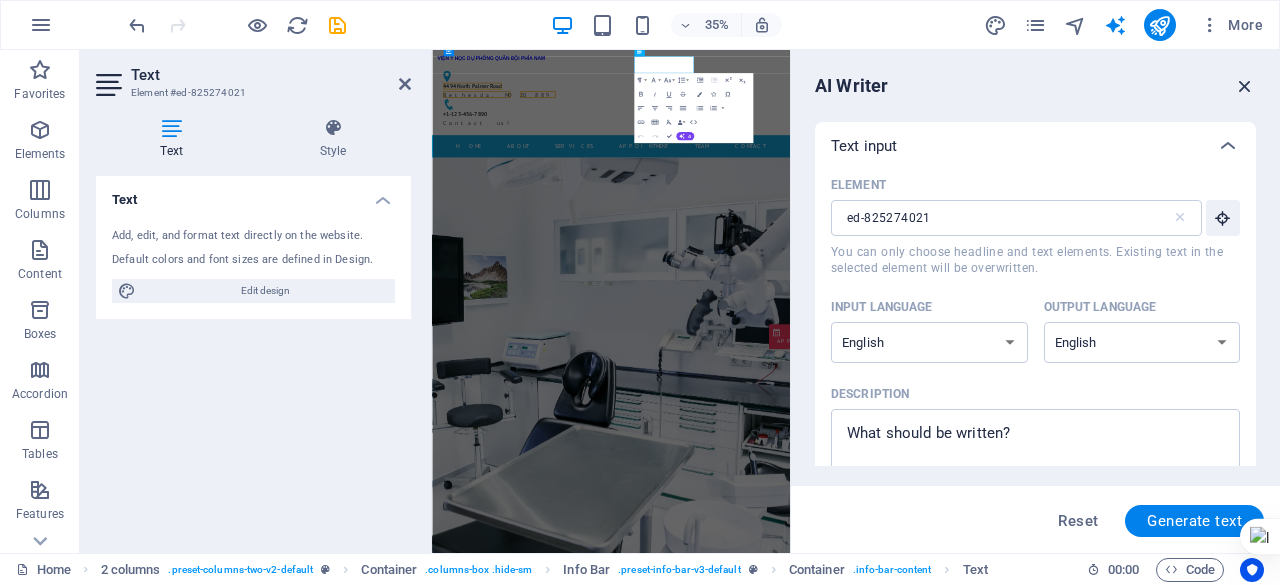 click at bounding box center [1245, 86] 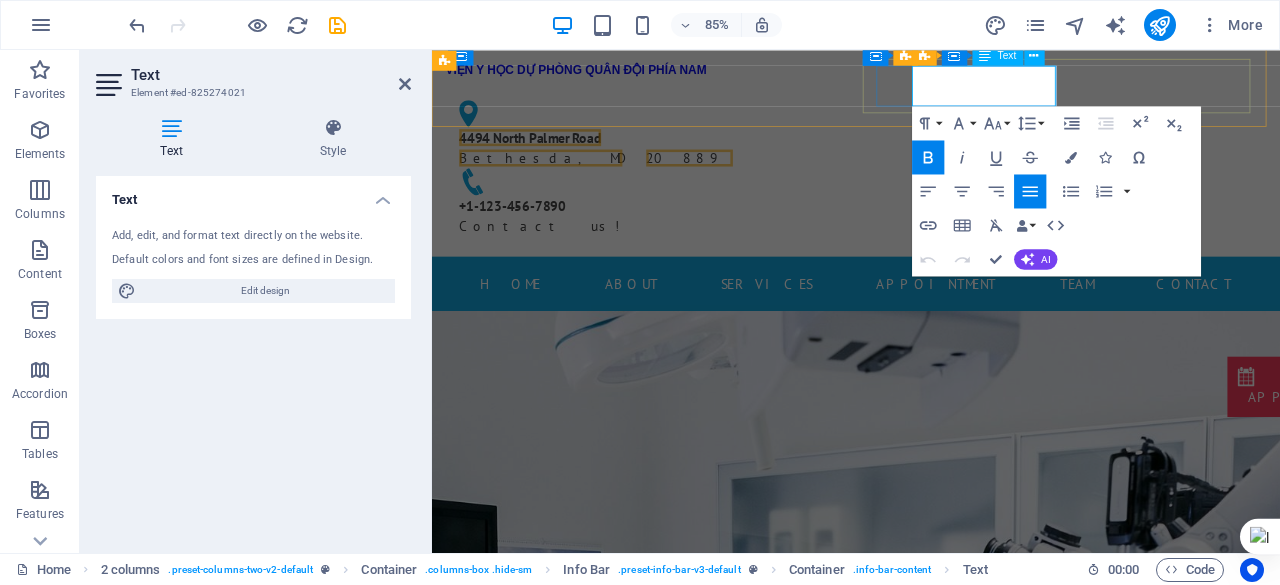 click on "4494 North Palmer Road" at bounding box center [547, 153] 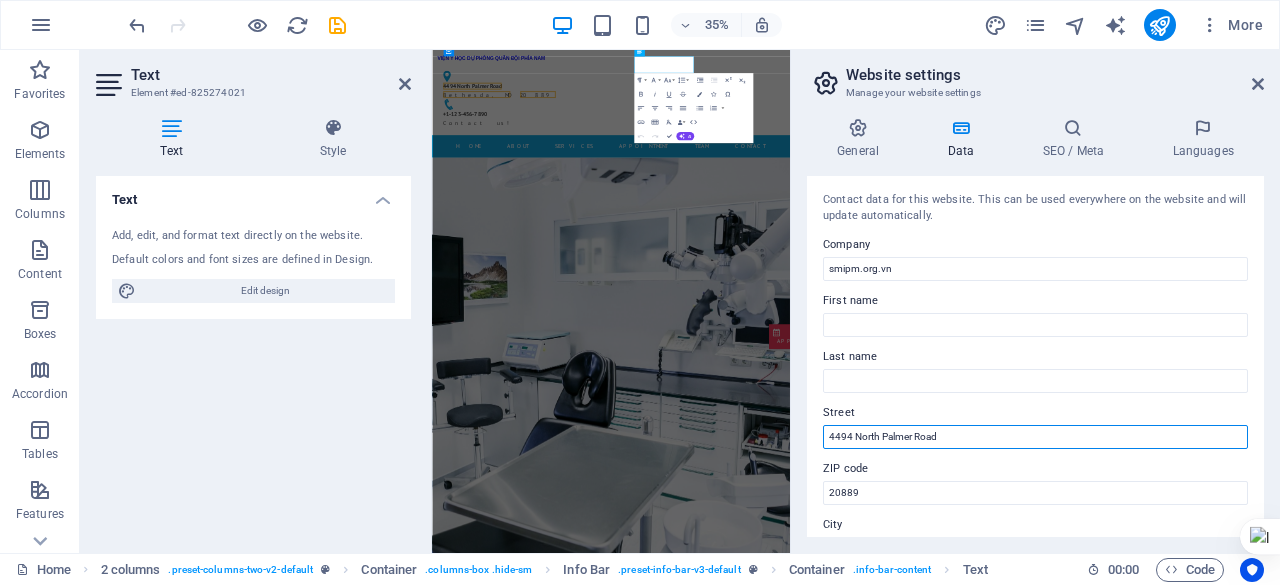 click on "4494 North Palmer Road" at bounding box center [1035, 437] 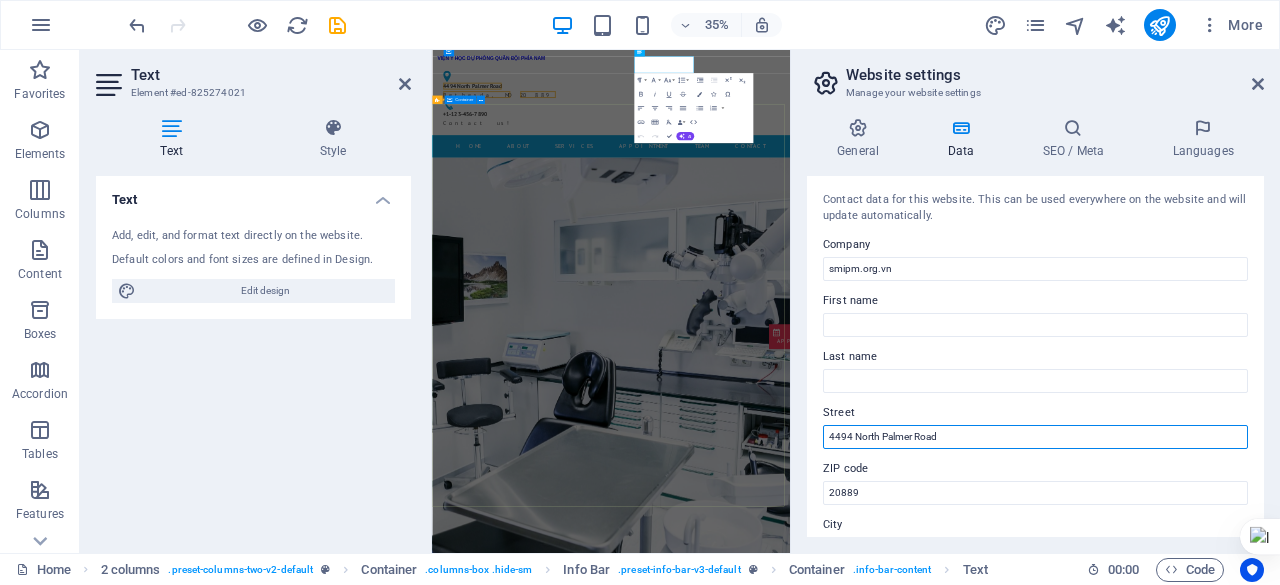drag, startPoint x: 1408, startPoint y: 492, endPoint x: 1308, endPoint y: 1193, distance: 708.09674 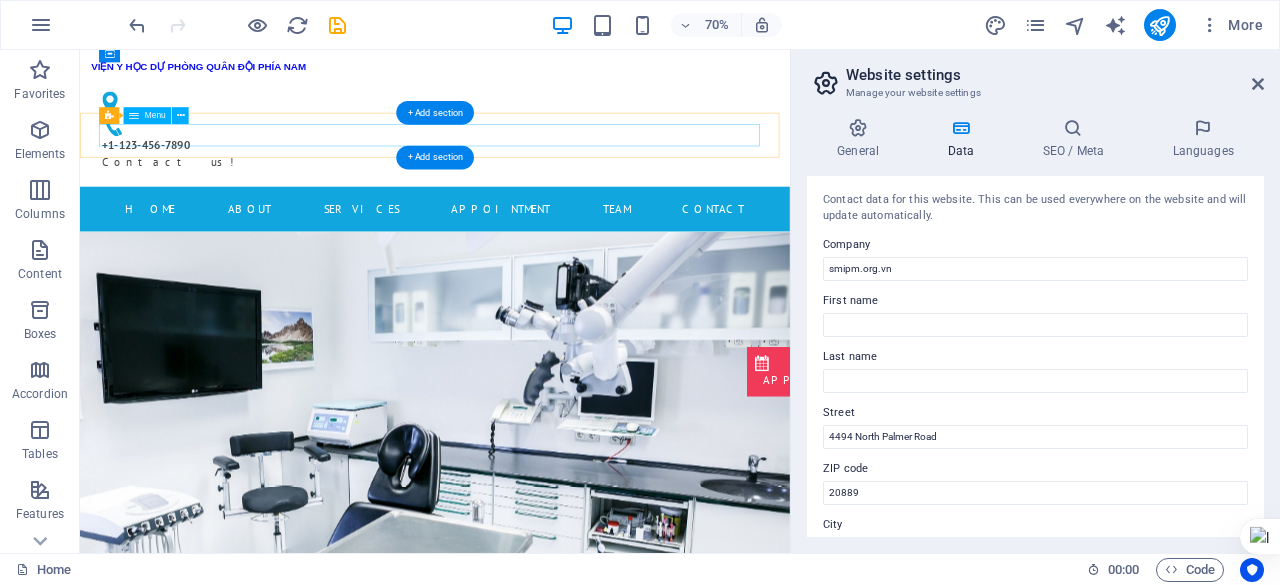 scroll, scrollTop: 0, scrollLeft: 0, axis: both 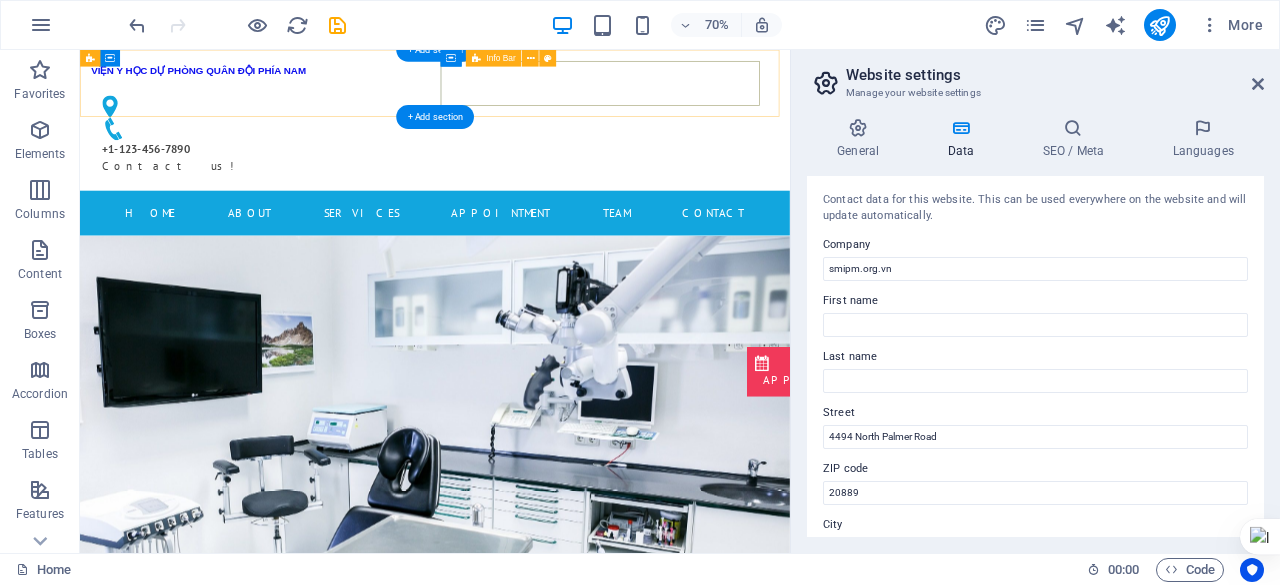click on "+1-123-456-7890 Contact us!" at bounding box center [324, 171] 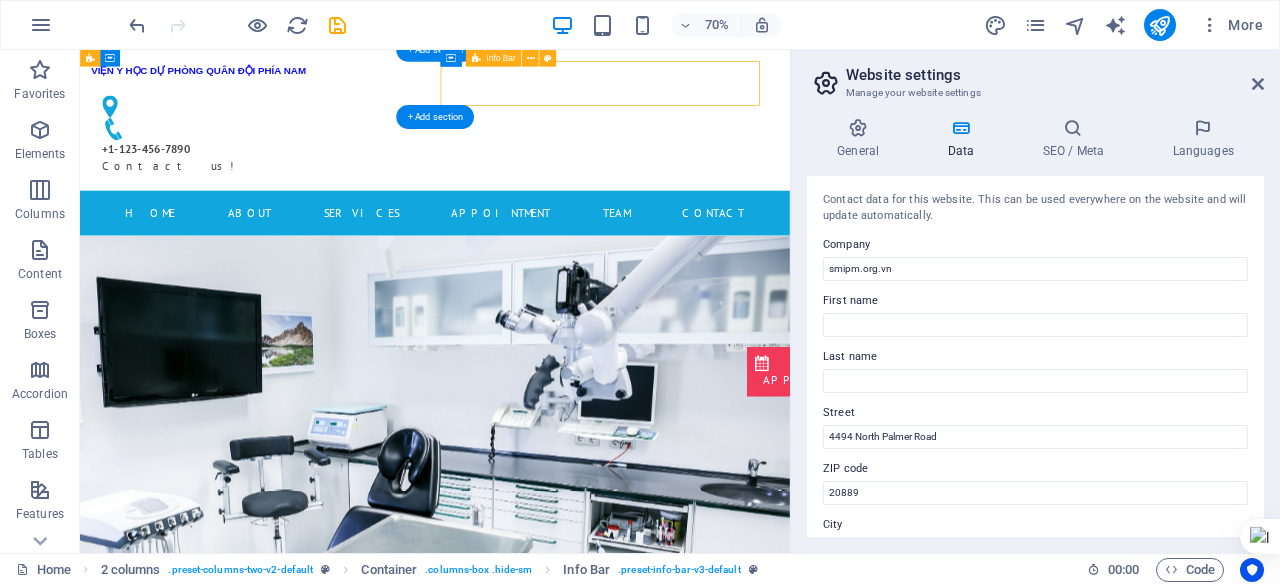 click on "+1-123-456-7890 Contact us!" at bounding box center [324, 171] 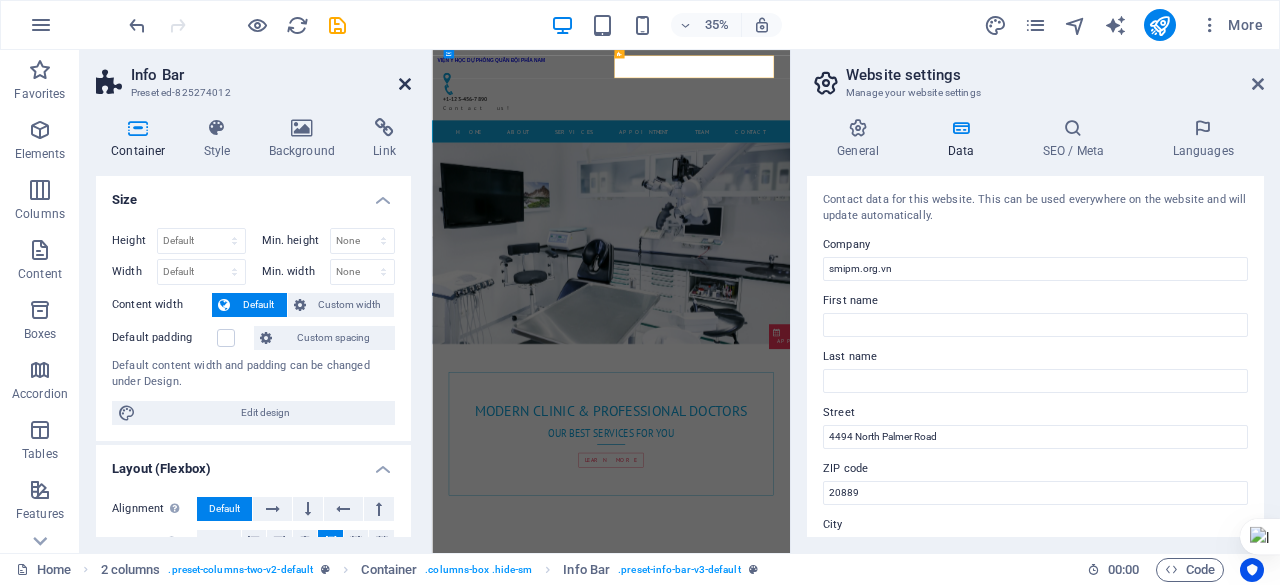 click at bounding box center [405, 84] 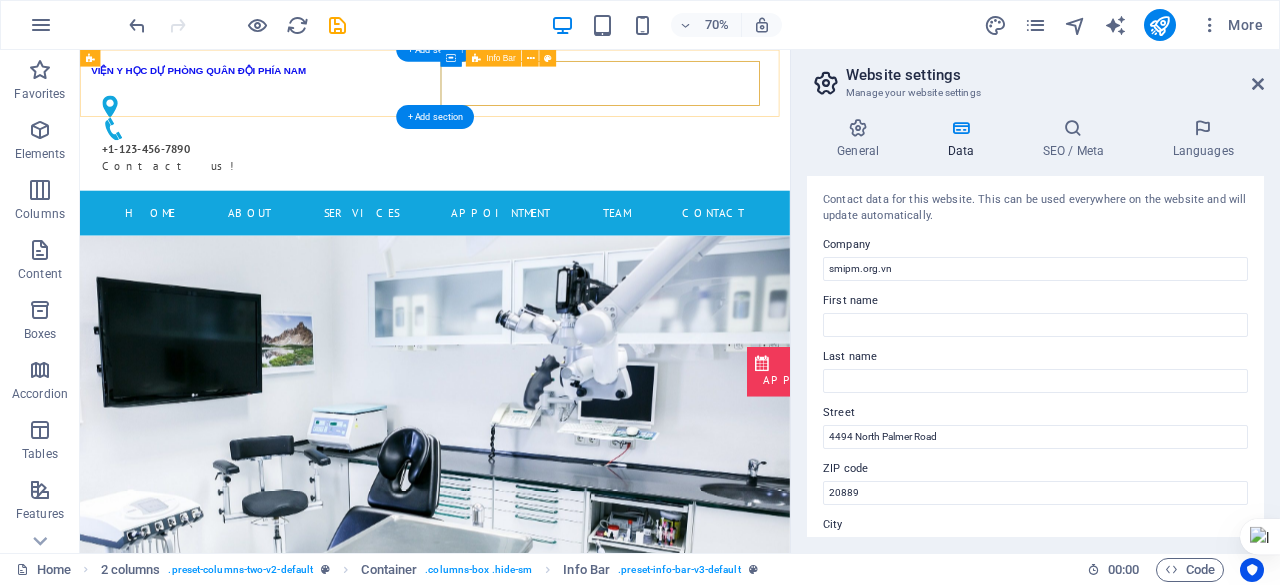 click on "+1-123-456-7890 Contact us!" at bounding box center (324, 171) 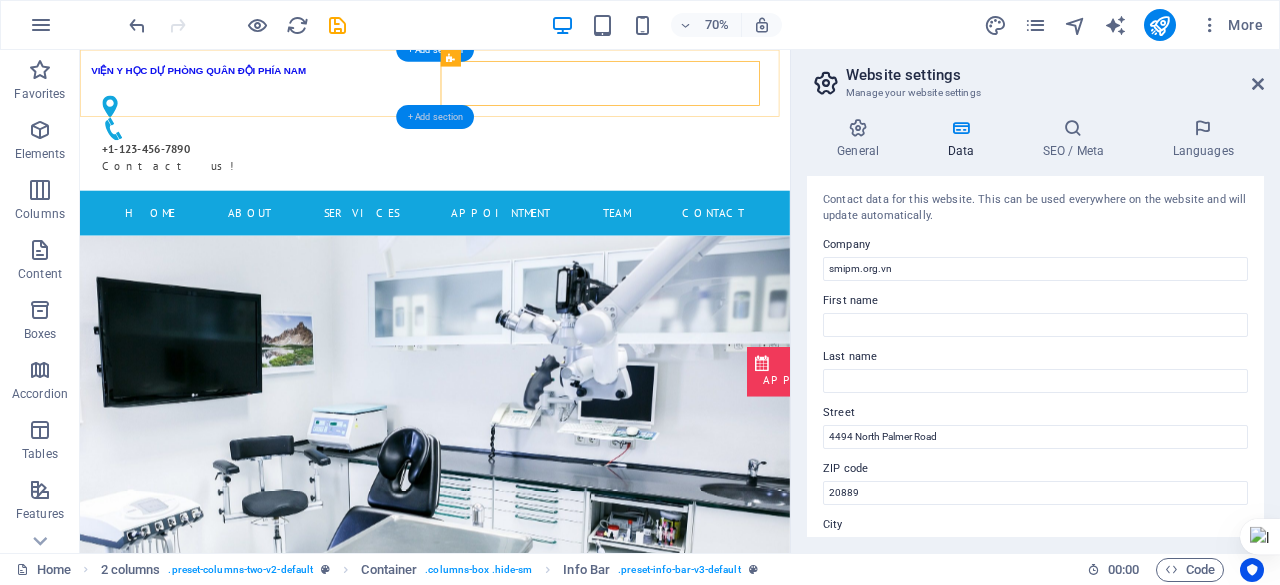 click on "+ Add section" at bounding box center (435, 117) 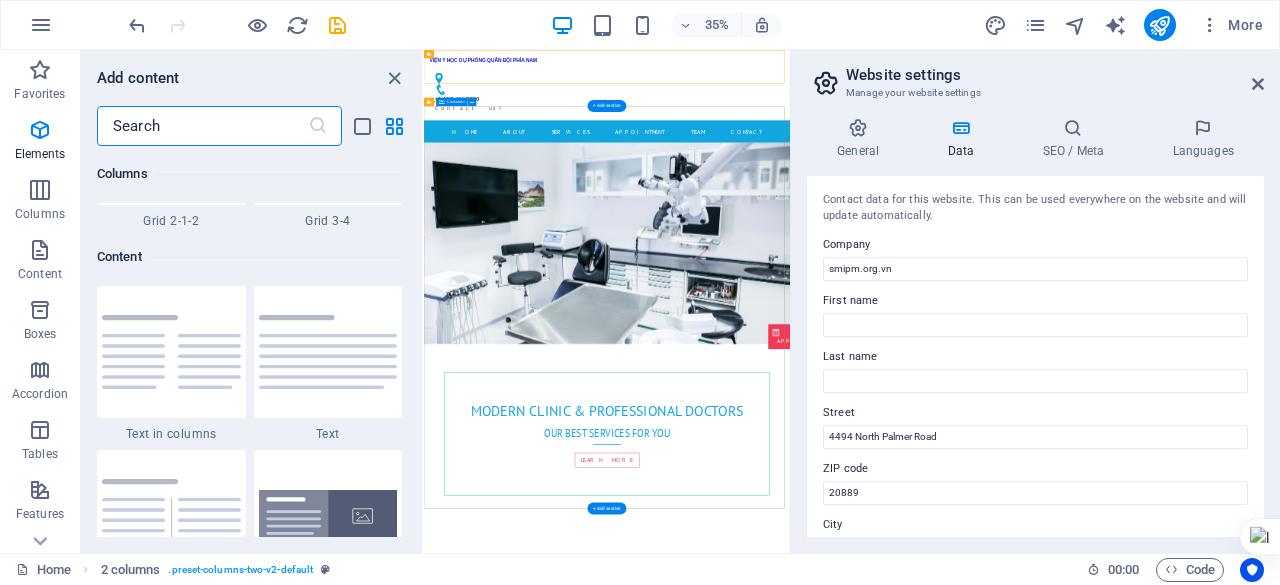 scroll, scrollTop: 3499, scrollLeft: 0, axis: vertical 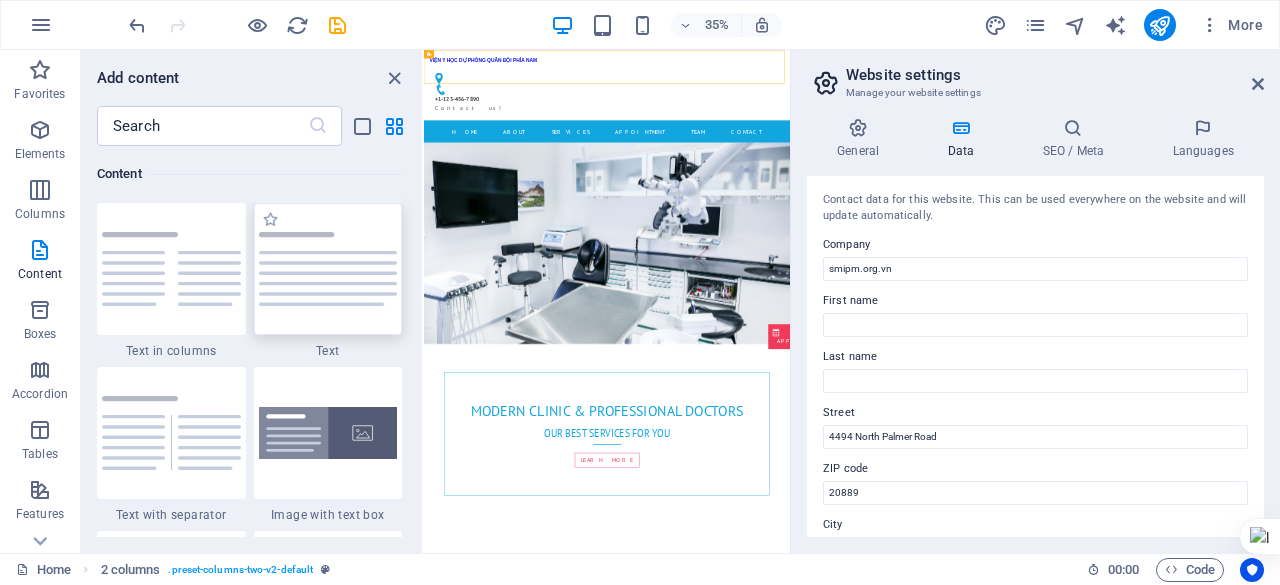 click at bounding box center (328, 269) 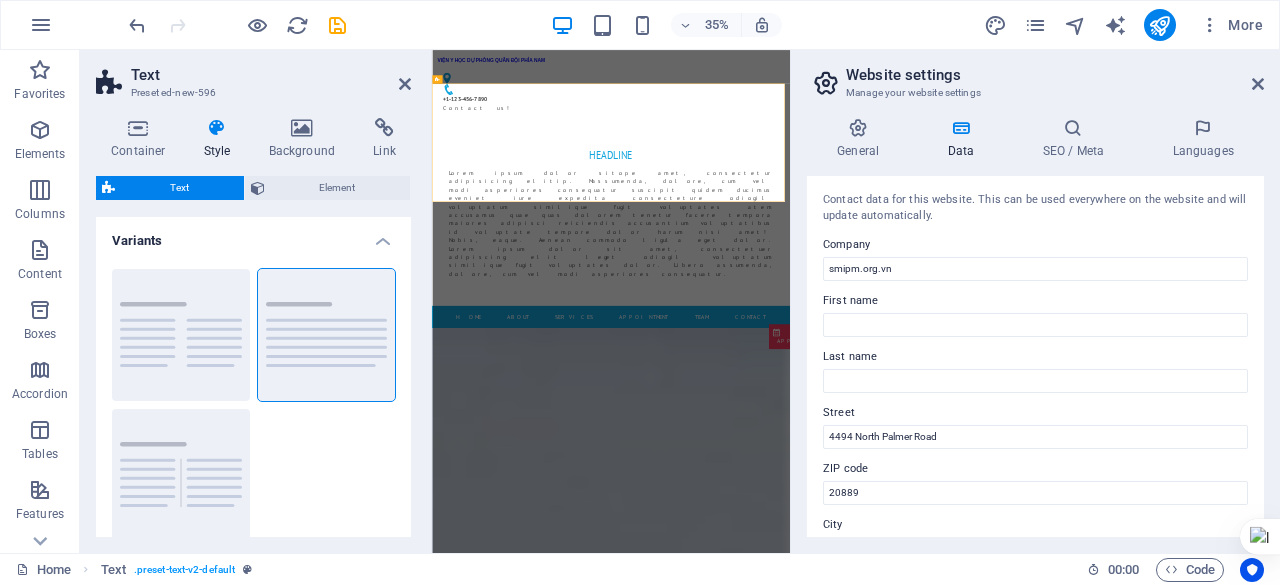 click on "Default" at bounding box center (327, 335) 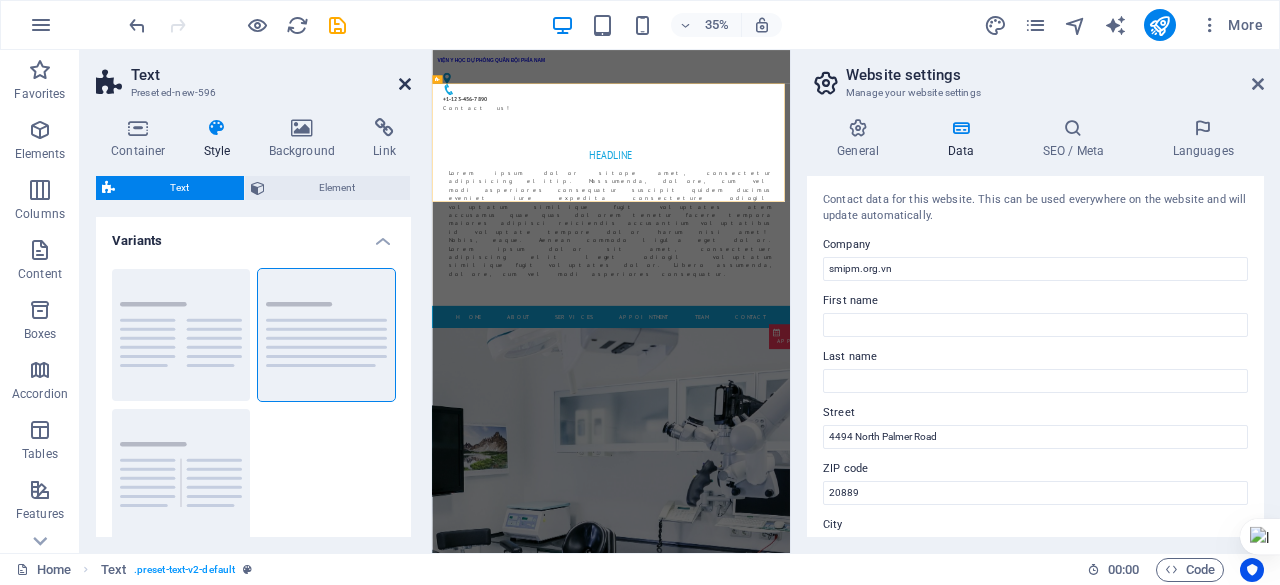click at bounding box center [405, 84] 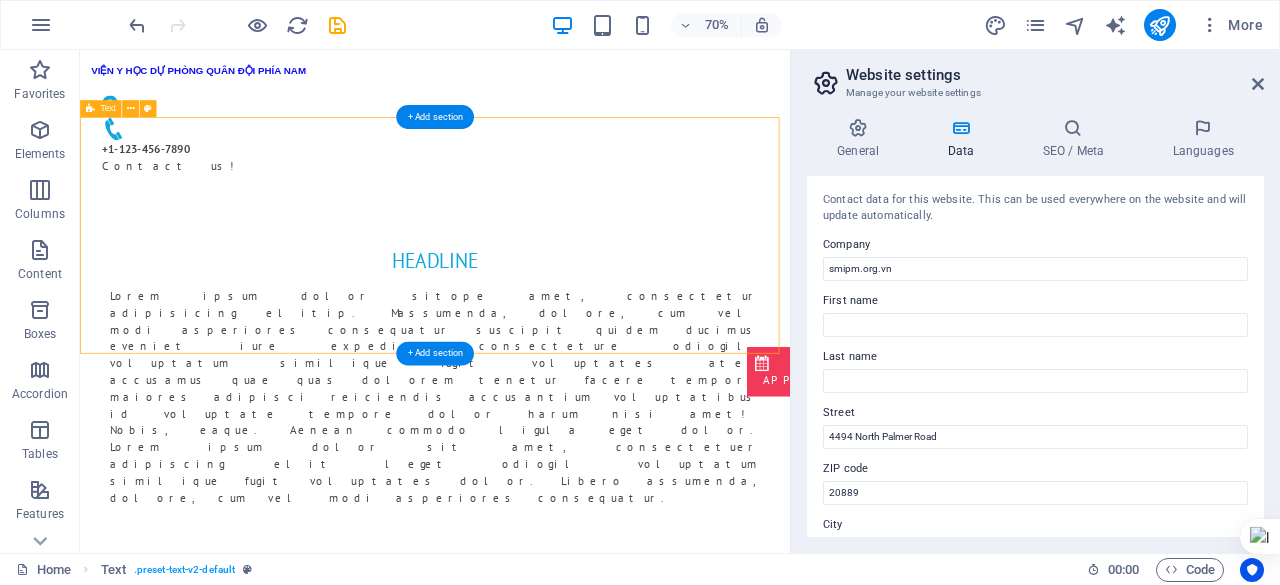 click on "Headline Lorem ipsum dolor sitope amet, consectetur adipisicing elitip. Massumenda, dolore, cum vel modi asperiores consequatur suscipit quidem ducimus eveniet iure expedita consecteture odiogil voluptatum similique fugit voluptates atem accusamus quae quas dolorem tenetur facere tempora maiores adipisci reiciendis accusantium voluptatibus id voluptate tempore dolor harum nisi amet! Nobis, eaque. Aenean commodo ligula eget dolor. Lorem ipsum dolor sit amet, consectetuer adipiscing elit leget odiogil voluptatum similique fugit voluptates dolor. Libero assumenda, dolore, cum vel modi asperiores consequatur." at bounding box center [587, 516] 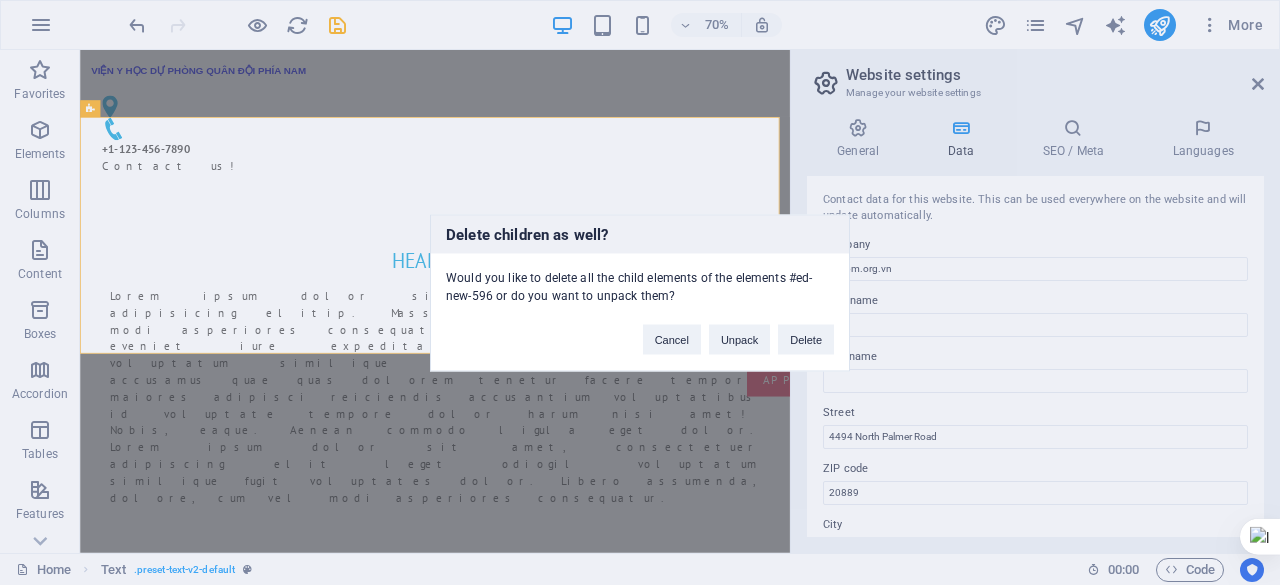 type 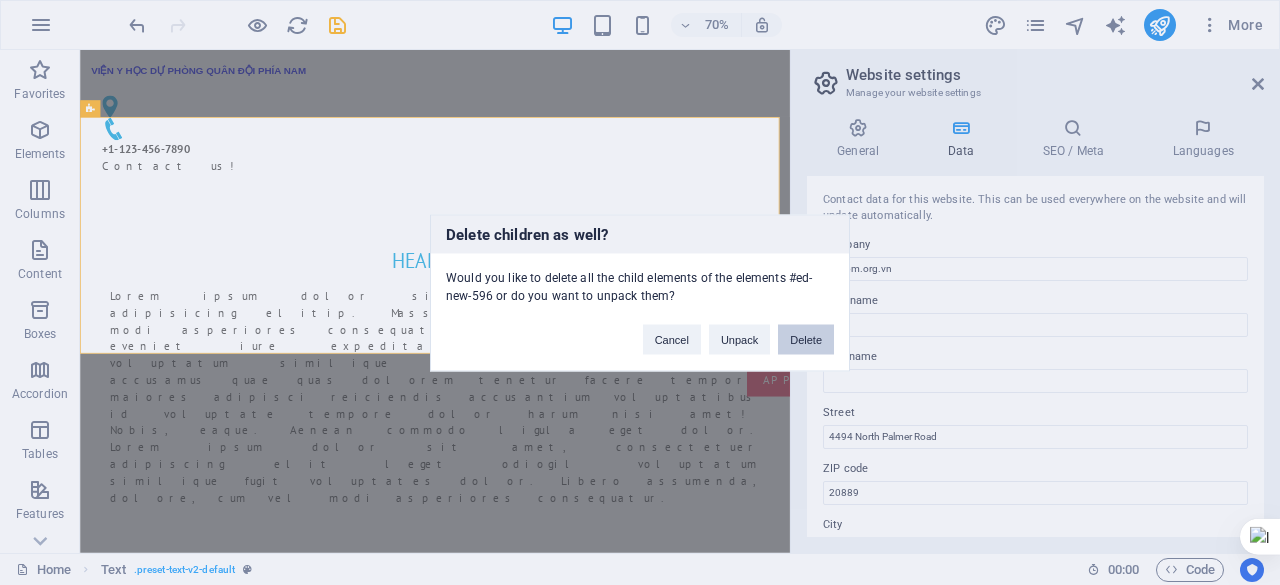 click on "Delete" at bounding box center (806, 339) 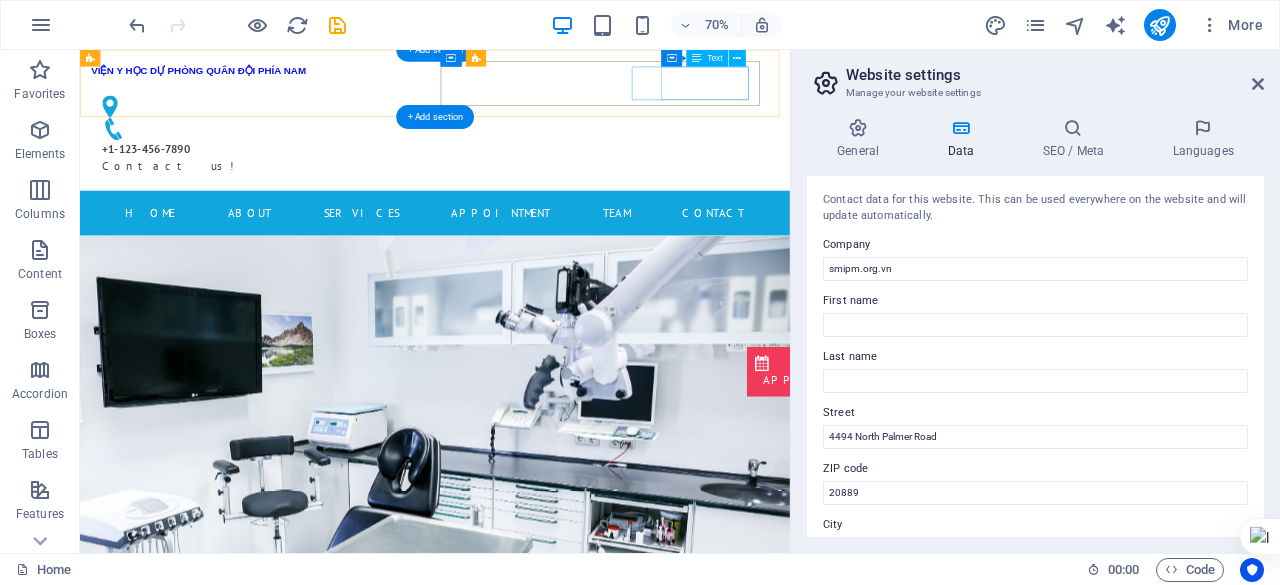 click on "+1-123-456-7890 Contact us!" at bounding box center (324, 203) 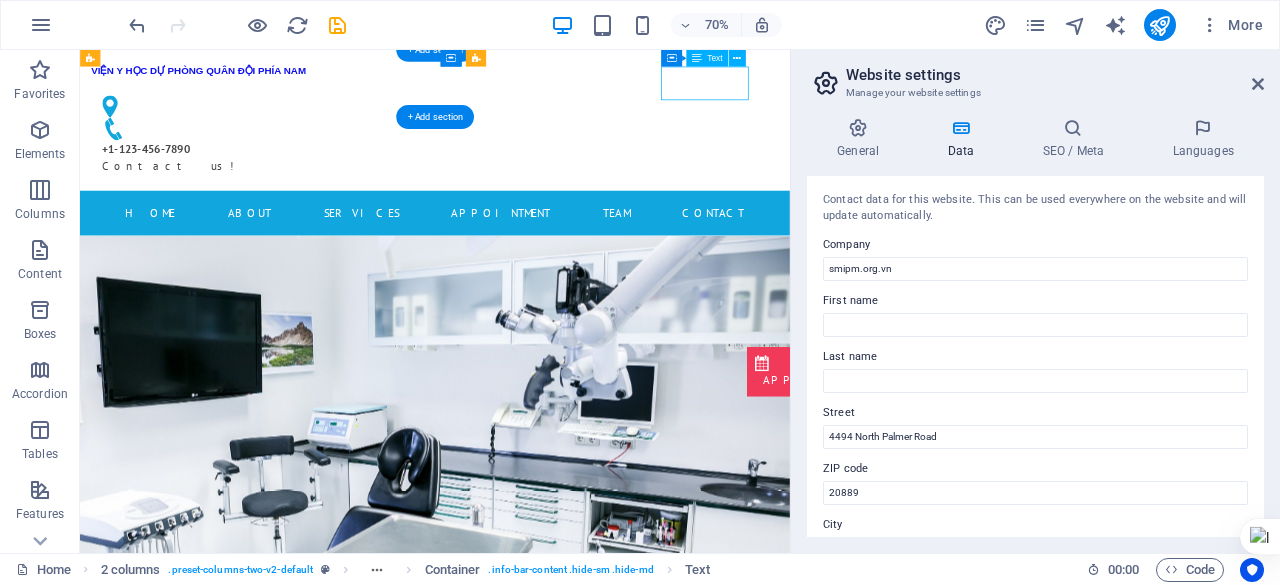 click on "+1-123-456-7890 Contact us!" at bounding box center [324, 203] 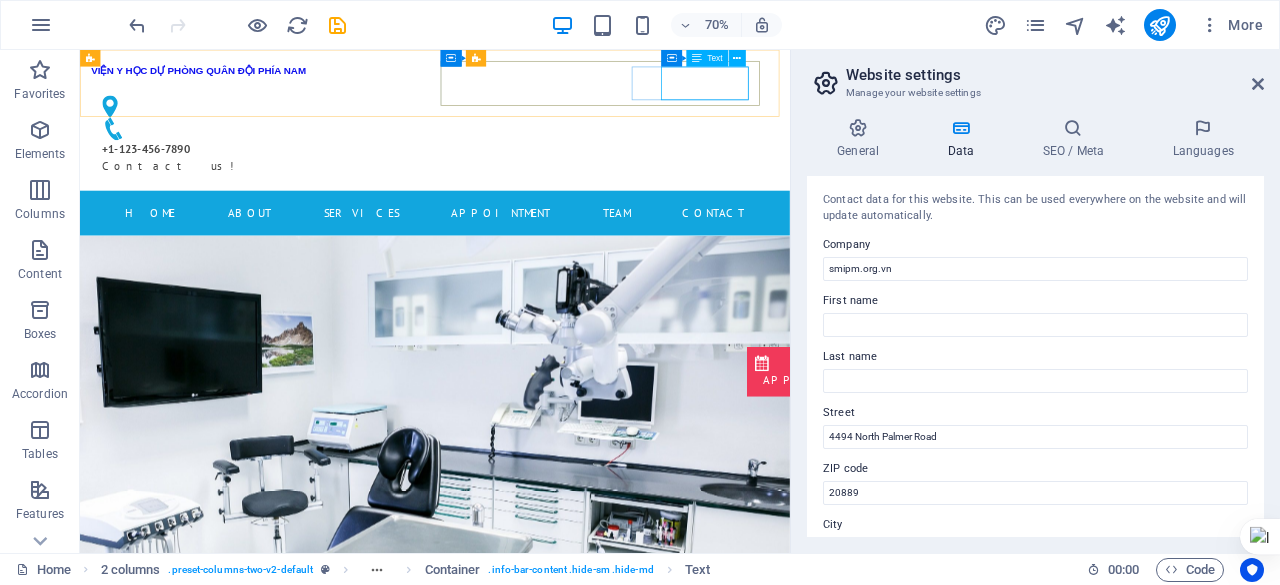 click on "Text" at bounding box center [714, 58] 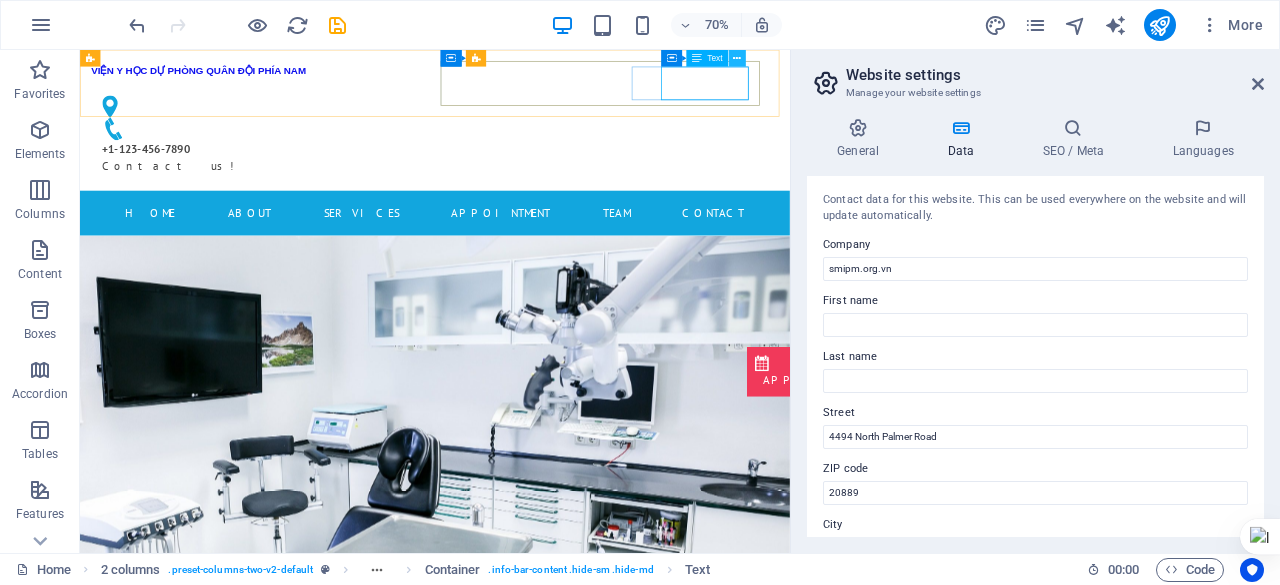 click at bounding box center [737, 58] 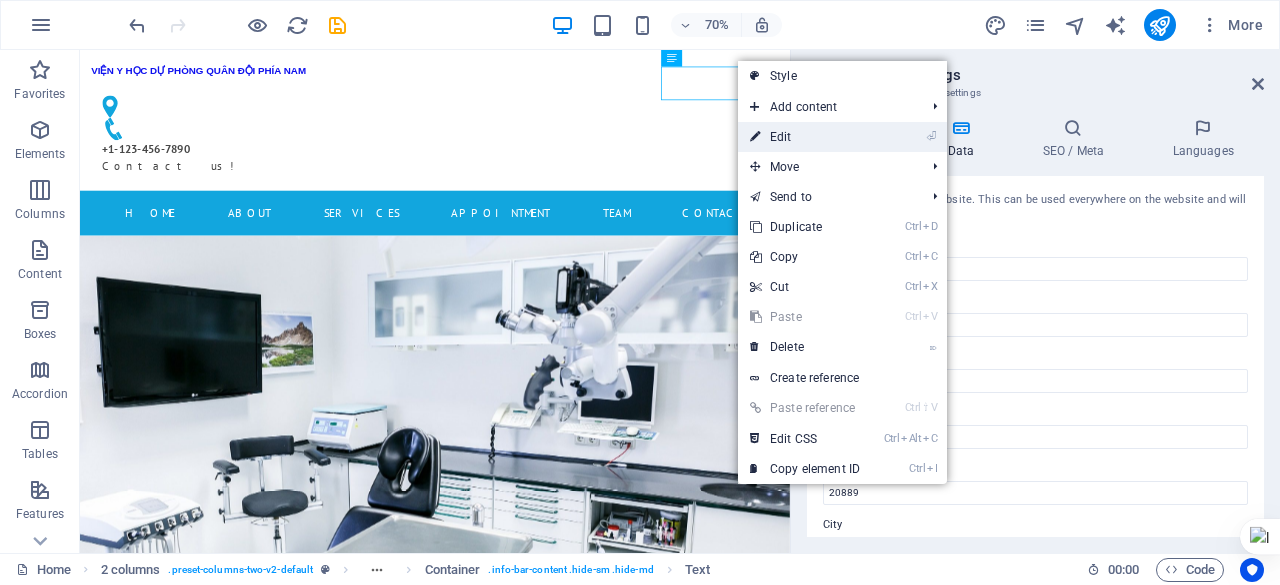 click on "⏎  Edit" at bounding box center [805, 137] 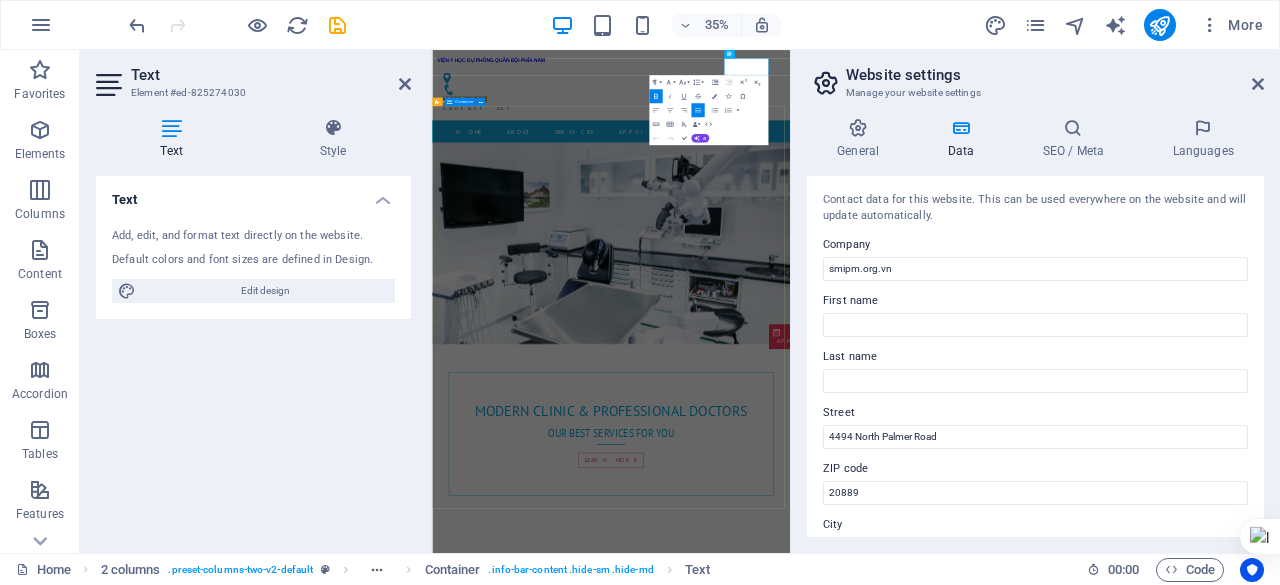 type 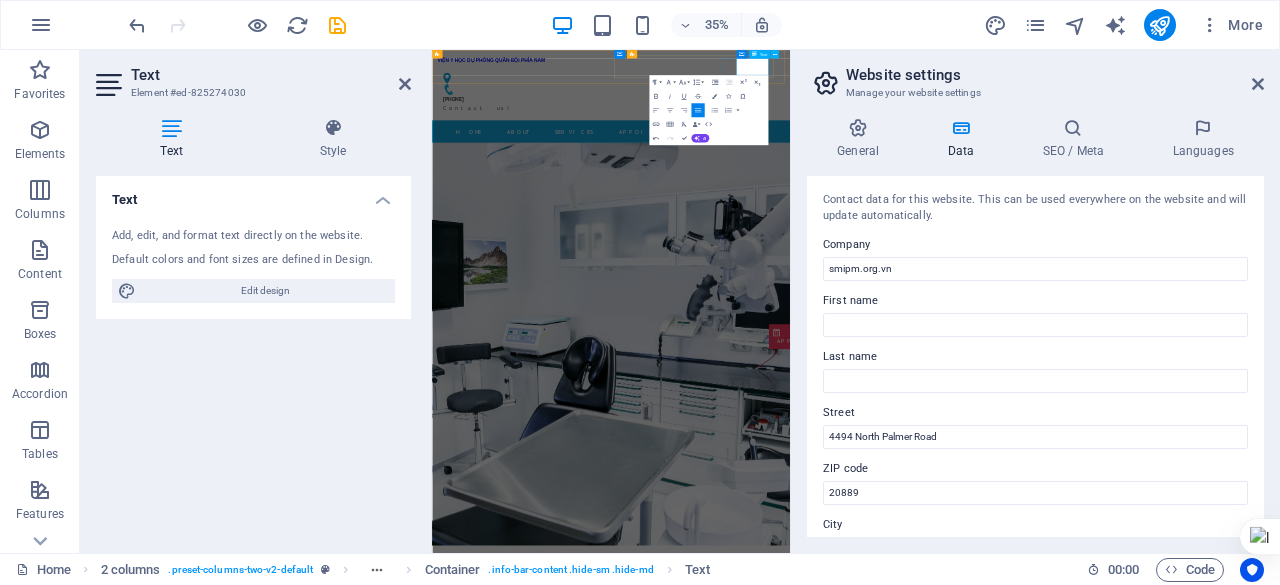 click on "0868679389 Contact us!" at bounding box center [676, 203] 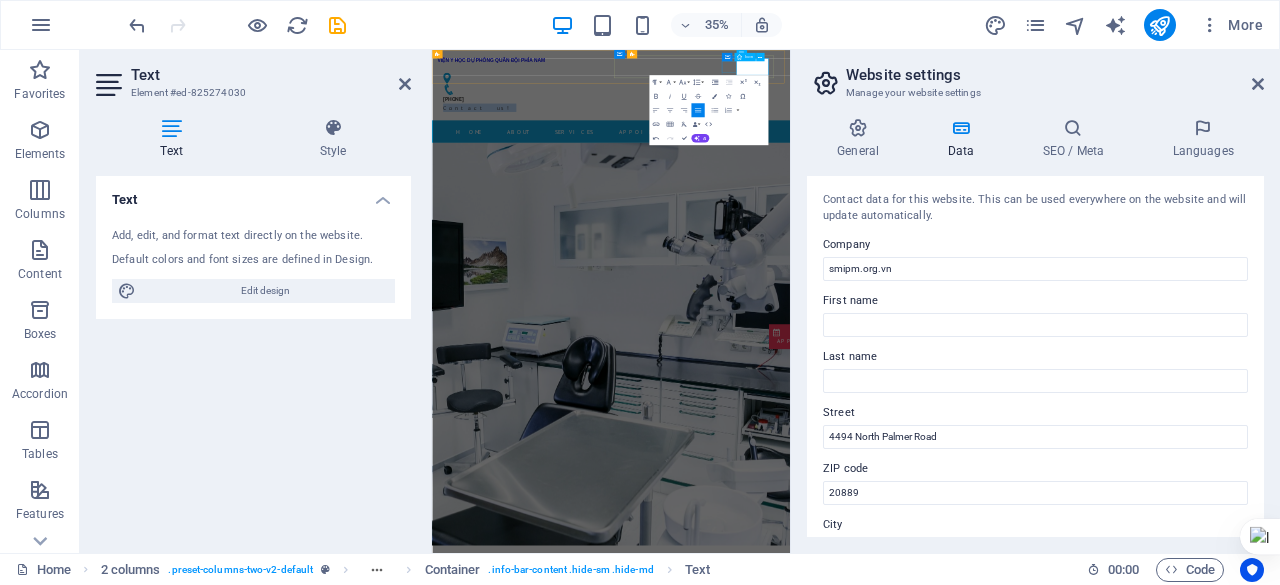 drag, startPoint x: 1388, startPoint y: 106, endPoint x: 1296, endPoint y: 102, distance: 92.086914 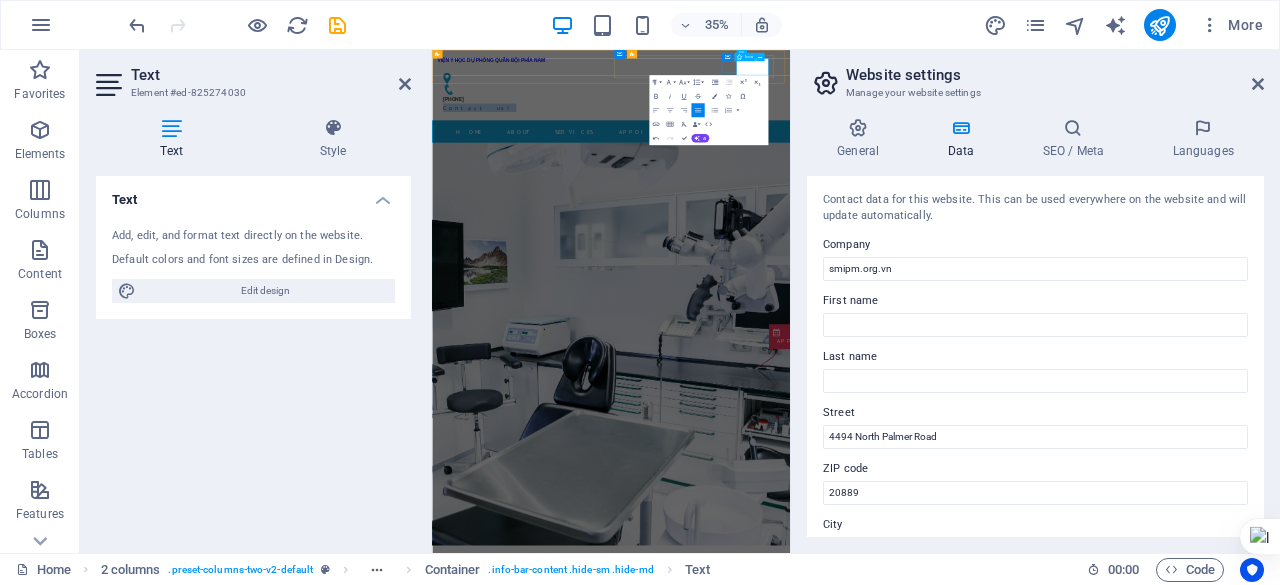 click on "0868679389 Contact us!" at bounding box center (676, 187) 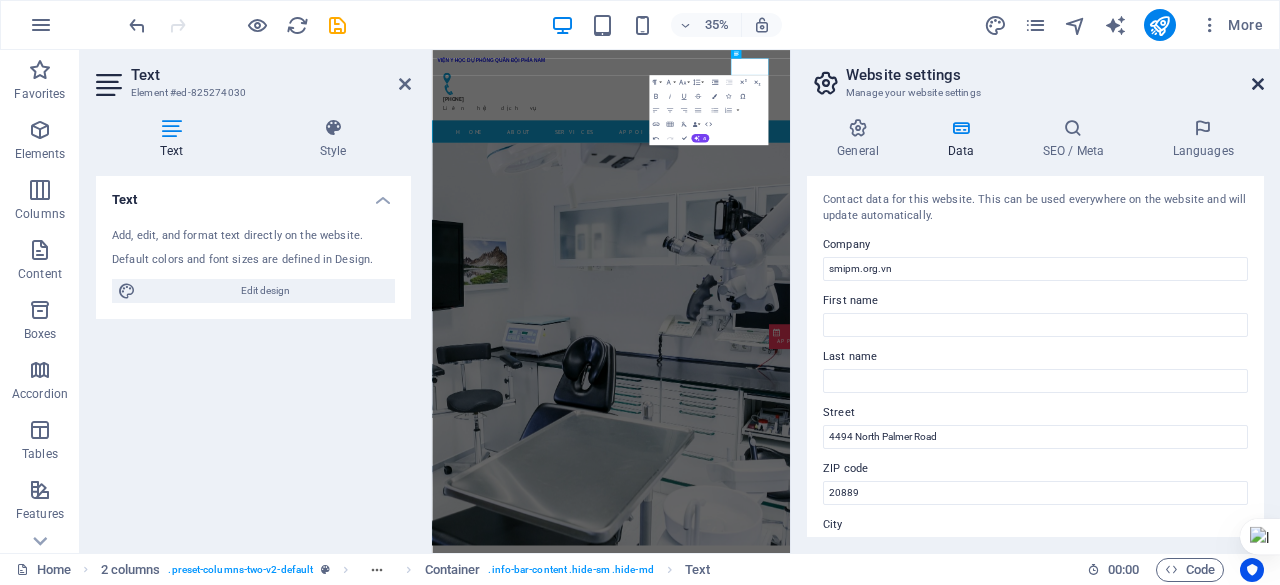 click at bounding box center (1258, 84) 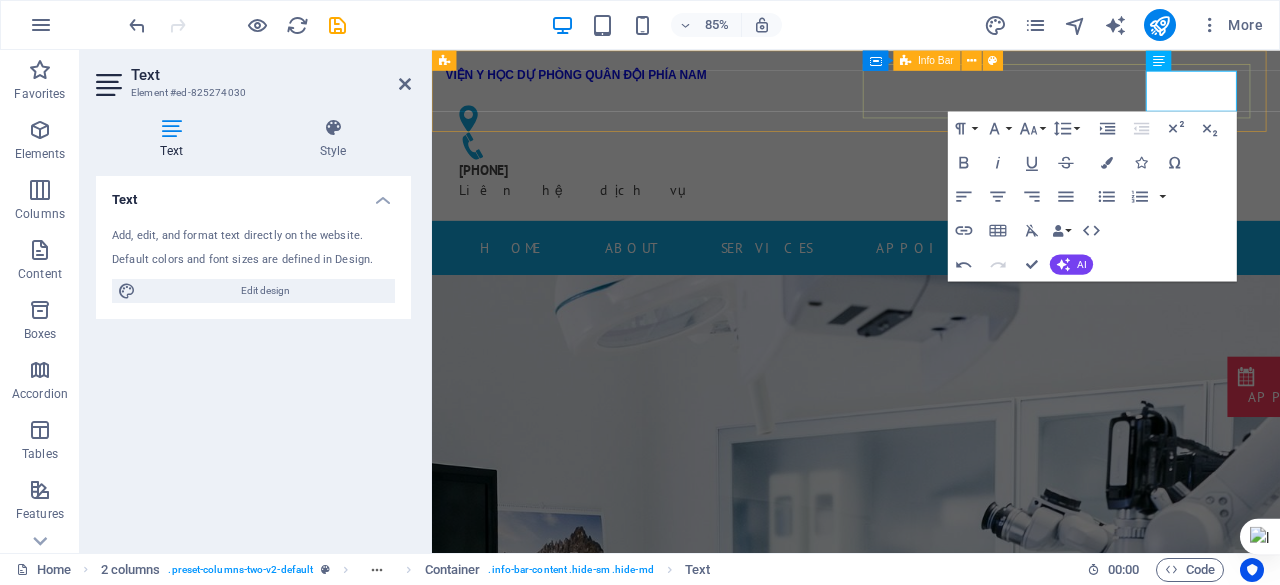 click on "0868679389 Liên hệ  dịch vụ" at bounding box center (676, 171) 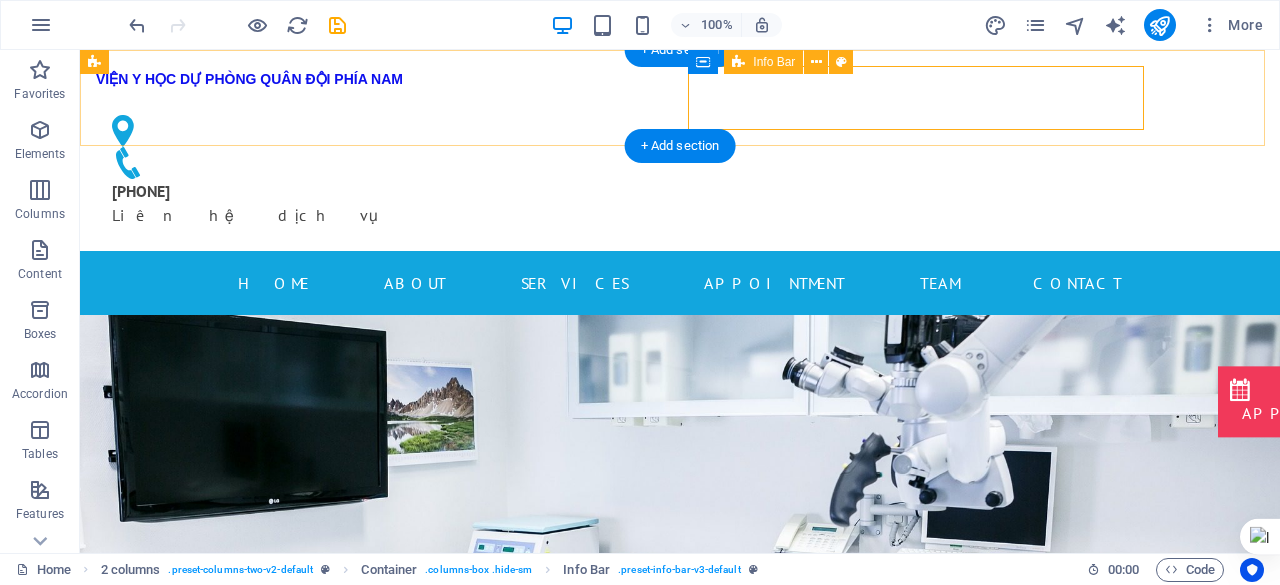 click on "0868679389 Liên hệ  dịch vụ" at bounding box center (324, 171) 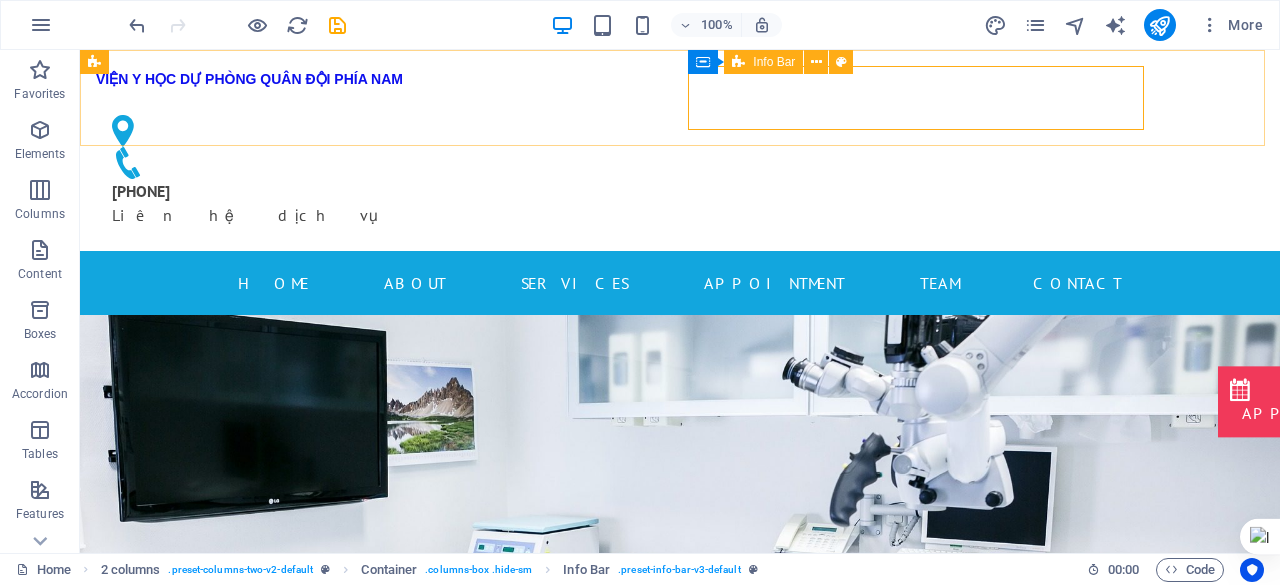 click on "Info Bar" at bounding box center [774, 62] 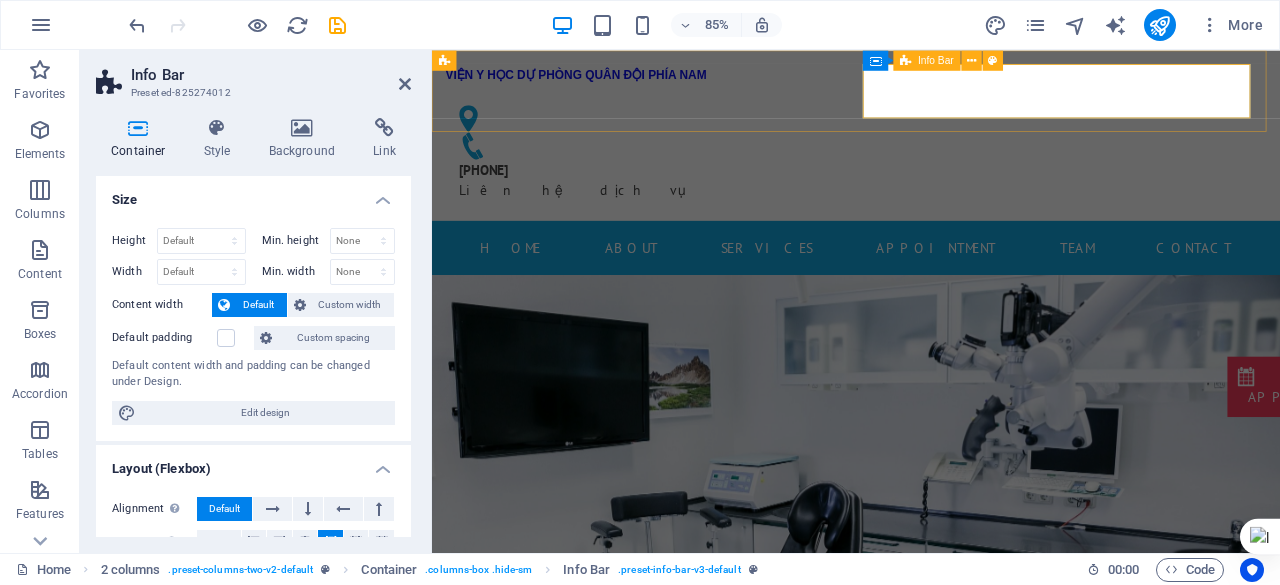 click on "0868679389 Liên hệ  dịch vụ" at bounding box center (676, 171) 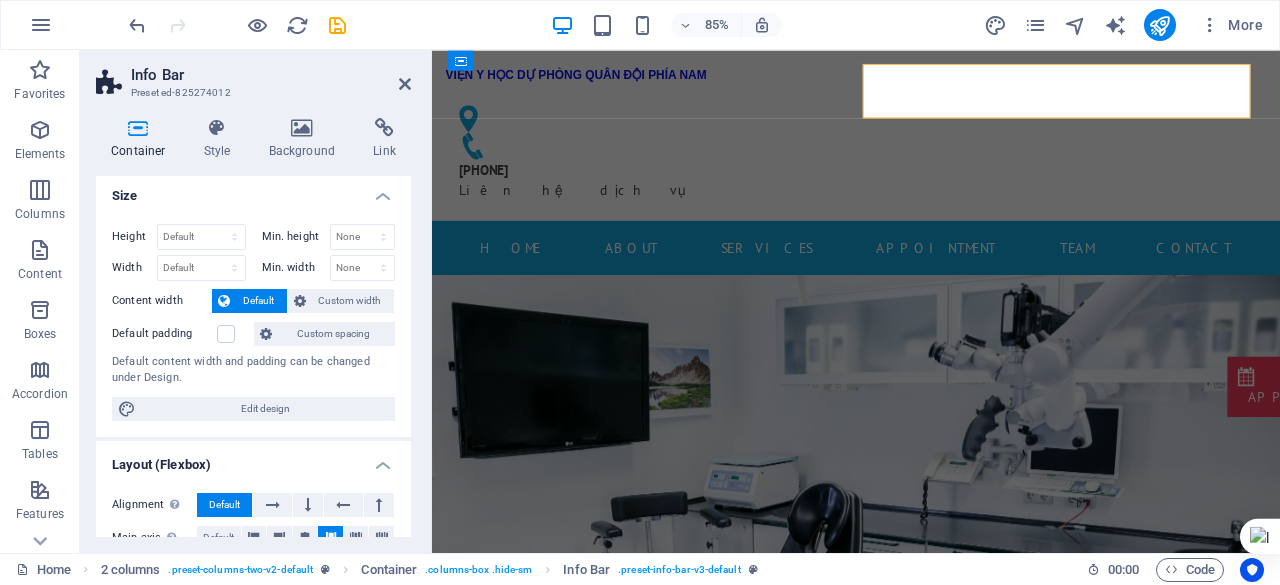 scroll, scrollTop: 0, scrollLeft: 0, axis: both 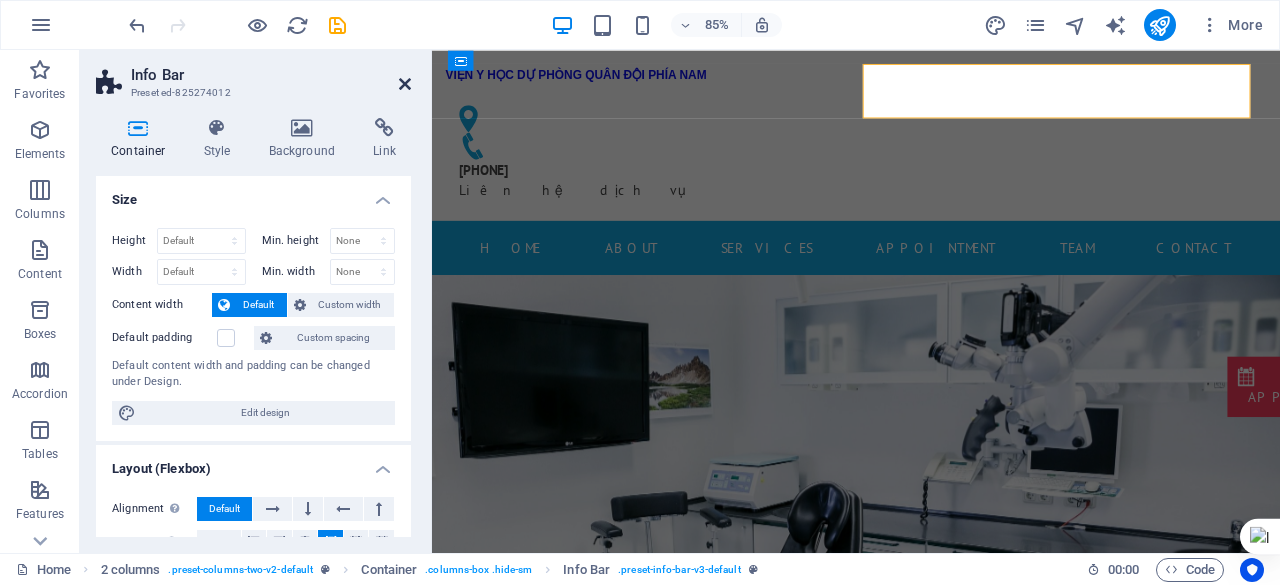 click at bounding box center [405, 84] 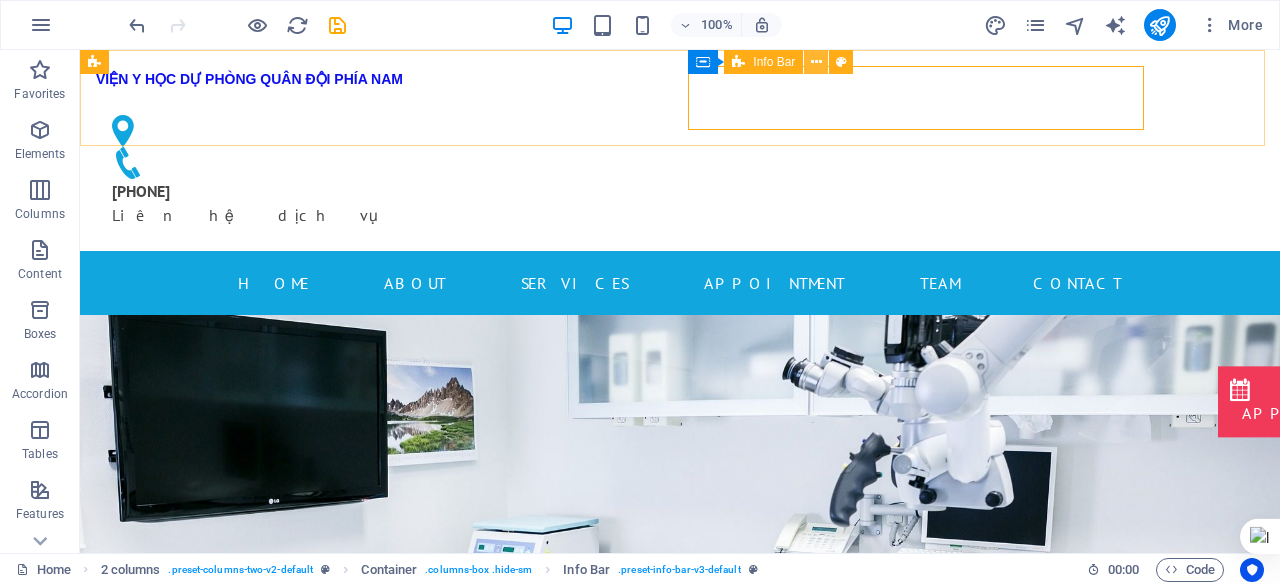 click at bounding box center [816, 62] 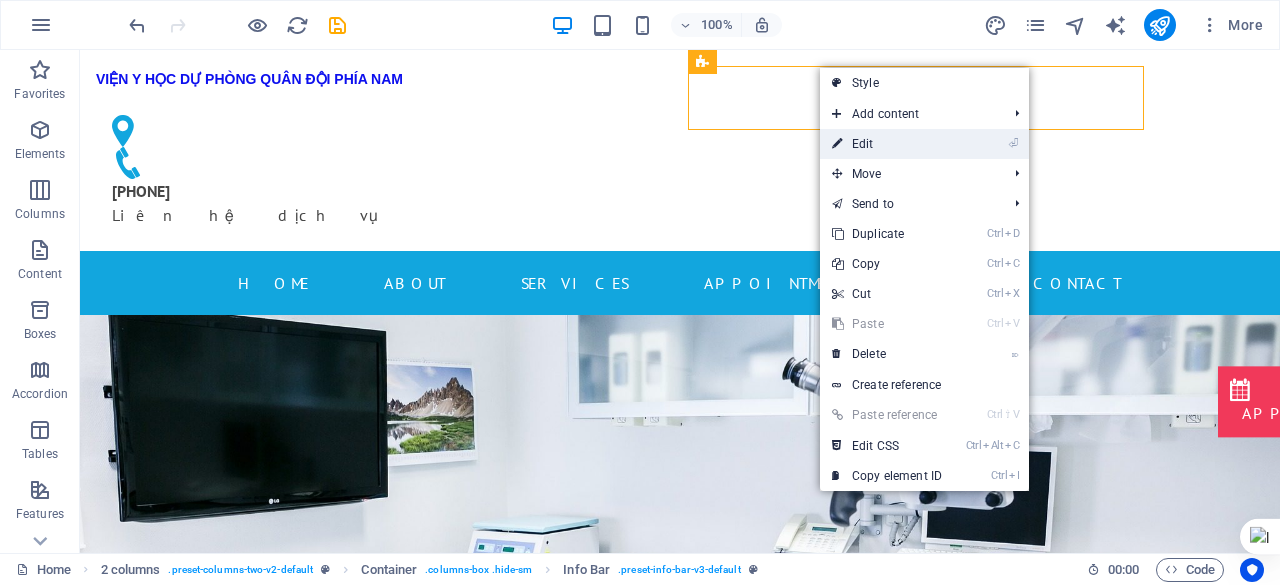 click on "⏎  Edit" at bounding box center (887, 144) 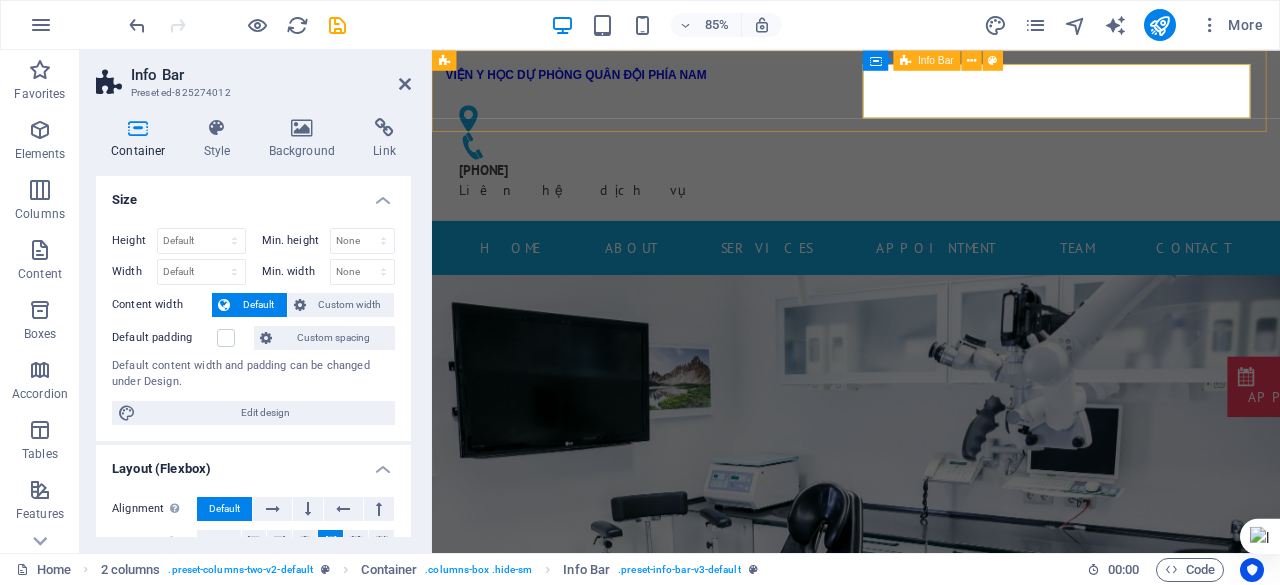 click on "0868679389 Liên hệ  dịch vụ" at bounding box center [676, 171] 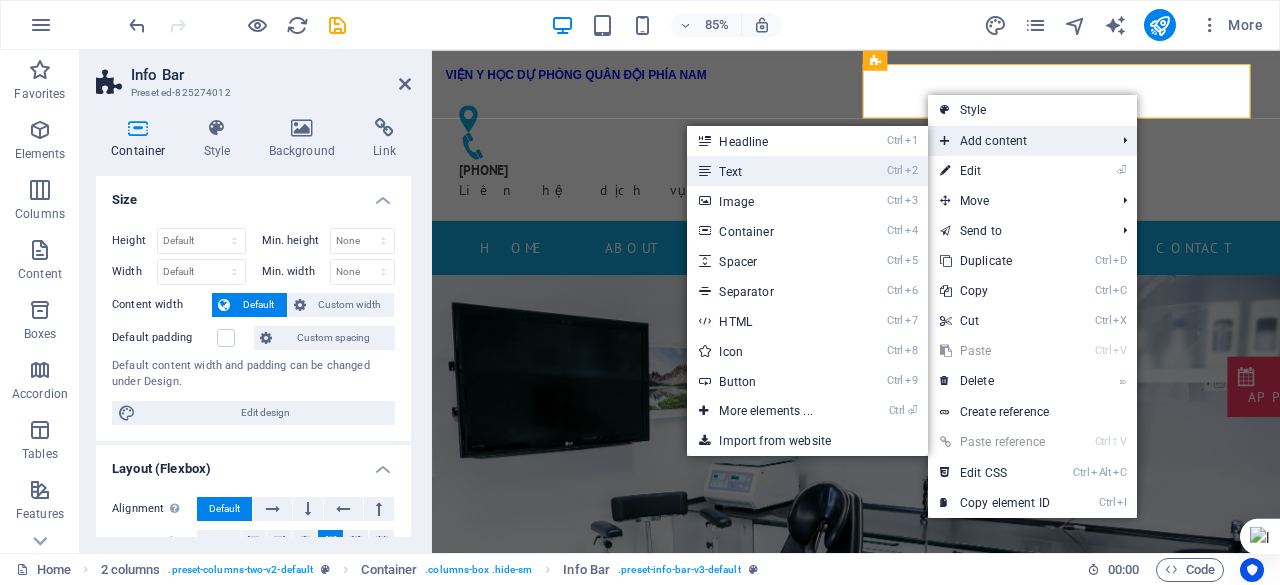 click on "Ctrl 2  Text" at bounding box center [769, 171] 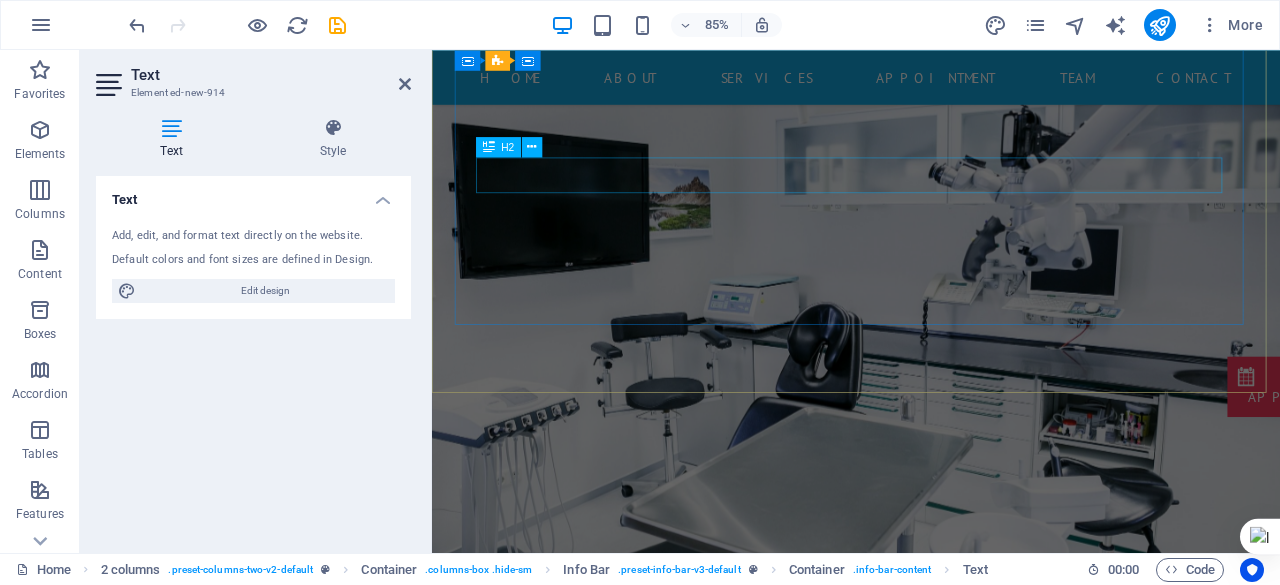 scroll, scrollTop: 0, scrollLeft: 0, axis: both 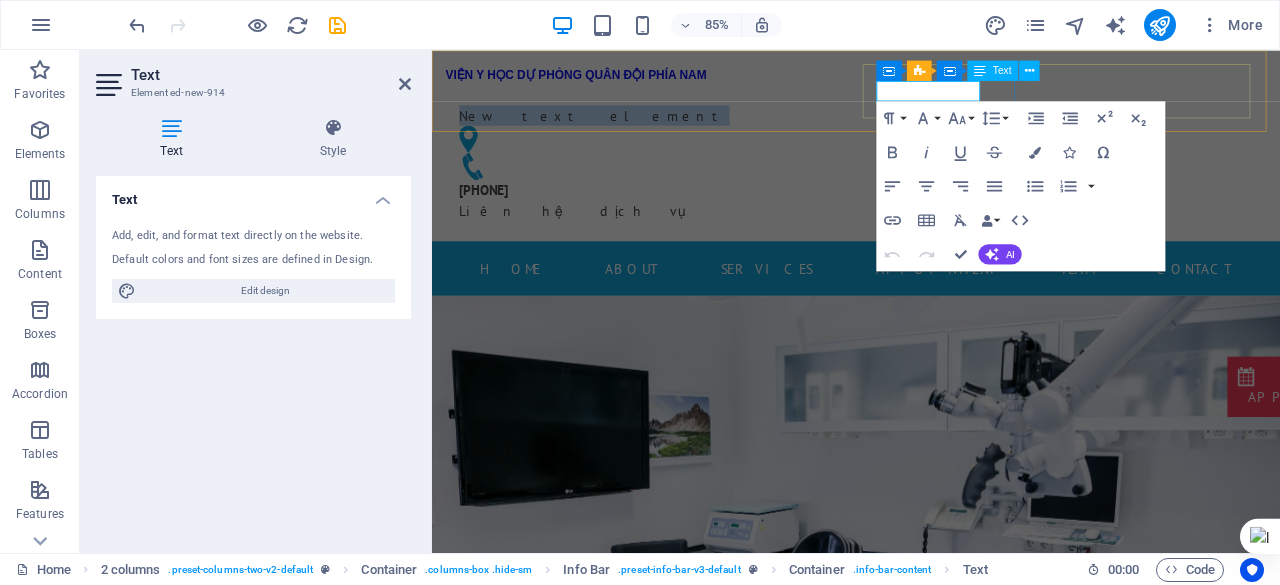 click on "New text element" at bounding box center [668, 127] 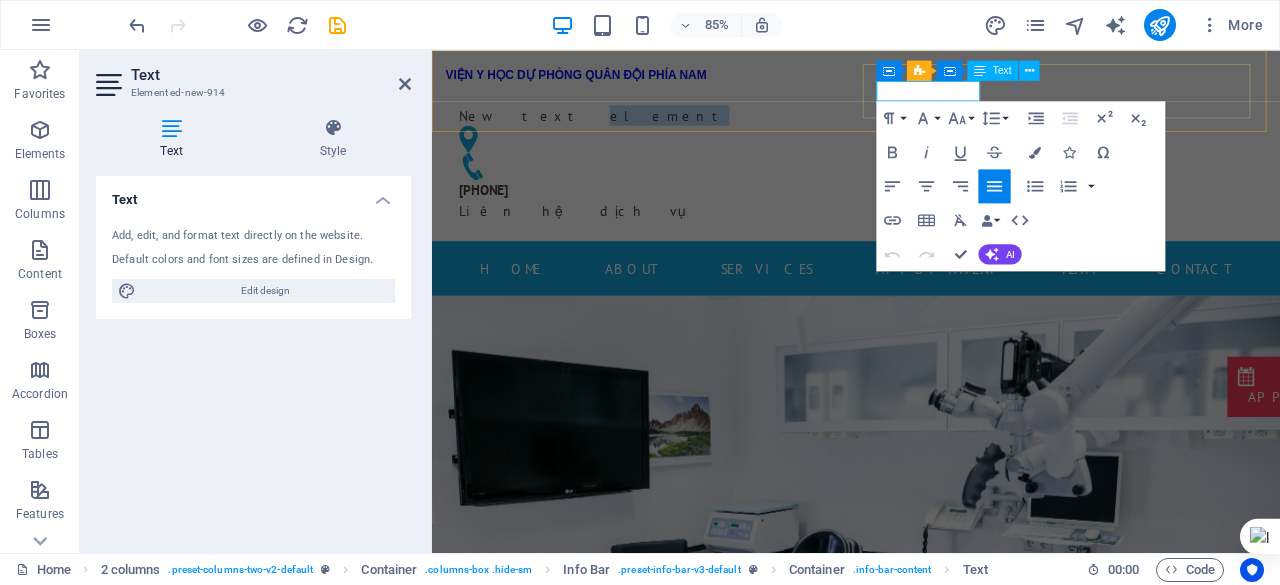 click on "New text element" at bounding box center (668, 127) 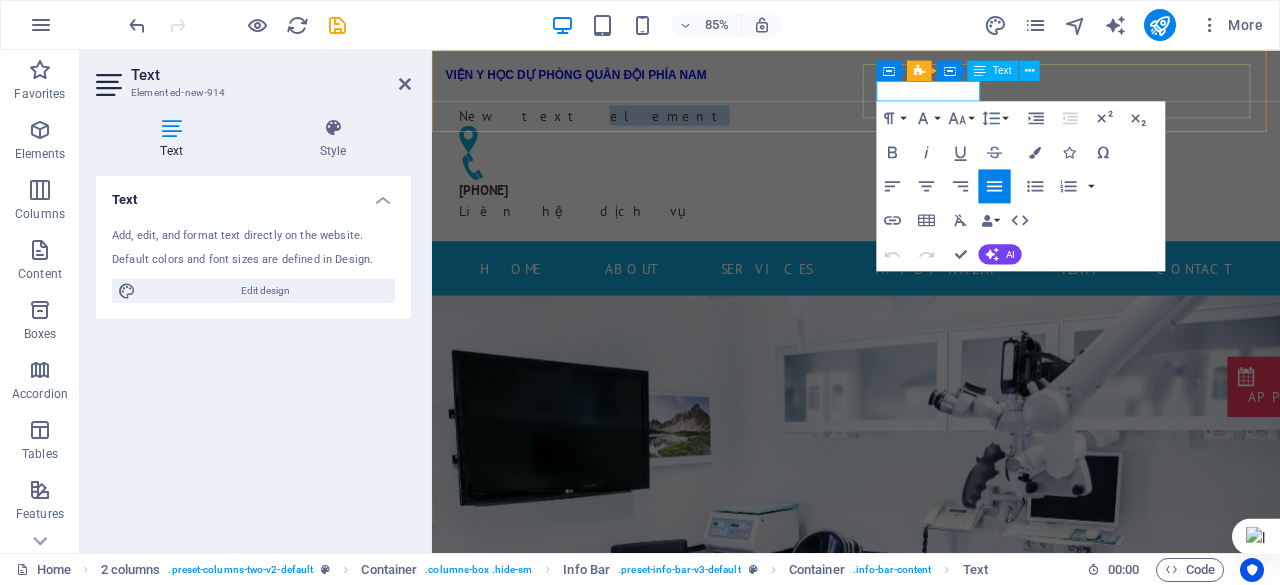 type 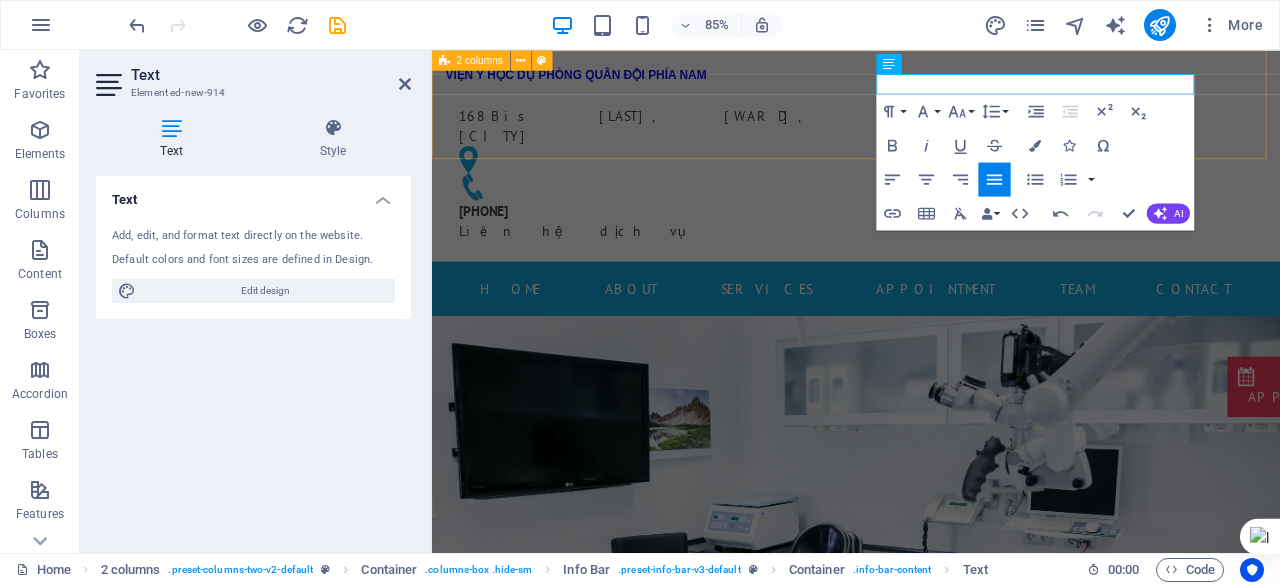 click on "VIỆN Y HỌC DỰ PHÒNG QUÂN ĐỘI PHÍA NAM 168Bis Phan Văn Trị,  Phường An Nhơn, TP. Hồ Chí Minh 0868679389 Liên hệ  dịch vụ" at bounding box center (931, 174) 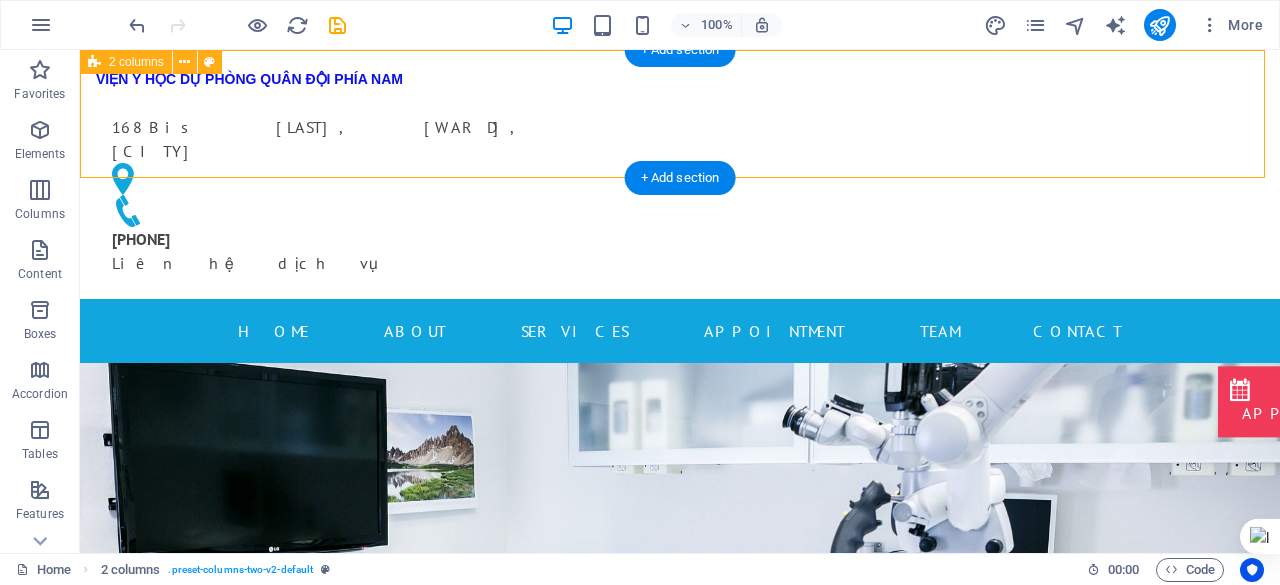 click on "VIỆN Y HỌC DỰ PHÒNG QUÂN ĐỘI PHÍA NAM 168Bis Phan Văn Trị,  Phường An Nhơn, TP. Hồ Chí Minh 0868679389 Liên hệ  dịch vụ" at bounding box center (680, 174) 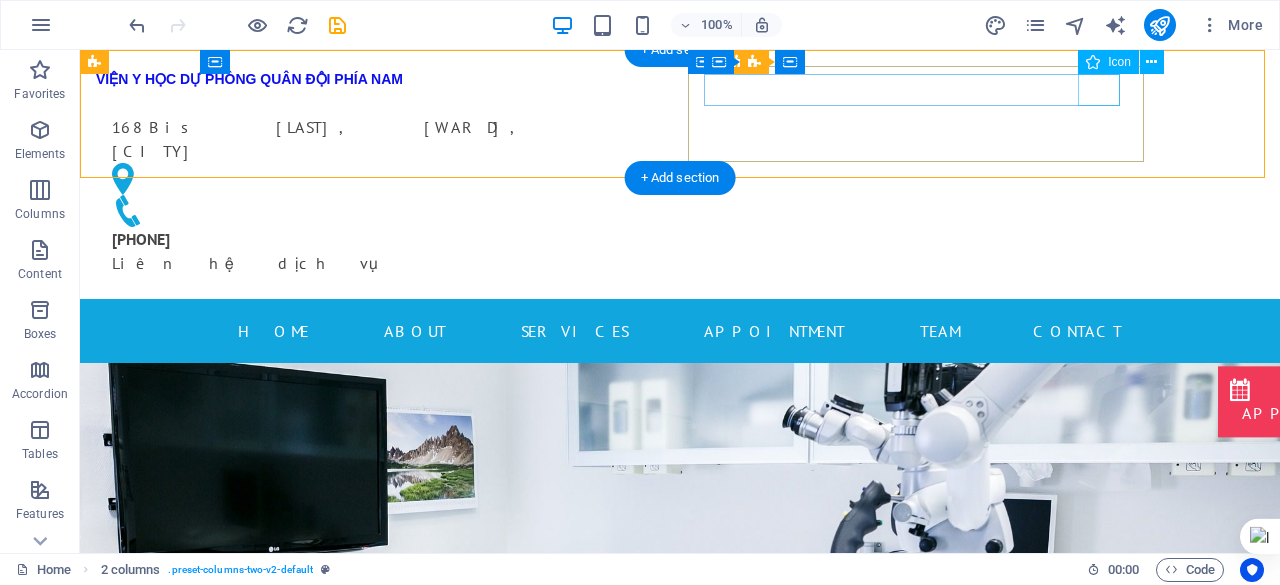 click at bounding box center (316, 179) 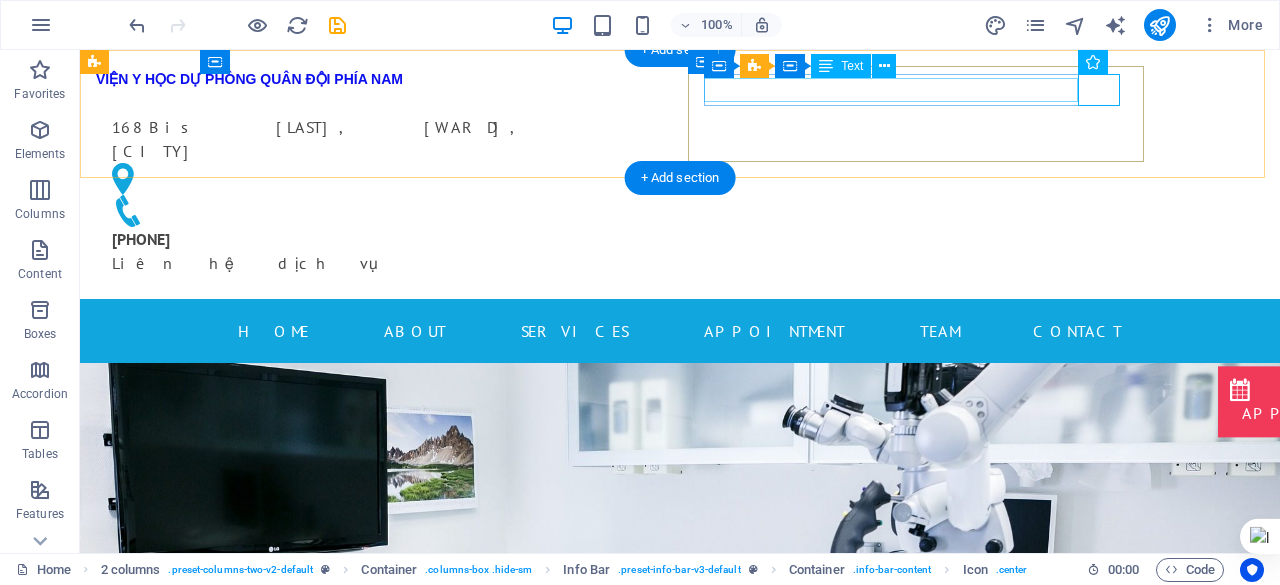 drag, startPoint x: 1086, startPoint y: 91, endPoint x: 712, endPoint y: 89, distance: 374.00534 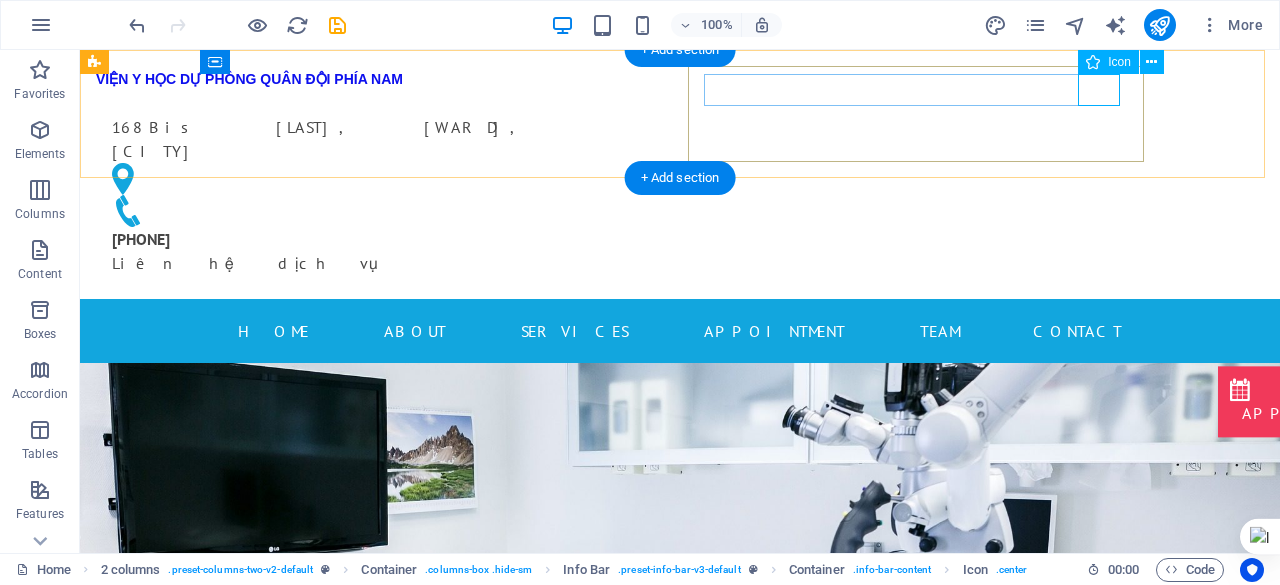 click at bounding box center [316, 179] 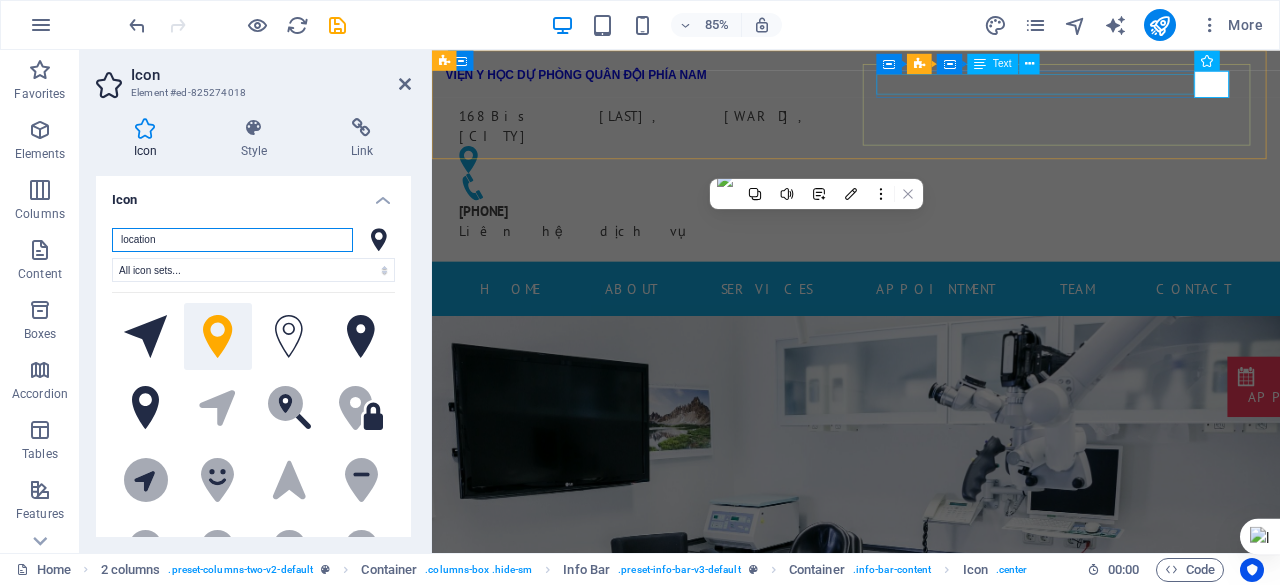 drag, startPoint x: 1355, startPoint y: 88, endPoint x: 954, endPoint y: 87, distance: 401.00125 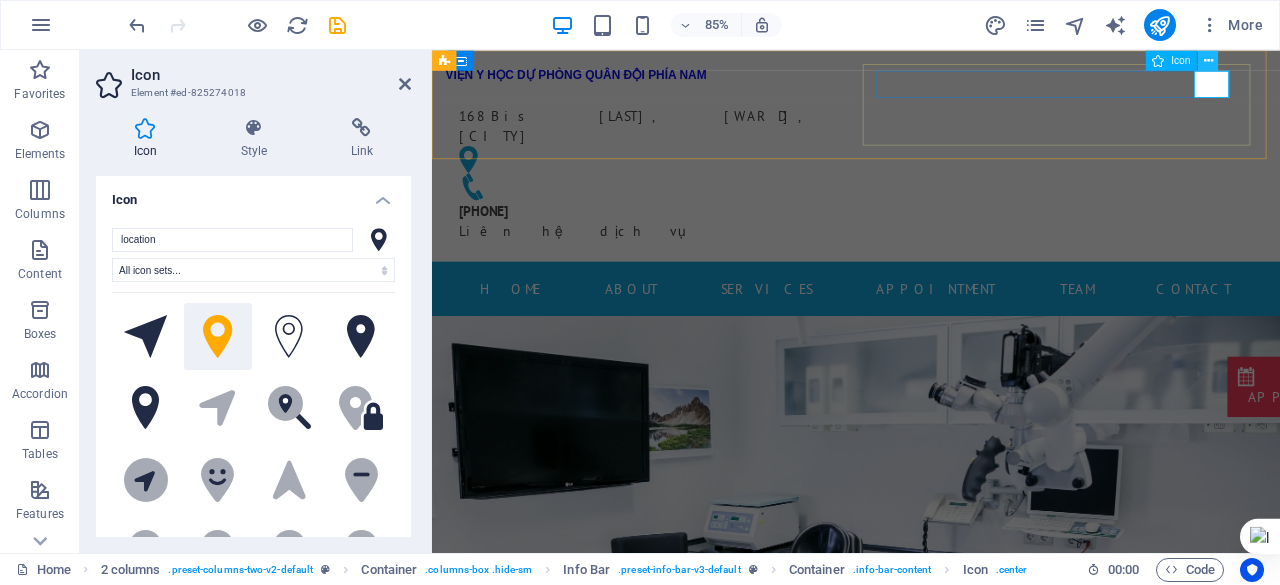 click at bounding box center (1208, 60) 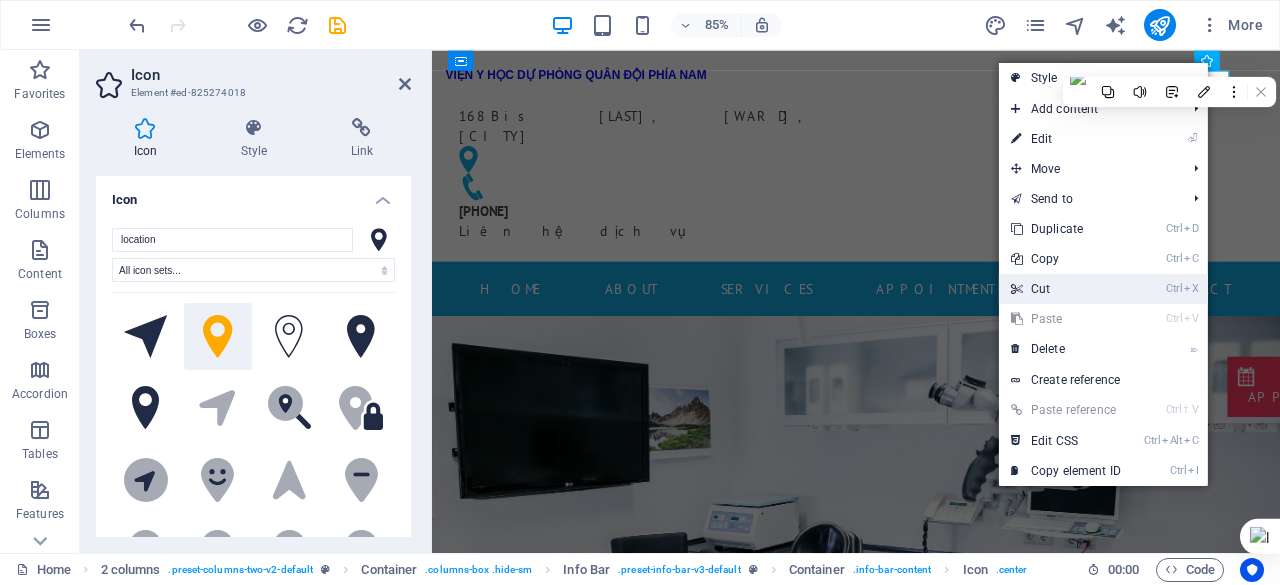 click on "Ctrl X  Cut" at bounding box center (1066, 289) 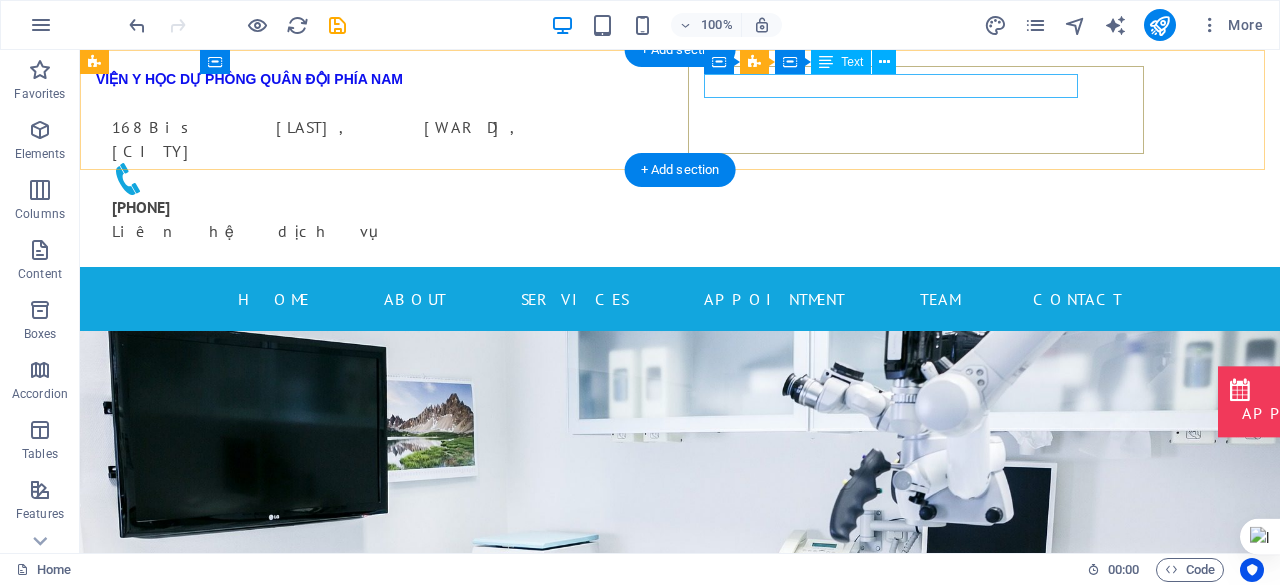 click on "168Bis Phan Văn Trị,  Phường An Nhơn, TP. Hồ Chí Minh" at bounding box center (316, 139) 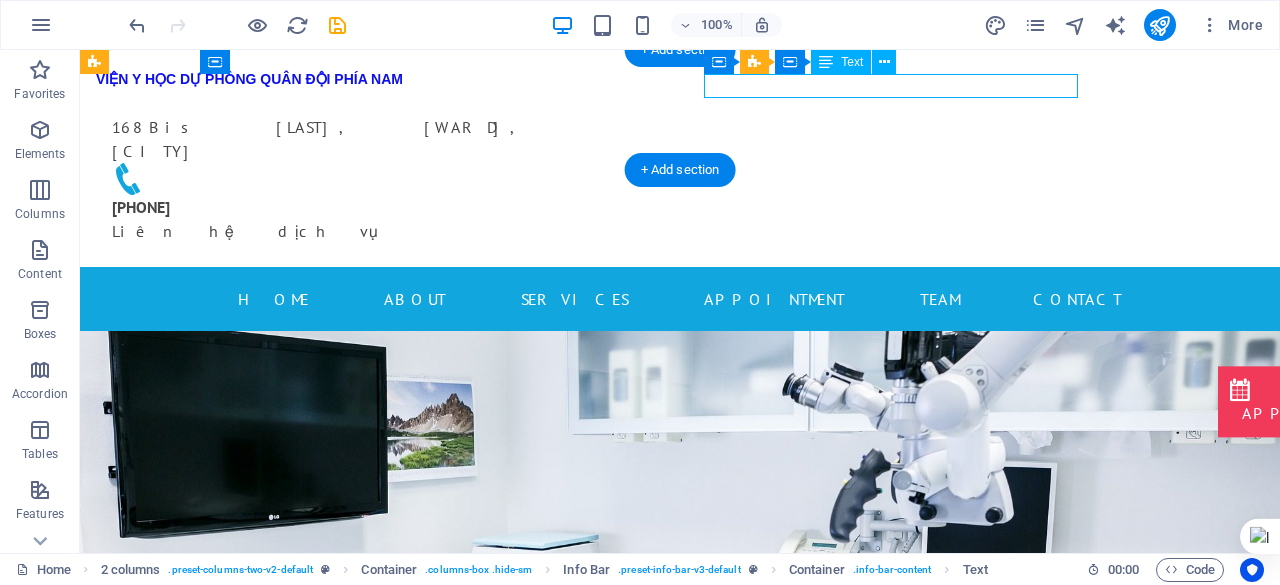click on "168Bis Phan Văn Trị,  Phường An Nhơn, TP. Hồ Chí Minh" at bounding box center [316, 139] 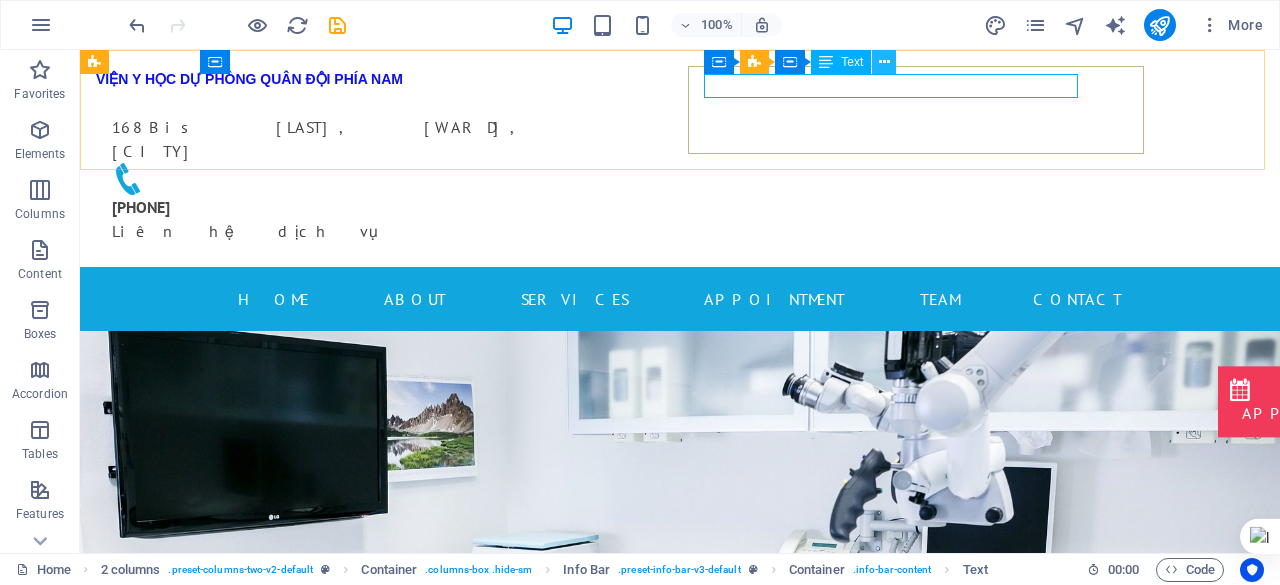 click at bounding box center [884, 62] 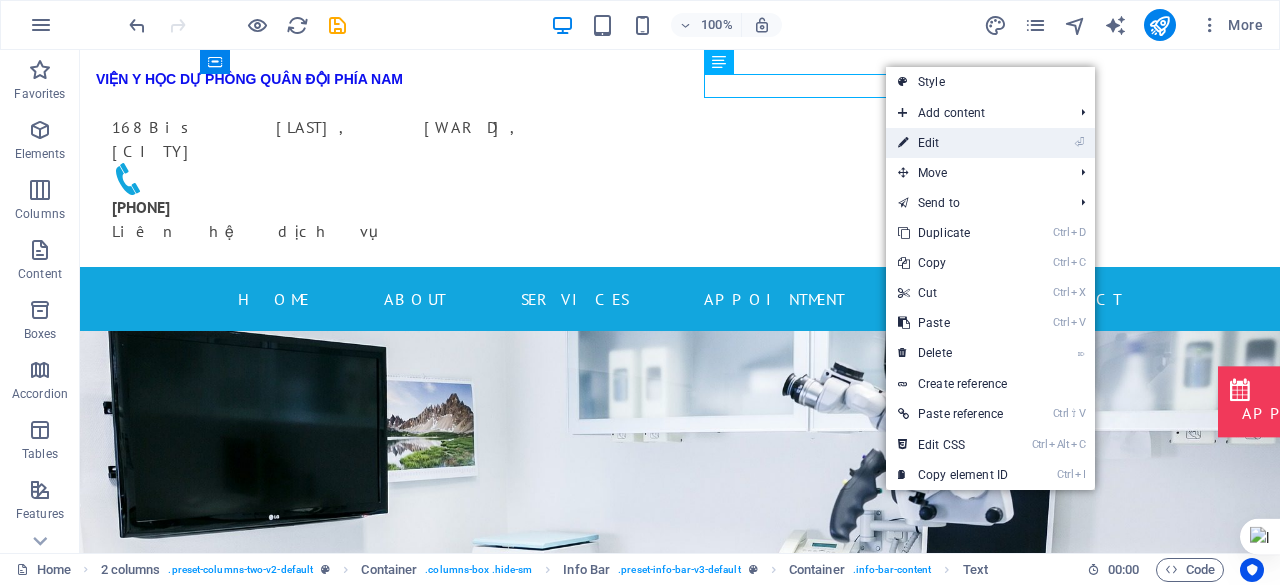 click on "⏎  Edit" at bounding box center (953, 143) 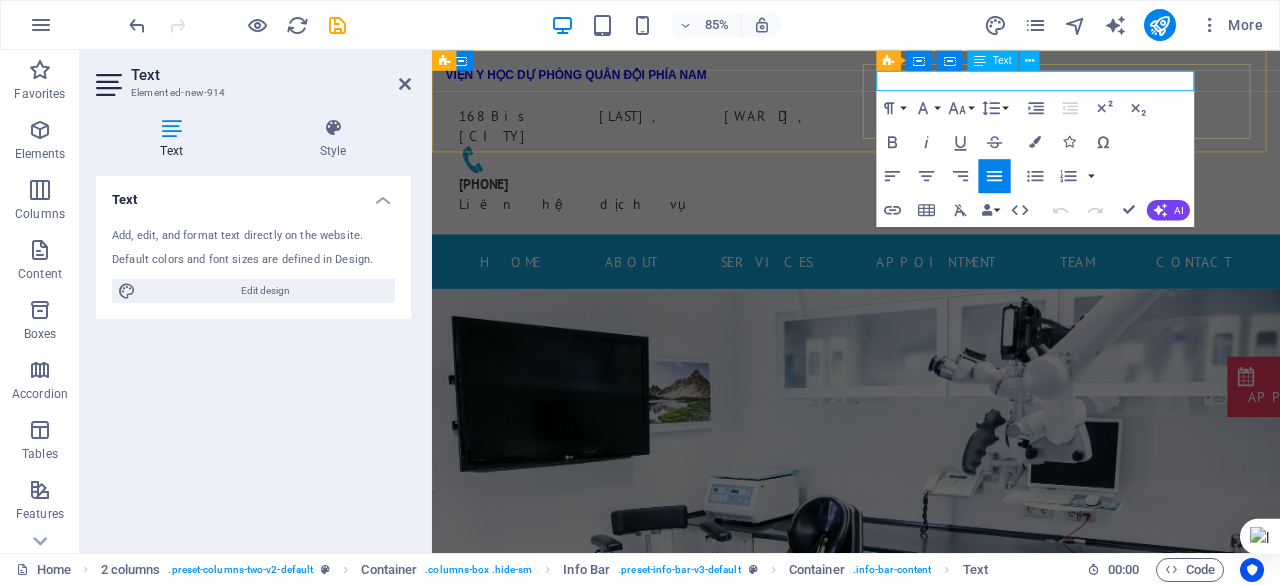 click on "168Bis Phan Văn Trị,  Phường An Nhơn, TP. Hồ Chí Minh" at bounding box center (668, 139) 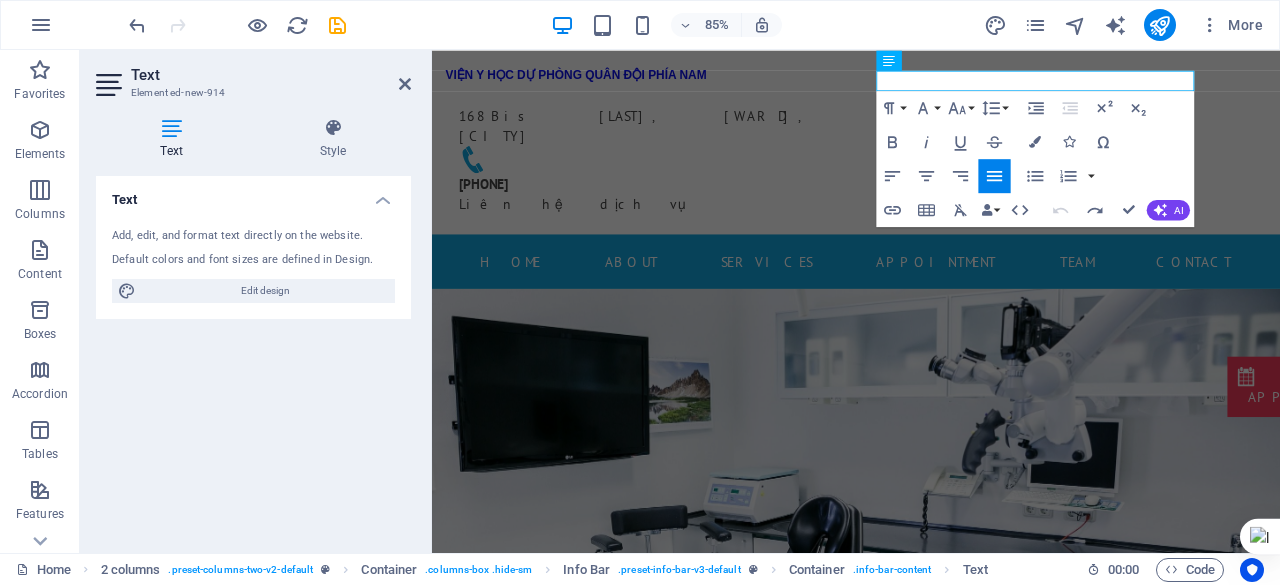 click on "Text Element #ed-new-914 Text Style Text Add, edit, and format text directly on the website. Default colors and font sizes are defined in Design. Edit design Alignment Left aligned Centered Right aligned Info Bar Element Layout How this element expands within the layout (Flexbox). Size Default auto px % 1/1 1/2 1/3 1/4 1/5 1/6 1/7 1/8 1/9 1/10 Grow Shrink Order Container layout Visible Visible Opacity 100 % Overflow Spacing Margin Default auto px % rem vw vh Custom Custom auto px % rem vw vh auto px % rem vw vh auto px % rem vw vh auto px % rem vw vh Padding Default px rem % vh vw Custom Custom px rem % vh vw px rem % vh vw px rem % vh vw px rem % vh vw Border Style              - Width 1 auto px rem % vh vw Custom Custom 1 auto px rem % vh vw 1 auto px rem % vh vw 1 auto px rem % vh vw 1 auto px rem % vh vw  - Color Round corners Default px rem % vh vw Custom Custom px rem % vh vw px rem % vh vw px rem % vh vw px rem % vh vw Shadow Default None Outside Inside Color X offset 0 px rem vh vw Y offset" at bounding box center (256, 301) 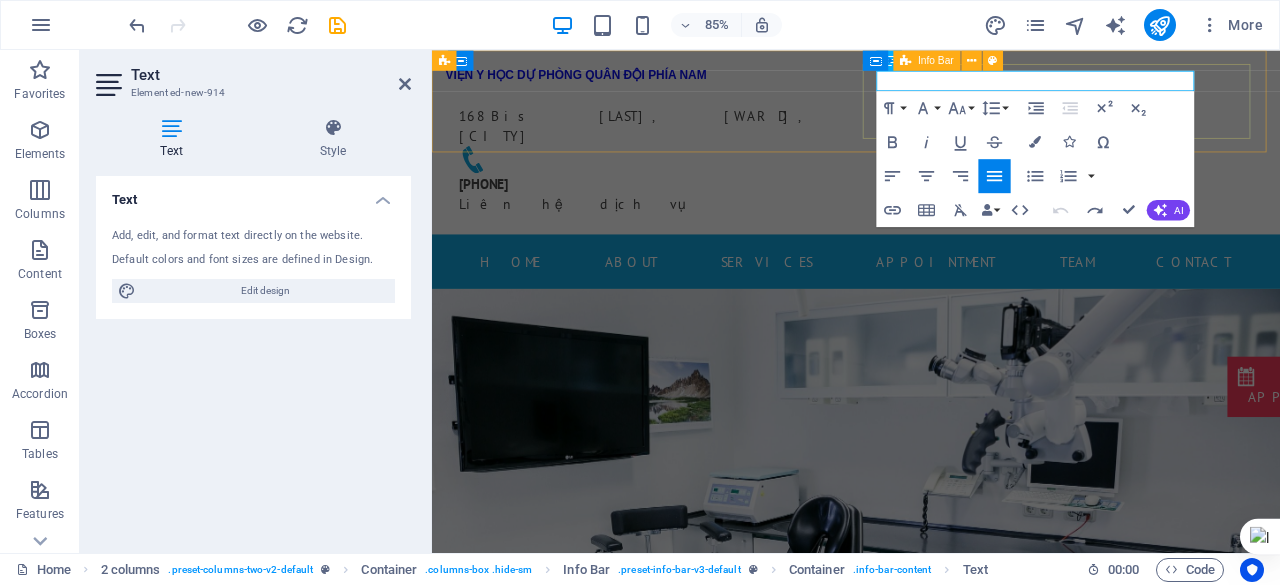 click on "168Bis Phan Văn Trị,  Phường An Nhơn, TP. Hồ Chí Minh 0868679389 Liên hệ  dịch vụ" at bounding box center [676, 179] 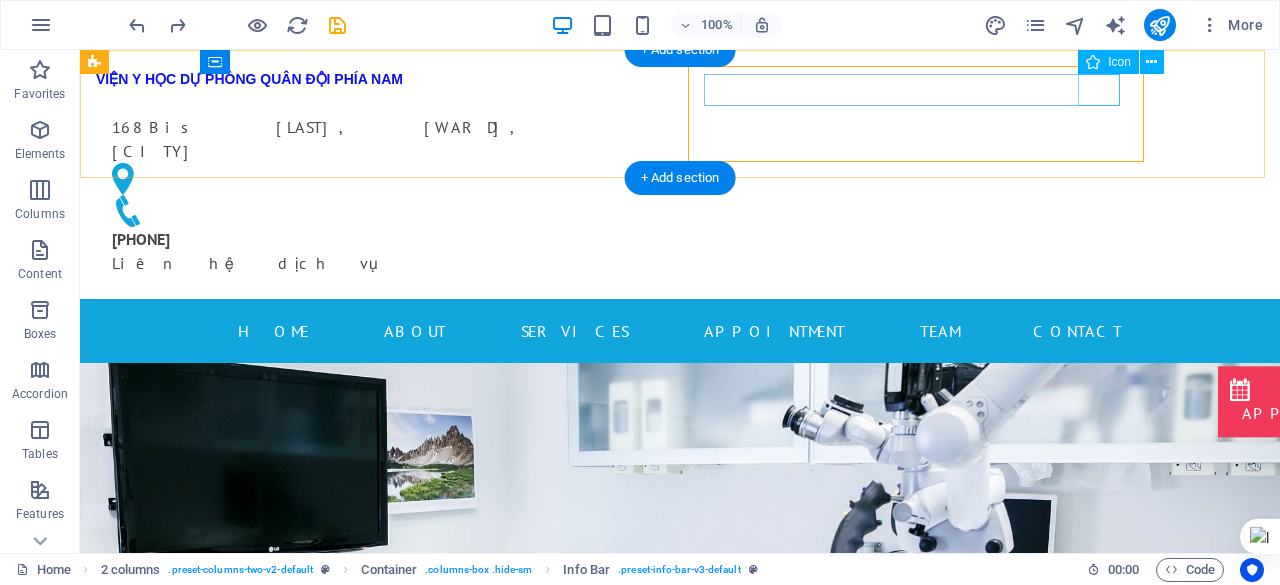 click at bounding box center (316, 179) 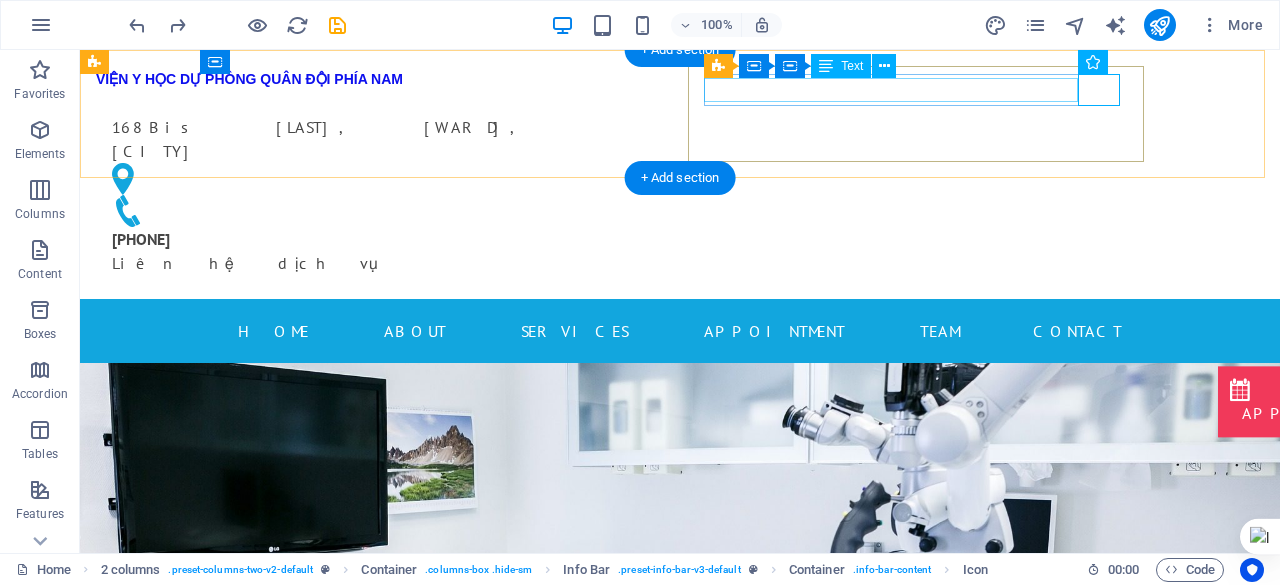 click on "168Bis Phan Văn Trị,  Phường An Nhơn, TP. Hồ Chí Minh" at bounding box center (316, 139) 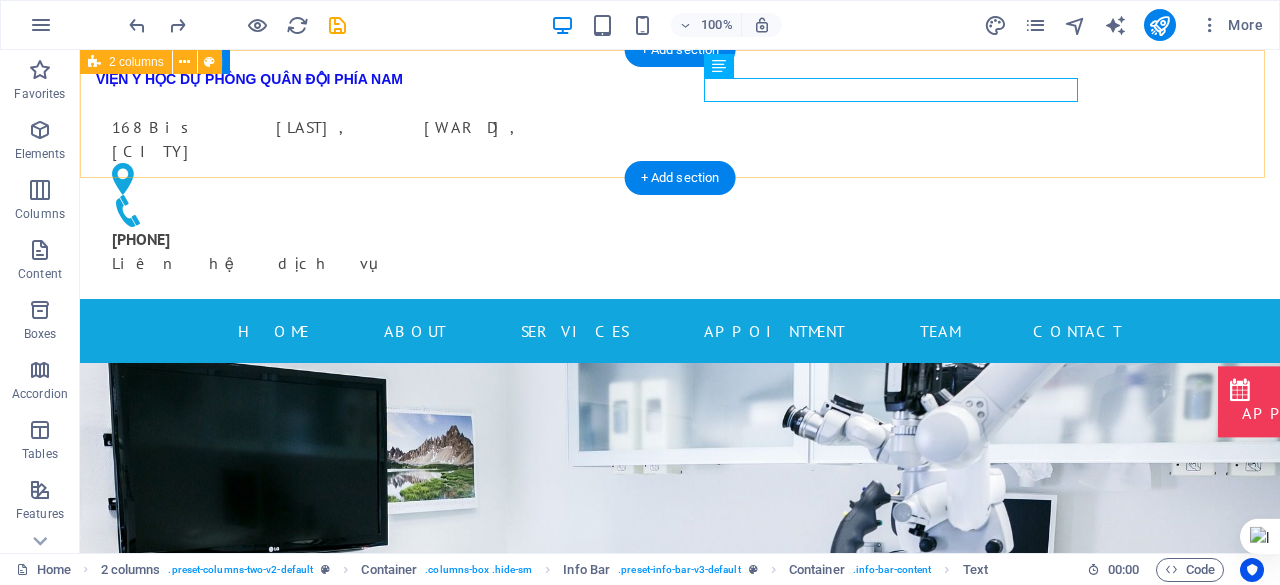 click on "VIỆN Y HỌC DỰ PHÒNG QUÂN ĐỘI PHÍA NAM 168Bis Phan Văn Trị,  Phường An Nhơn, TP. Hồ Chí Minh 0868679389 Liên hệ  dịch vụ" at bounding box center [680, 174] 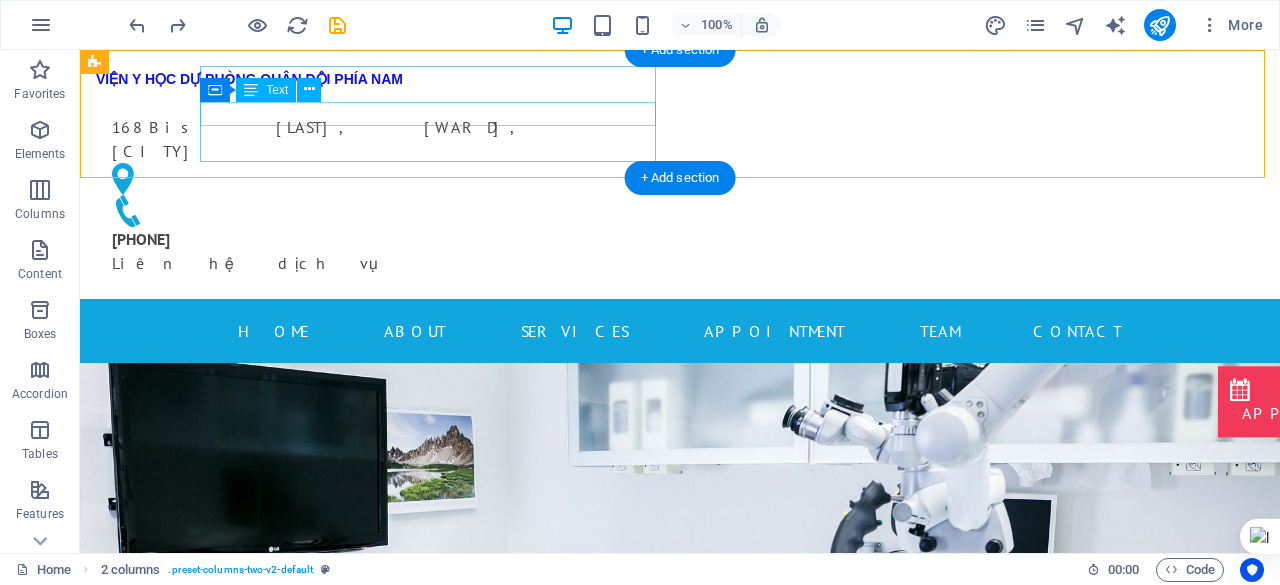 click on "VIỆN Y HỌC DỰ PHÒNG QUÂN ĐỘI PHÍA NAM" at bounding box center [324, 78] 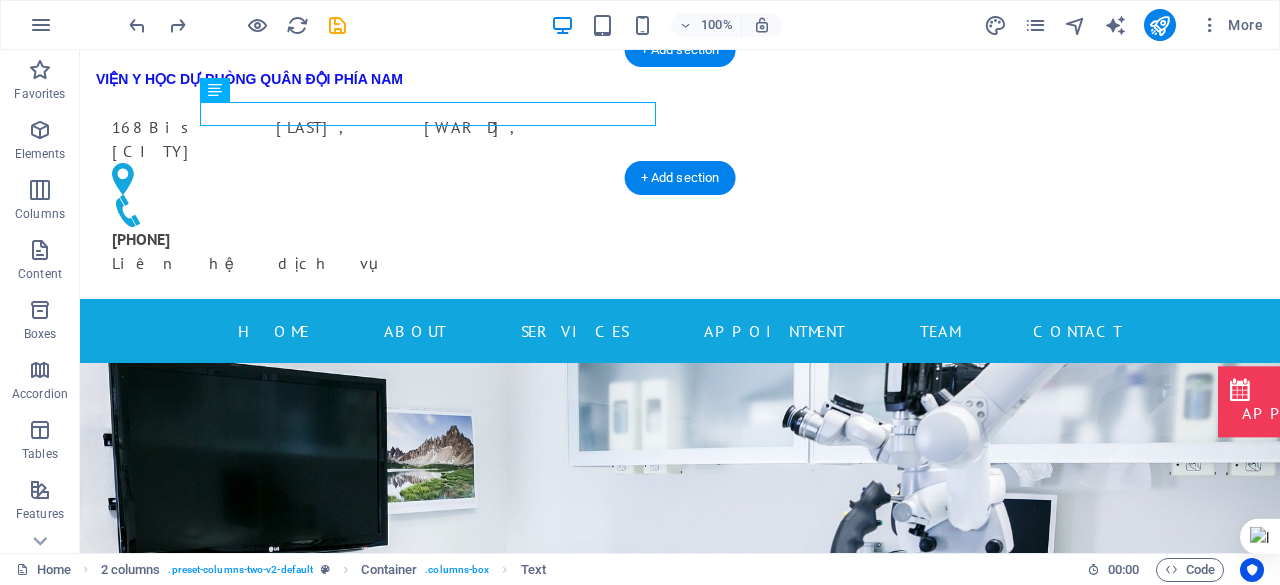 drag, startPoint x: 506, startPoint y: 115, endPoint x: 400, endPoint y: 98, distance: 107.35455 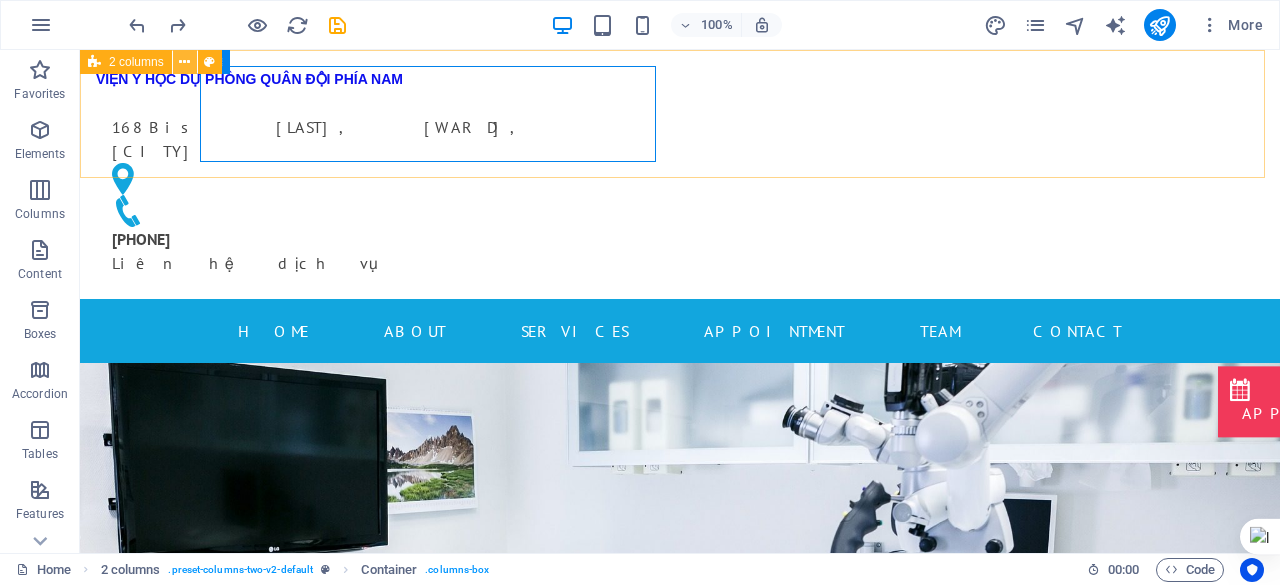 click at bounding box center (184, 62) 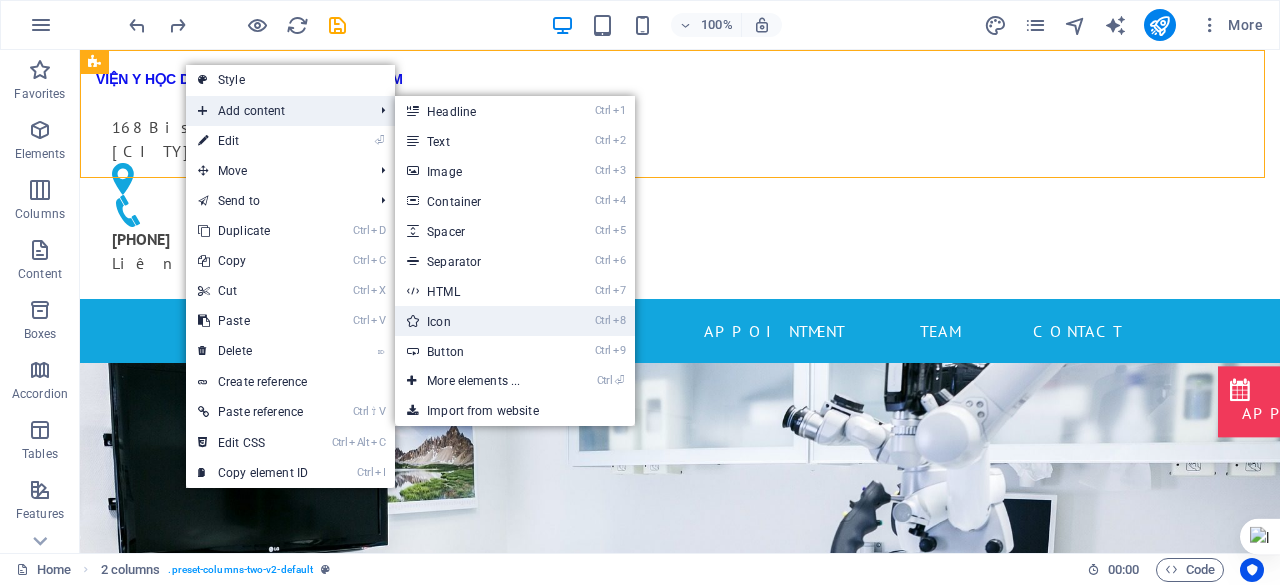 click on "Ctrl 8  Icon" at bounding box center [477, 321] 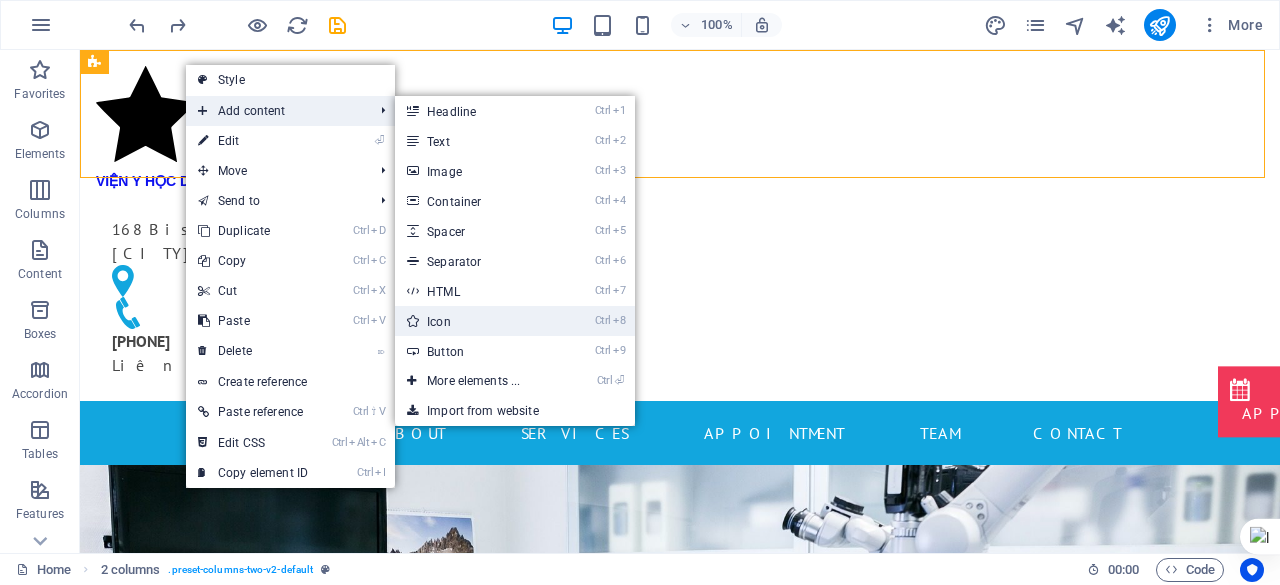 select on "xMidYMid" 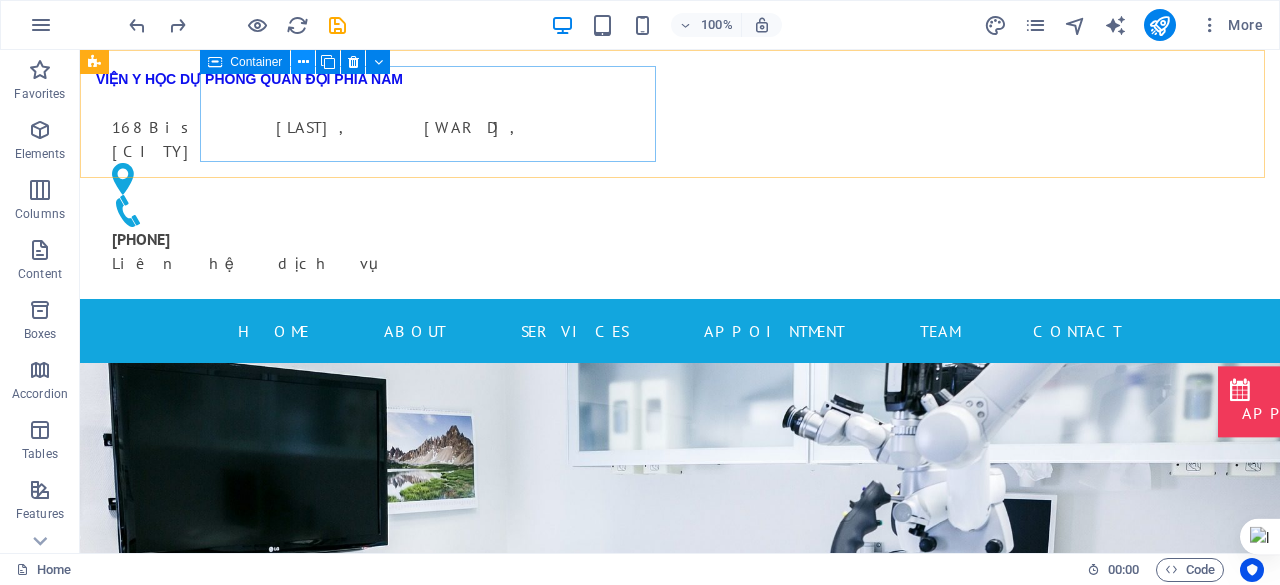 click at bounding box center (303, 62) 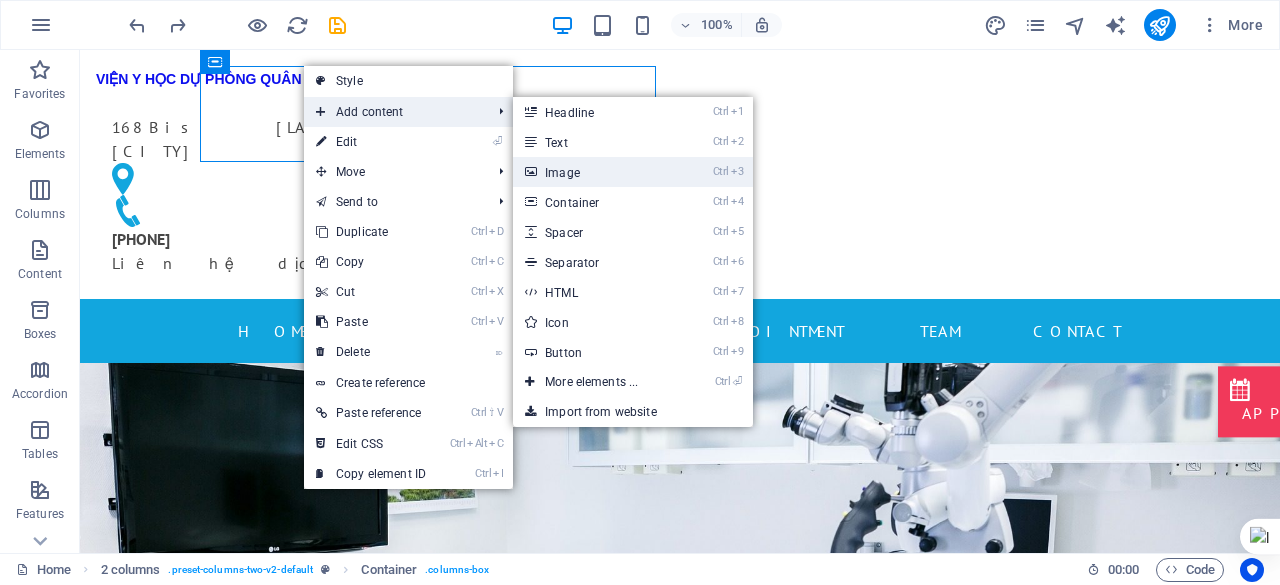 click on "Ctrl 3  Image" at bounding box center [595, 172] 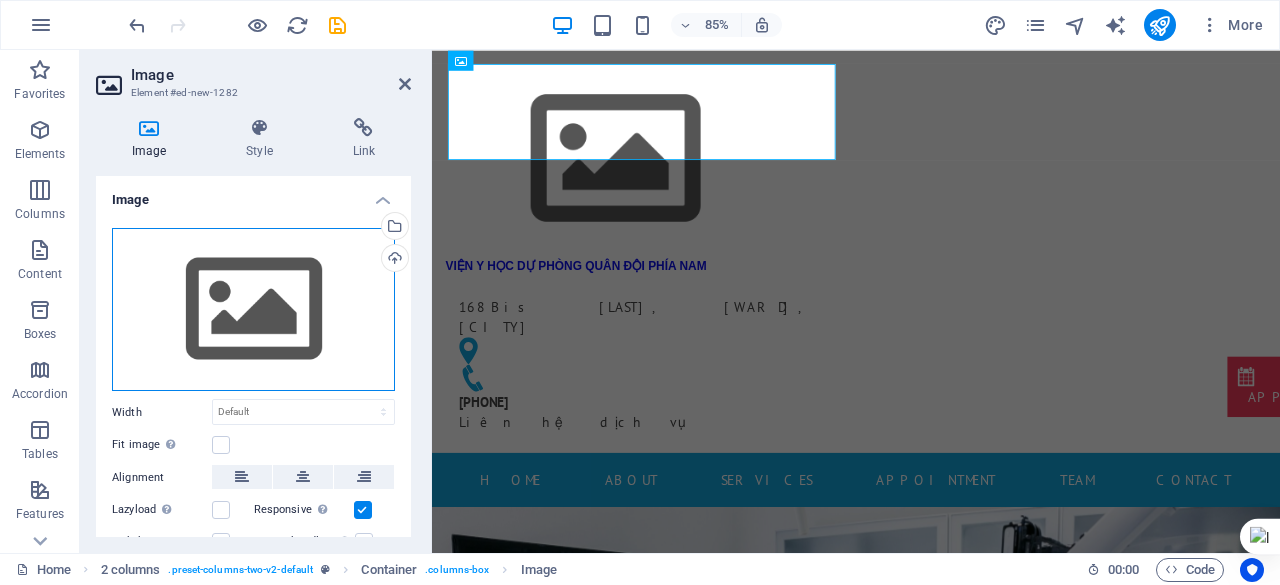 click on "Drag files here, click to choose files or select files from Files or our free stock photos & videos" at bounding box center (253, 310) 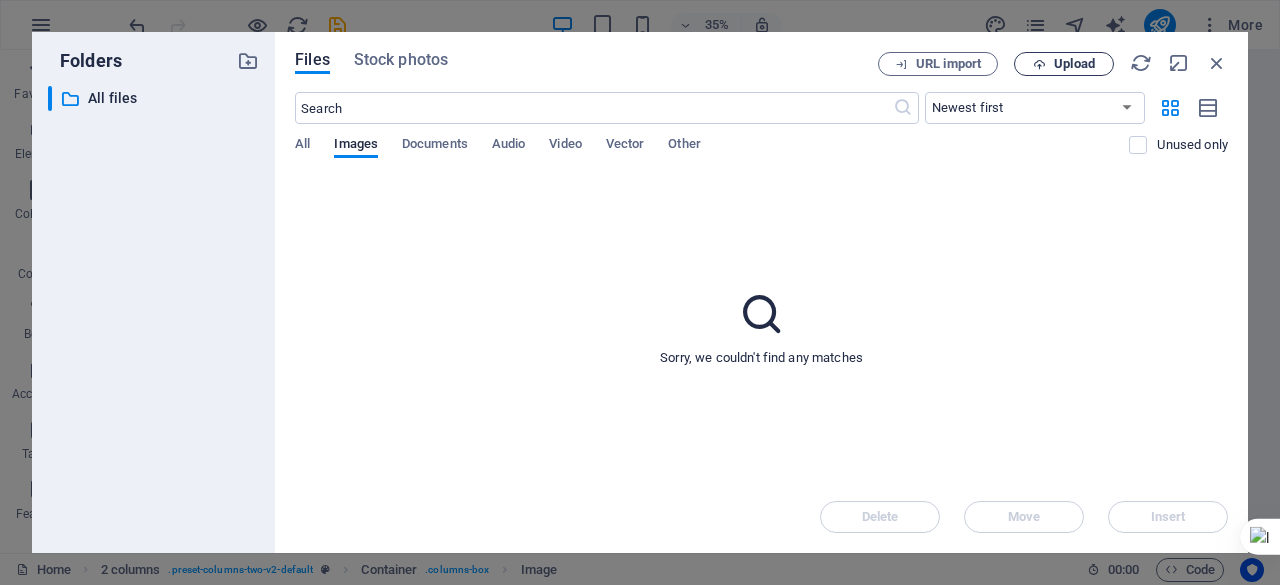 click on "Upload" at bounding box center [1064, 64] 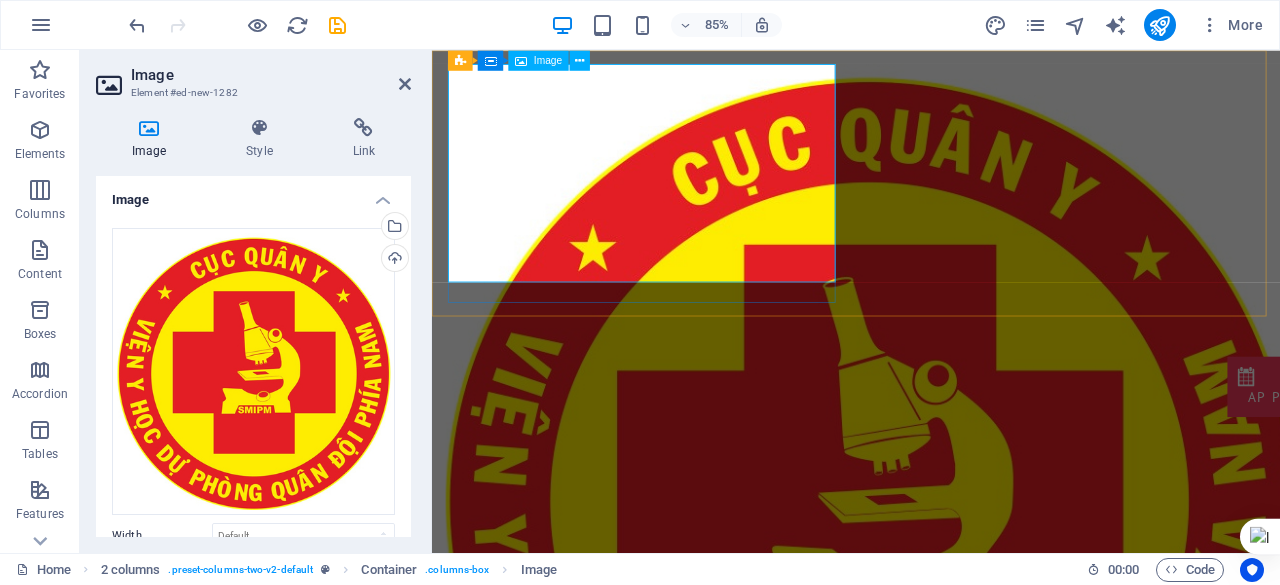 click at bounding box center [676, 573] 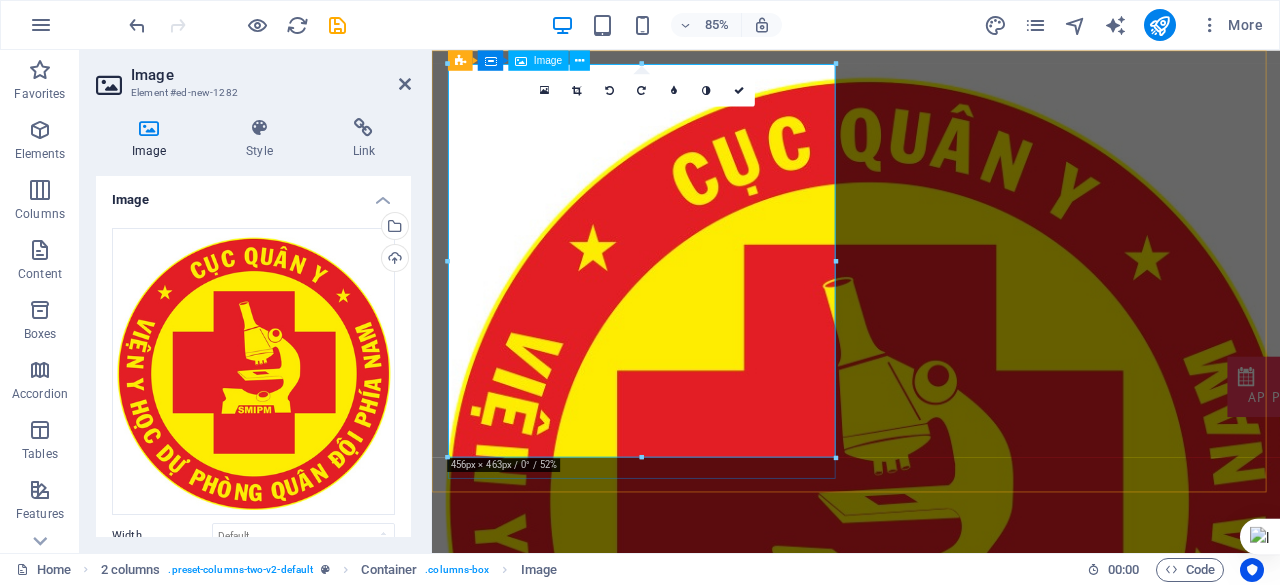 drag, startPoint x: 1267, startPoint y: 117, endPoint x: 668, endPoint y: 259, distance: 615.6013 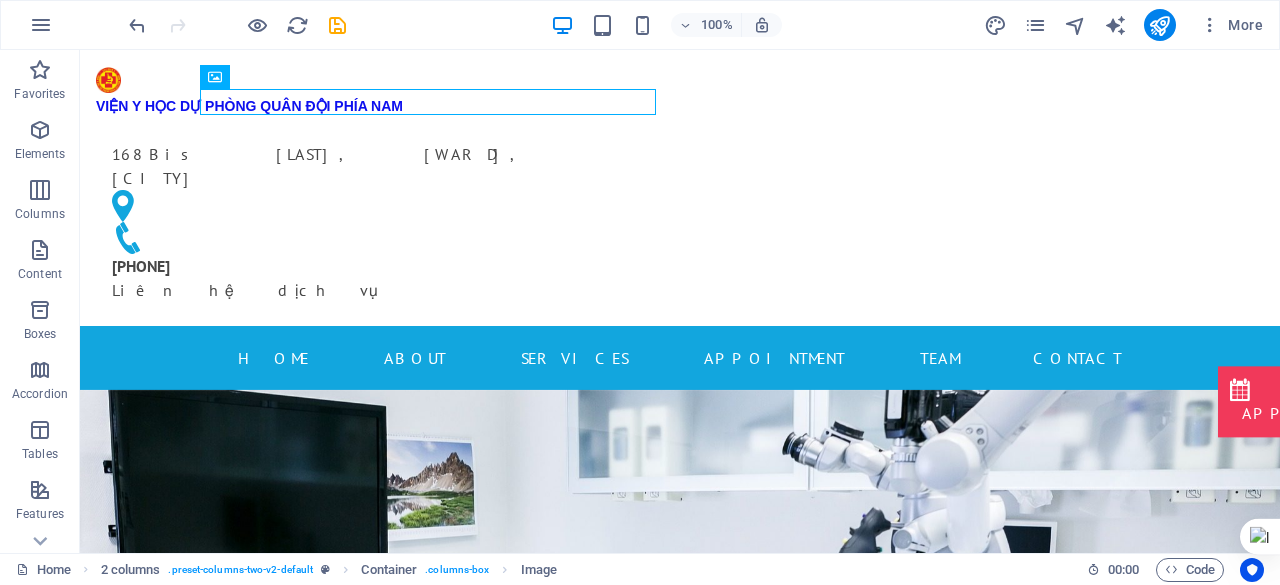 click at bounding box center [428, 127] 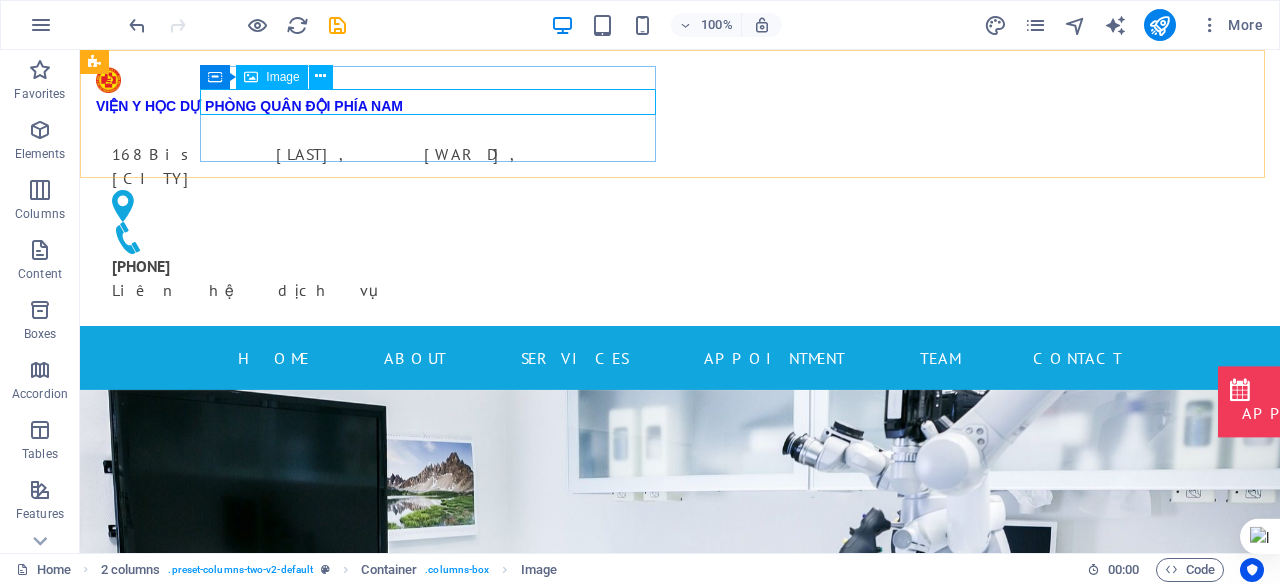 drag, startPoint x: 239, startPoint y: 99, endPoint x: 217, endPoint y: 81, distance: 28.42534 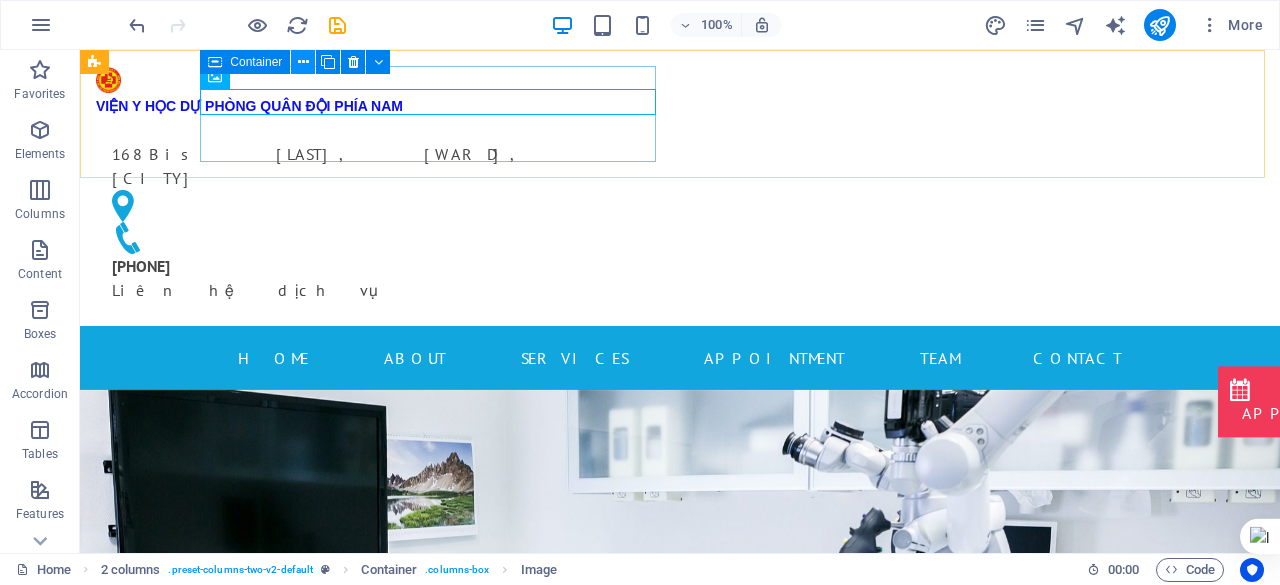 click at bounding box center [303, 62] 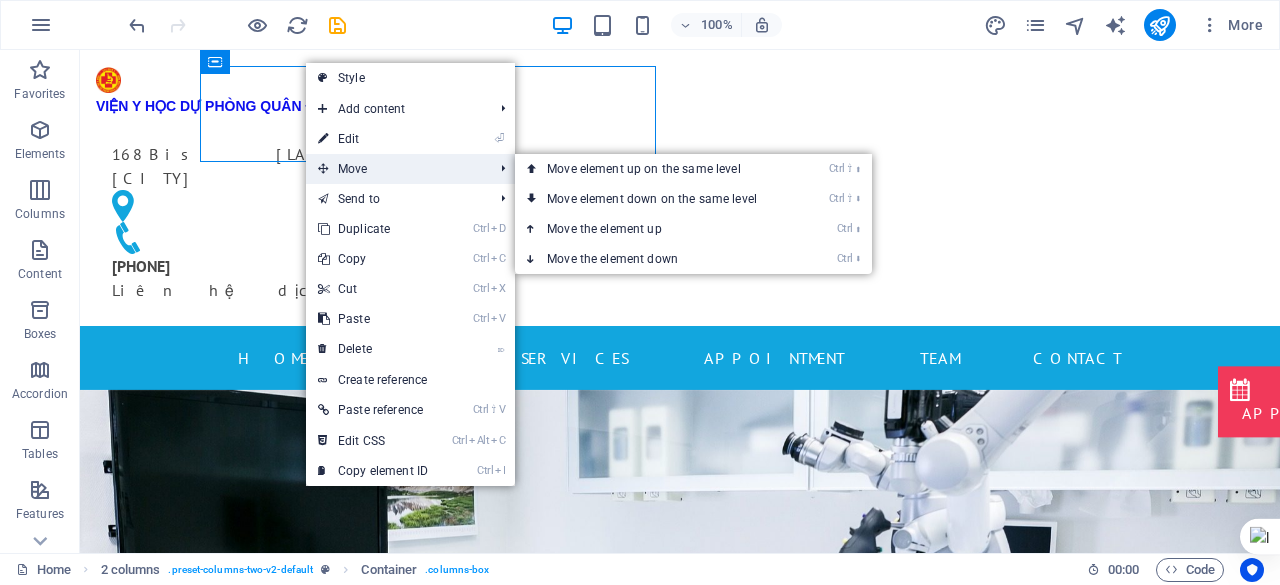 click on "Move" at bounding box center [395, 169] 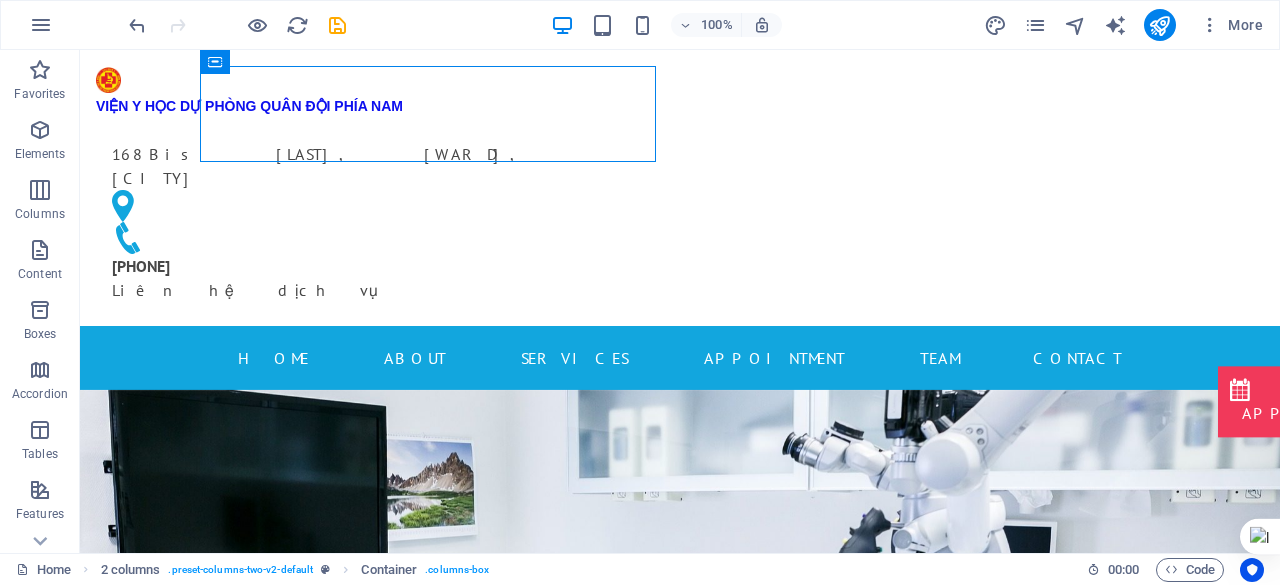 drag, startPoint x: 215, startPoint y: 99, endPoint x: 292, endPoint y: 99, distance: 77 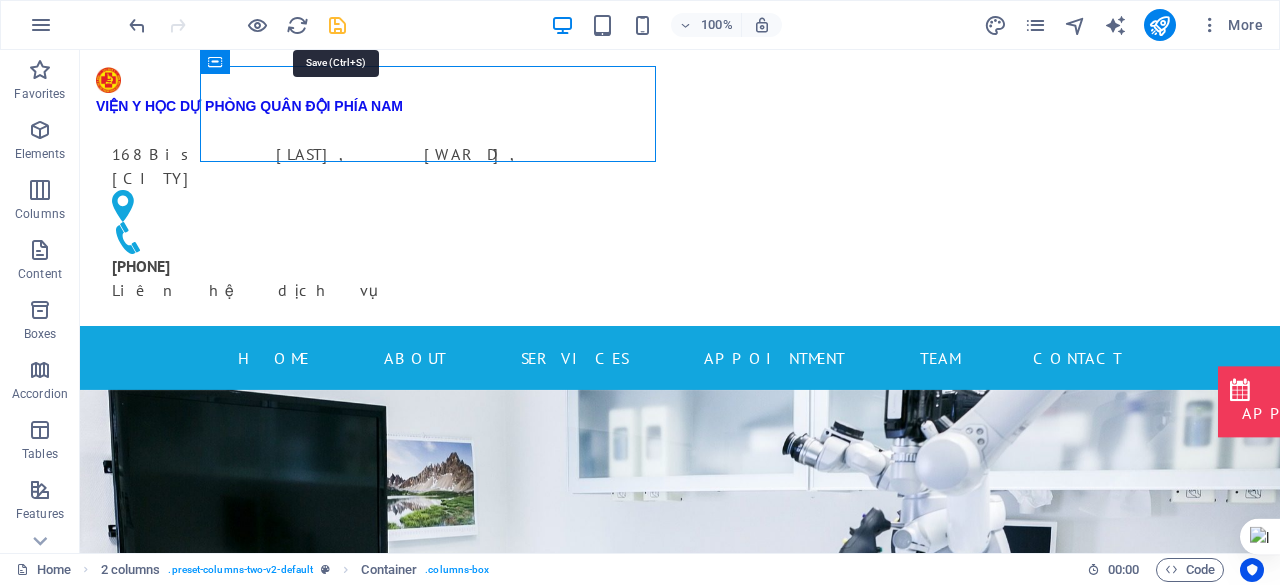 click at bounding box center [337, 25] 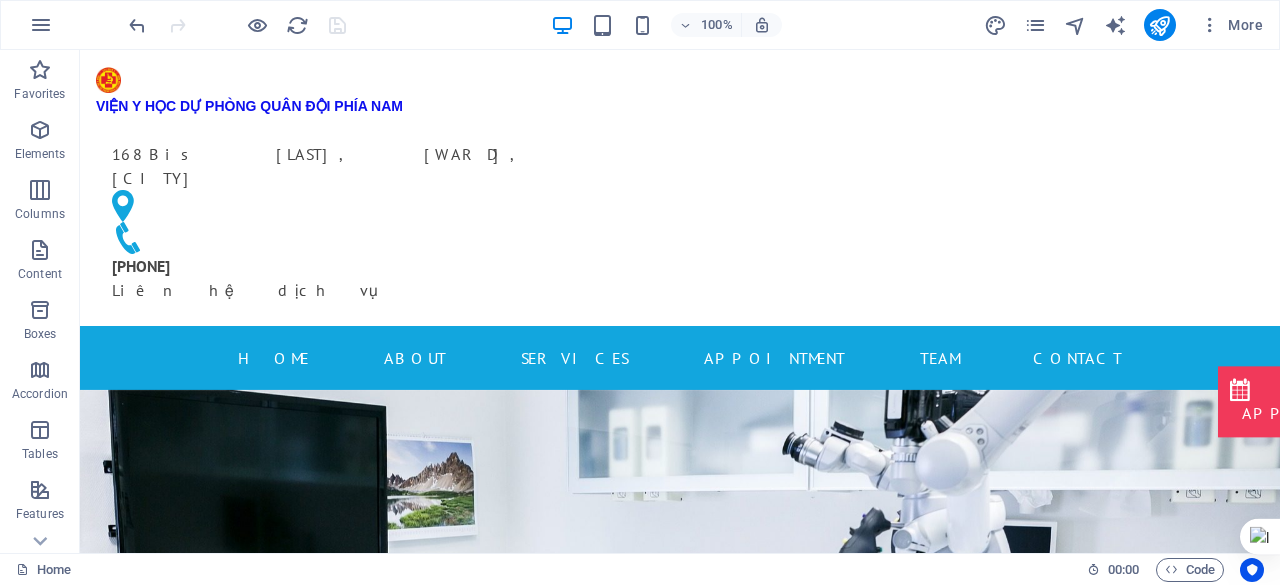 click at bounding box center (428, 102) 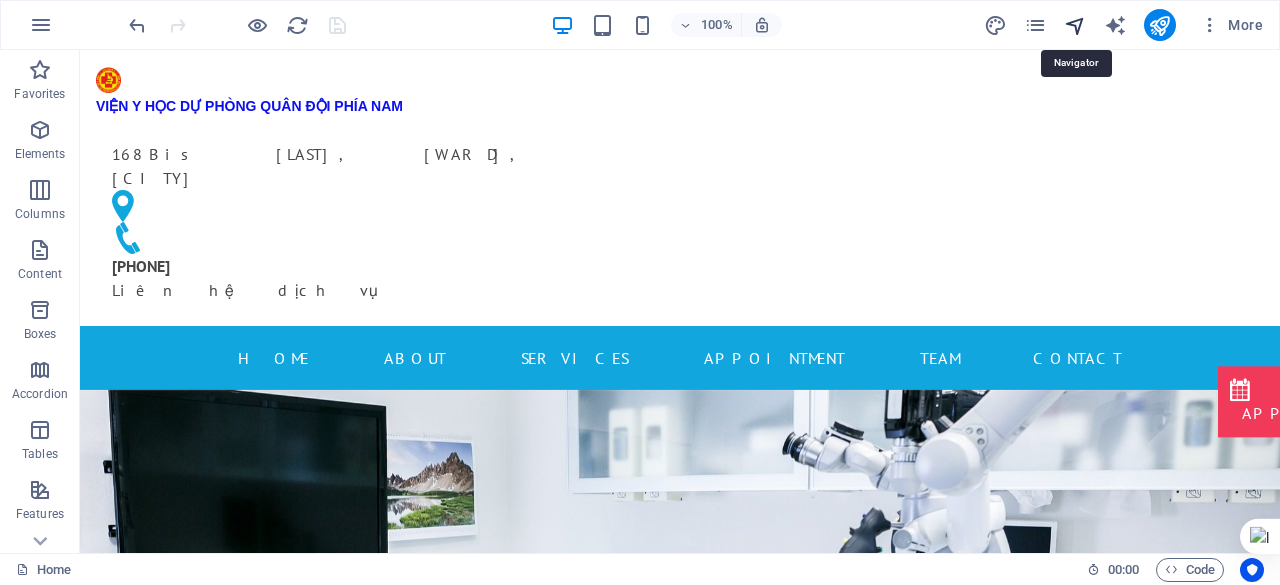 click at bounding box center (1075, 25) 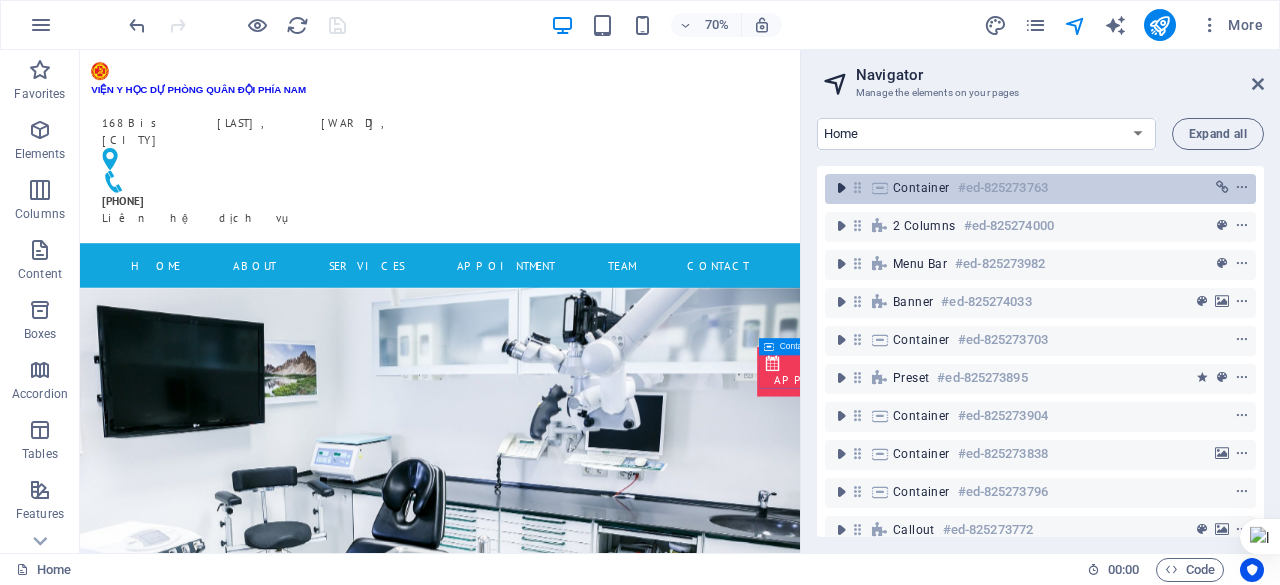 click at bounding box center [841, 188] 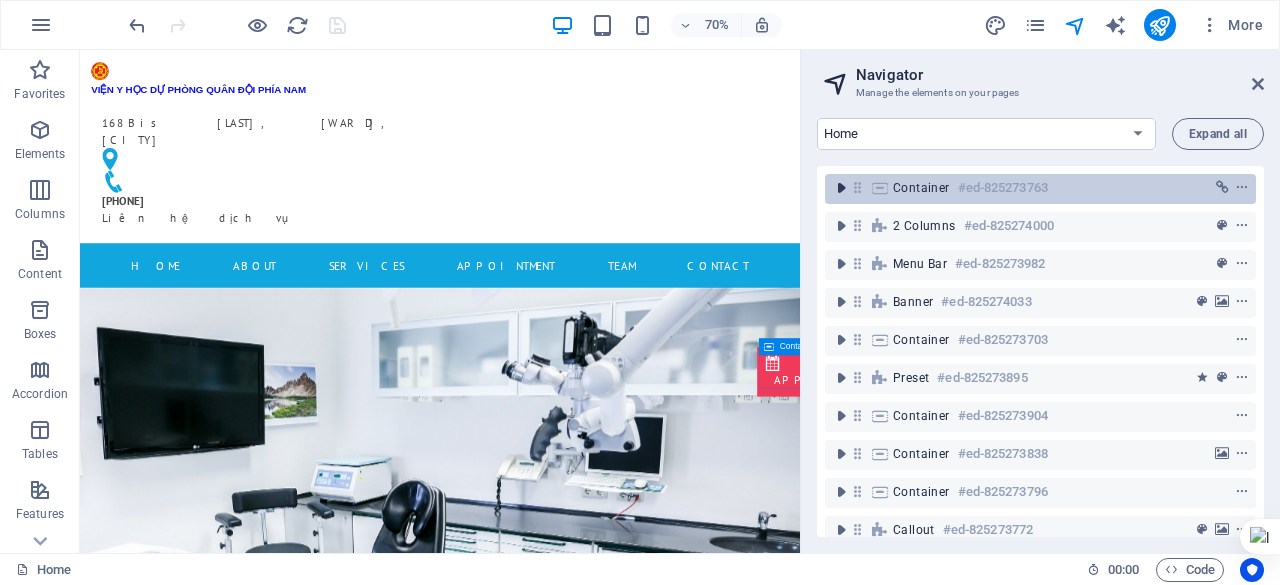 scroll, scrollTop: 100, scrollLeft: 0, axis: vertical 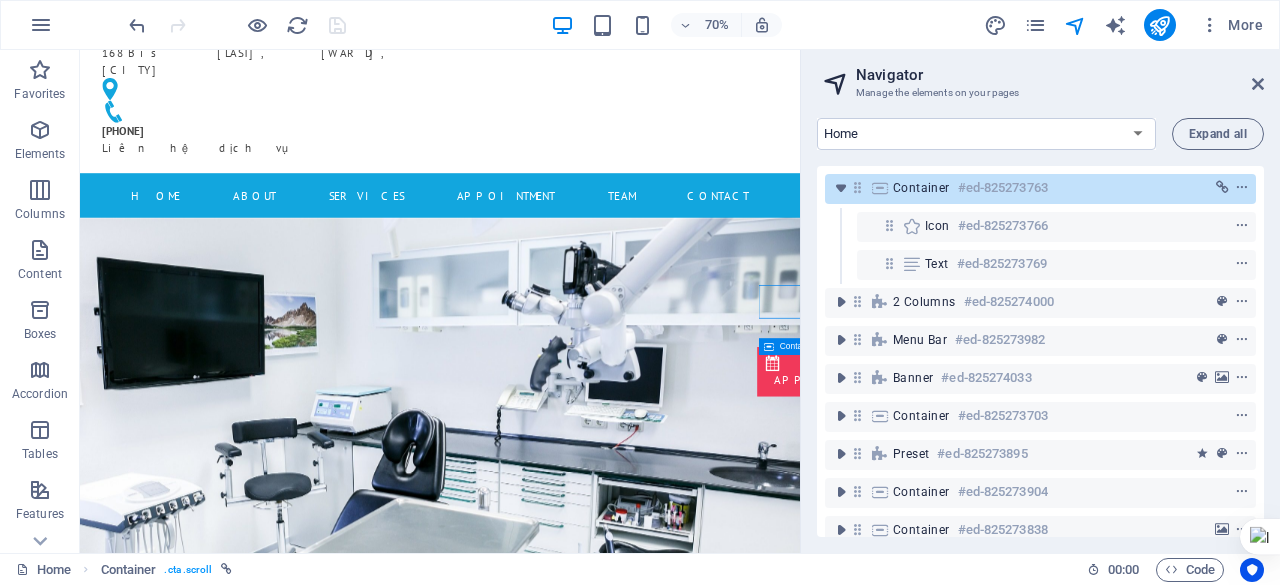 click on "Container #ed-825273763" at bounding box center [1024, 188] 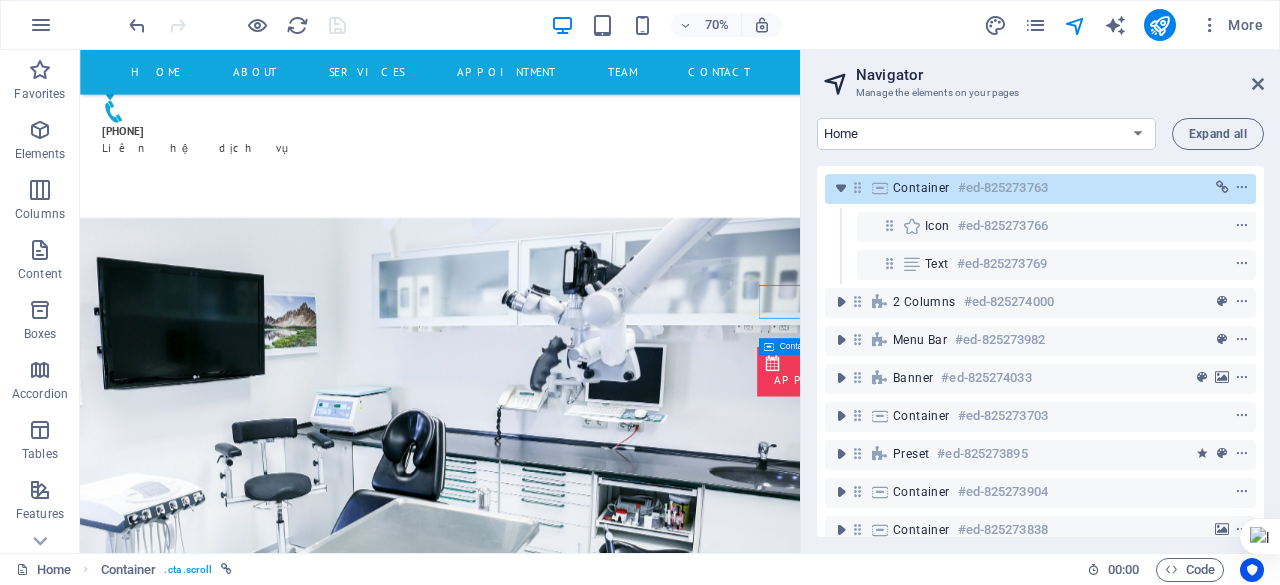 scroll, scrollTop: 200, scrollLeft: 0, axis: vertical 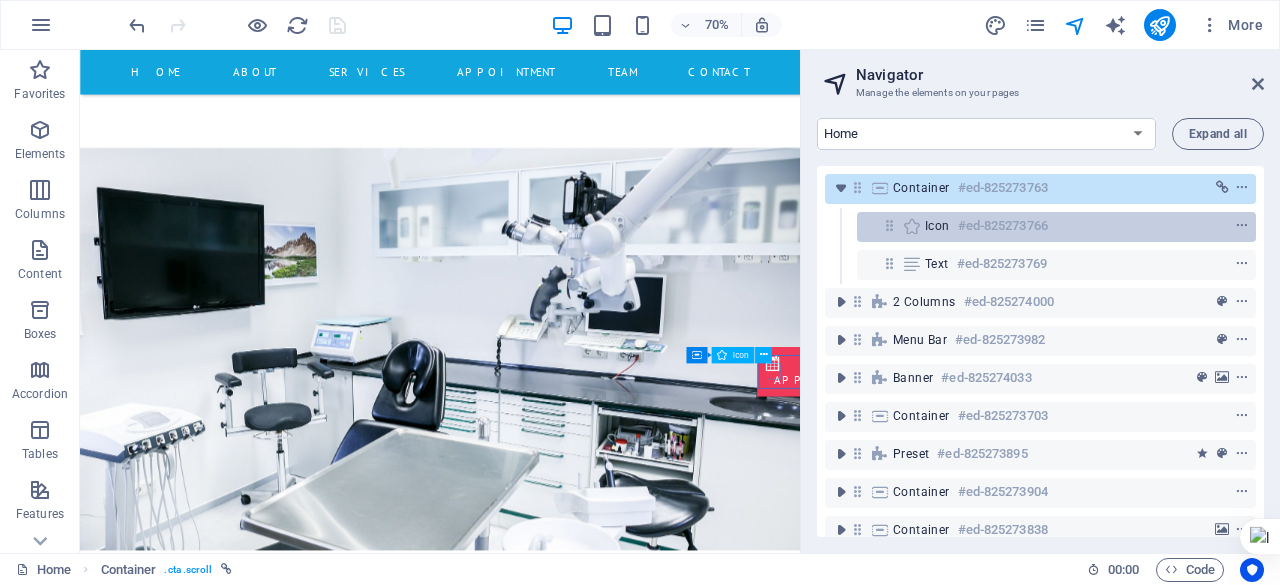 click on "Icon" at bounding box center (937, 226) 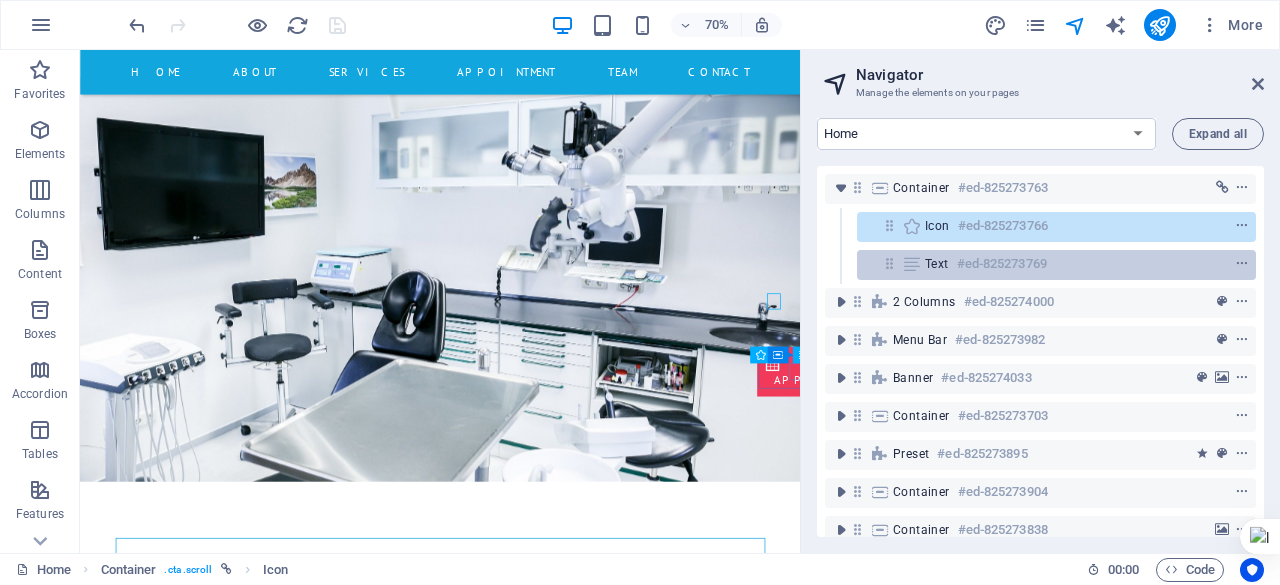 click on "Text" at bounding box center [937, 264] 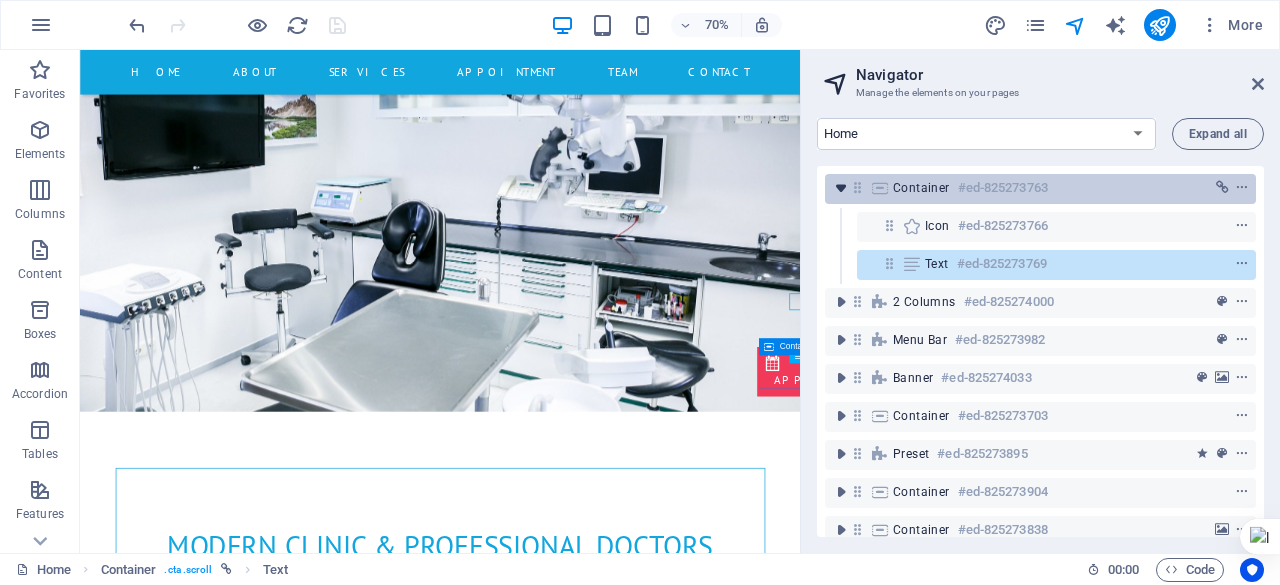 click at bounding box center [841, 188] 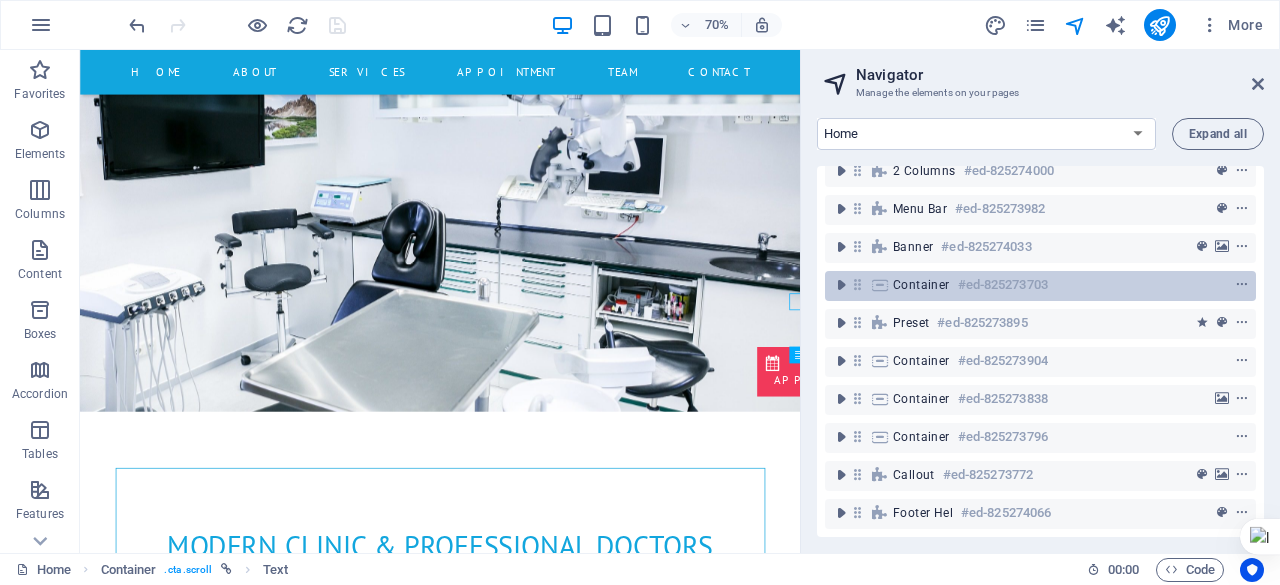 scroll, scrollTop: 0, scrollLeft: 0, axis: both 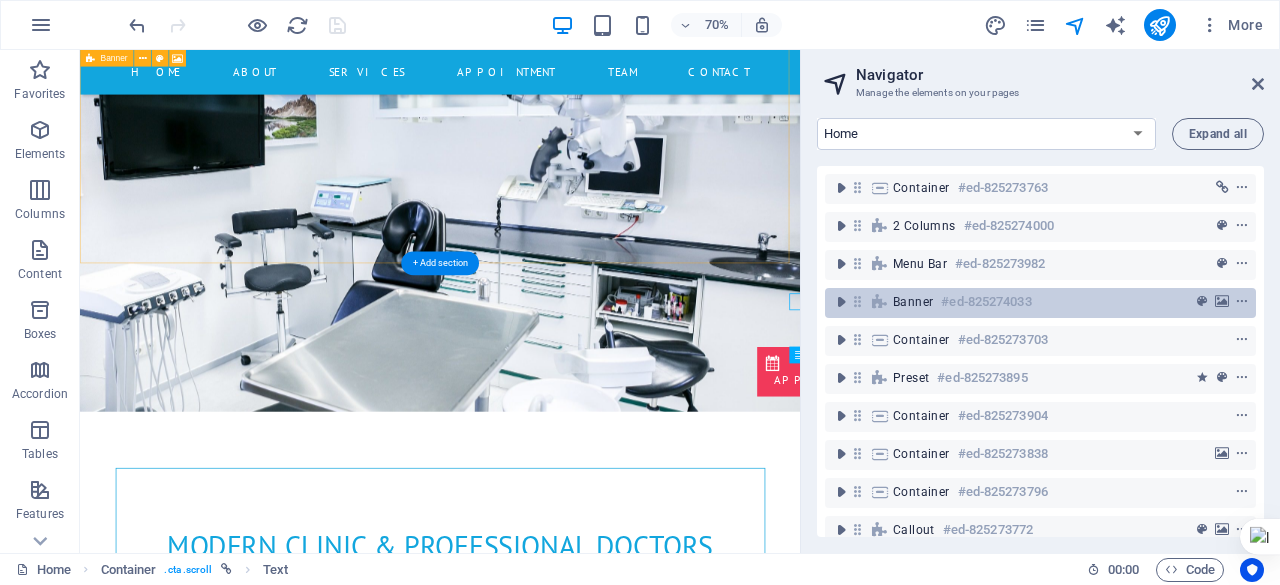 click on "Banner" at bounding box center (913, 302) 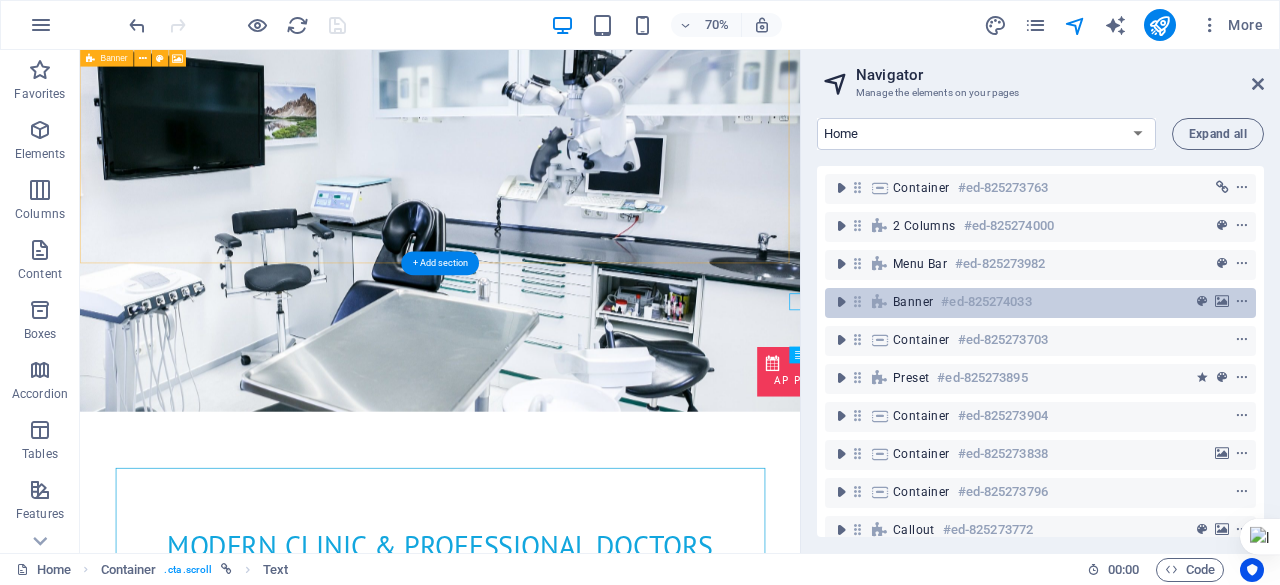 scroll, scrollTop: 89, scrollLeft: 0, axis: vertical 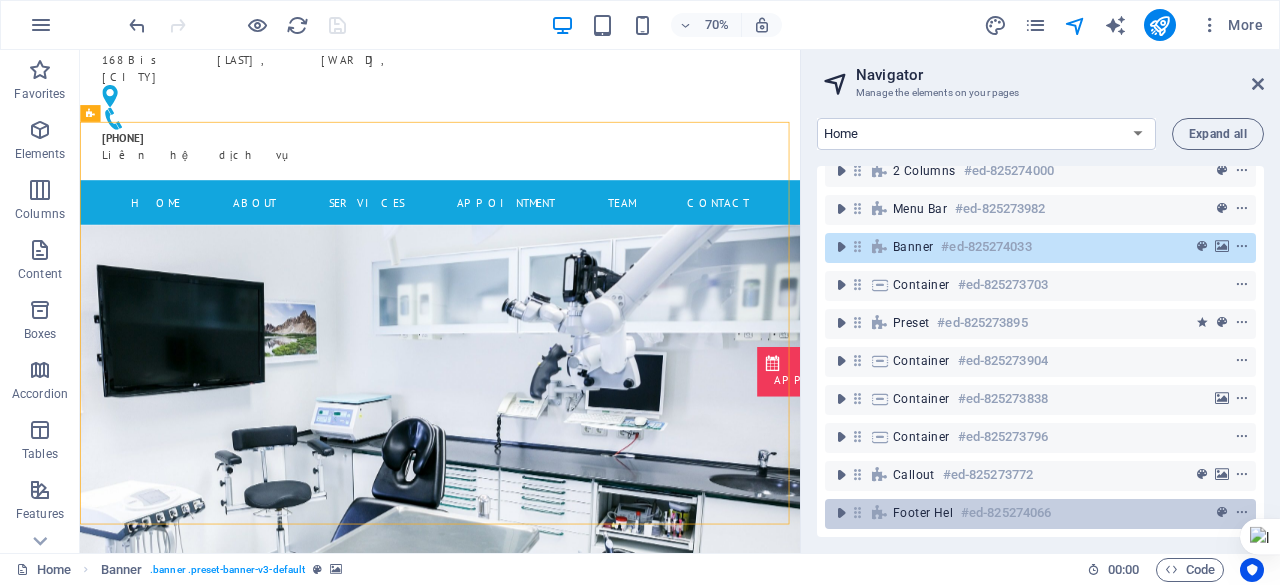 click on "Footer Hel #ed-825274066" at bounding box center (1024, 513) 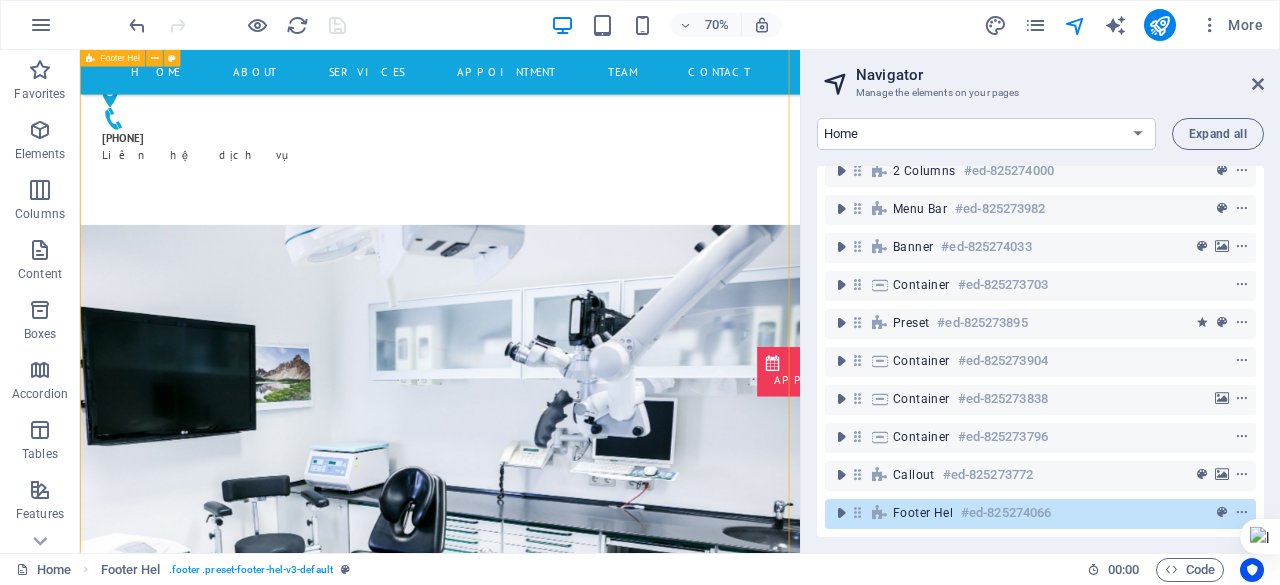 scroll, scrollTop: 8643, scrollLeft: 0, axis: vertical 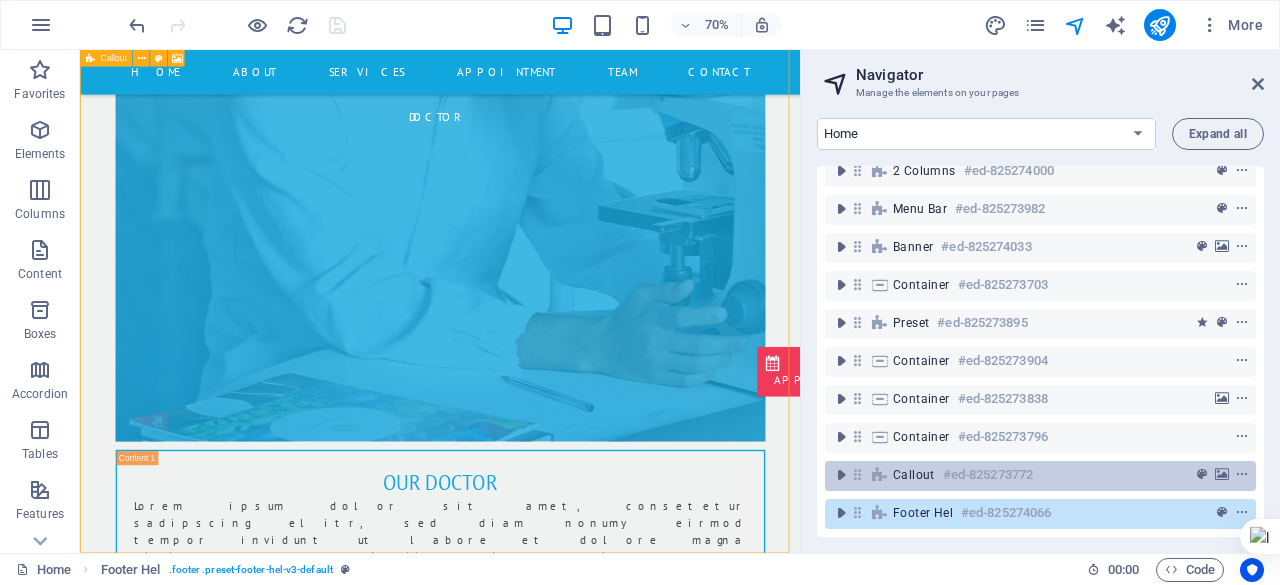 click on "Callout #ed-825273772" at bounding box center (1024, 475) 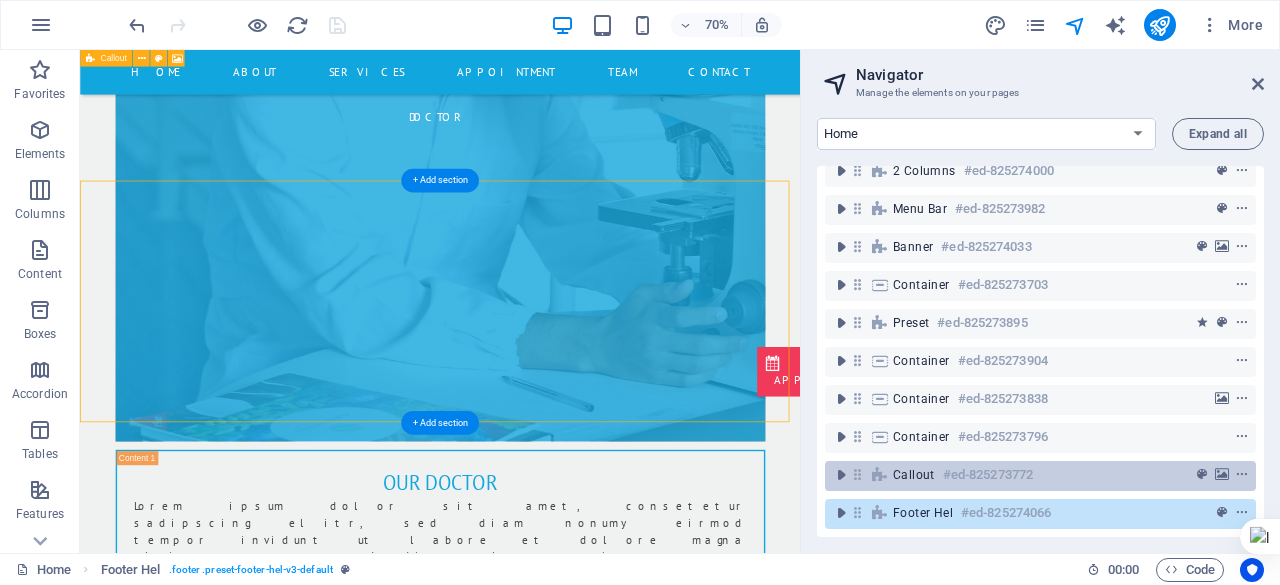 scroll, scrollTop: 8019, scrollLeft: 0, axis: vertical 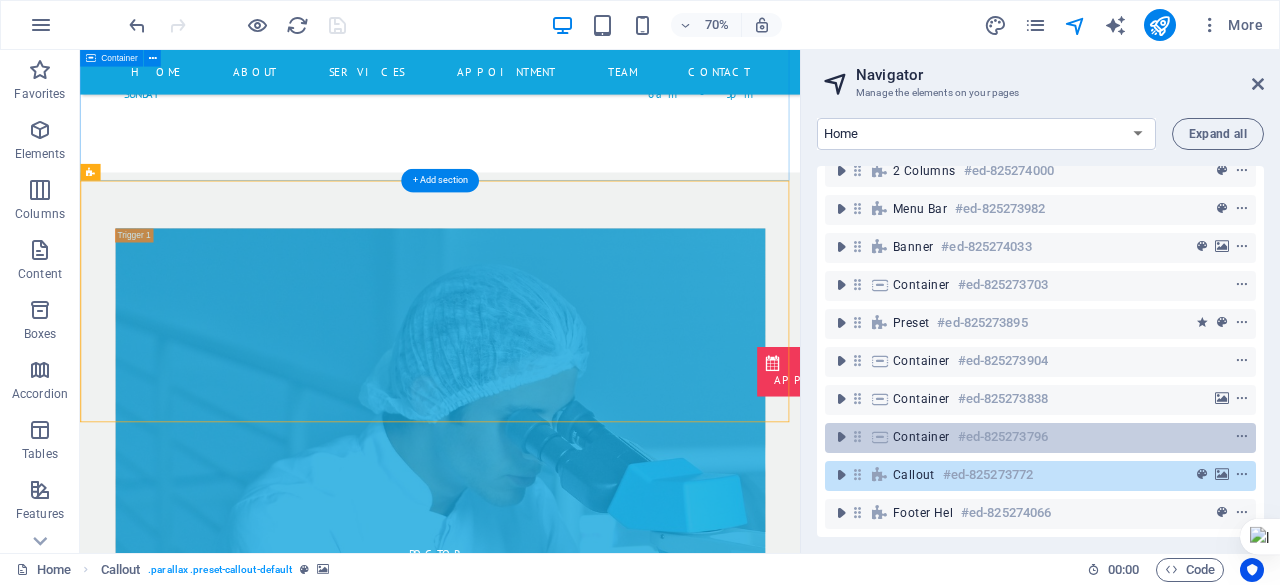 click on "Container" at bounding box center [921, 437] 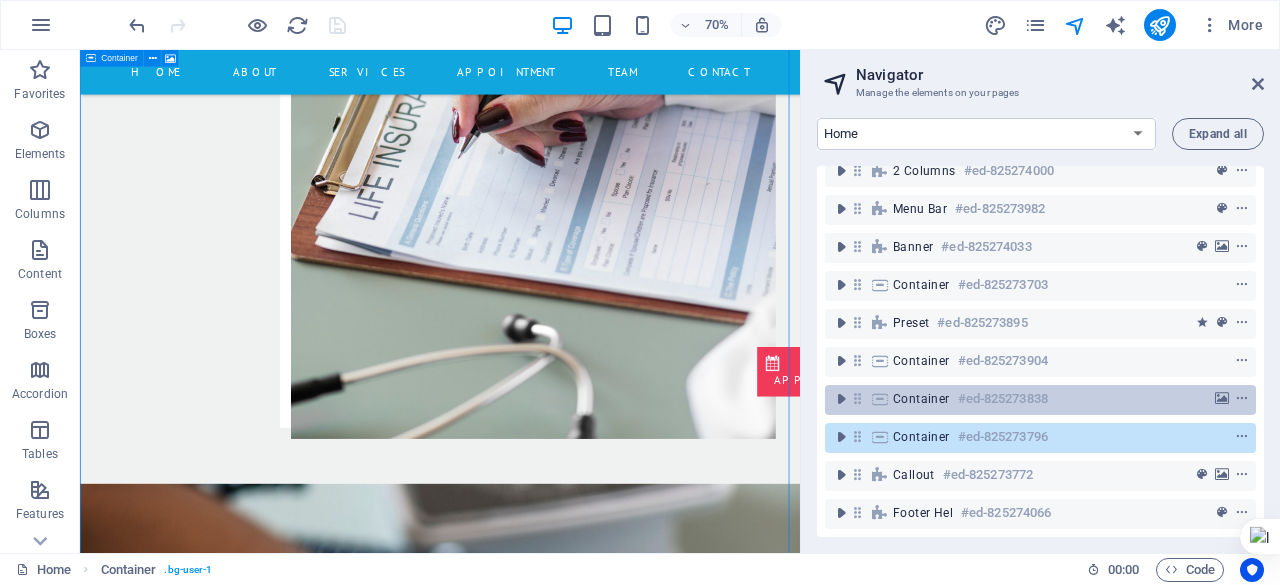 click on "Container" at bounding box center (921, 399) 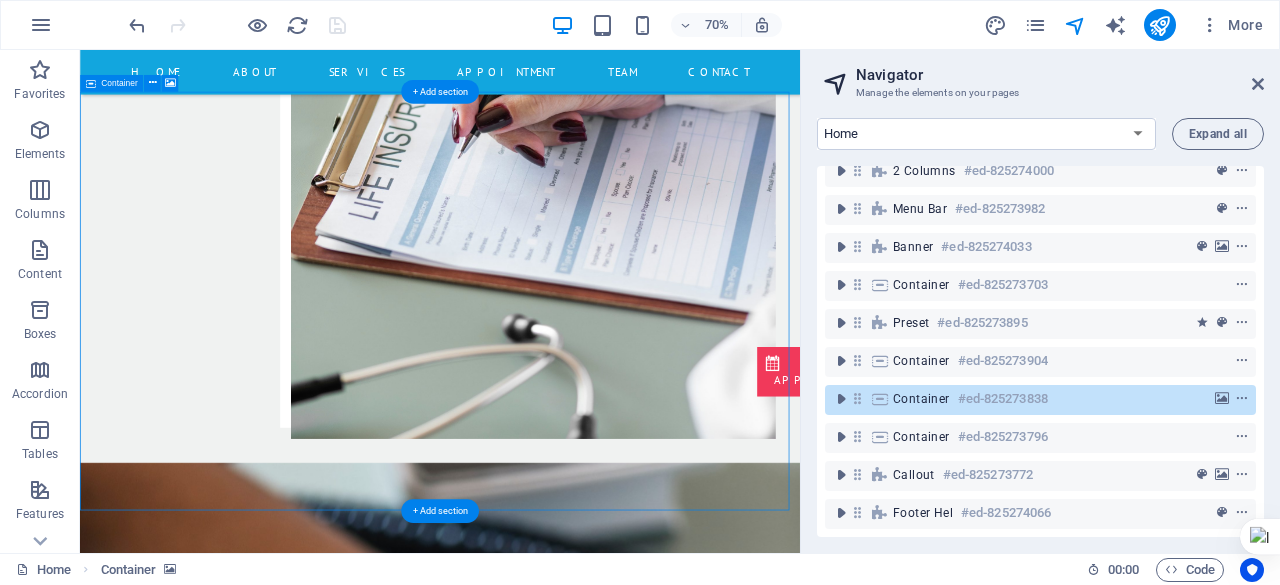 scroll, scrollTop: 3622, scrollLeft: 0, axis: vertical 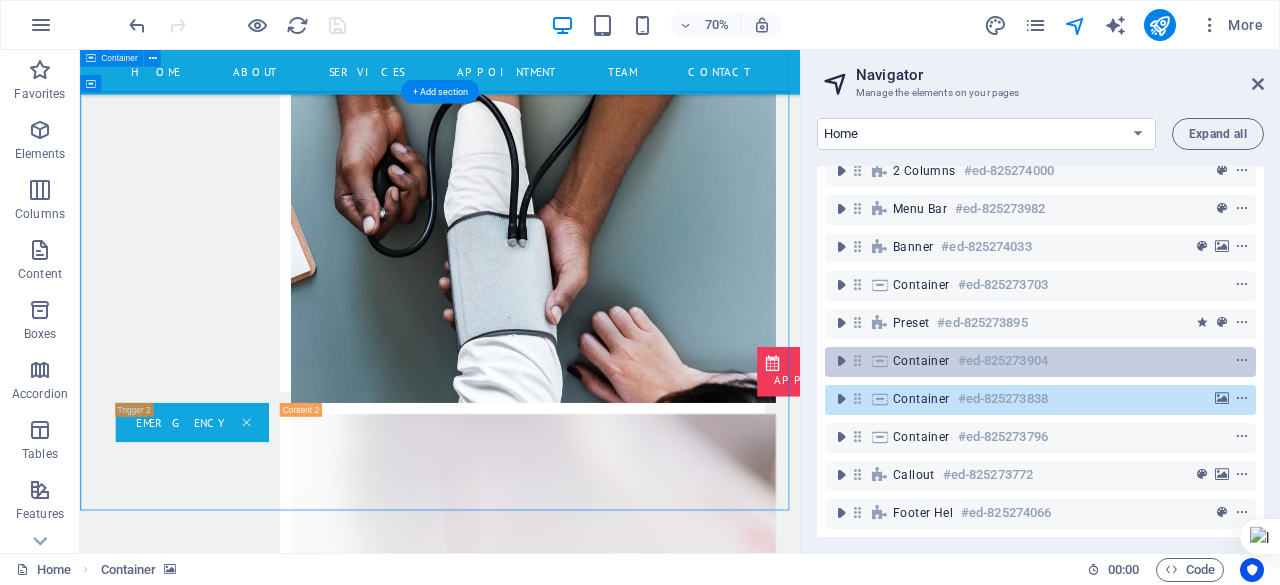 click on "Container" at bounding box center [921, 361] 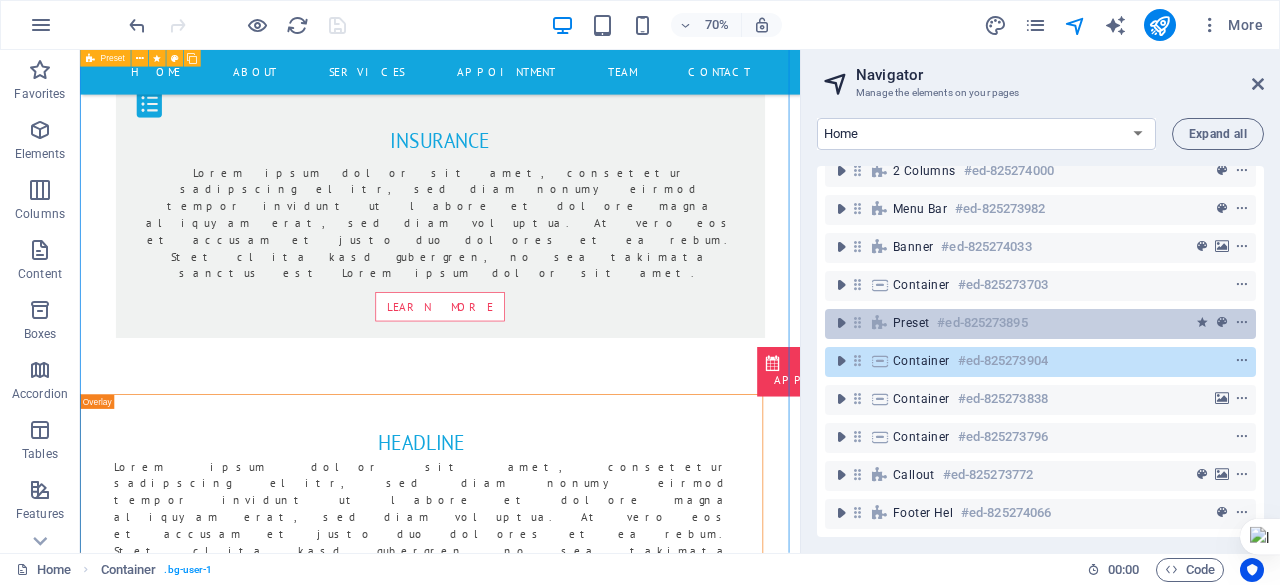 click on "Preset" at bounding box center (911, 323) 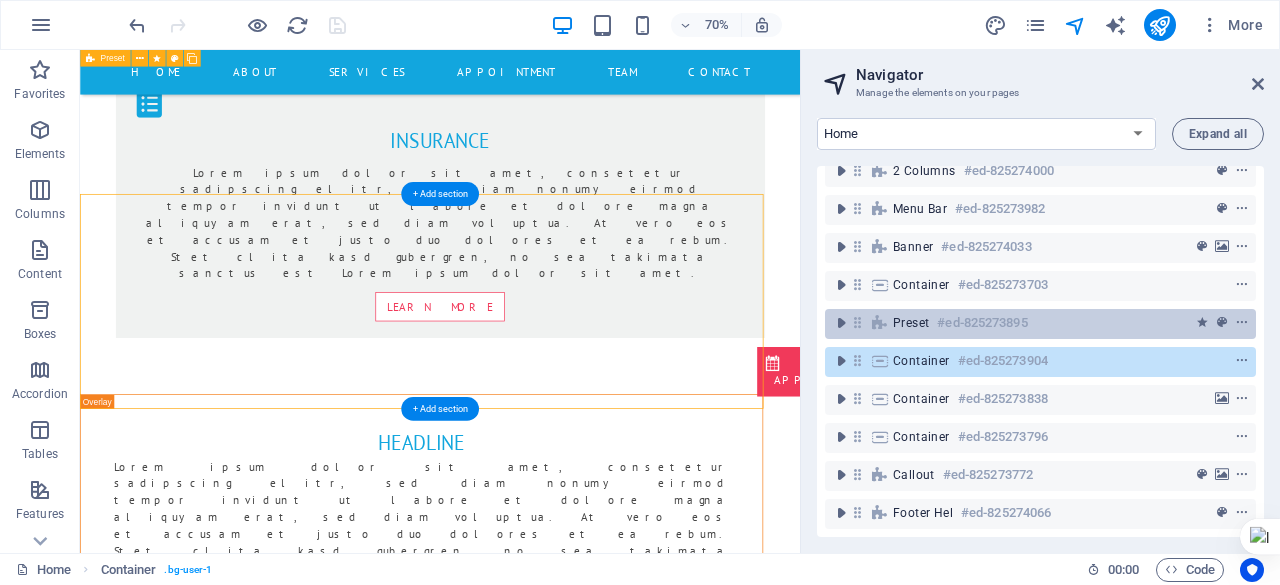 scroll, scrollTop: 1093, scrollLeft: 0, axis: vertical 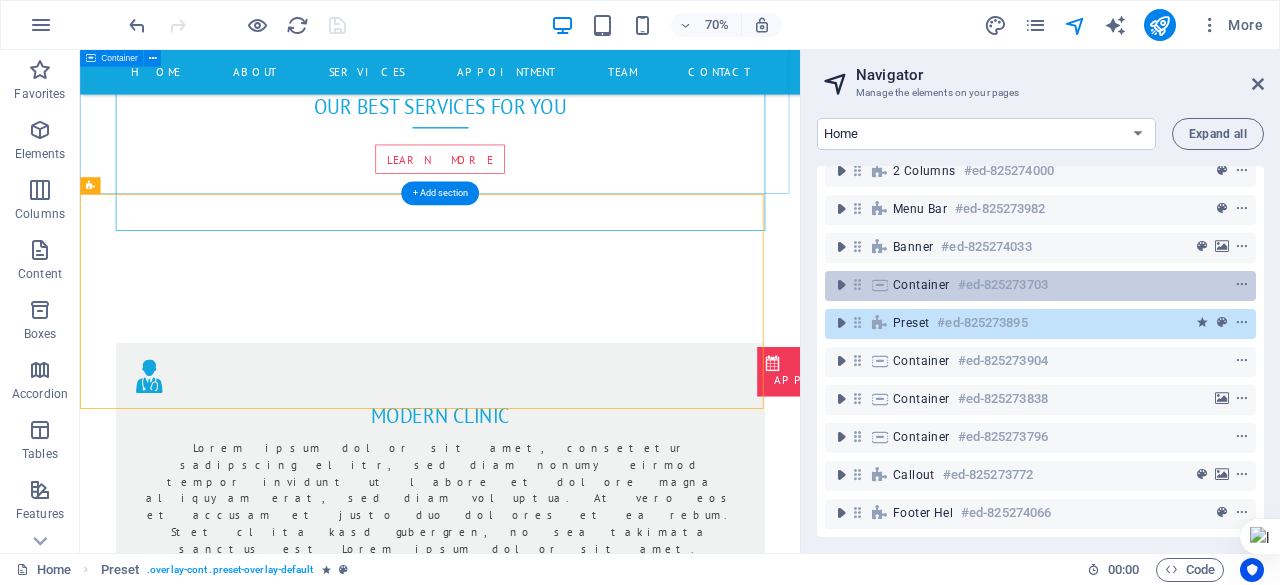 click on "Container" at bounding box center (921, 285) 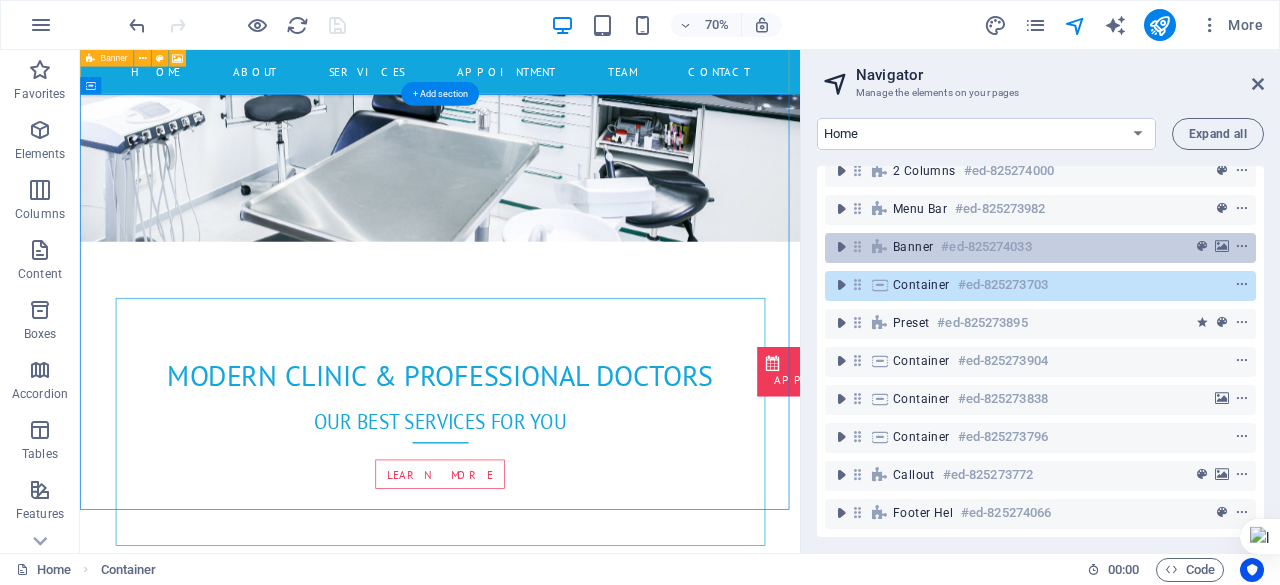 click on "Banner" at bounding box center [913, 247] 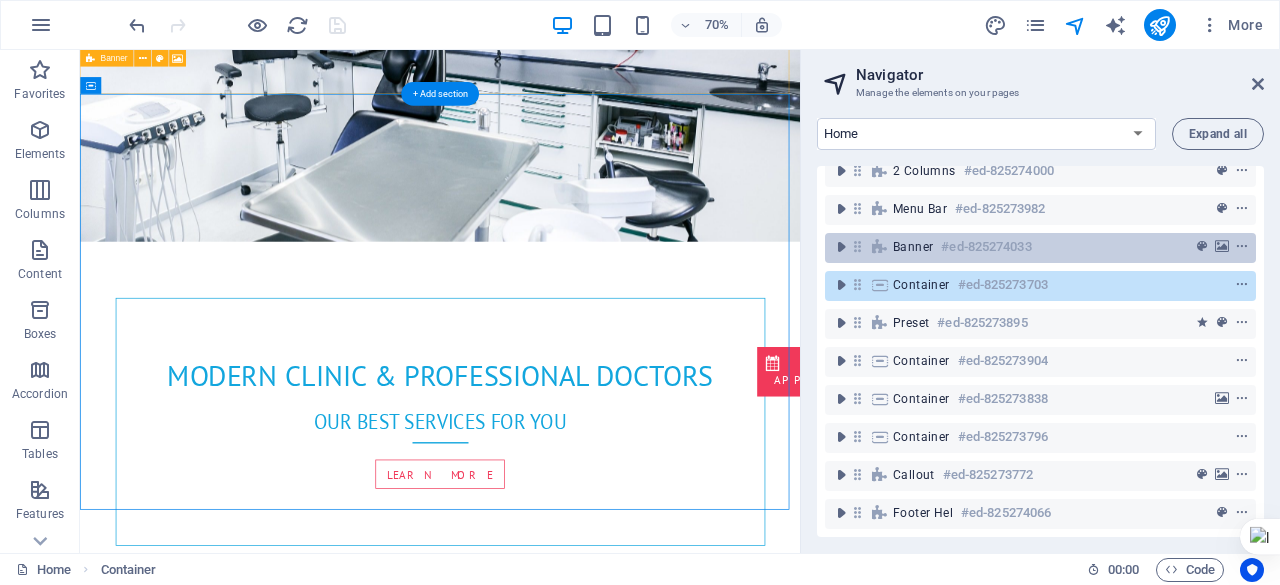 scroll, scrollTop: 89, scrollLeft: 0, axis: vertical 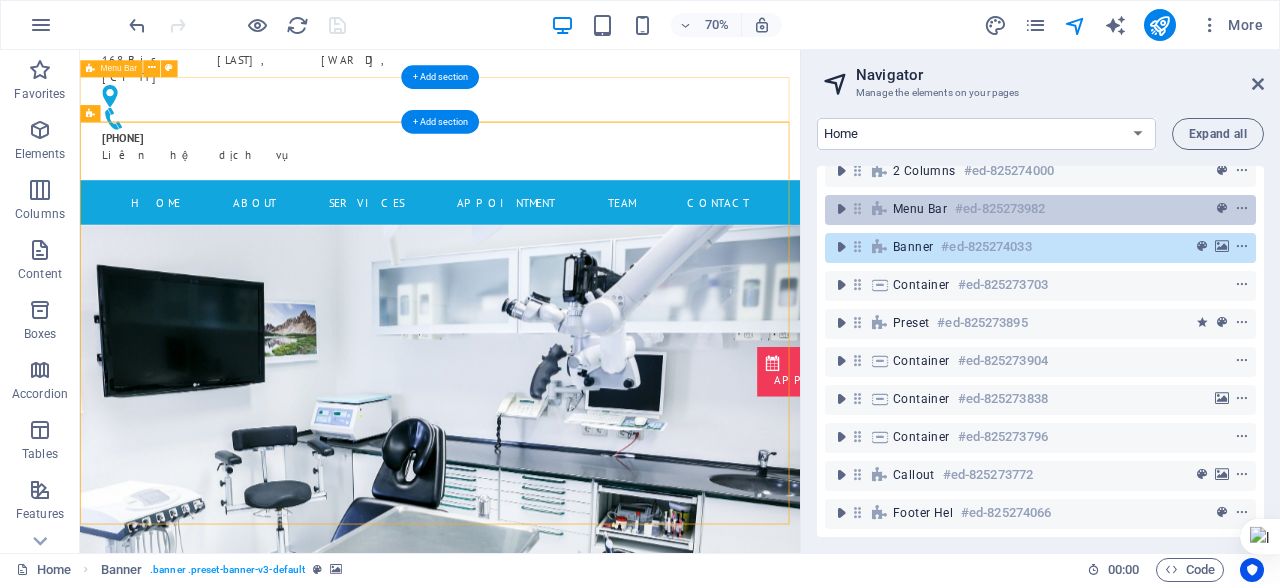 click on "Menu Bar" at bounding box center (920, 209) 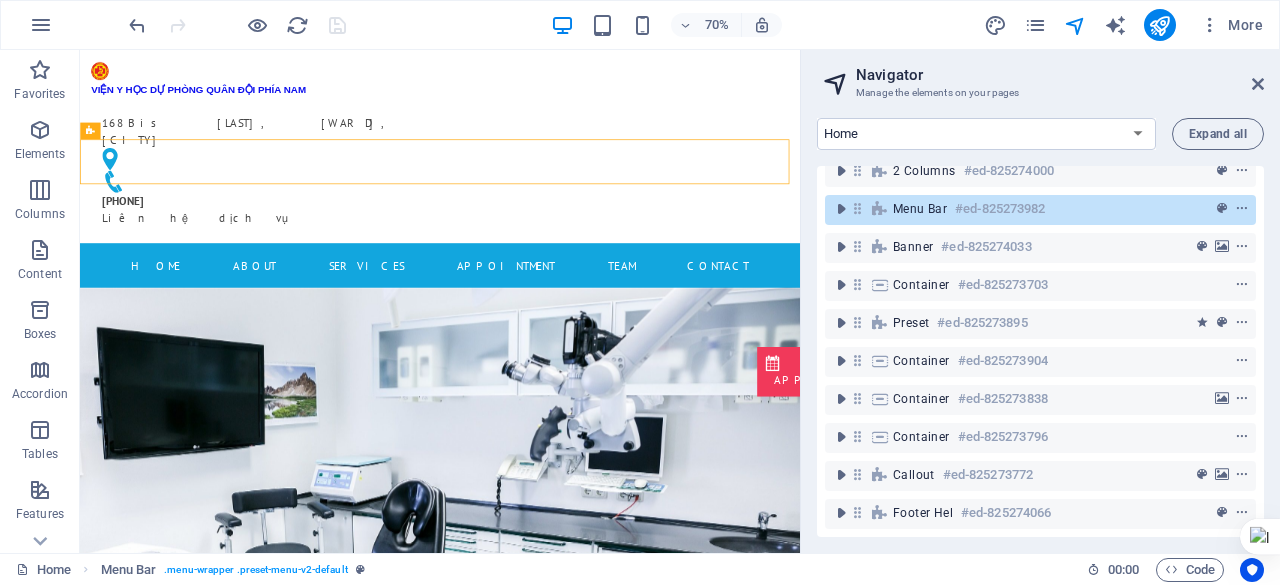 click at bounding box center (263, 103) 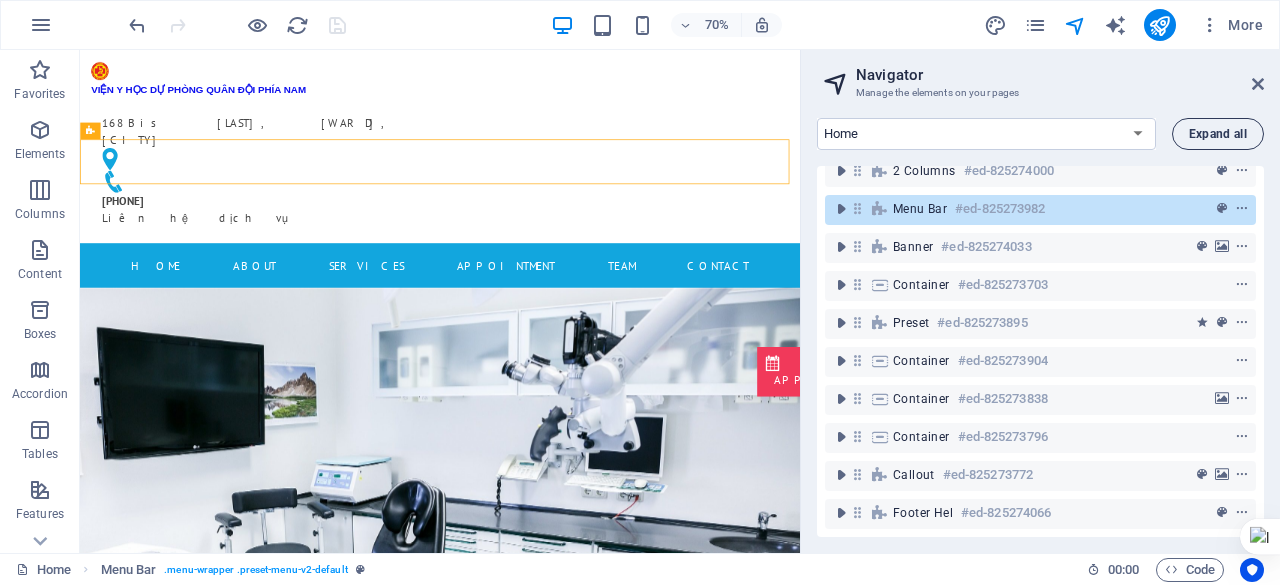 click on "Expand all" at bounding box center [1218, 134] 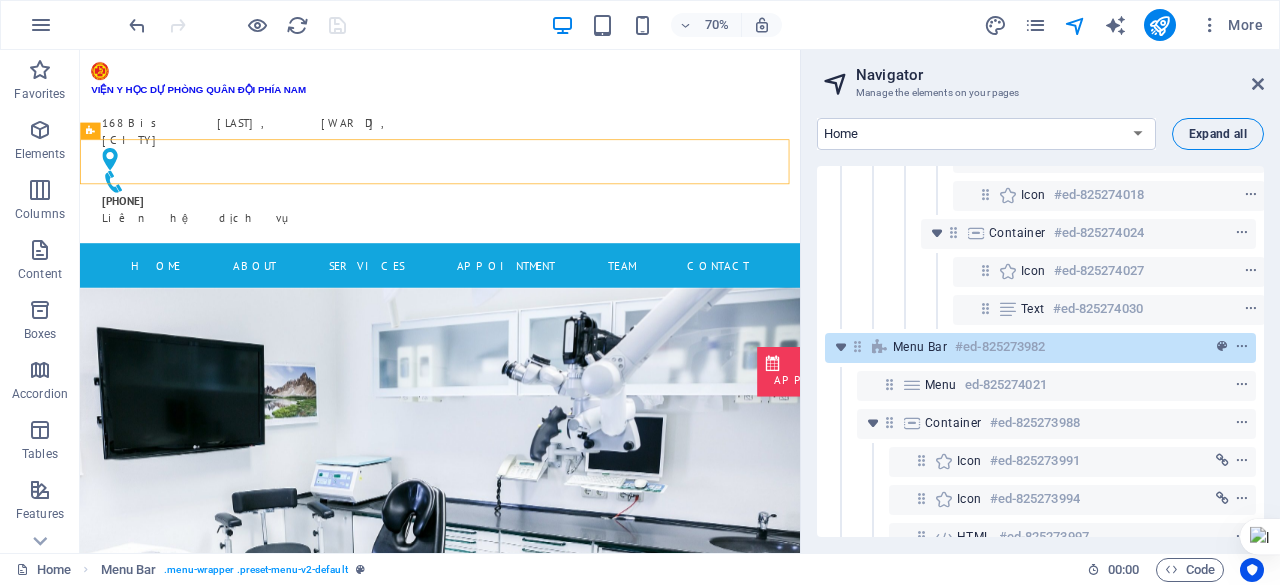 scroll, scrollTop: 415, scrollLeft: 0, axis: vertical 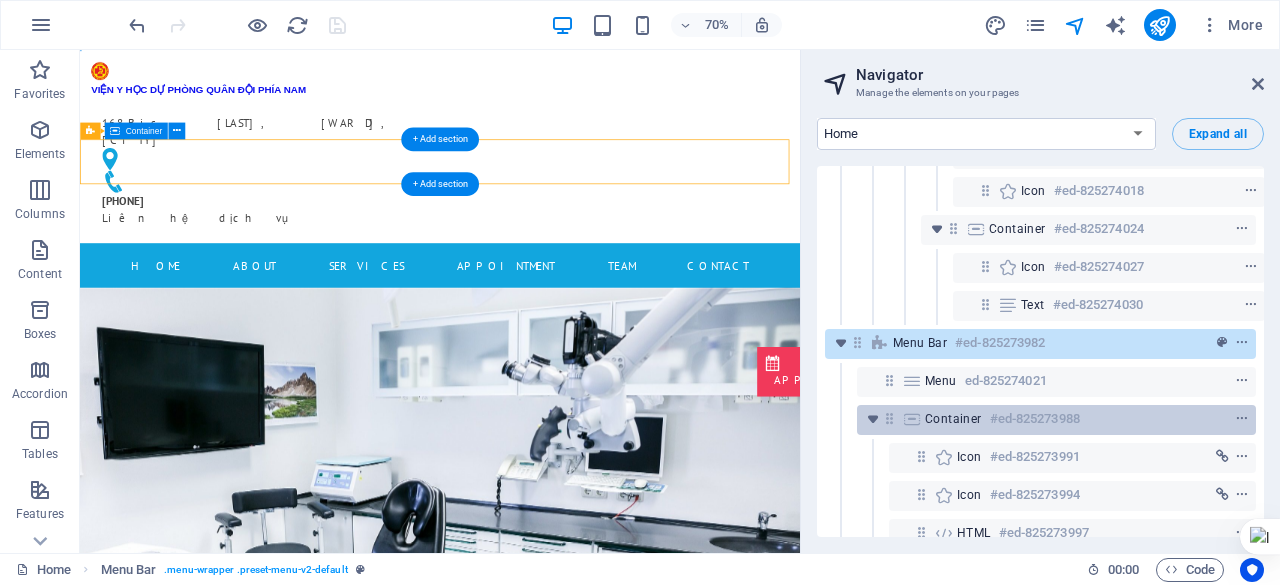 click on "Container" at bounding box center (953, 419) 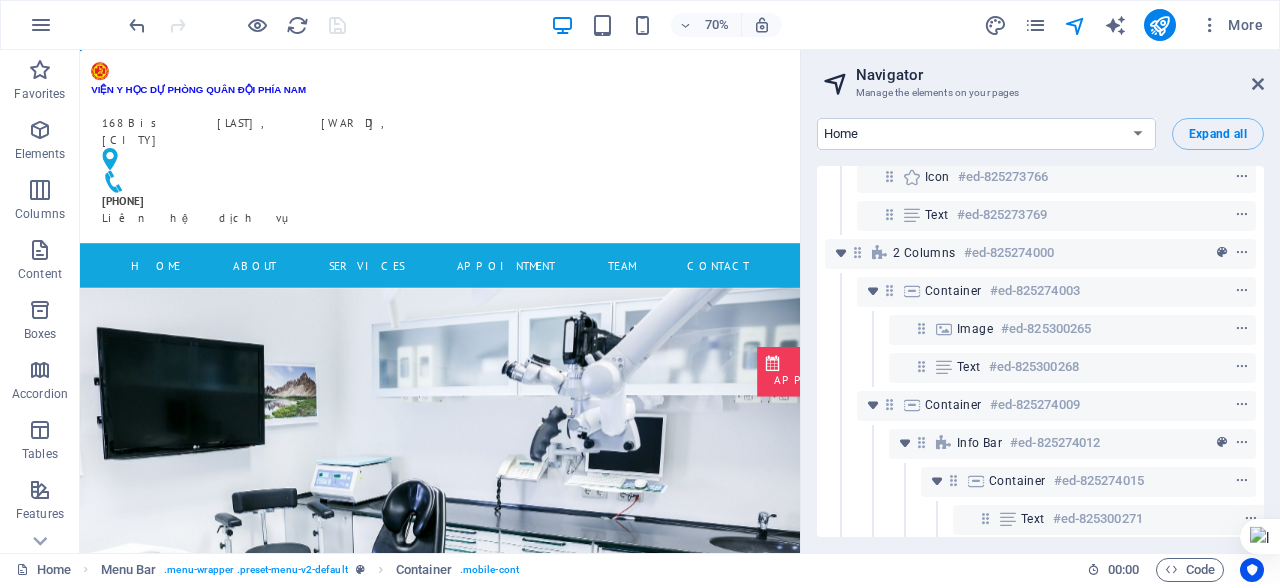 scroll, scrollTop: 0, scrollLeft: 0, axis: both 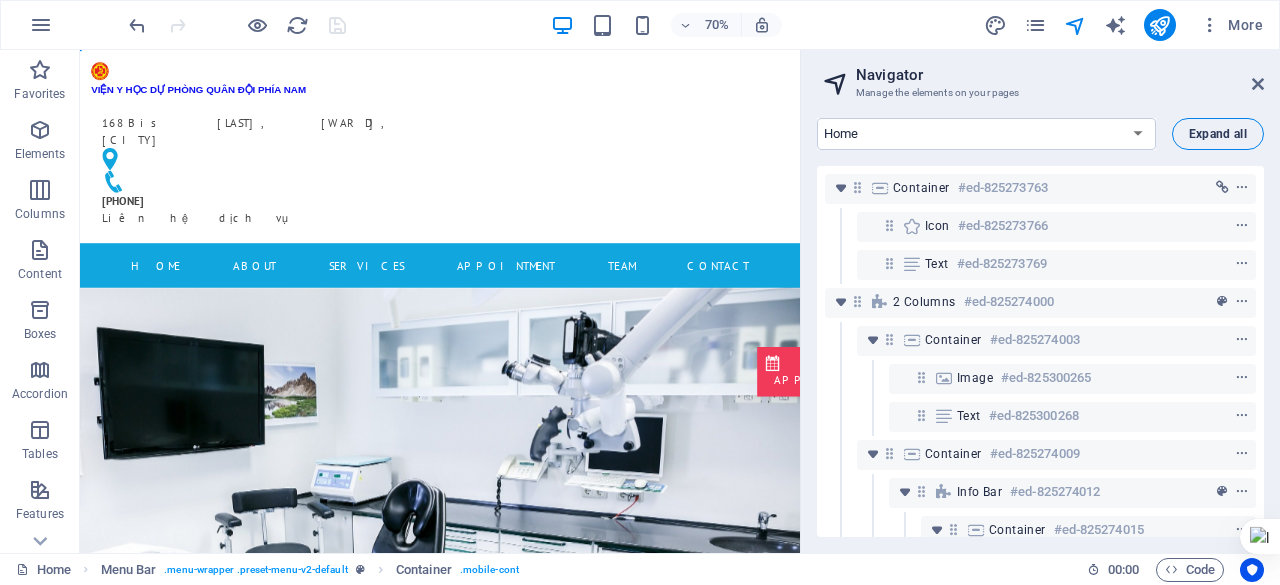 click on "Expand all" at bounding box center (1218, 134) 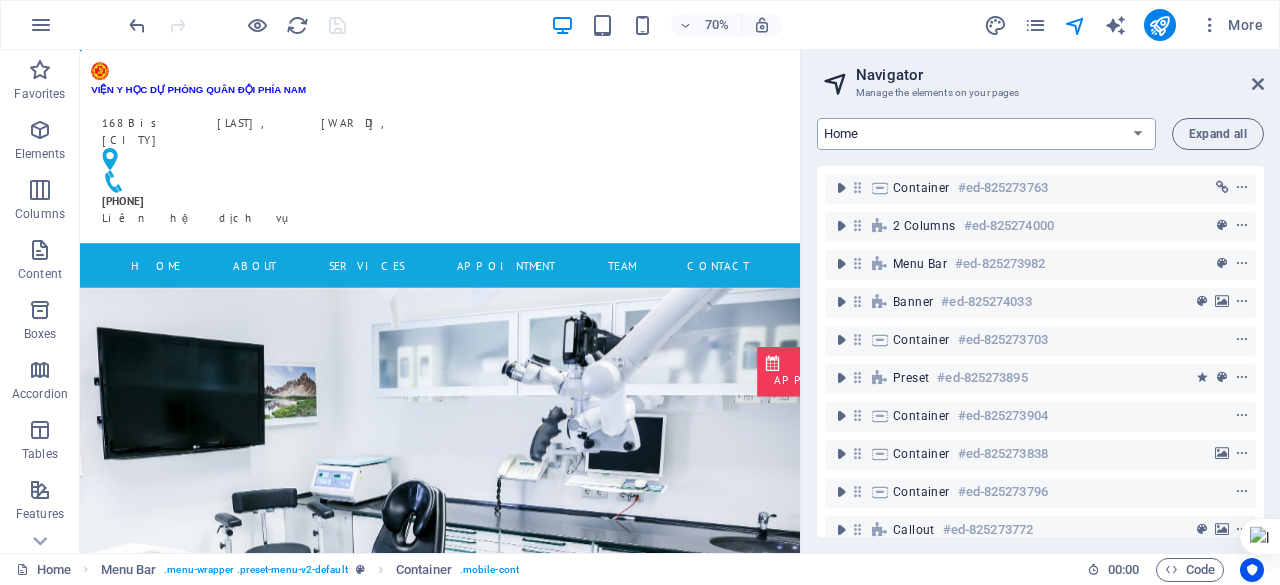 click on "Home  Subpage  Legal Notice  Privacy" at bounding box center [986, 134] 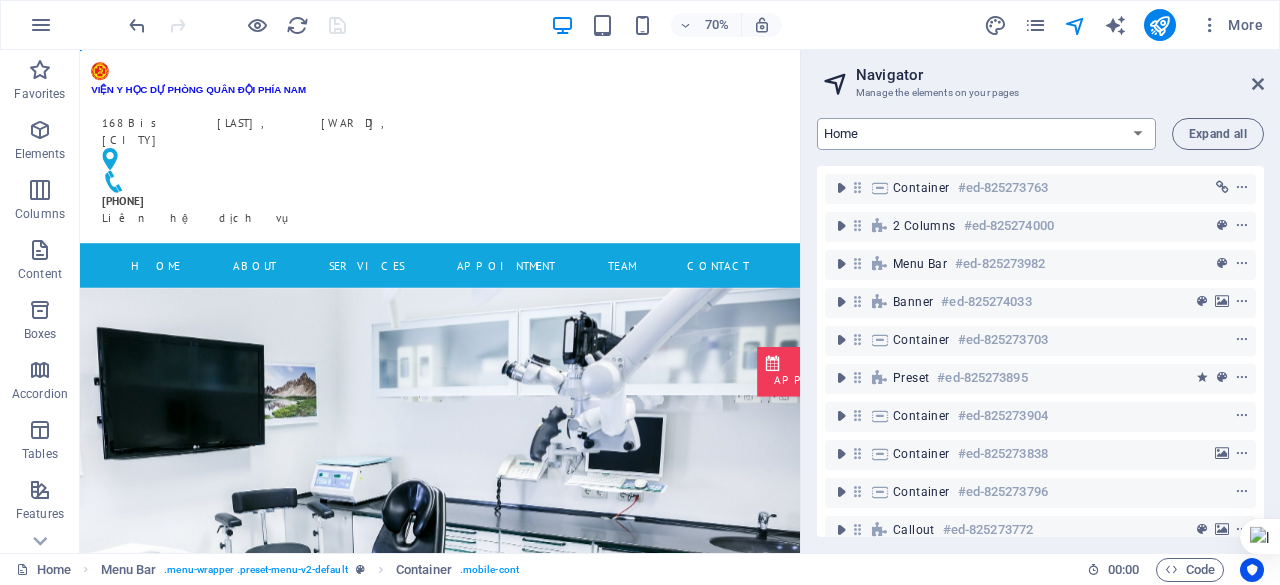 click on "Home  Subpage  Legal Notice  Privacy" at bounding box center (986, 134) 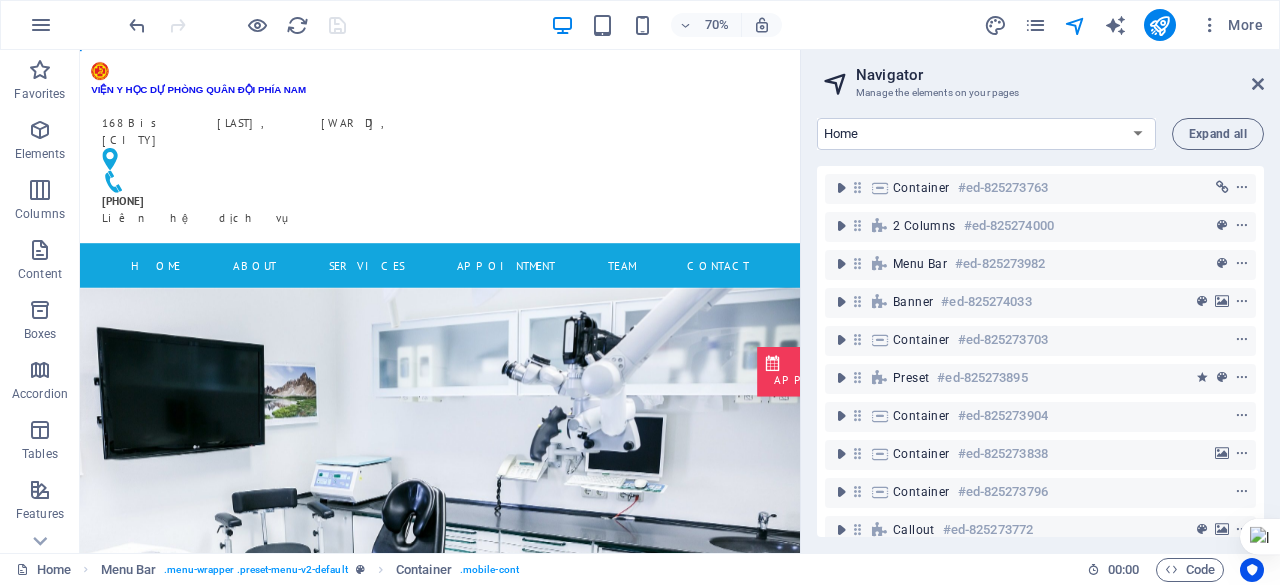 click at bounding box center (602, 78) 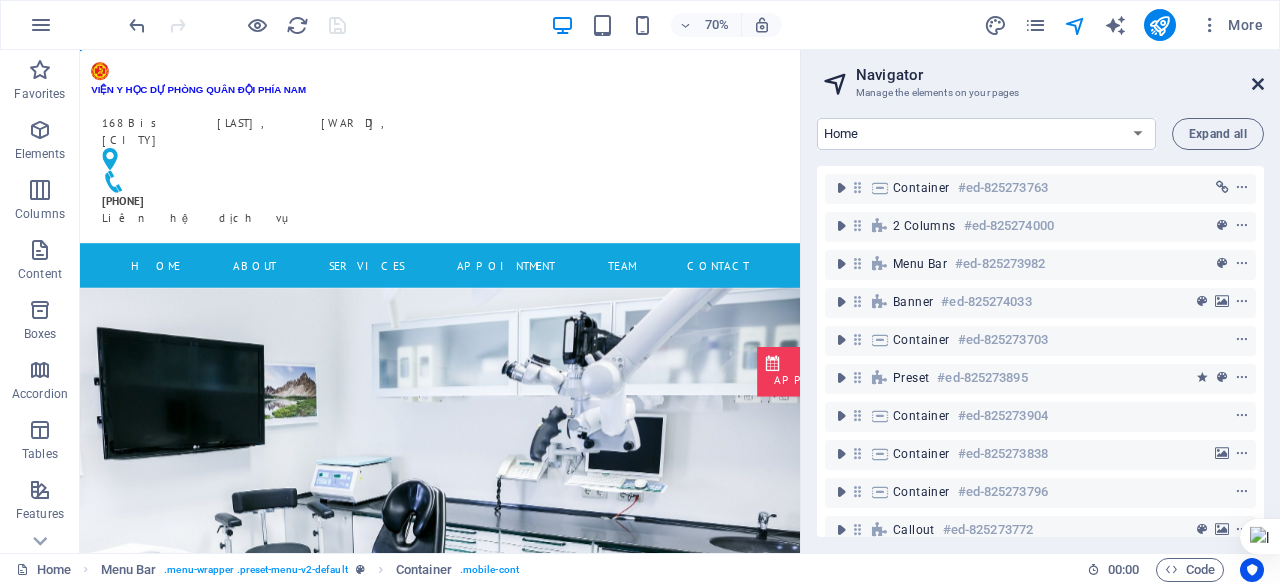 click at bounding box center [1258, 84] 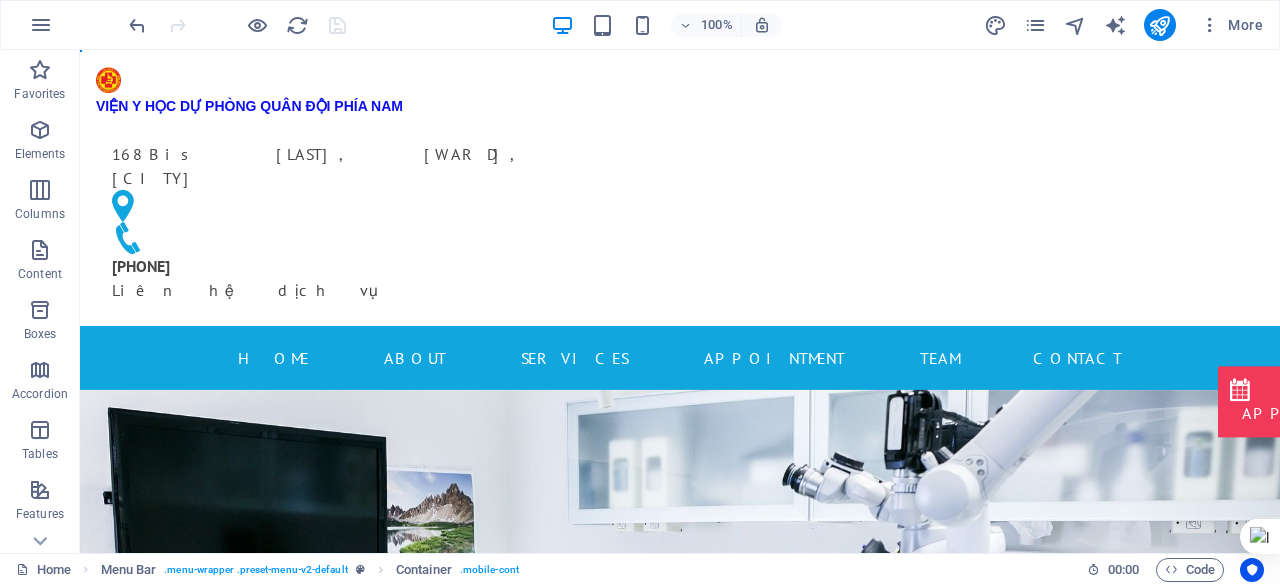 click at bounding box center (672, 114) 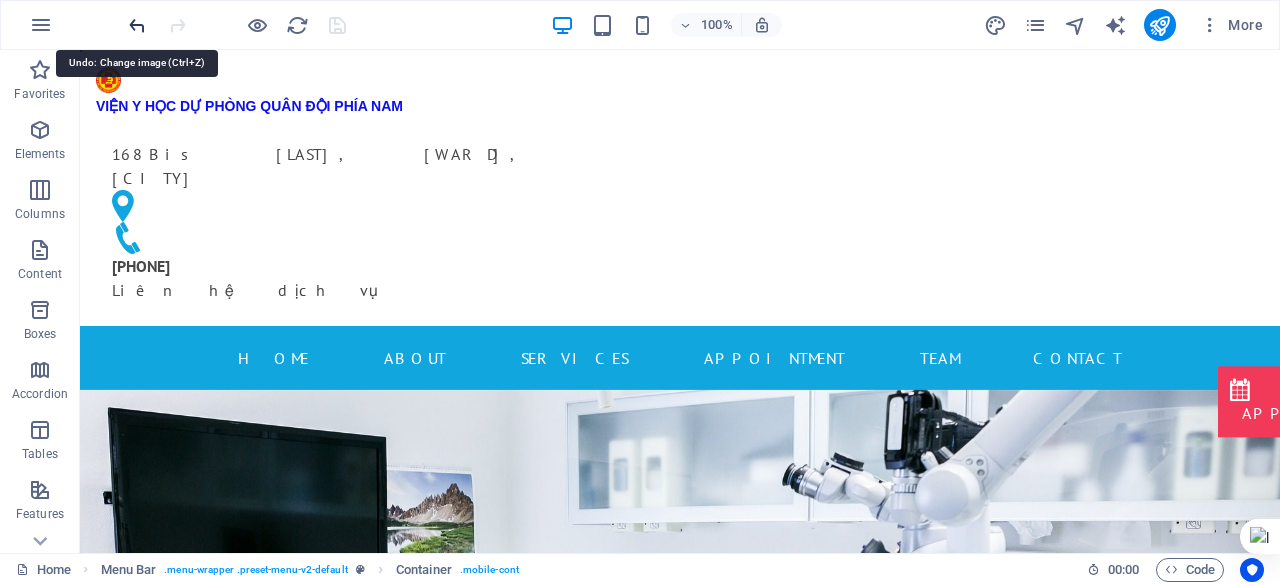 click at bounding box center (137, 25) 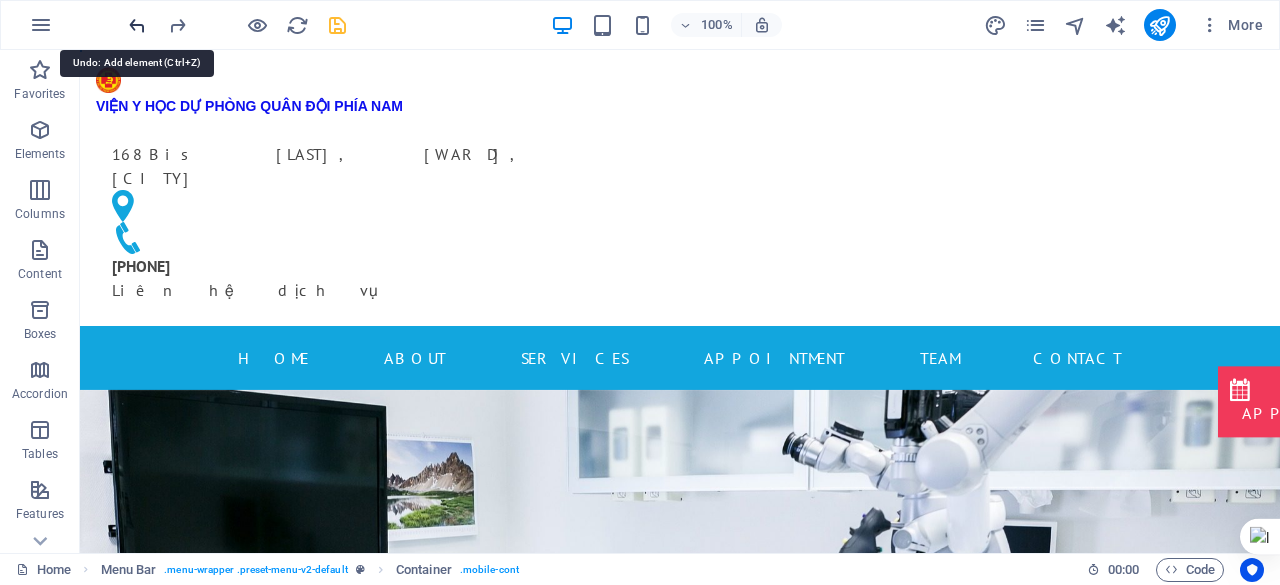 click at bounding box center (137, 25) 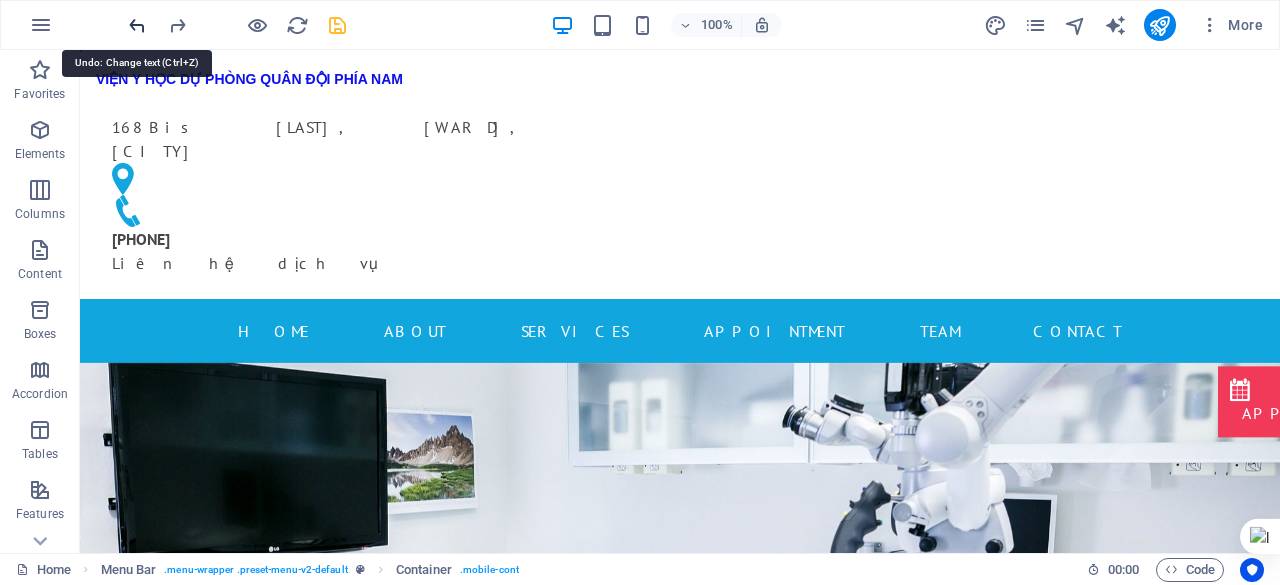 click at bounding box center (137, 25) 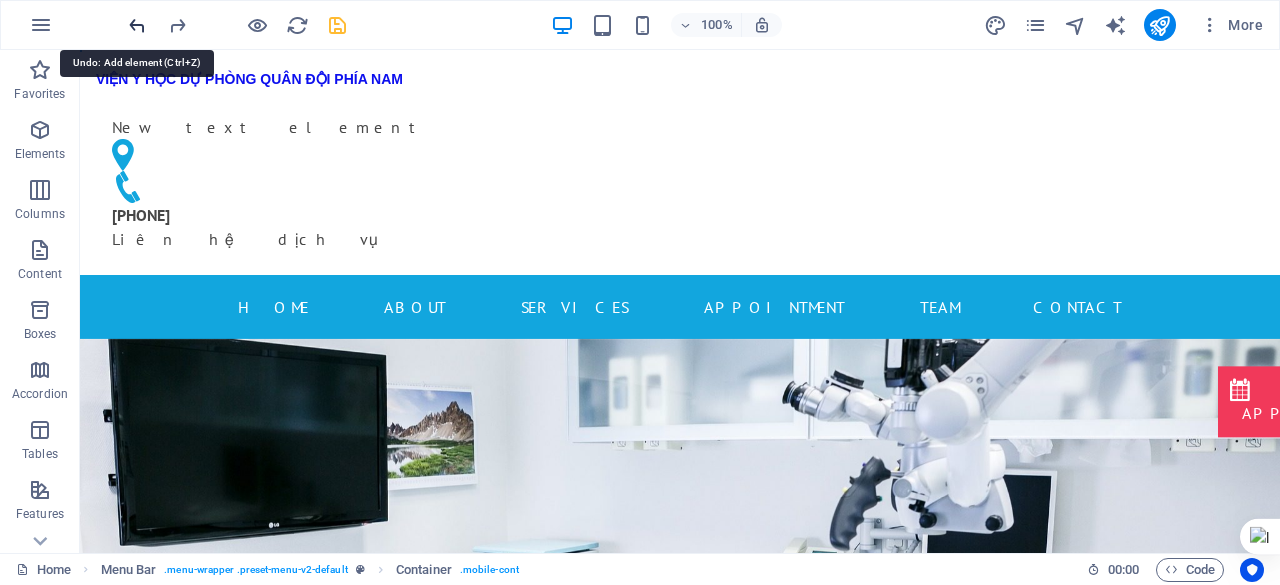 click at bounding box center (137, 25) 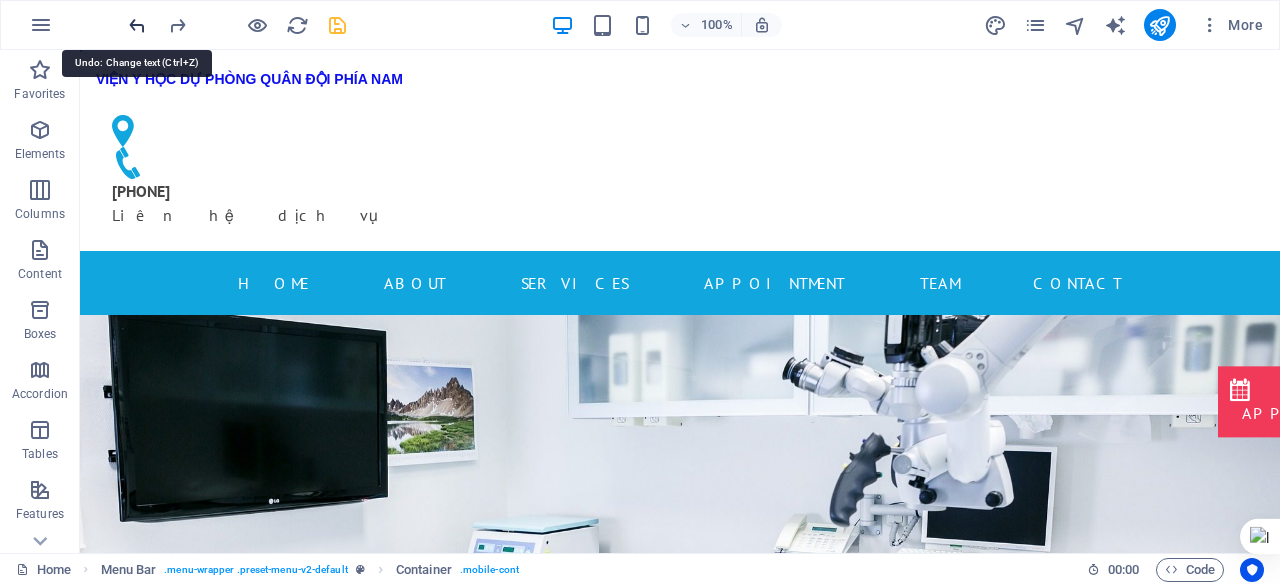 click at bounding box center [137, 25] 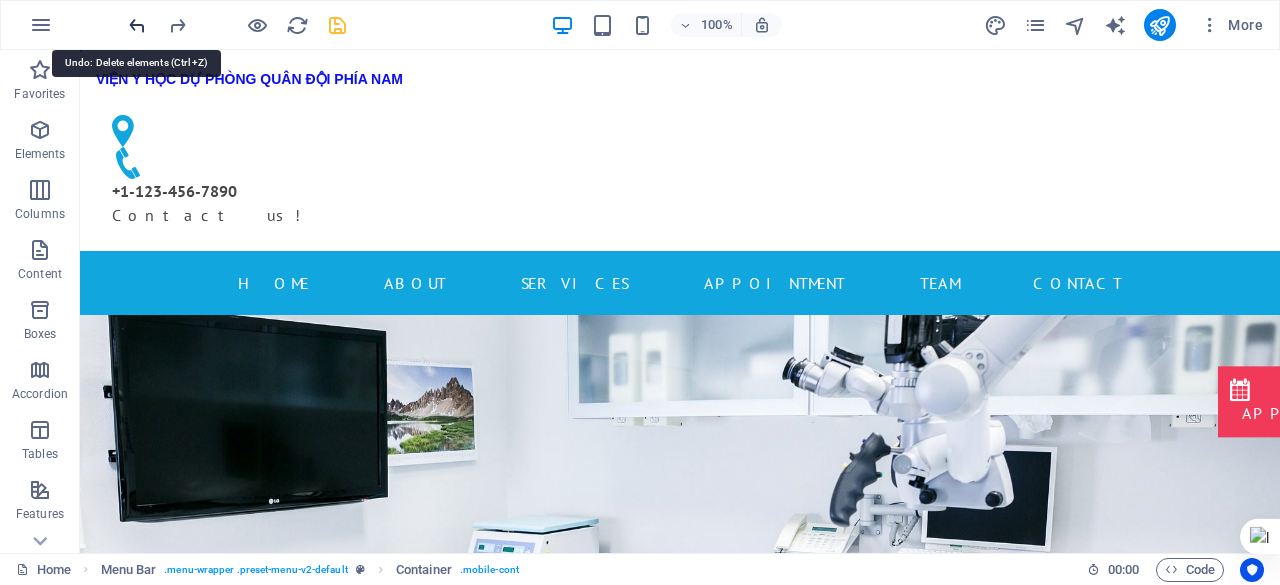 click at bounding box center (137, 25) 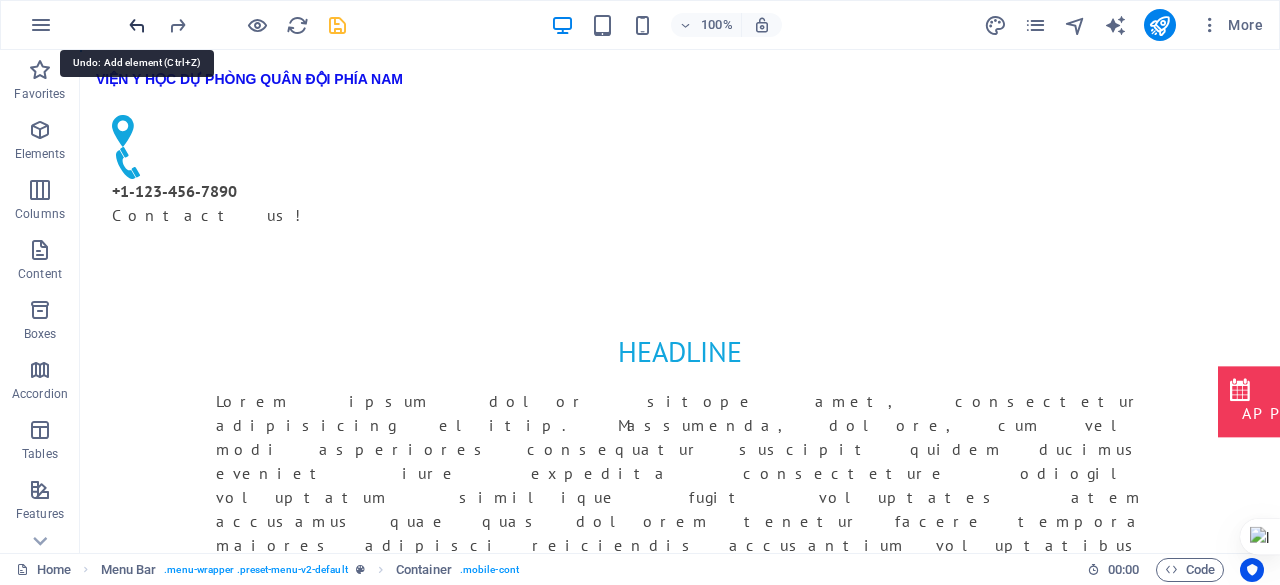 click at bounding box center (137, 25) 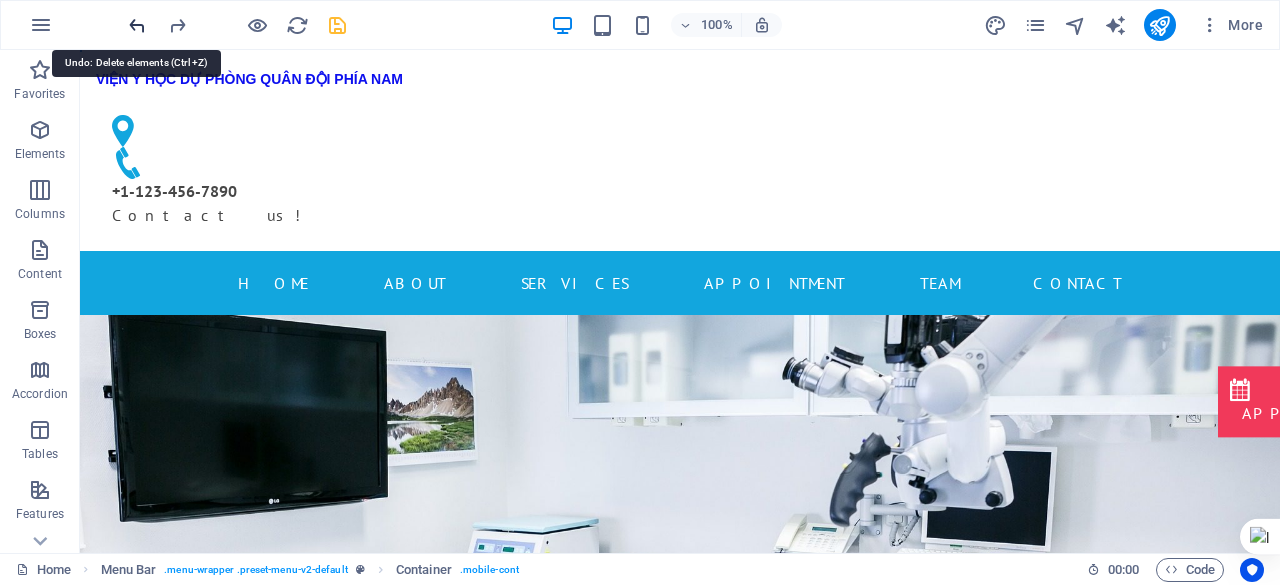click at bounding box center [137, 25] 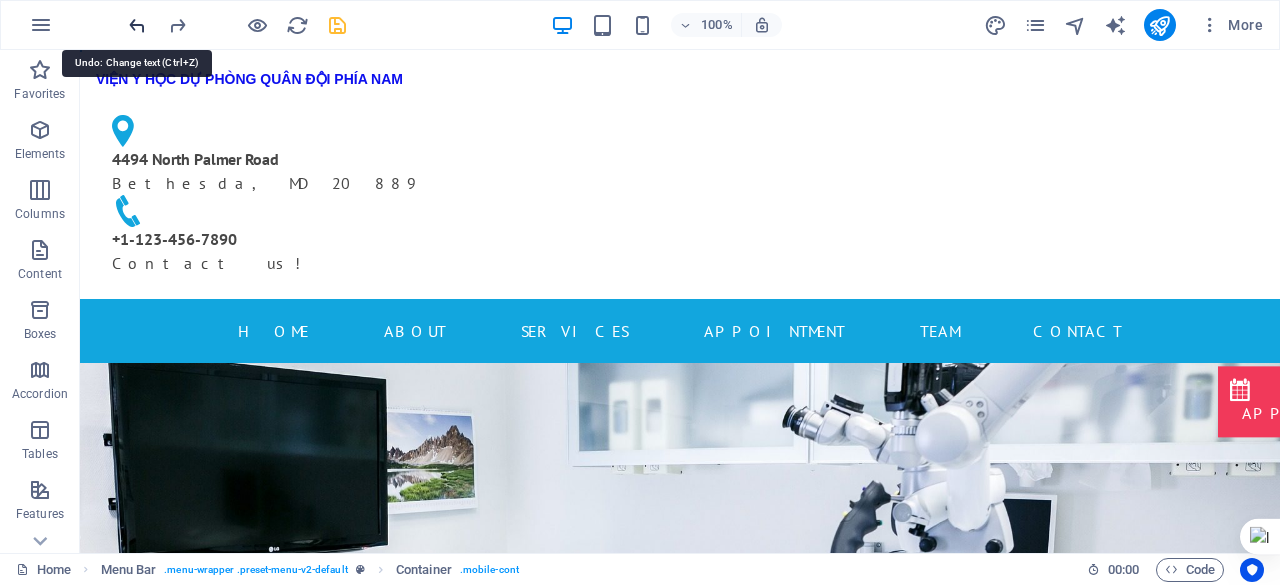 click at bounding box center [137, 25] 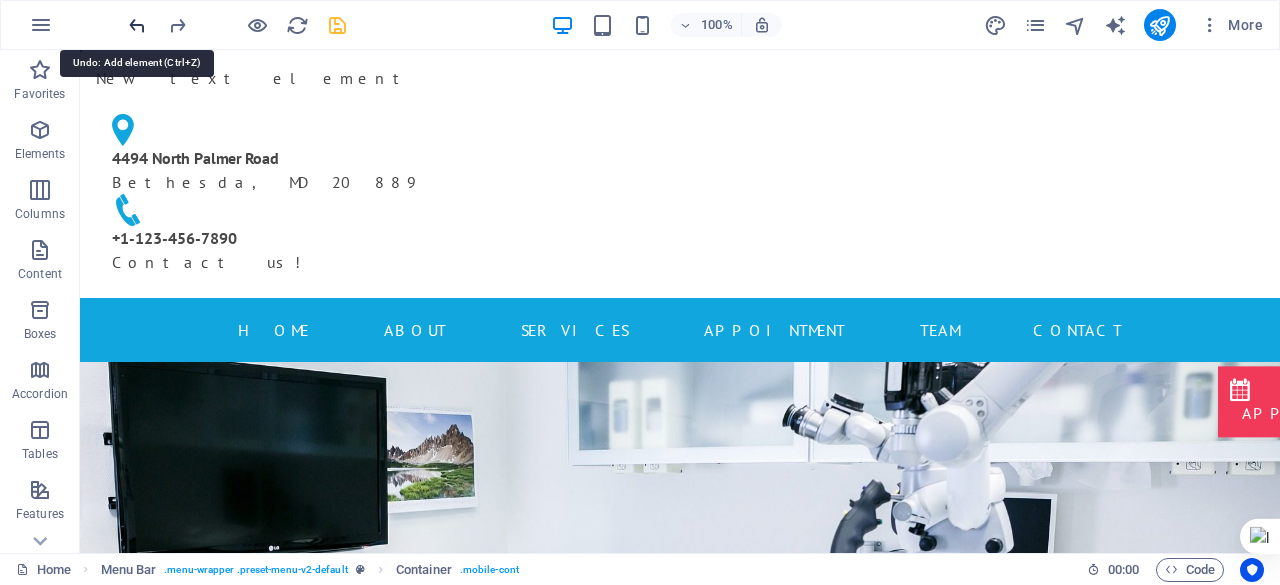 click at bounding box center (137, 25) 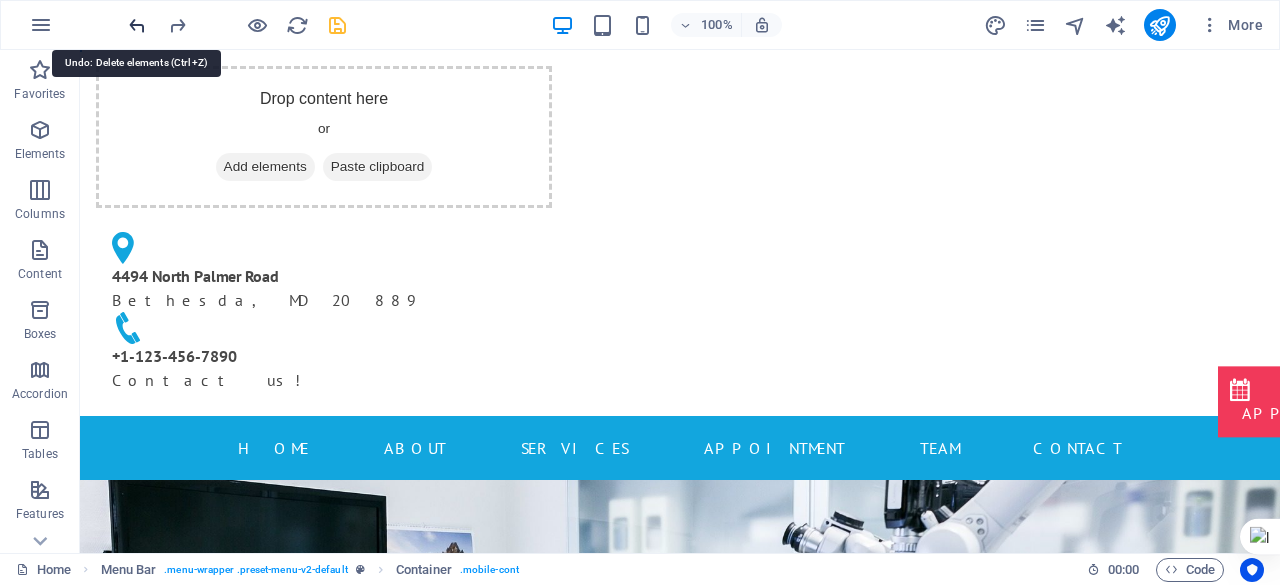 click at bounding box center (137, 25) 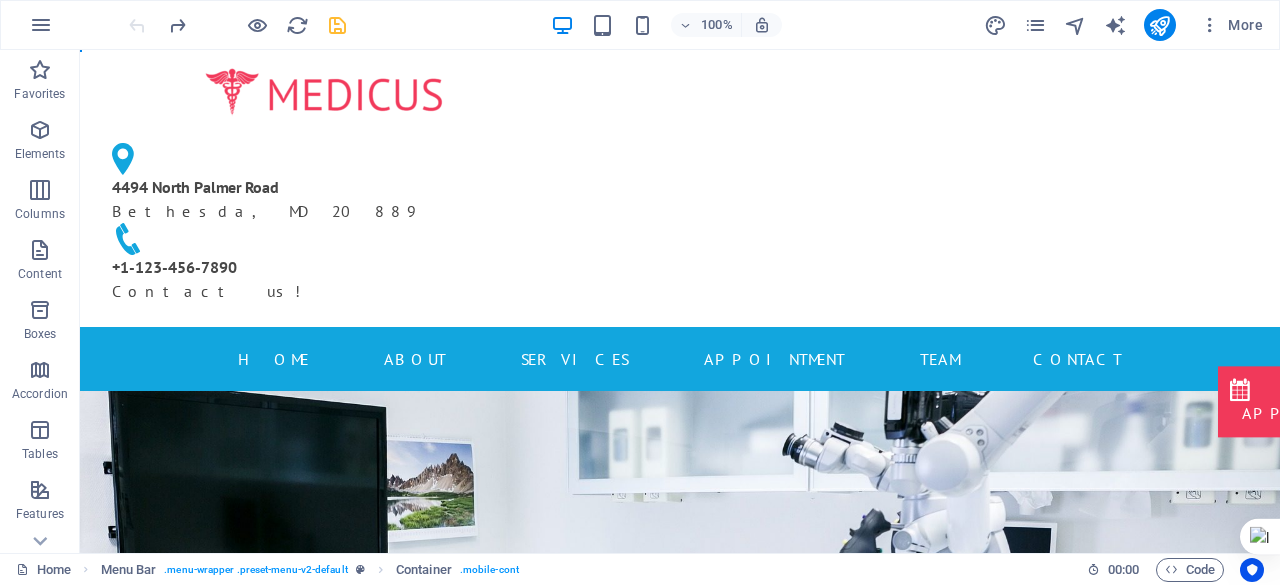 click at bounding box center (672, 98) 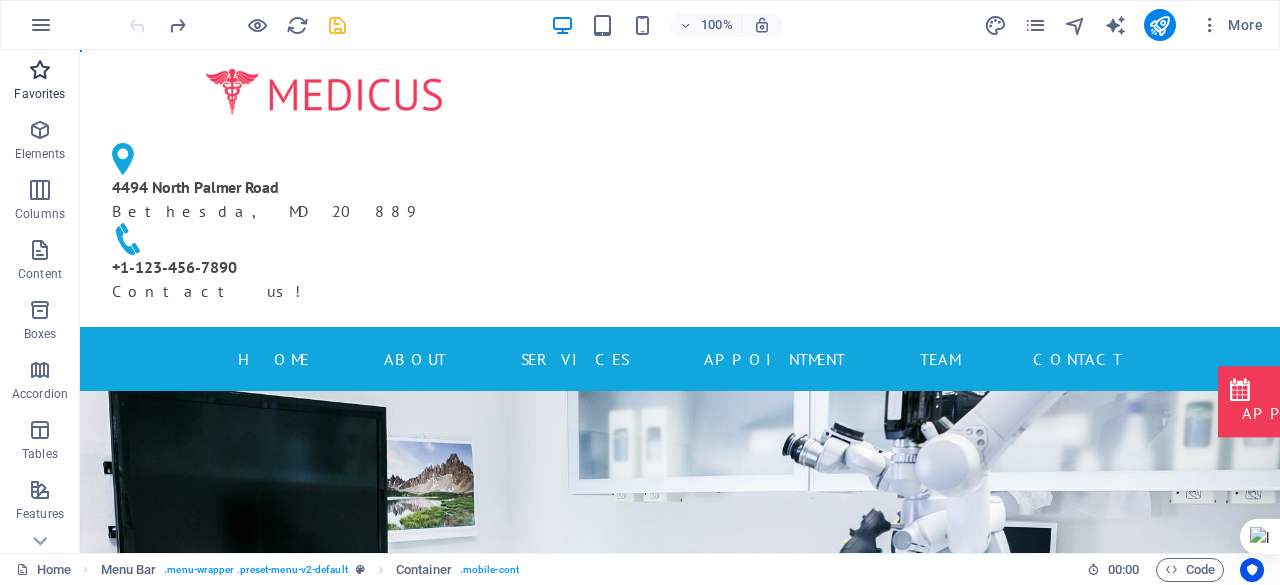 click at bounding box center [40, 70] 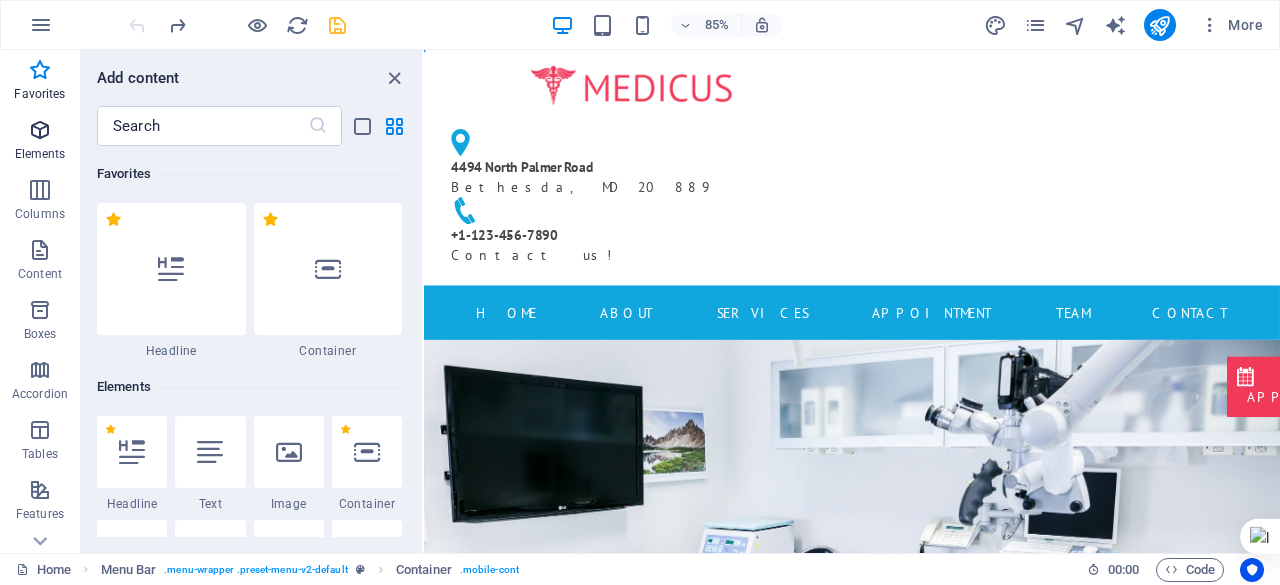 click at bounding box center [40, 130] 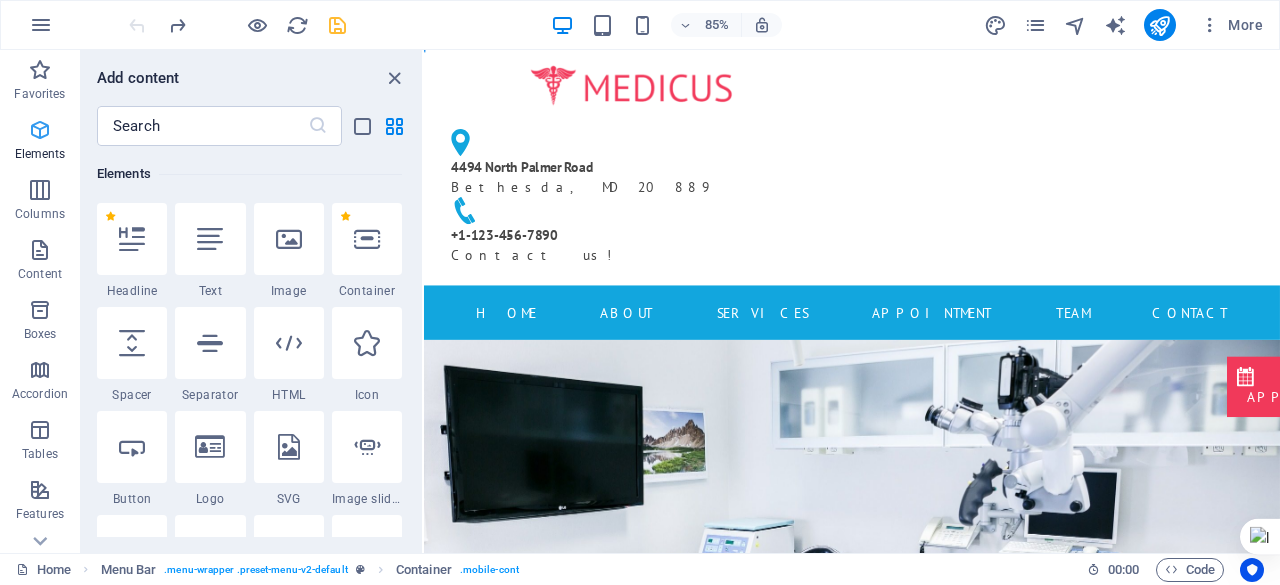 scroll, scrollTop: 213, scrollLeft: 0, axis: vertical 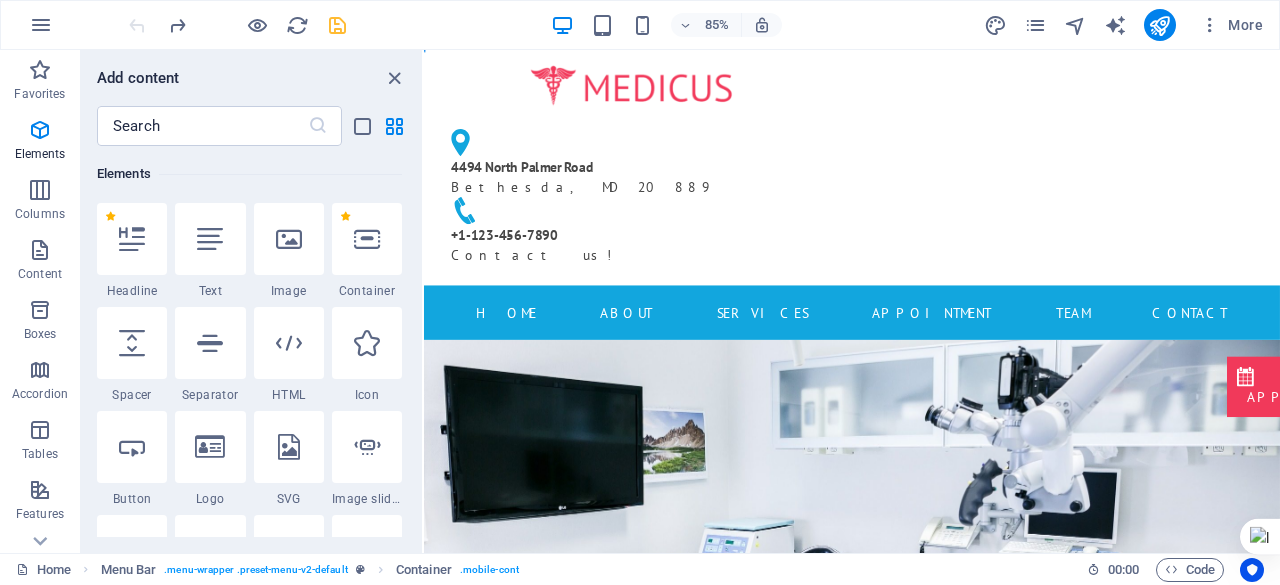 click at bounding box center (845, 380) 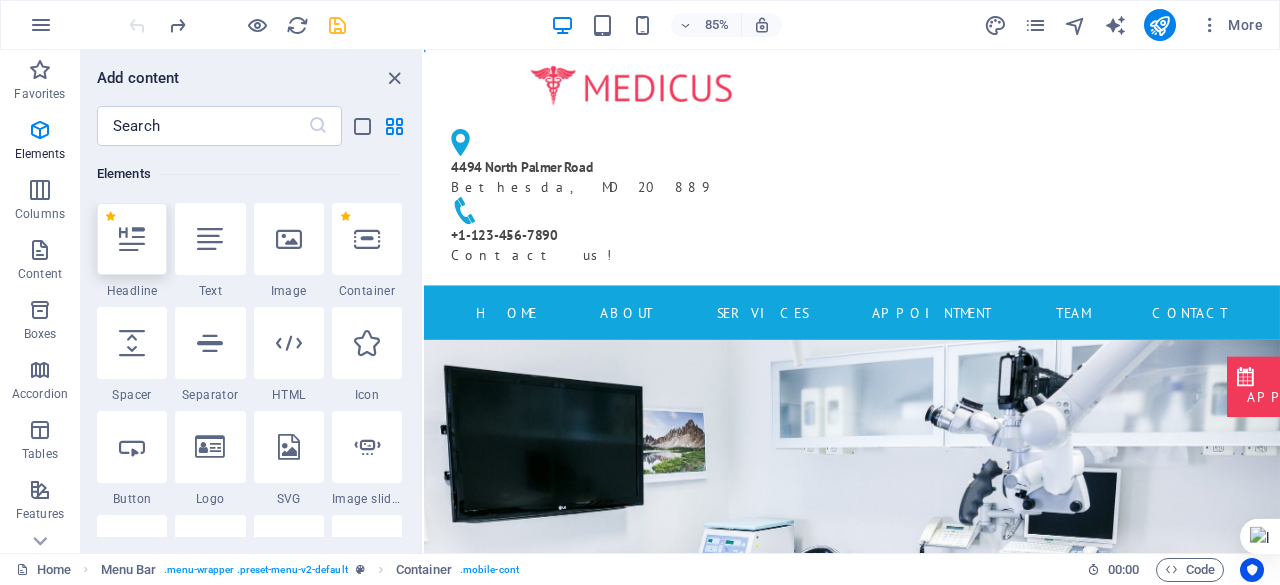 click at bounding box center [132, 239] 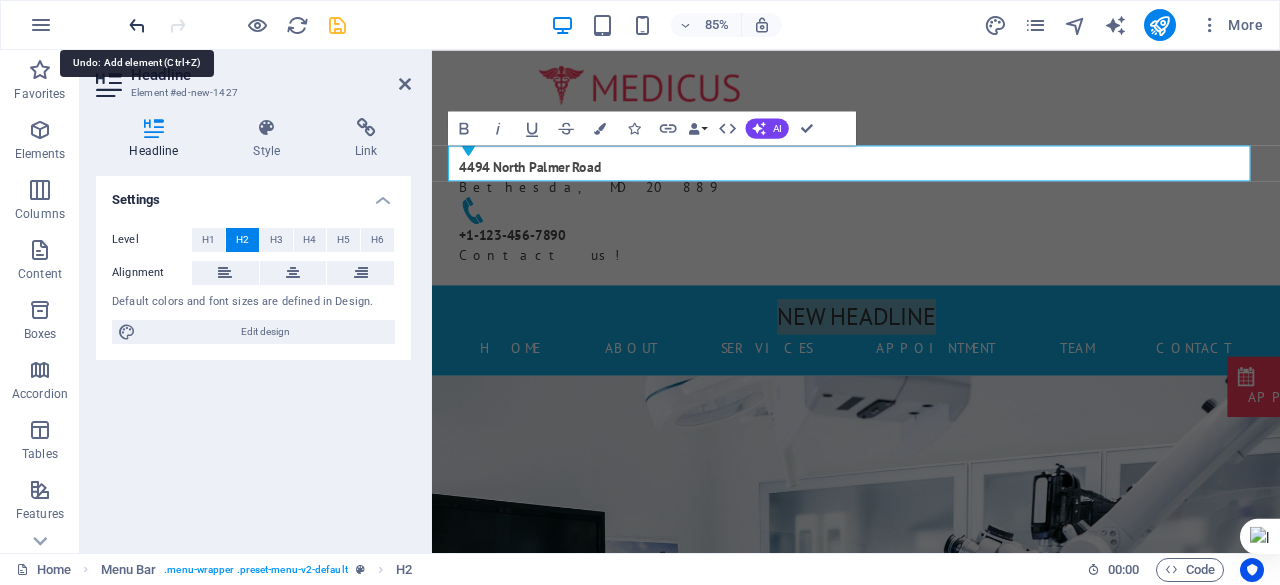 click at bounding box center (137, 25) 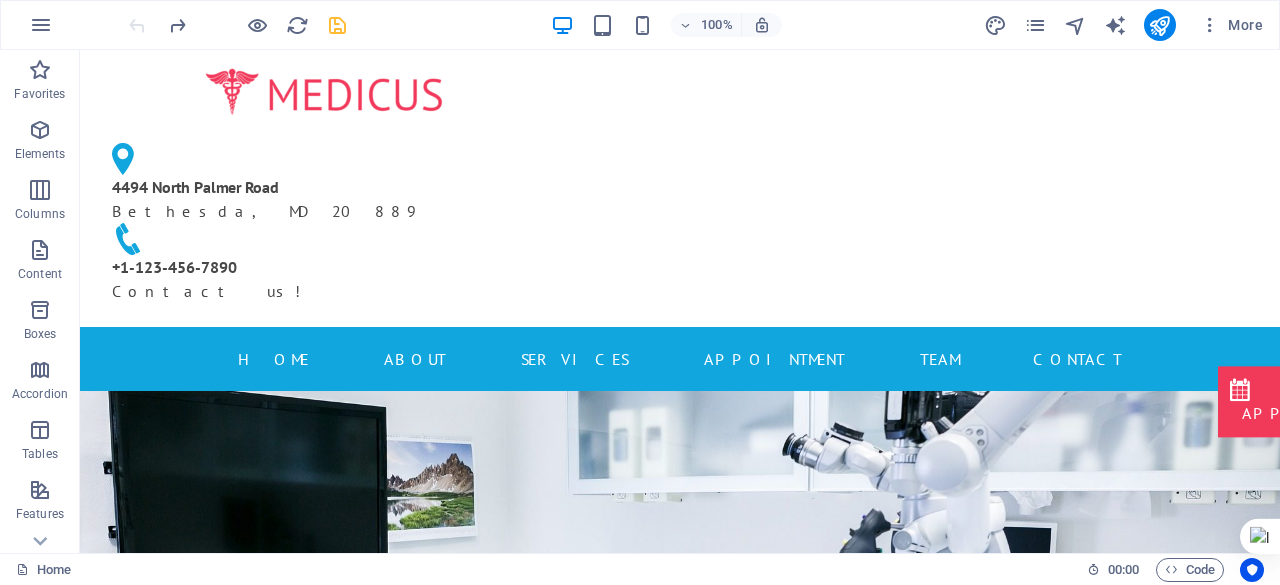 click at bounding box center [672, 98] 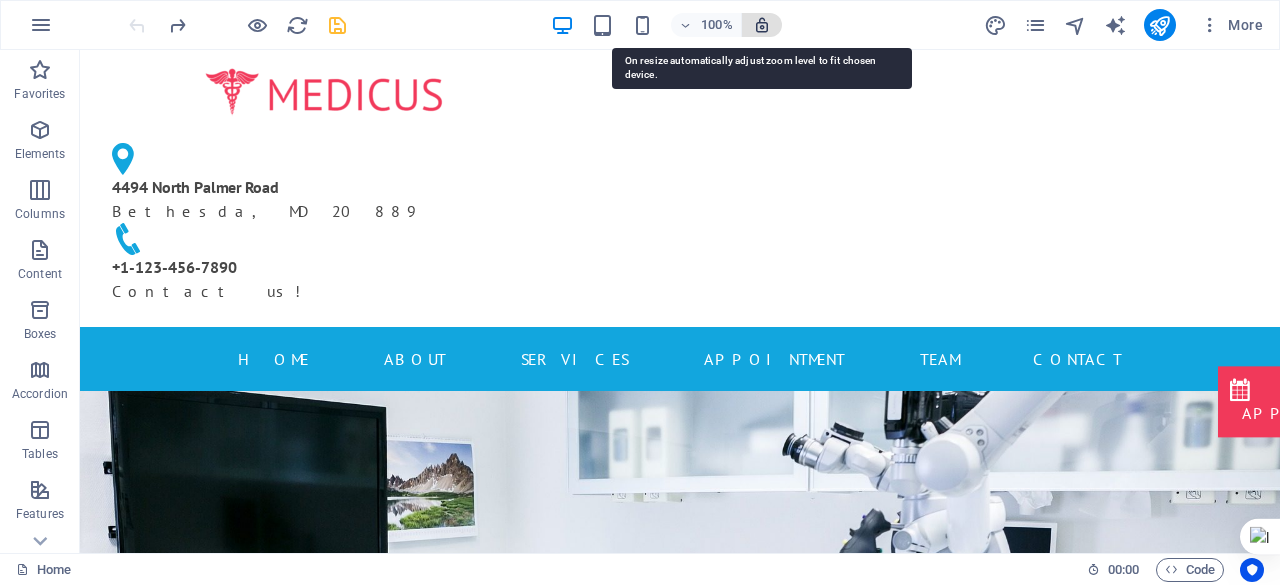 click at bounding box center (762, 25) 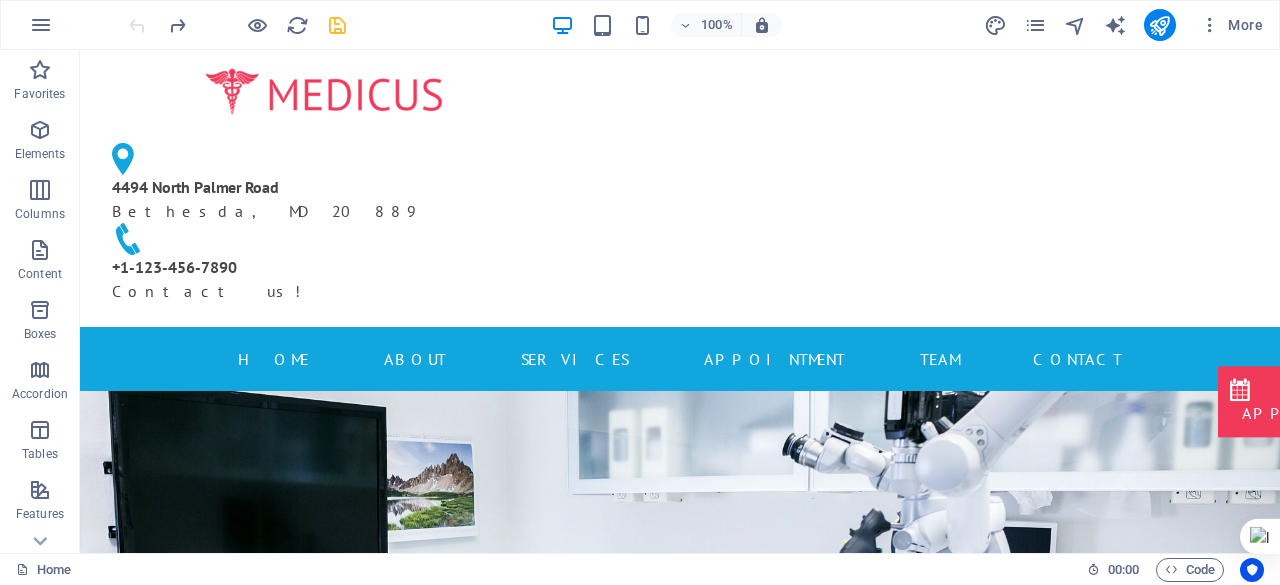 click at bounding box center [672, 178] 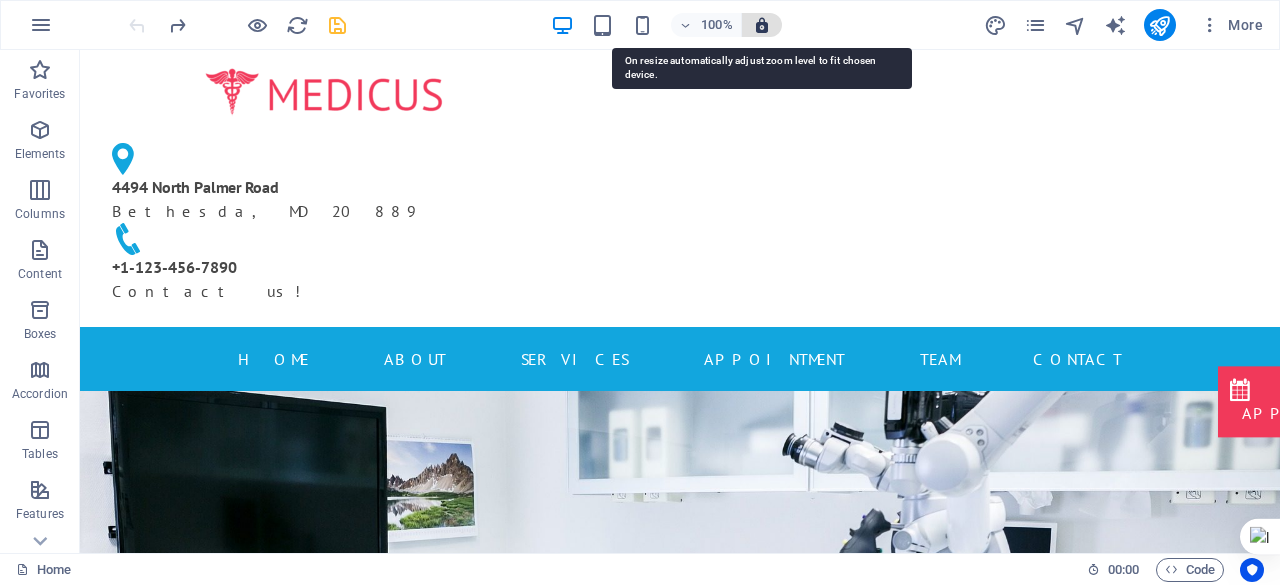 click at bounding box center (762, 25) 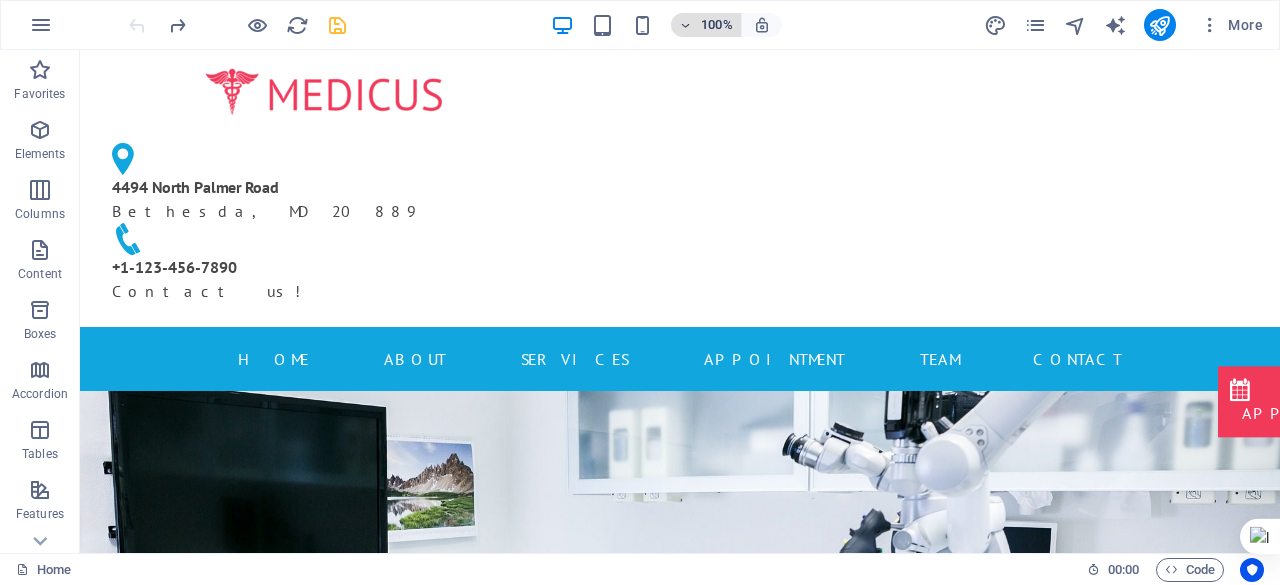 click at bounding box center (686, 25) 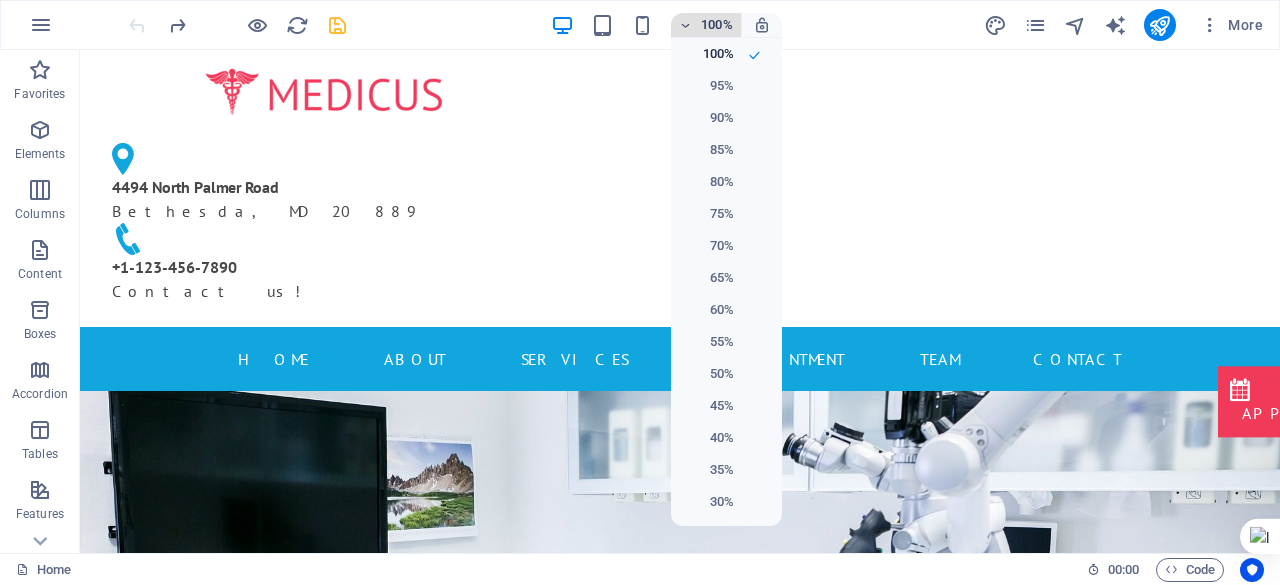 click at bounding box center (640, 292) 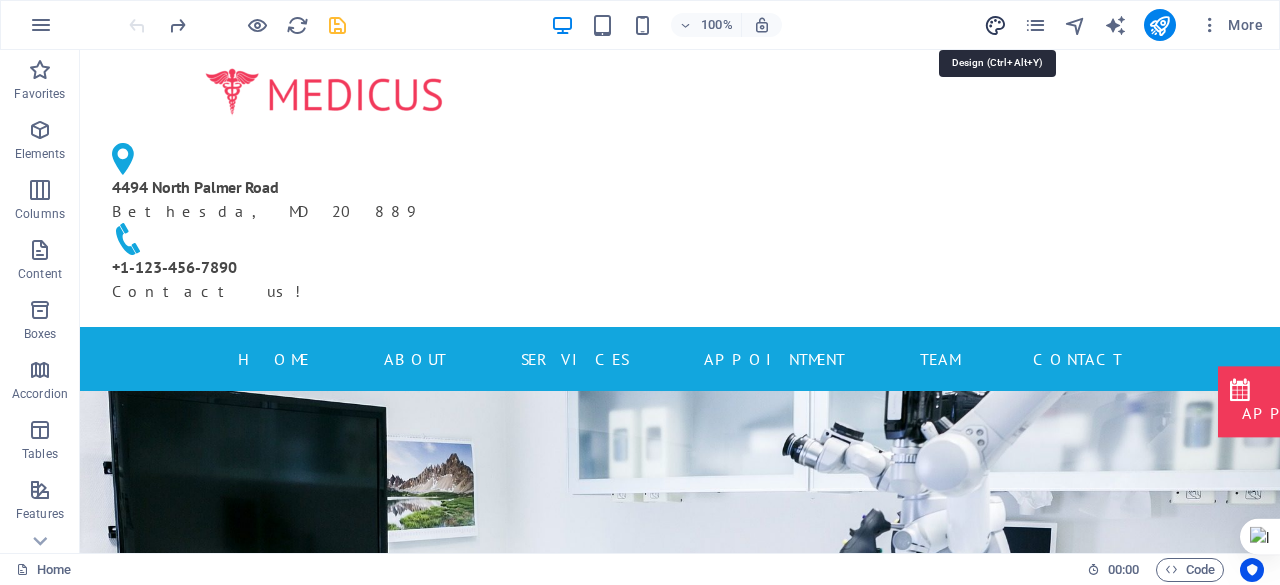 click at bounding box center (995, 25) 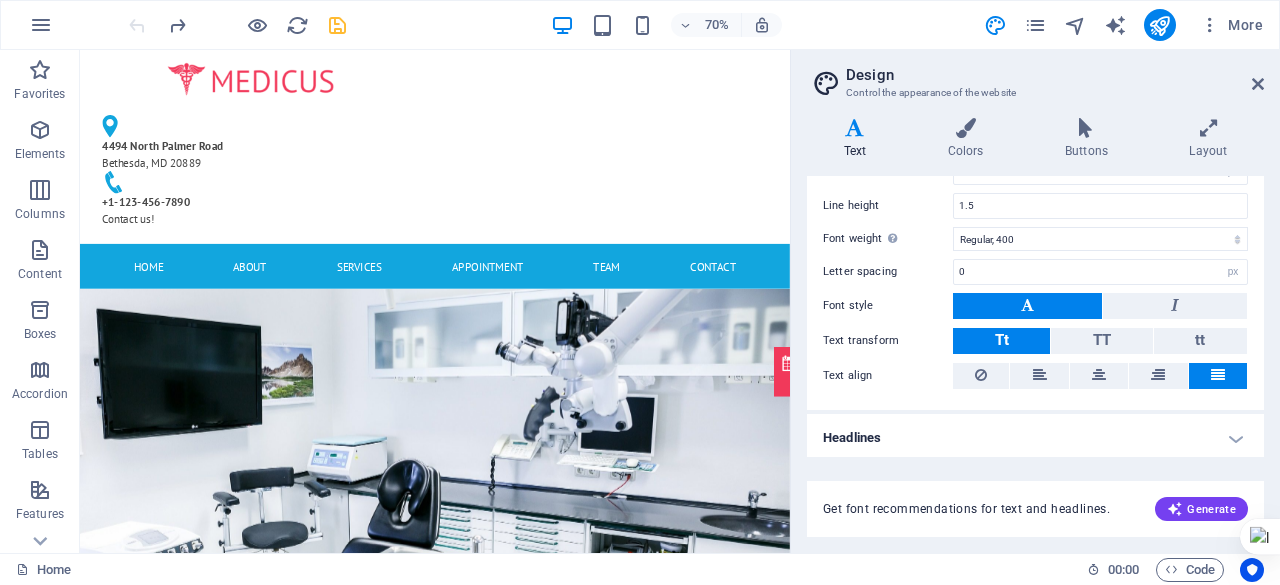 scroll, scrollTop: 0, scrollLeft: 0, axis: both 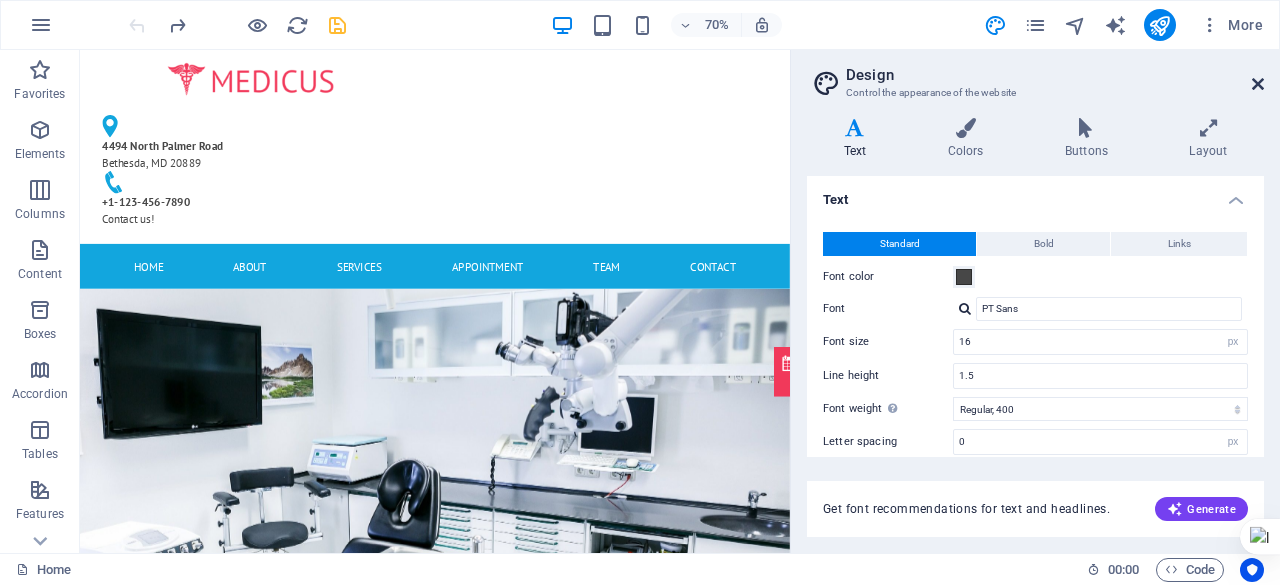 click at bounding box center (1258, 84) 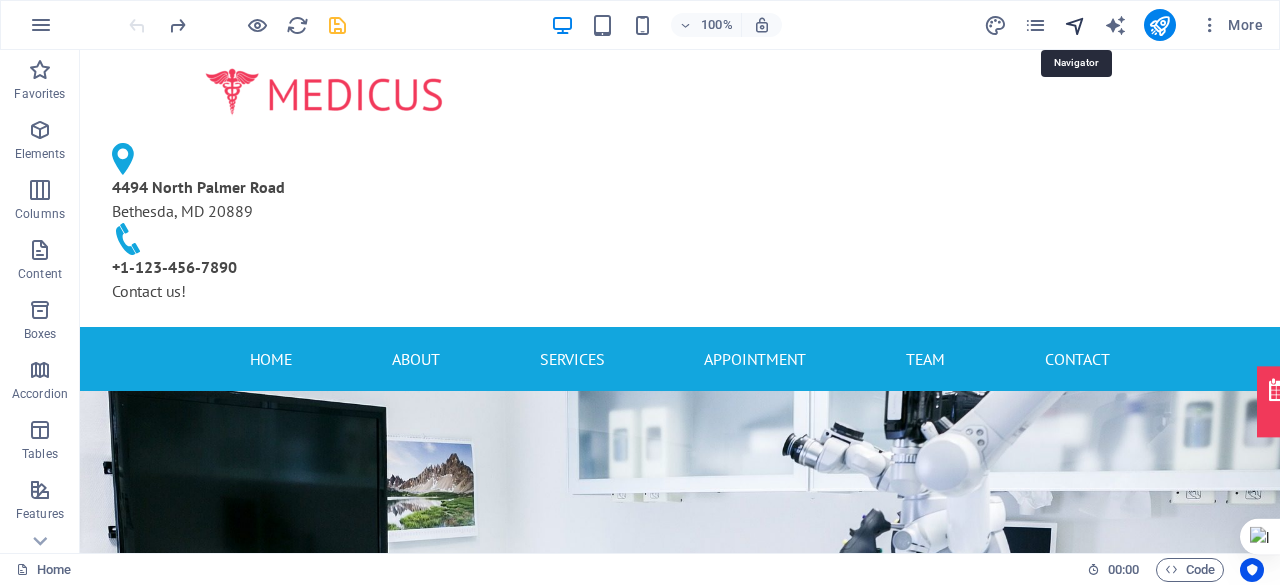 click at bounding box center (1075, 25) 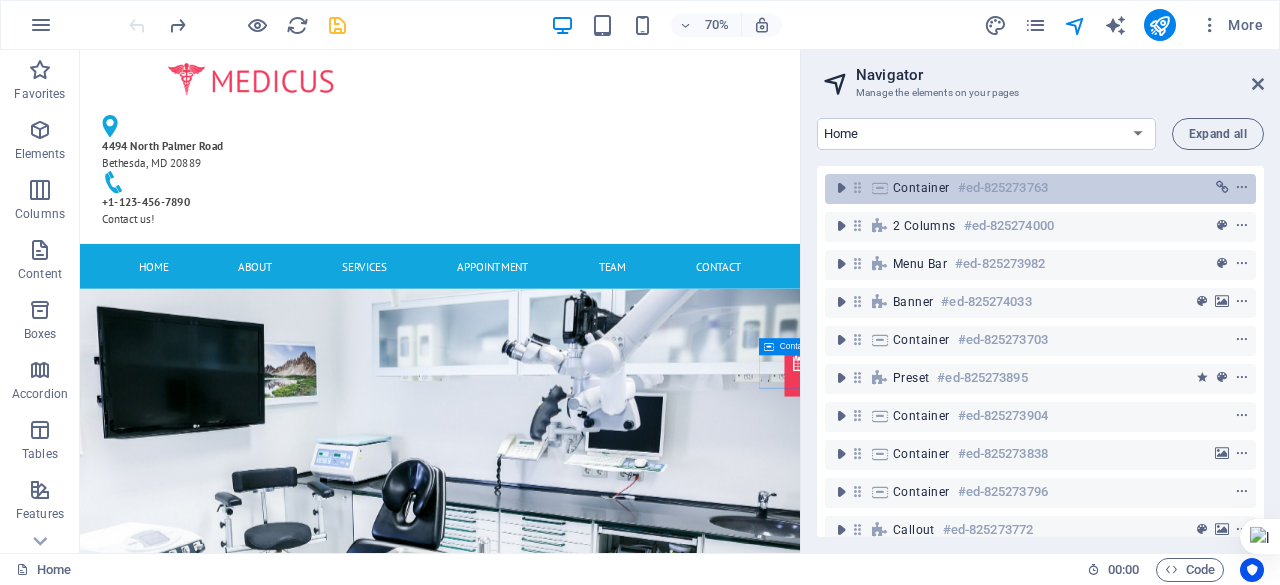 click on "#ed-825273763" at bounding box center (1003, 188) 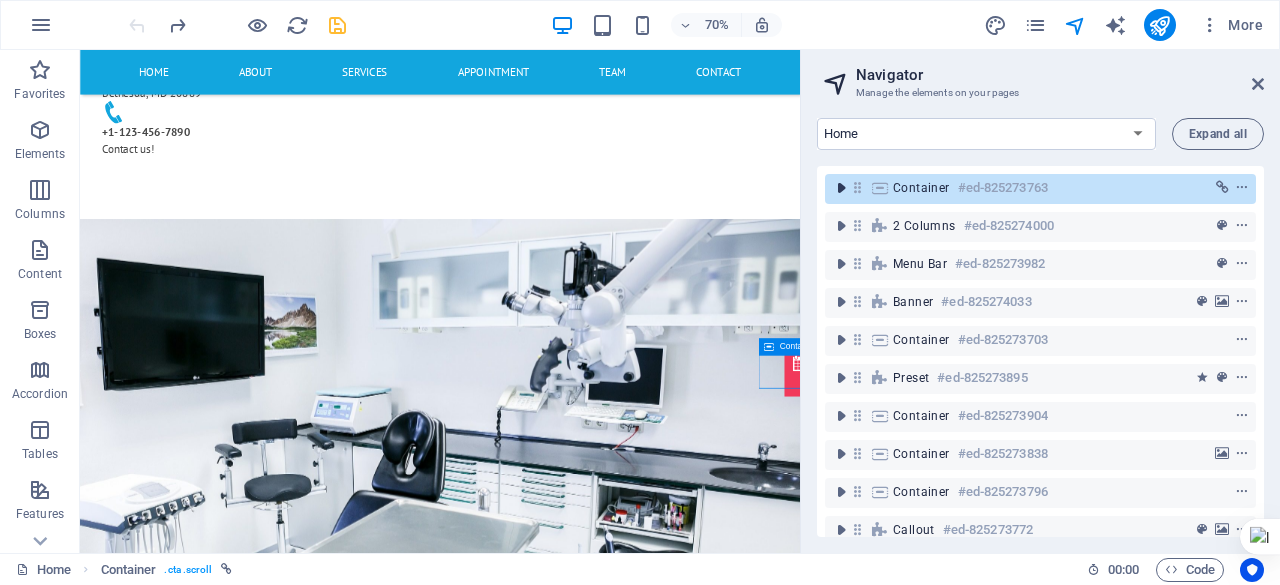click at bounding box center (841, 188) 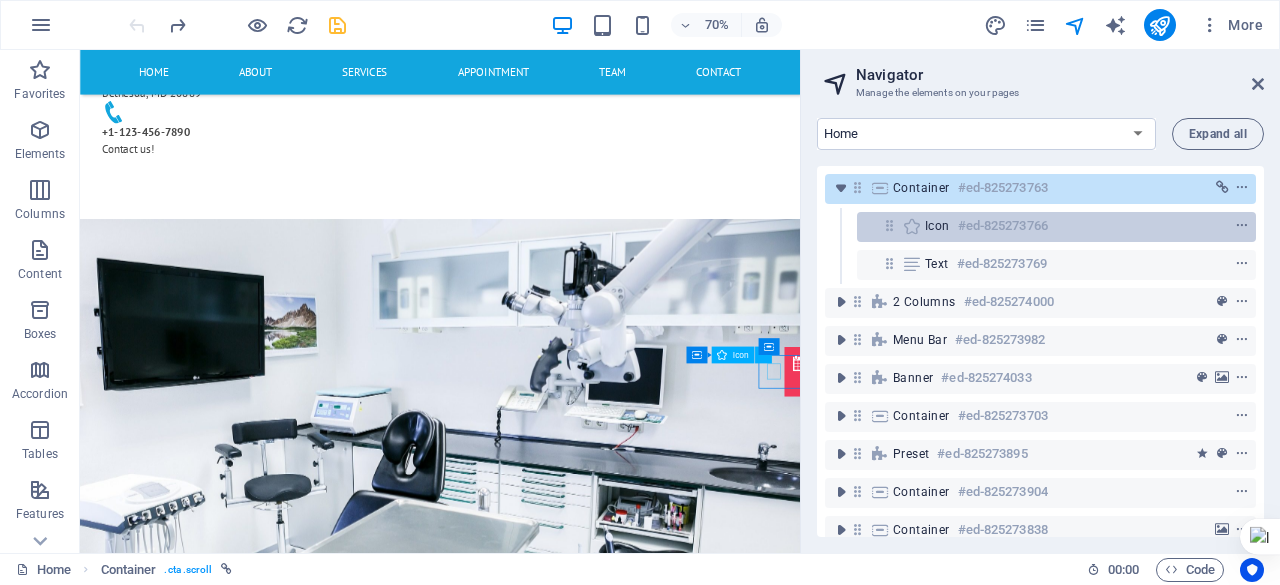 click on "Icon" at bounding box center (937, 226) 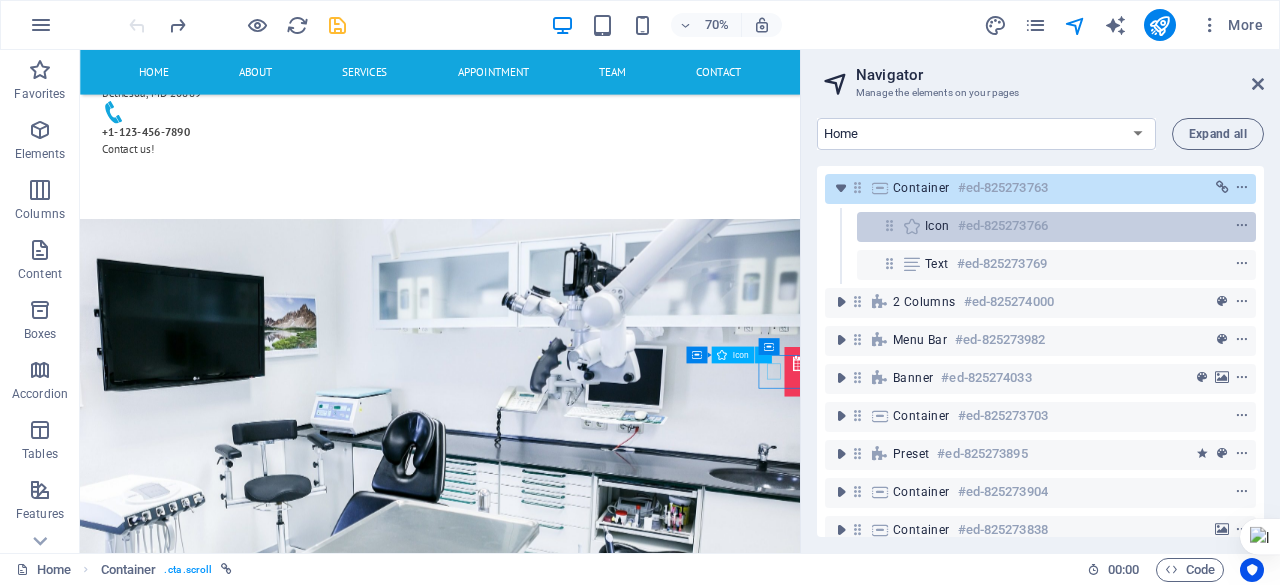 scroll, scrollTop: 200, scrollLeft: 0, axis: vertical 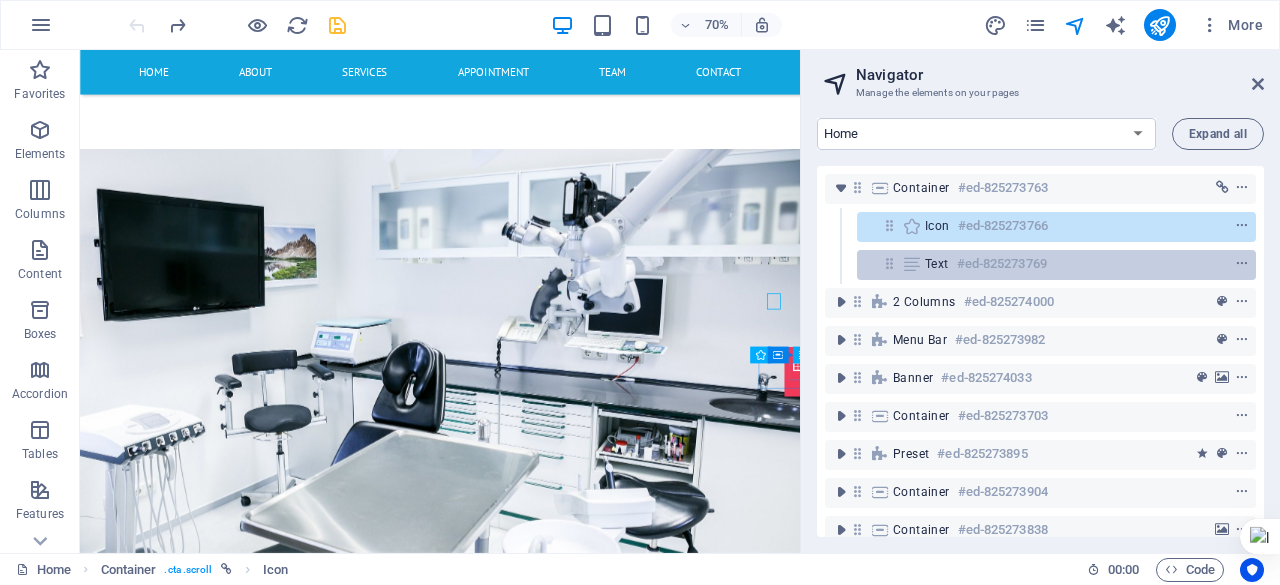 click on "Text" at bounding box center [937, 264] 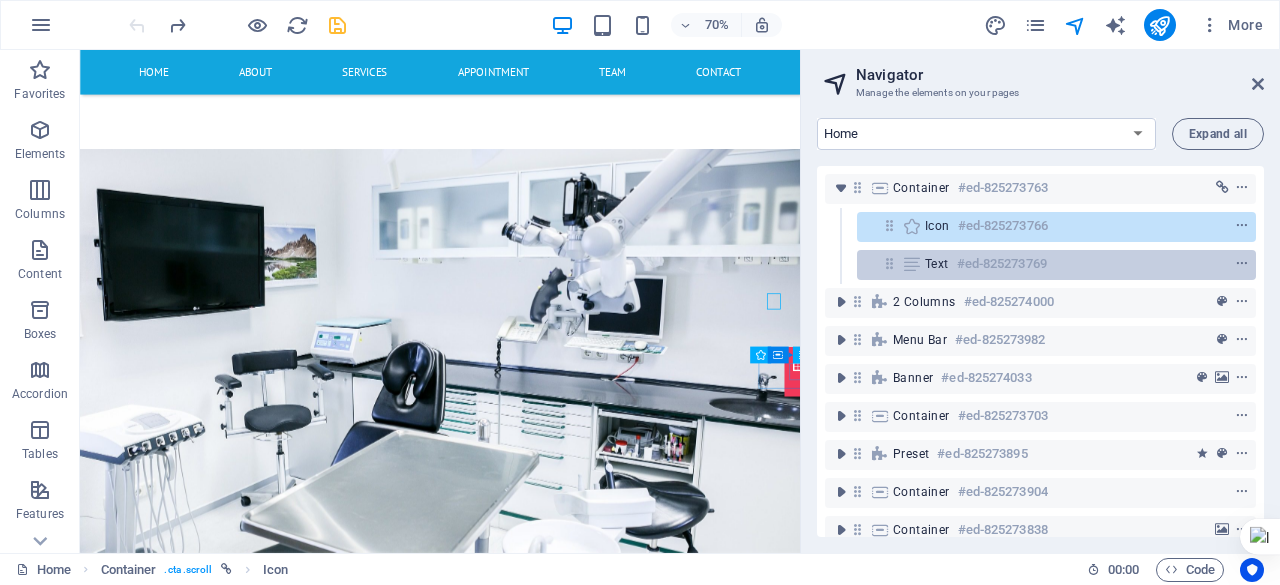 scroll, scrollTop: 300, scrollLeft: 0, axis: vertical 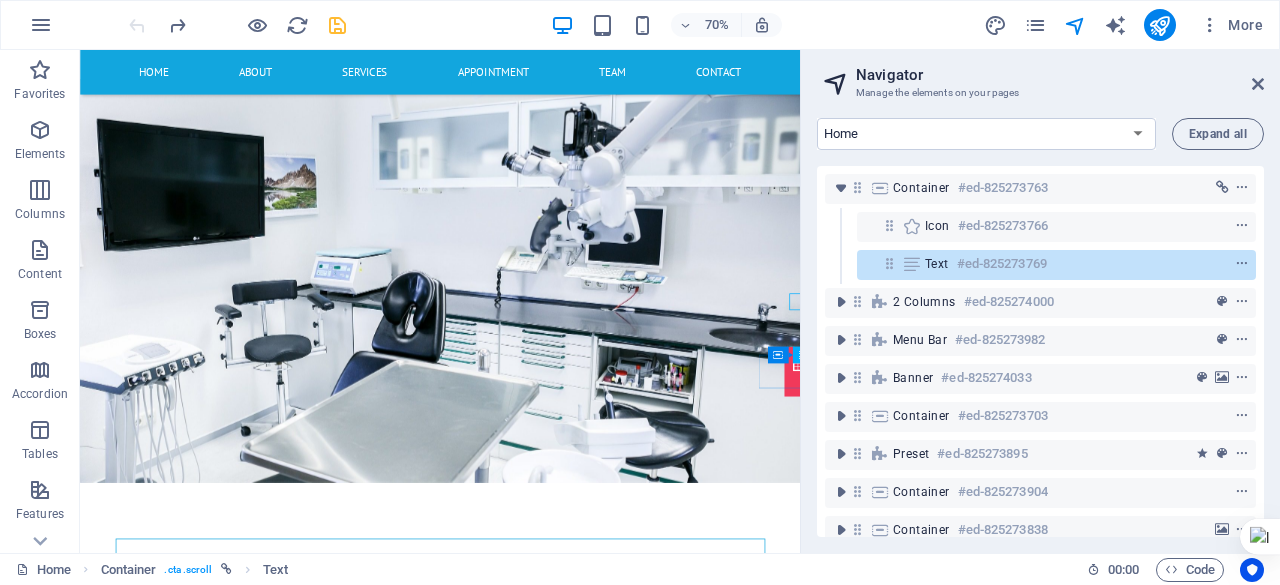 click at bounding box center (889, 263) 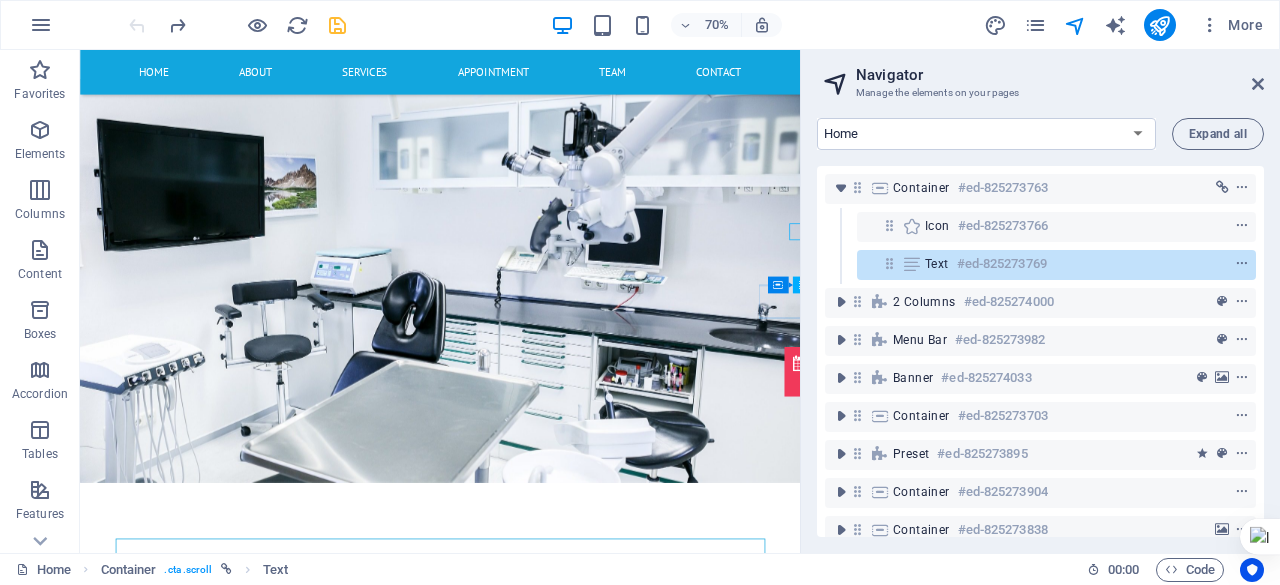 scroll, scrollTop: 400, scrollLeft: 0, axis: vertical 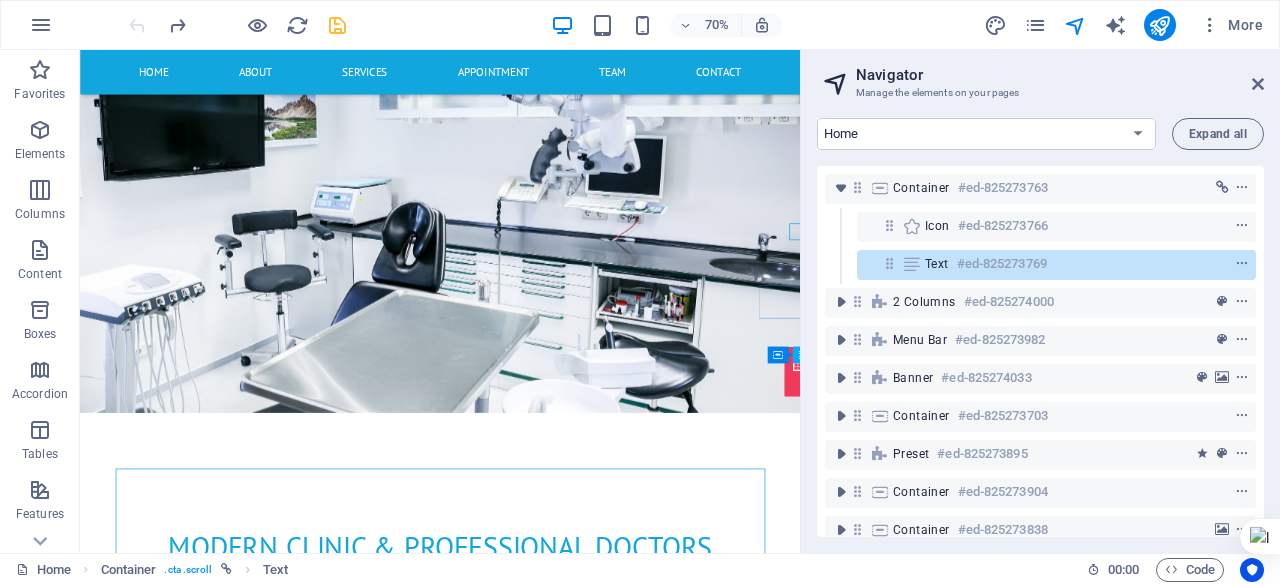 click at bounding box center (889, 263) 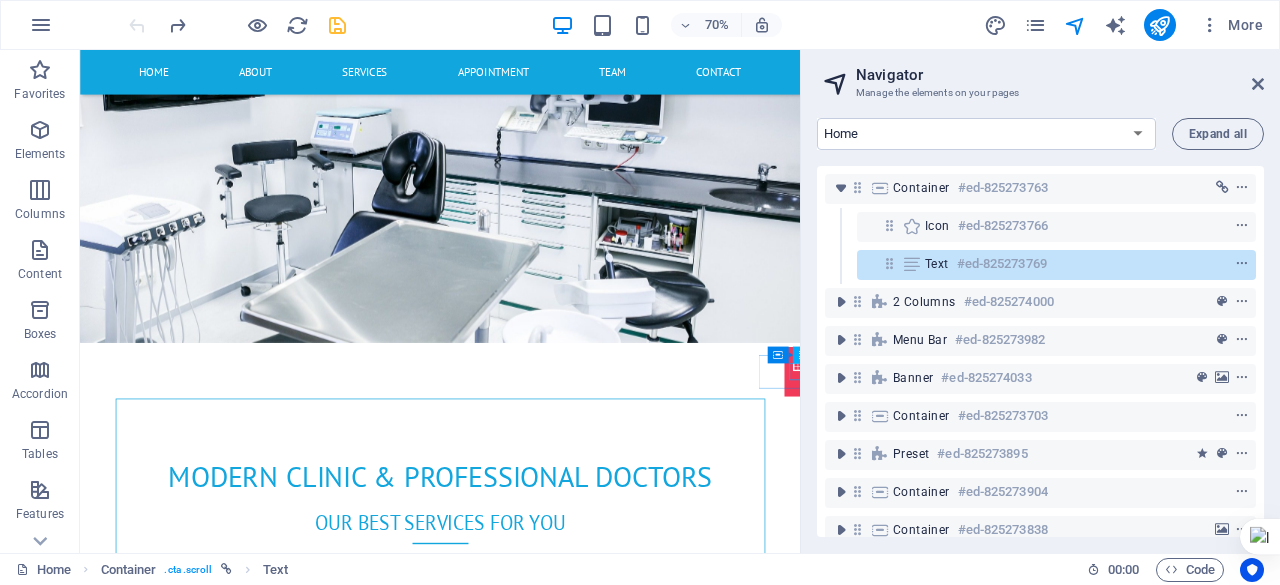 click at bounding box center (889, 263) 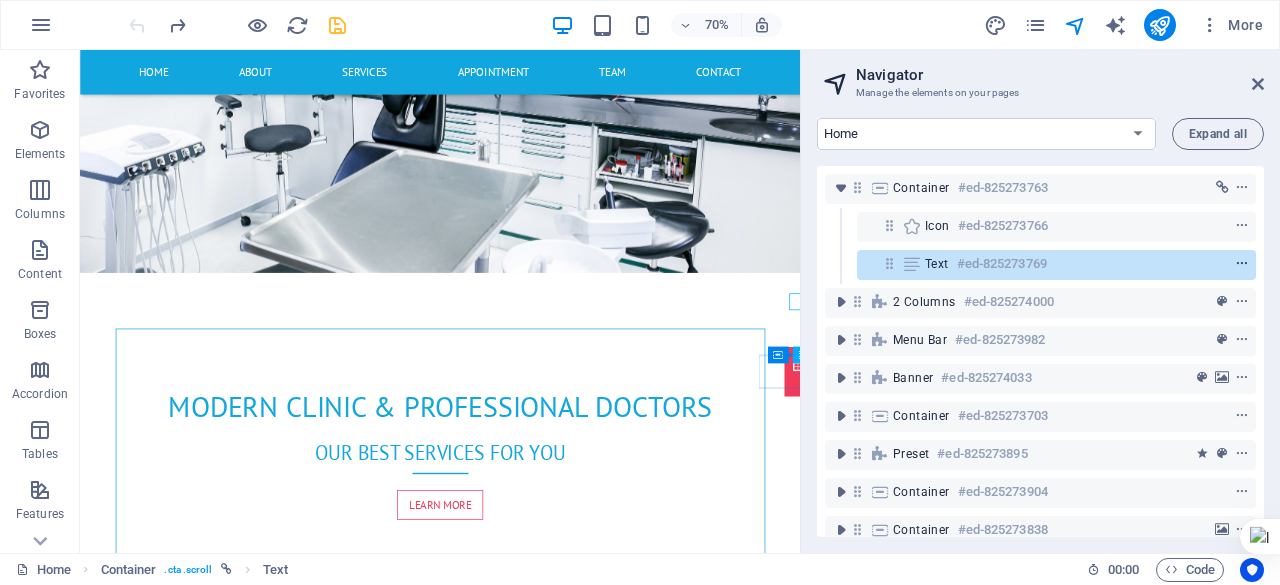 click at bounding box center (1242, 264) 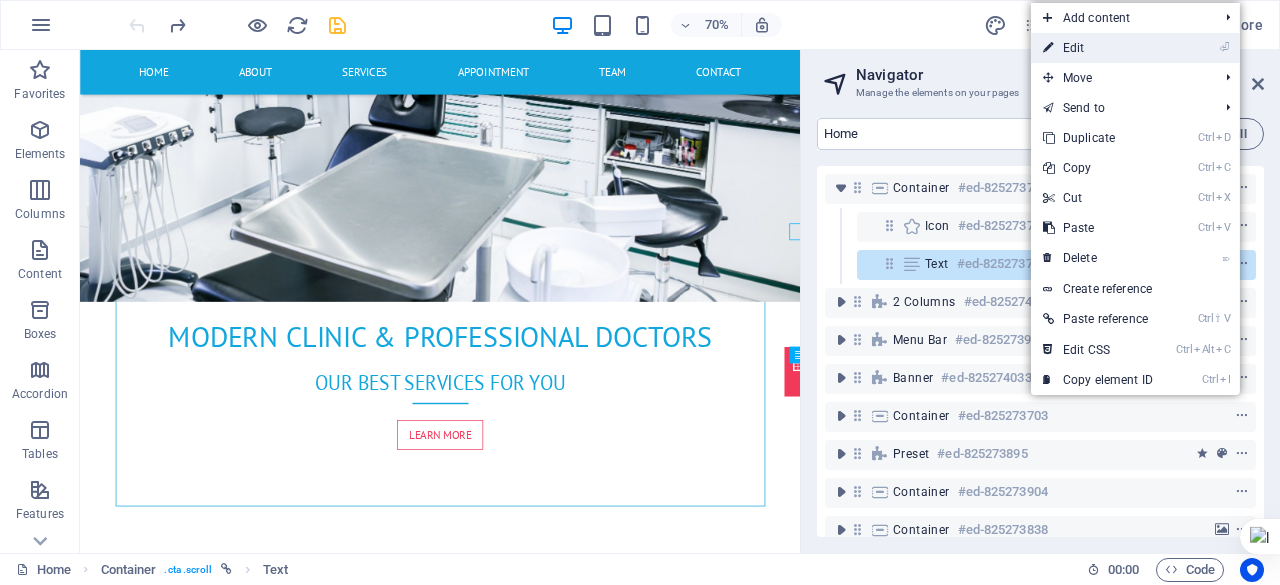 click on "⏎  Edit" at bounding box center [1098, 48] 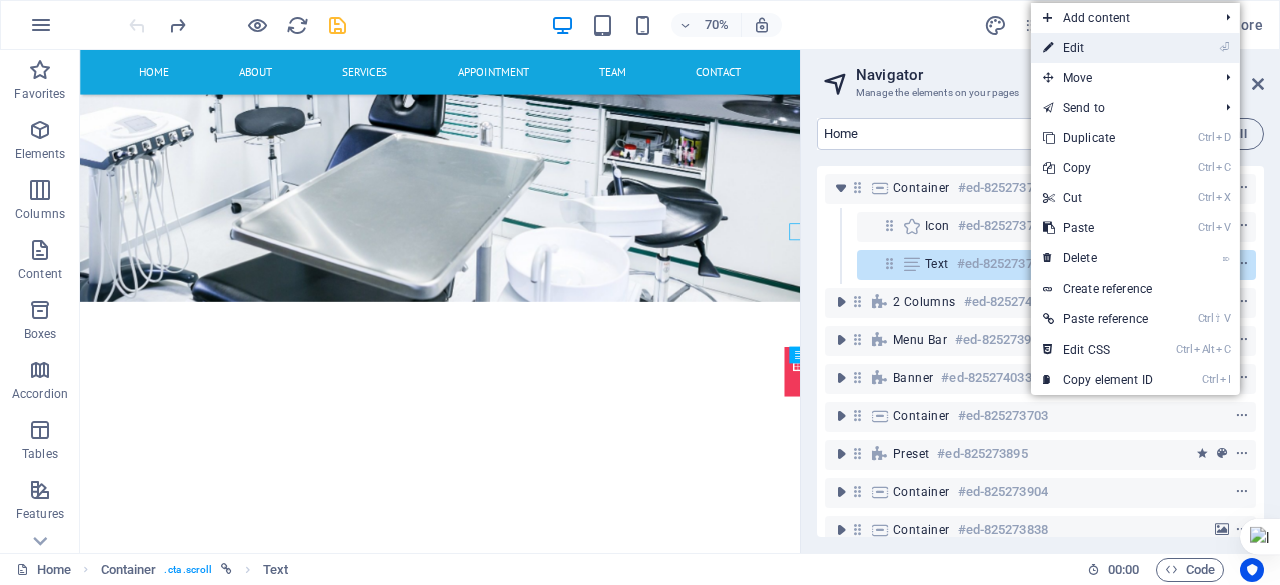scroll, scrollTop: 1274, scrollLeft: 0, axis: vertical 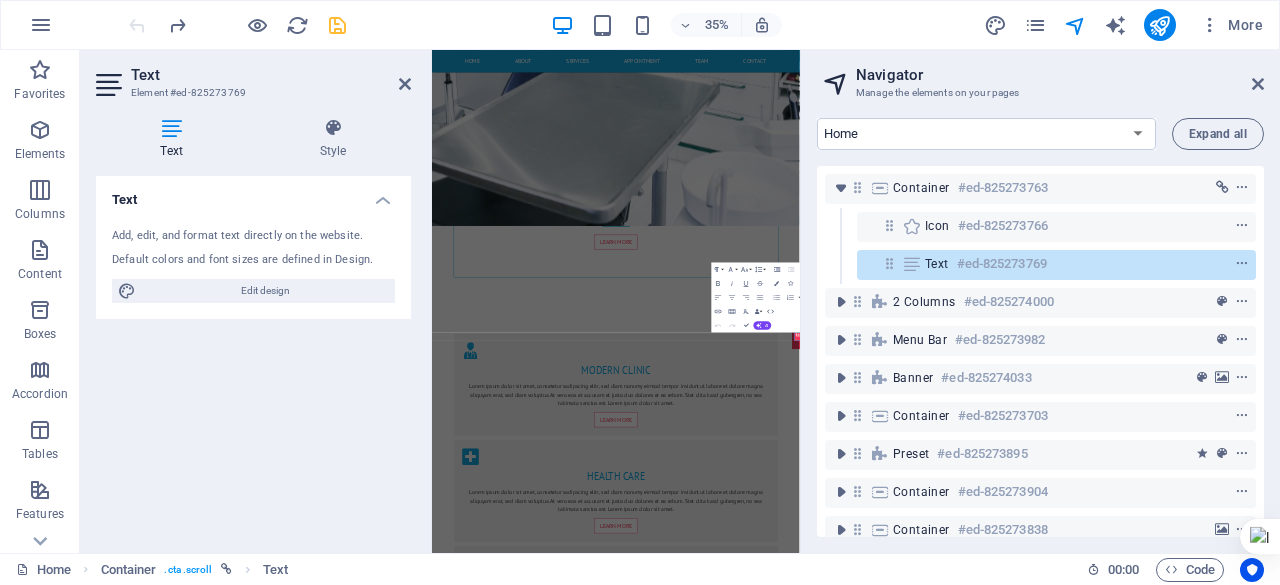 click at bounding box center (613, 144) 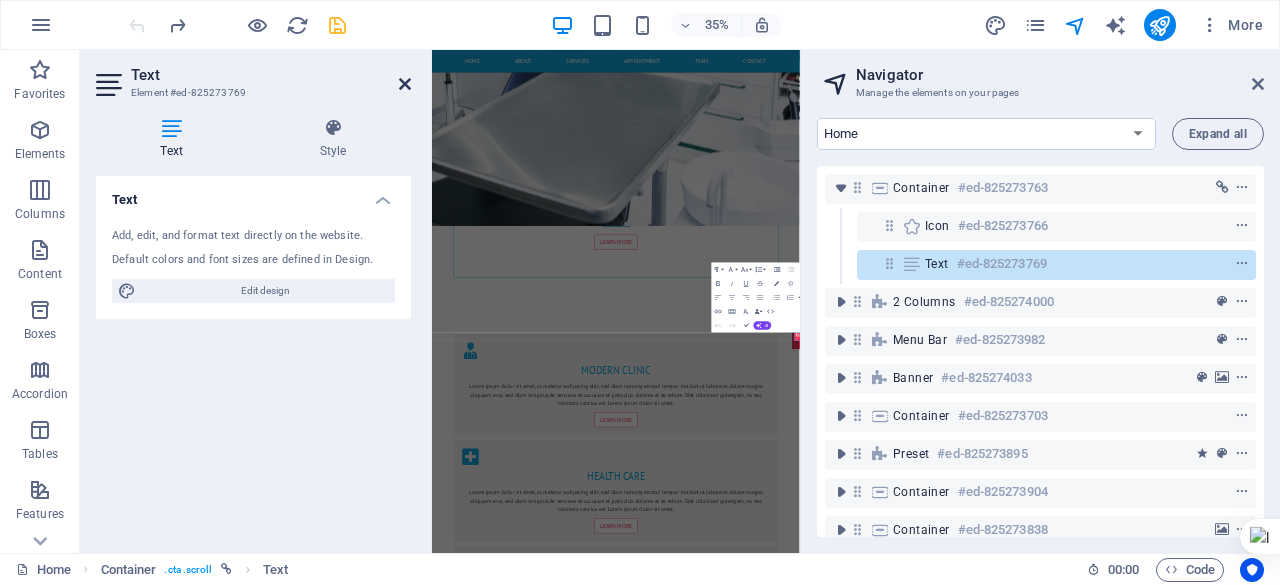 click at bounding box center (405, 84) 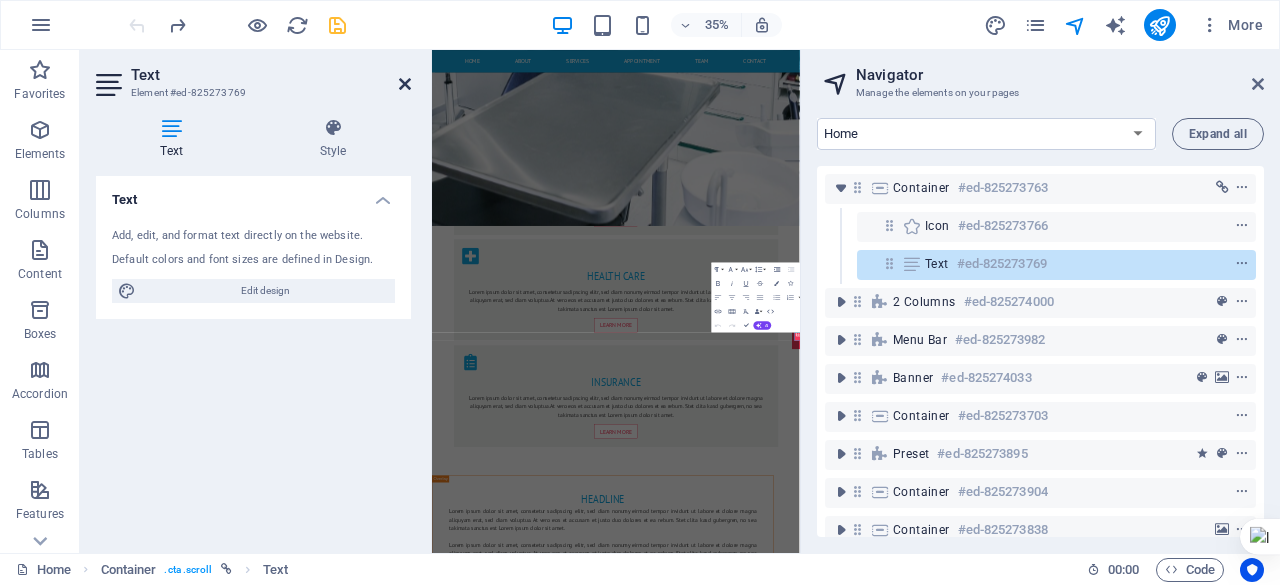 scroll, scrollTop: 700, scrollLeft: 0, axis: vertical 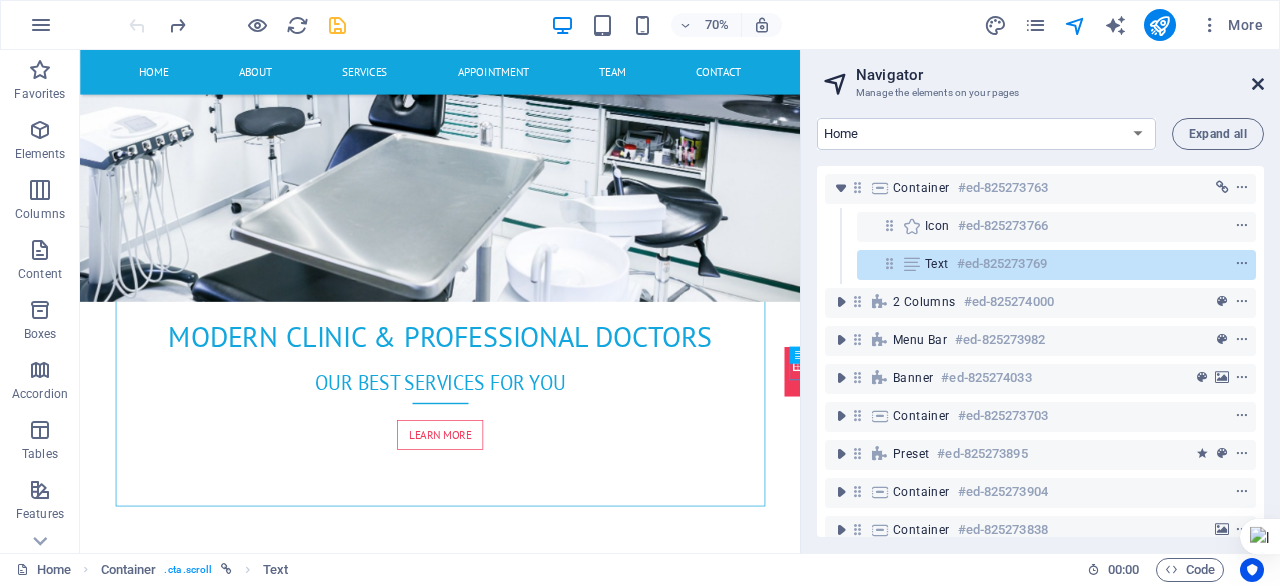 click at bounding box center [1258, 84] 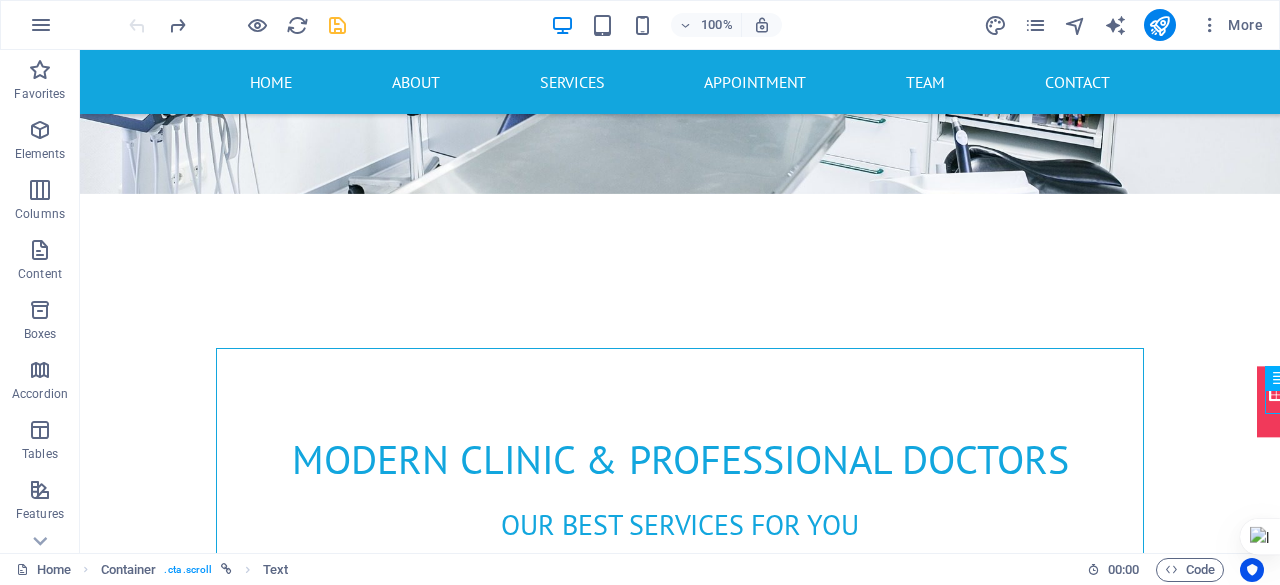 click at bounding box center (354, 208) 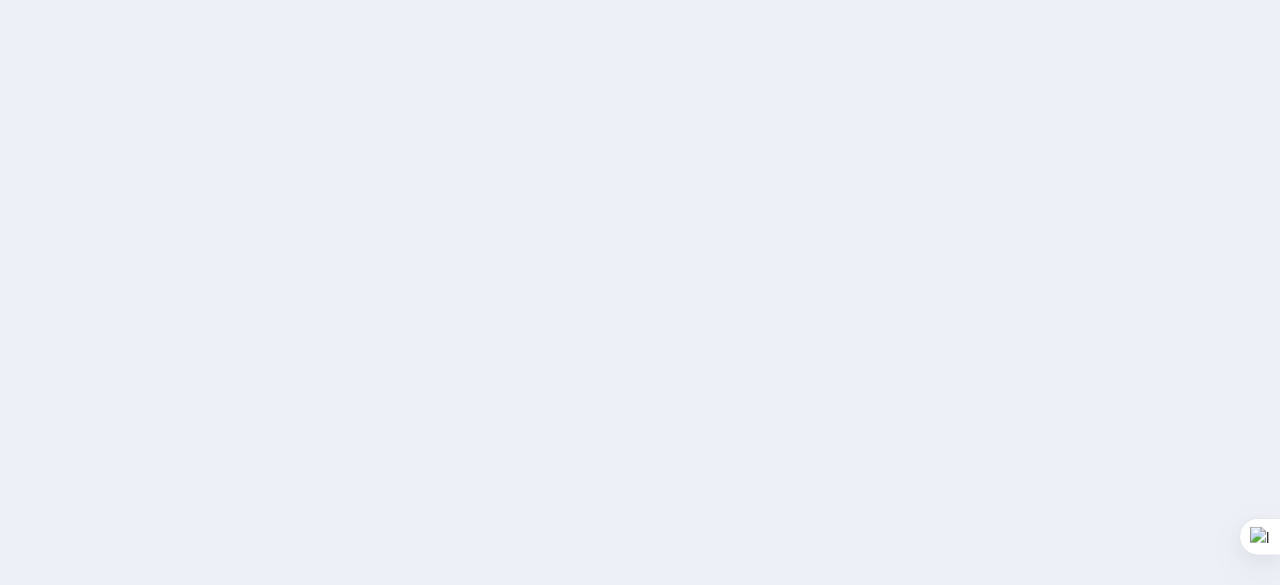 scroll, scrollTop: 0, scrollLeft: 0, axis: both 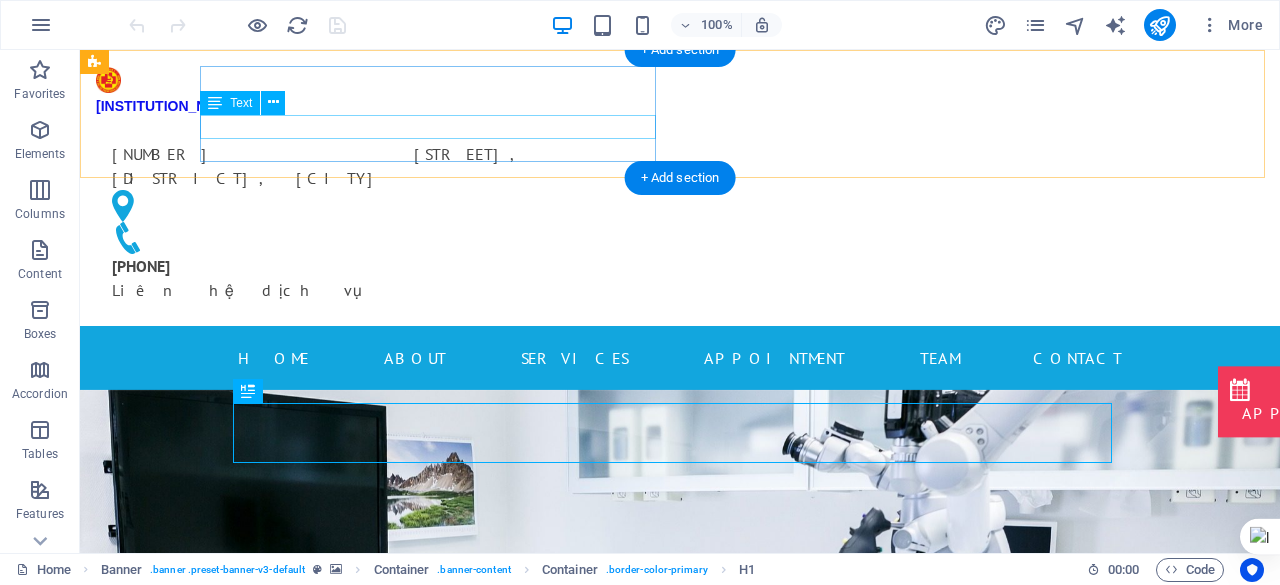 click on "[INSTITUTION_NAME]" at bounding box center [324, 105] 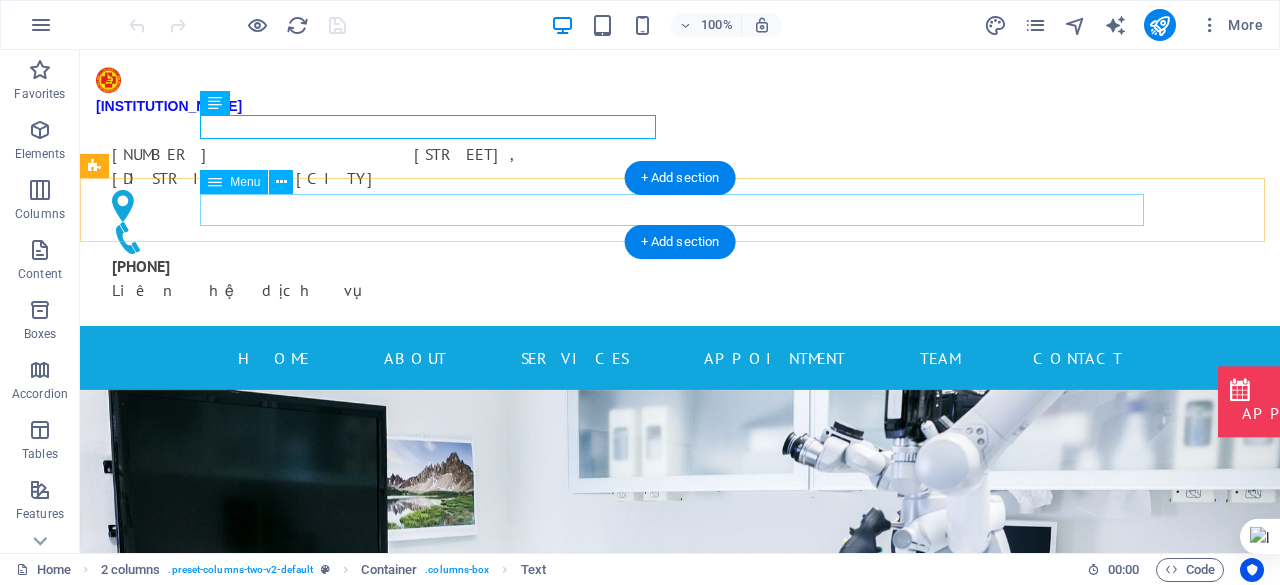 click on "Home About Services Appointment Team Contact" at bounding box center (680, 358) 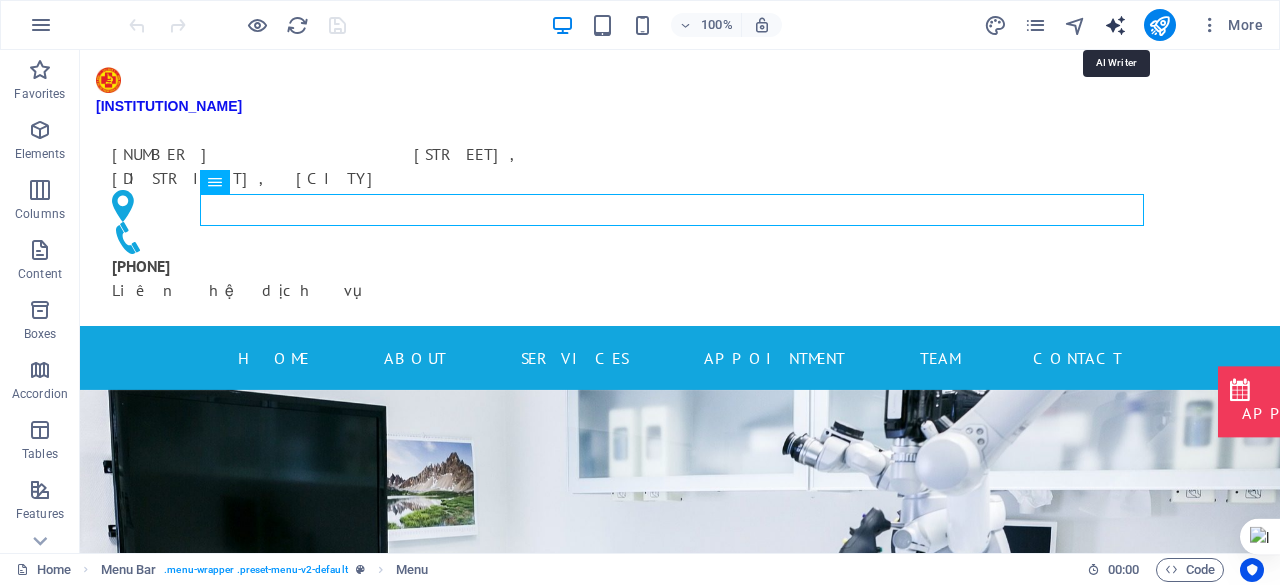 click at bounding box center (1115, 25) 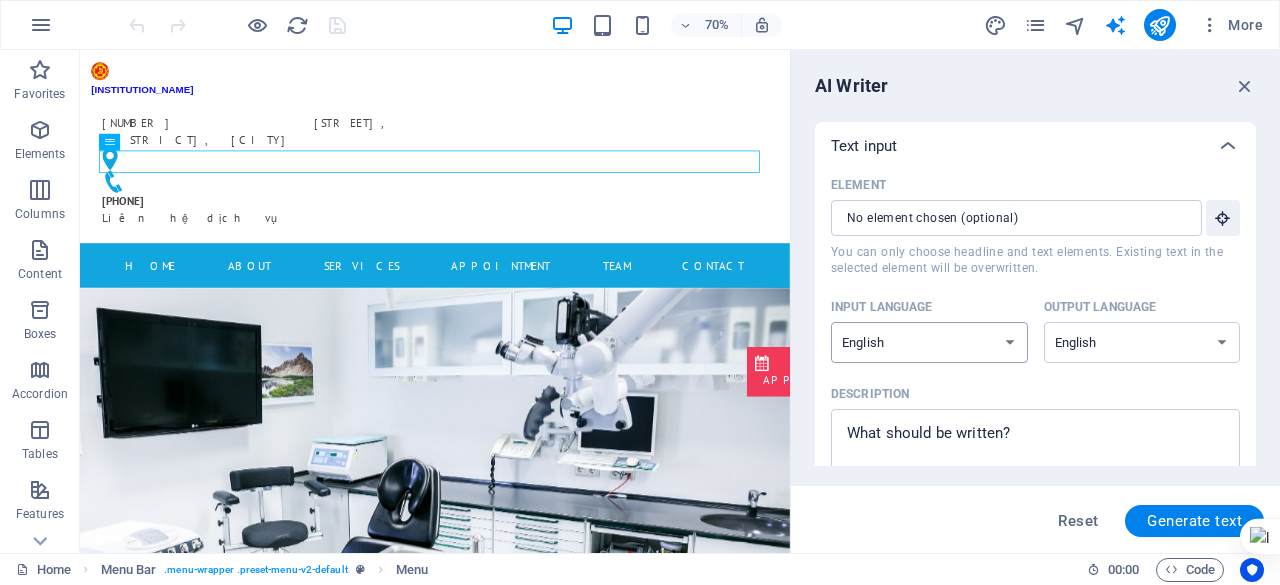 click on "Albanian Arabic Armenian Awadhi Azerbaijani Bashkir Basque Belarusian Bengali Bhojpuri Bosnian Brazilian Portuguese Bulgarian Cantonese (Yue) Catalan Chhattisgarhi Chinese Croatian Czech Danish Dogri Dutch English Estonian Faroese Finnish French Galician Georgian German Greek Gujarati Haryanvi Hindi Hungarian Indonesian Irish Italian Japanese Javanese Kannada Kashmiri Kazakh Konkani Korean Kyrgyz Latvian Lithuanian Macedonian Maithili Malay Maltese Mandarin Mandarin Chinese Marathi Marwari Min Nan Moldovan Mongolian Montenegrin Nepali Norwegian Oriya Pashto Persian (Farsi) Polish Portuguese Punjabi Rajasthani Romanian Russian Sanskrit Santali Serbian Sindhi Sinhala Slovak Slovene Slovenian Spanish Ukrainian Urdu Uzbek Vietnamese Welsh Wu" at bounding box center (929, 342) 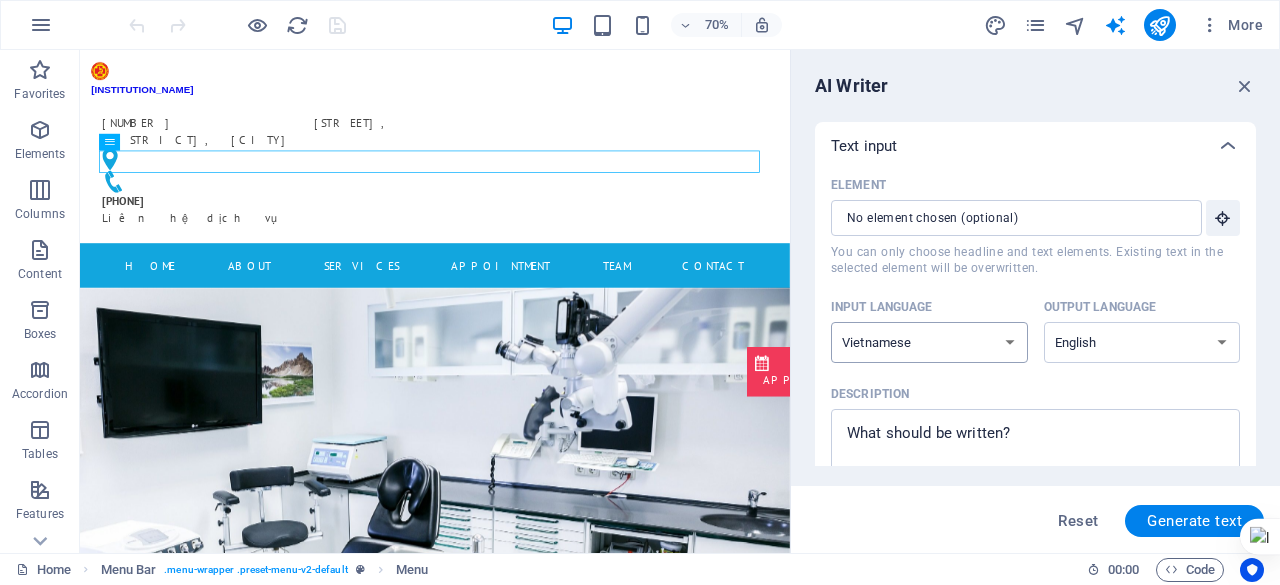 click on "Albanian Arabic Armenian Awadhi Azerbaijani Bashkir Basque Belarusian Bengali Bhojpuri Bosnian Brazilian Portuguese Bulgarian Cantonese (Yue) Catalan Chhattisgarhi Chinese Croatian Czech Danish Dogri Dutch English Estonian Faroese Finnish French Galician Georgian German Greek Gujarati Haryanvi Hindi Hungarian Indonesian Irish Italian Japanese Javanese Kannada Kashmiri Kazakh Konkani Korean Kyrgyz Latvian Lithuanian Macedonian Maithili Malay Maltese Mandarin Mandarin Chinese Marathi Marwari Min Nan Moldovan Mongolian Montenegrin Nepali Norwegian Oriya Pashto Persian (Farsi) Polish Portuguese Punjabi Rajasthani Romanian Russian Sanskrit Santali Serbian Sindhi Sinhala Slovak Slovene Slovenian Spanish Ukrainian Urdu Uzbek Vietnamese Welsh Wu" at bounding box center (929, 342) 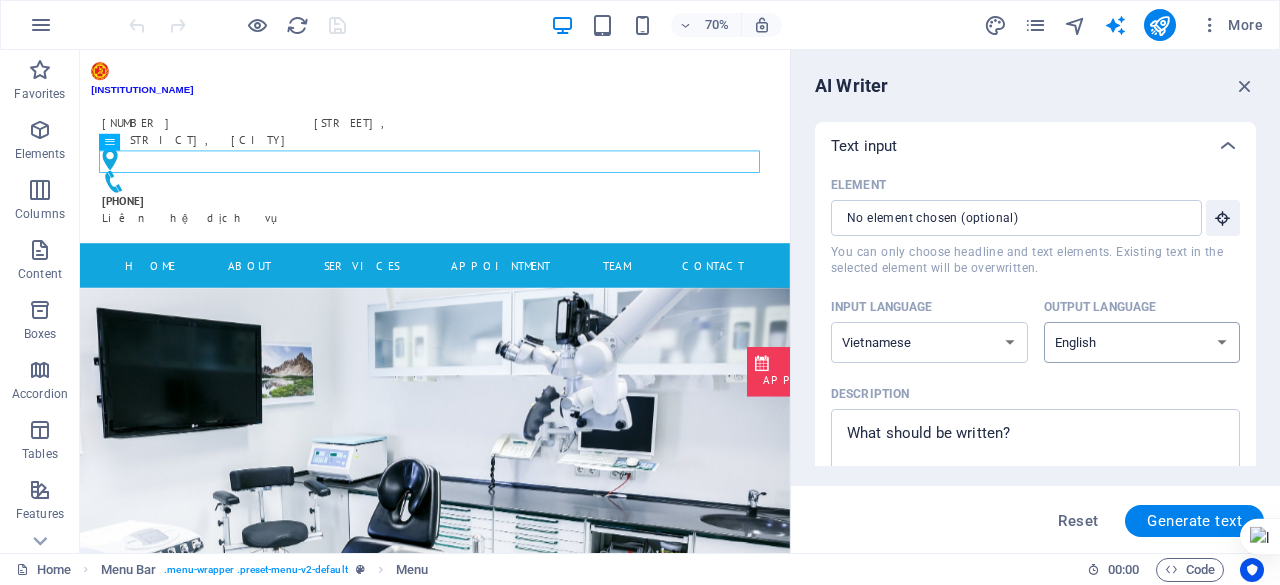 click on "Albanian Arabic Armenian Awadhi Azerbaijani Bashkir Basque Belarusian Bengali Bhojpuri Bosnian Brazilian Portuguese Bulgarian Cantonese (Yue) Catalan Chhattisgarhi Chinese Croatian Czech Danish Dogri Dutch English Estonian Faroese Finnish French Galician Georgian German Greek Gujarati Haryanvi Hindi Hungarian Indonesian Irish Italian Japanese Javanese Kannada Kashmiri Kazakh Konkani Korean Kyrgyz Latvian Lithuanian Macedonian Maithili Malay Maltese Mandarin Mandarin Chinese Marathi Marwari Min Nan Moldovan Mongolian Montenegrin Nepali Norwegian Oriya Pashto Persian (Farsi) Polish Portuguese Punjabi Rajasthani Romanian Russian Sanskrit Santali Serbian Sindhi Sinhala Slovak Slovene Slovenian Spanish Ukrainian Urdu Uzbek Vietnamese Welsh Wu" at bounding box center [1142, 342] 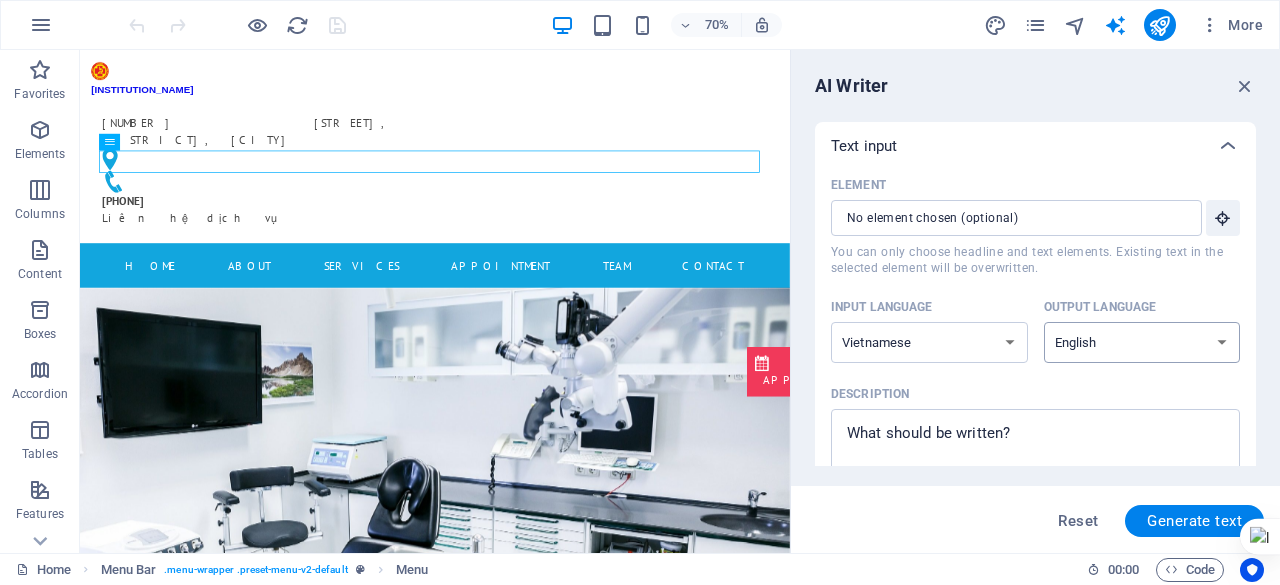 select on "Vietnamese" 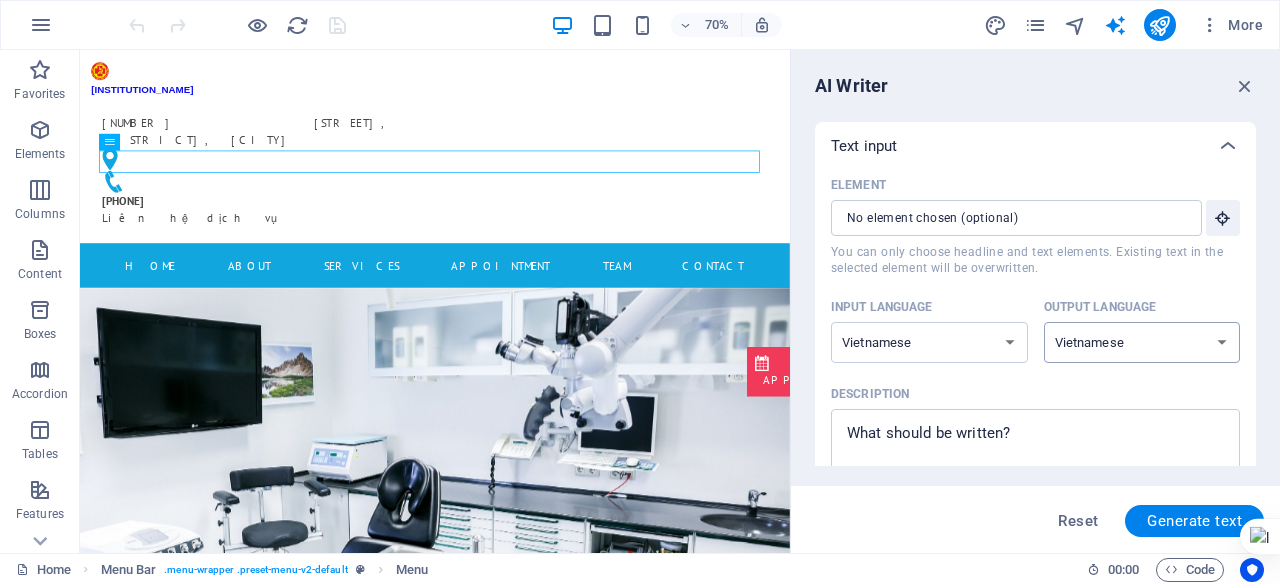 click on "Albanian Arabic Armenian Awadhi Azerbaijani Bashkir Basque Belarusian Bengali Bhojpuri Bosnian Brazilian Portuguese Bulgarian Cantonese (Yue) Catalan Chhattisgarhi Chinese Croatian Czech Danish Dogri Dutch English Estonian Faroese Finnish French Galician Georgian German Greek Gujarati Haryanvi Hindi Hungarian Indonesian Irish Italian Japanese Javanese Kannada Kashmiri Kazakh Konkani Korean Kyrgyz Latvian Lithuanian Macedonian Maithili Malay Maltese Mandarin Mandarin Chinese Marathi Marwari Min Nan Moldovan Mongolian Montenegrin Nepali Norwegian Oriya Pashto Persian (Farsi) Polish Portuguese Punjabi Rajasthani Romanian Russian Sanskrit Santali Serbian Sindhi Sinhala Slovak Slovene Slovenian Spanish Ukrainian Urdu Uzbek Vietnamese Welsh Wu" at bounding box center (1142, 342) 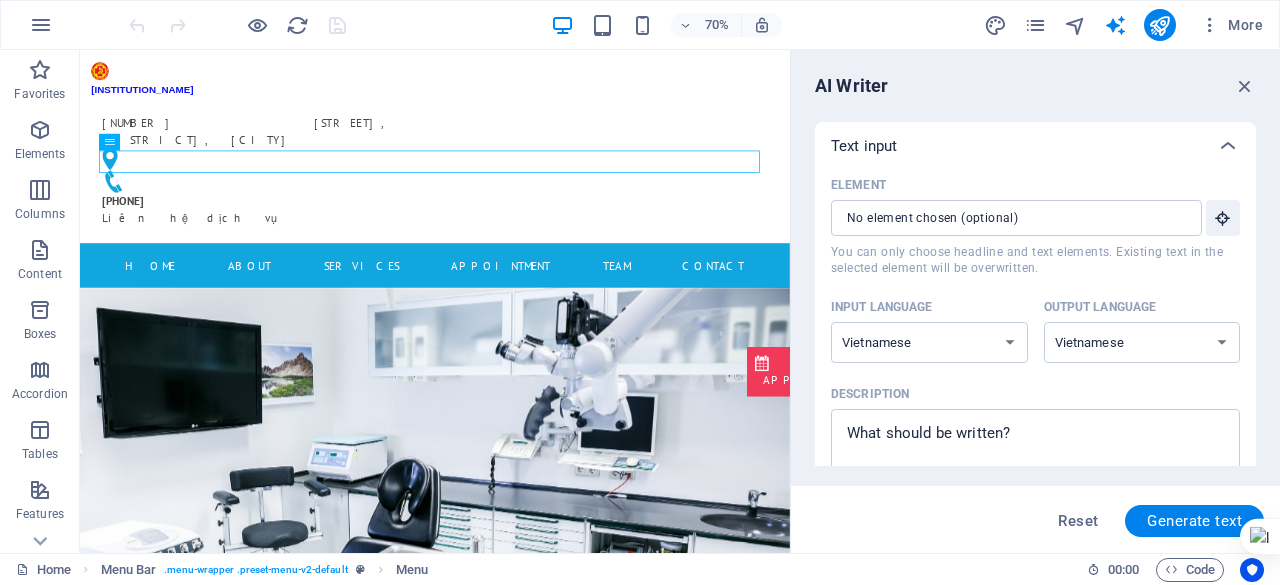 click on "You can only choose headline and text elements. Existing text in the selected element will be overwritten." at bounding box center (1035, 260) 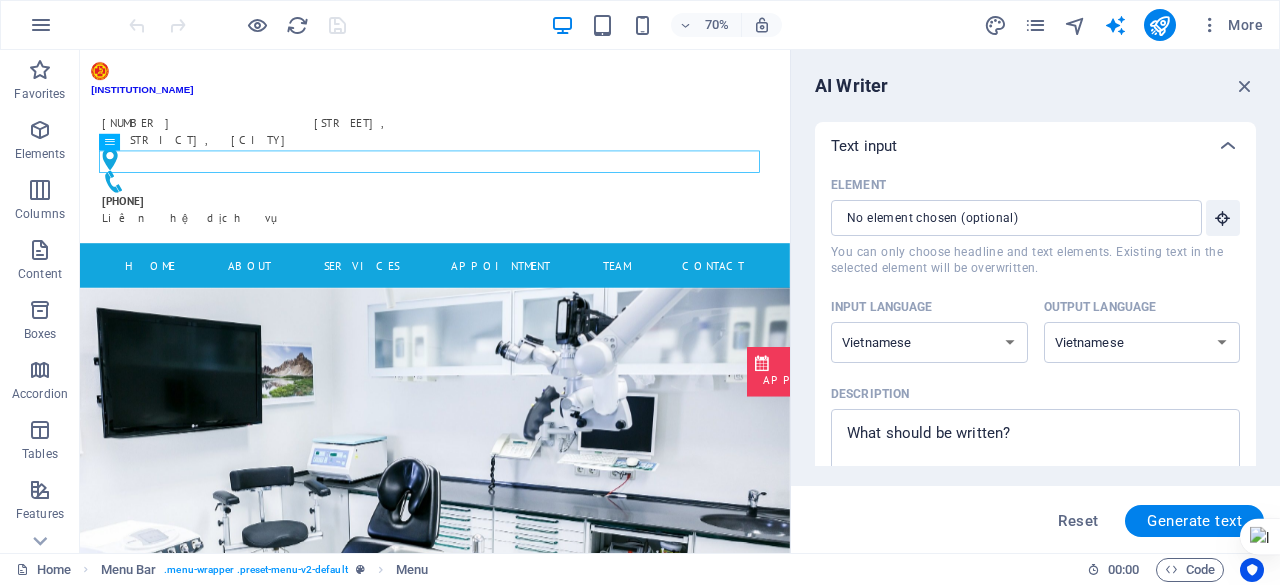 drag, startPoint x: 1102, startPoint y: 256, endPoint x: 1112, endPoint y: 245, distance: 14.866069 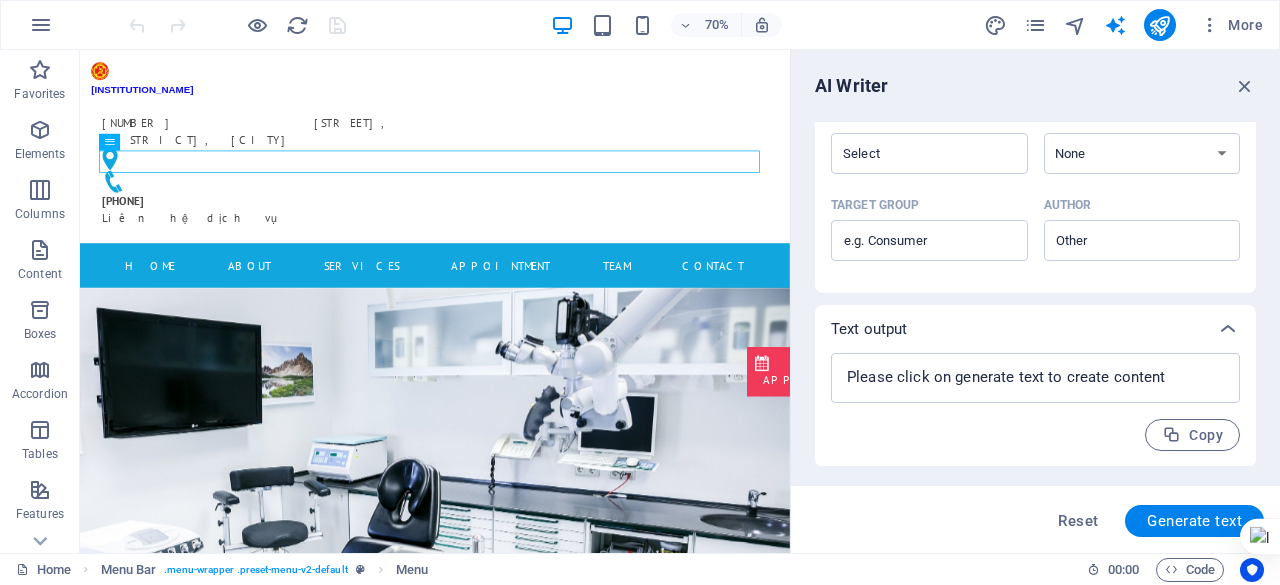scroll, scrollTop: 0, scrollLeft: 0, axis: both 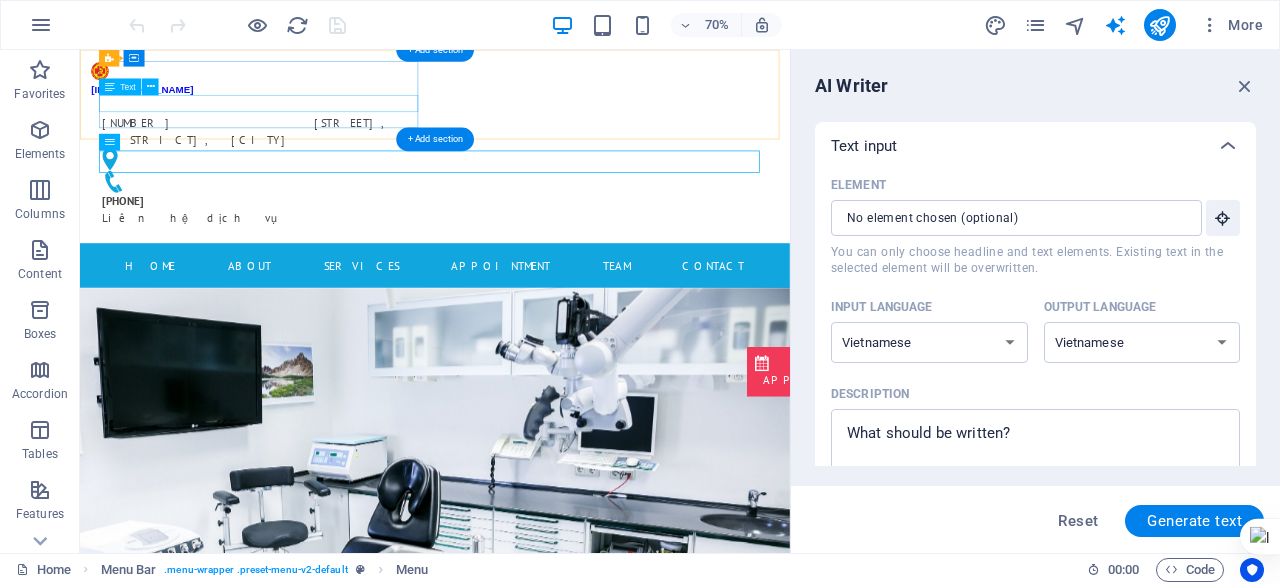 click on "VIỆN Y HỌC DỰ PHÒNG QUÂN ĐỘI PHÍA NAM" at bounding box center [324, 105] 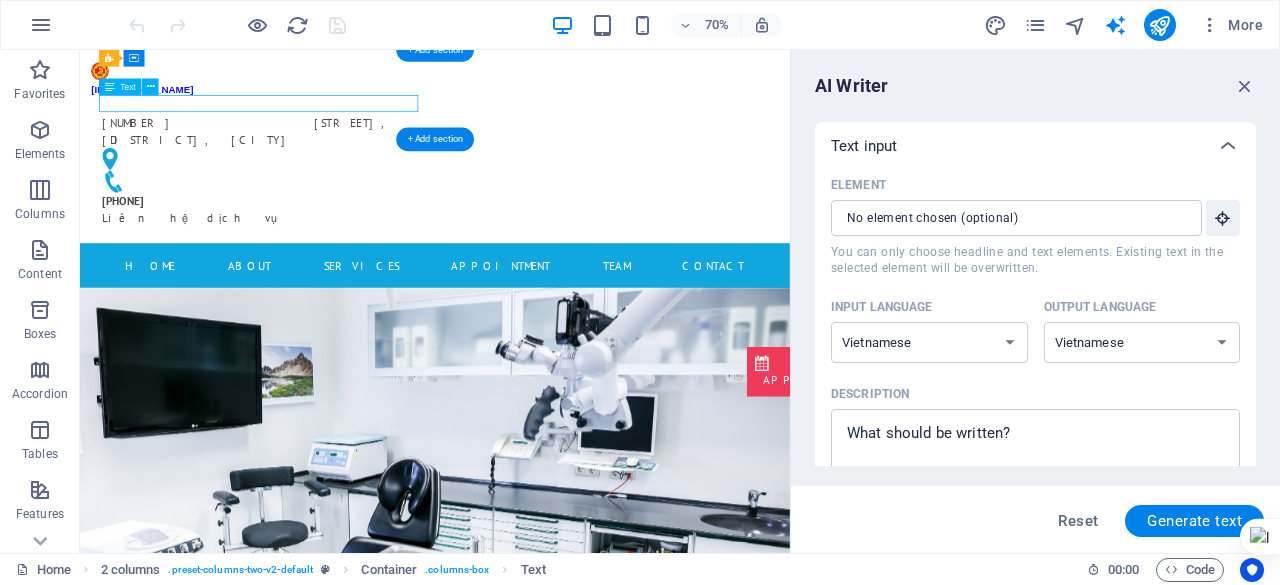 click on "VIỆN Y HỌC DỰ PHÒNG QUÂN ĐỘI PHÍA NAM" at bounding box center (324, 105) 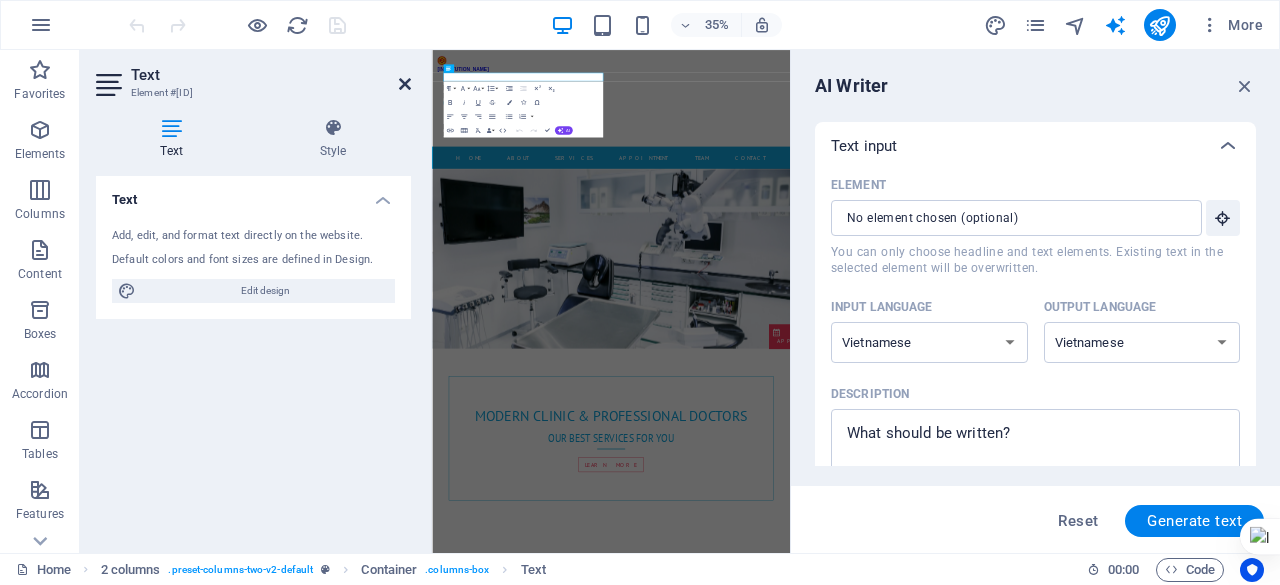 click at bounding box center (405, 84) 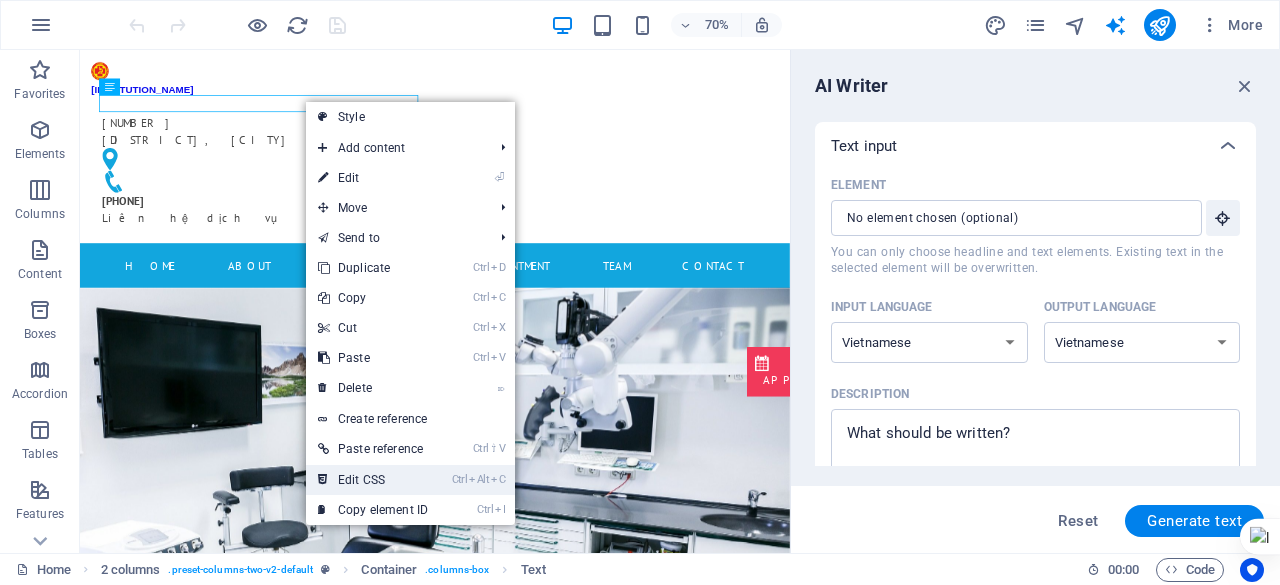 click on "Ctrl Alt C  Edit CSS" at bounding box center [373, 480] 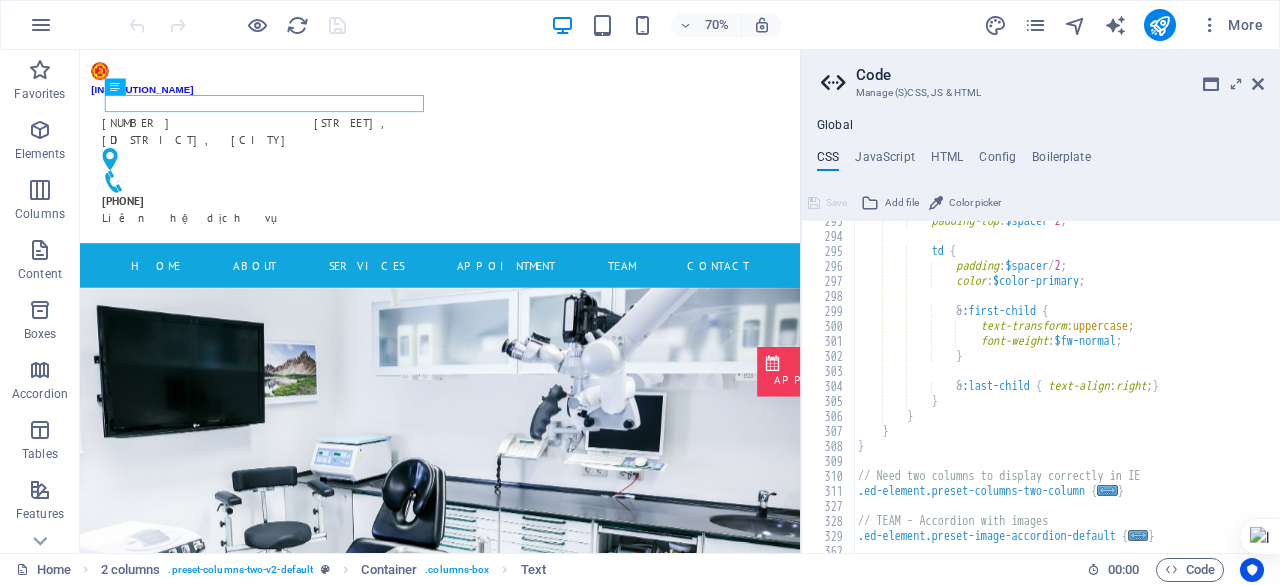 scroll, scrollTop: 1738, scrollLeft: 0, axis: vertical 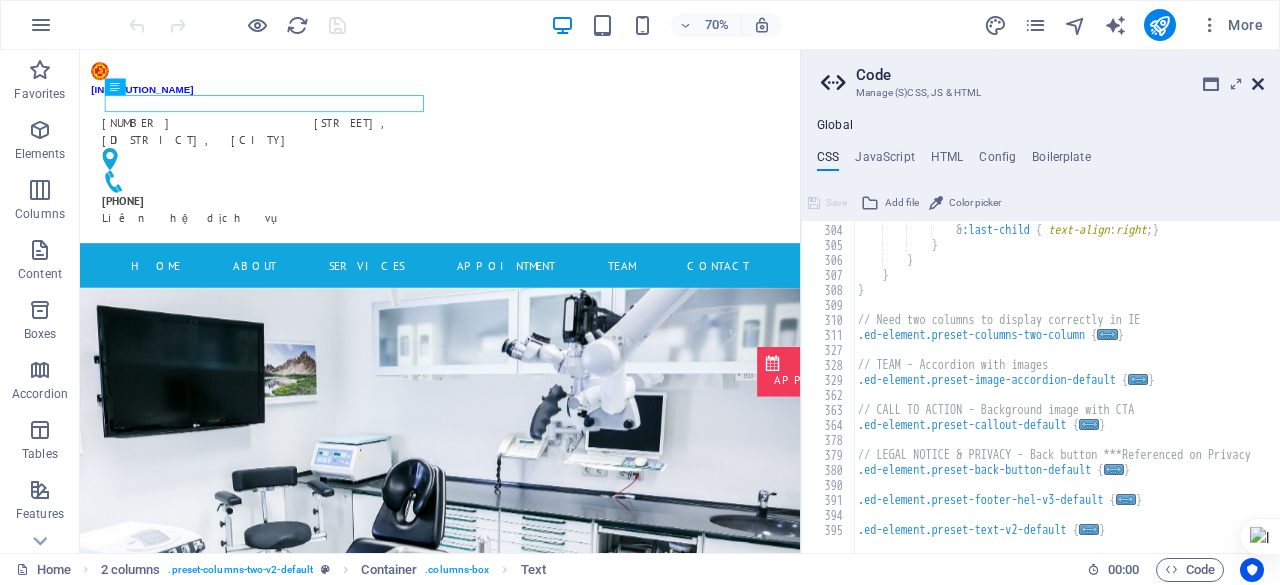 click at bounding box center [1258, 84] 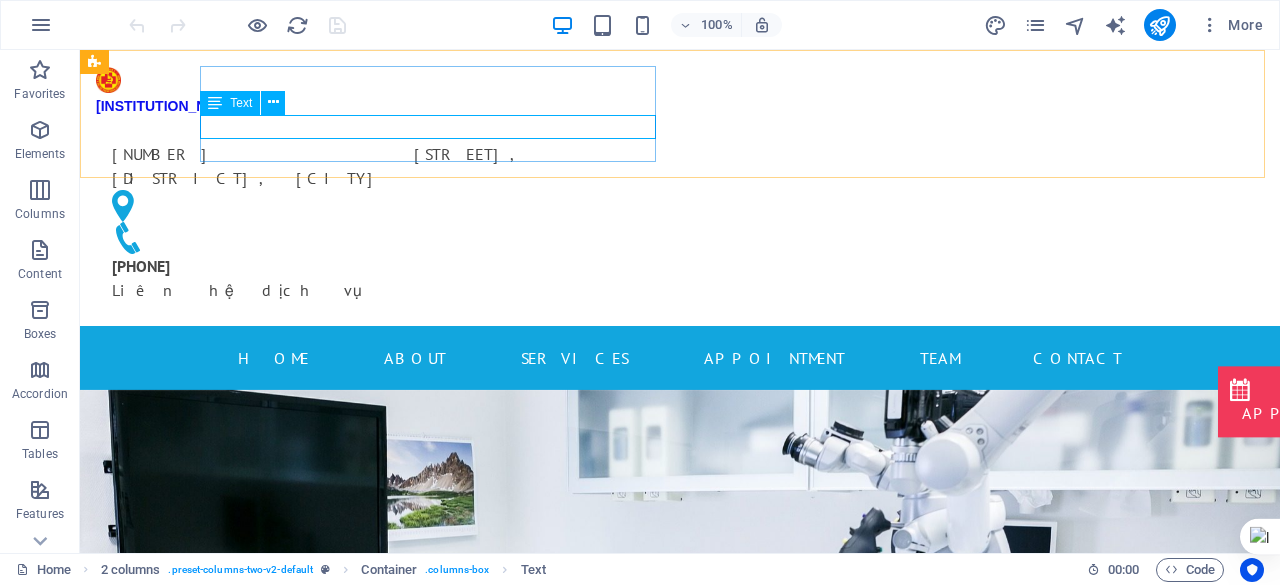 click at bounding box center (215, 103) 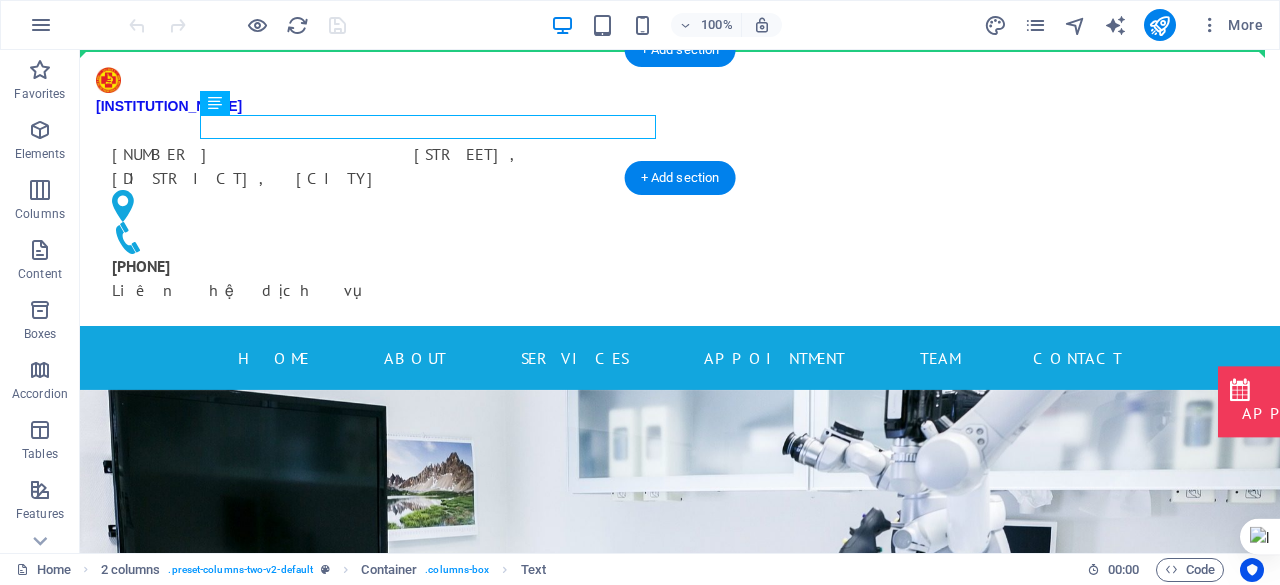 drag, startPoint x: 294, startPoint y: 157, endPoint x: 146, endPoint y: 107, distance: 156.2178 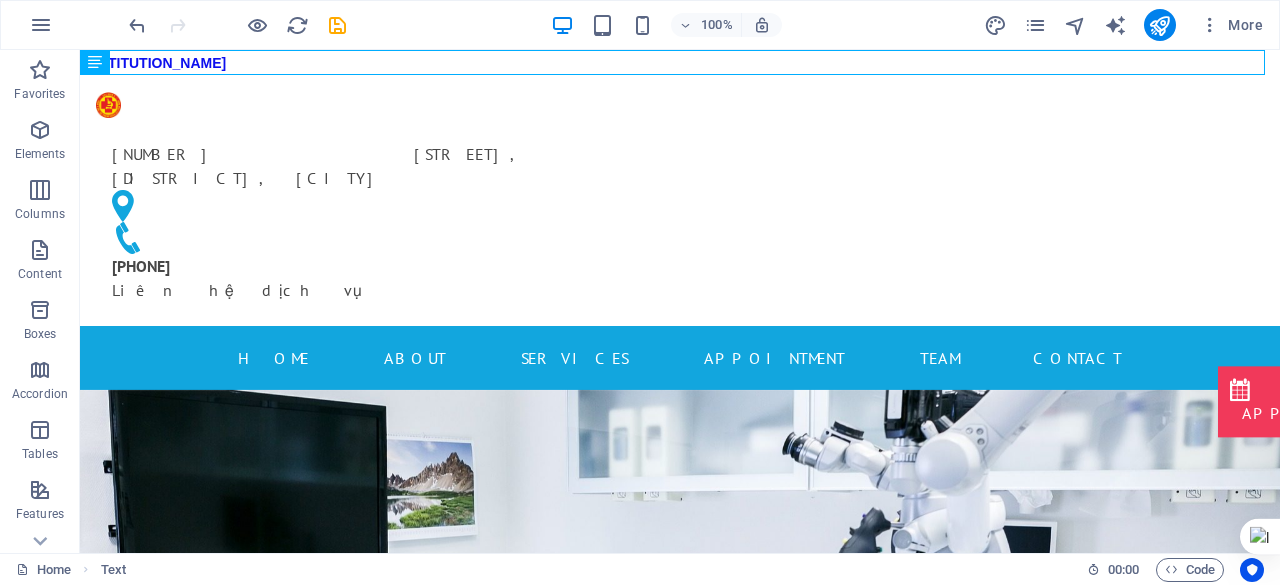drag, startPoint x: 173, startPoint y: 116, endPoint x: 494, endPoint y: 71, distance: 324.13885 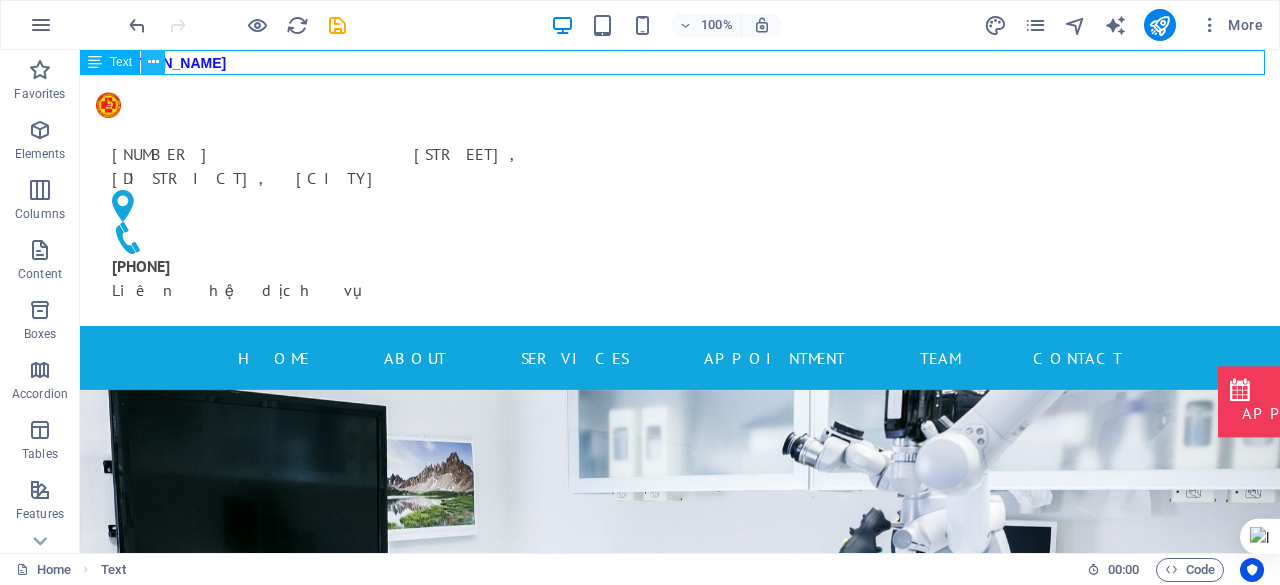 click at bounding box center (153, 62) 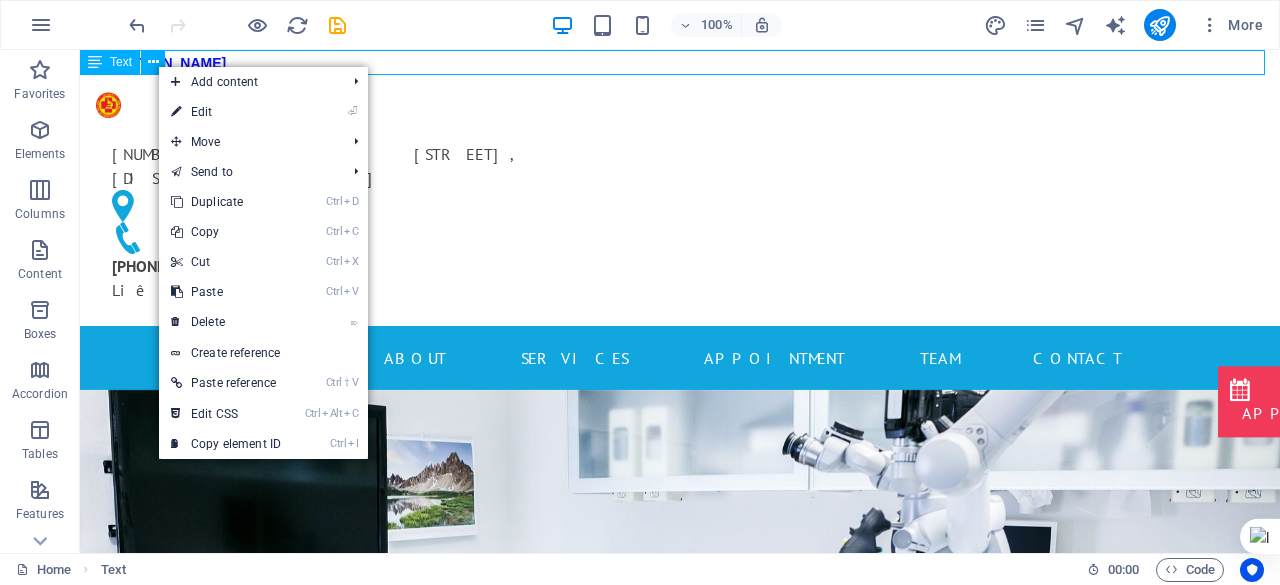 click on "Text" at bounding box center [121, 62] 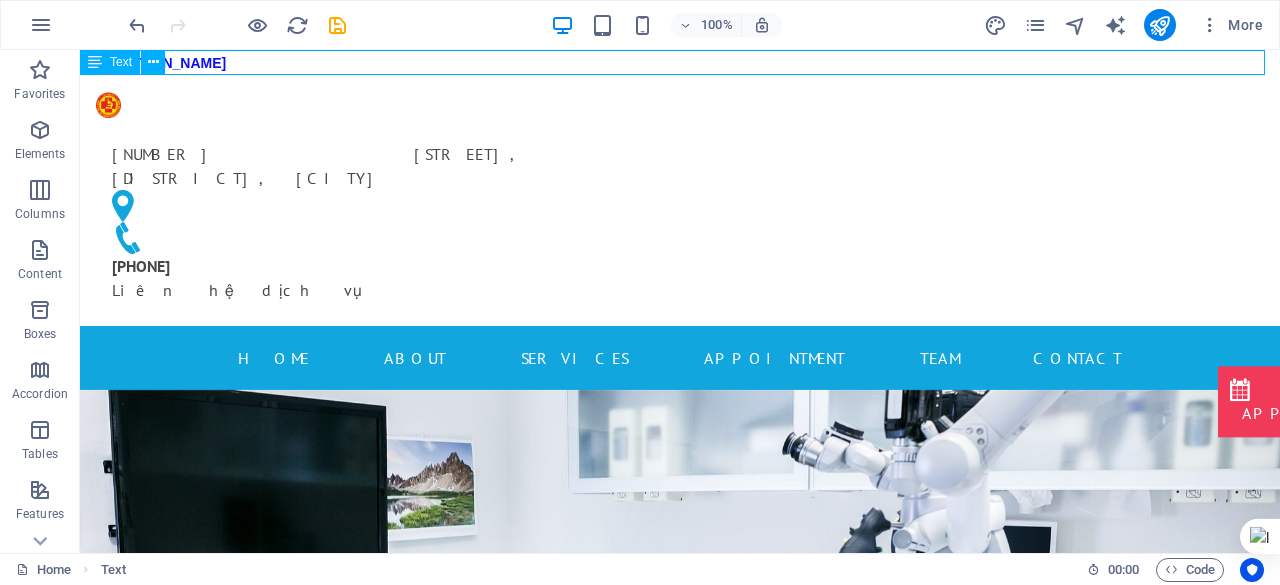 click on "Text" at bounding box center [121, 62] 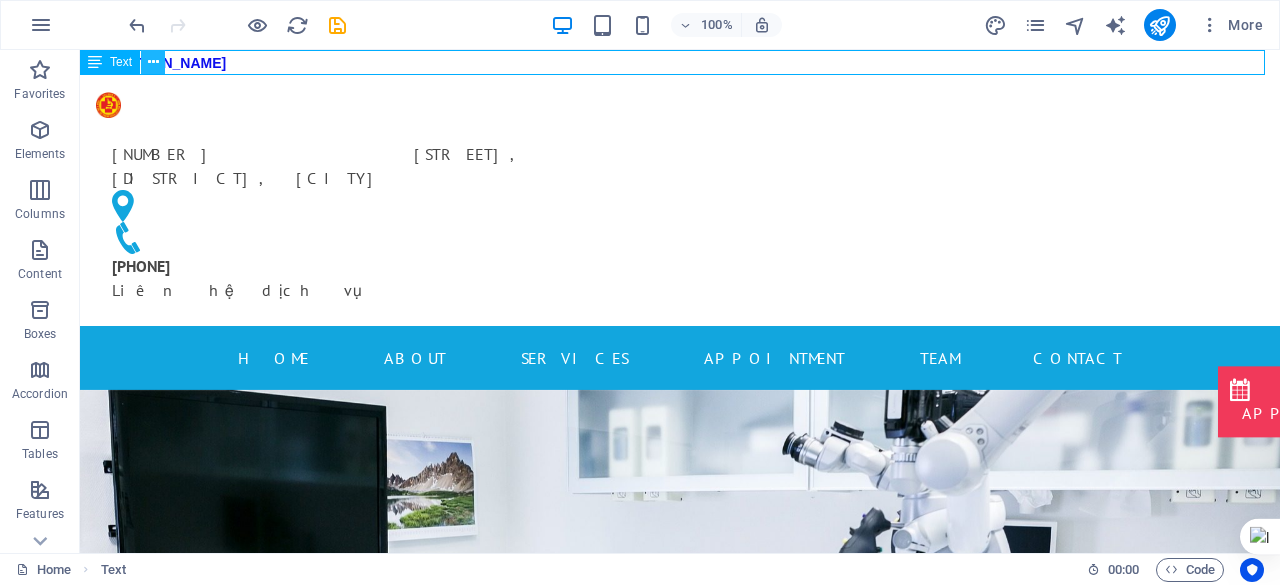 click at bounding box center [153, 62] 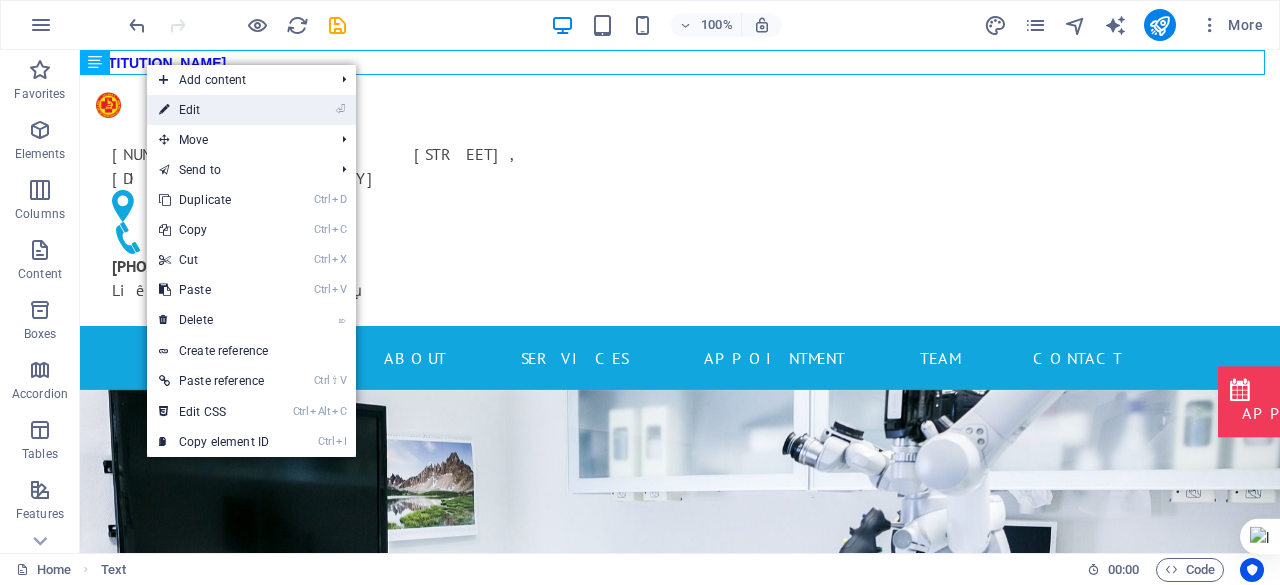 click on "⏎  Edit" at bounding box center [214, 110] 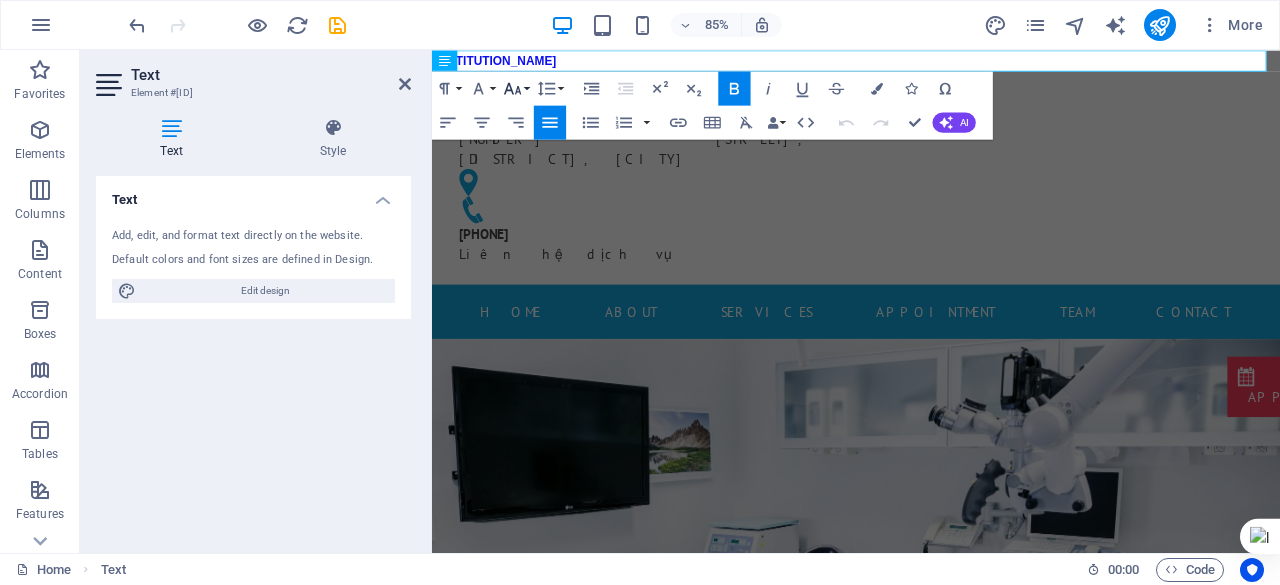 click on "Font Size" at bounding box center (516, 88) 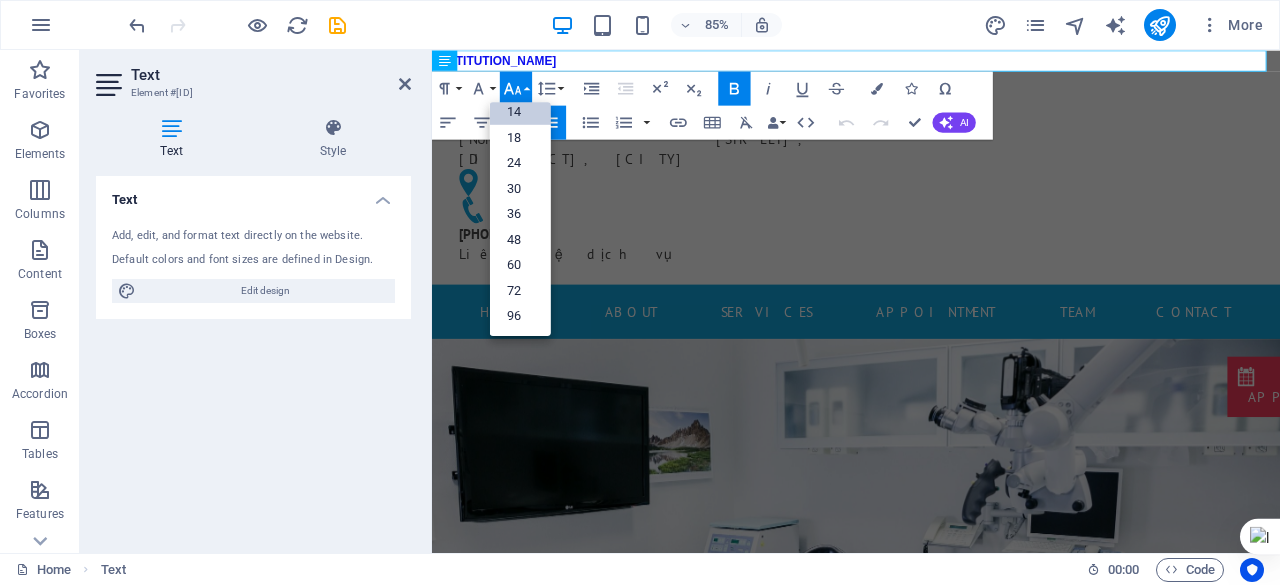scroll, scrollTop: 160, scrollLeft: 0, axis: vertical 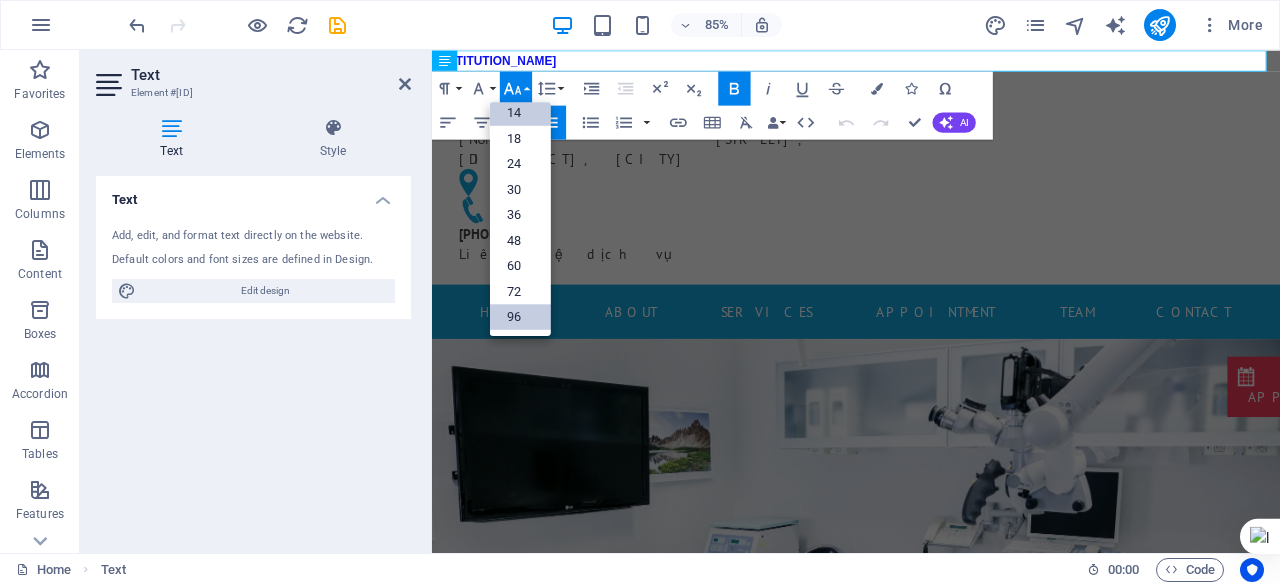 click on "96" at bounding box center [520, 317] 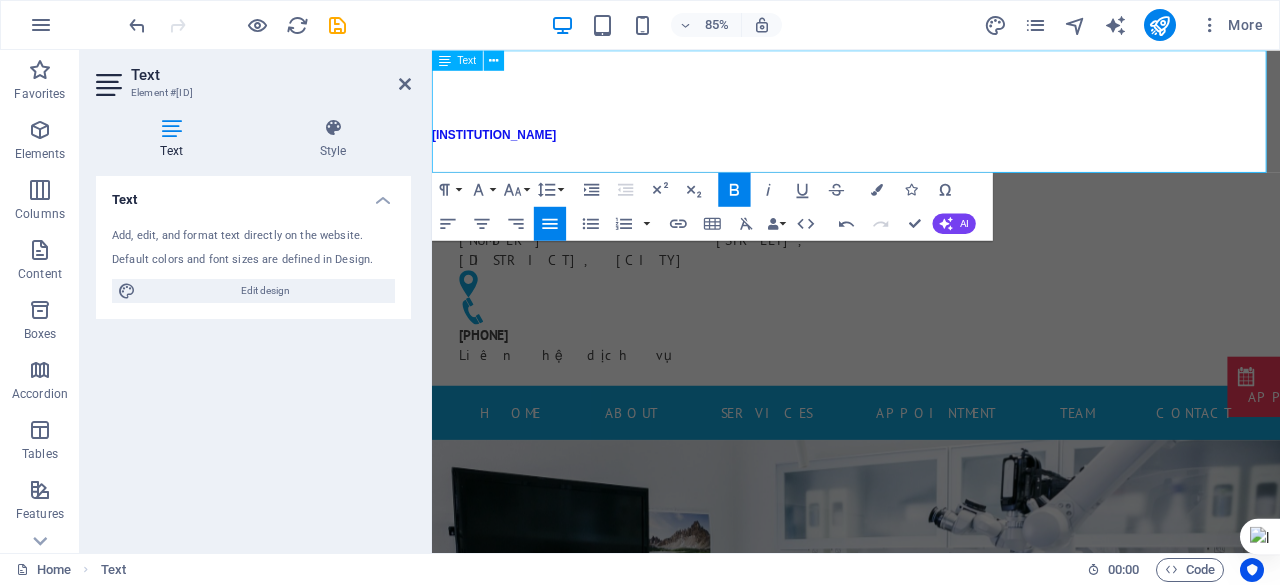 click on "​ VIỆN Y HỌC DỰ PHÒNG QUÂN ĐỘI PHÍA NAM" at bounding box center [931, 122] 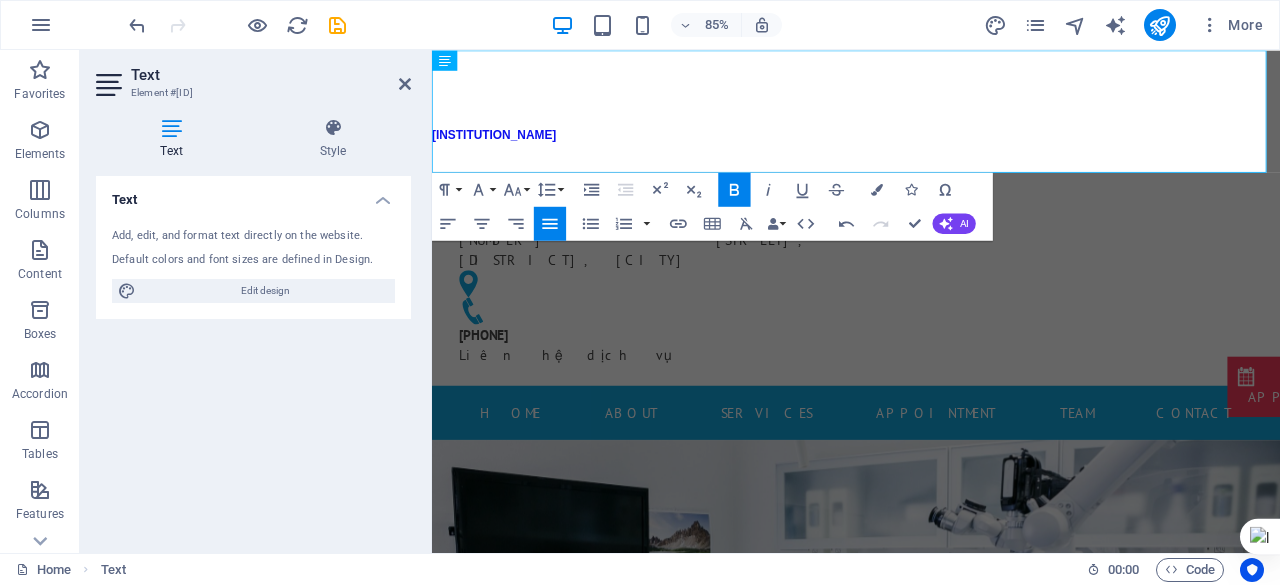 drag, startPoint x: 805, startPoint y: 146, endPoint x: 131, endPoint y: 115, distance: 674.7125 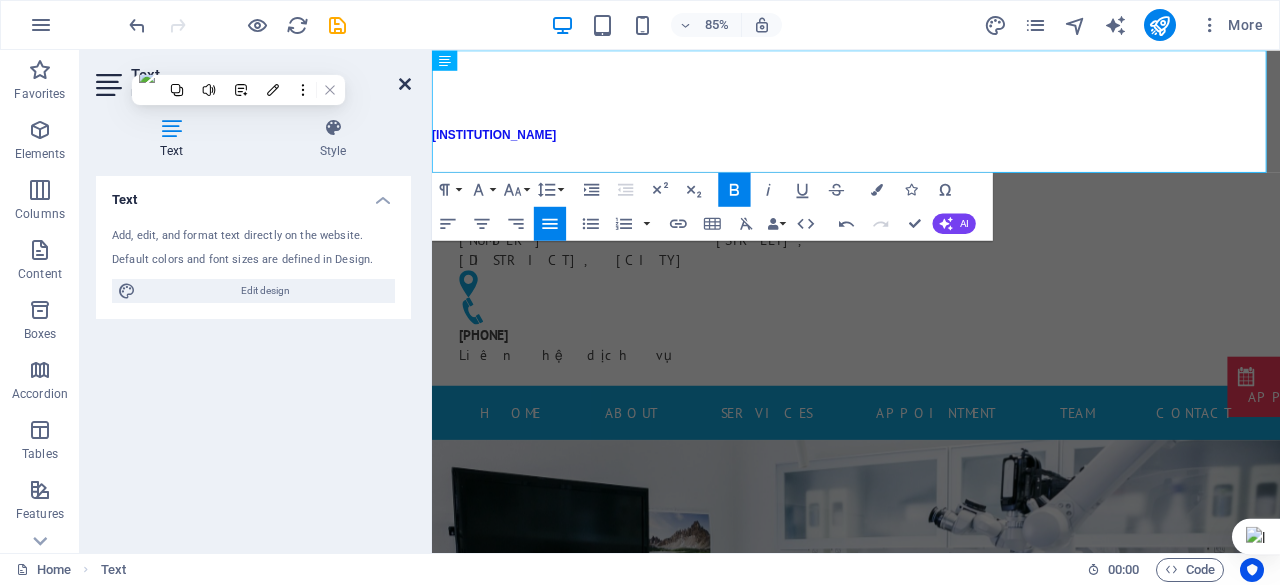 click at bounding box center (405, 84) 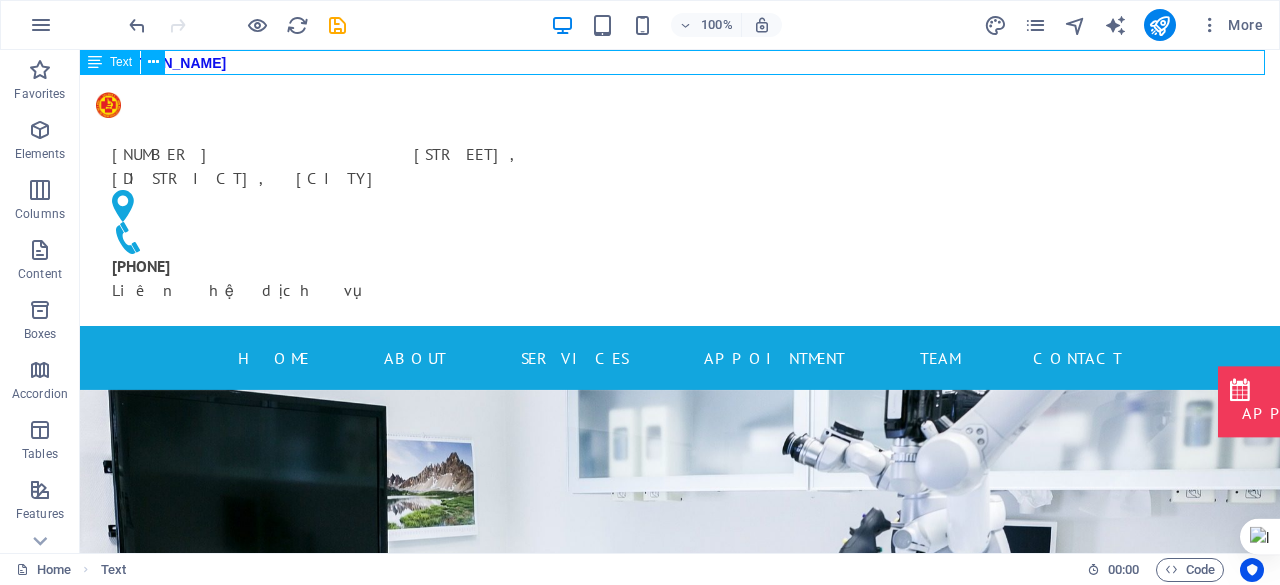 click on "VIỆN Y HỌC DỰ PHÒNG QUÂN ĐỘI PHÍA NAM" at bounding box center (680, 62) 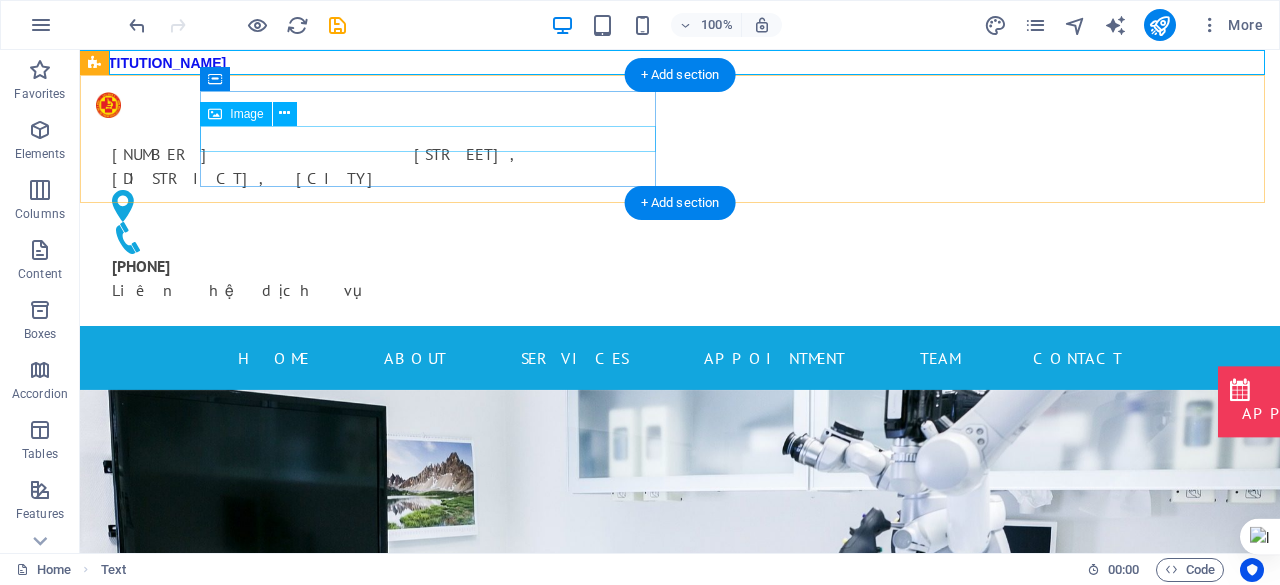 click at bounding box center (324, 104) 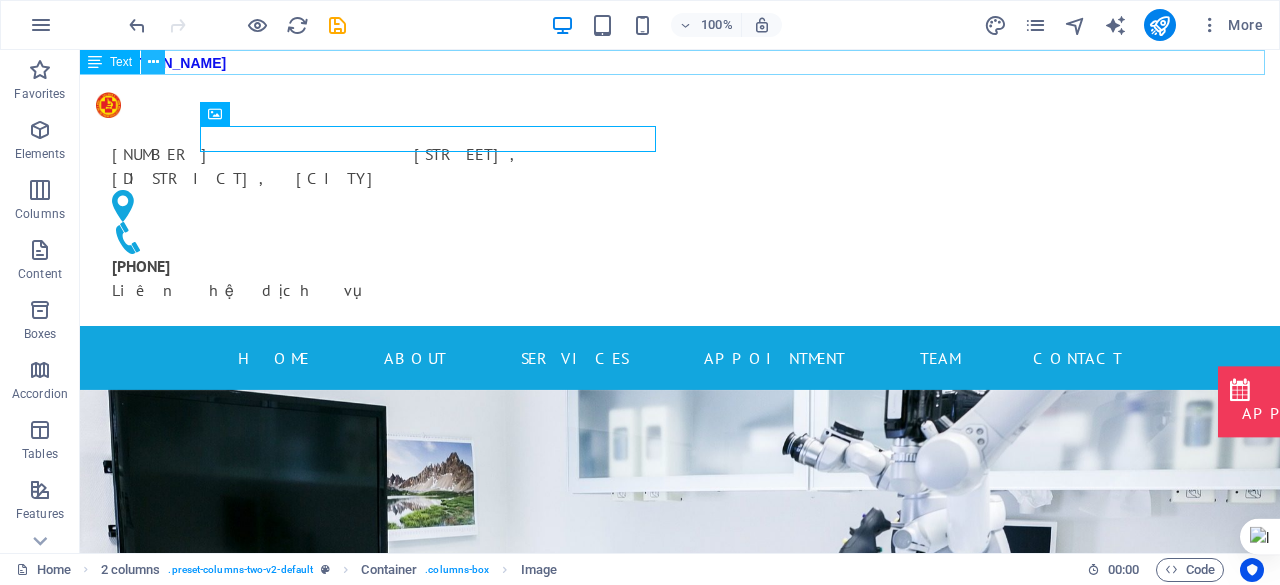 click at bounding box center (153, 62) 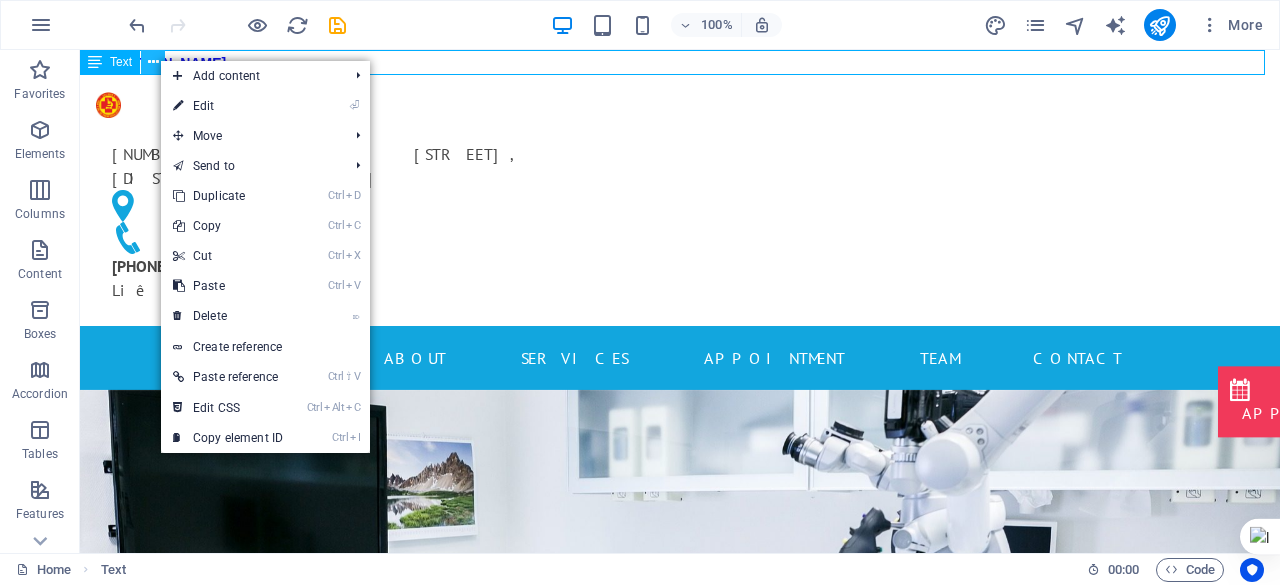 click at bounding box center (153, 62) 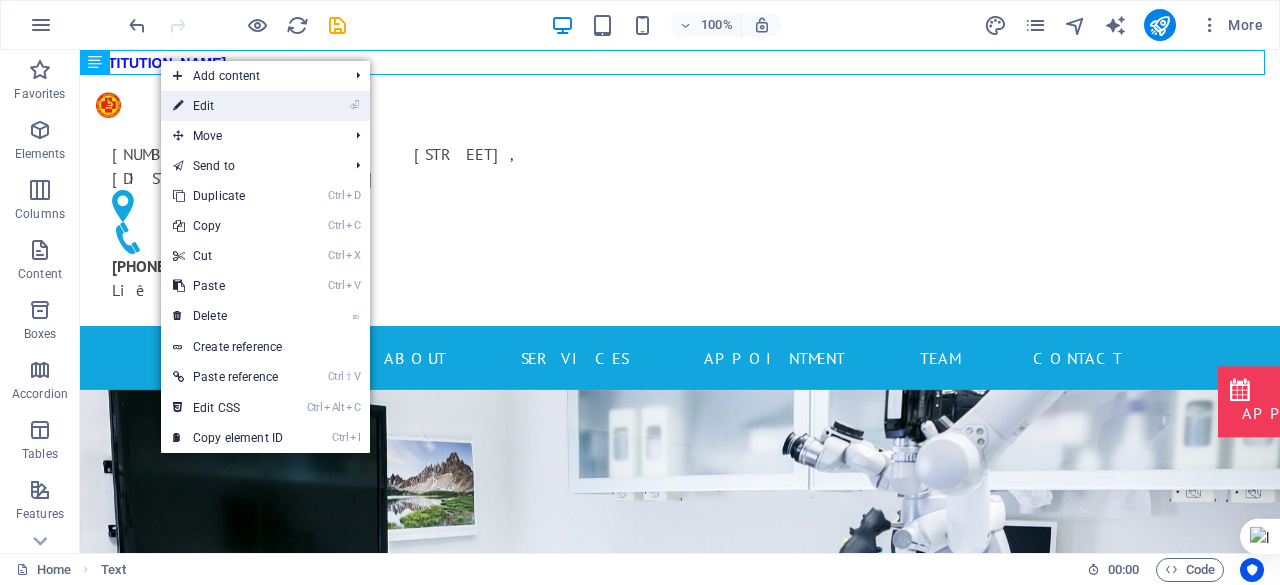 click on "⏎  Edit" at bounding box center (265, 106) 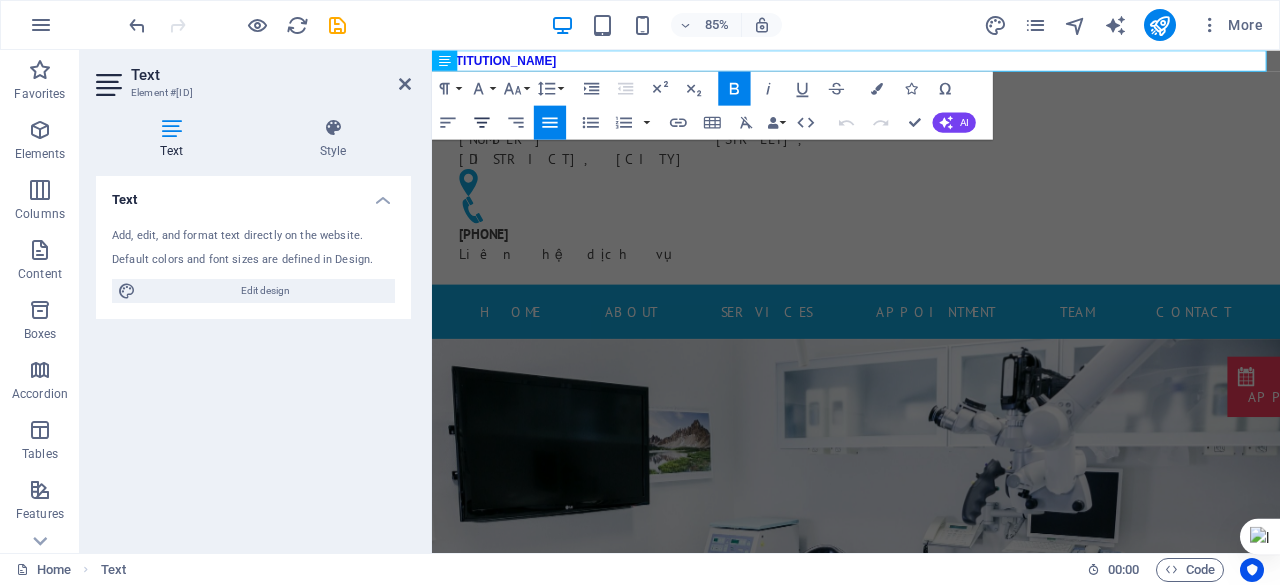 click 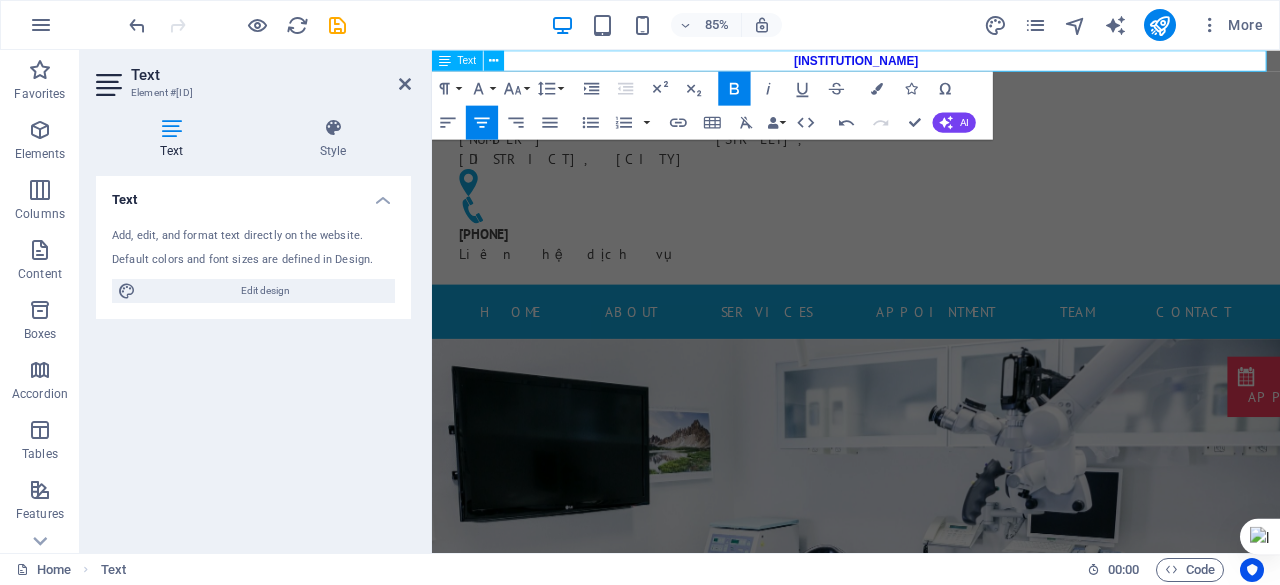 drag, startPoint x: 763, startPoint y: 65, endPoint x: 1147, endPoint y: 56, distance: 384.10547 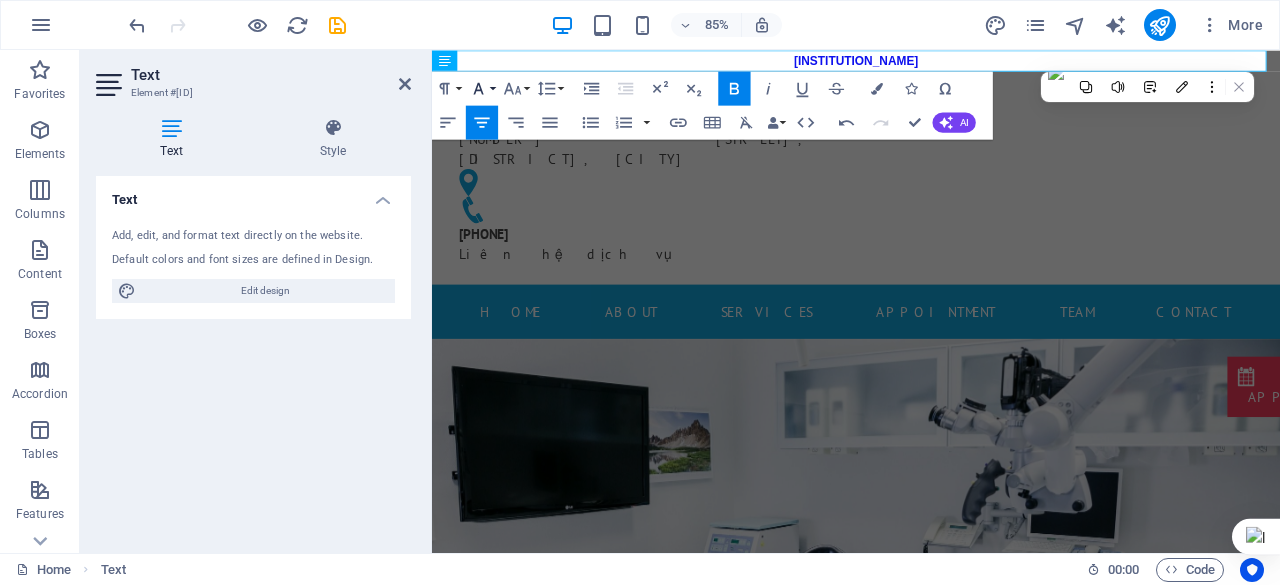 click on "Font Family" at bounding box center (482, 88) 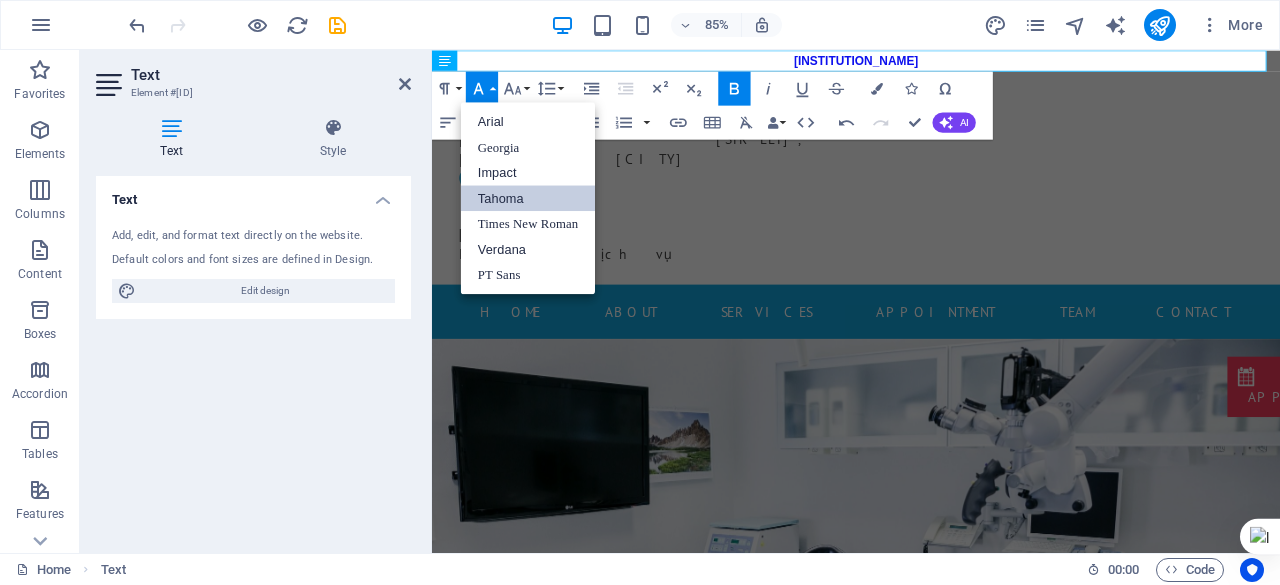 scroll, scrollTop: 0, scrollLeft: 0, axis: both 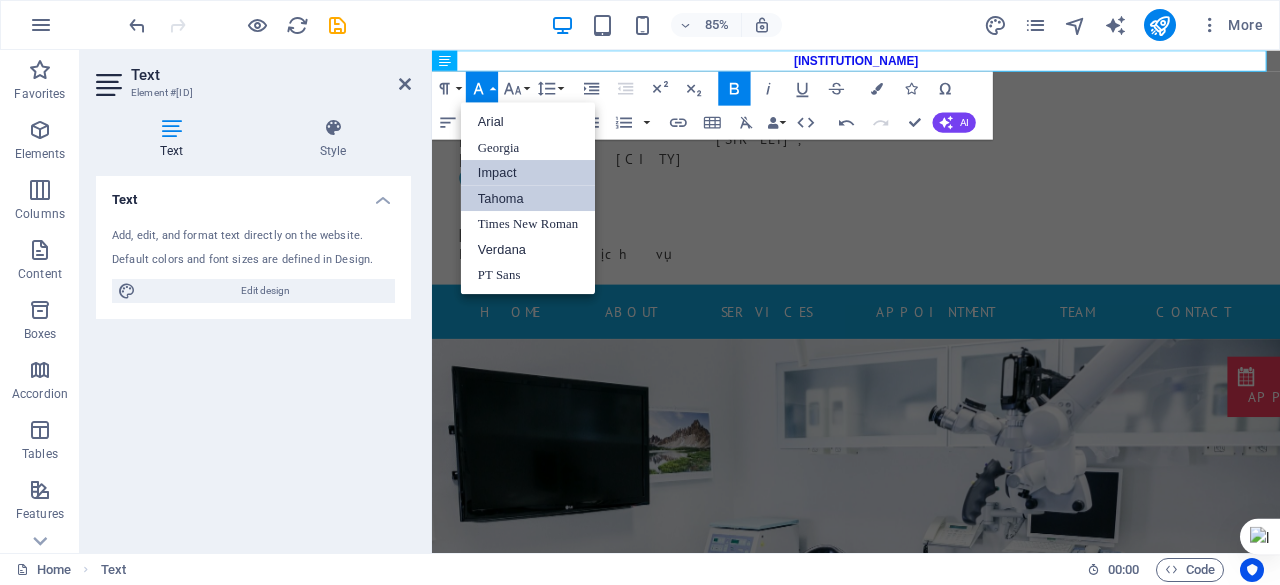 click on "Impact" at bounding box center (528, 173) 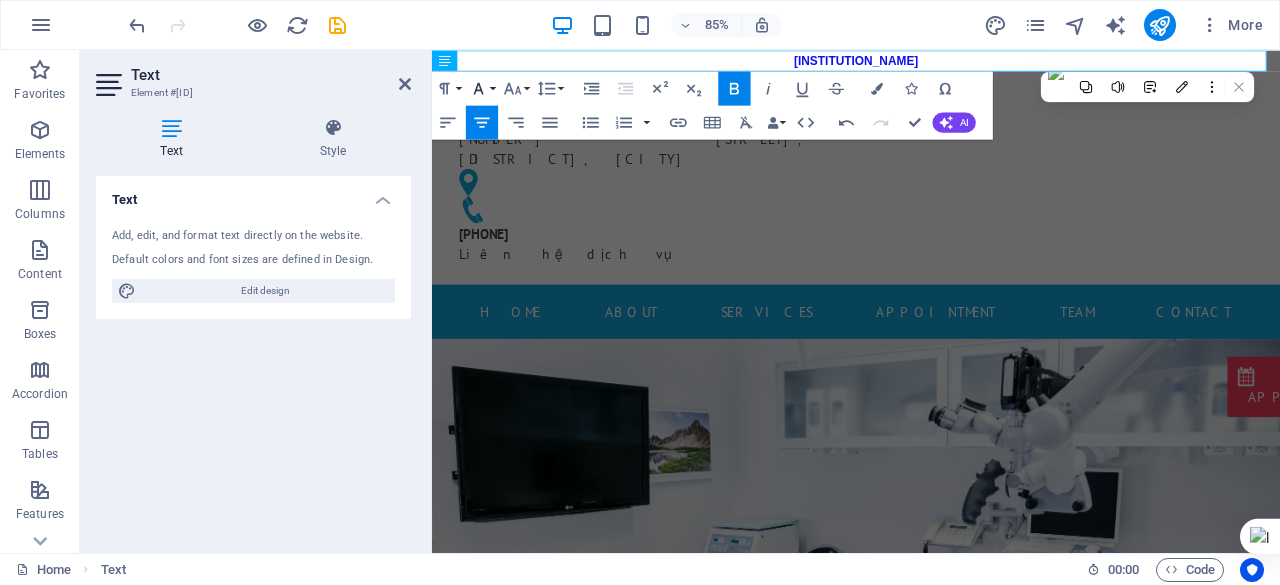click on "Font Family" at bounding box center [482, 88] 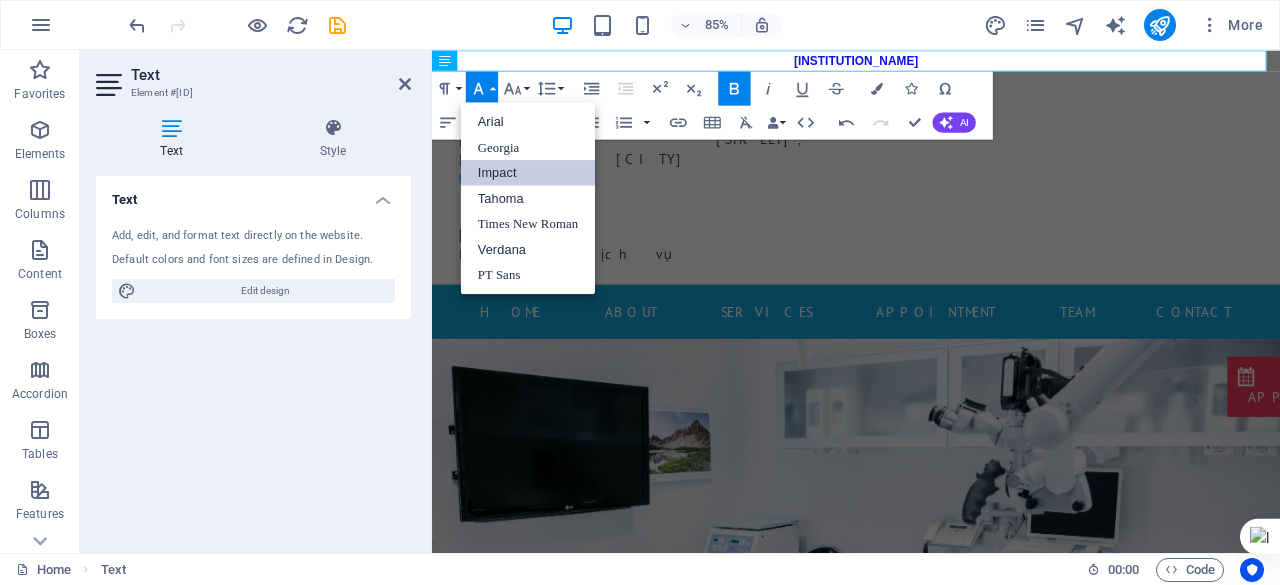scroll, scrollTop: 0, scrollLeft: 0, axis: both 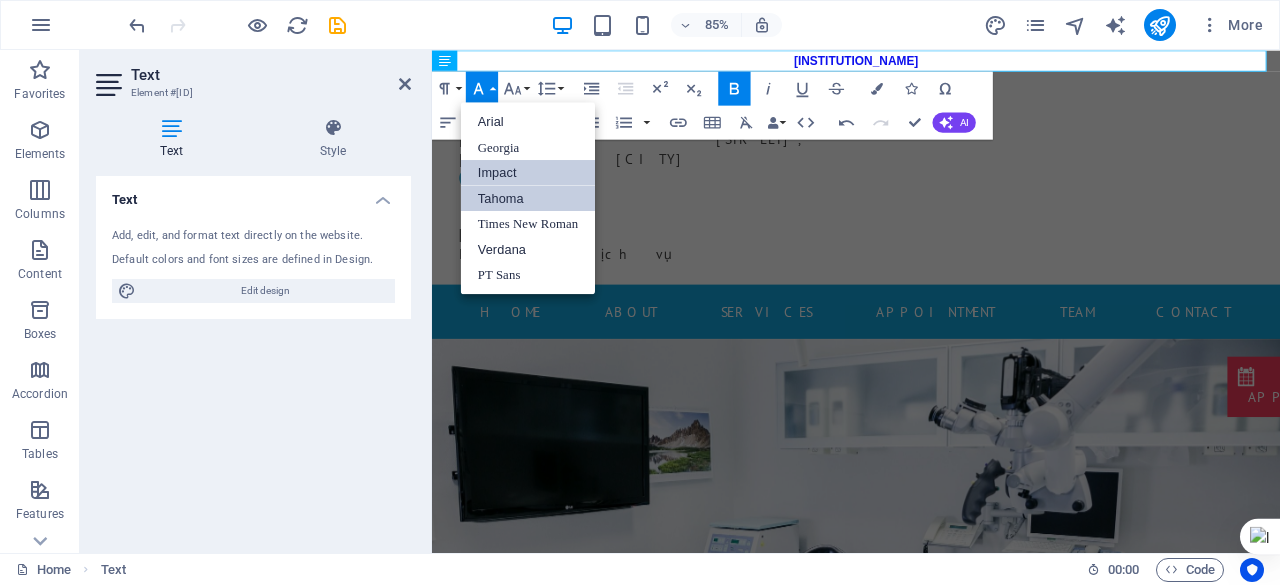 click on "Tahoma" at bounding box center [528, 198] 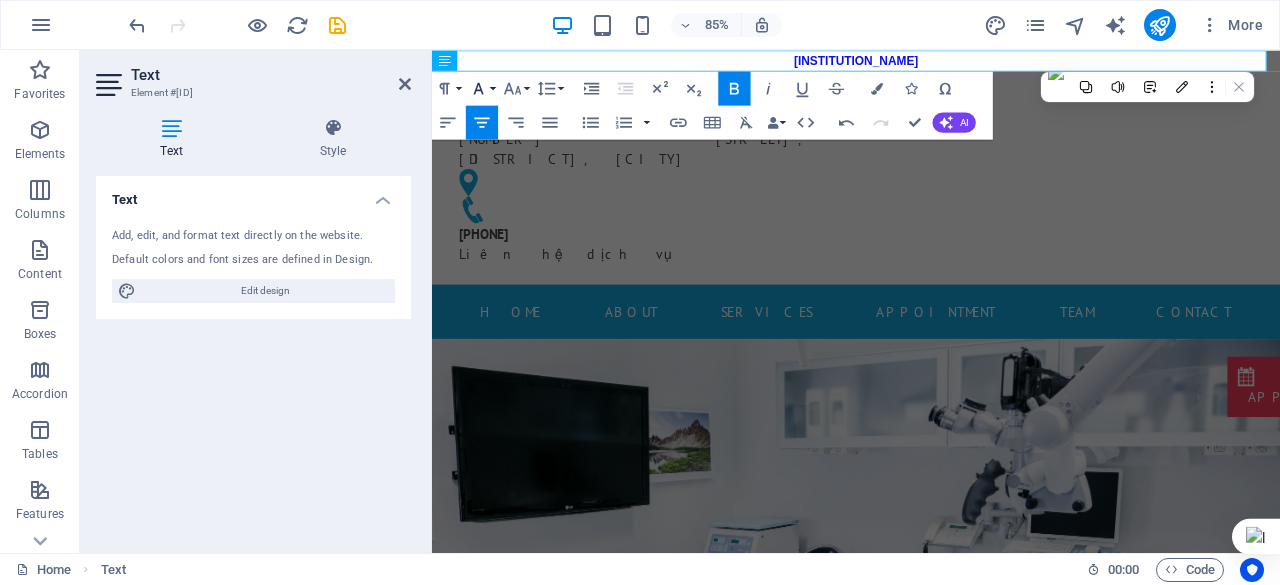 click on "Font Family" at bounding box center (482, 88) 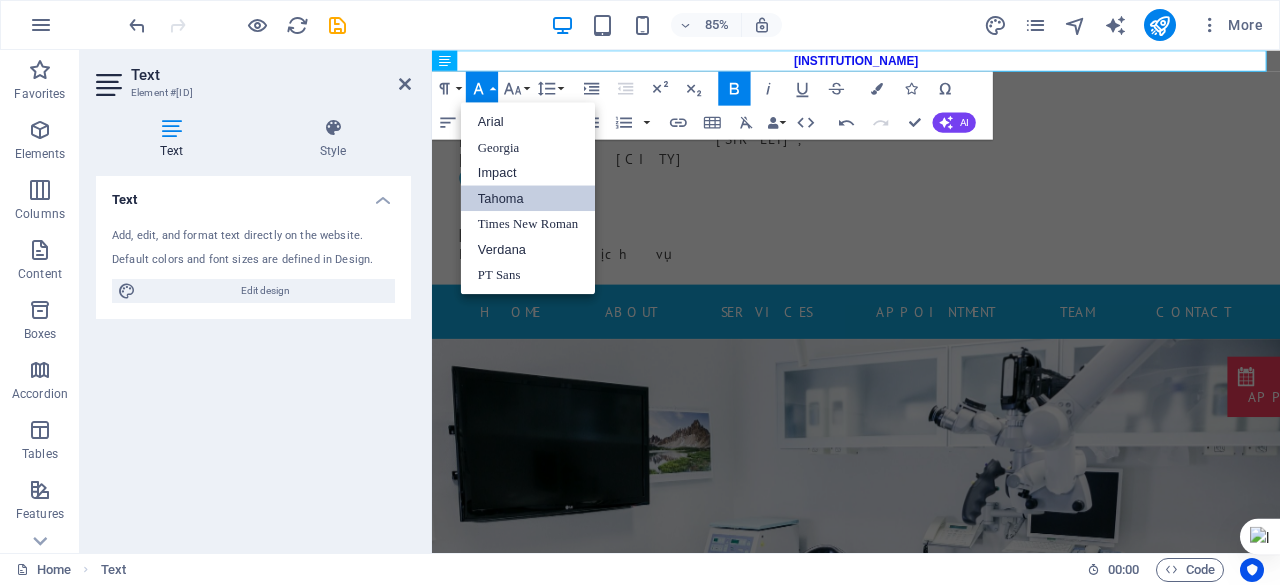 scroll, scrollTop: 0, scrollLeft: 0, axis: both 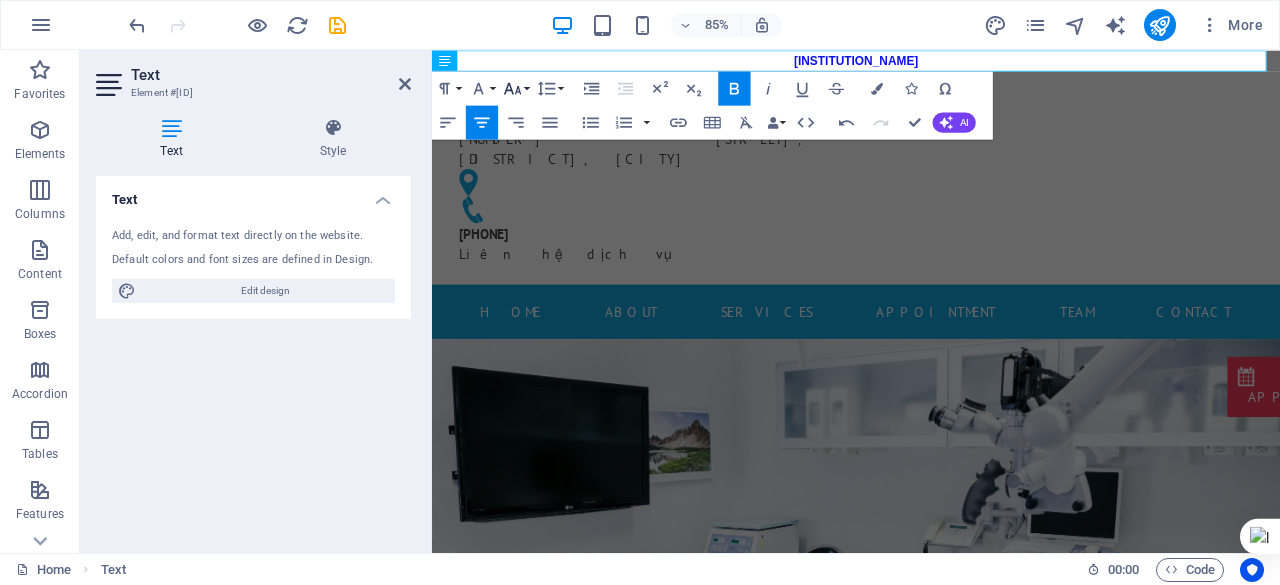 click on "Font Size" at bounding box center (516, 88) 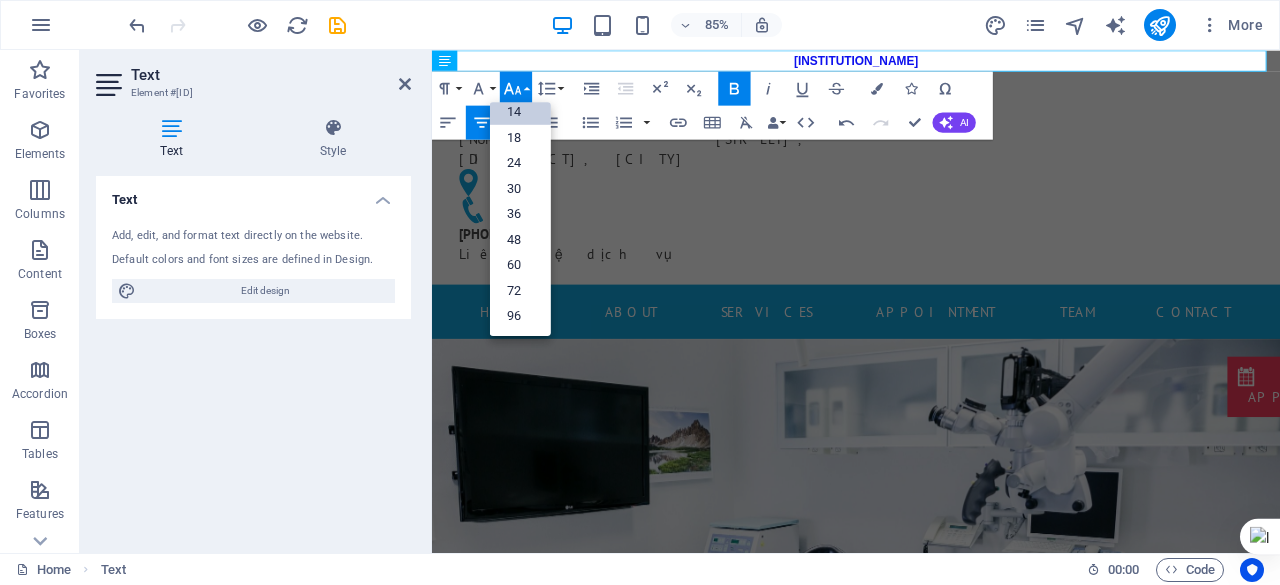 scroll, scrollTop: 160, scrollLeft: 0, axis: vertical 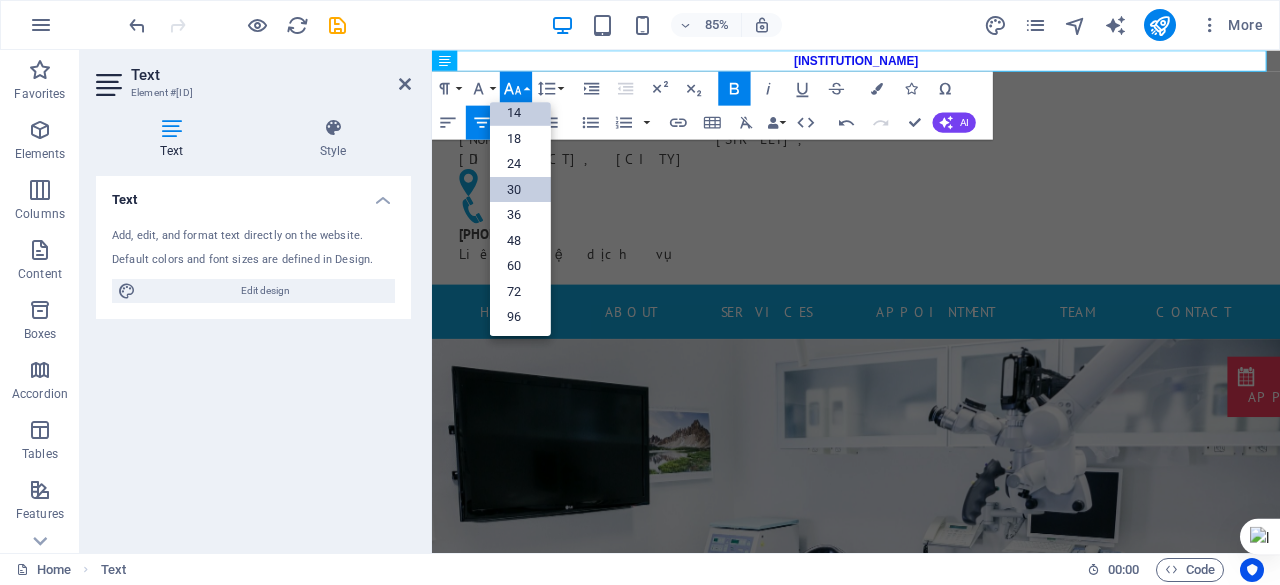 click on "30" at bounding box center (520, 190) 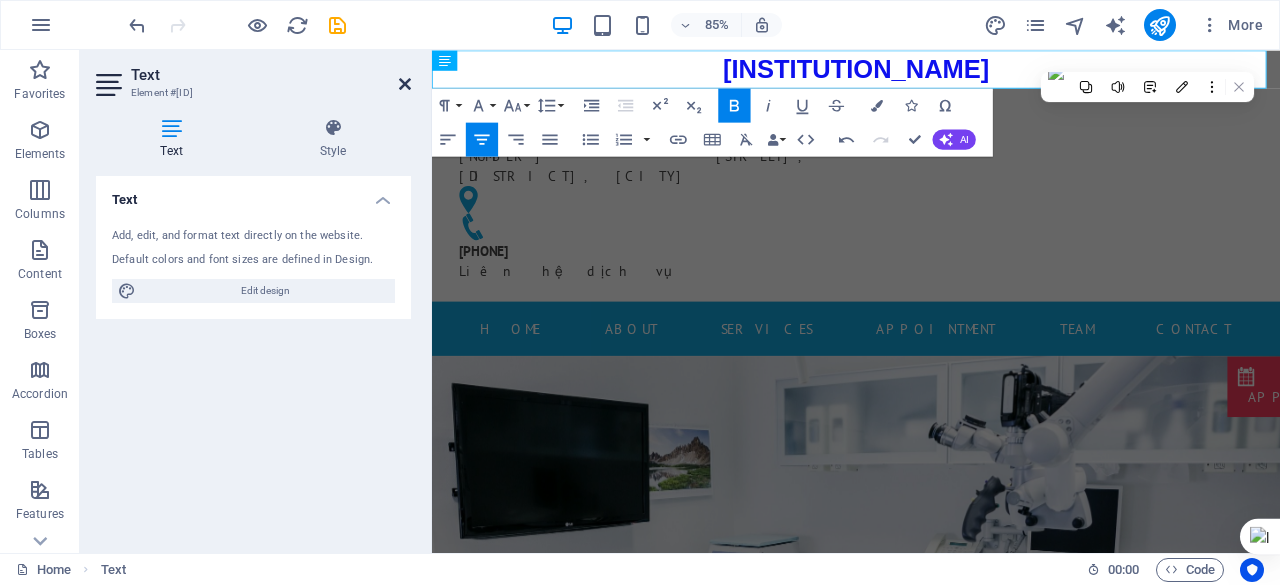 click at bounding box center [405, 84] 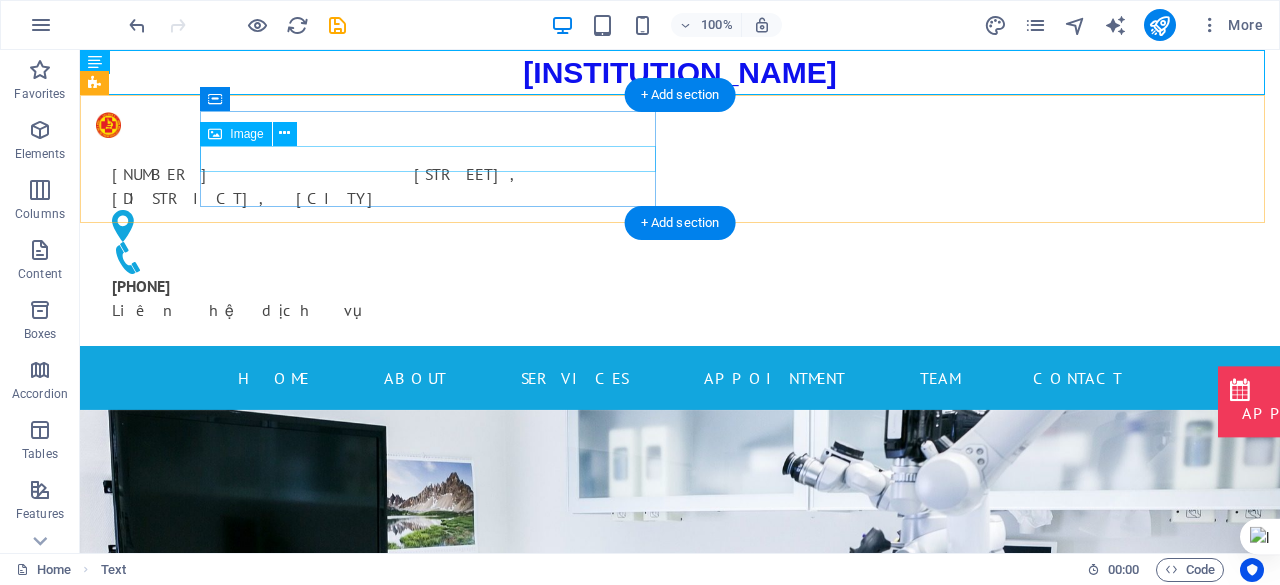 click at bounding box center (324, 124) 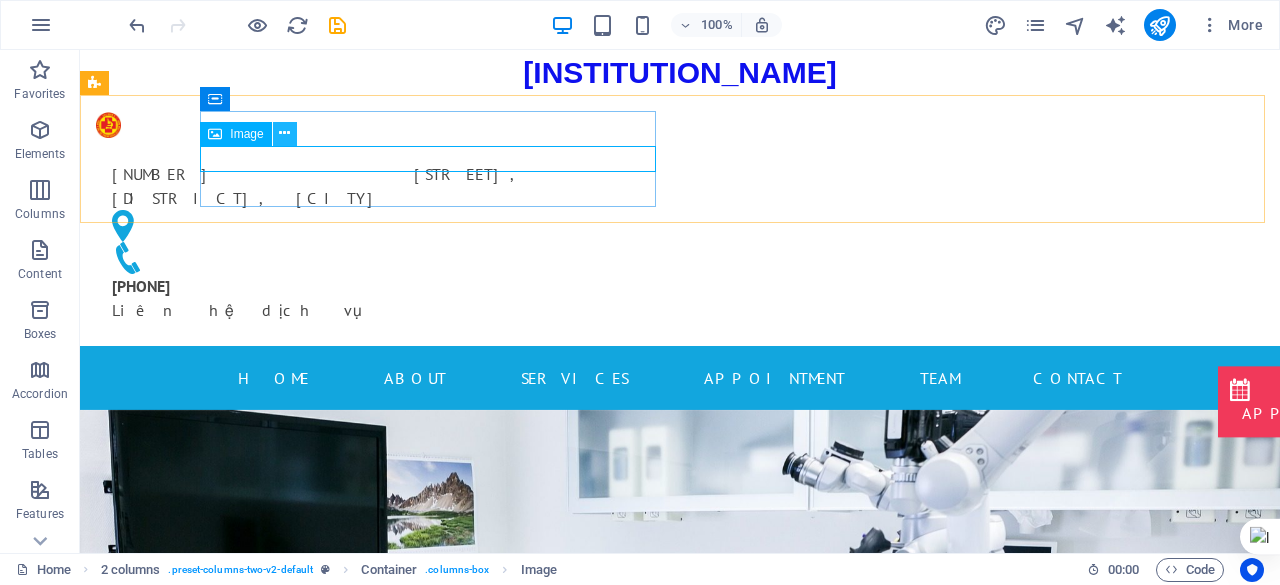 click at bounding box center (284, 133) 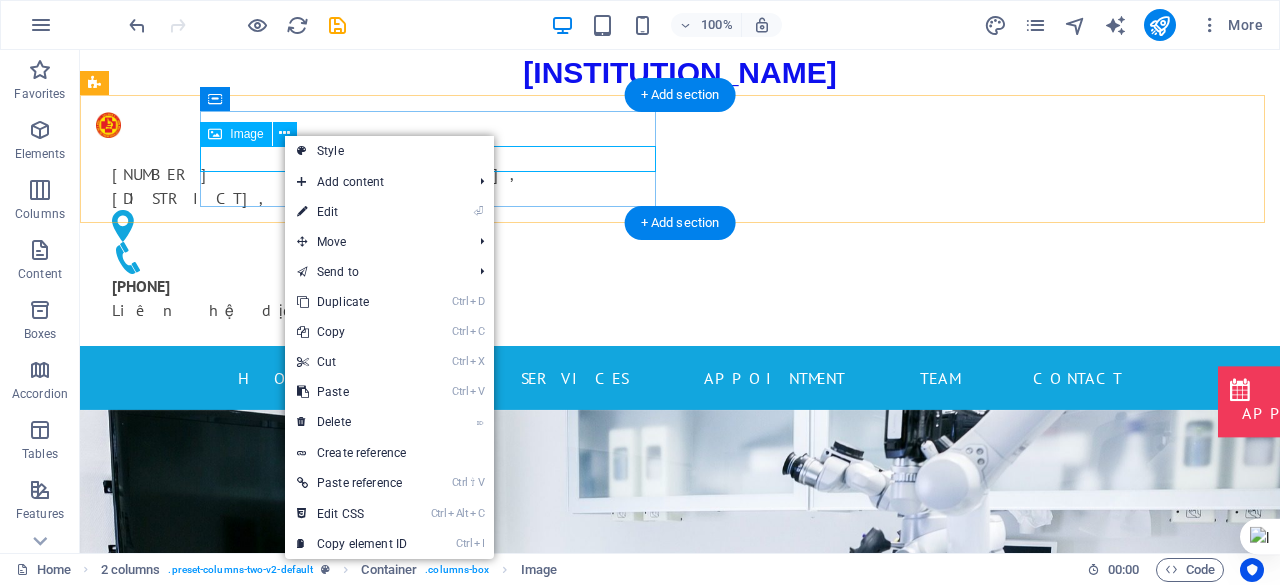 click at bounding box center [324, 124] 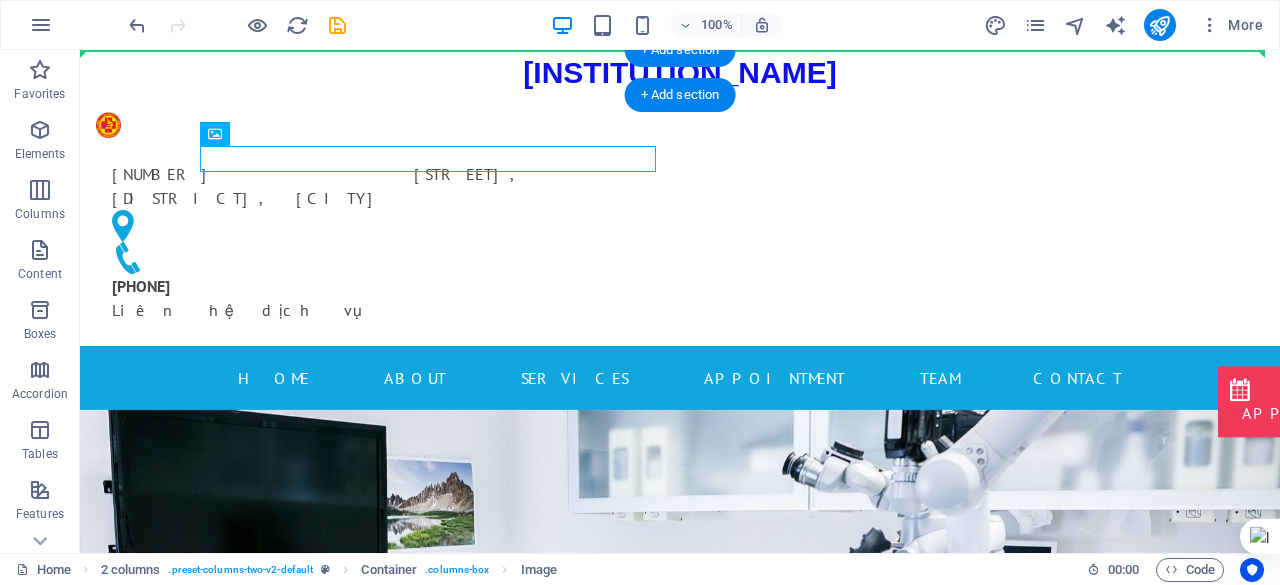 drag, startPoint x: 209, startPoint y: 159, endPoint x: 144, endPoint y: 71, distance: 109.40292 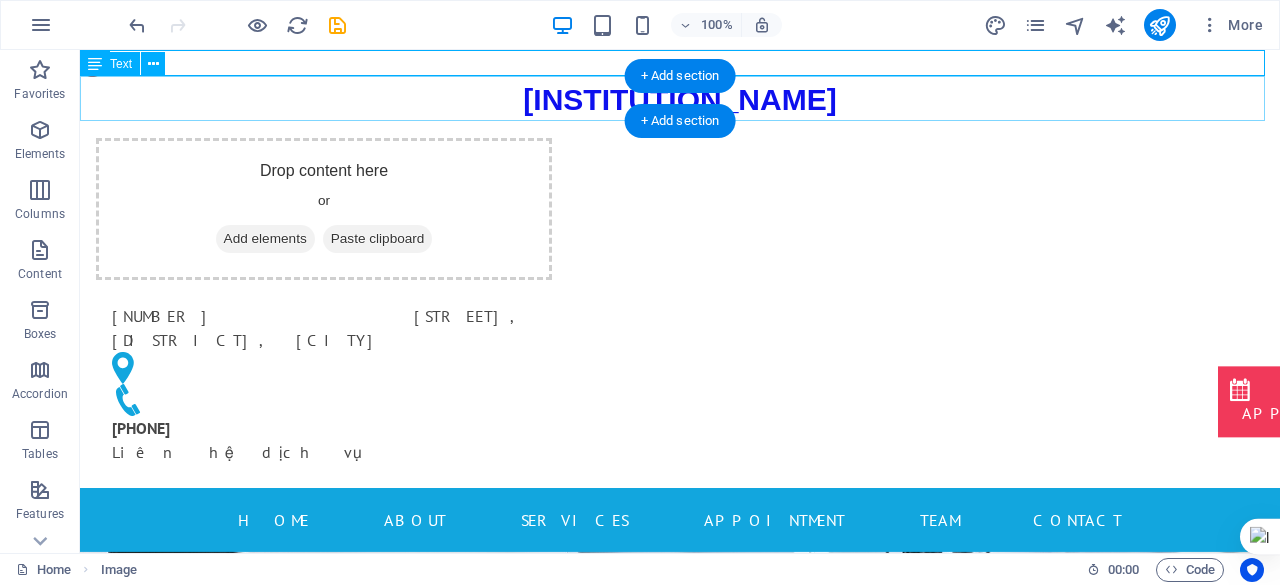 click on "VIỆN Y HỌC DỰ PHÒNG QUÂN ĐỘI PHÍA NAM" at bounding box center (680, 99) 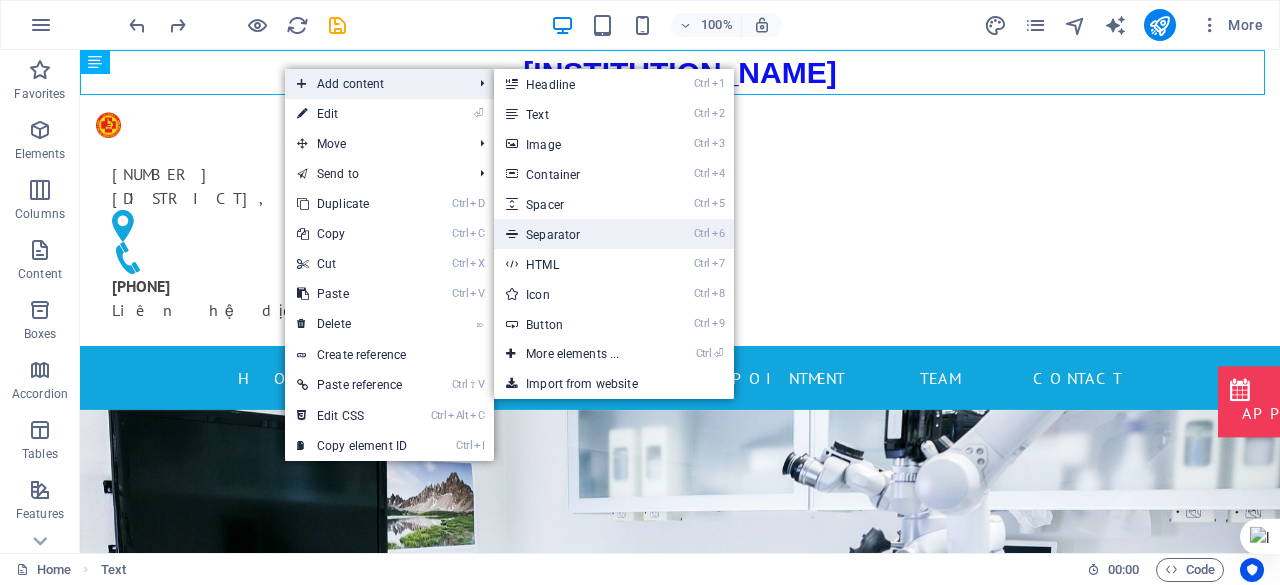 click on "Ctrl 6  Separator" at bounding box center [576, 234] 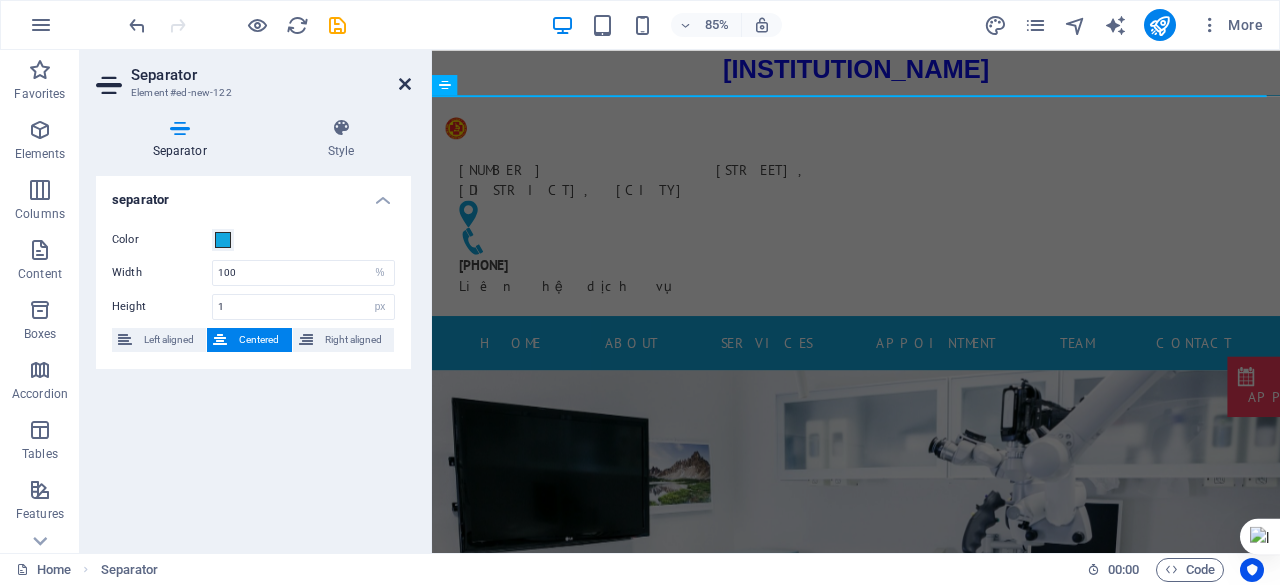 click at bounding box center [405, 84] 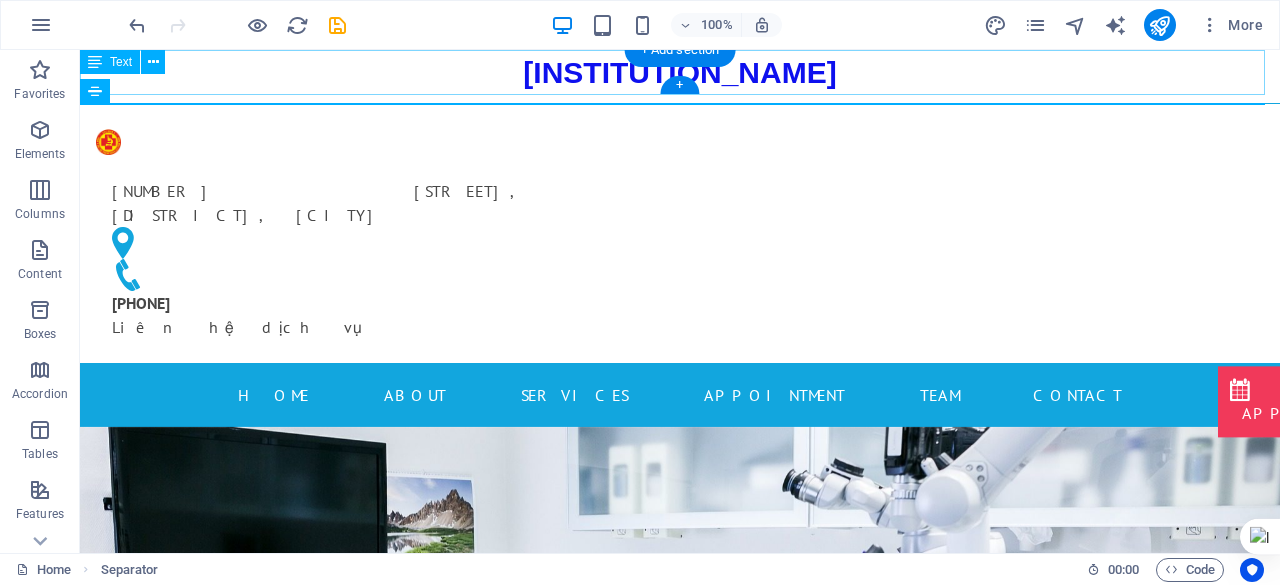 click on "VIỆN Y HỌC DỰ PHÒNG QUÂN ĐỘI PHÍA NAM" at bounding box center [680, 72] 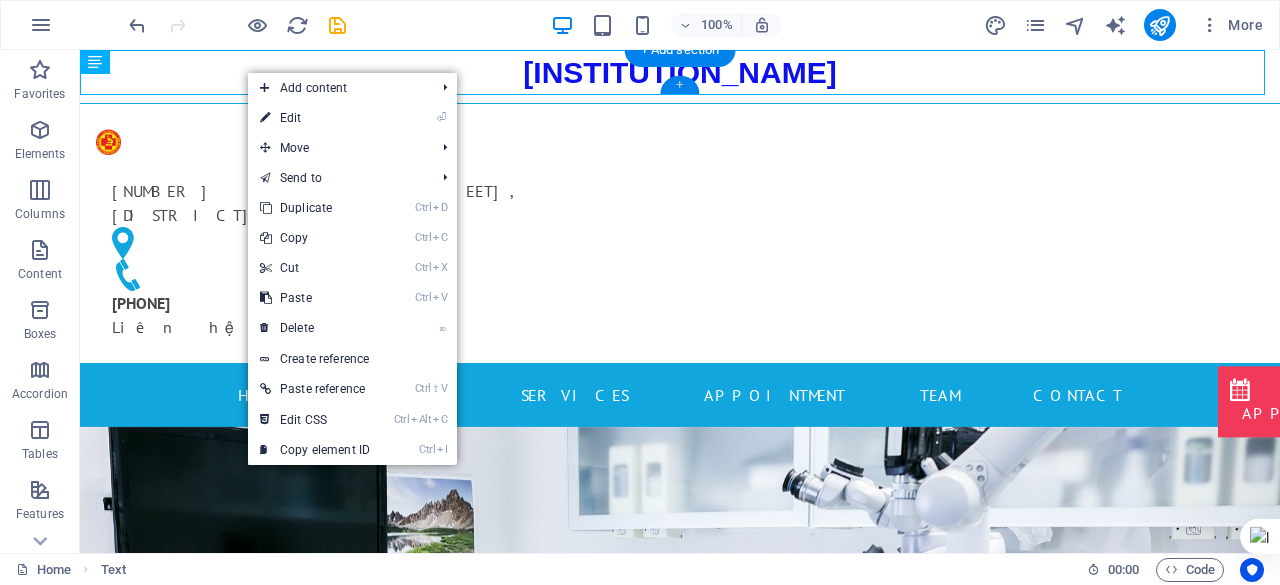 click on "+" at bounding box center (679, 85) 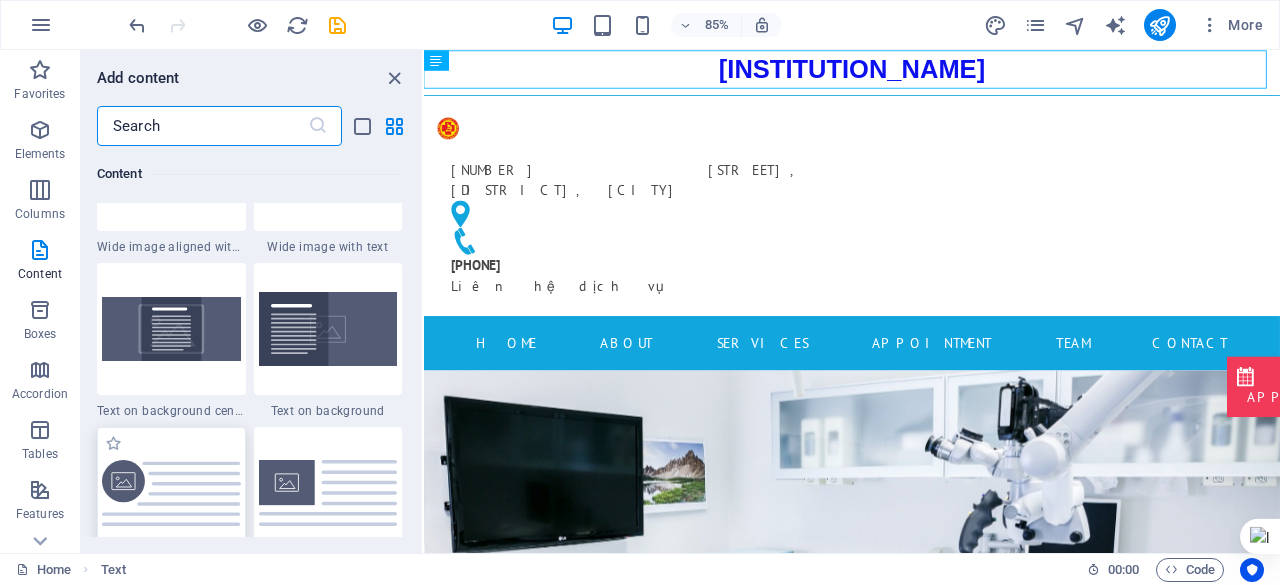 scroll, scrollTop: 4094, scrollLeft: 0, axis: vertical 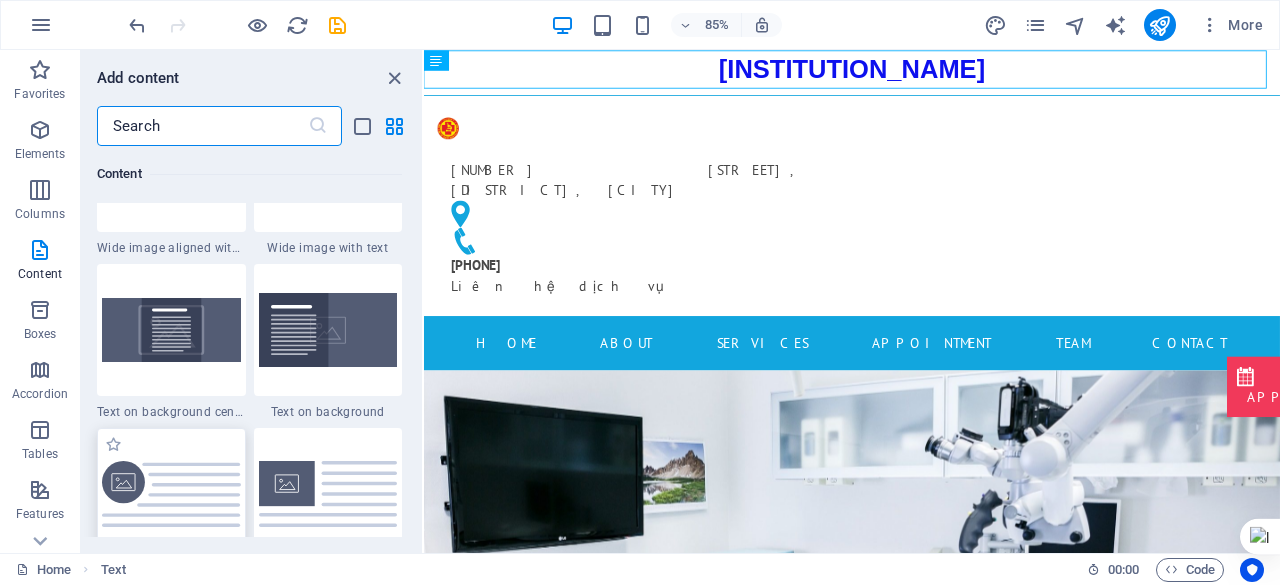 click at bounding box center (171, 494) 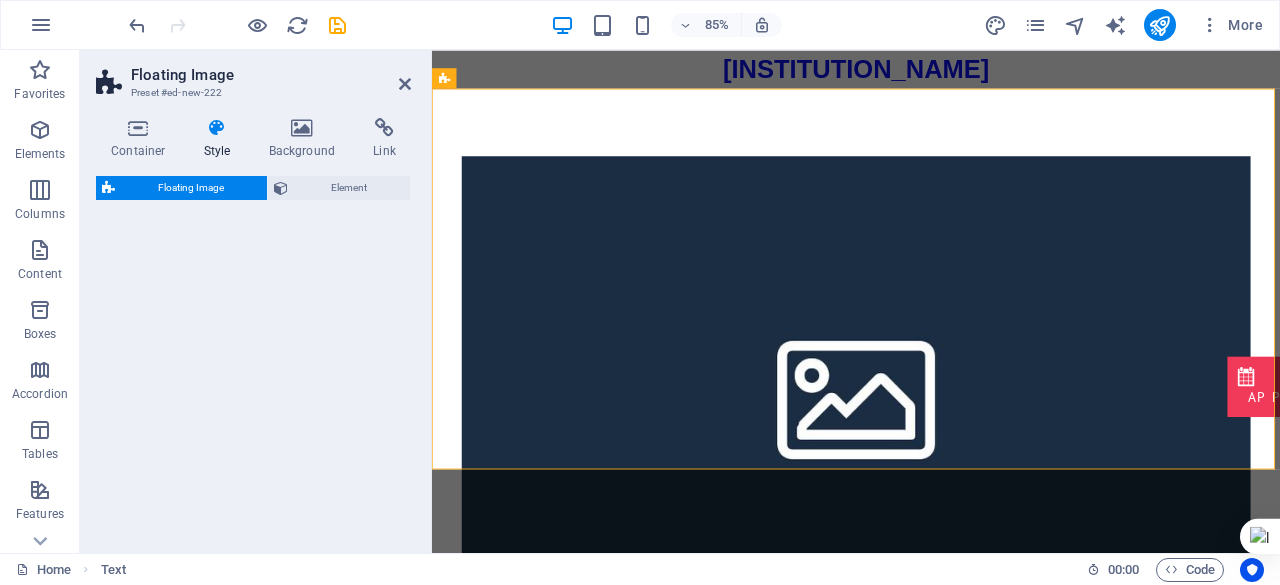 select on "%" 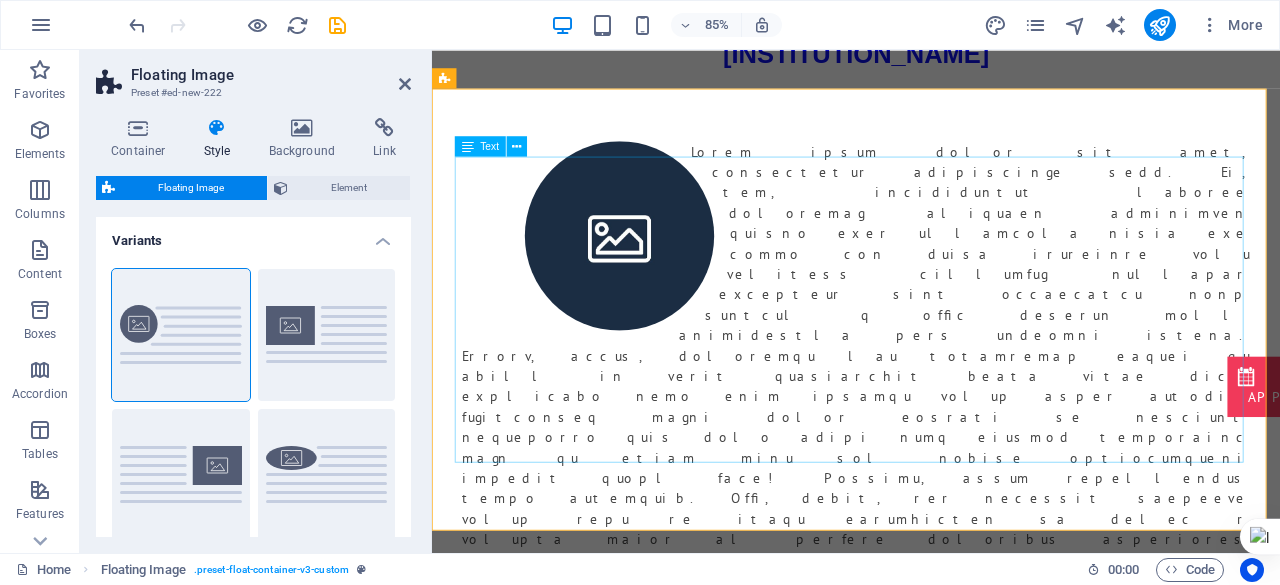 scroll, scrollTop: 0, scrollLeft: 0, axis: both 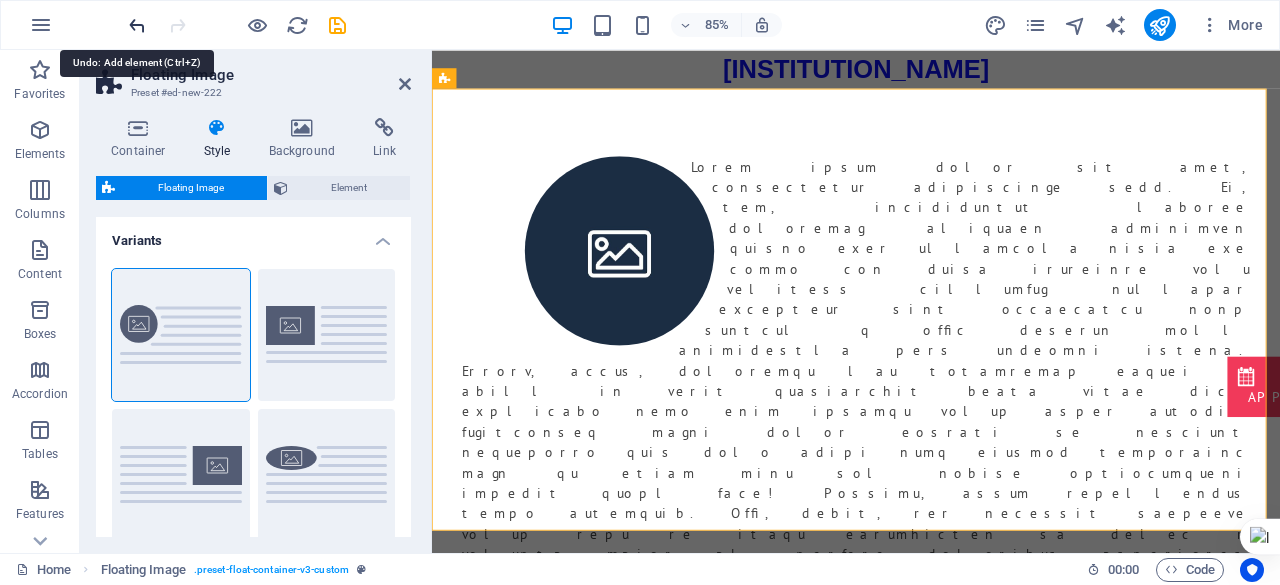 click at bounding box center (137, 25) 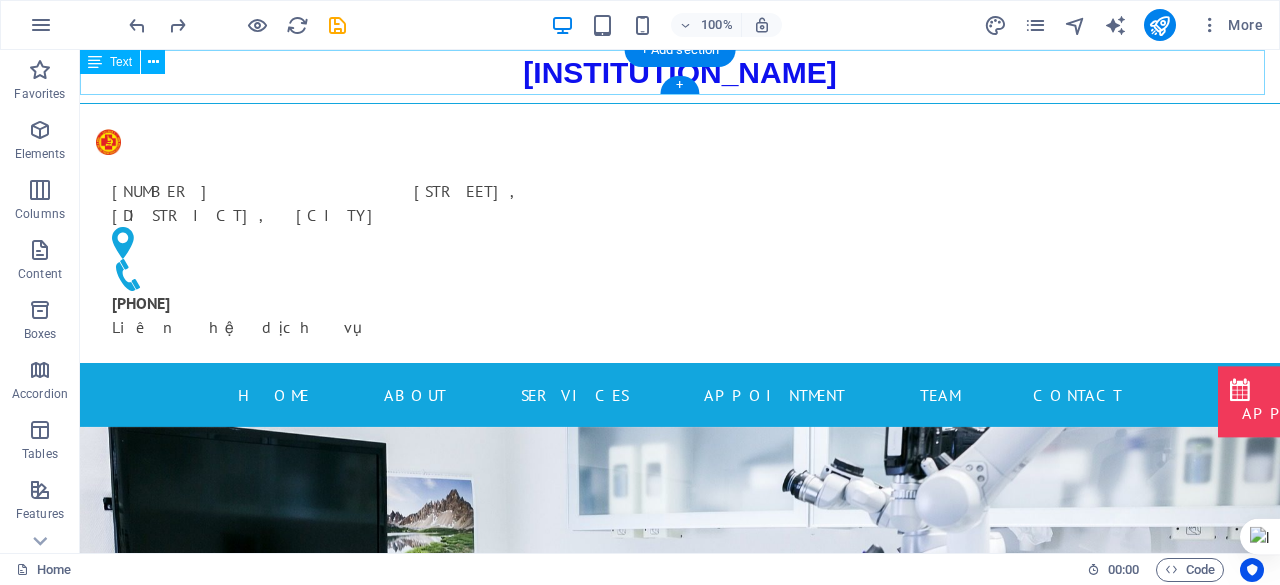 click on "VIỆN Y HỌC DỰ PHÒNG QUÂN ĐỘI PHÍA NAM" at bounding box center (680, 72) 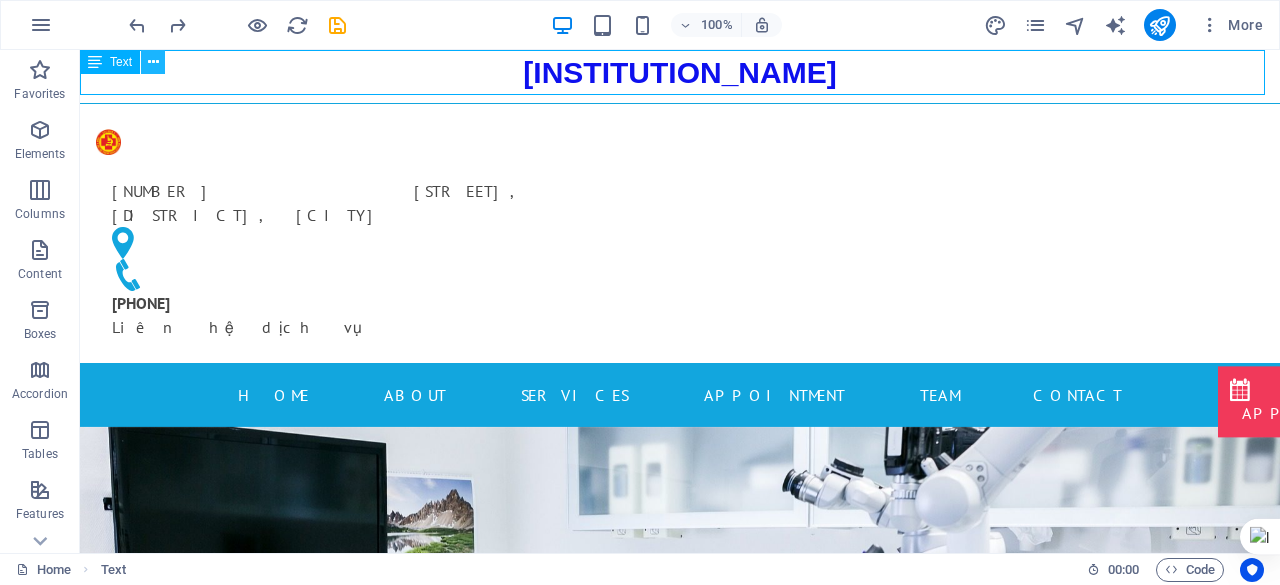 click at bounding box center [153, 62] 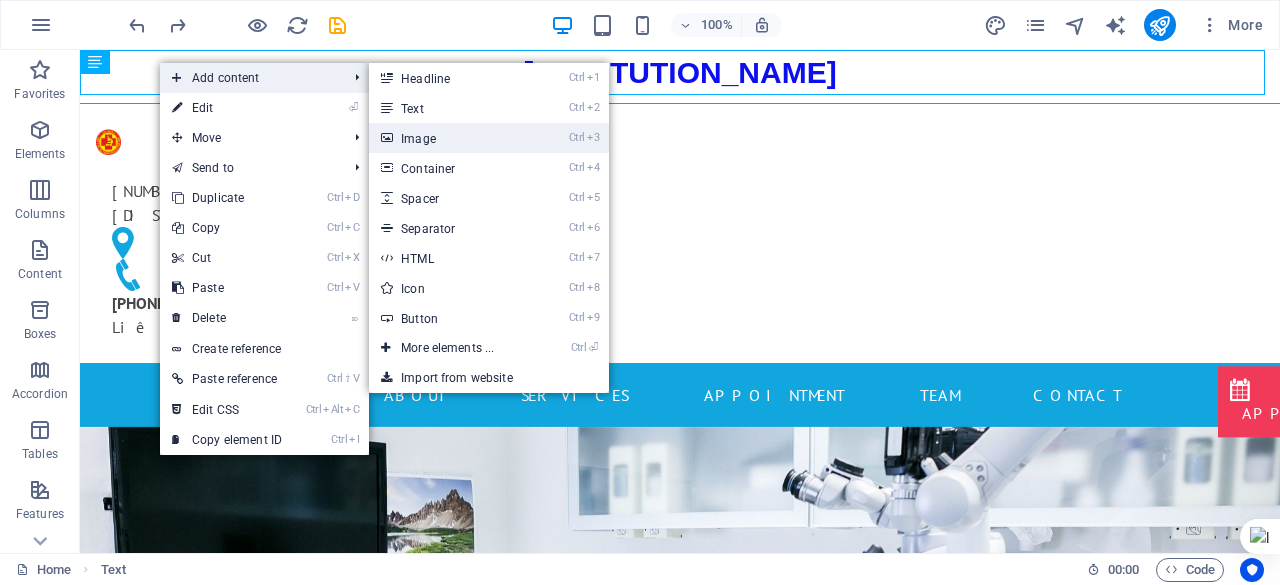 click on "Ctrl 3  Image" at bounding box center [451, 138] 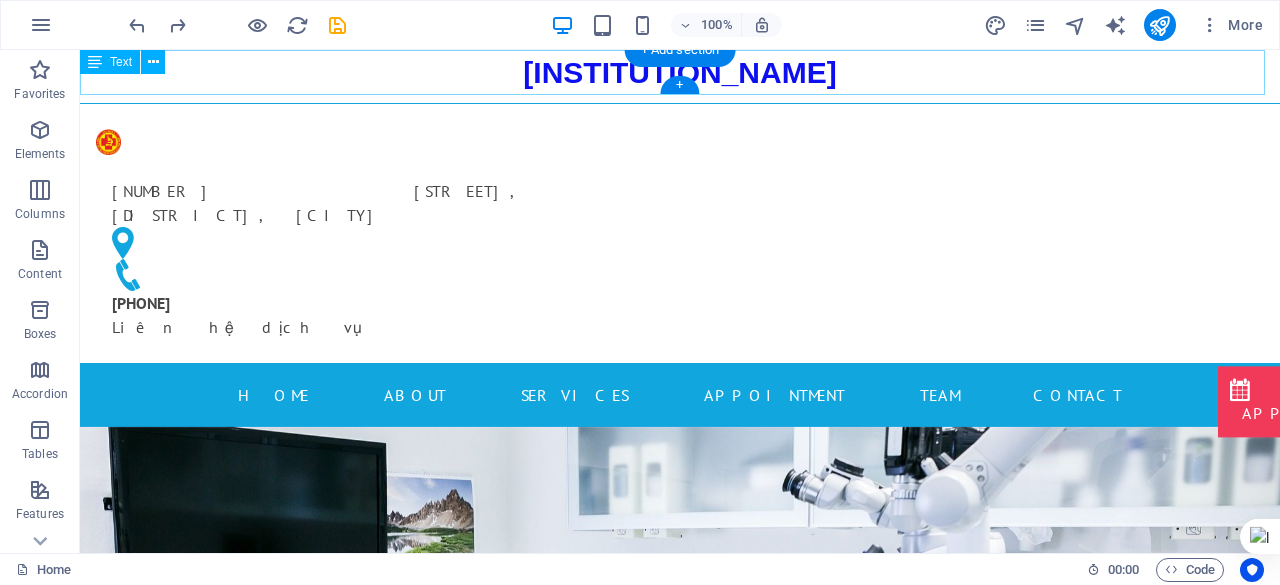 click on "VIỆN Y HỌC DỰ PHÒNG QUÂN ĐỘI PHÍA NAM" at bounding box center [680, 72] 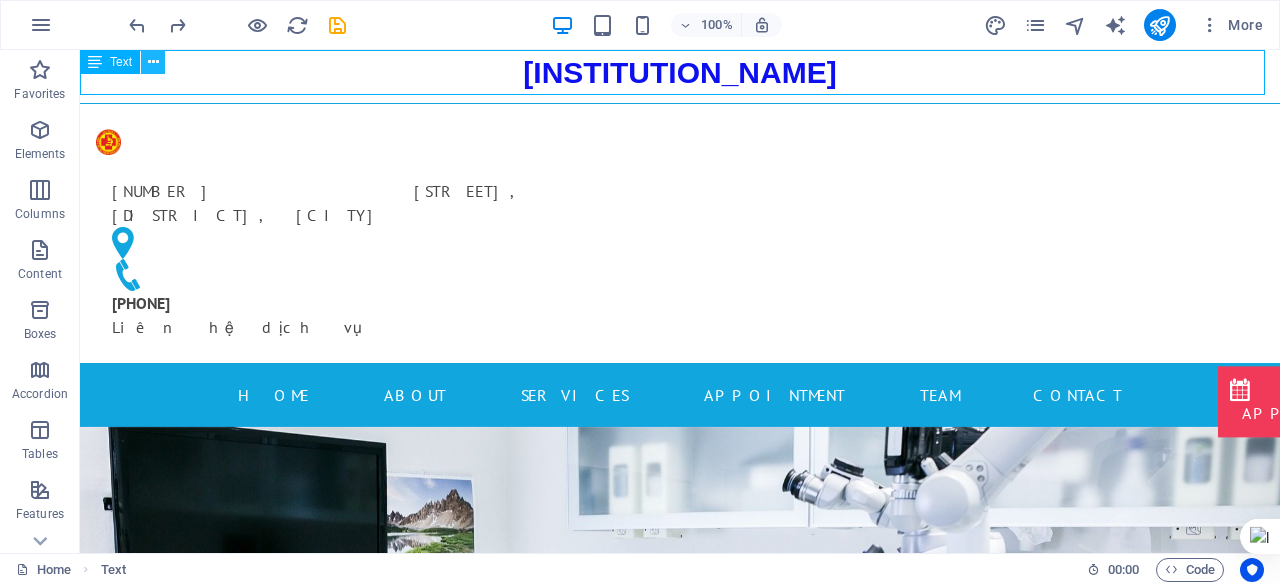 click at bounding box center [153, 62] 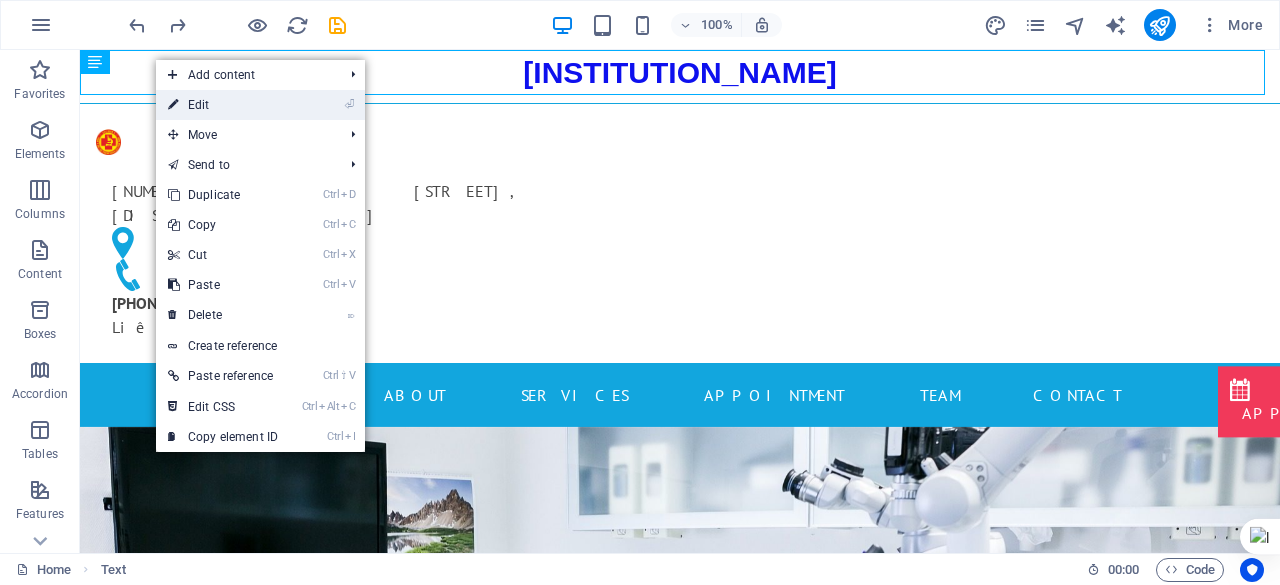 click on "⏎  Edit" at bounding box center [260, 105] 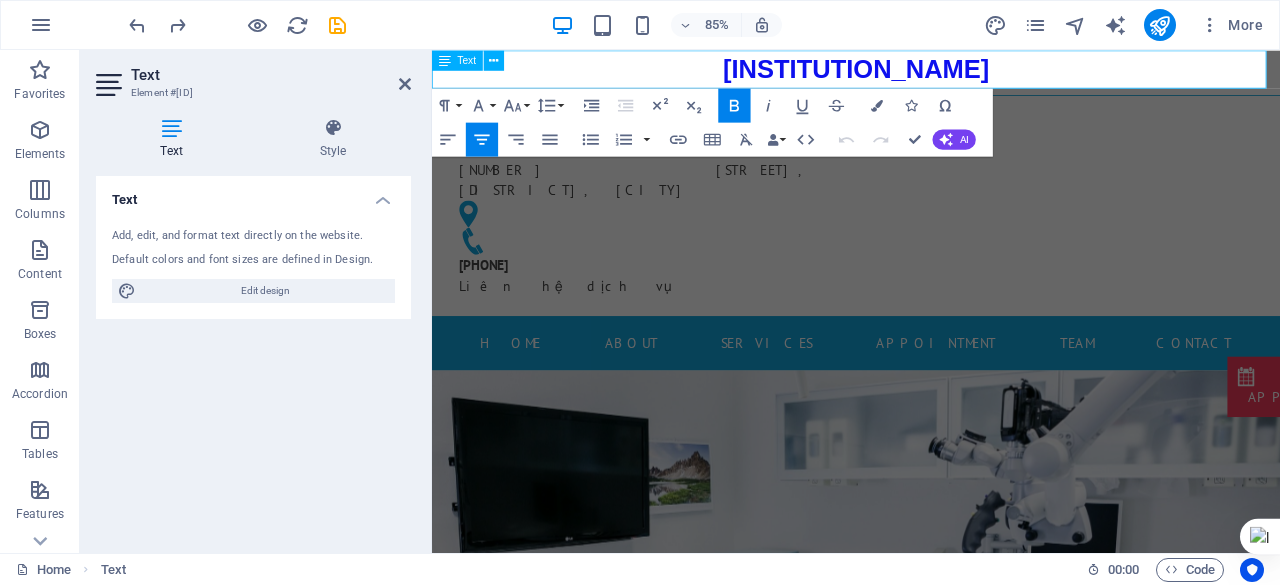 click on "VIỆN Y HỌC DỰ PHÒNG QUÂN ĐỘI PHÍA NAM" at bounding box center (931, 72) 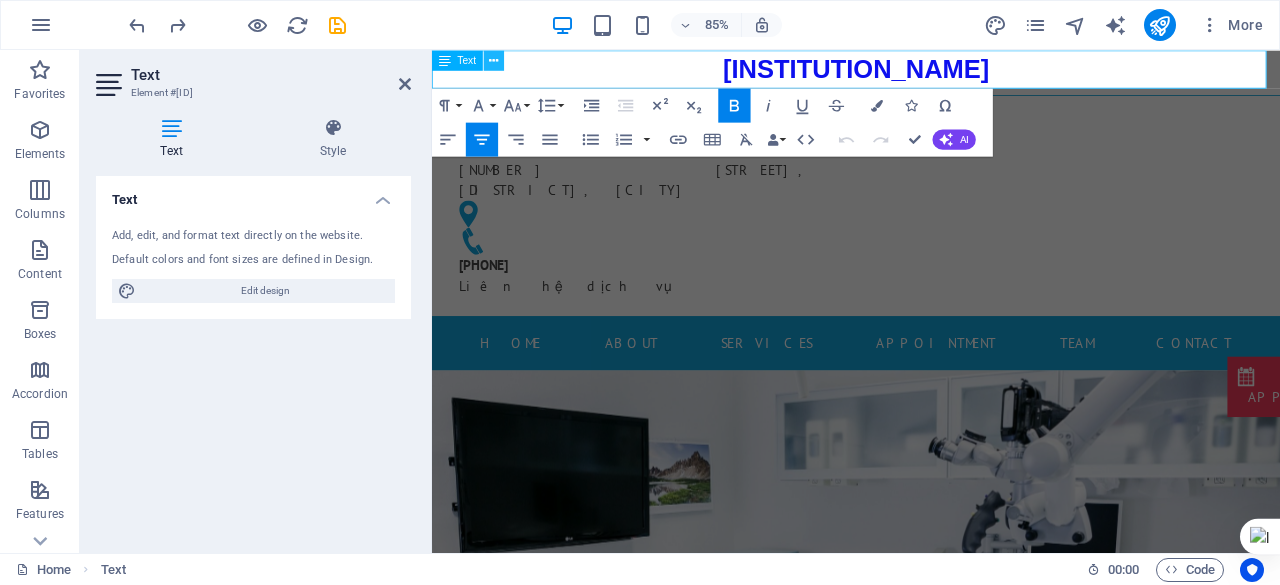 click at bounding box center [494, 60] 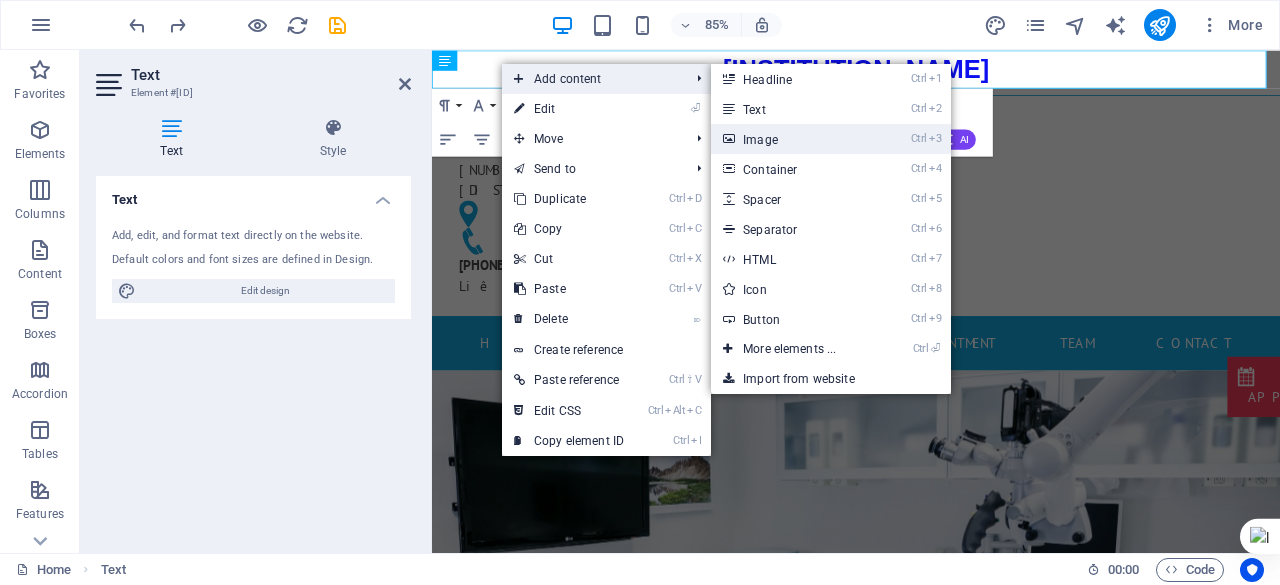 click on "Ctrl 3  Image" at bounding box center [793, 139] 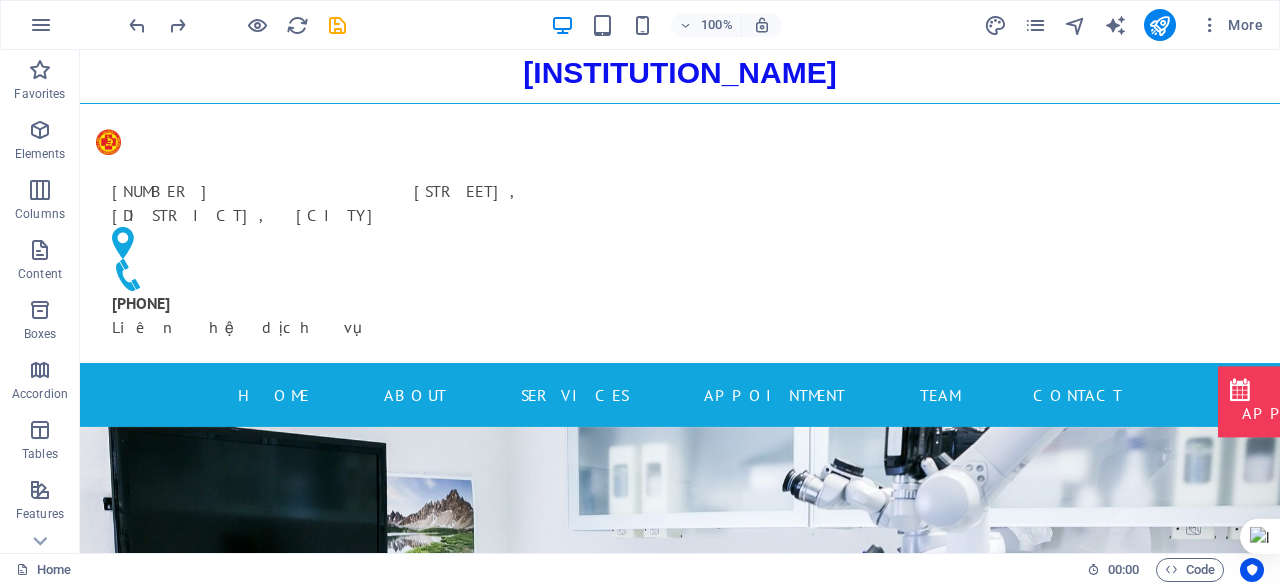 drag, startPoint x: 1271, startPoint y: 59, endPoint x: 1251, endPoint y: 90, distance: 36.891735 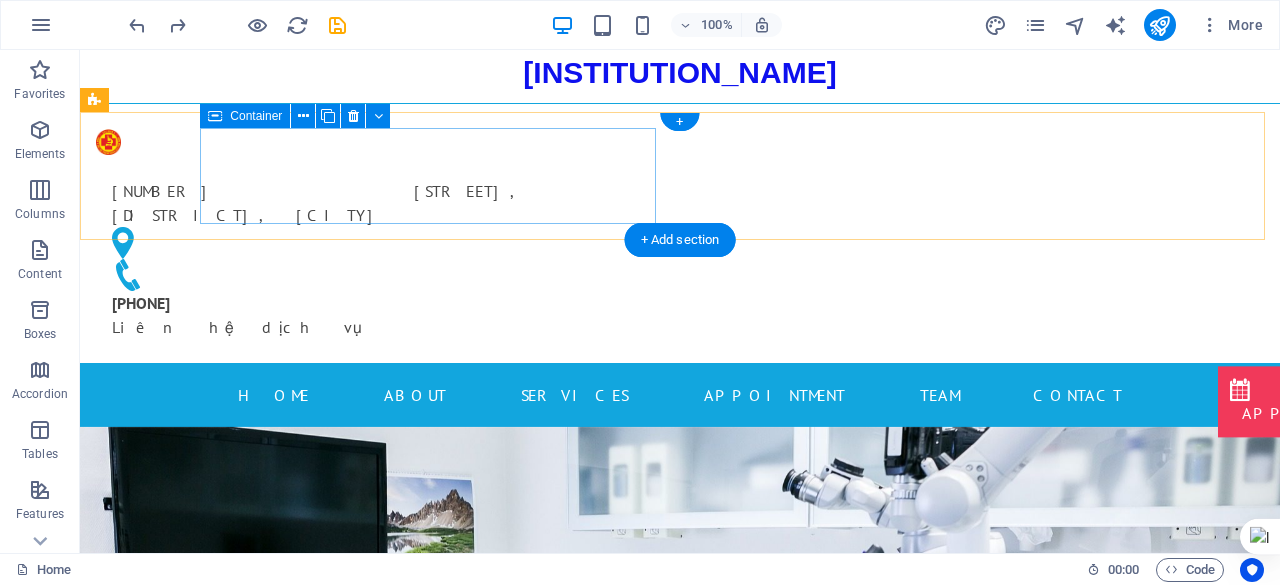click at bounding box center (324, 141) 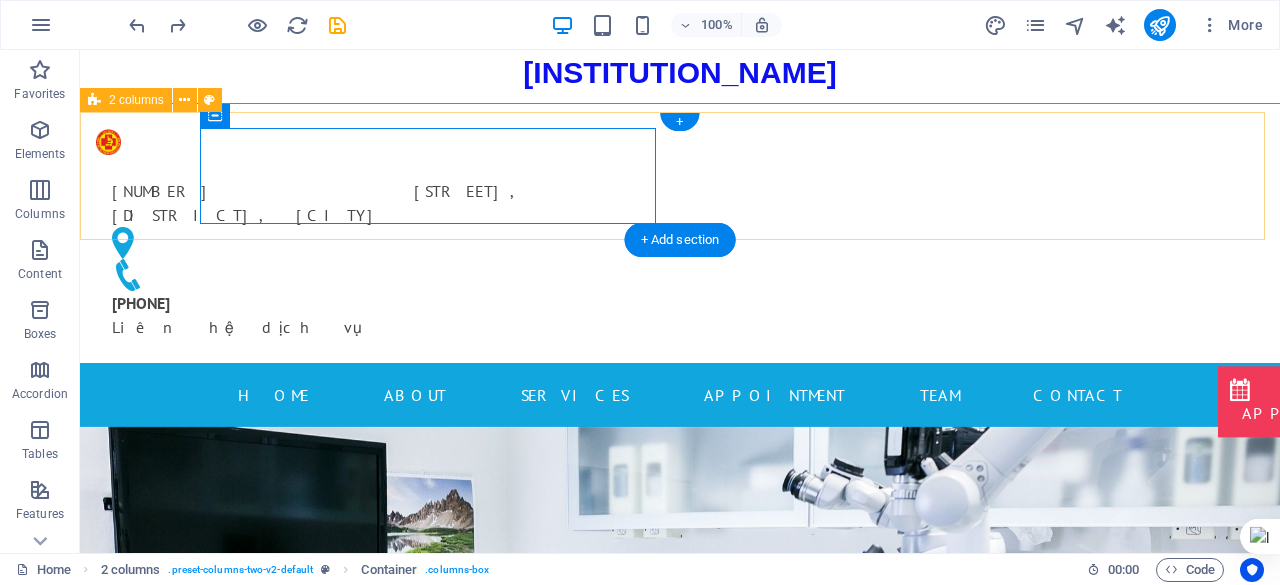 click on "168Bis Phan Văn Trị,  Phường An Nhơn, TP. Hồ Chí Minh 0868679389 Liên hệ  dịch vụ" at bounding box center [680, 237] 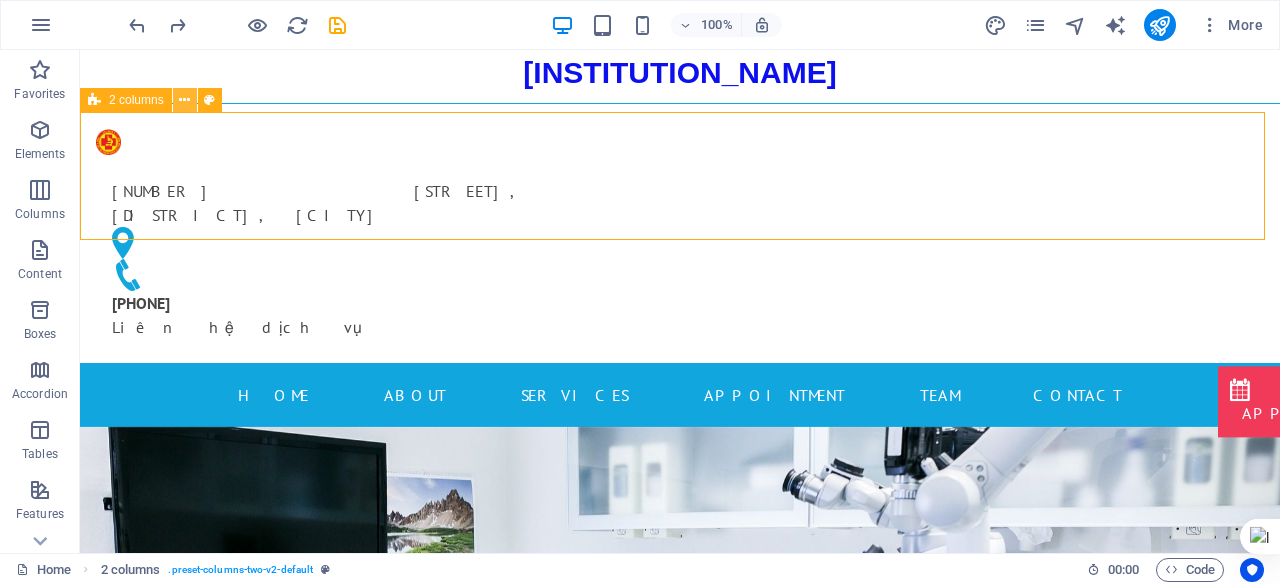 click at bounding box center (184, 100) 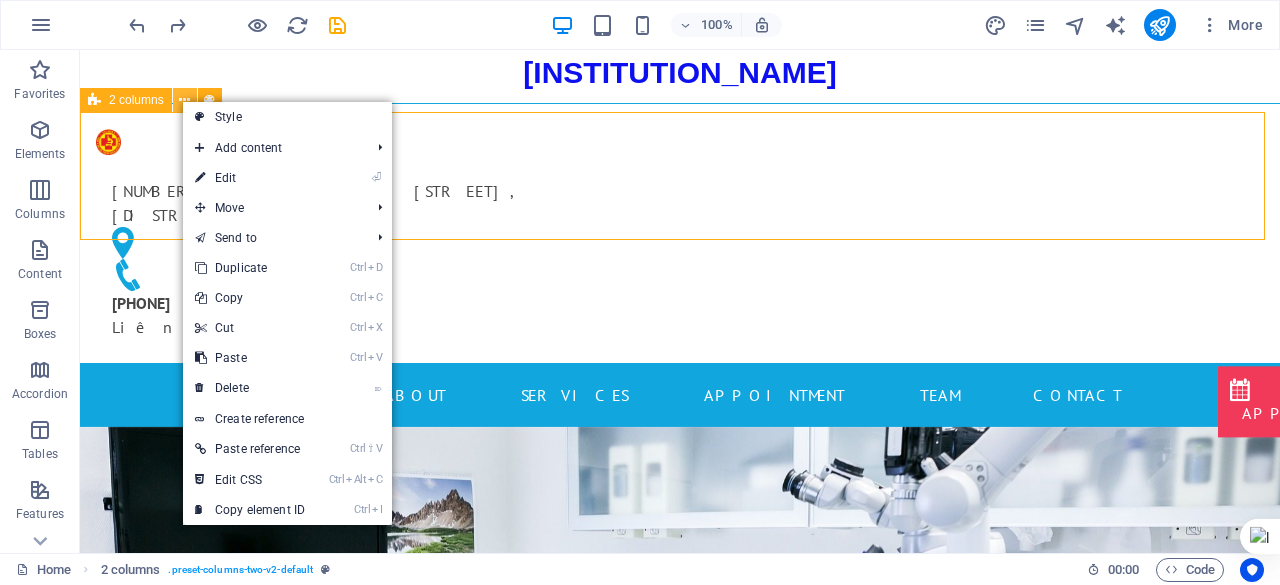 click at bounding box center (184, 100) 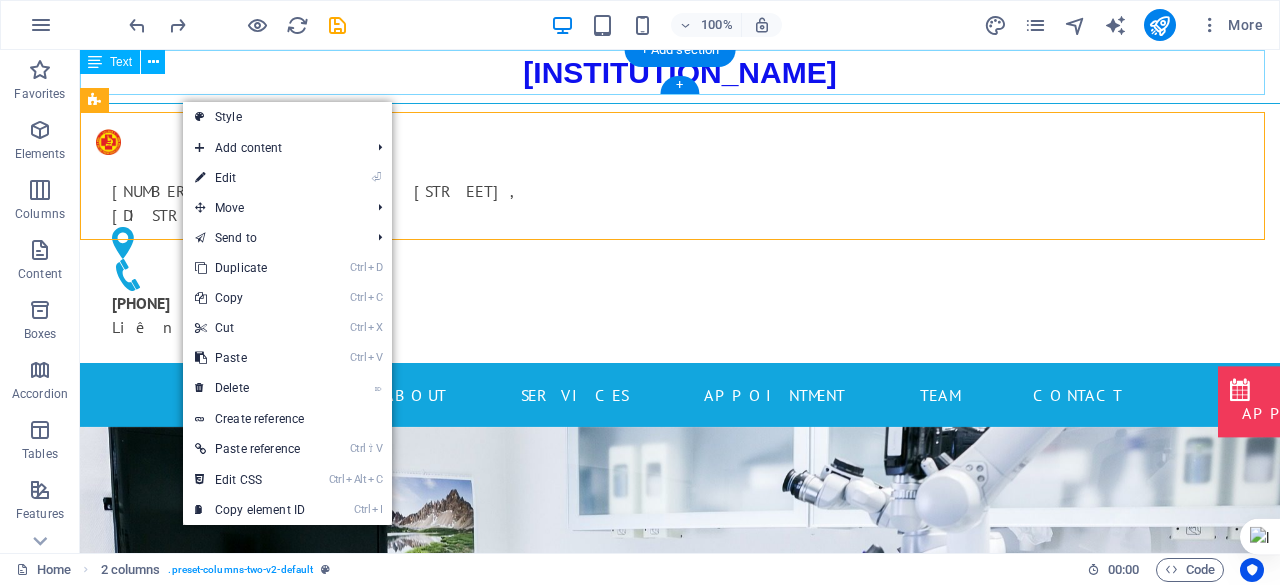 click on "VIỆN Y HỌC DỰ PHÒNG QUÂN ĐỘI PHÍA NAM" at bounding box center (680, 72) 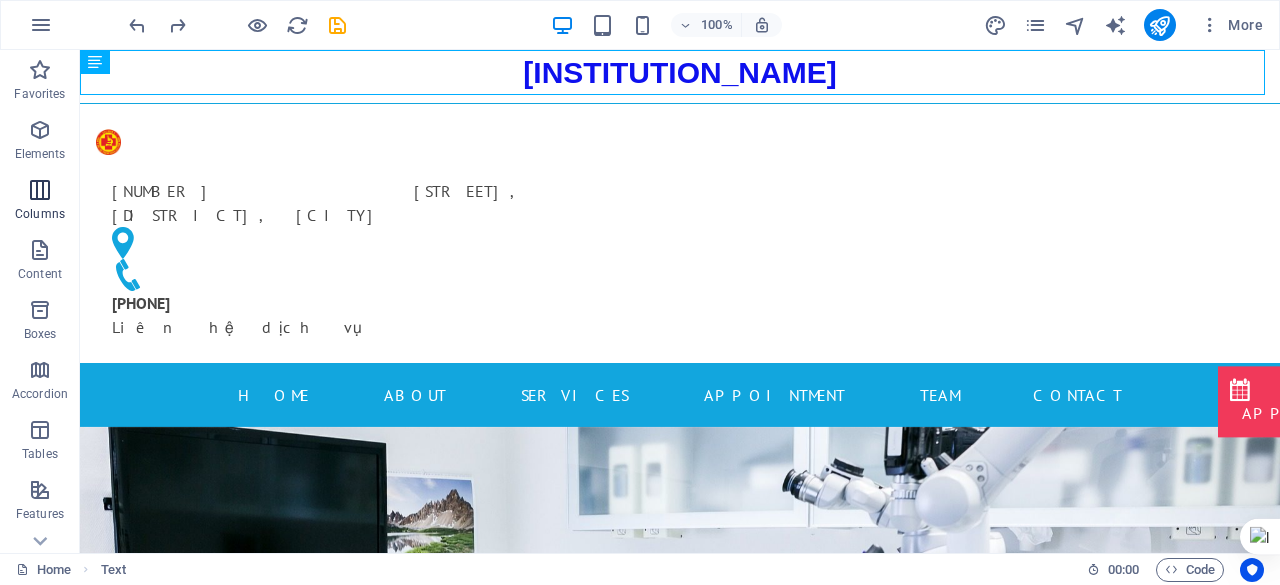 click at bounding box center (40, 190) 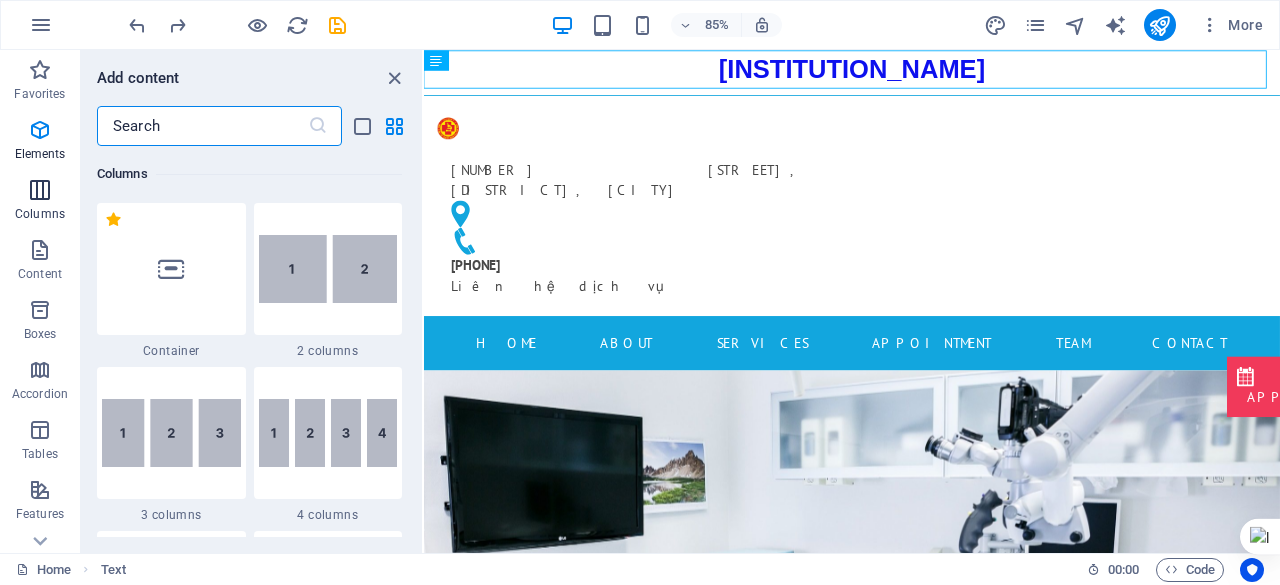 scroll, scrollTop: 990, scrollLeft: 0, axis: vertical 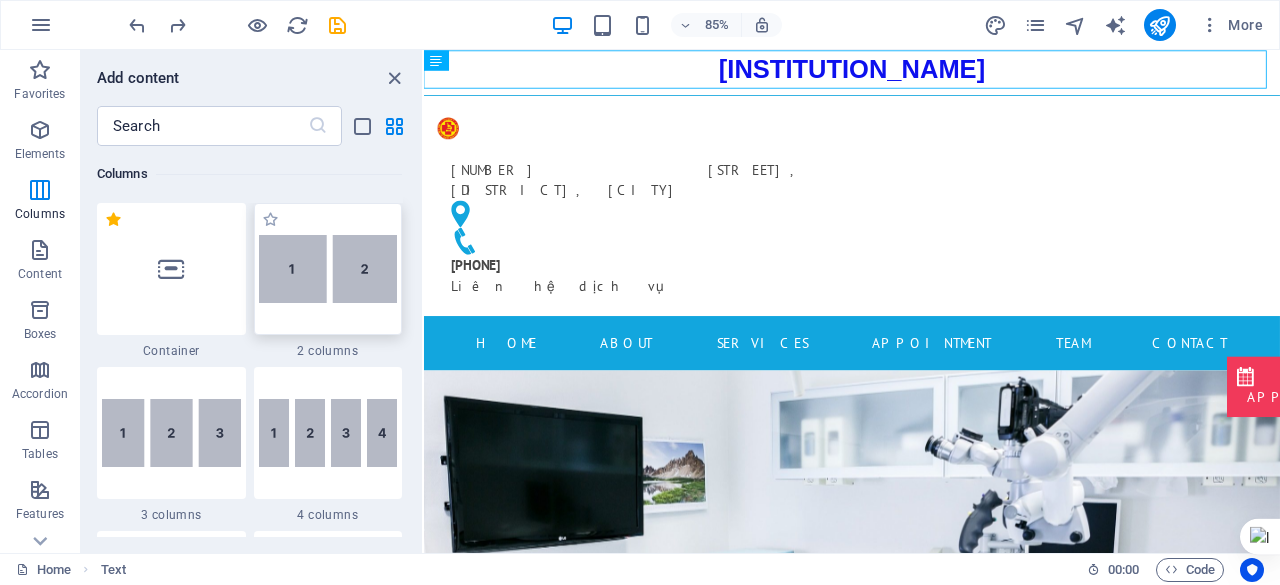 click at bounding box center [328, 269] 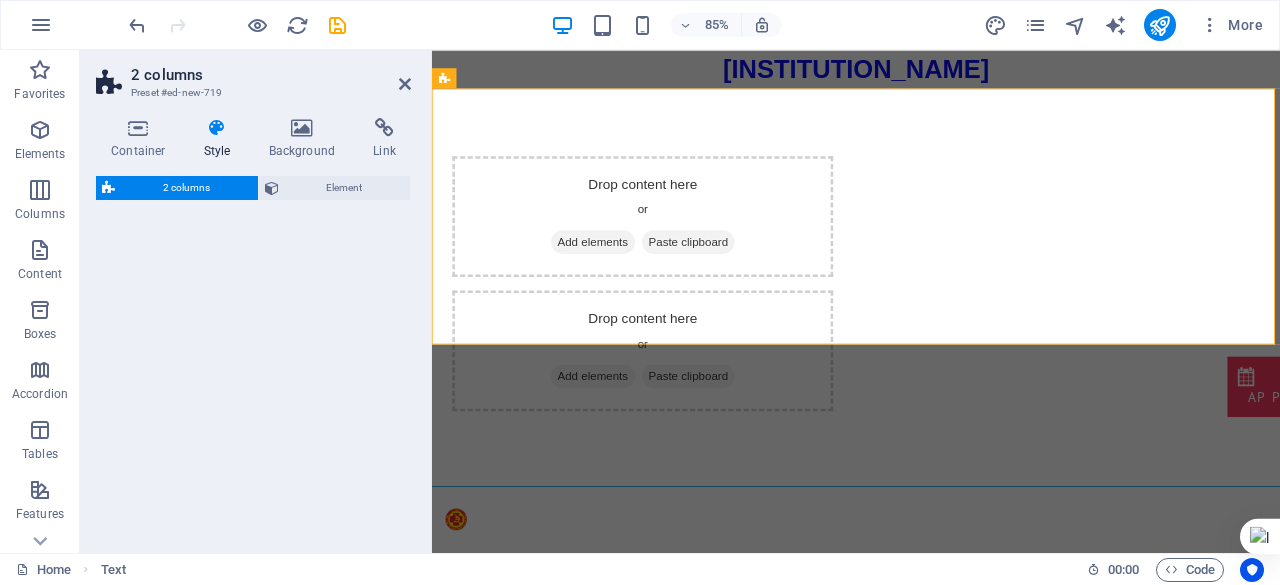 select on "rem" 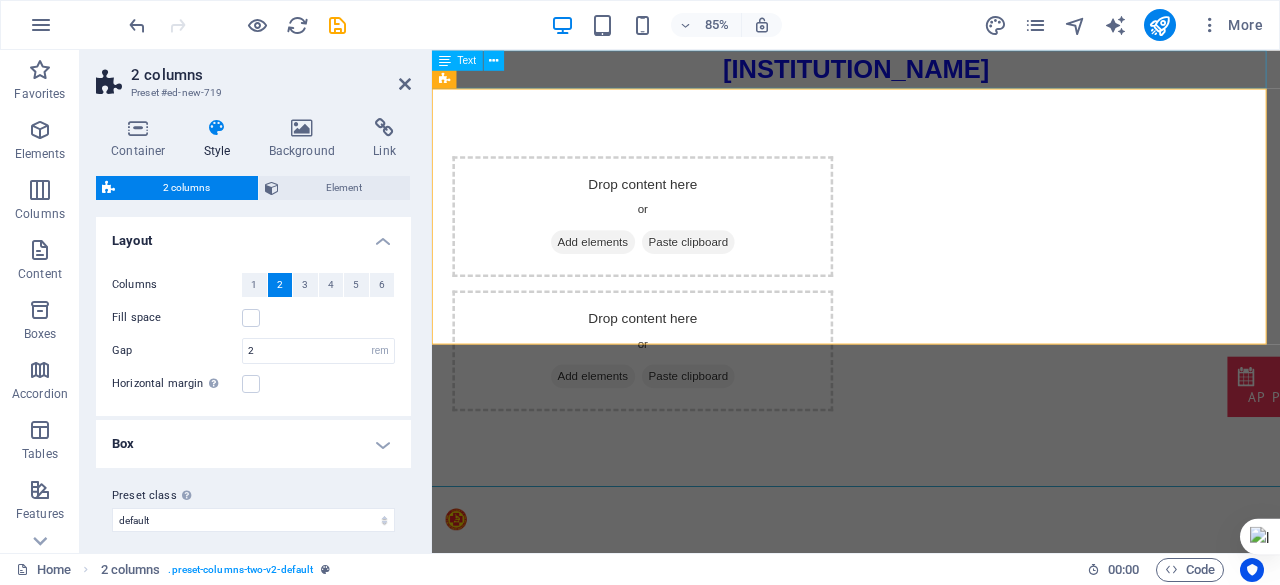 click on "VIỆN Y HỌC DỰ PHÒNG QUÂN ĐỘI PHÍA NAM" at bounding box center [931, 72] 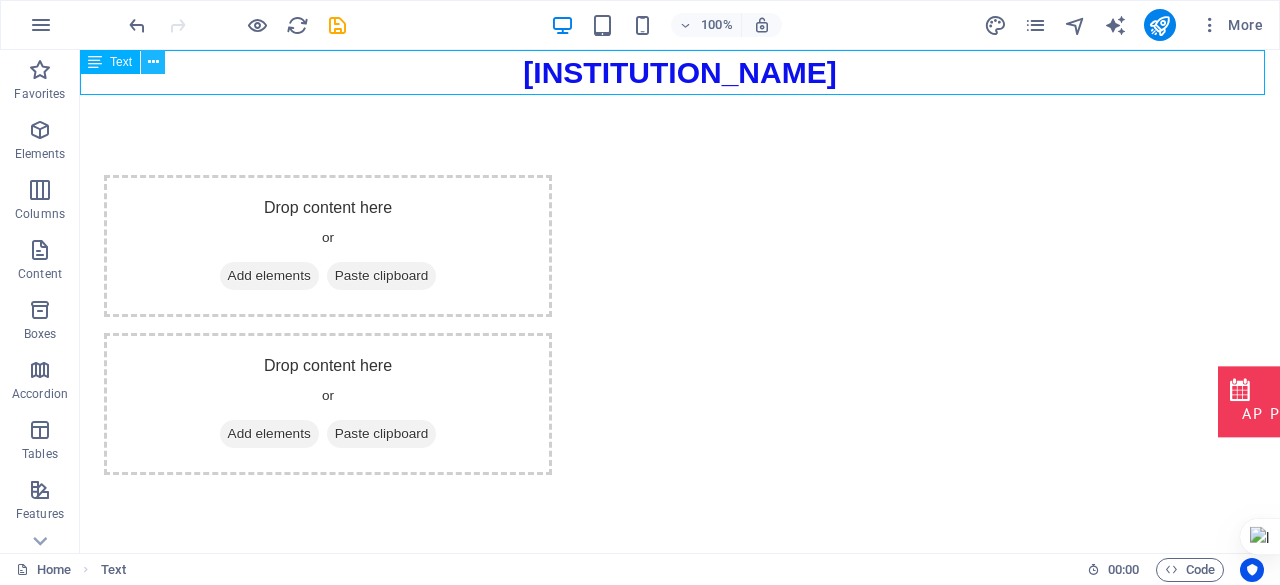 click at bounding box center (153, 62) 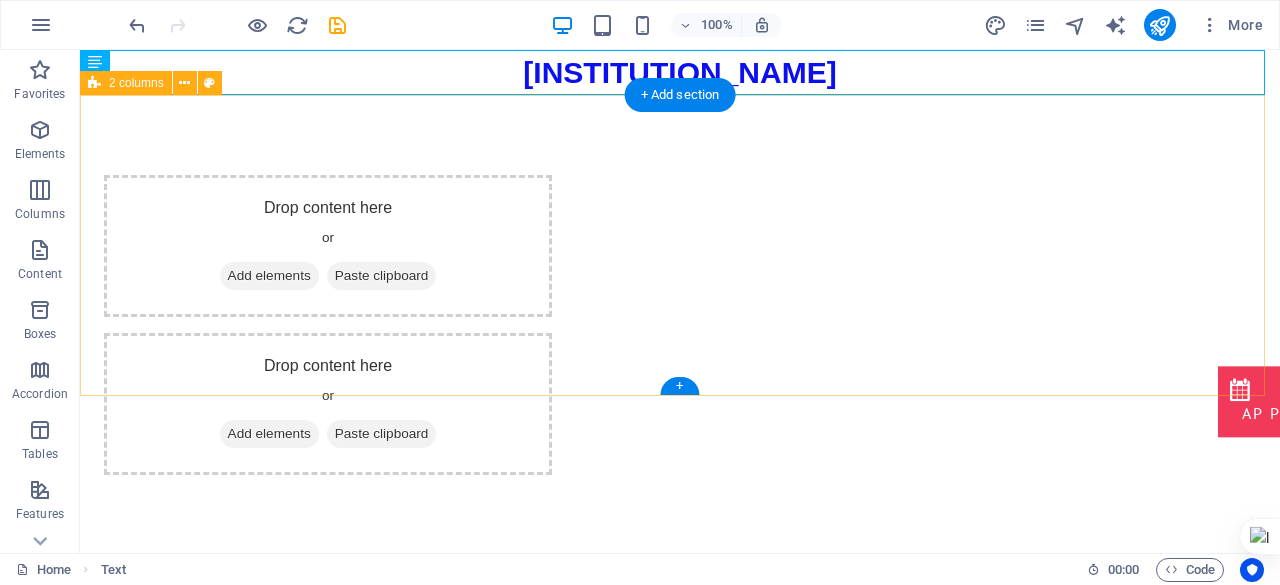 click on "Drop content here or  Add elements  Paste clipboard Drop content here or  Add elements  Paste clipboard" at bounding box center (680, 325) 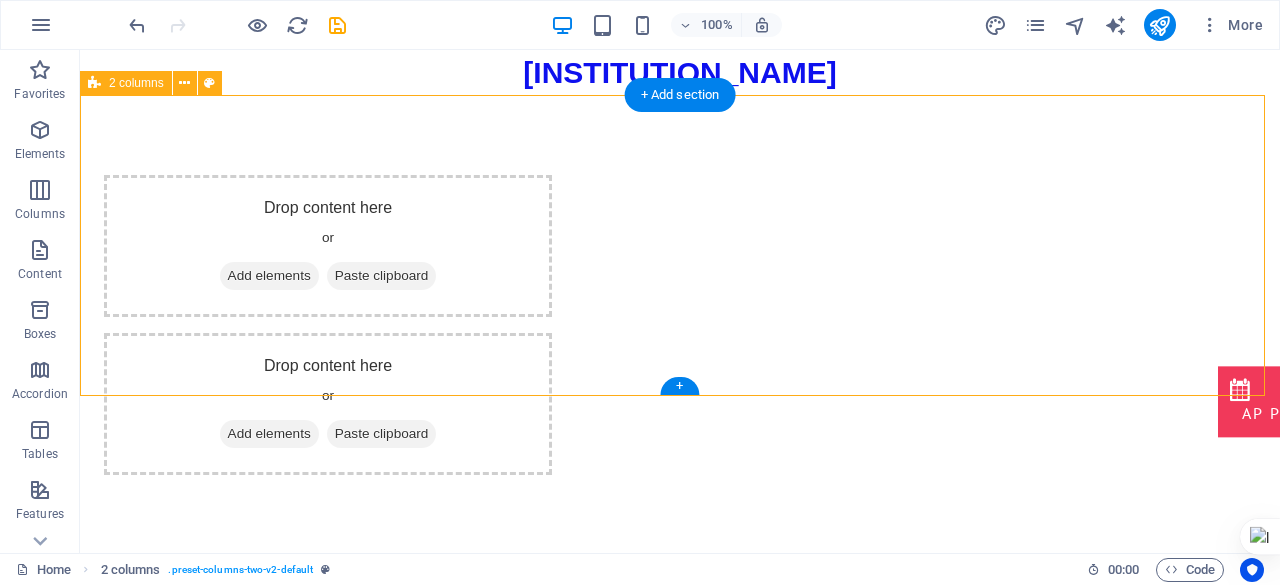 click on "Drop content here or  Add elements  Paste clipboard Drop content here or  Add elements  Paste clipboard" at bounding box center [680, 325] 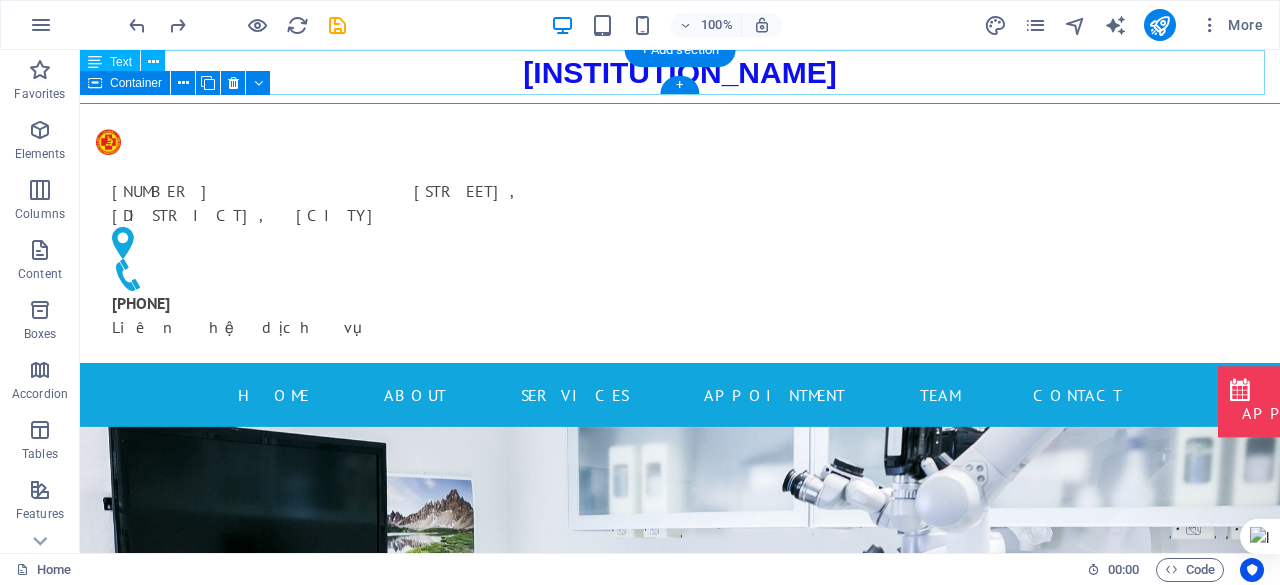 click on "VIỆN Y HỌC DỰ PHÒNG QUÂN ĐỘI PHÍA NAM" at bounding box center [680, 72] 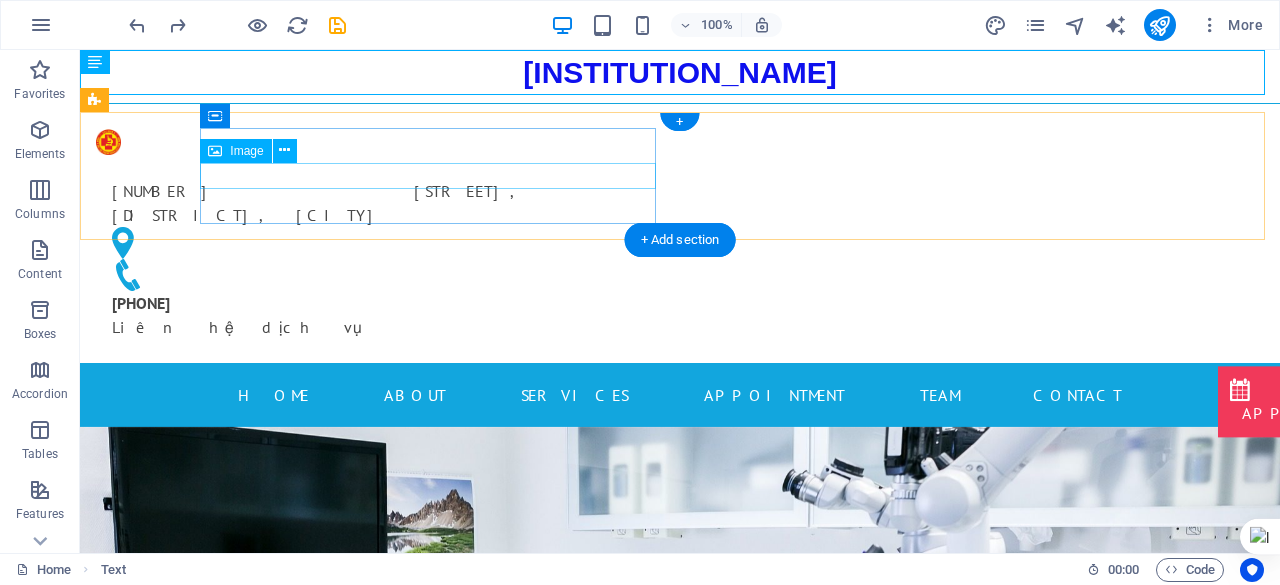 click at bounding box center (324, 141) 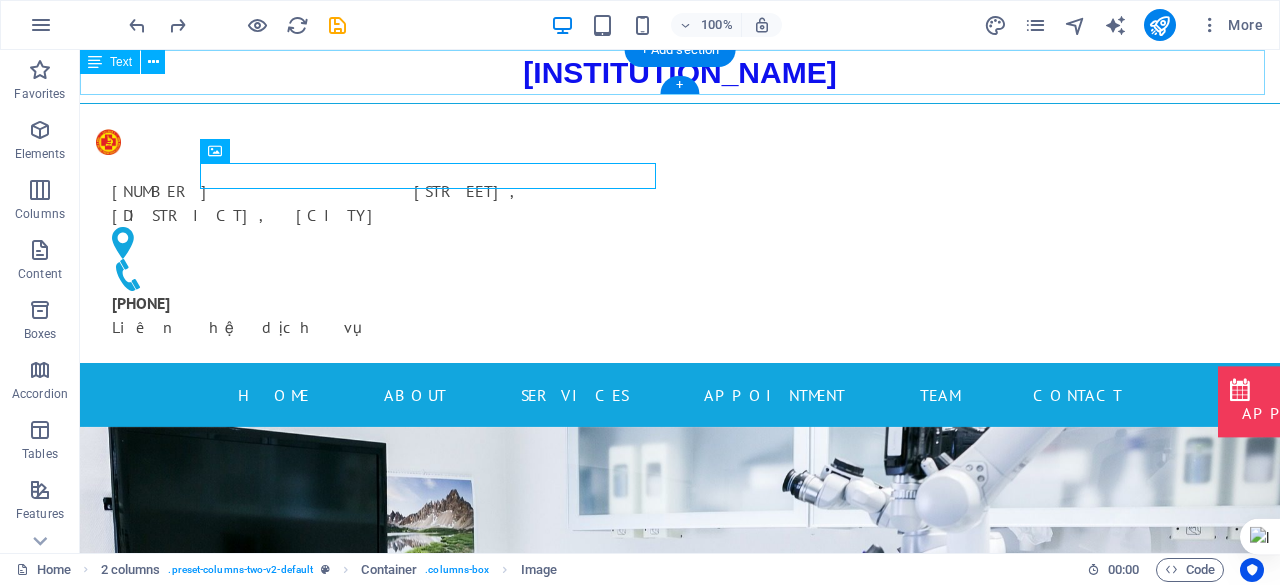 click on "VIỆN Y HỌC DỰ PHÒNG QUÂN ĐỘI PHÍA NAM" at bounding box center (680, 72) 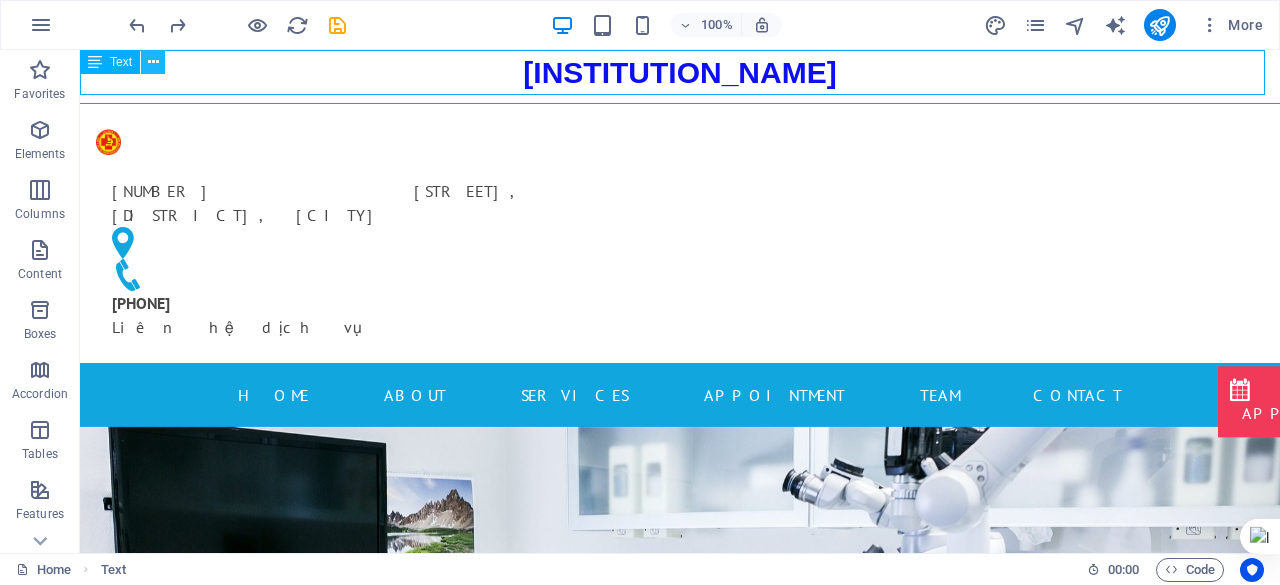 click at bounding box center (153, 62) 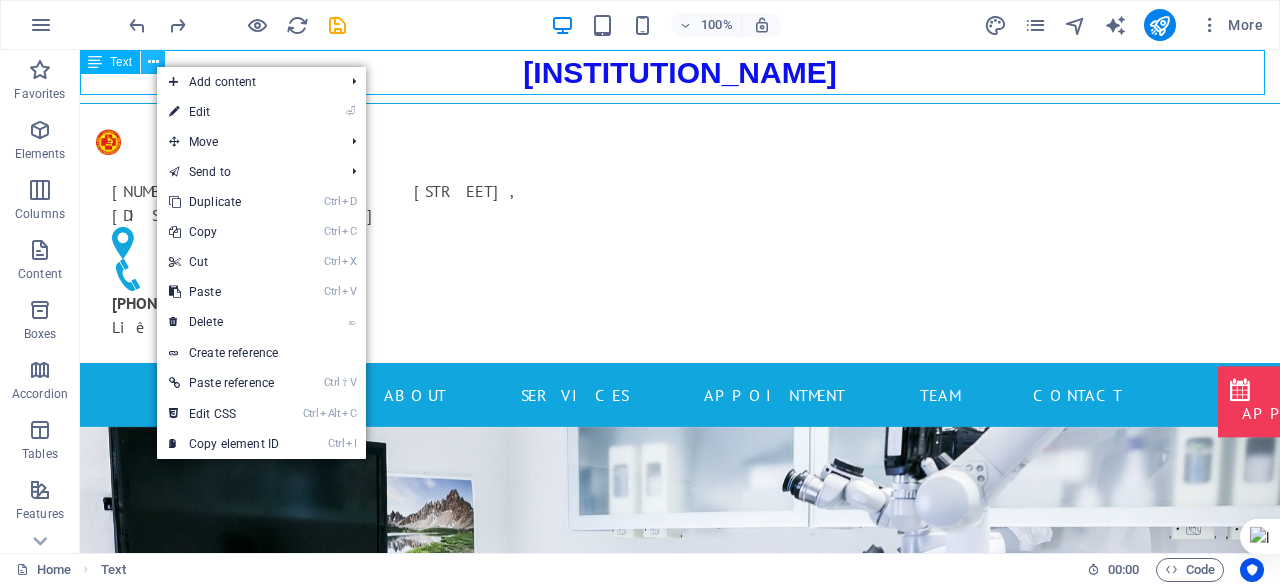 click at bounding box center [153, 62] 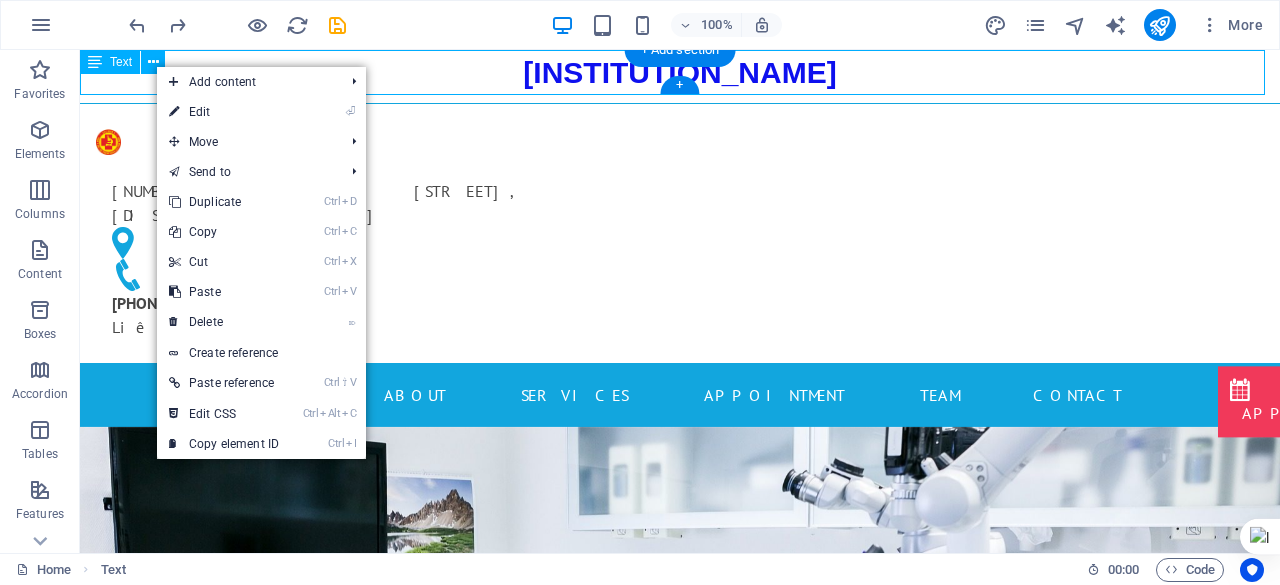 click on "VIỆN Y HỌC DỰ PHÒNG QUÂN ĐỘI PHÍA NAM" at bounding box center [680, 72] 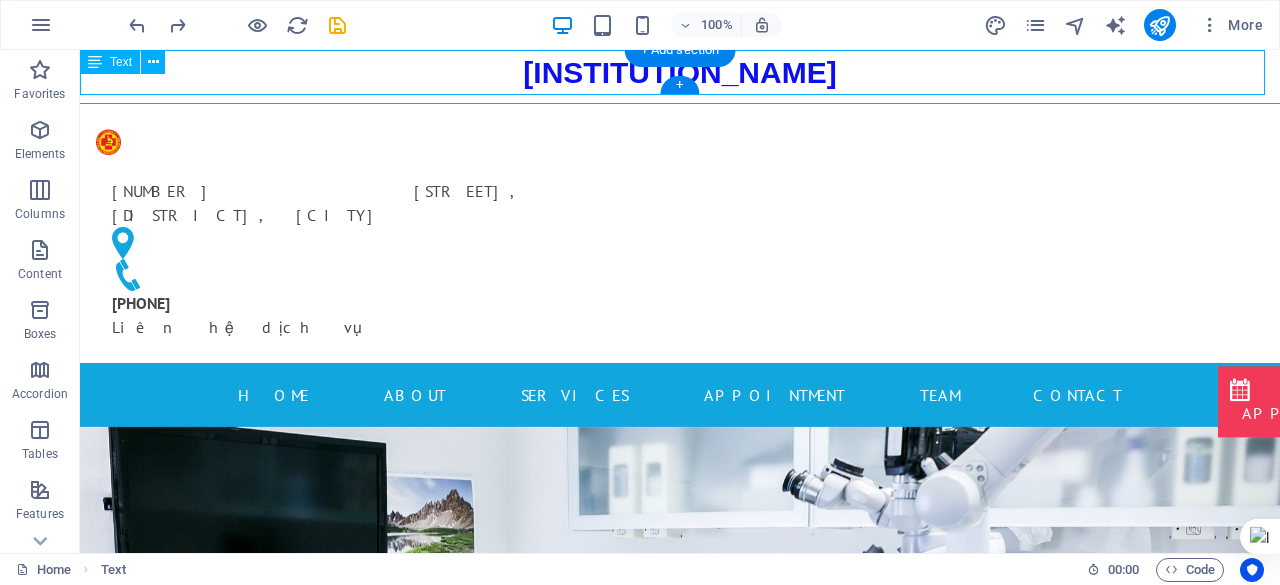 click on "VIỆN Y HỌC DỰ PHÒNG QUÂN ĐỘI PHÍA NAM" at bounding box center [680, 72] 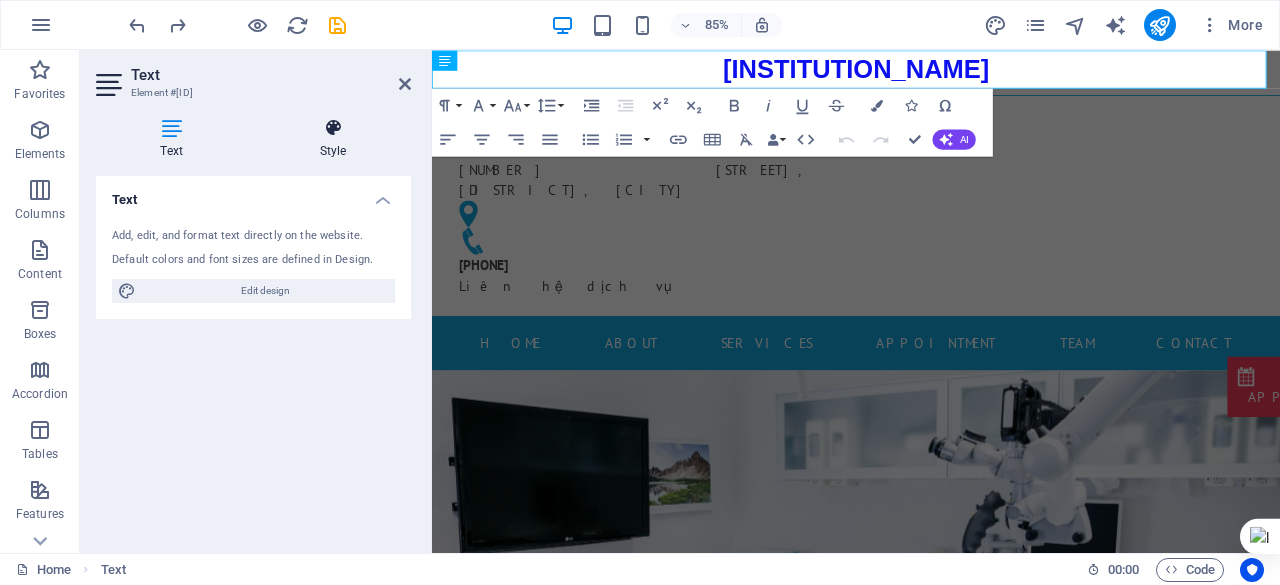 click on "Style" at bounding box center [333, 139] 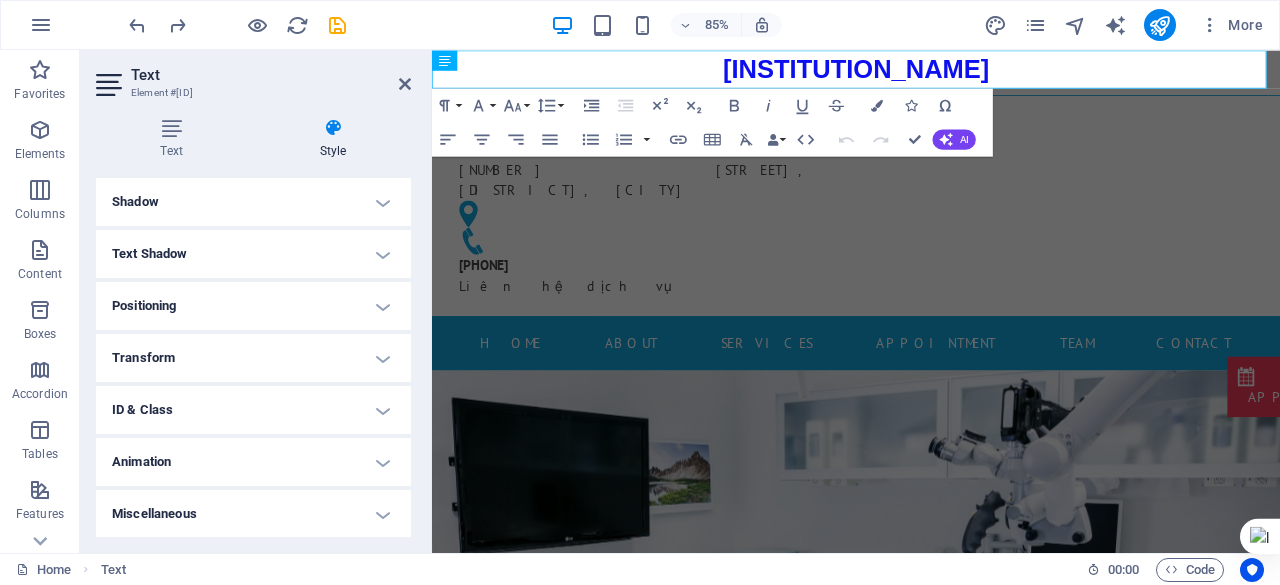 scroll, scrollTop: 0, scrollLeft: 0, axis: both 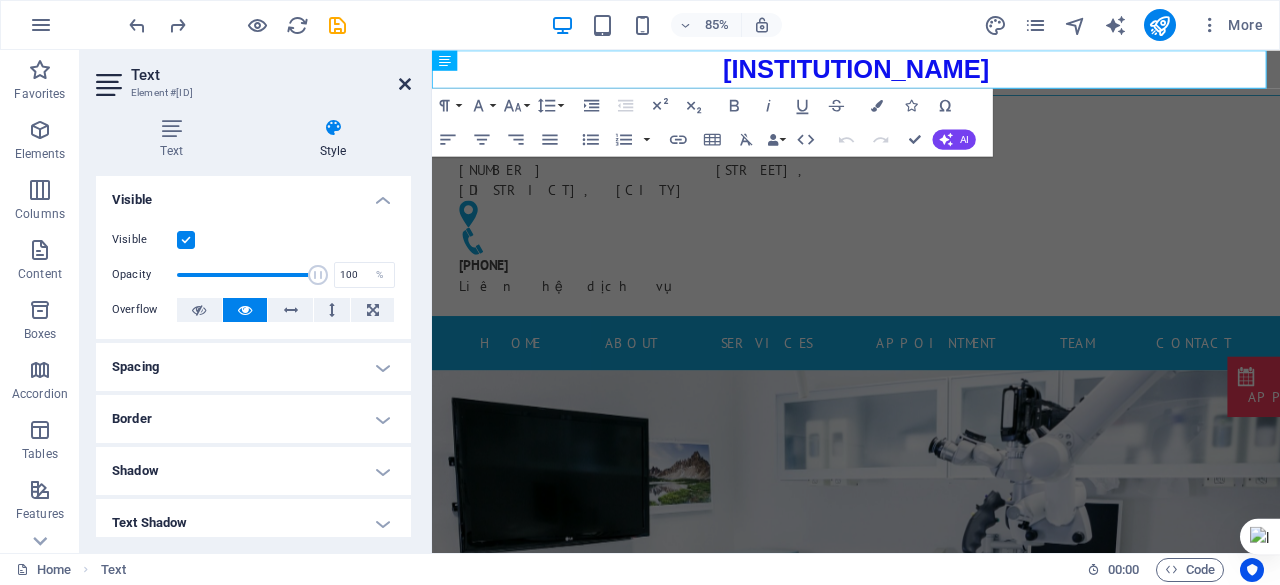 click at bounding box center (405, 84) 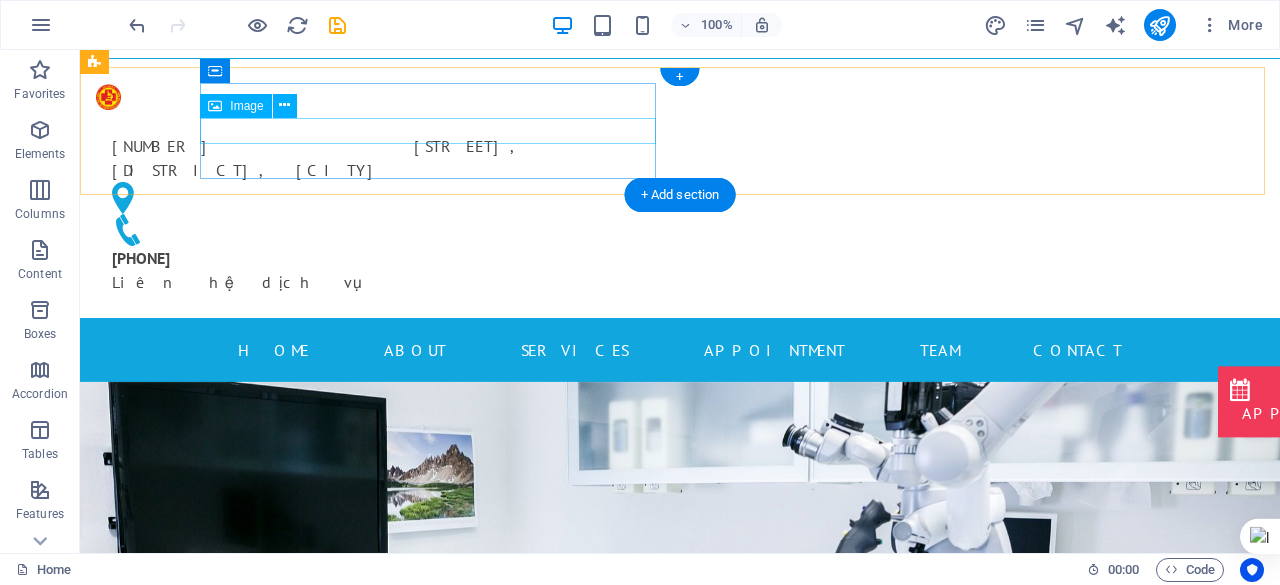click at bounding box center (324, 96) 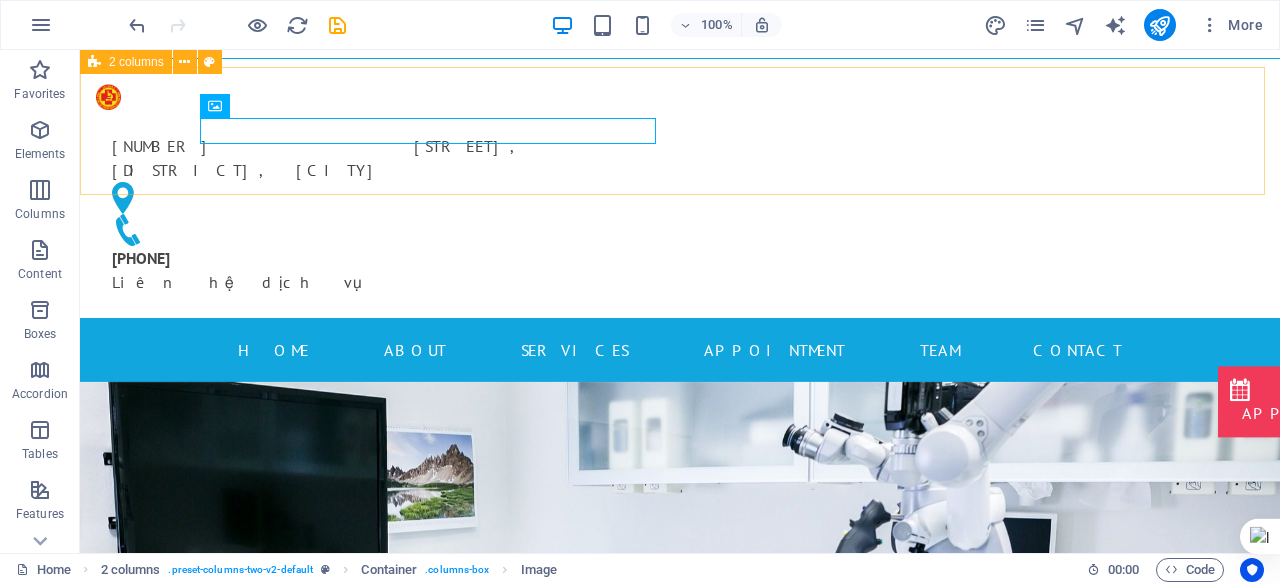 click on "2 columns" at bounding box center [136, 62] 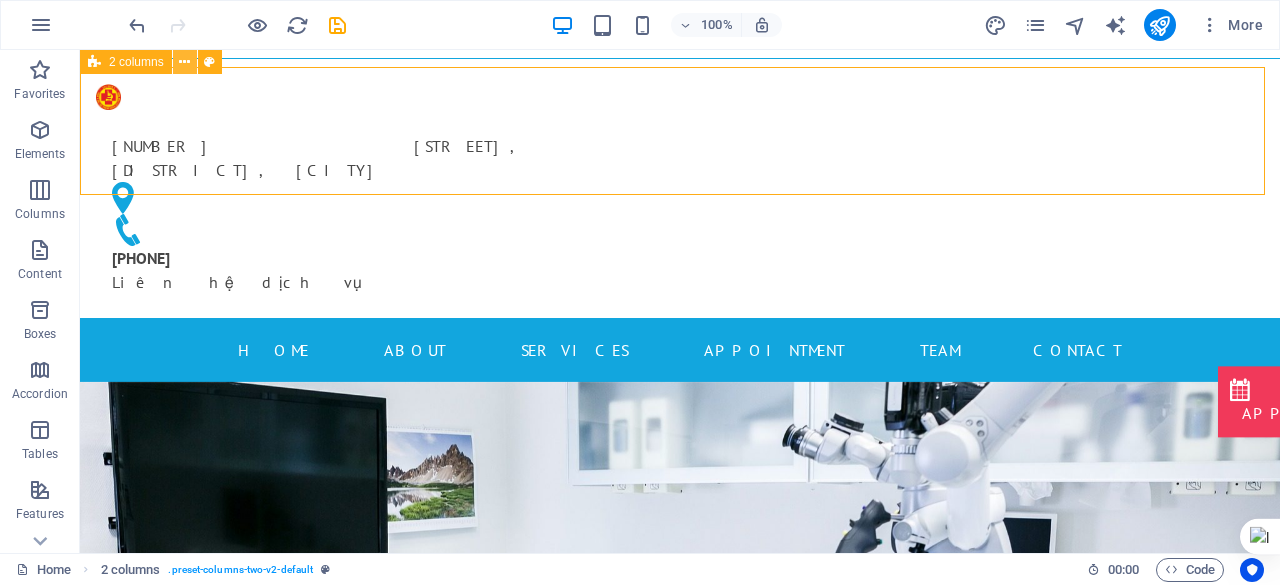 click at bounding box center (184, 62) 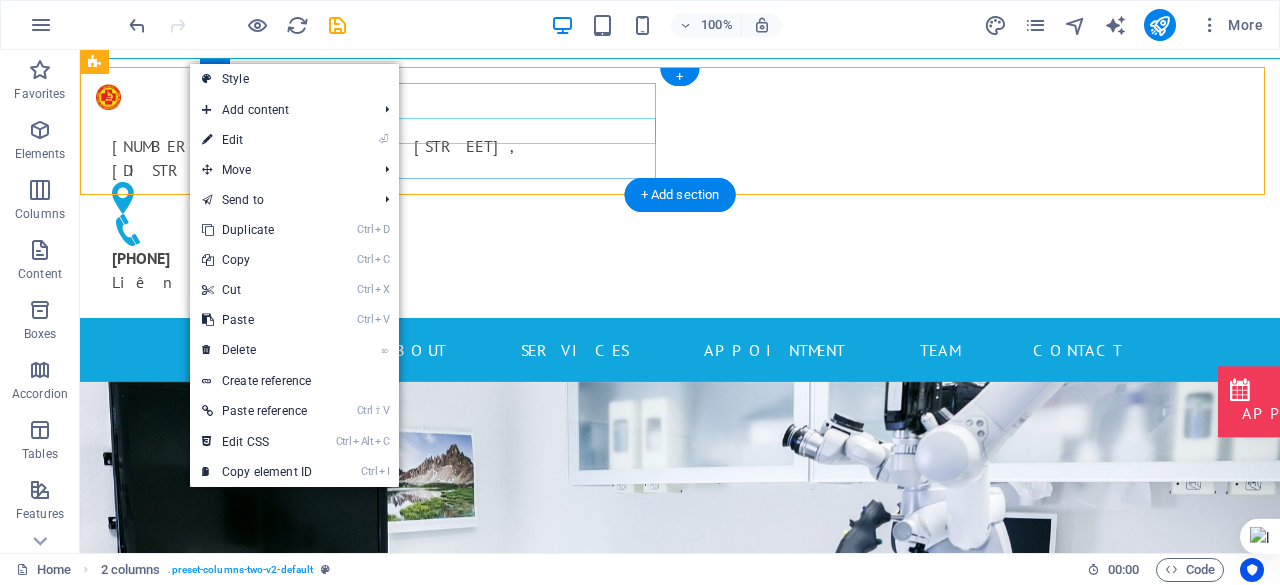 click at bounding box center [324, 96] 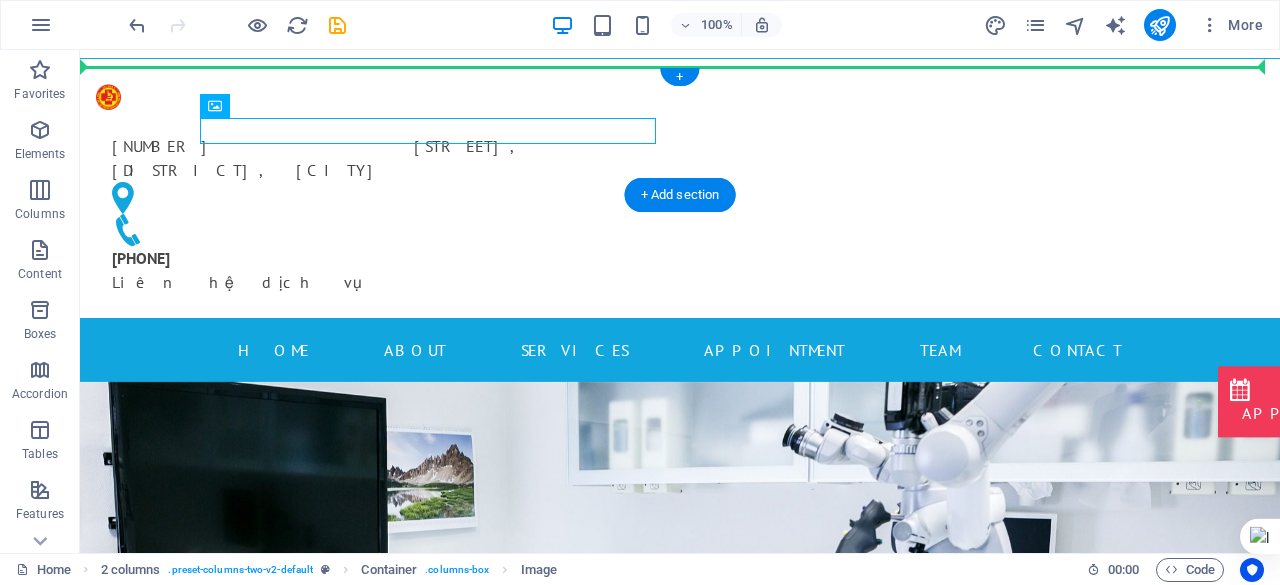 drag, startPoint x: 294, startPoint y: 152, endPoint x: 114, endPoint y: 102, distance: 186.81541 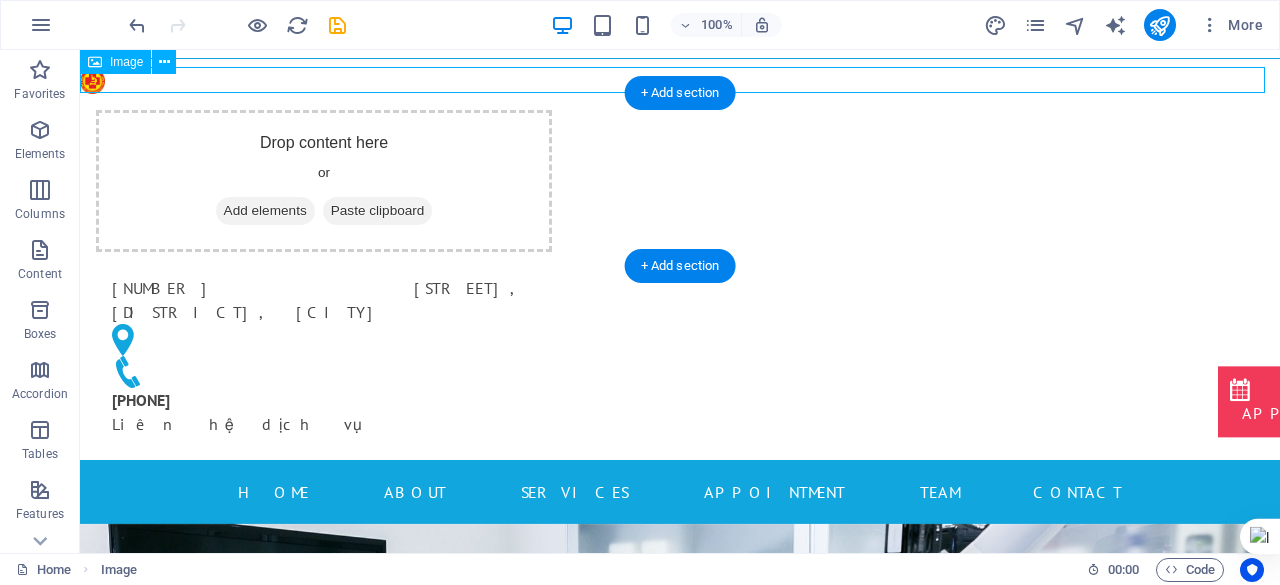 click at bounding box center (680, 80) 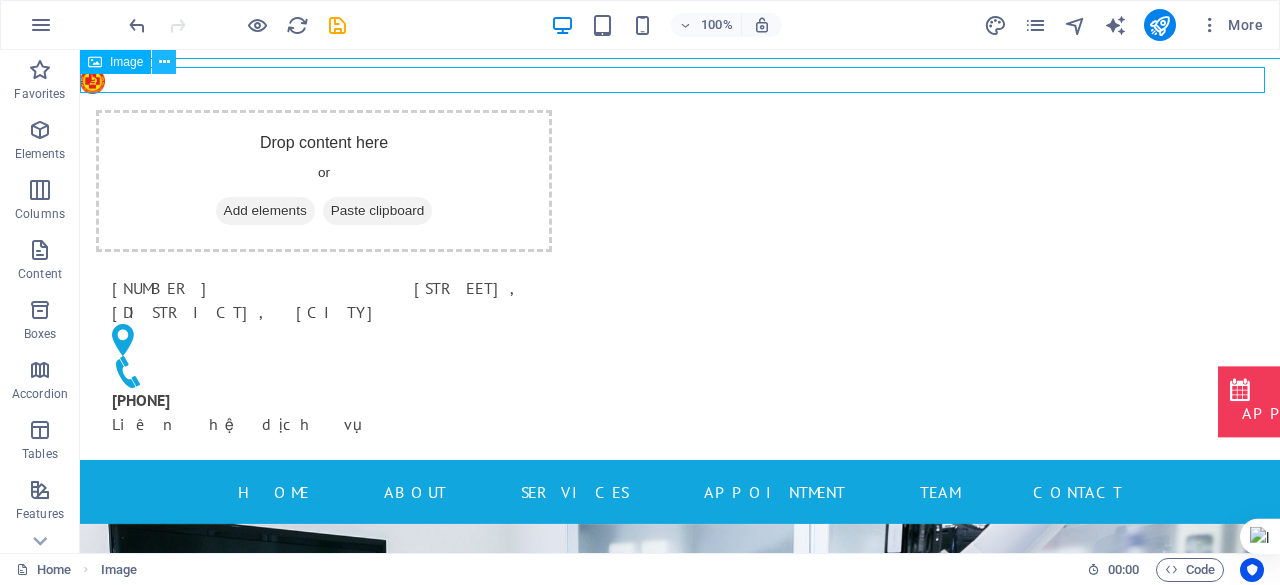 click at bounding box center [164, 62] 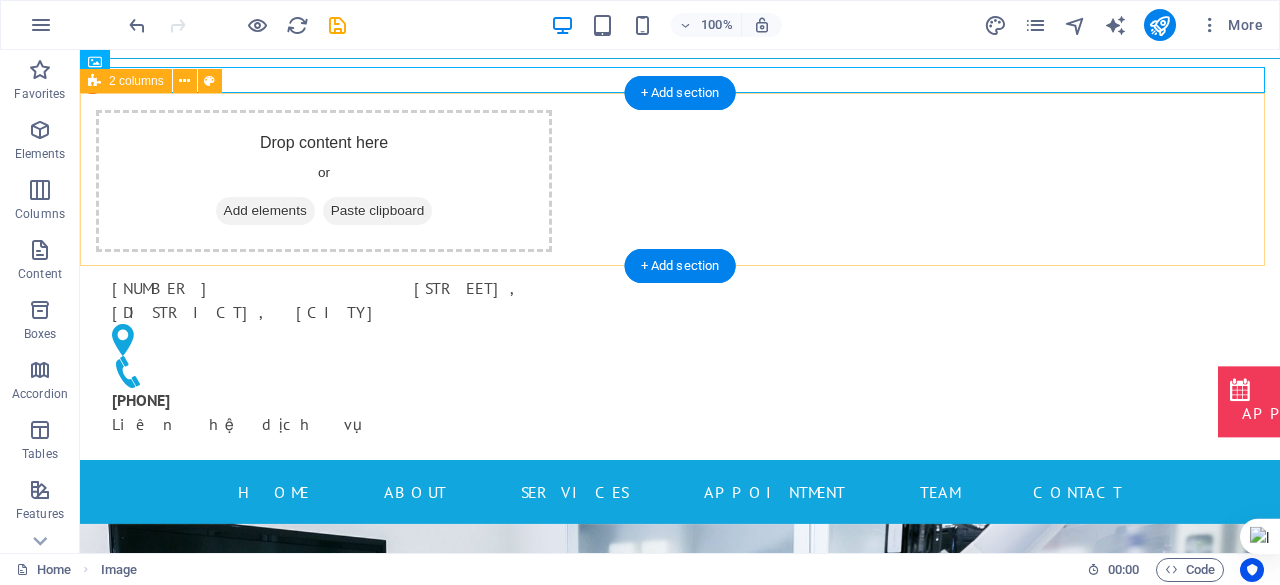 click on "Drop content here or  Add elements  Paste clipboard 168Bis Phan Văn Trị,  Phường An Nhơn, TP. Hồ Chí Minh 0868679389 Liên hệ  dịch vụ" at bounding box center (680, 277) 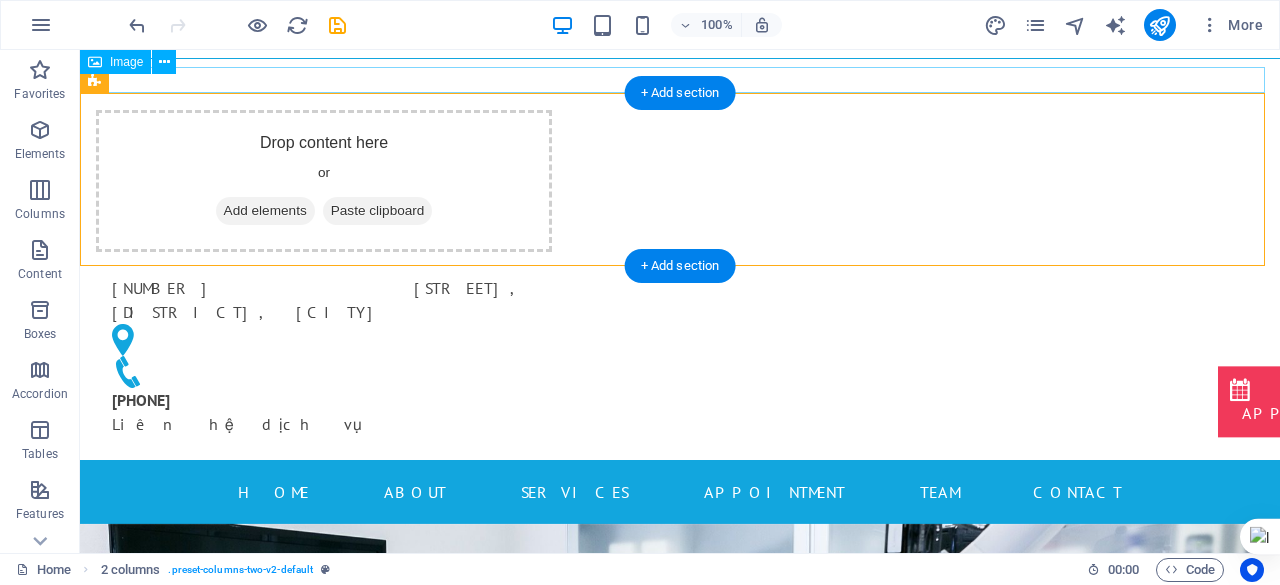 click at bounding box center (680, 80) 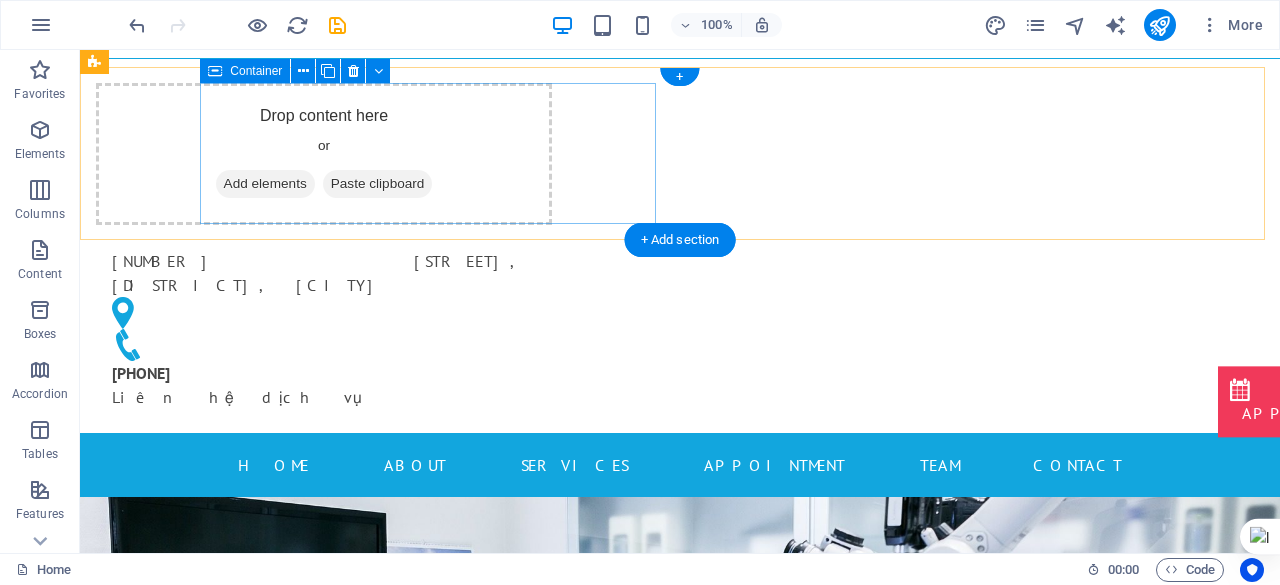 click on "Drop content here or  Add elements  Paste clipboard" at bounding box center [324, 154] 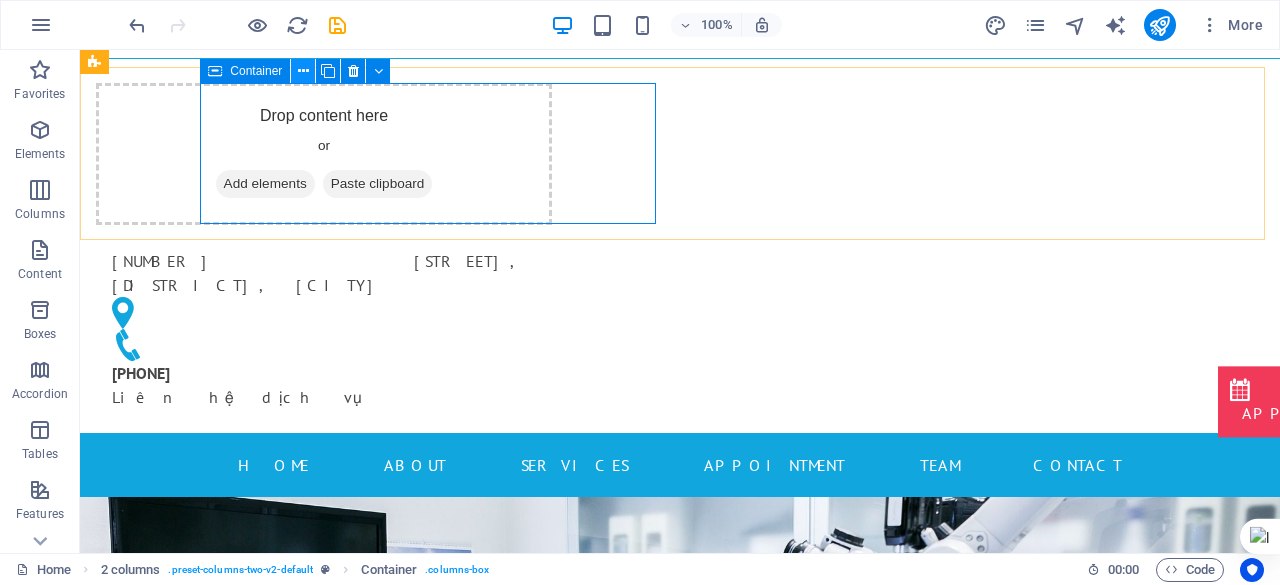 click at bounding box center (303, 71) 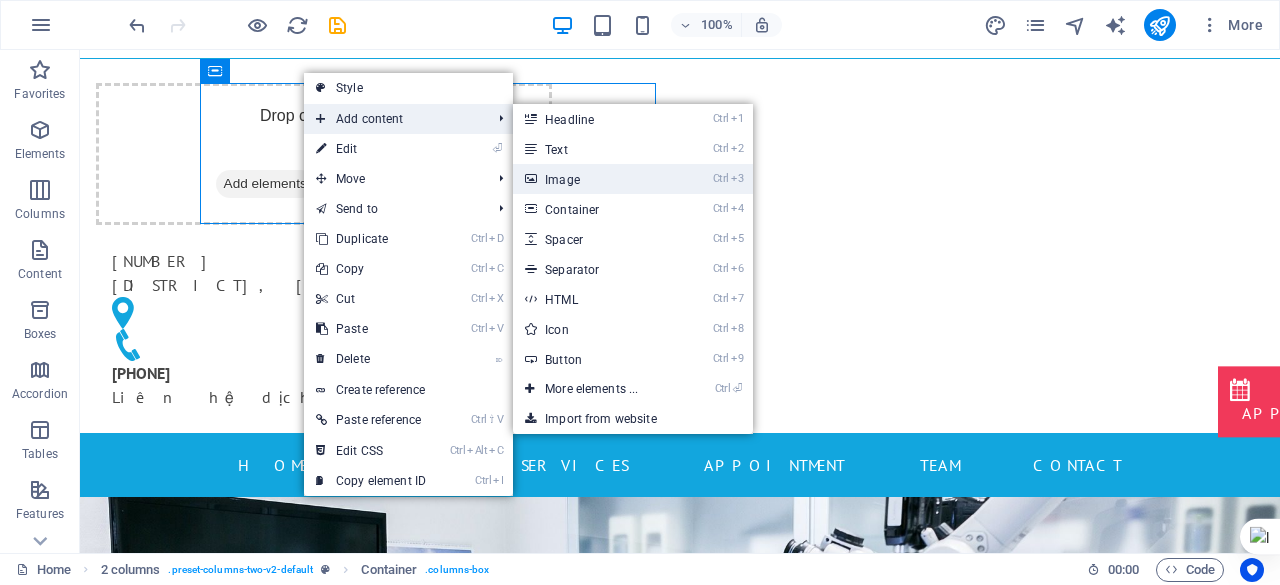click on "Ctrl 3  Image" at bounding box center (595, 179) 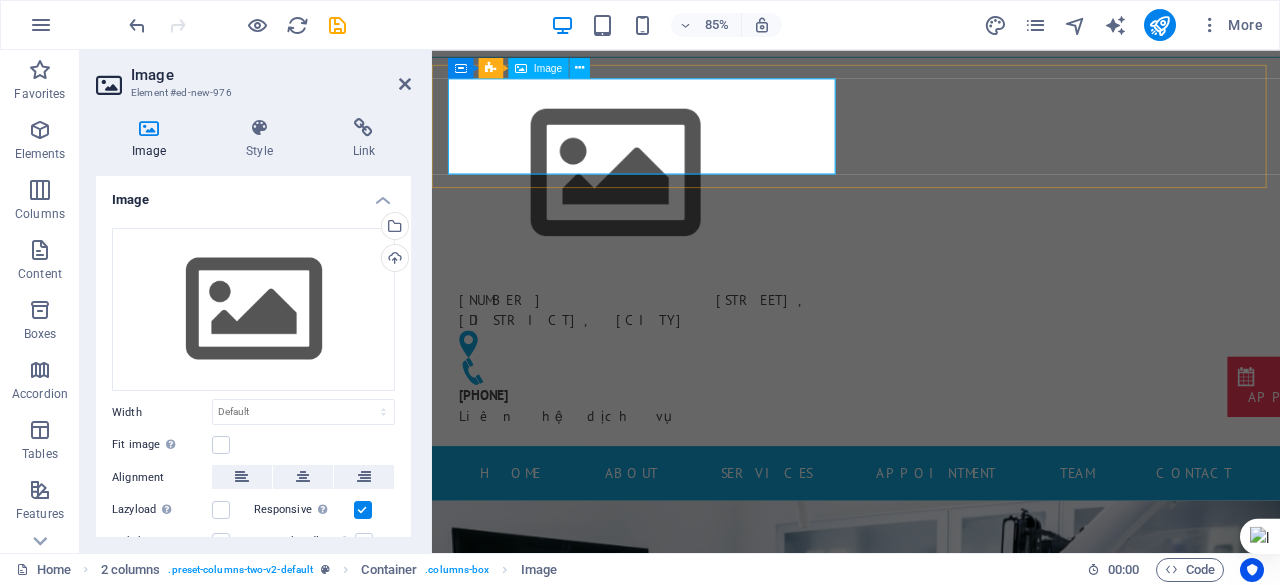 click at bounding box center (676, 195) 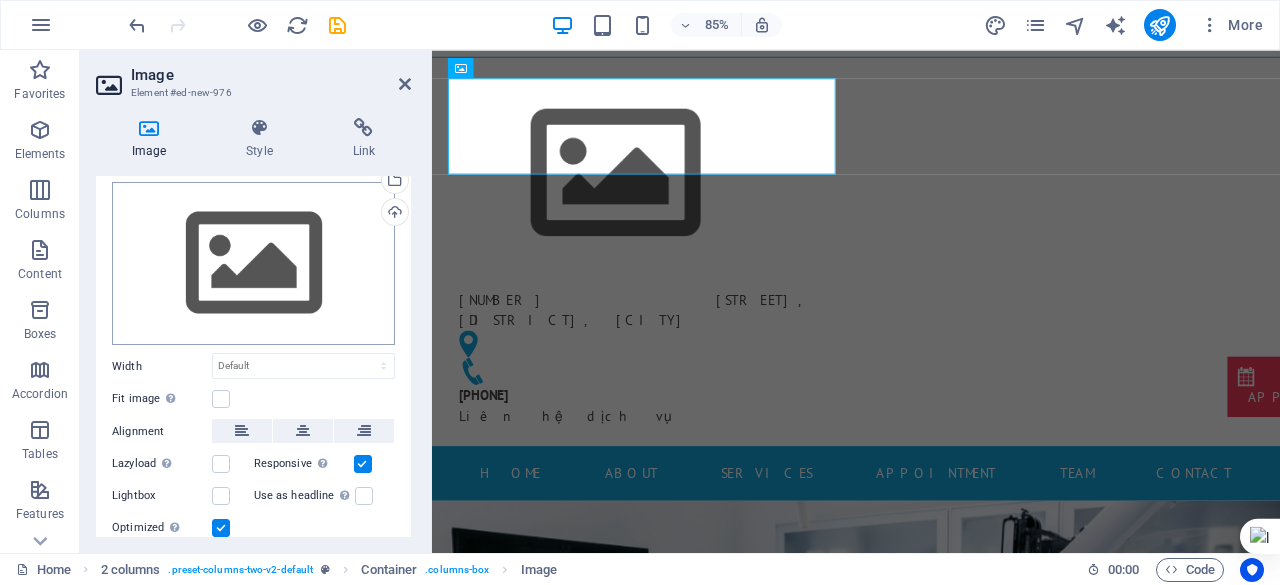 scroll, scrollTop: 5, scrollLeft: 0, axis: vertical 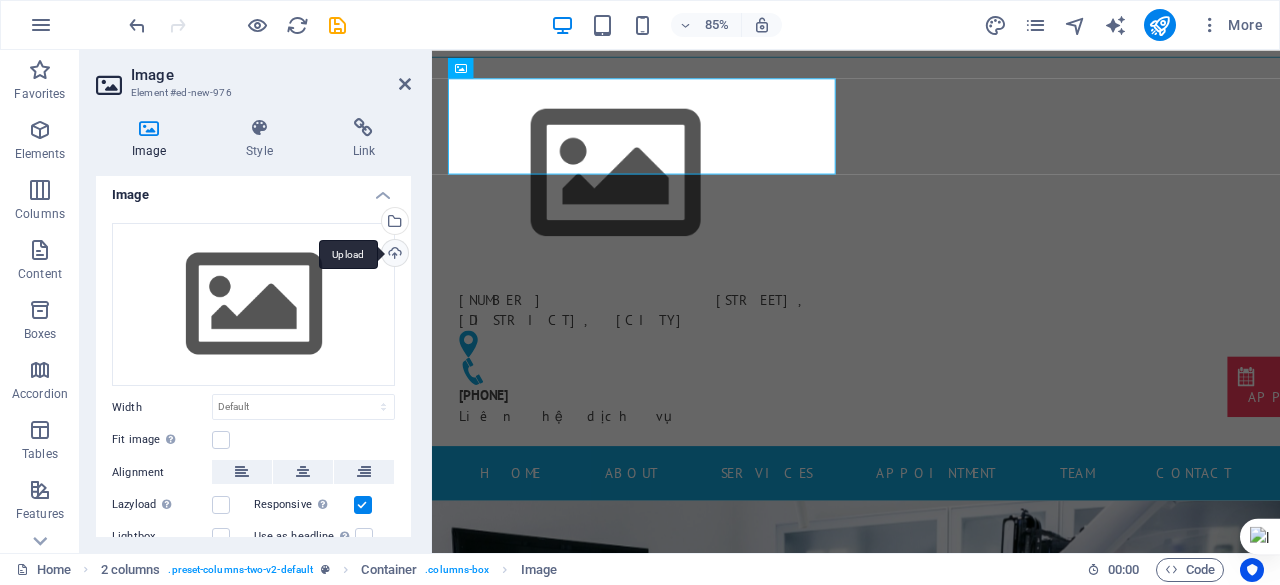 click on "Upload" at bounding box center (393, 255) 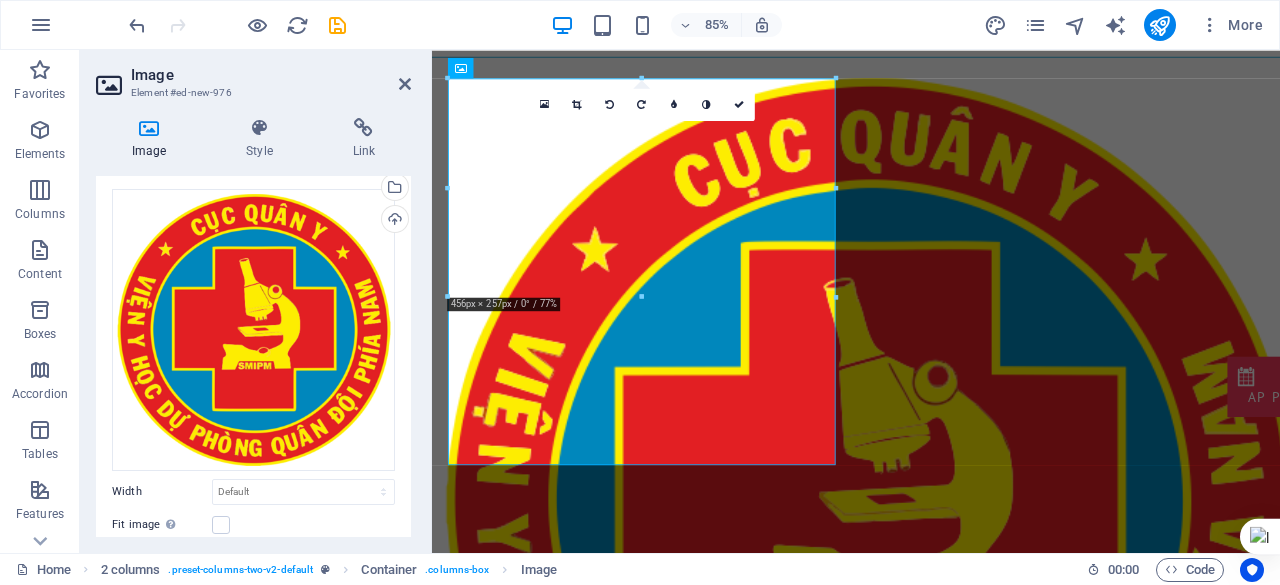 scroll, scrollTop: 226, scrollLeft: 0, axis: vertical 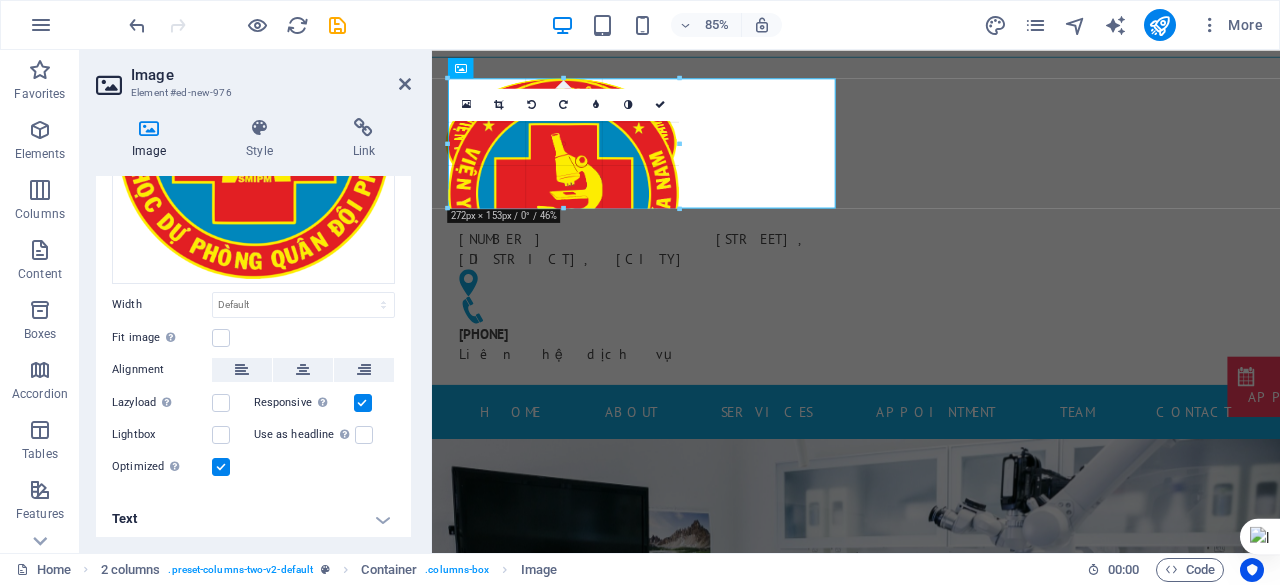 drag, startPoint x: 837, startPoint y: 79, endPoint x: 648, endPoint y: 278, distance: 274.44855 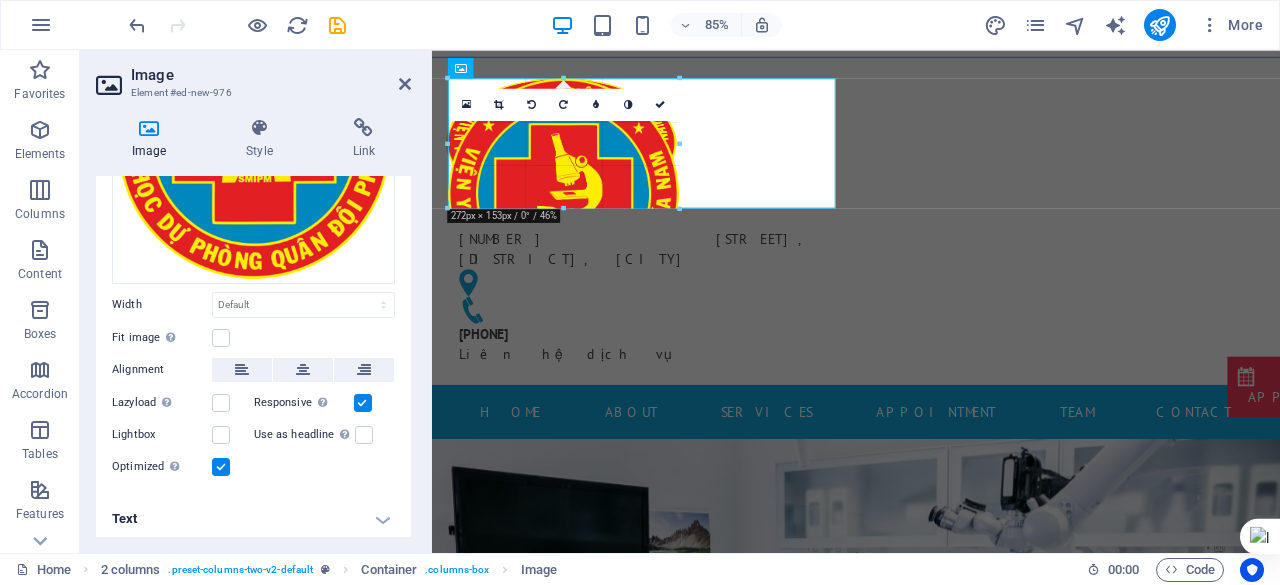 type on "272" 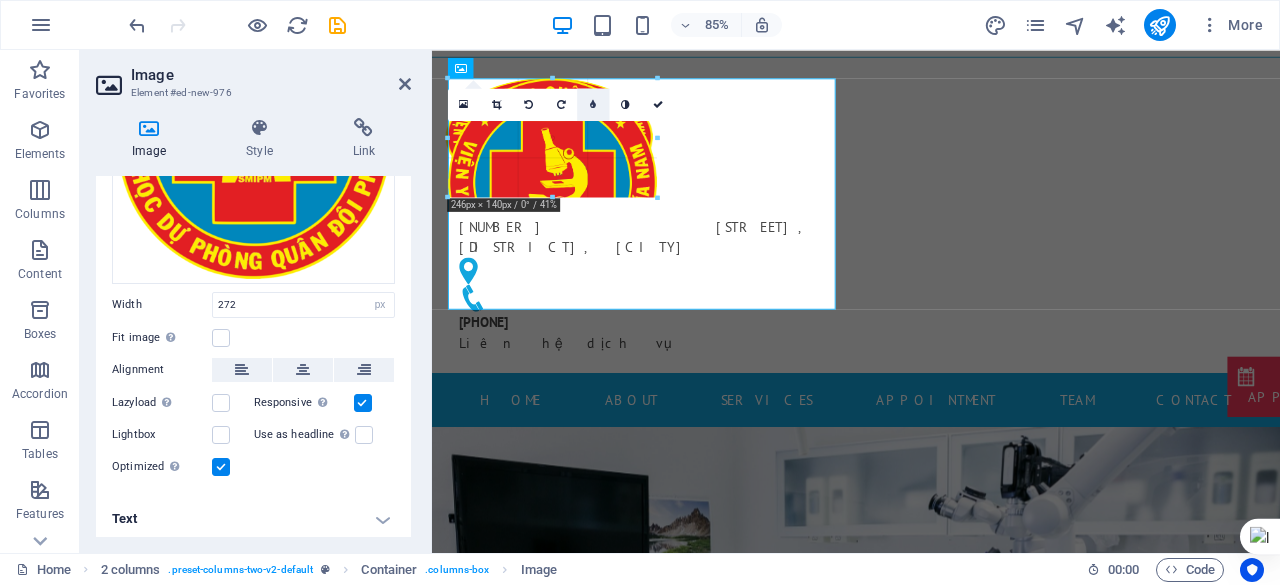 drag, startPoint x: 679, startPoint y: 77, endPoint x: 607, endPoint y: 98, distance: 75 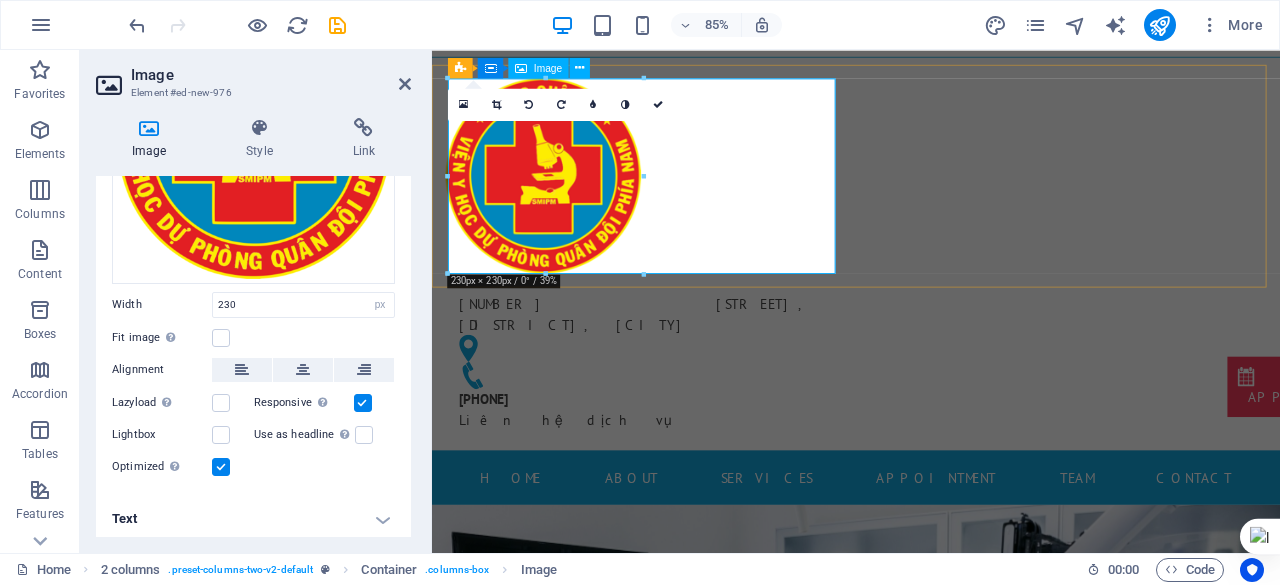 click at bounding box center [676, 198] 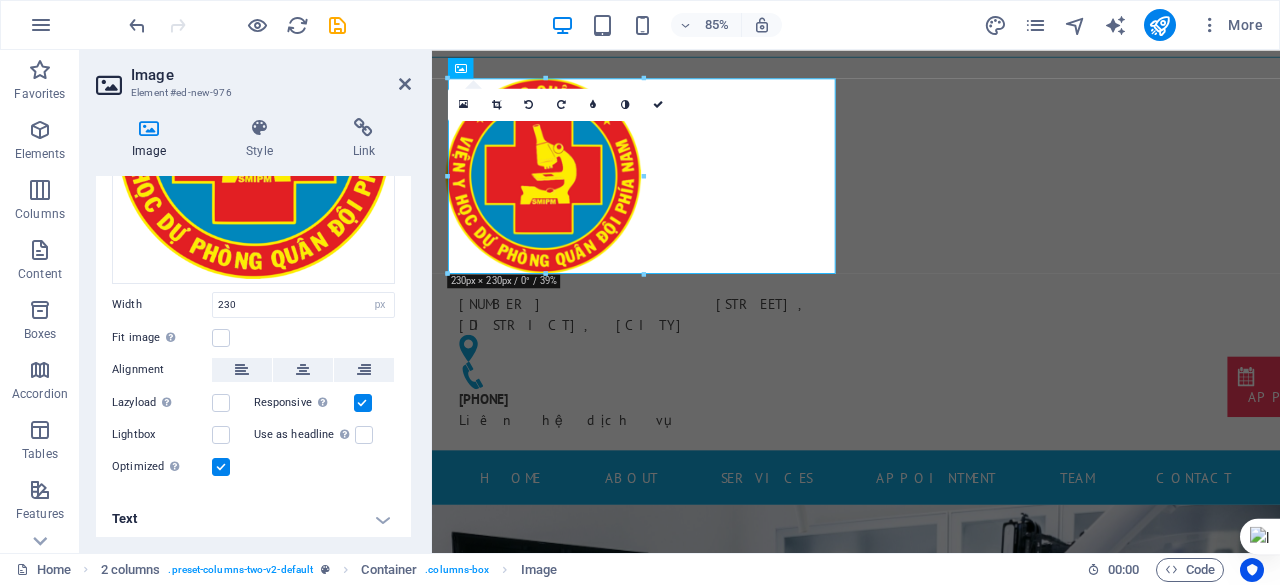 click on "Text" at bounding box center (253, 519) 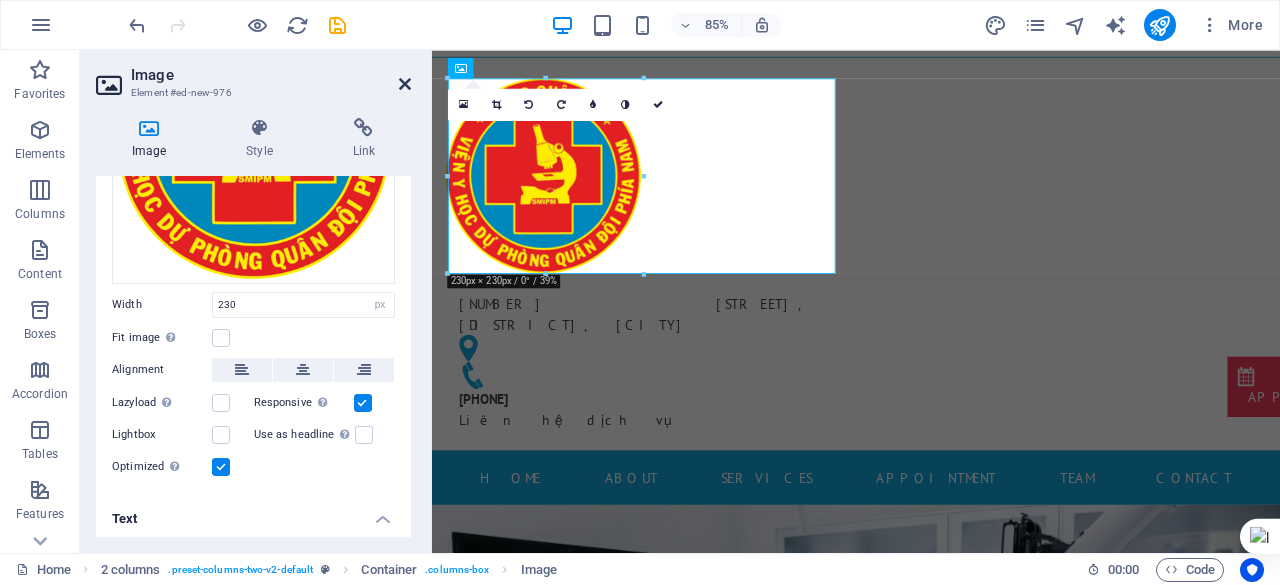 click at bounding box center (405, 84) 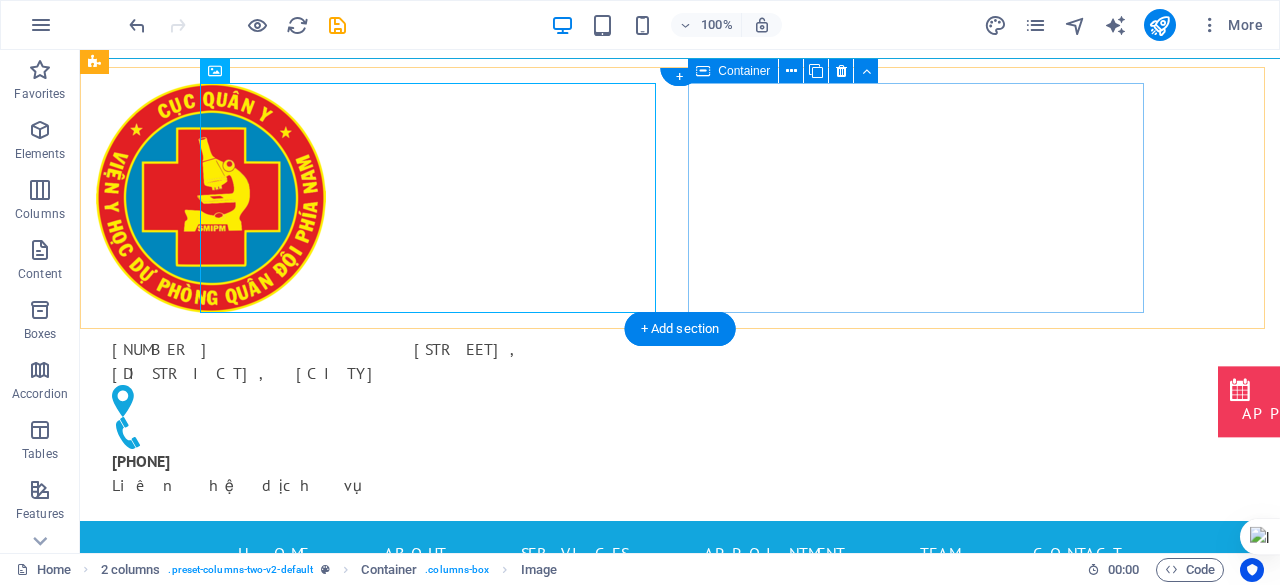 click on "168Bis Phan Văn Trị,  Phường An Nhơn, TP. Hồ Chí Minh 0868679389 Liên hệ  dịch vụ" at bounding box center (324, 417) 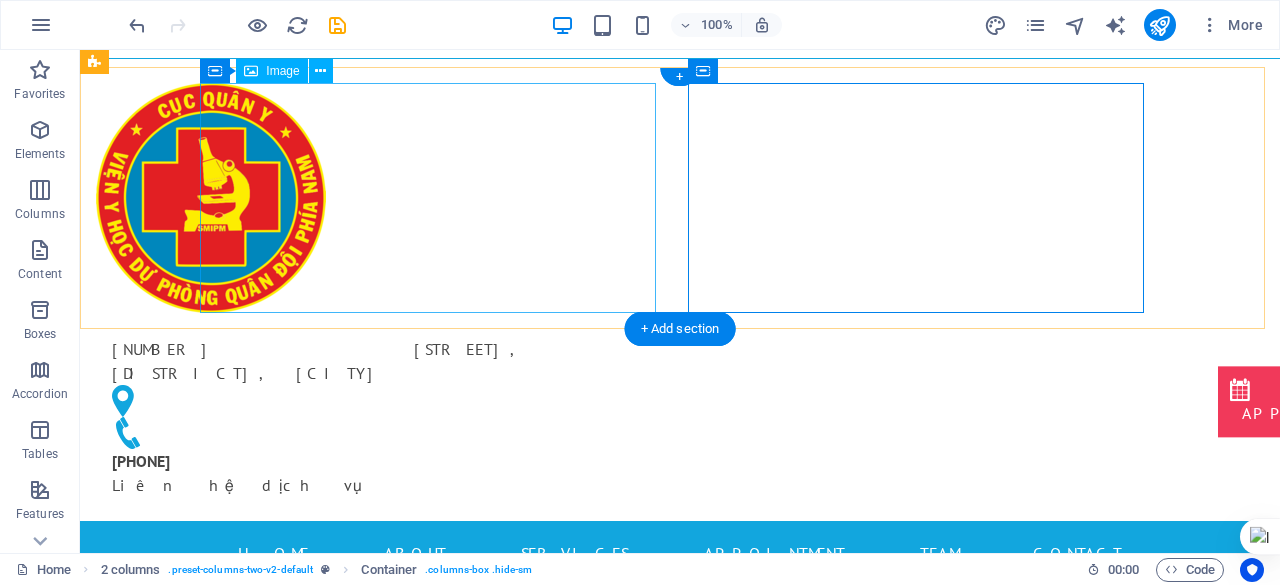 click at bounding box center [324, 198] 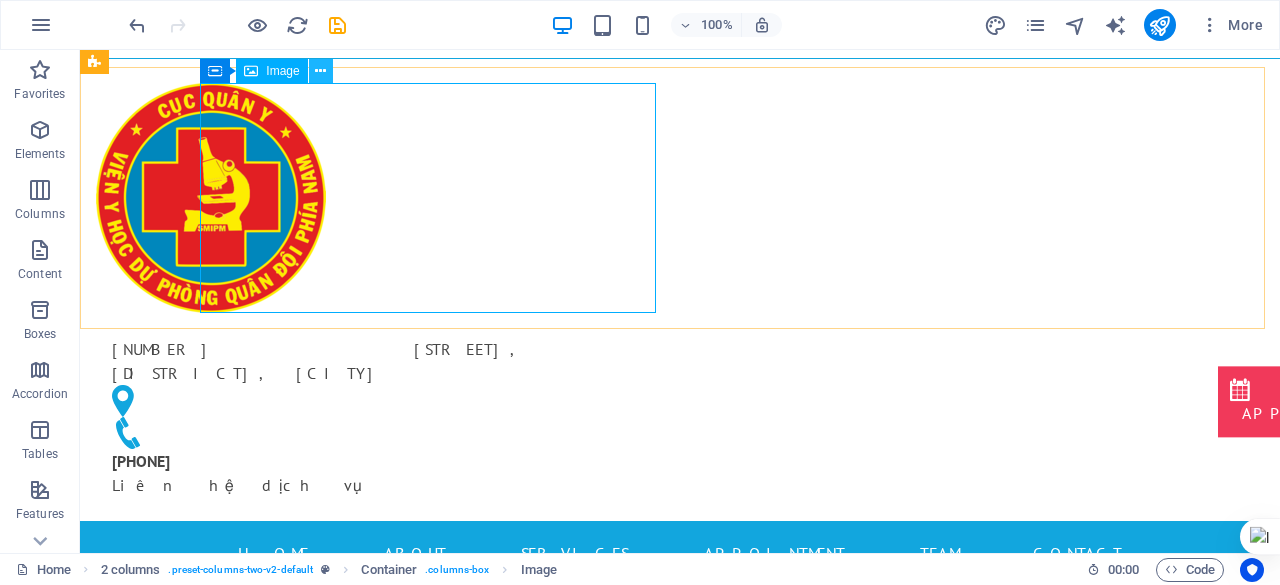 click at bounding box center [320, 71] 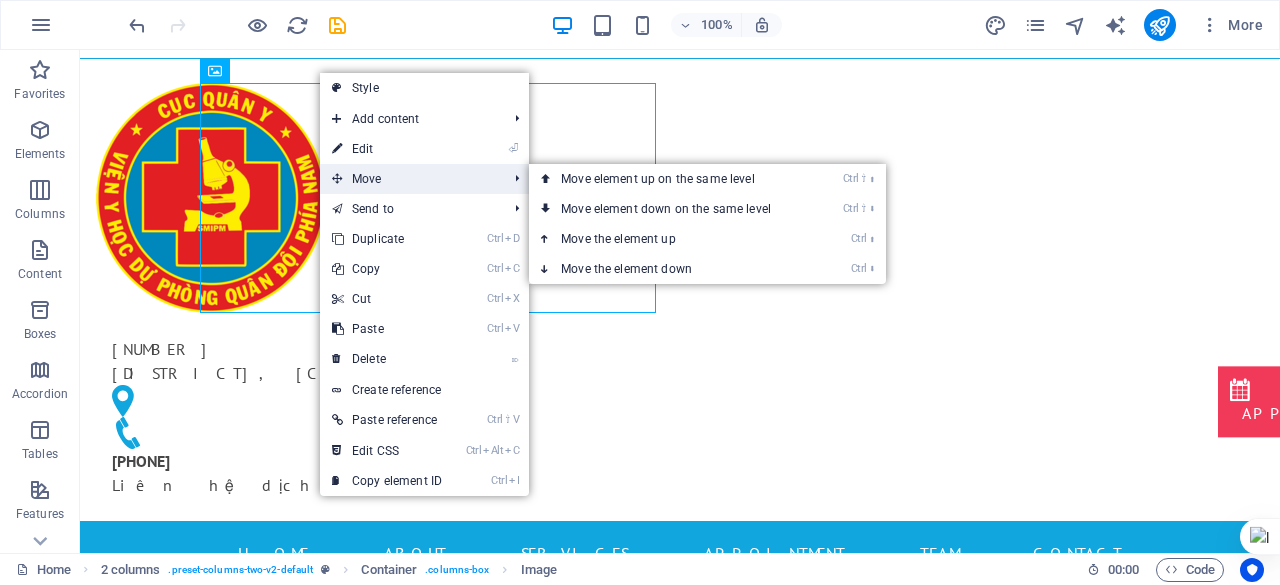 click on "Move" at bounding box center (409, 179) 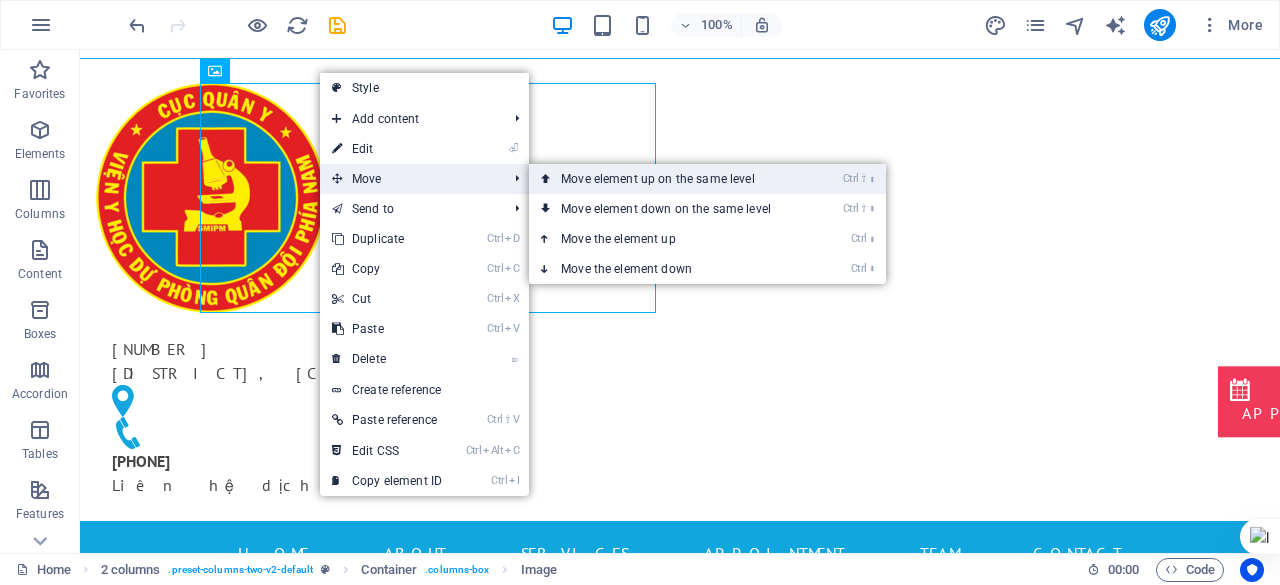 click on "Ctrl ⇧ ⬆  Move element up on the same level" at bounding box center [670, 179] 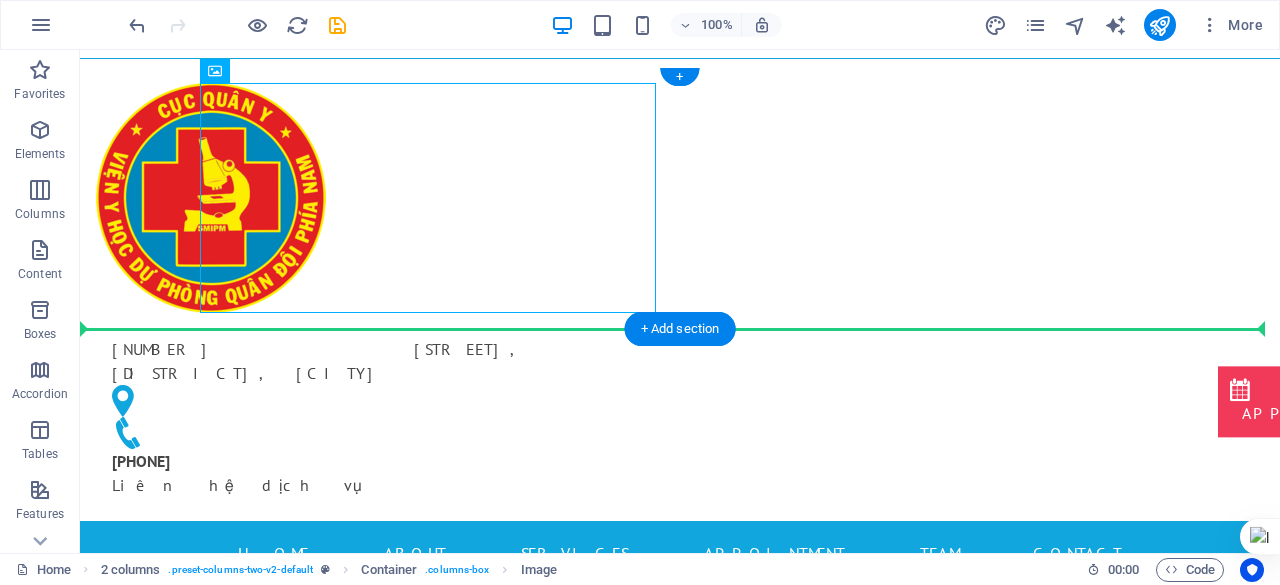 drag, startPoint x: 310, startPoint y: 167, endPoint x: 110, endPoint y: 243, distance: 213.95326 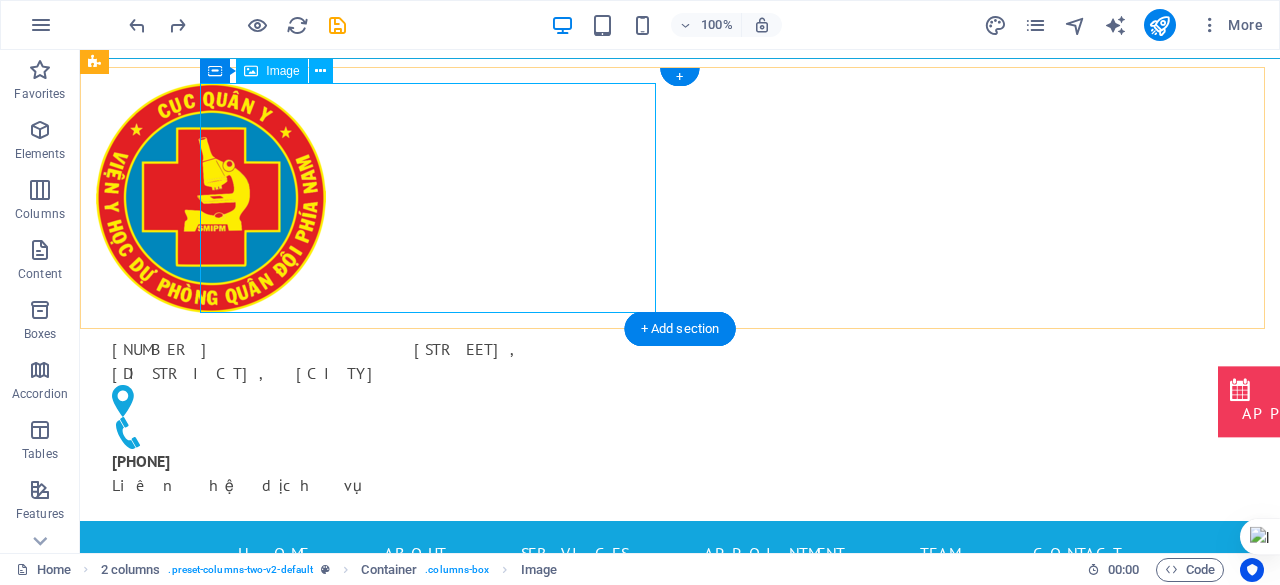 click at bounding box center [324, 198] 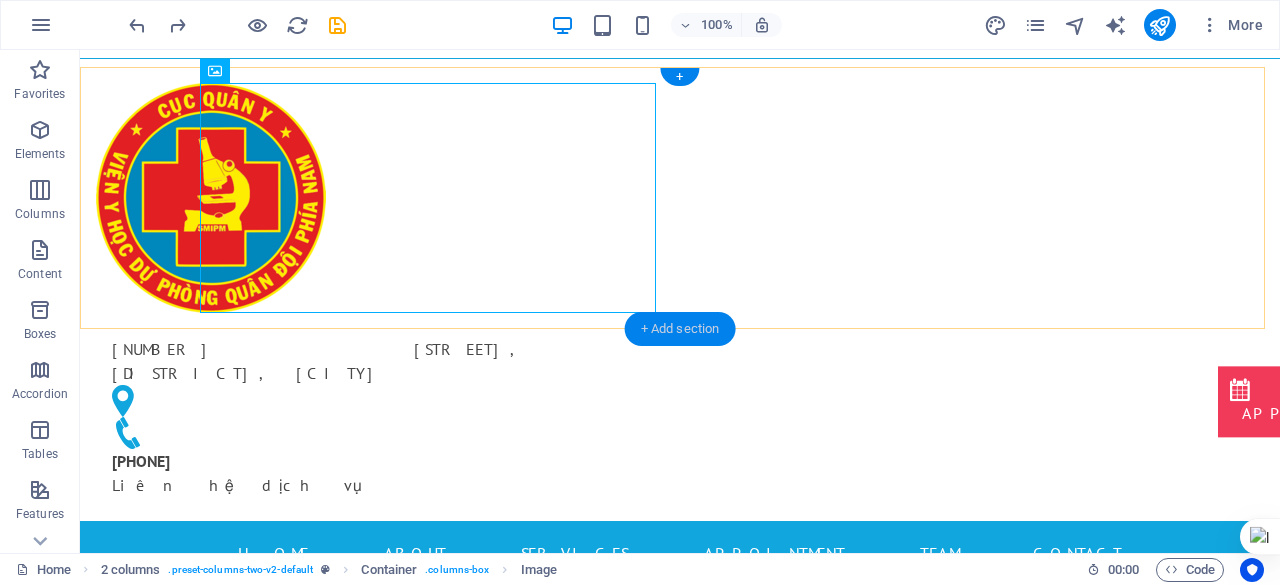 click on "+ Add section" at bounding box center (680, 329) 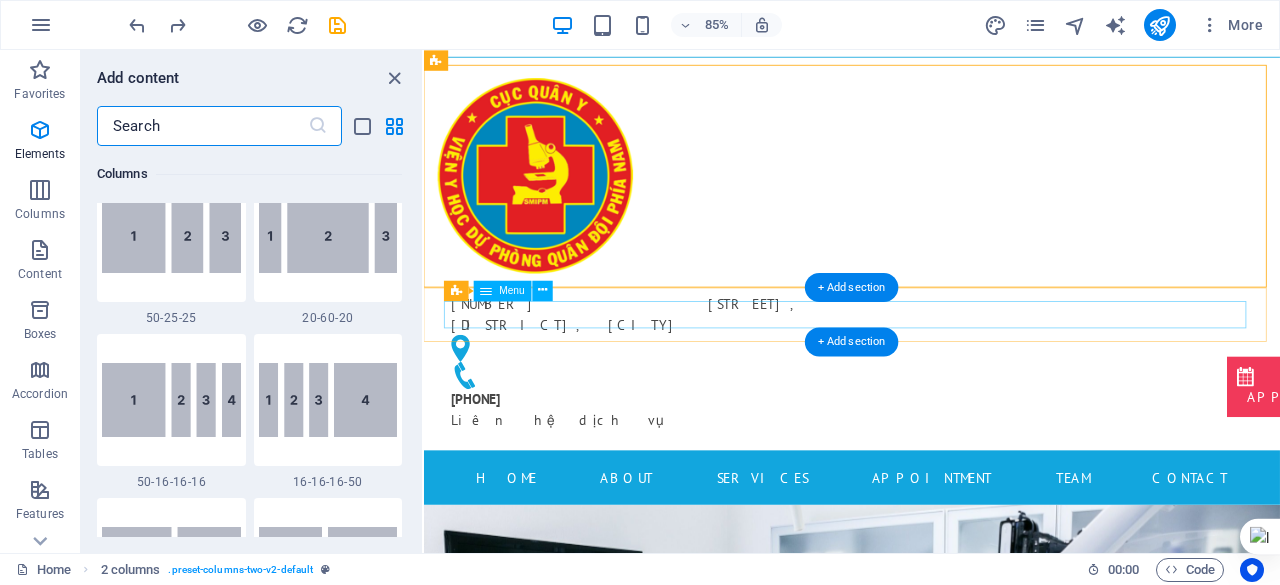 scroll, scrollTop: 3499, scrollLeft: 0, axis: vertical 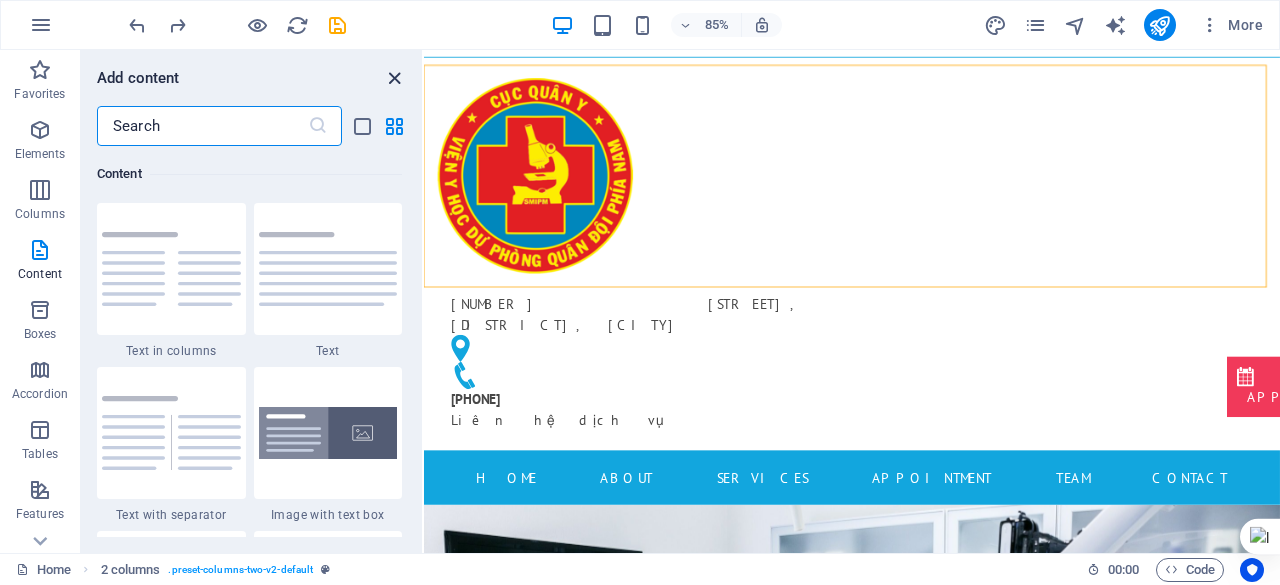 click at bounding box center [394, 78] 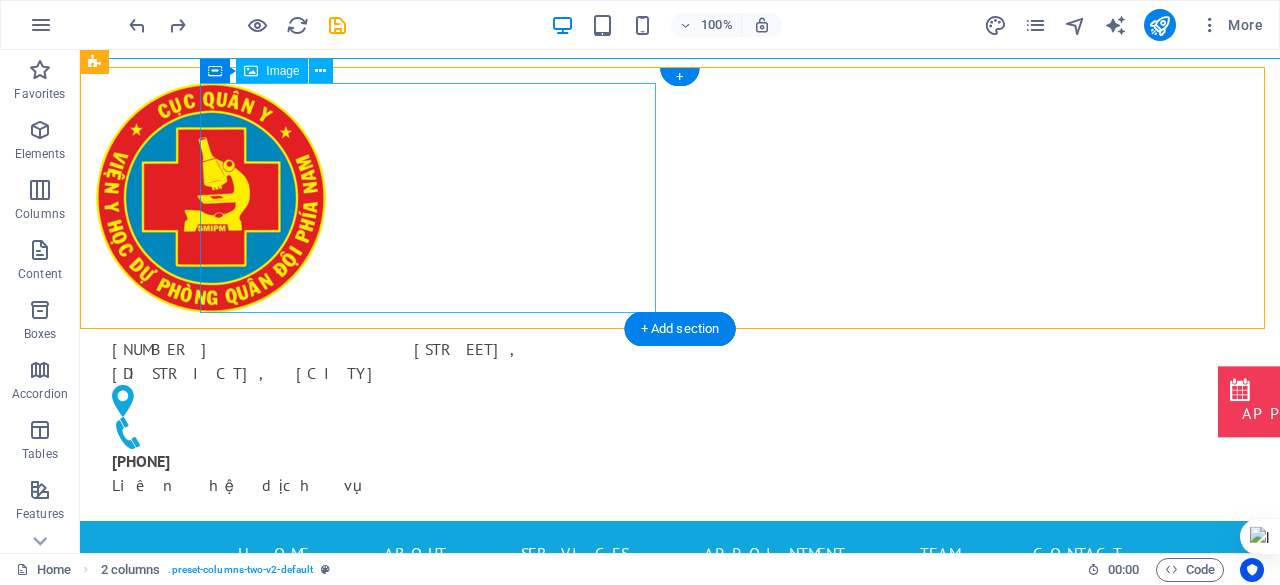 click at bounding box center [324, 198] 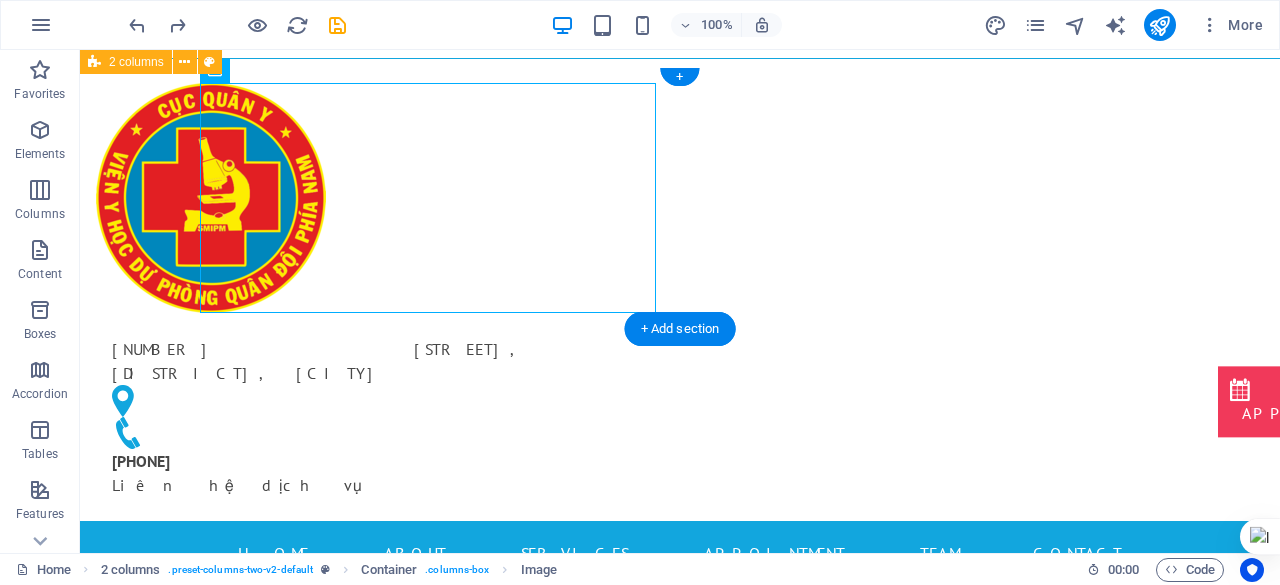 click on "168Bis Phan Văn Trị,  Phường An Nhơn, TP. Hồ Chí Minh 0868679389 Liên hệ  dịch vụ" at bounding box center (680, 294) 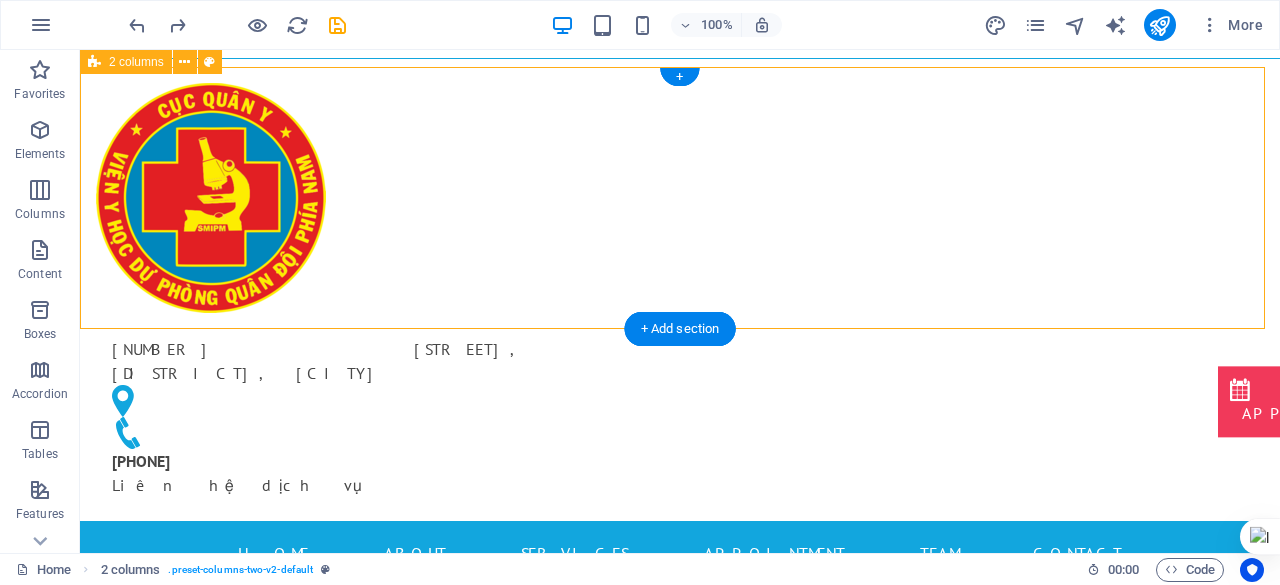 click on "168Bis Phan Văn Trị,  Phường An Nhơn, TP. Hồ Chí Minh 0868679389 Liên hệ  dịch vụ" at bounding box center [680, 294] 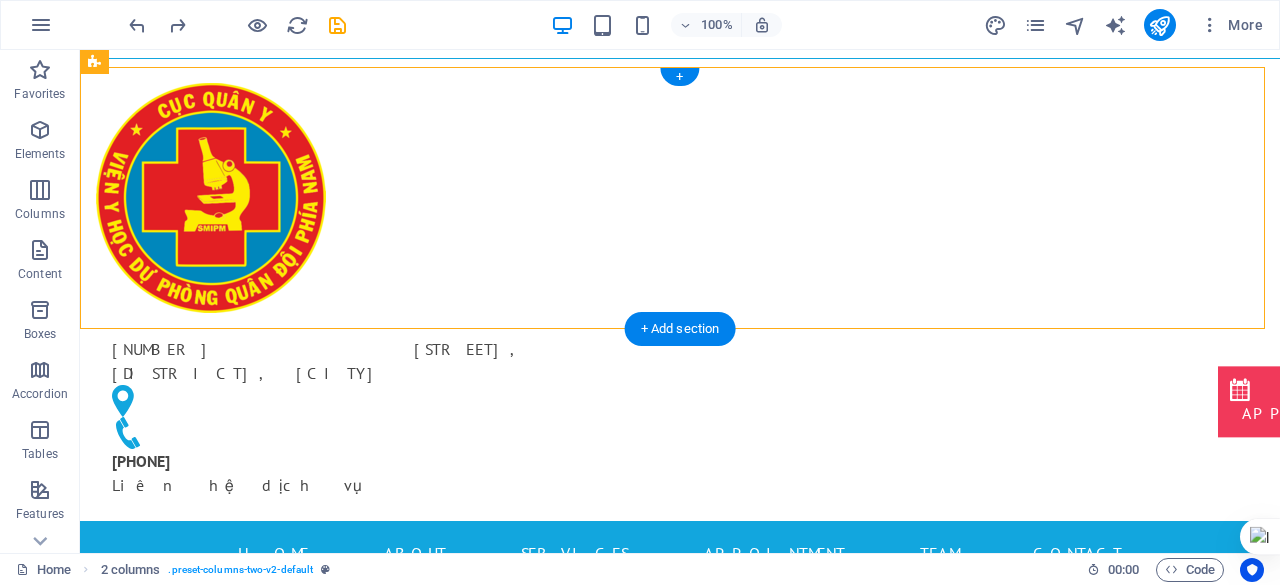click on "+" at bounding box center (679, 77) 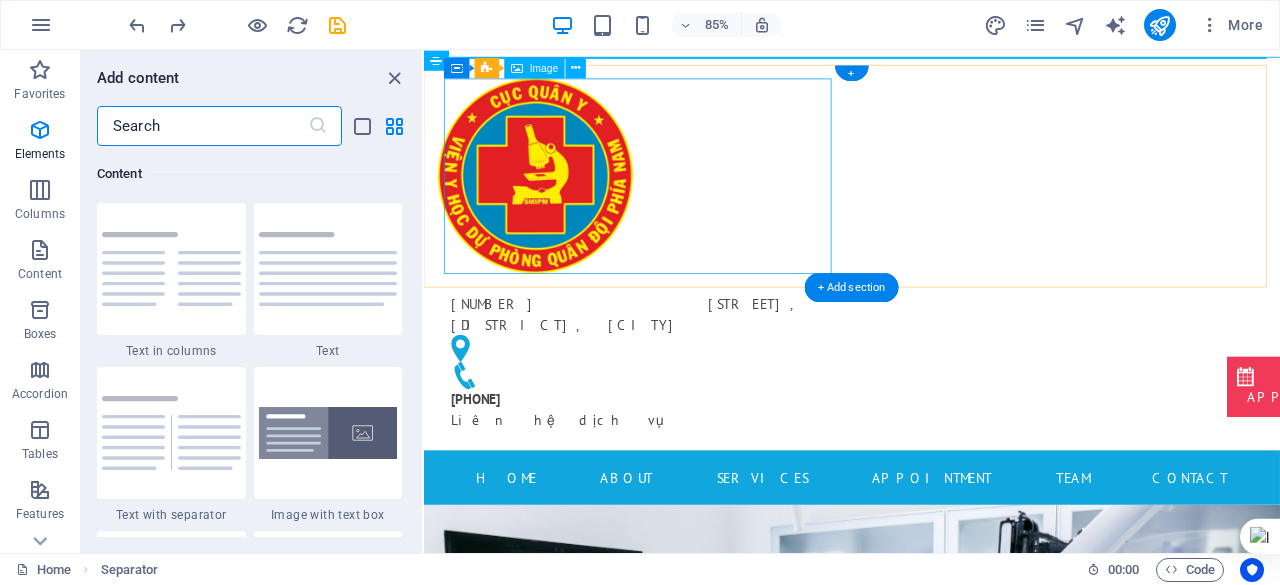 scroll, scrollTop: 3499, scrollLeft: 0, axis: vertical 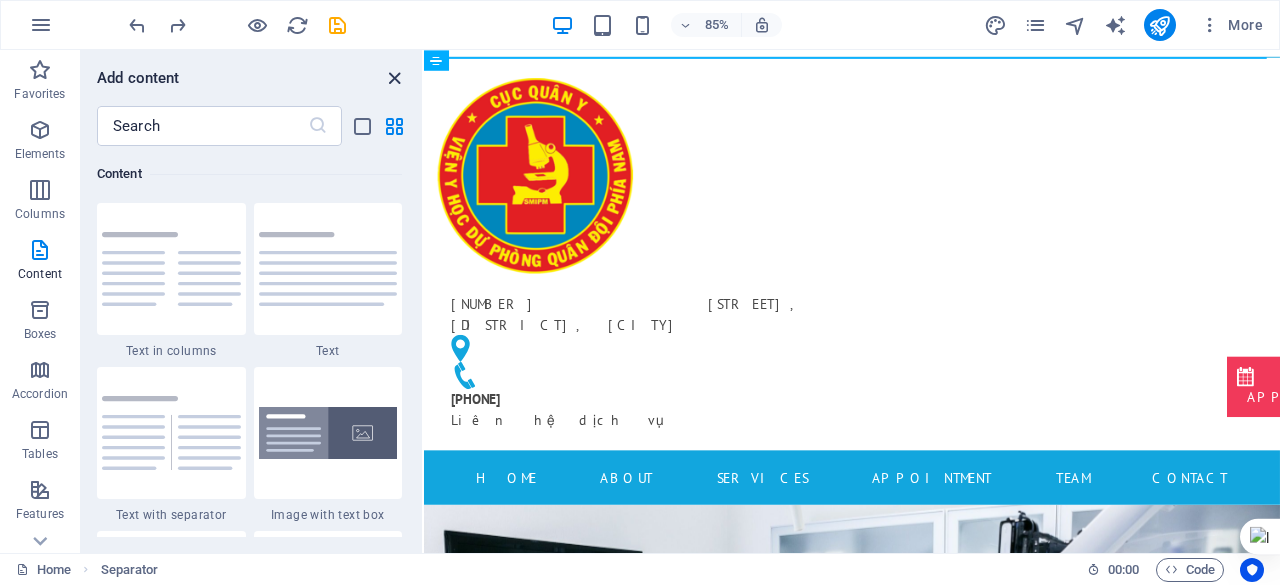 click at bounding box center (394, 78) 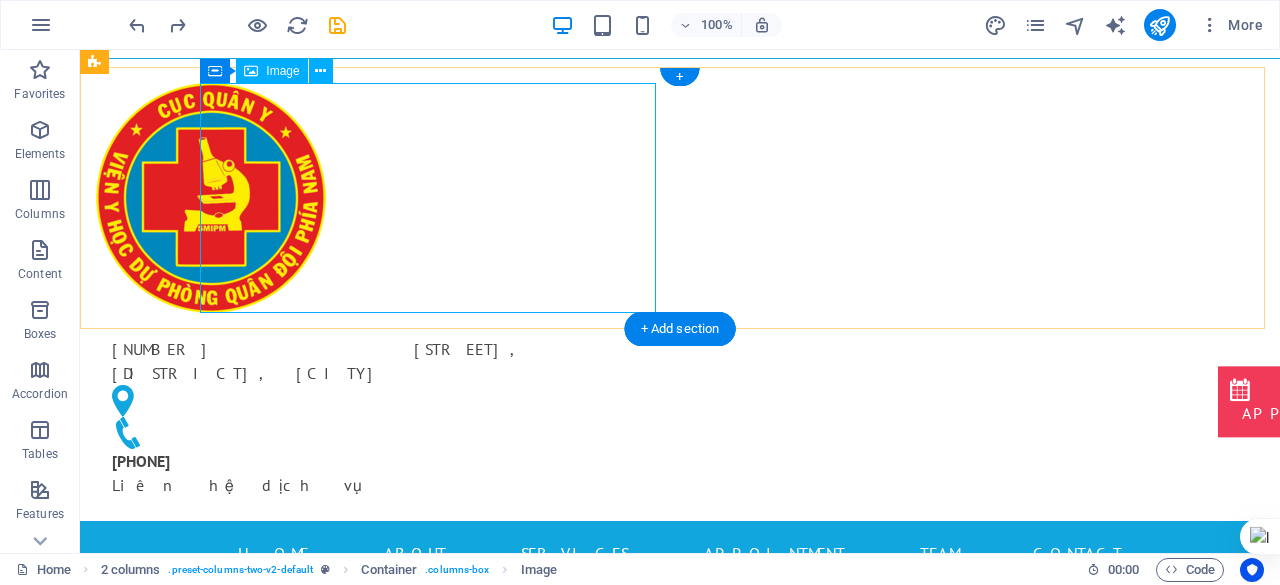 click at bounding box center [324, 198] 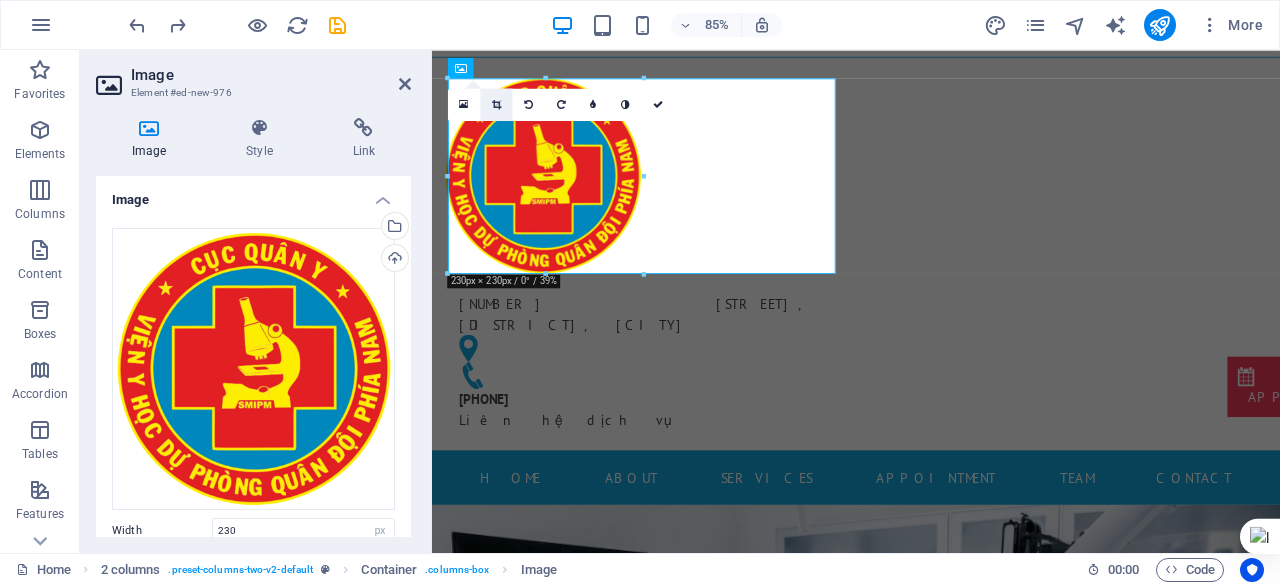click at bounding box center (496, 104) 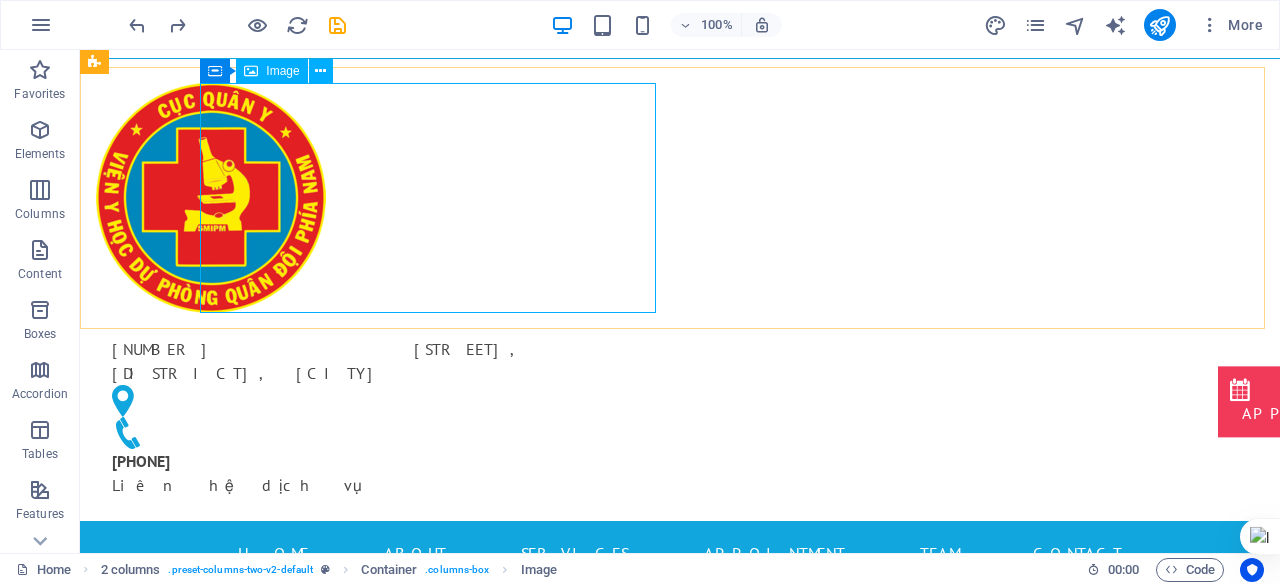 click on "Image" at bounding box center [271, 71] 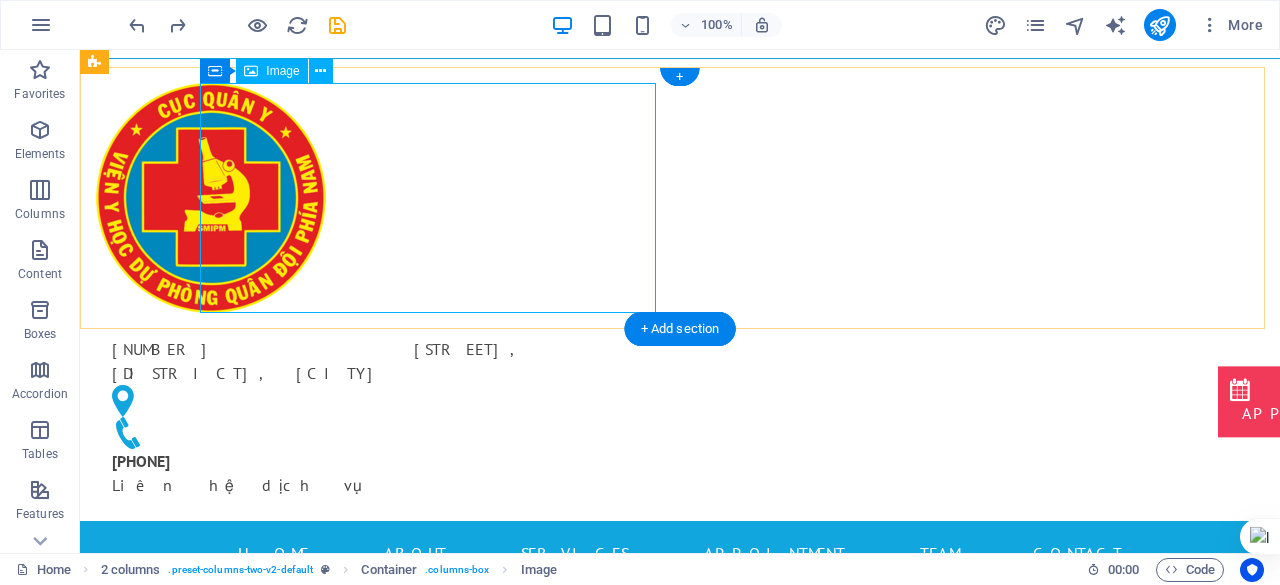 click at bounding box center [324, 198] 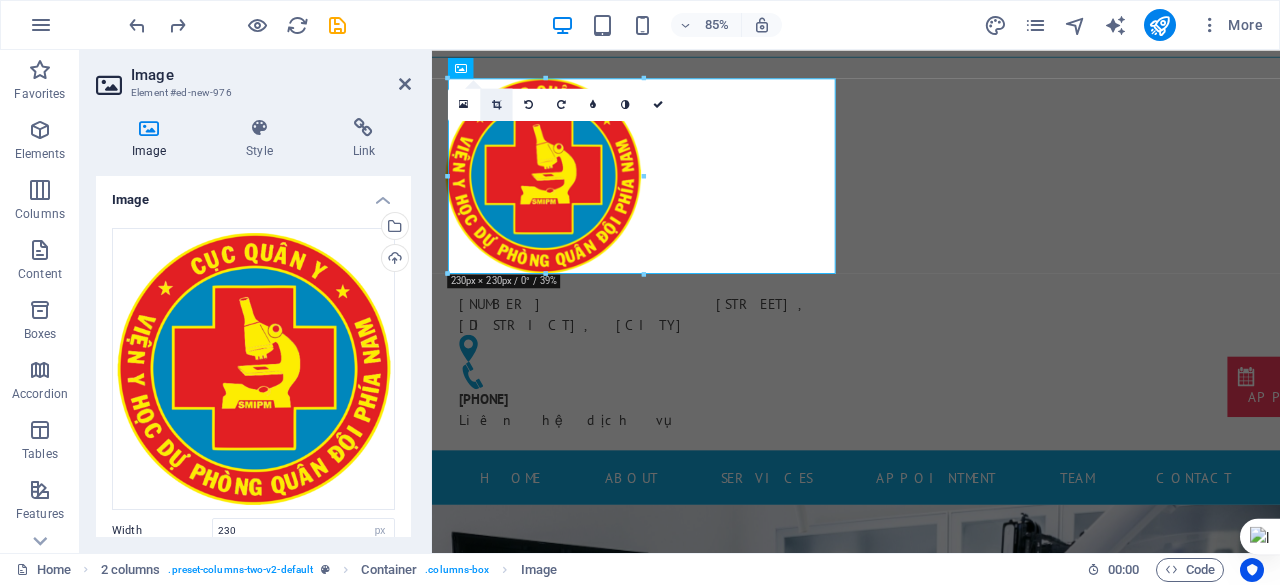 click at bounding box center (496, 104) 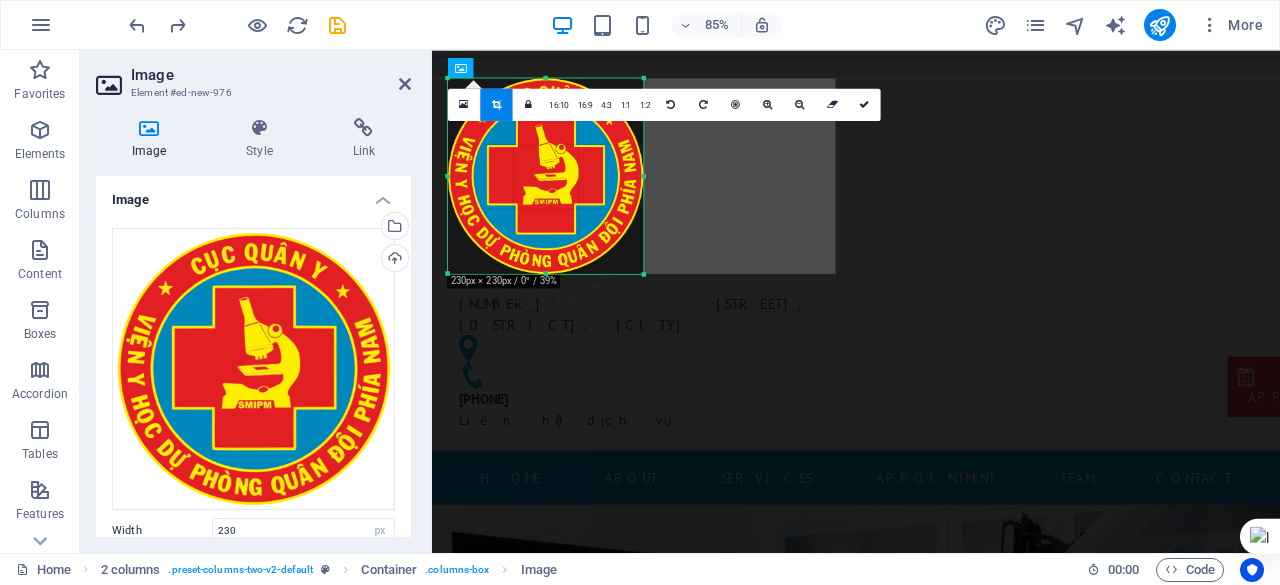 click at bounding box center [644, 274] 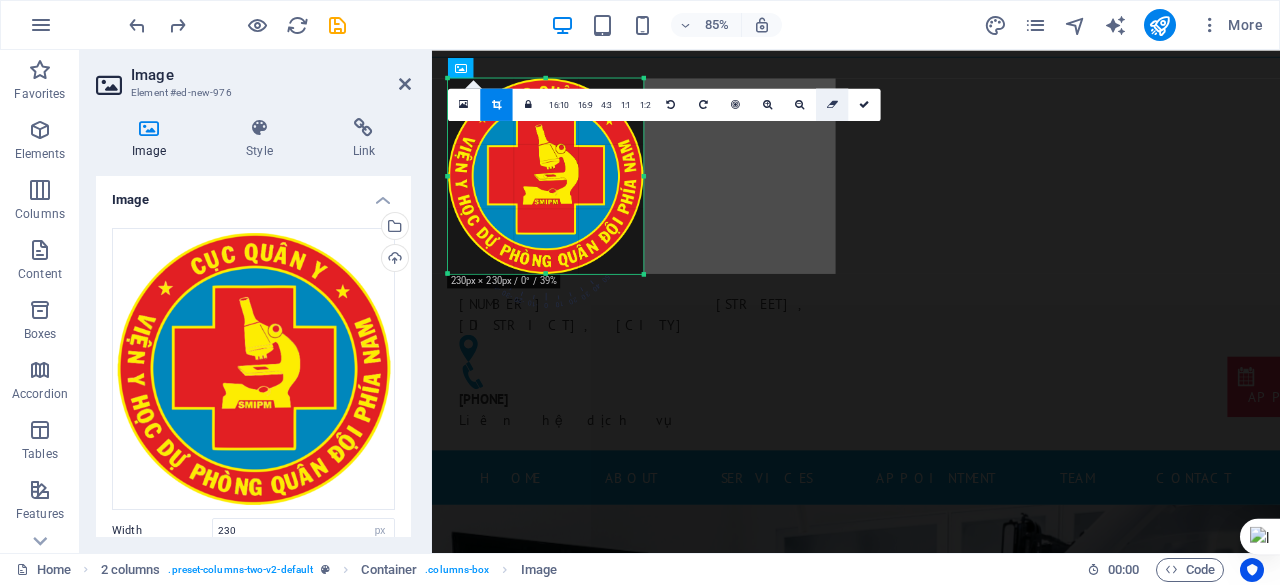click at bounding box center (832, 104) 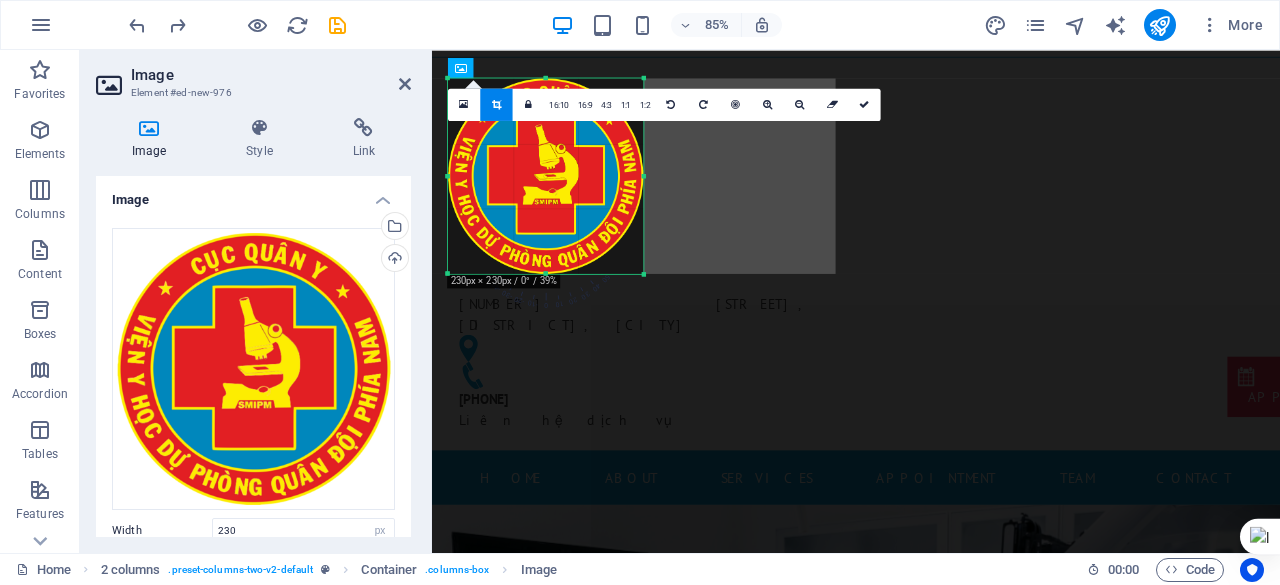 click at bounding box center [496, 104] 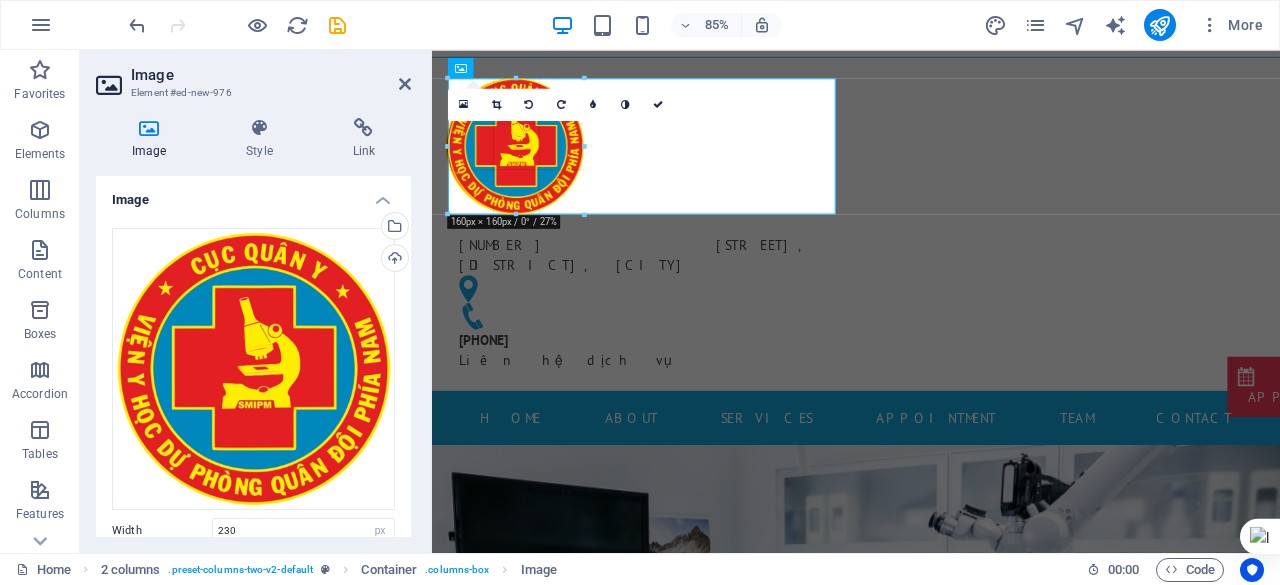 drag, startPoint x: 646, startPoint y: 77, endPoint x: 574, endPoint y: 205, distance: 146.86047 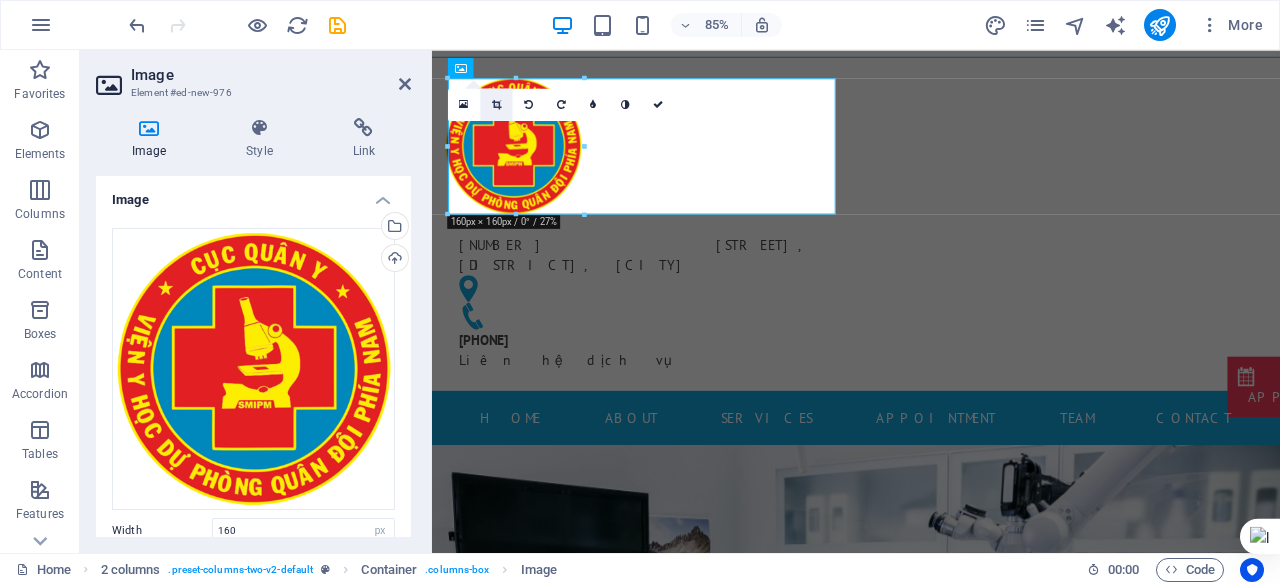 click at bounding box center [496, 104] 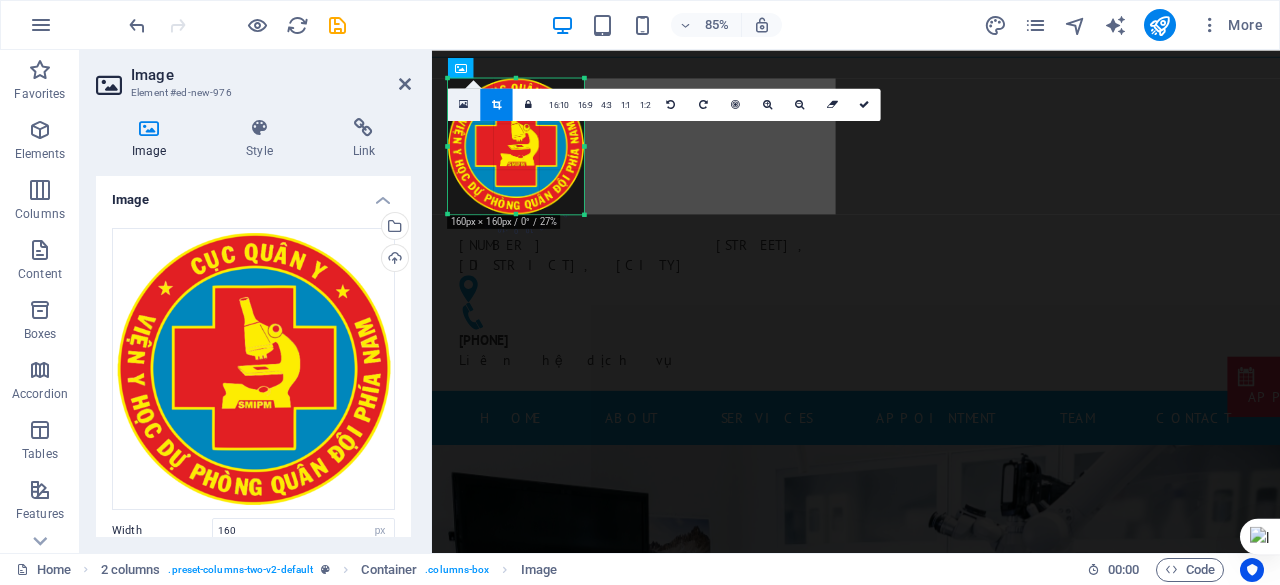 click at bounding box center [464, 104] 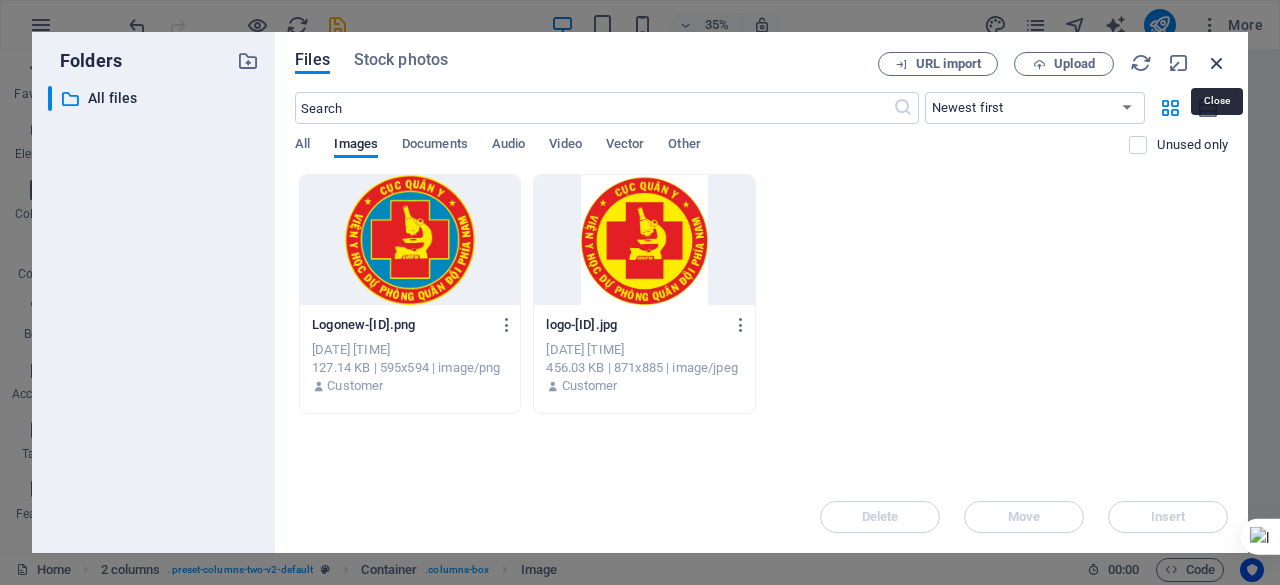 click at bounding box center [1217, 63] 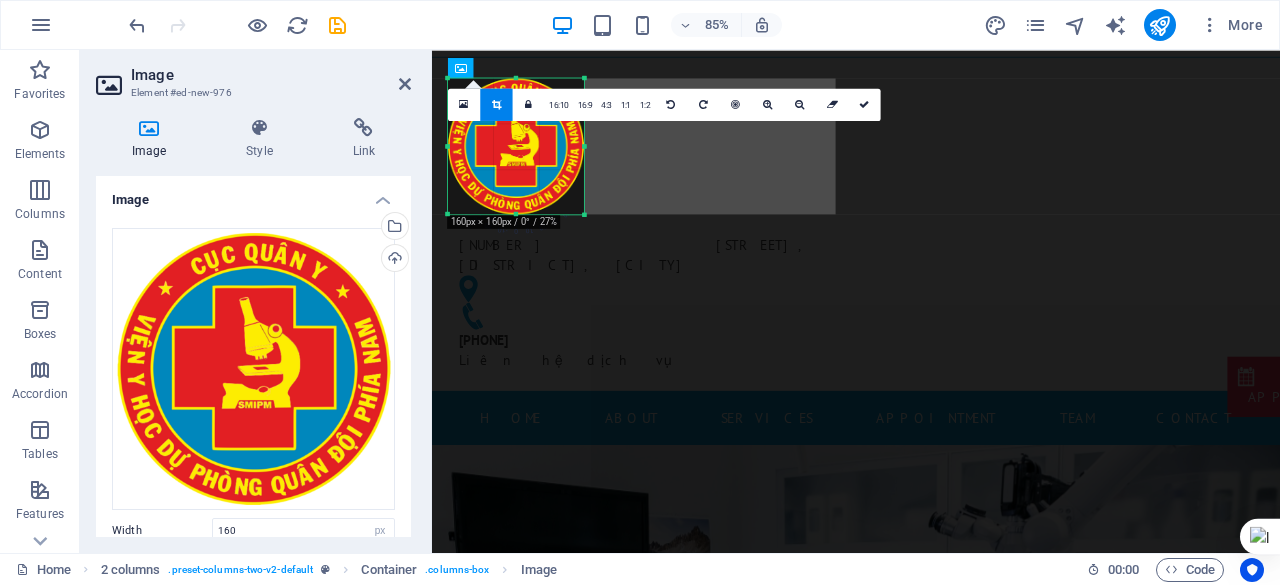 click at bounding box center (585, 146) 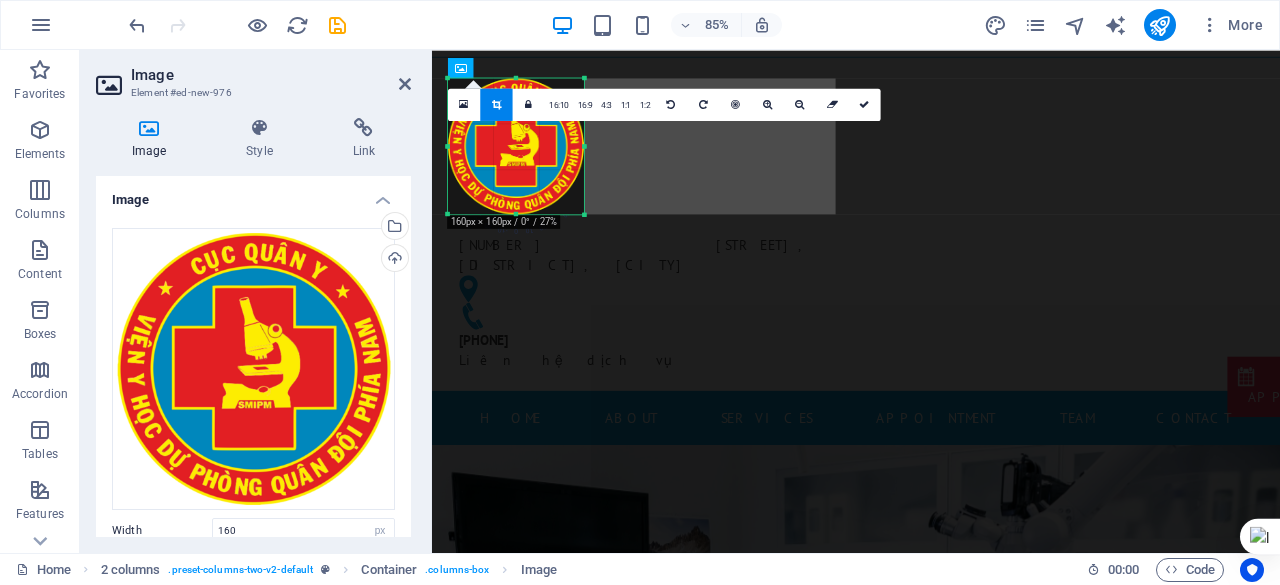 click at bounding box center (585, 215) 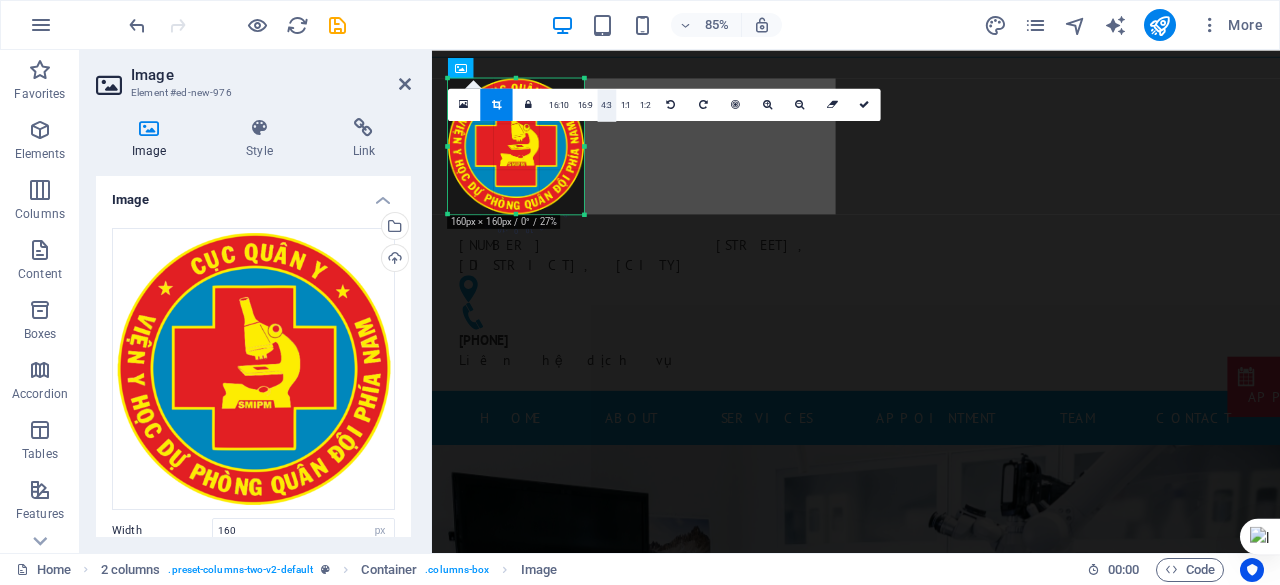 click on "4:3" at bounding box center [606, 105] 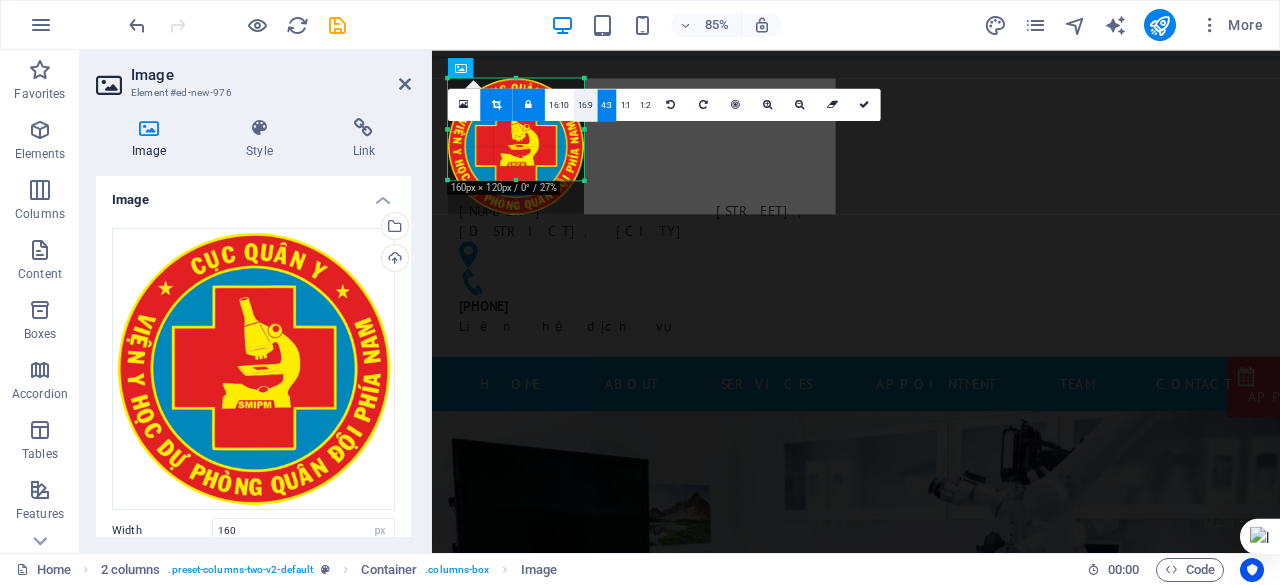 click on "16:9" at bounding box center (586, 105) 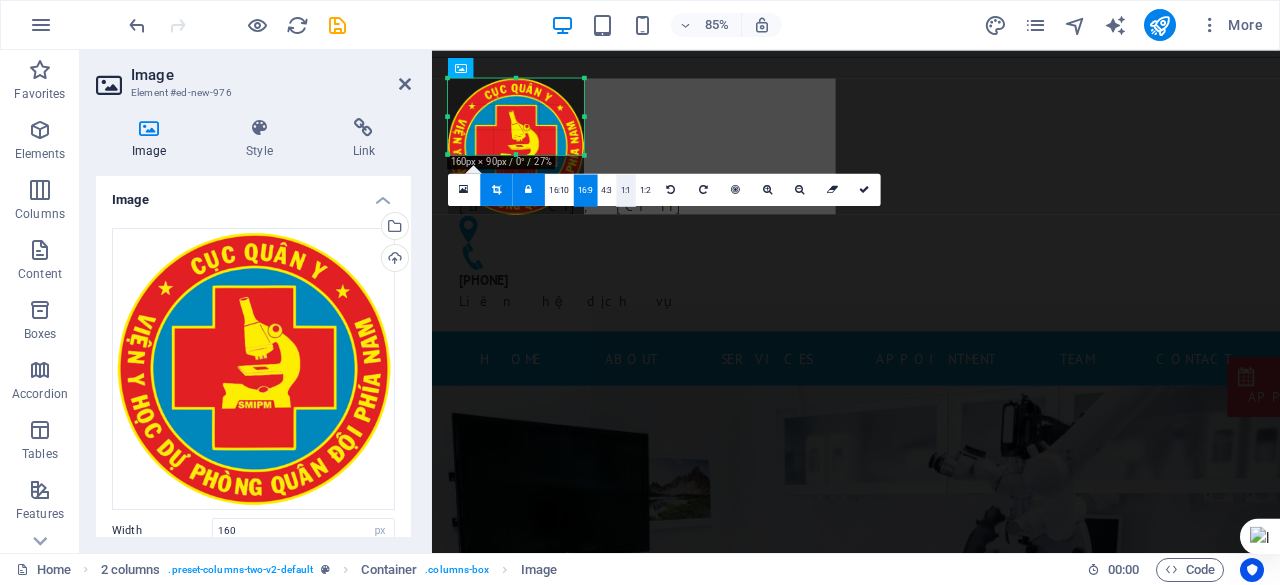 click on "1:1" at bounding box center (625, 190) 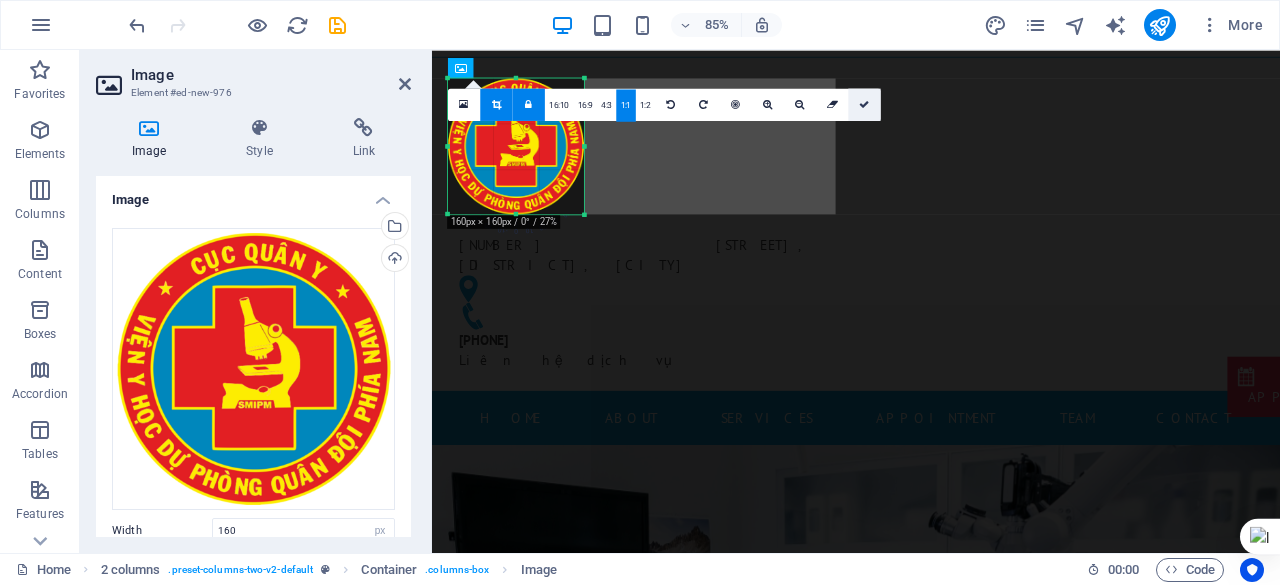 click at bounding box center (864, 104) 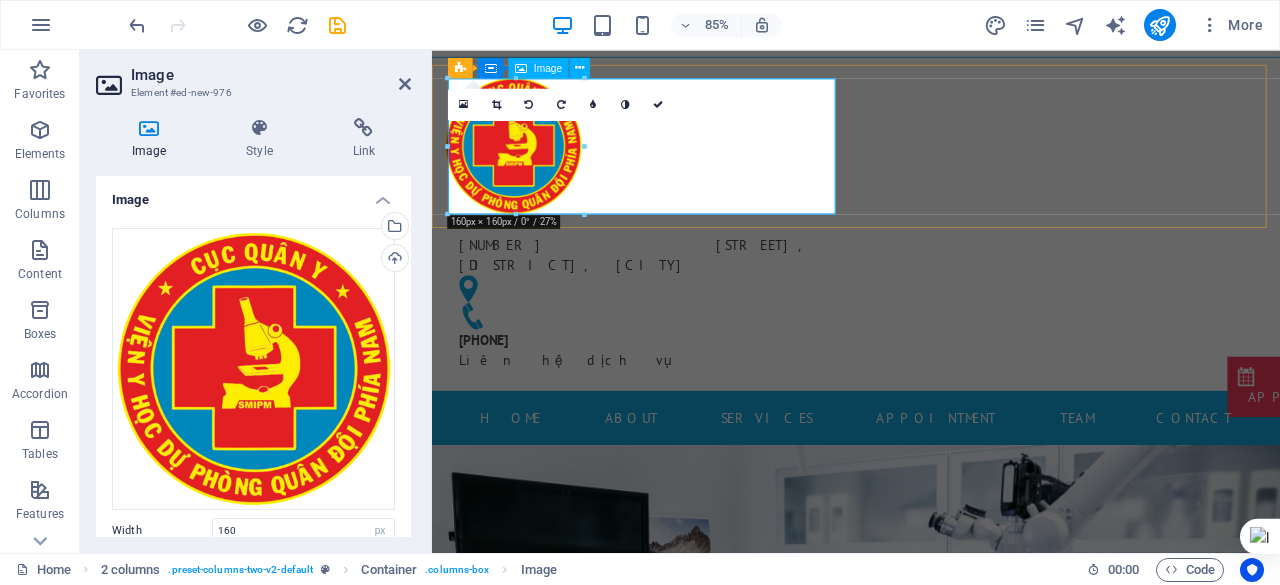 click at bounding box center (676, 163) 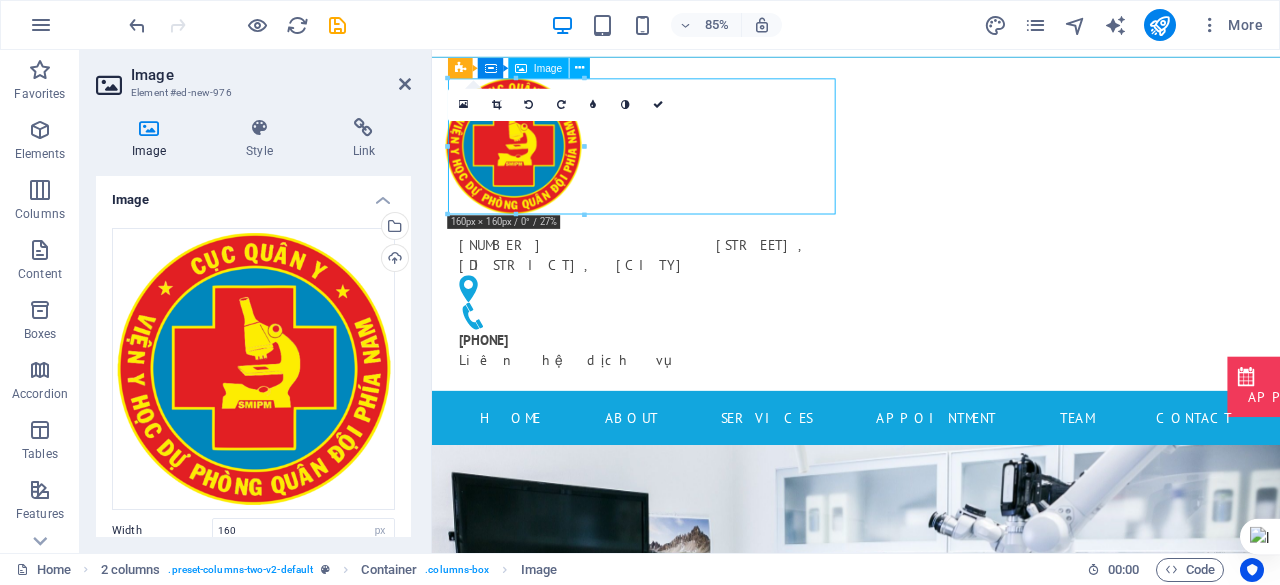 drag, startPoint x: 571, startPoint y: 170, endPoint x: 708, endPoint y: 164, distance: 137.13132 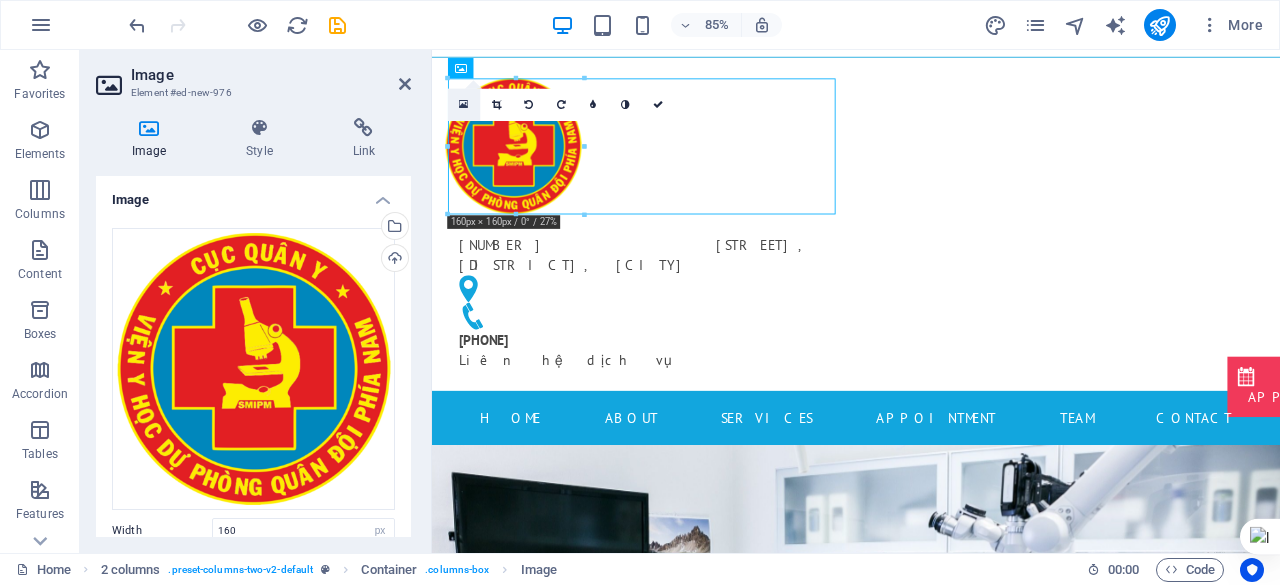 click at bounding box center (464, 104) 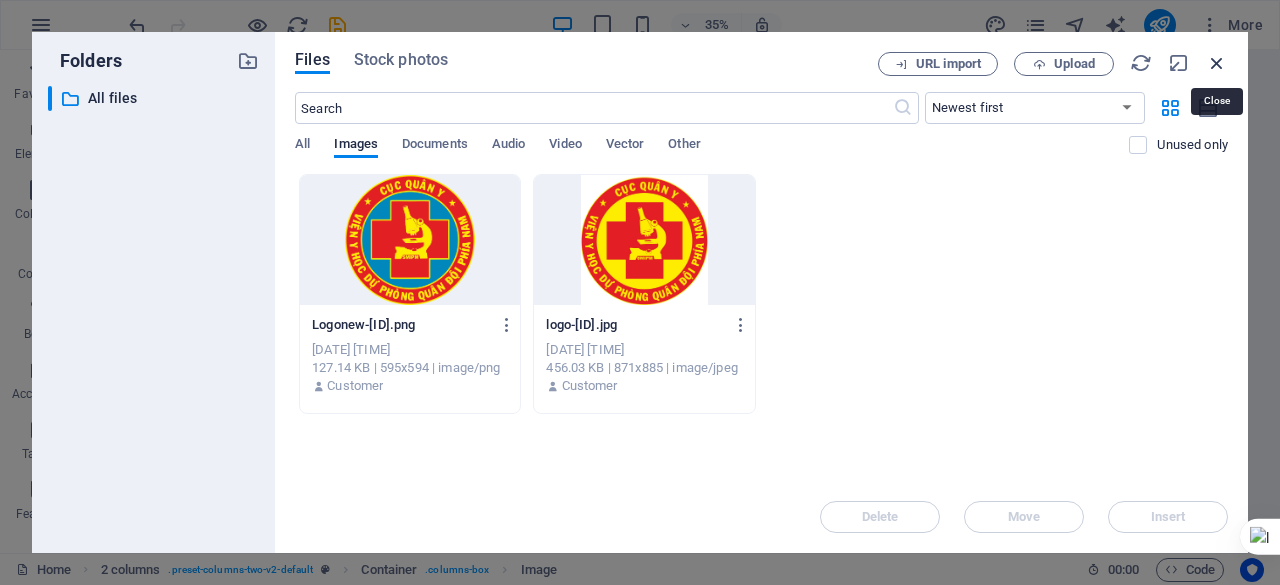 click at bounding box center (1217, 63) 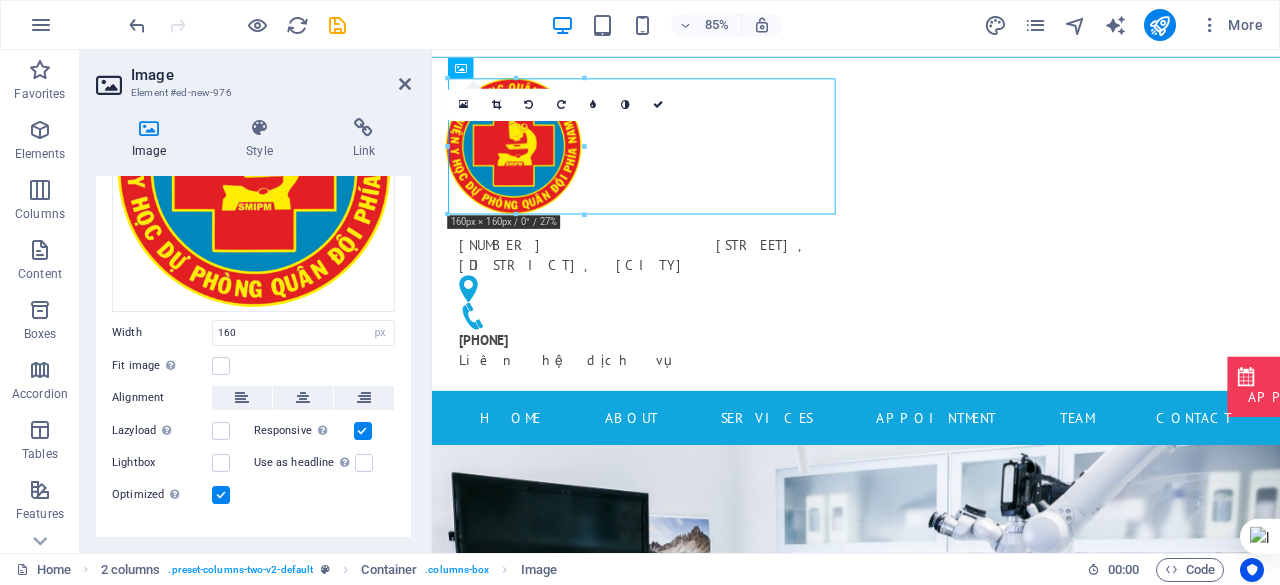 scroll, scrollTop: 204, scrollLeft: 0, axis: vertical 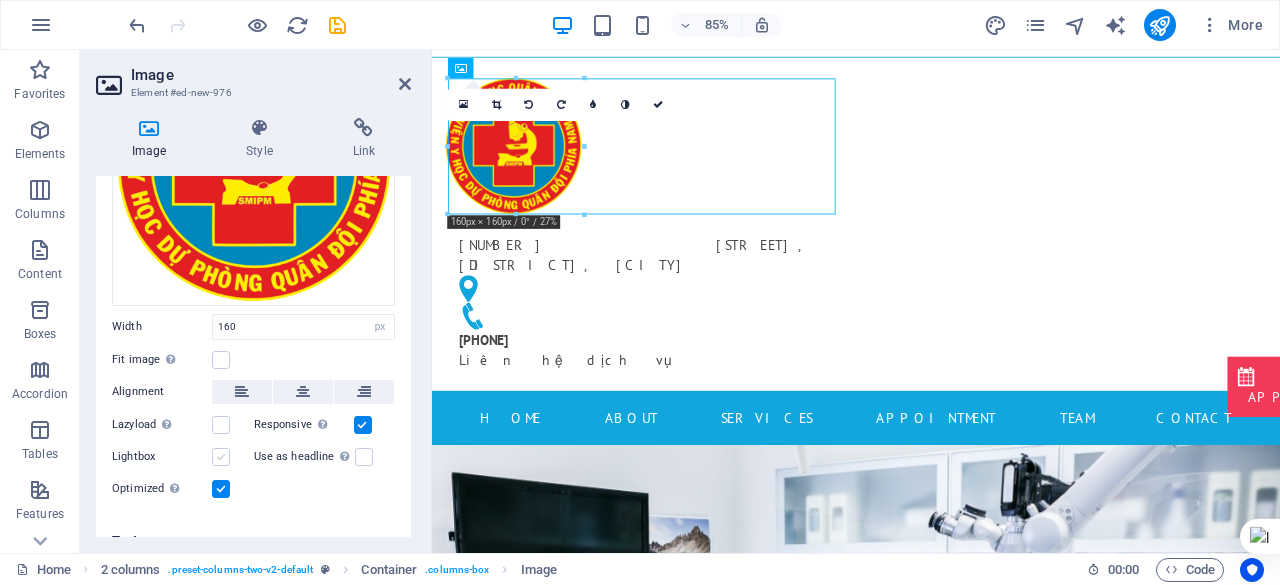 click at bounding box center [221, 457] 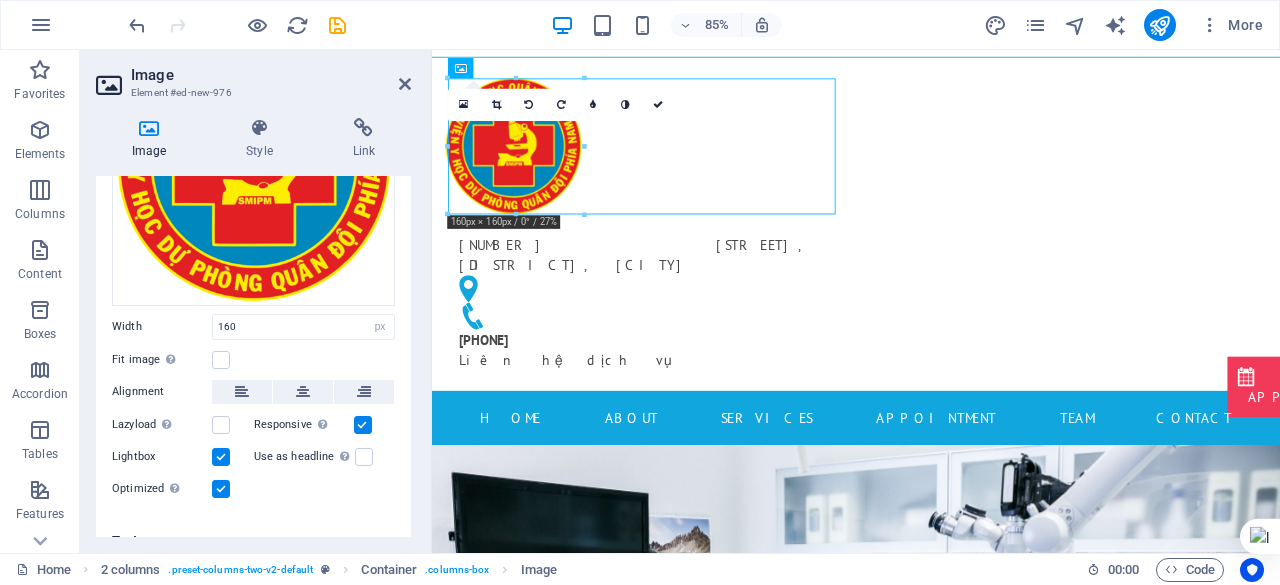 click at bounding box center (221, 457) 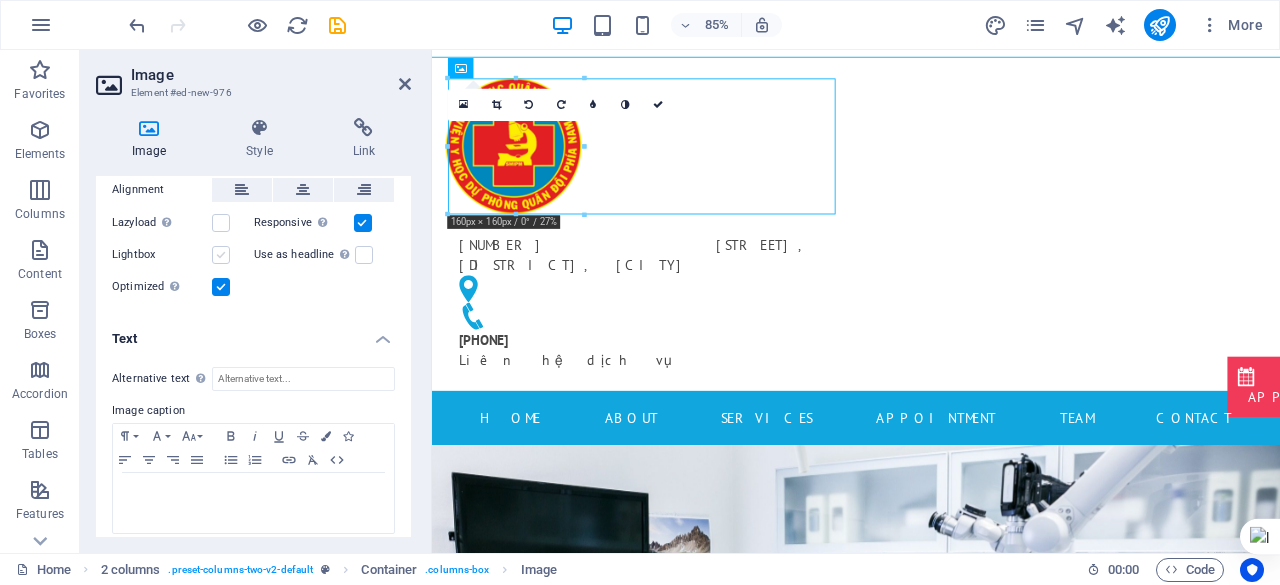 scroll, scrollTop: 414, scrollLeft: 0, axis: vertical 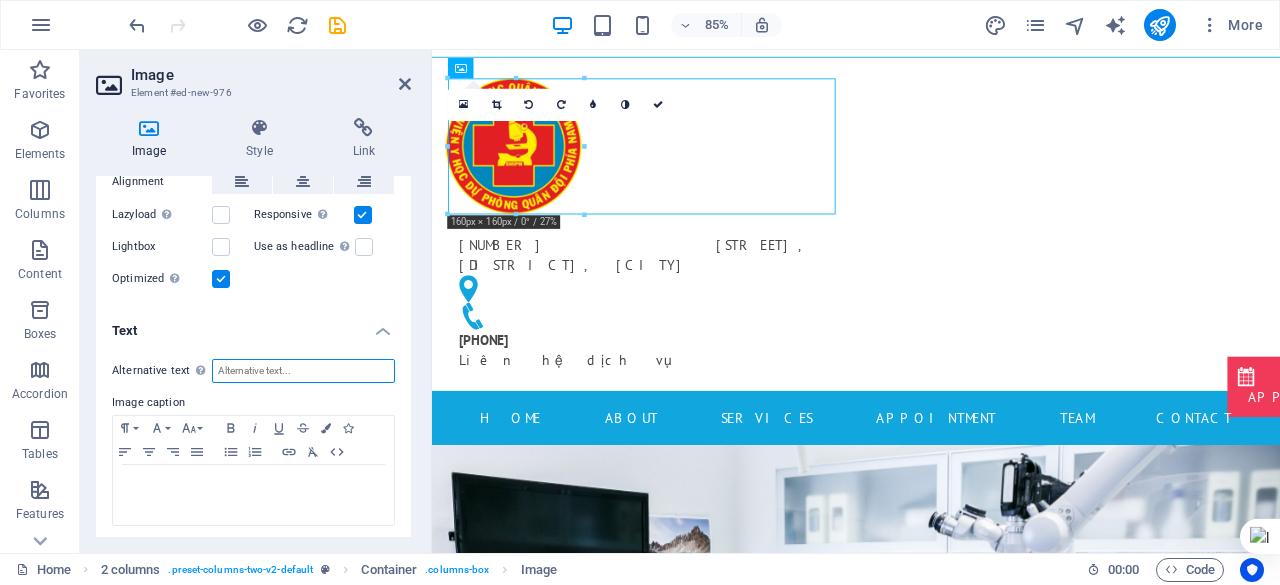 click on "Alternative text The alternative text is used by devices that cannot display images (e.g. image search engines) and should be added to every image to improve website accessibility." at bounding box center [303, 371] 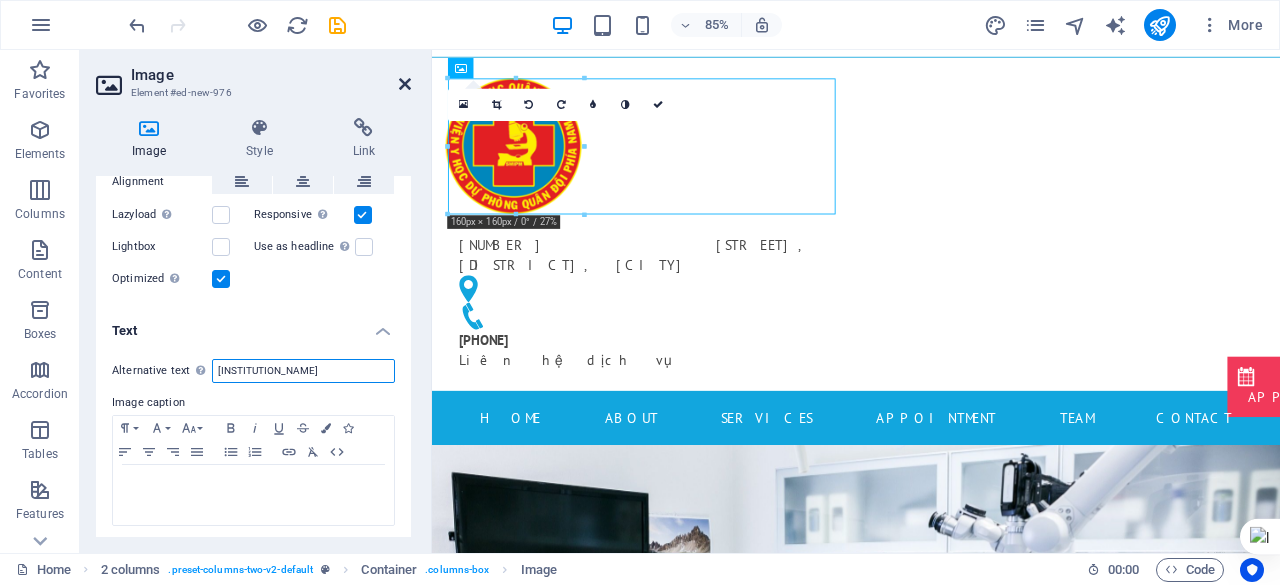 type on "Viện" 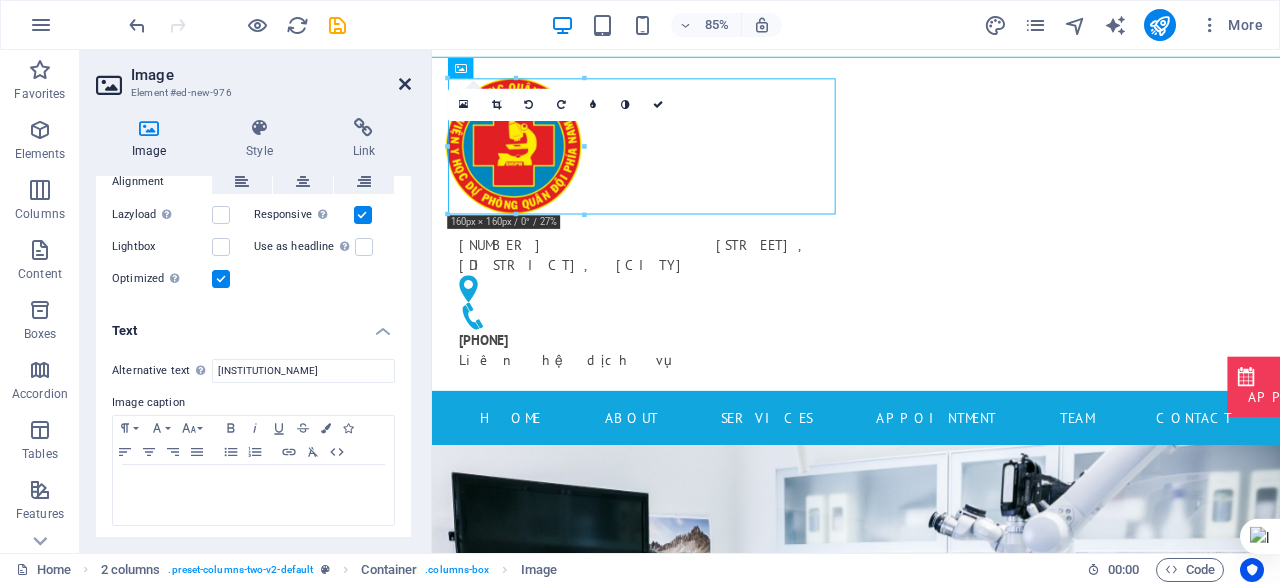 click at bounding box center (405, 84) 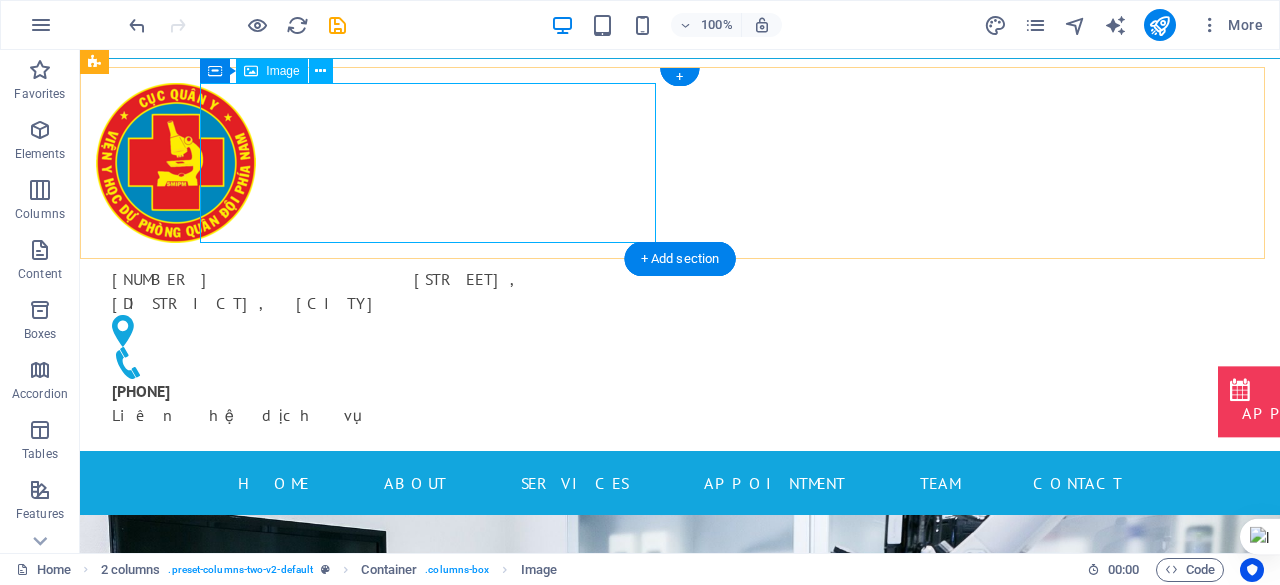 click at bounding box center [324, 163] 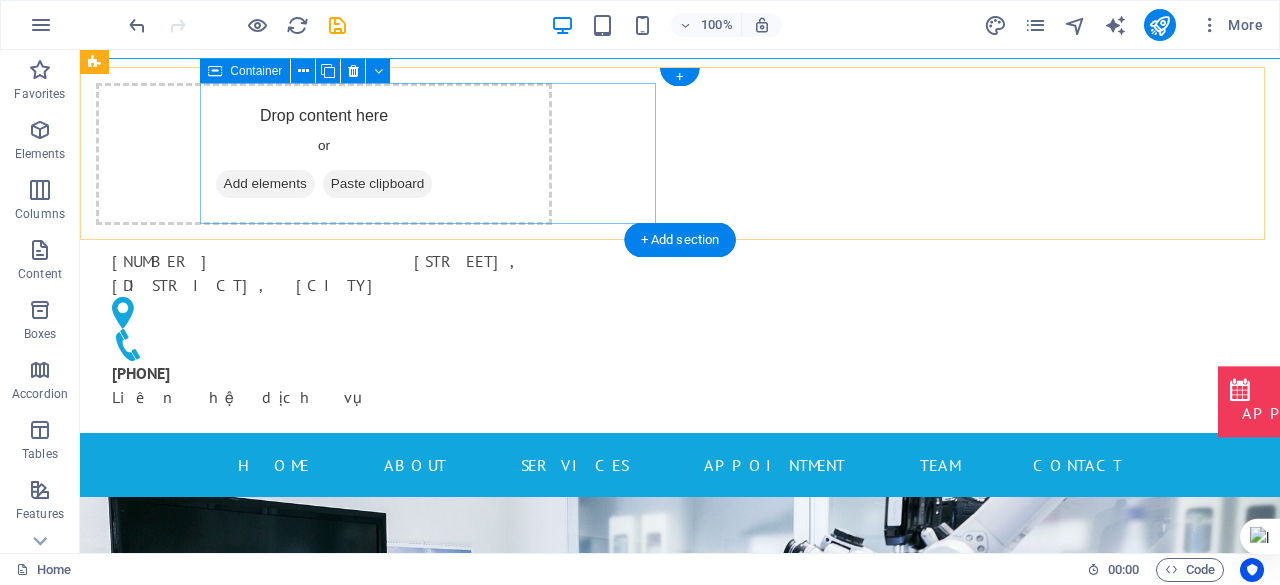 click on "Drop content here or  Add elements  Paste clipboard" at bounding box center [324, 154] 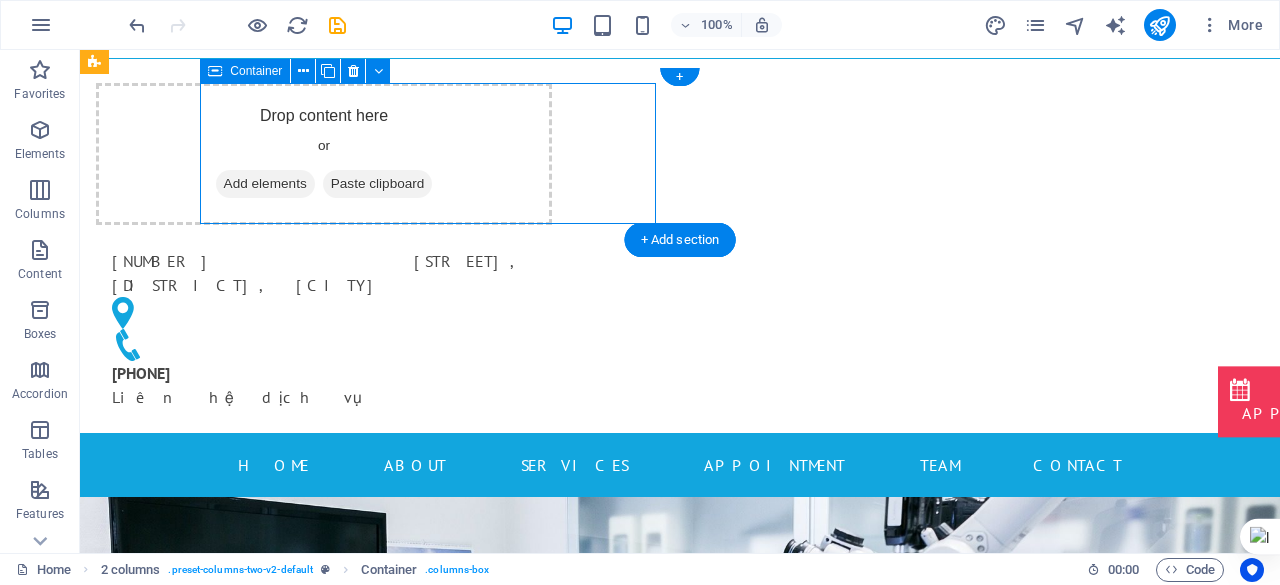 click on "Drop content here or  Add elements  Paste clipboard" at bounding box center (324, 154) 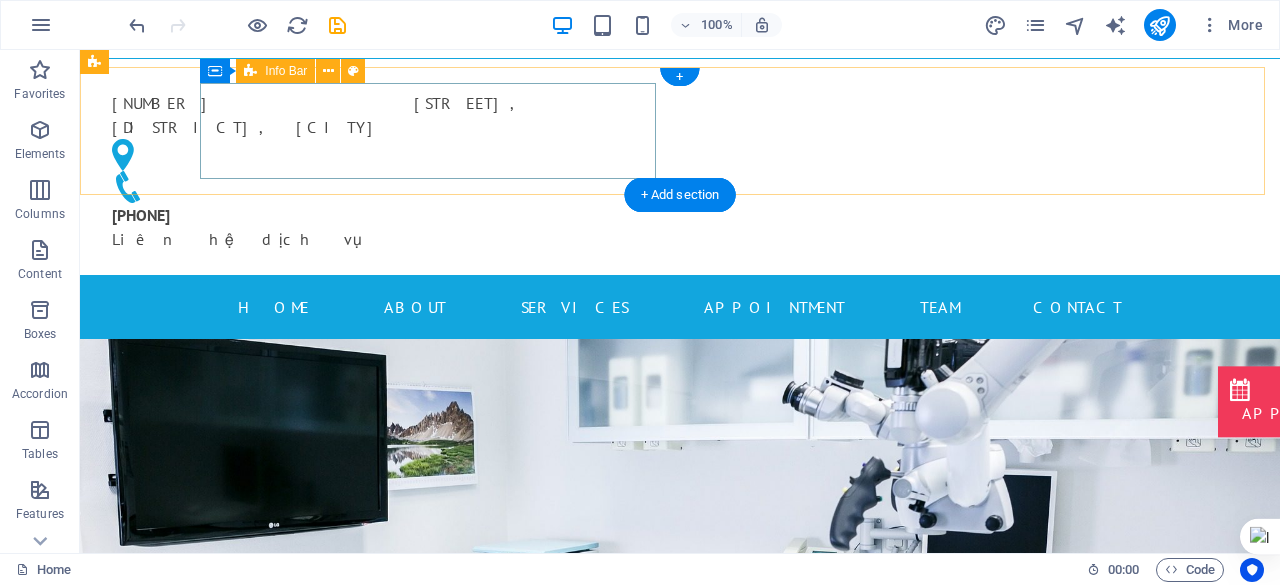 click on "168Bis Phan Văn Trị,  Phường An Nhơn, TP. Hồ Chí Minh 0868679389 Liên hệ  dịch vụ" at bounding box center [324, 171] 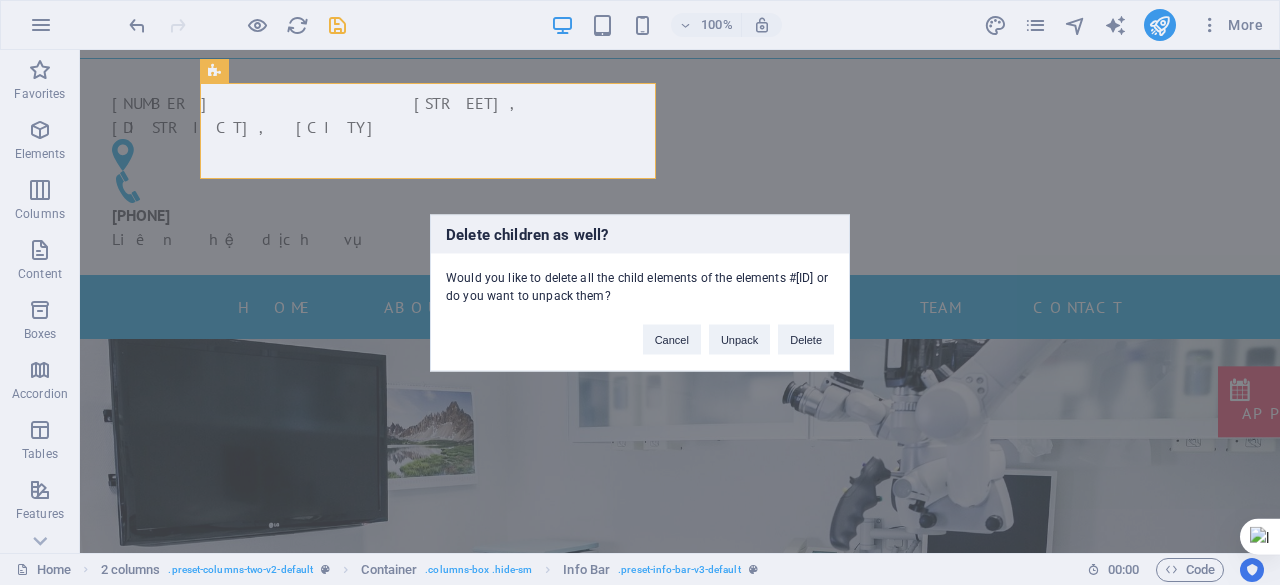 type 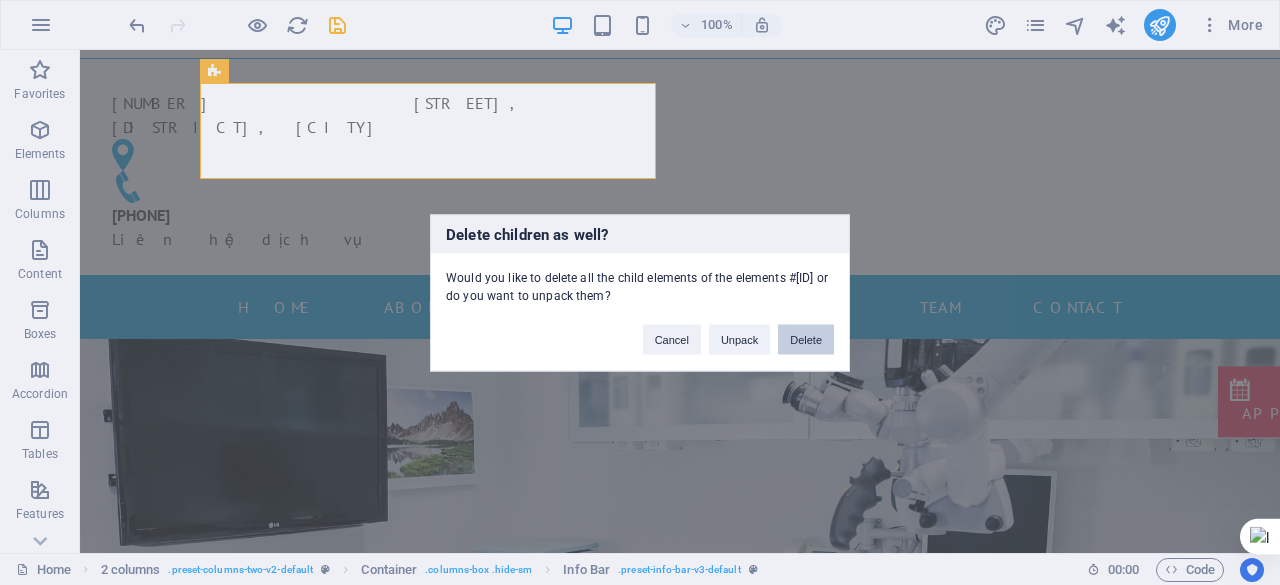 click on "Delete" at bounding box center (806, 339) 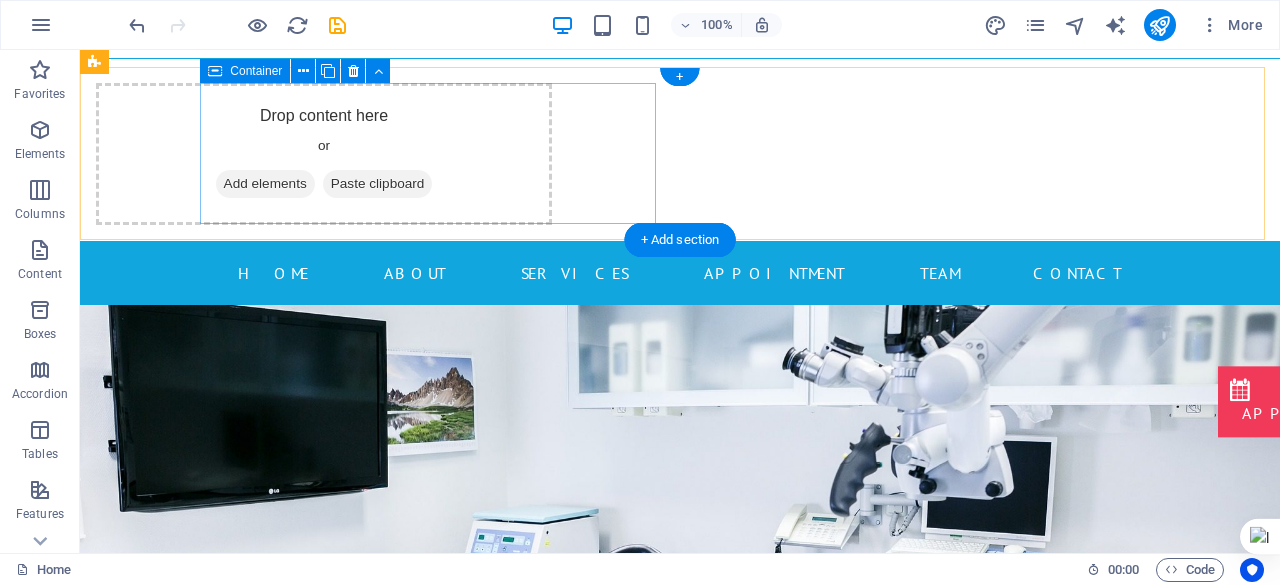 click on "Drop content here or  Add elements  Paste clipboard" at bounding box center [324, 154] 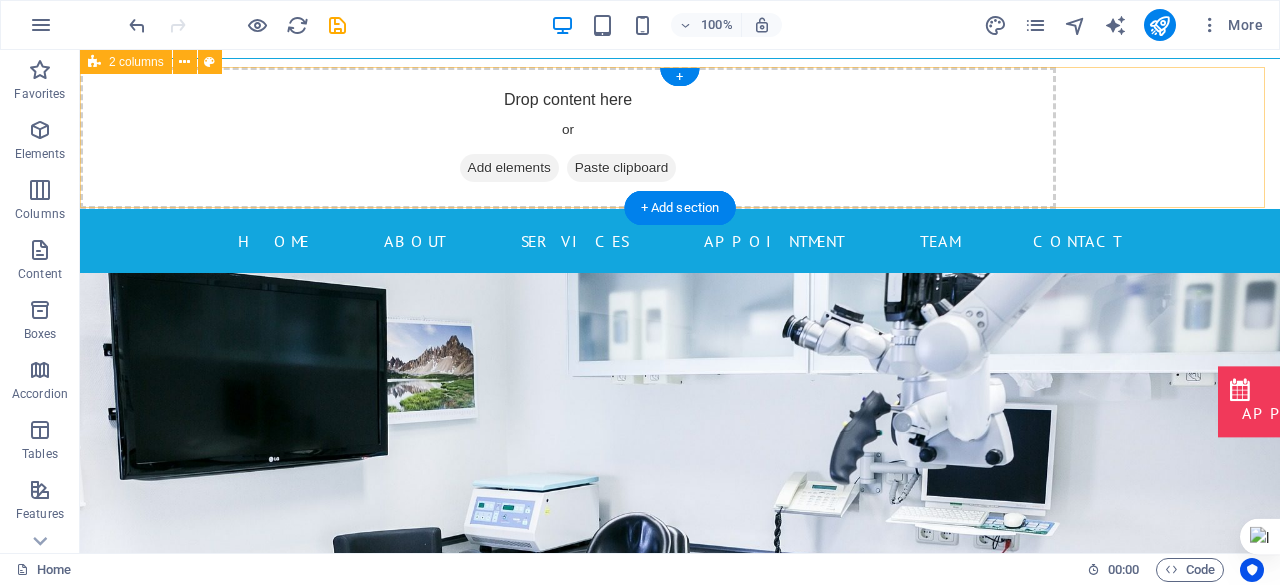 click on "Paste clipboard" at bounding box center [622, 168] 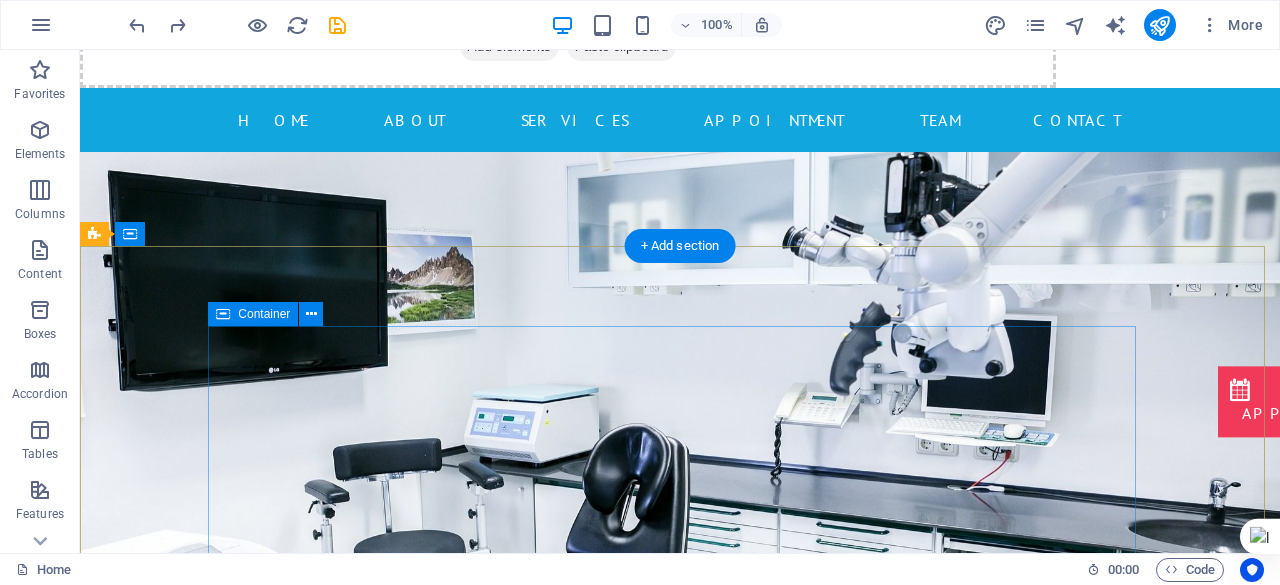 scroll, scrollTop: 0, scrollLeft: 0, axis: both 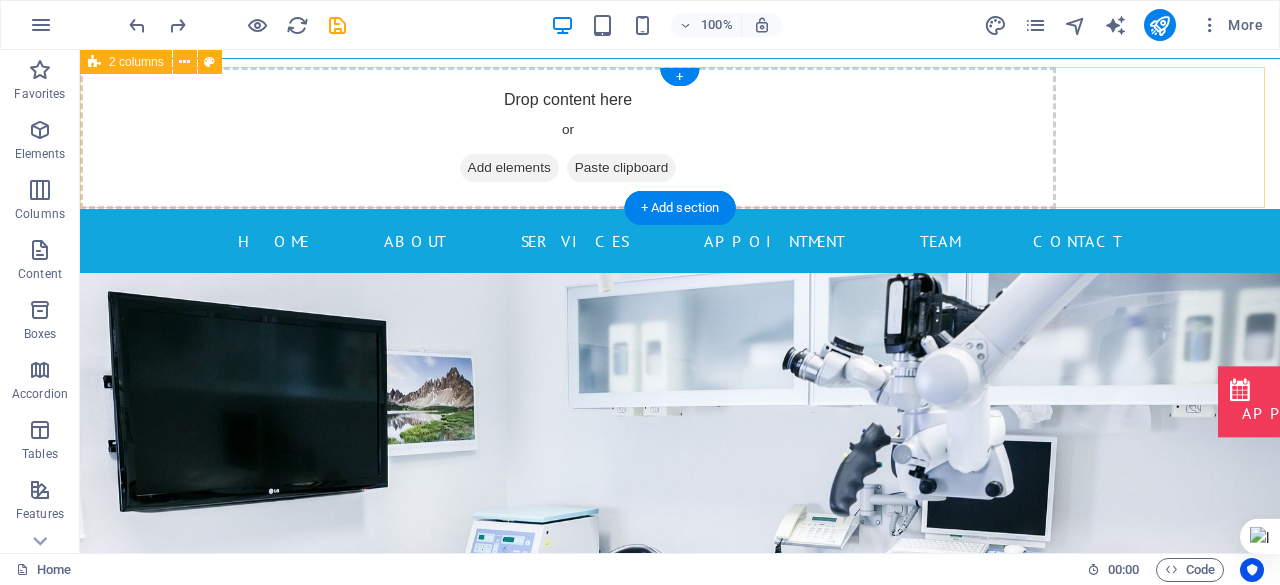 click on "Drop content here or  Add elements  Paste clipboard" at bounding box center [568, 138] 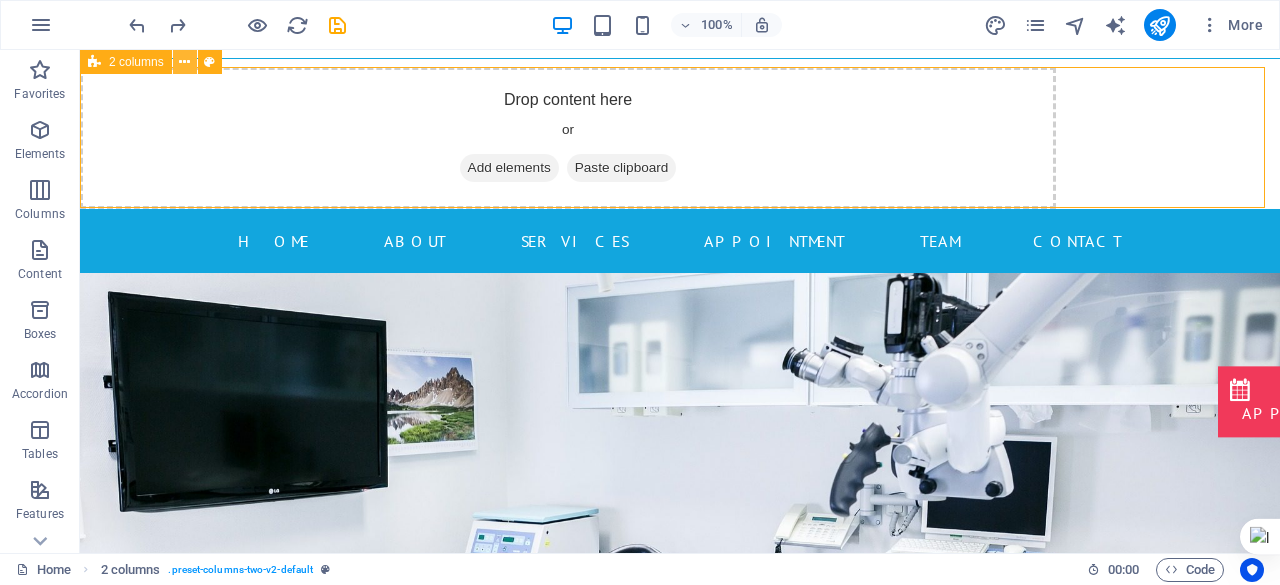 click at bounding box center [184, 62] 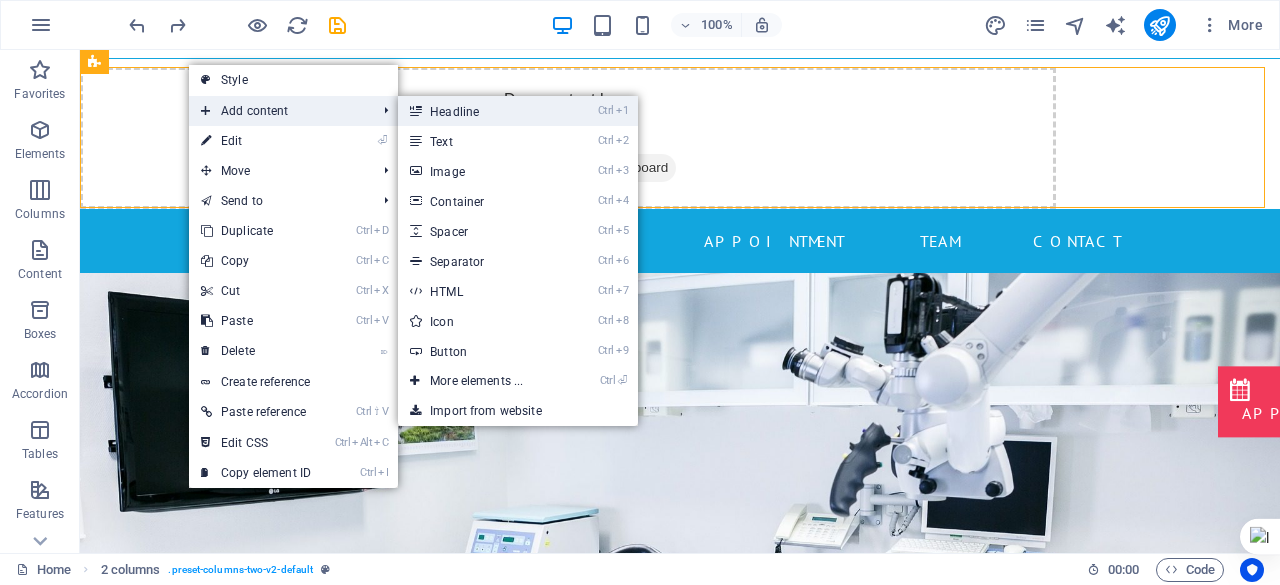 click on "Ctrl 1  Headline" at bounding box center [480, 111] 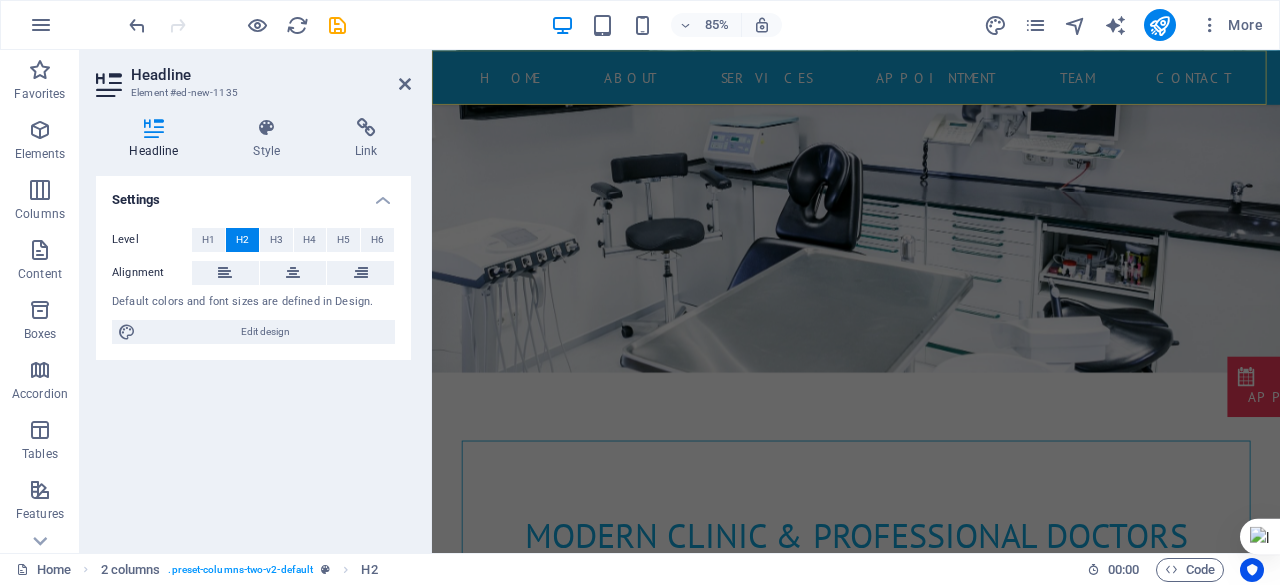 scroll, scrollTop: 0, scrollLeft: 0, axis: both 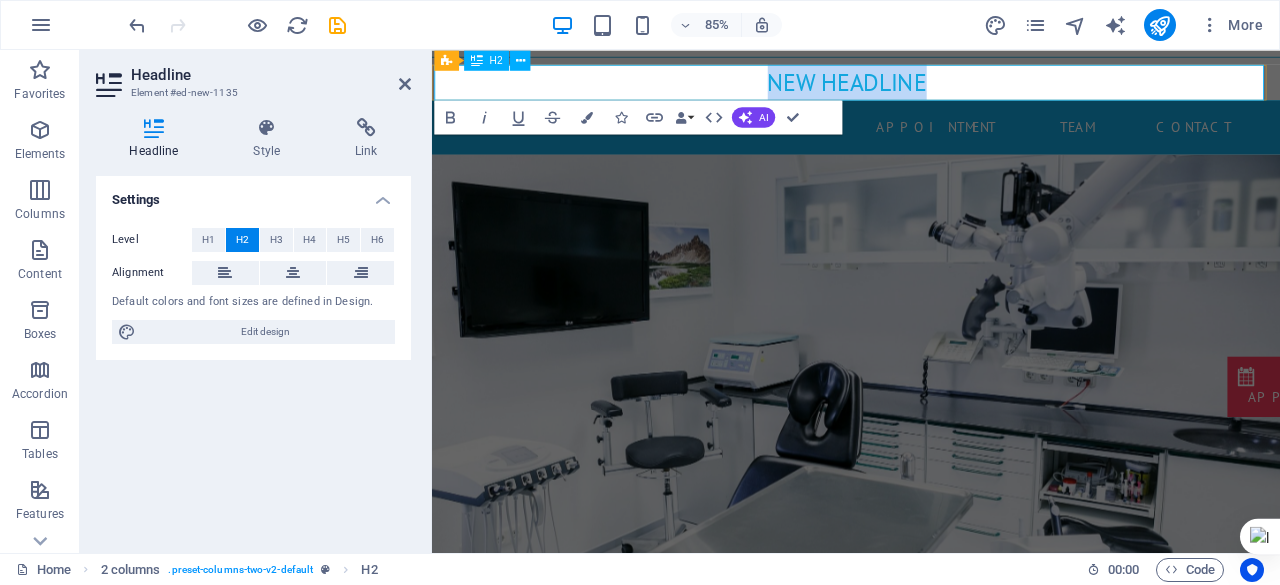 click on "New headline" at bounding box center [920, 88] 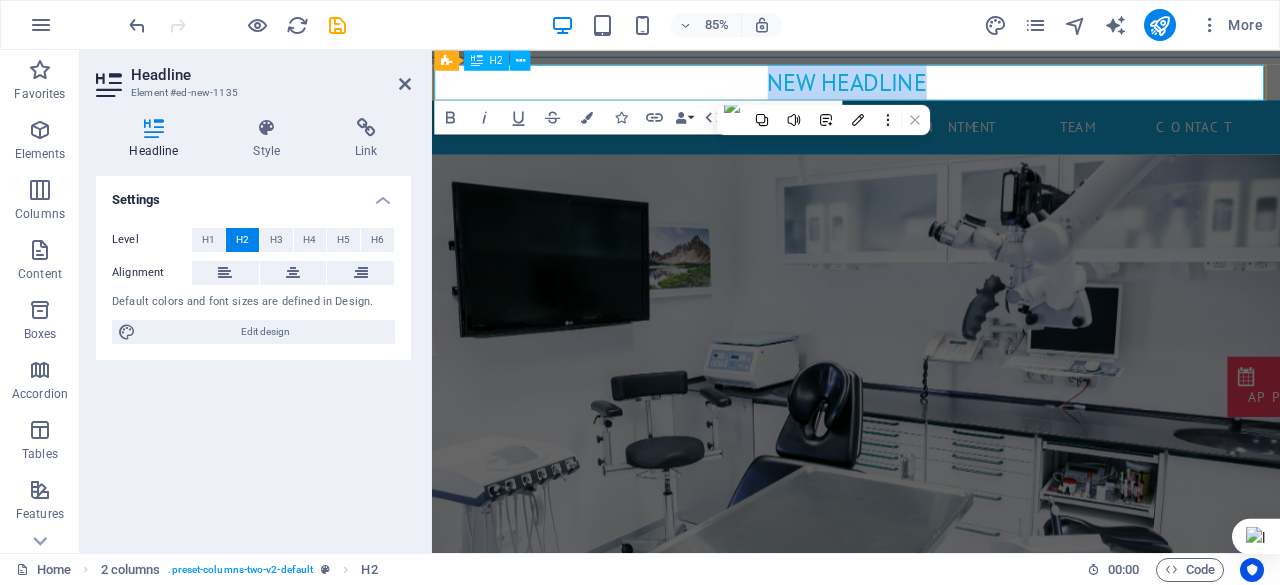 type 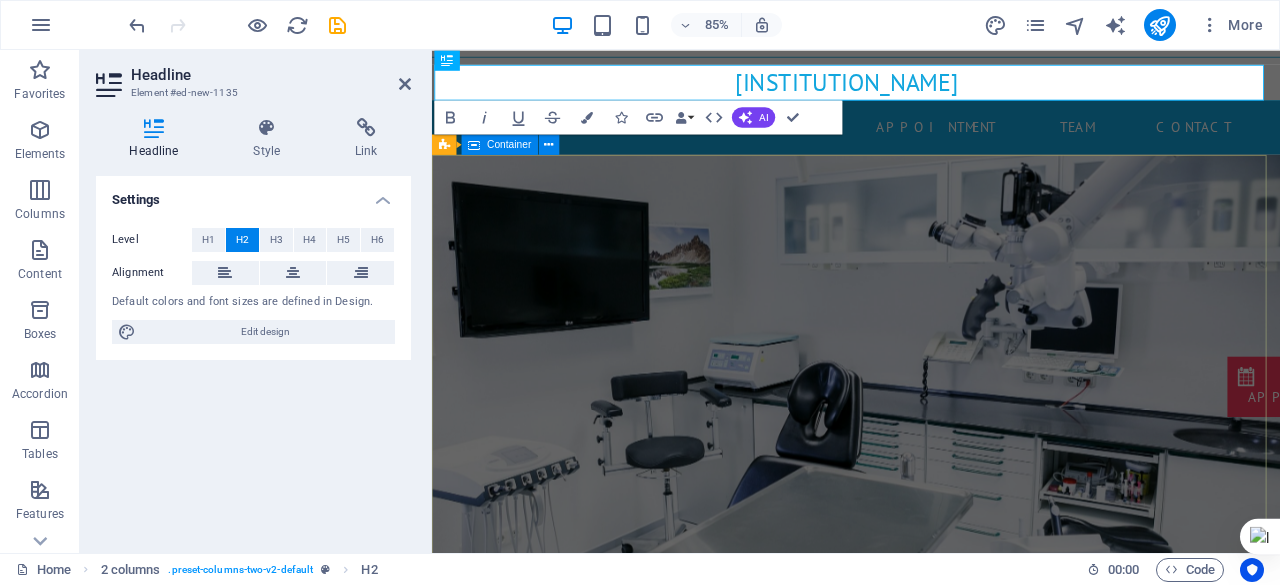 click on "Modern clinic & professional doctors Our best services for you Learn more" at bounding box center (931, 943) 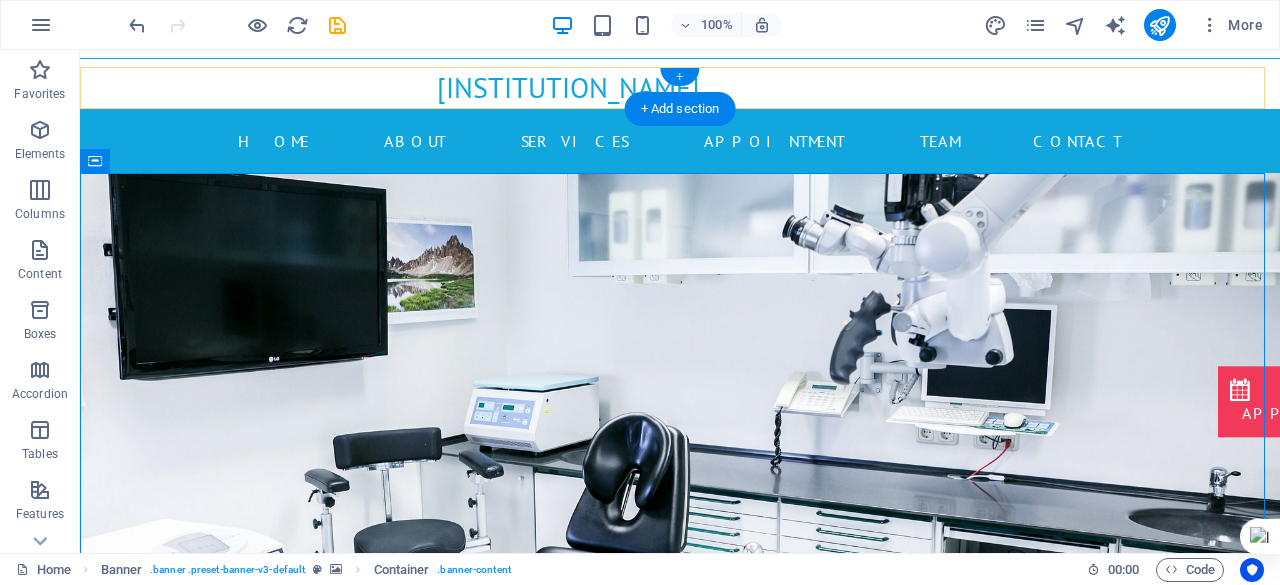 click on "+" at bounding box center [679, 77] 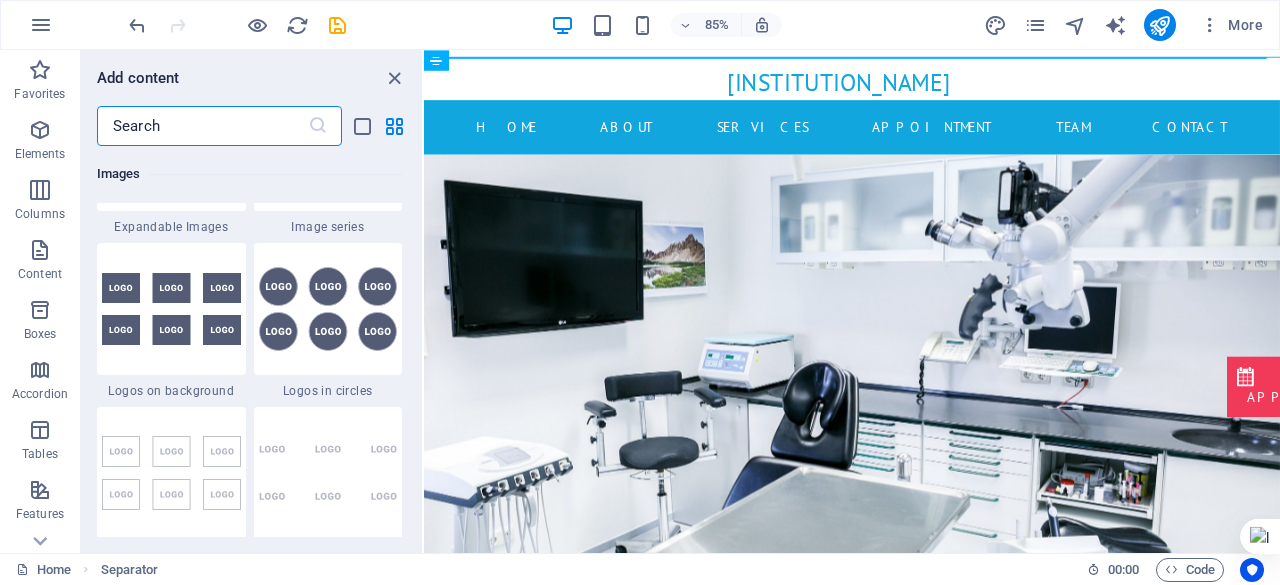 scroll, scrollTop: 10916, scrollLeft: 0, axis: vertical 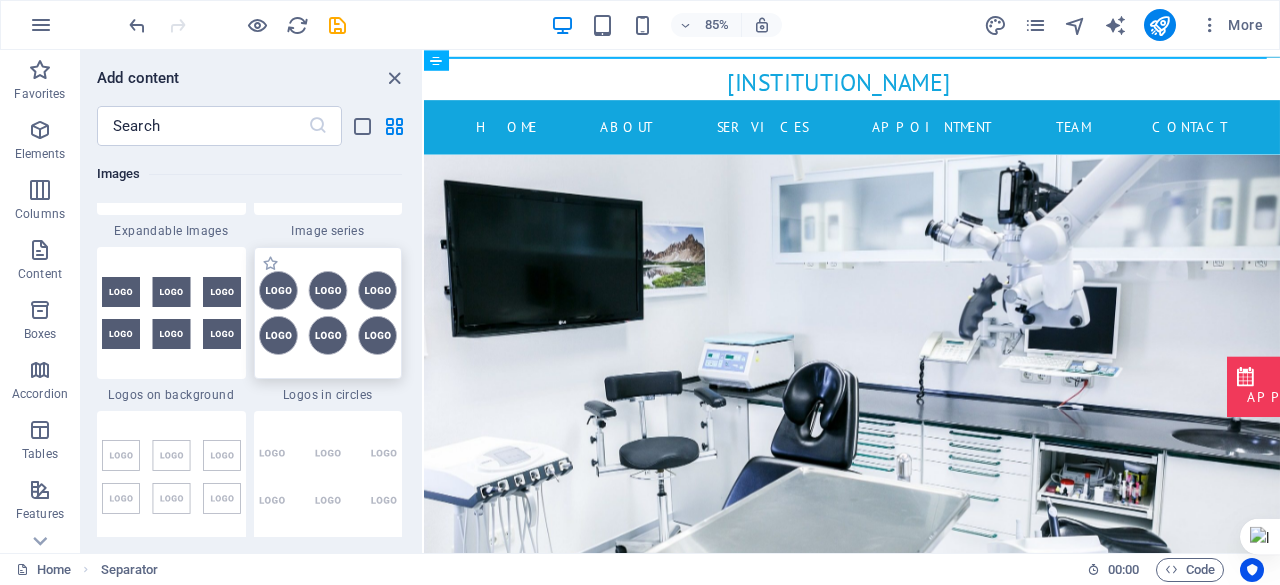 click at bounding box center [328, 313] 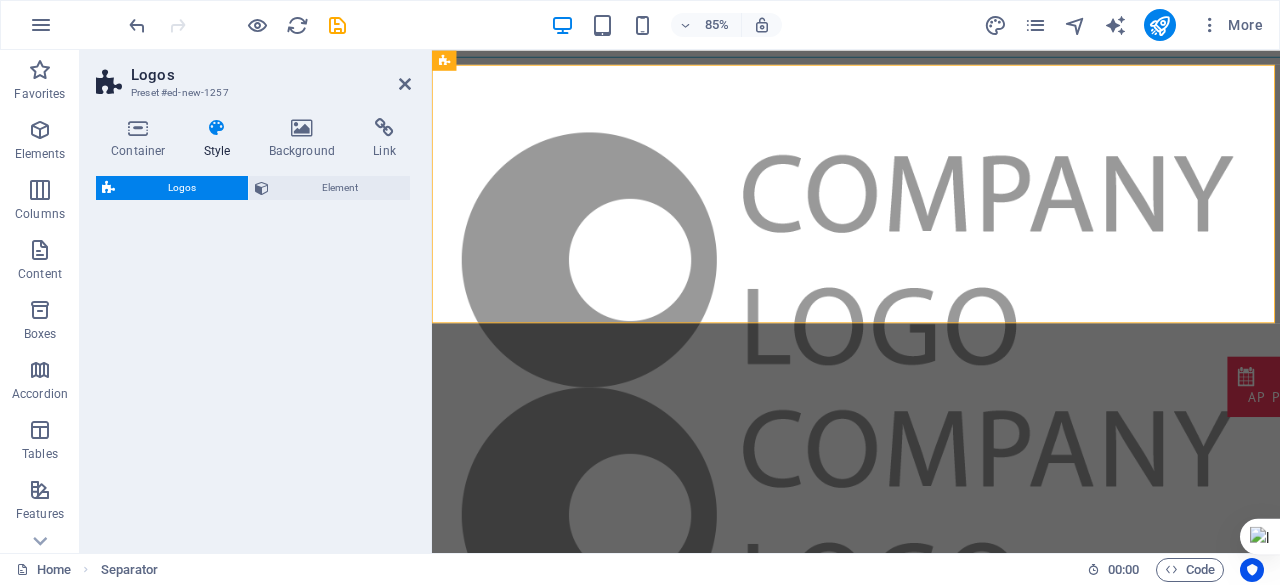 click on "Logos Element" at bounding box center [253, 356] 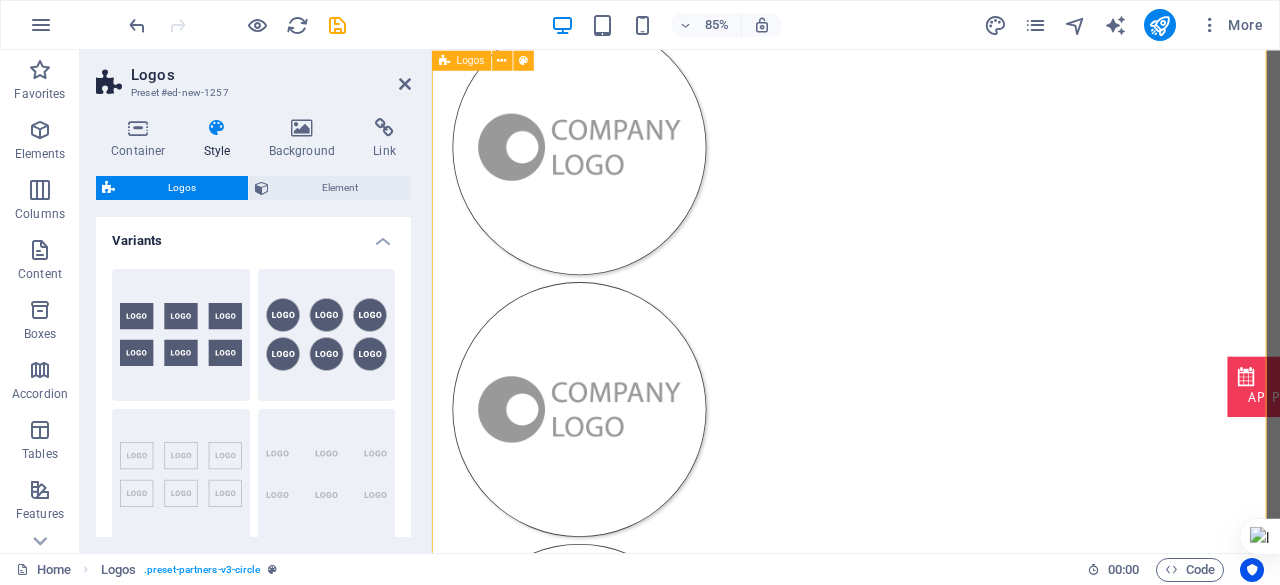 scroll, scrollTop: 129, scrollLeft: 0, axis: vertical 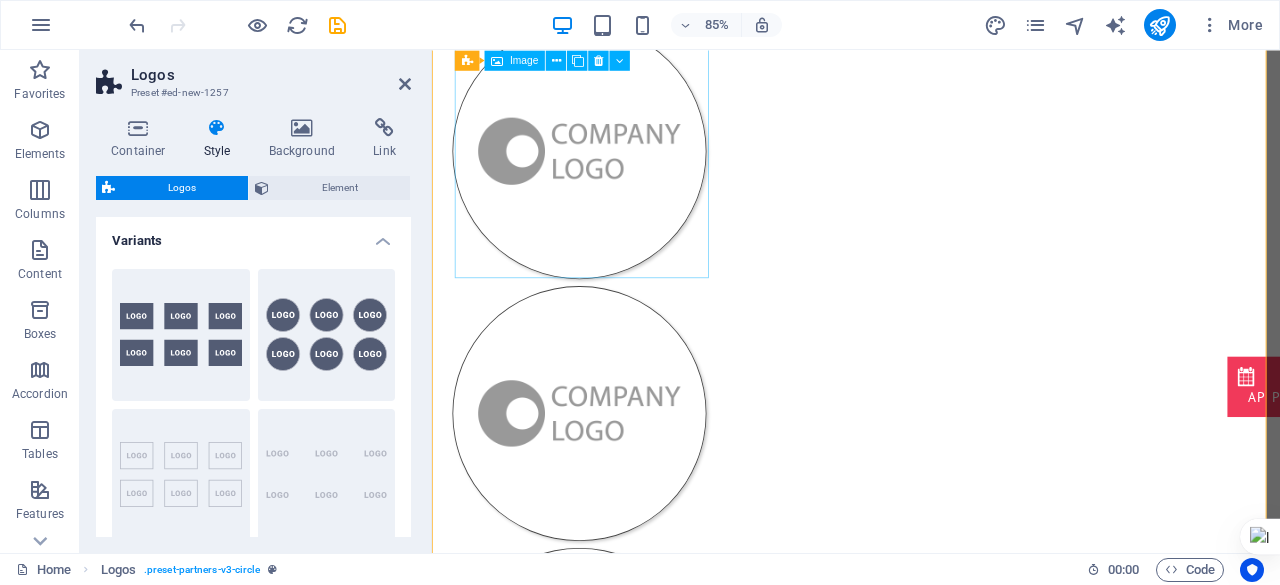 click at bounding box center (605, 168) 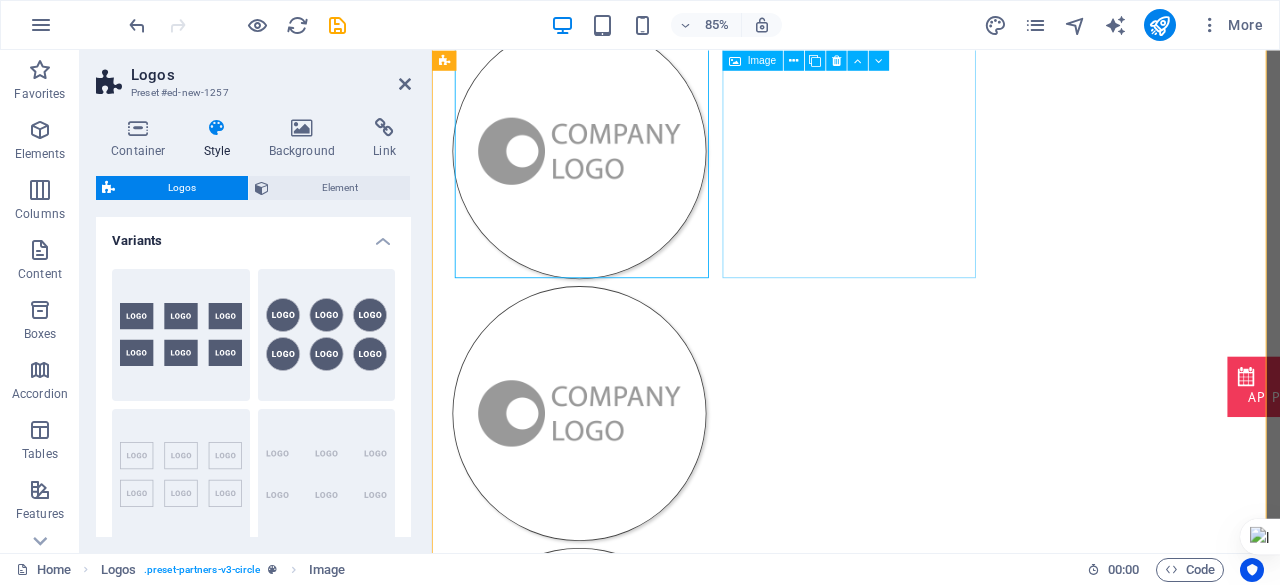 click at bounding box center (605, 477) 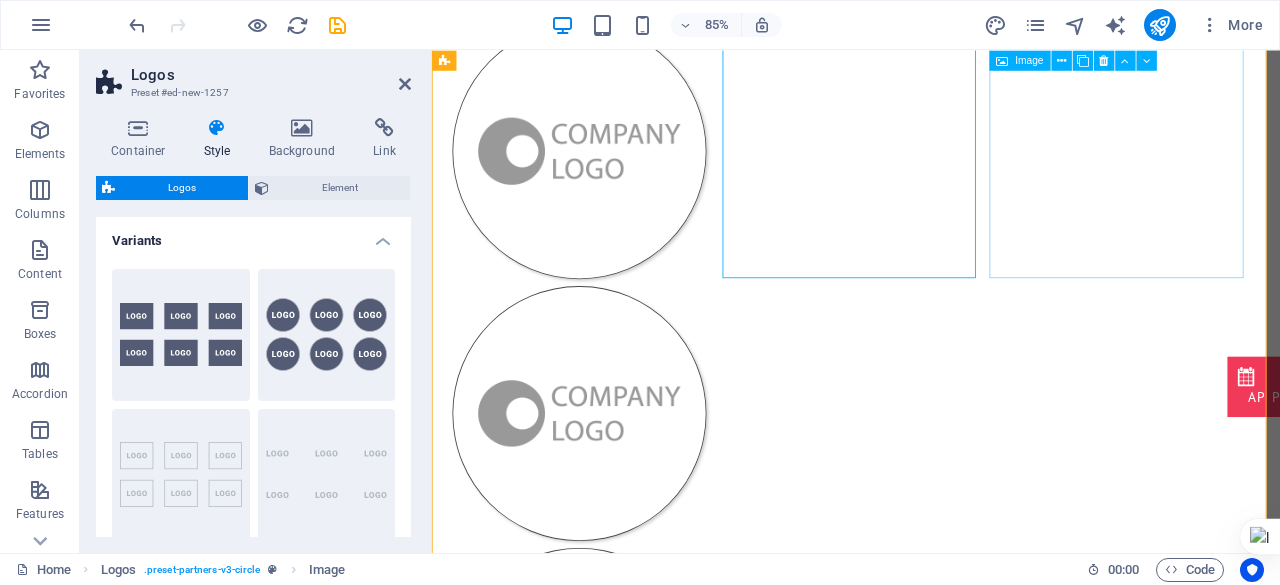 click at bounding box center (605, 785) 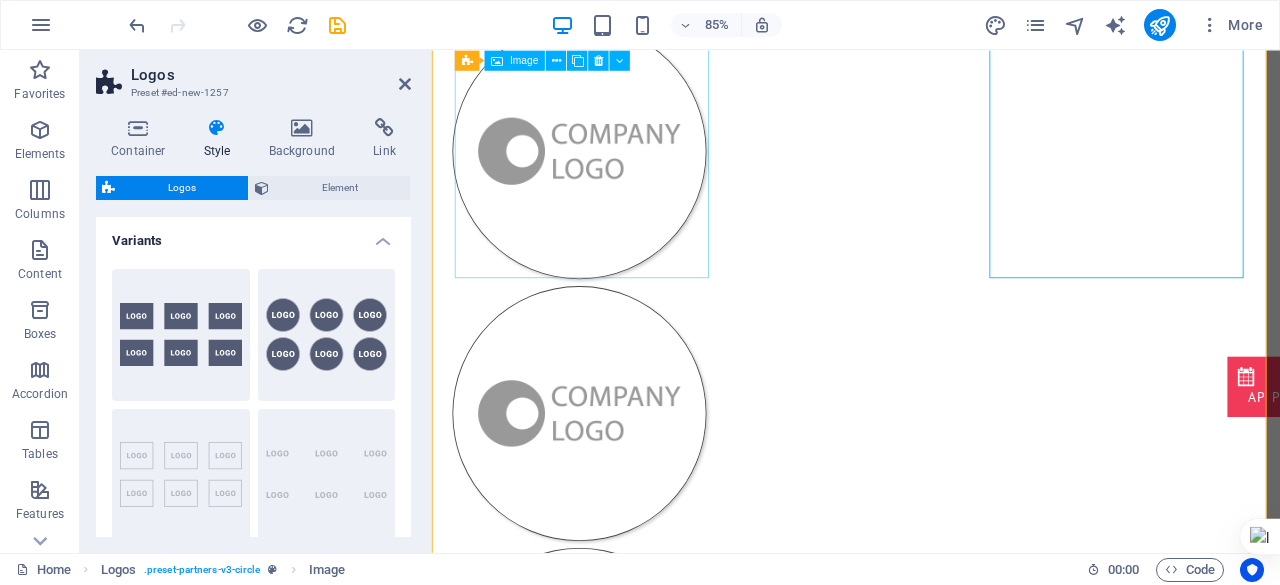 click at bounding box center (605, 168) 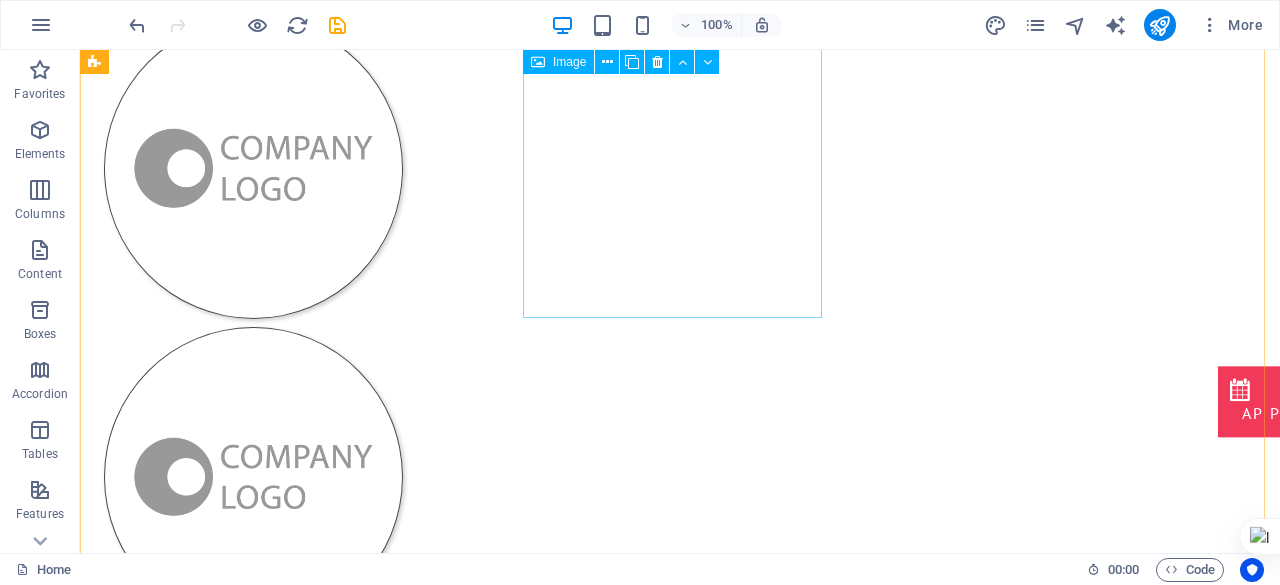 click at bounding box center [253, 477] 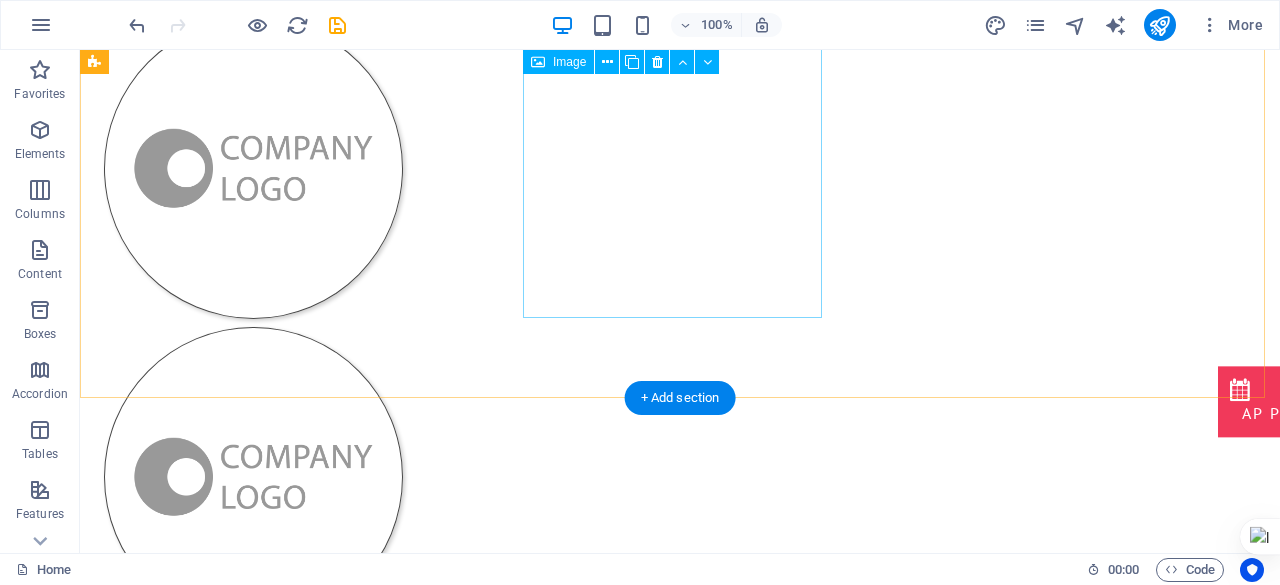 click at bounding box center (253, 477) 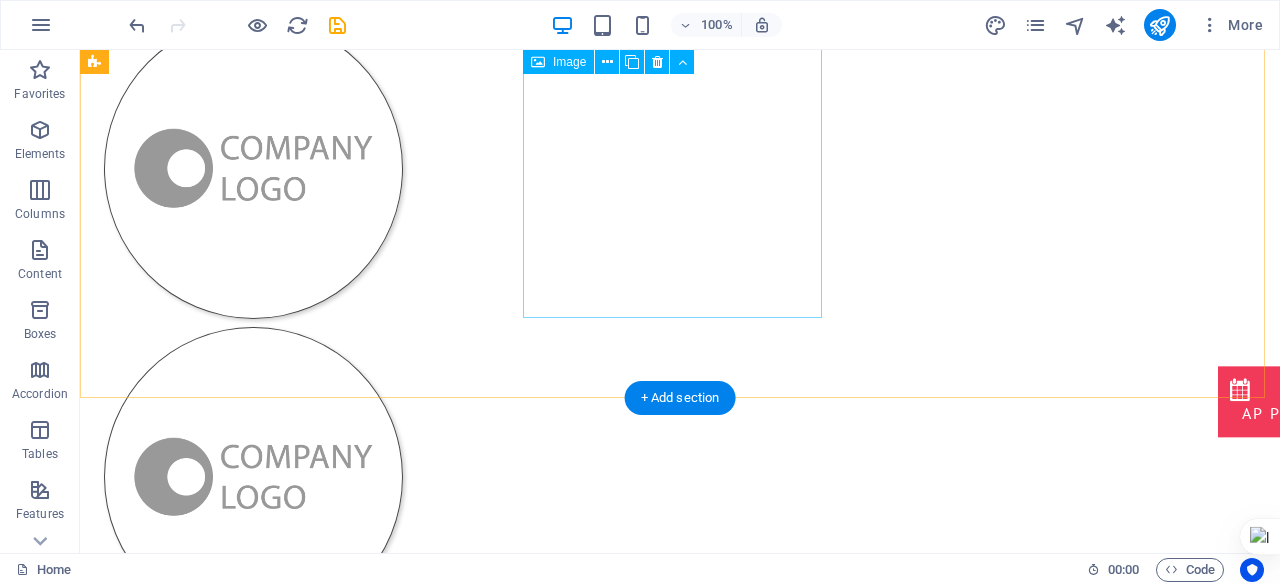 click at bounding box center (253, 477) 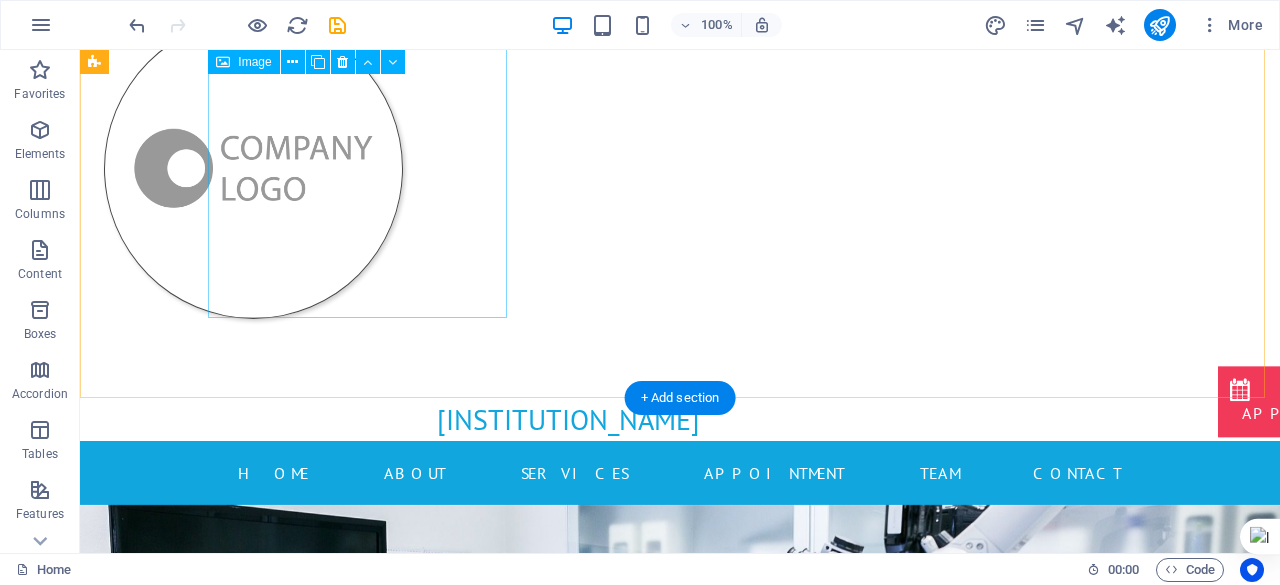 click at bounding box center (253, 168) 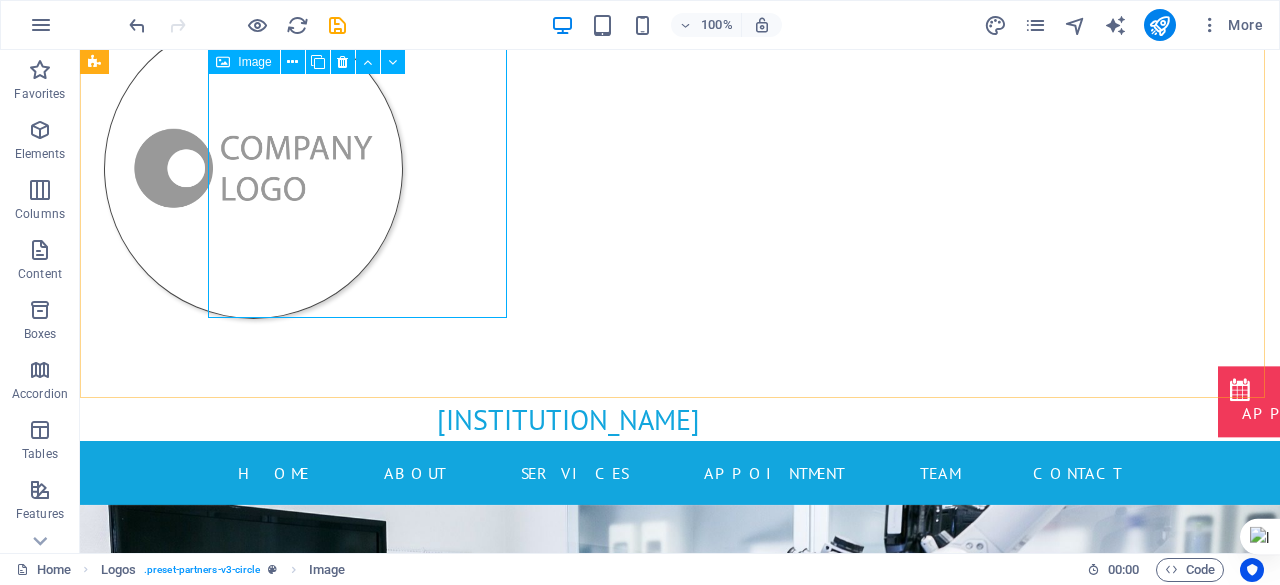 click on "Image" at bounding box center (243, 62) 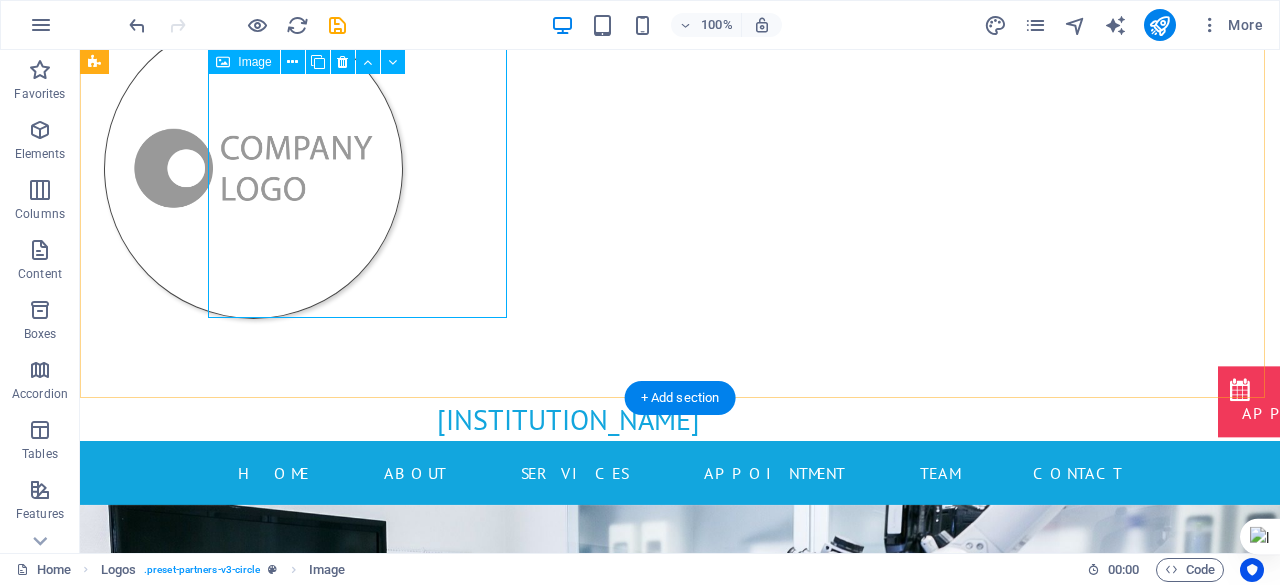 click at bounding box center (253, 168) 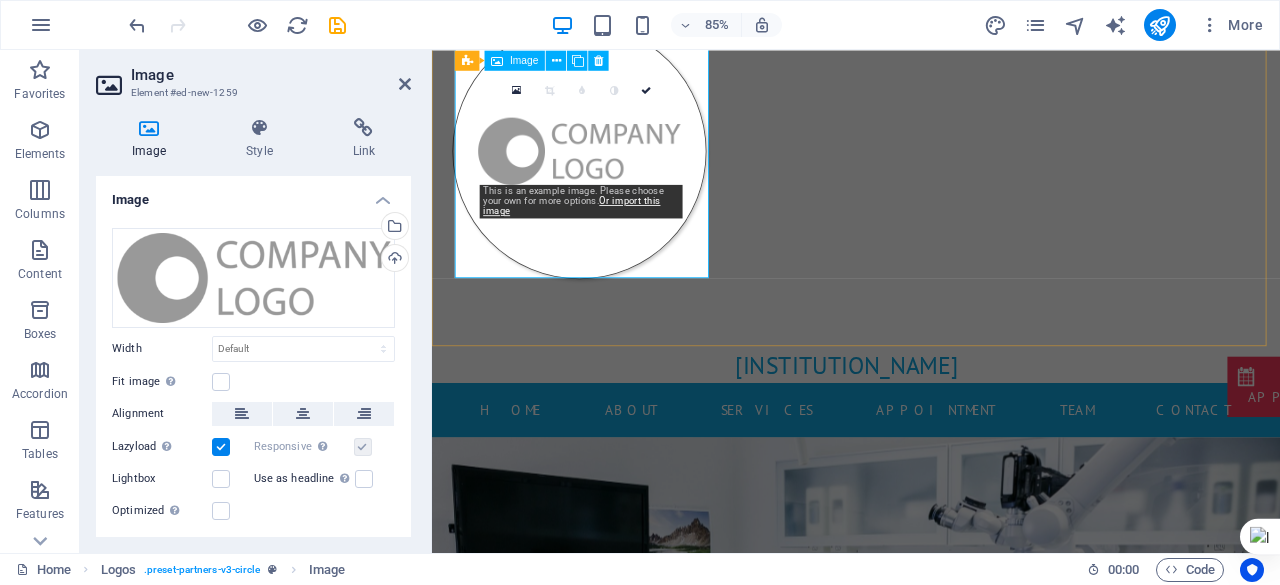 click at bounding box center (605, 168) 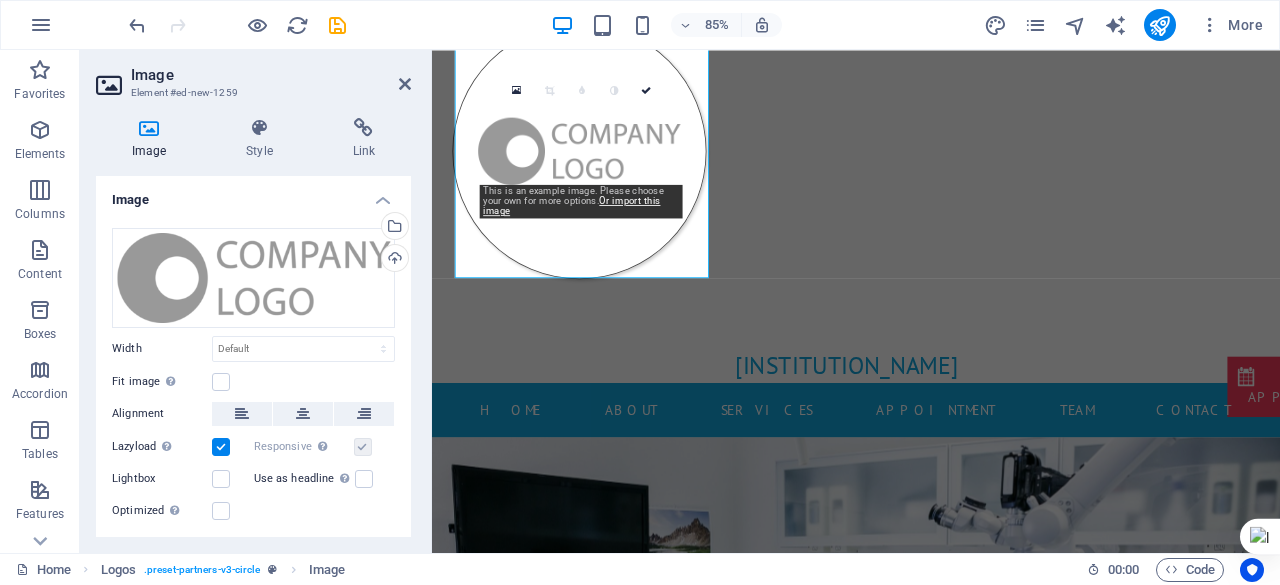 click at bounding box center [149, 128] 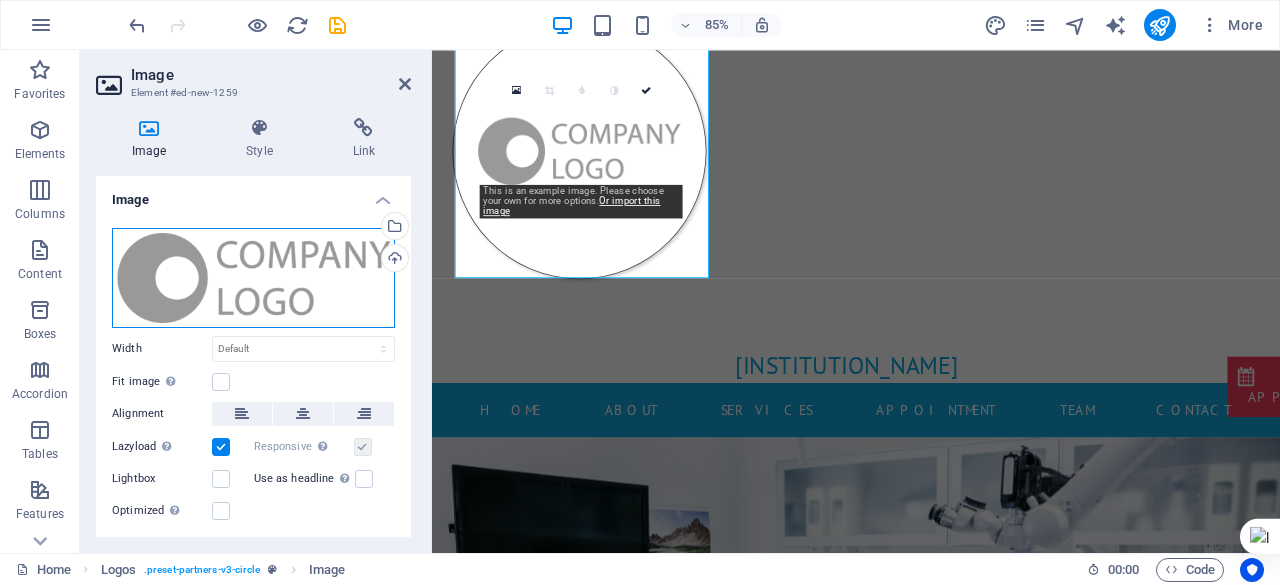 click on "Drag files here, click to choose files or select files from Files or our free stock photos & videos" at bounding box center [253, 278] 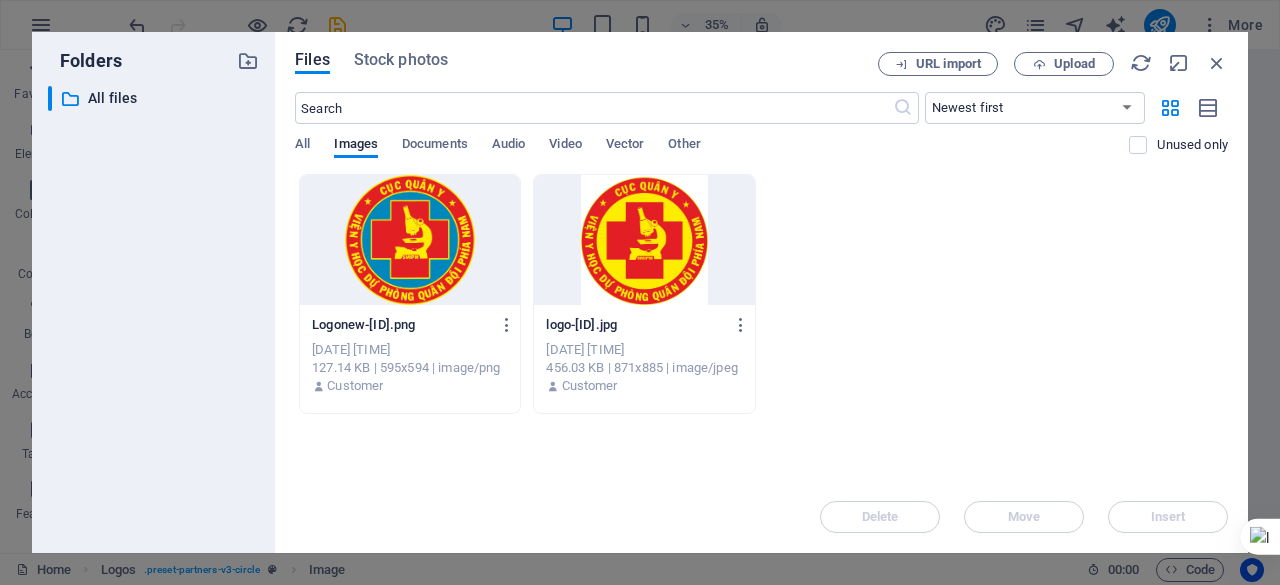 click at bounding box center (410, 240) 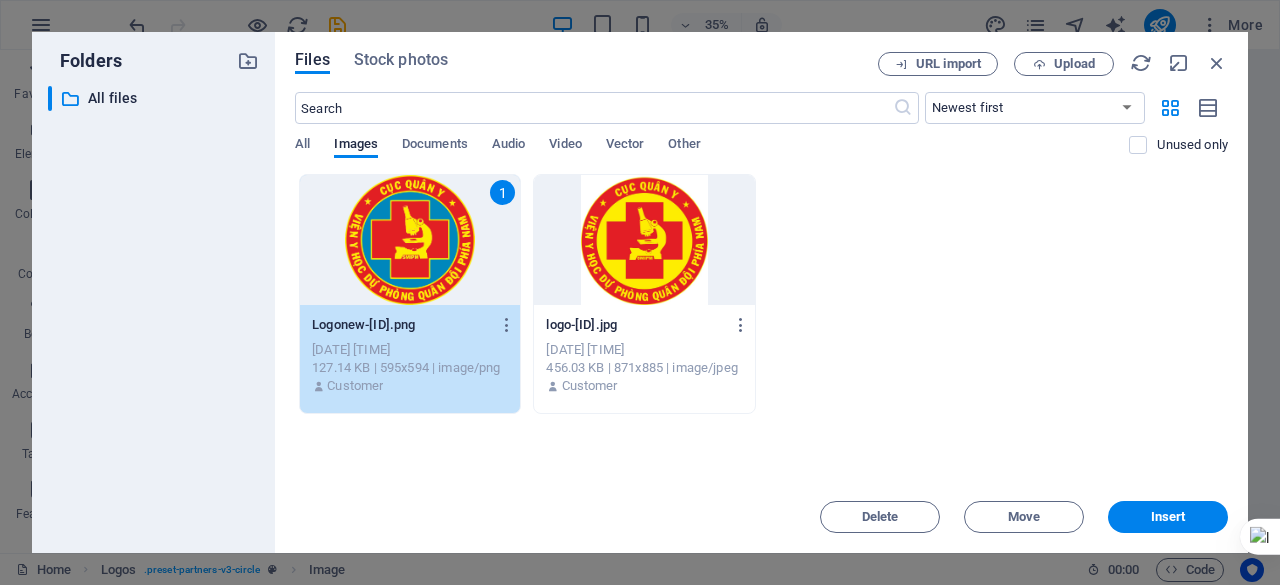 click on "1" at bounding box center (410, 240) 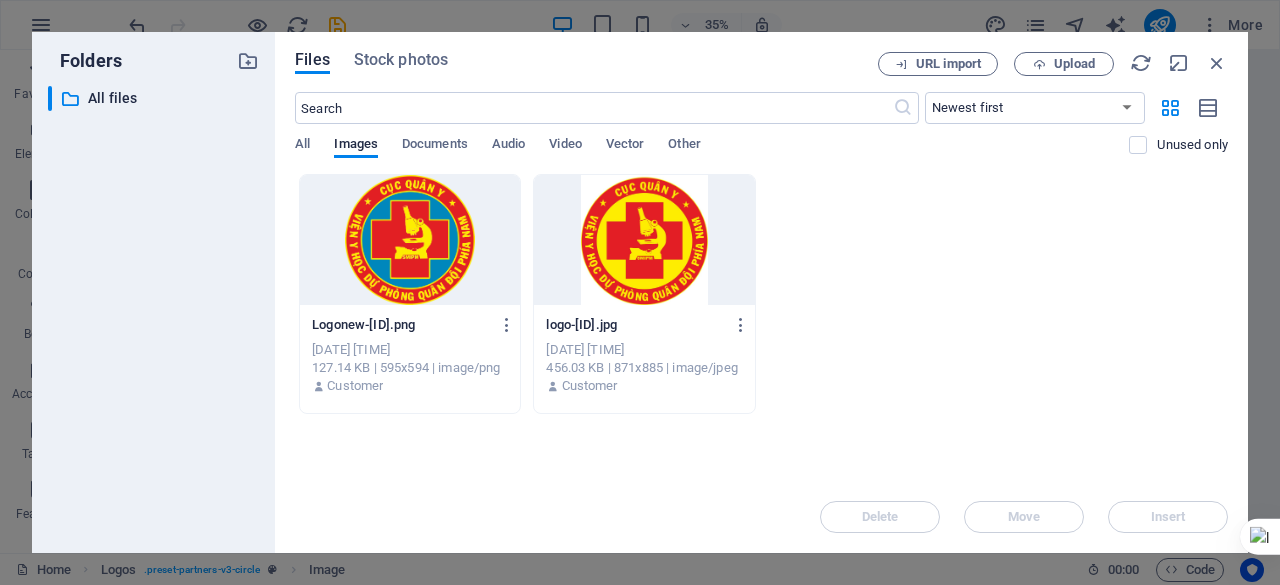click at bounding box center (410, 240) 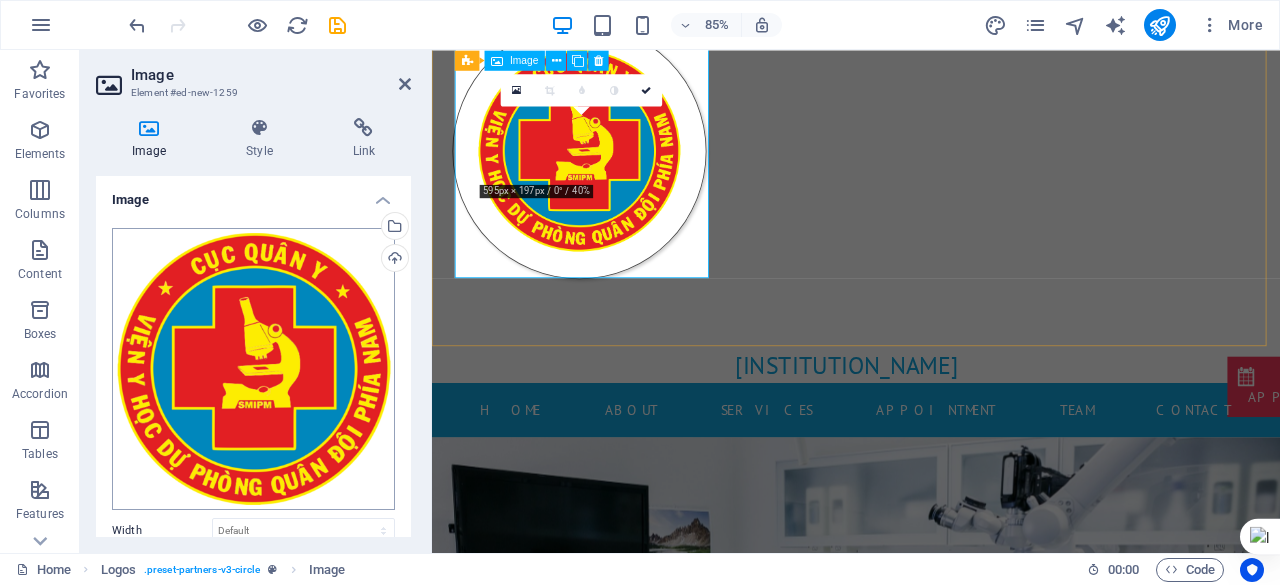 scroll, scrollTop: 49, scrollLeft: 0, axis: vertical 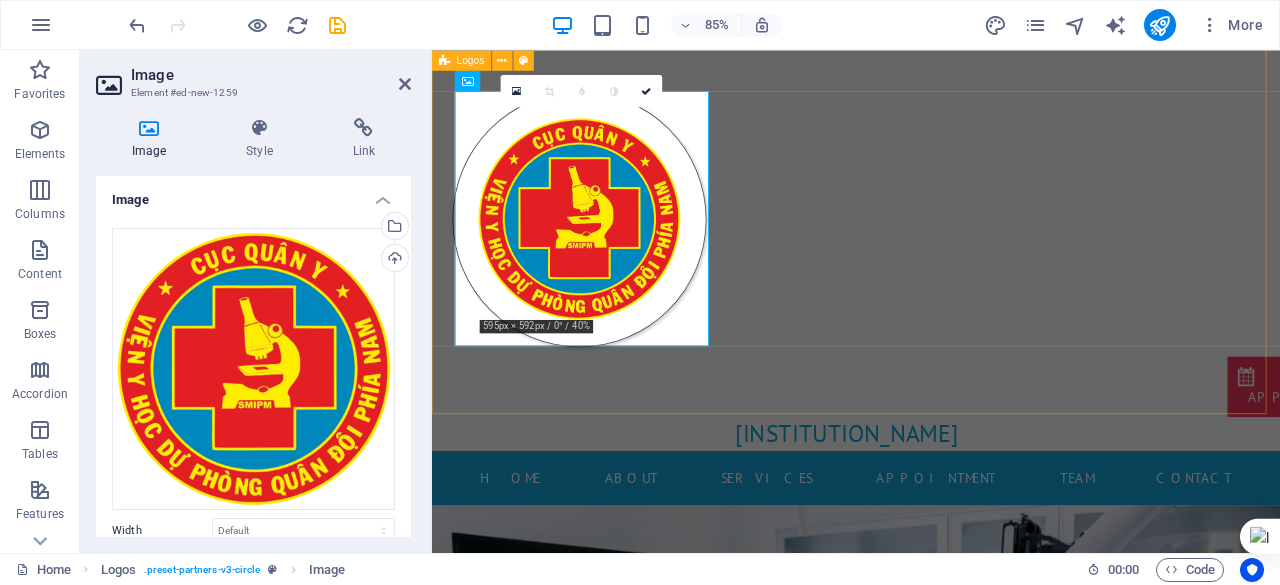 click at bounding box center [931, 248] 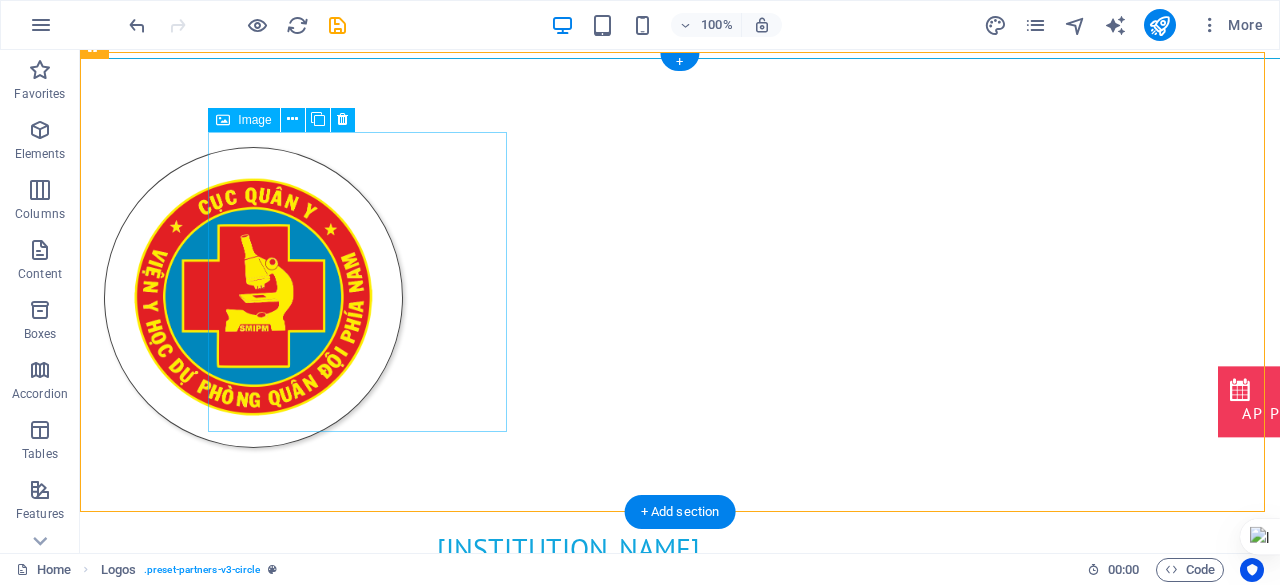 scroll, scrollTop: 32, scrollLeft: 0, axis: vertical 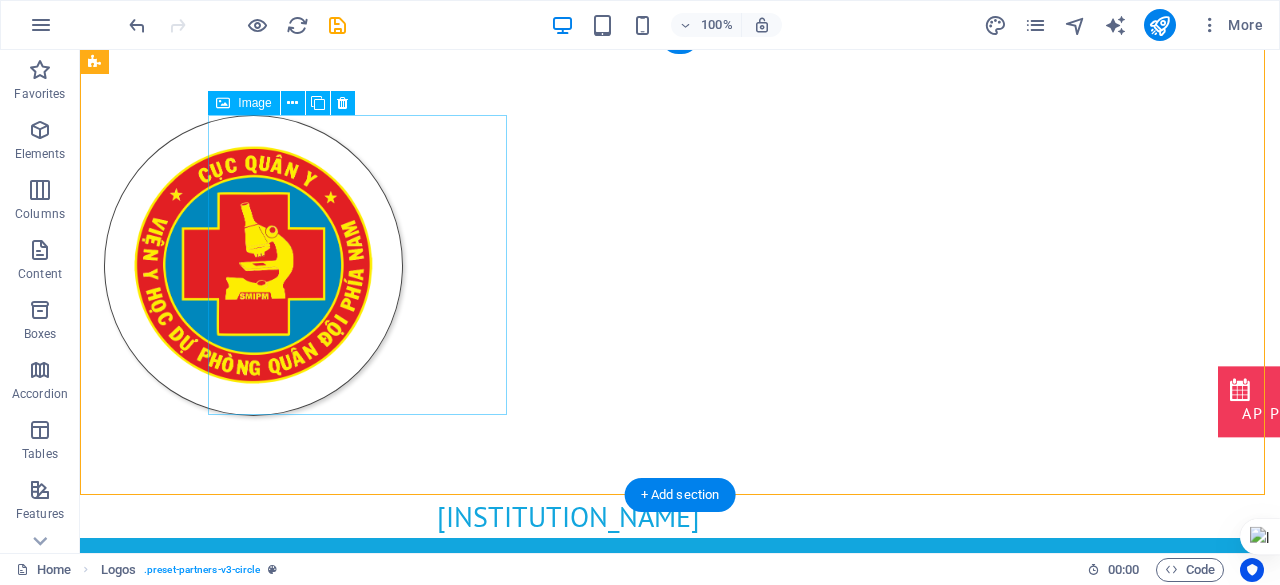 click at bounding box center [253, 265] 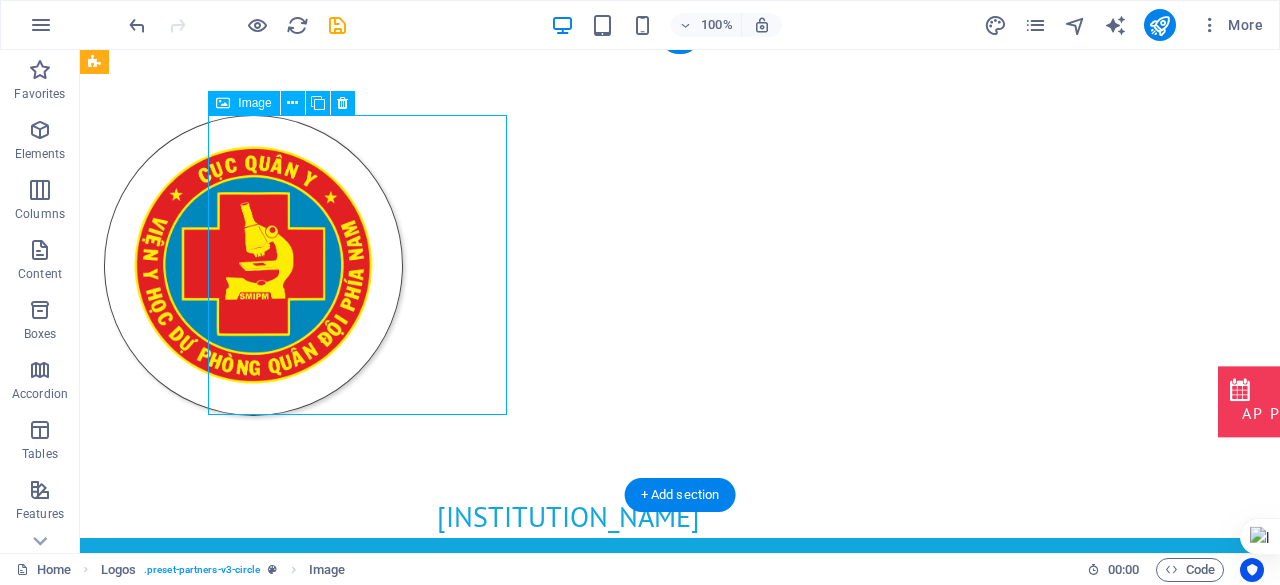 drag, startPoint x: 477, startPoint y: 210, endPoint x: 350, endPoint y: 184, distance: 129.6341 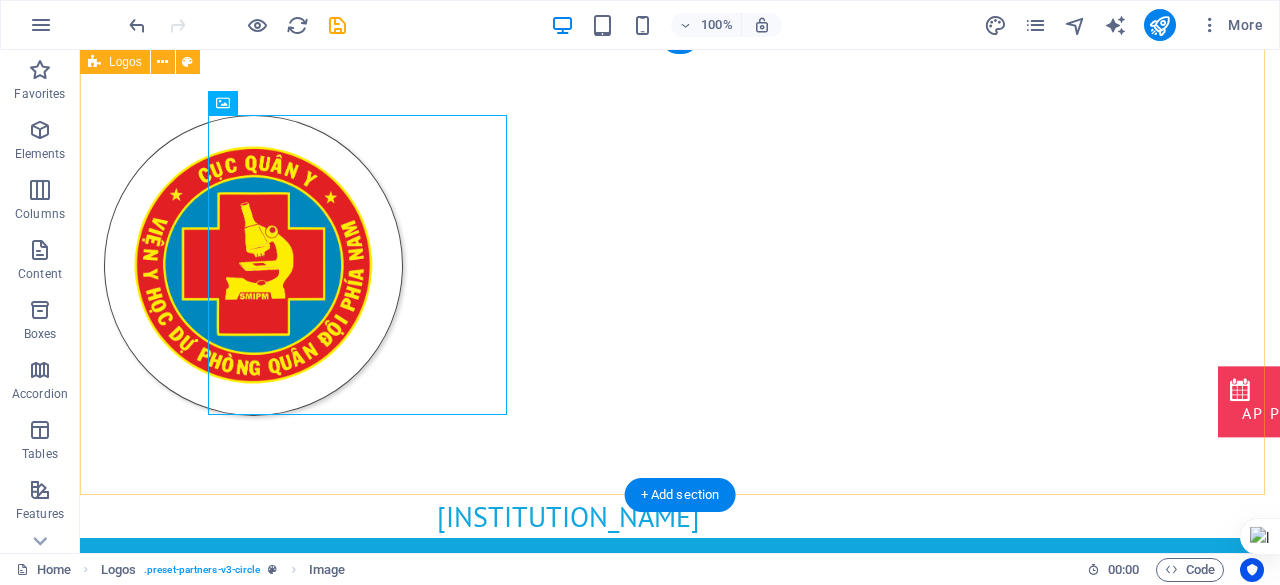click at bounding box center [680, 265] 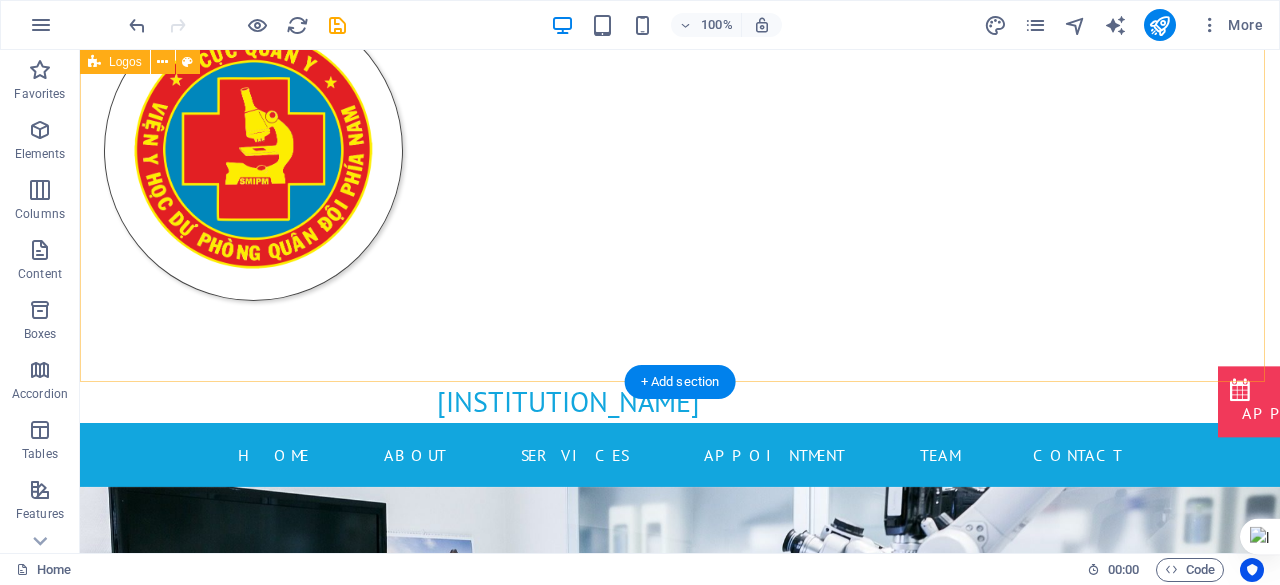 scroll, scrollTop: 144, scrollLeft: 0, axis: vertical 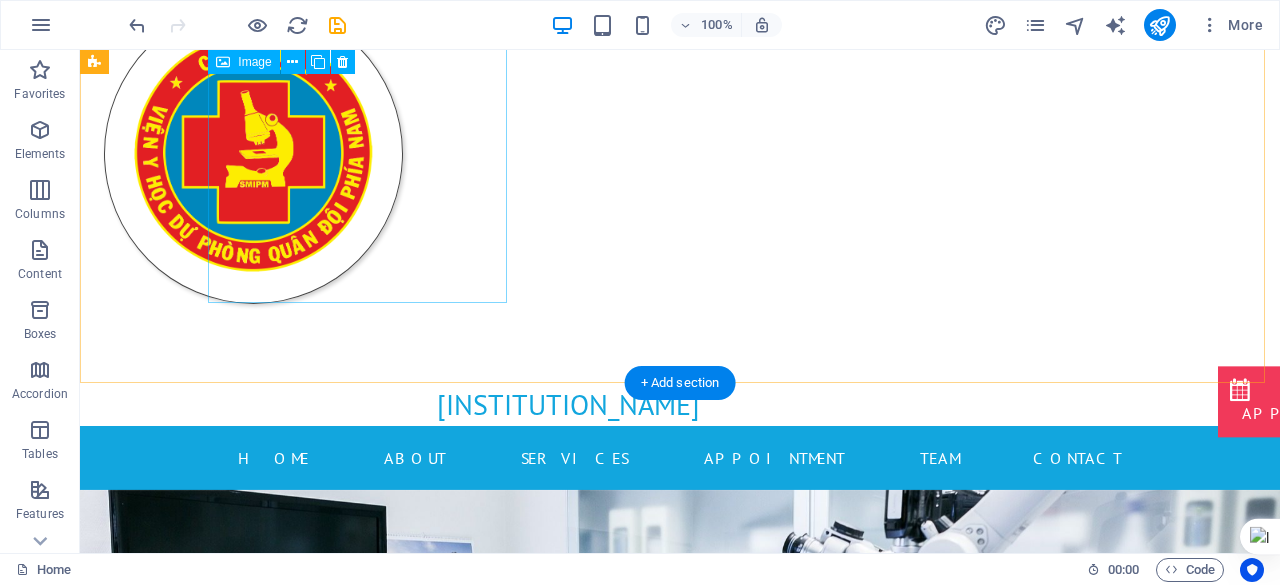 click at bounding box center [253, 153] 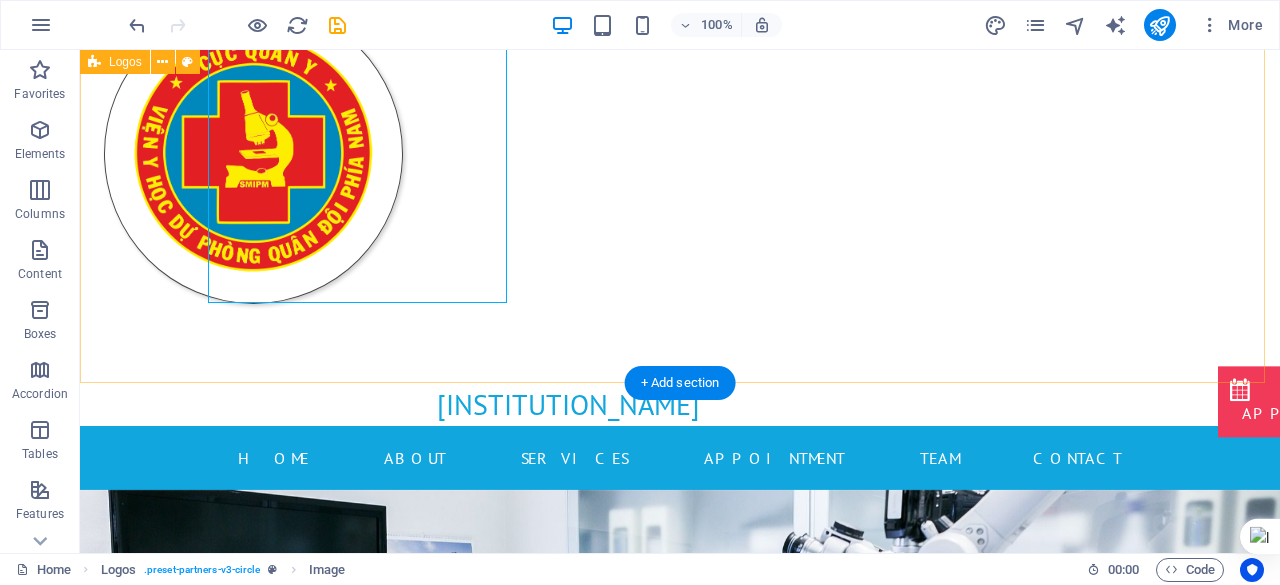 click at bounding box center (680, 153) 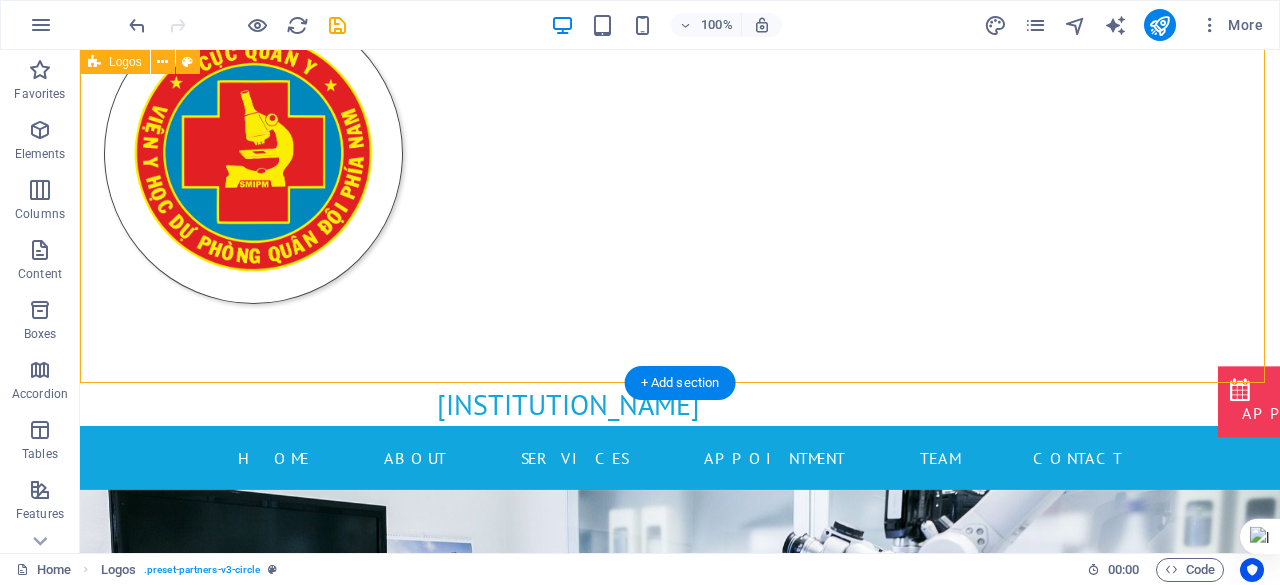 click at bounding box center [680, 153] 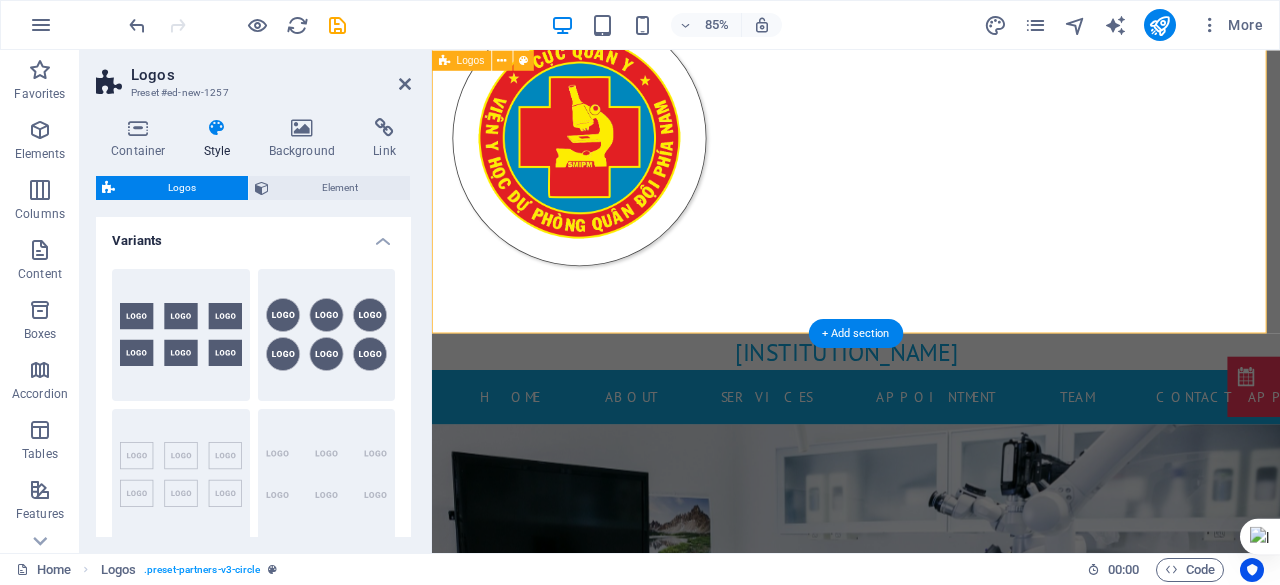 click at bounding box center (931, 153) 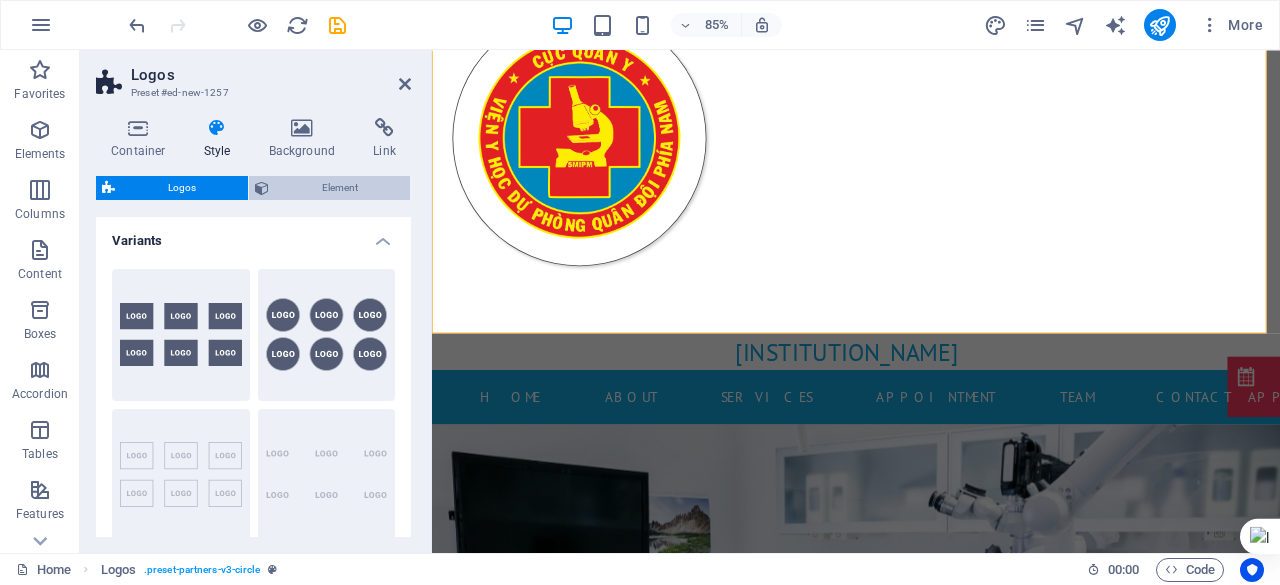 click at bounding box center [262, 188] 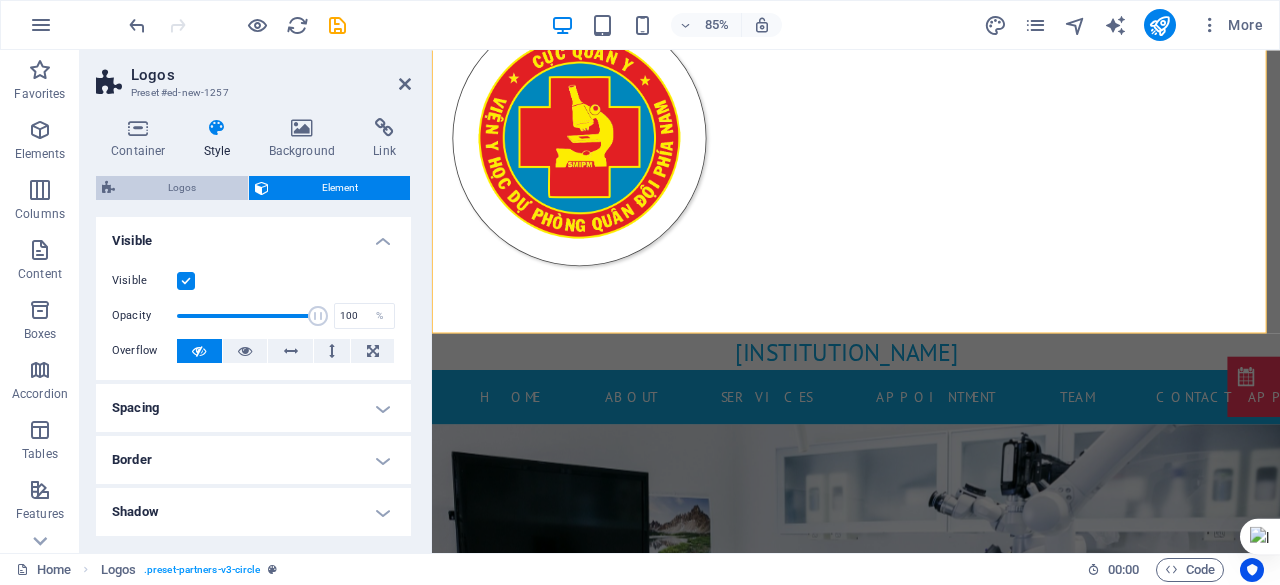 click on "Logos" at bounding box center (181, 188) 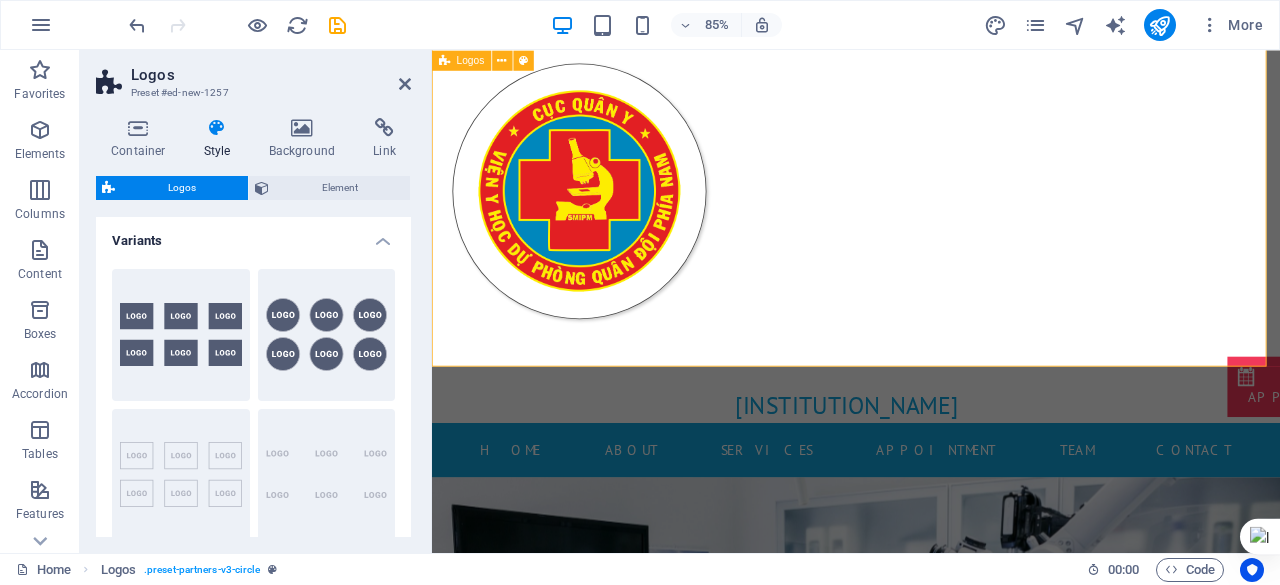 scroll, scrollTop: 77, scrollLeft: 0, axis: vertical 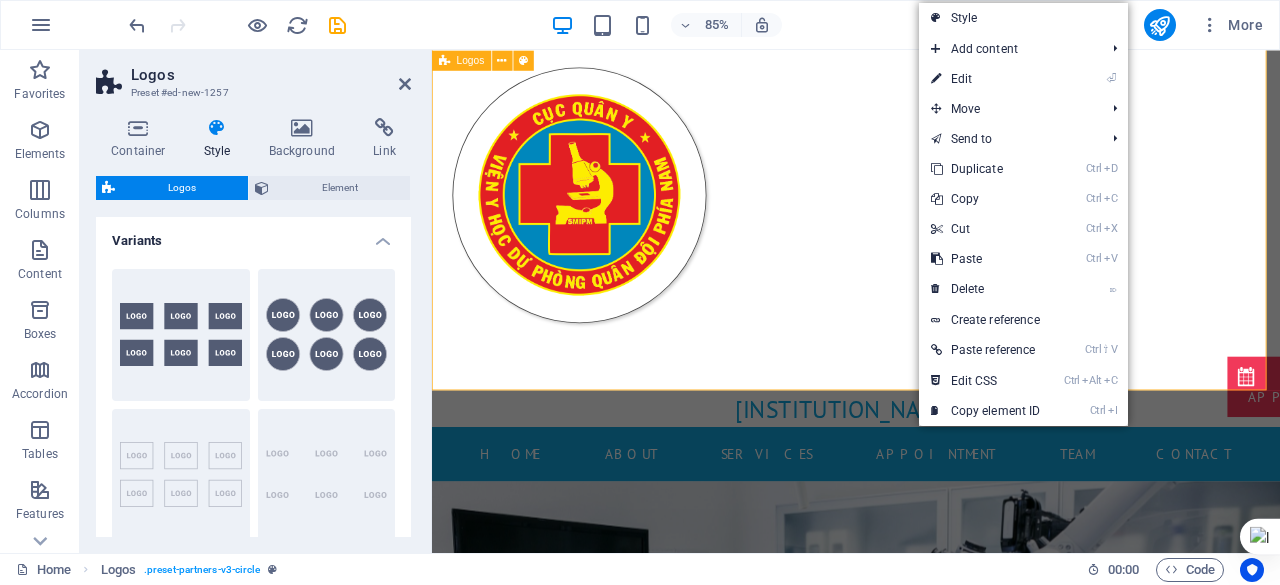 click at bounding box center (931, 220) 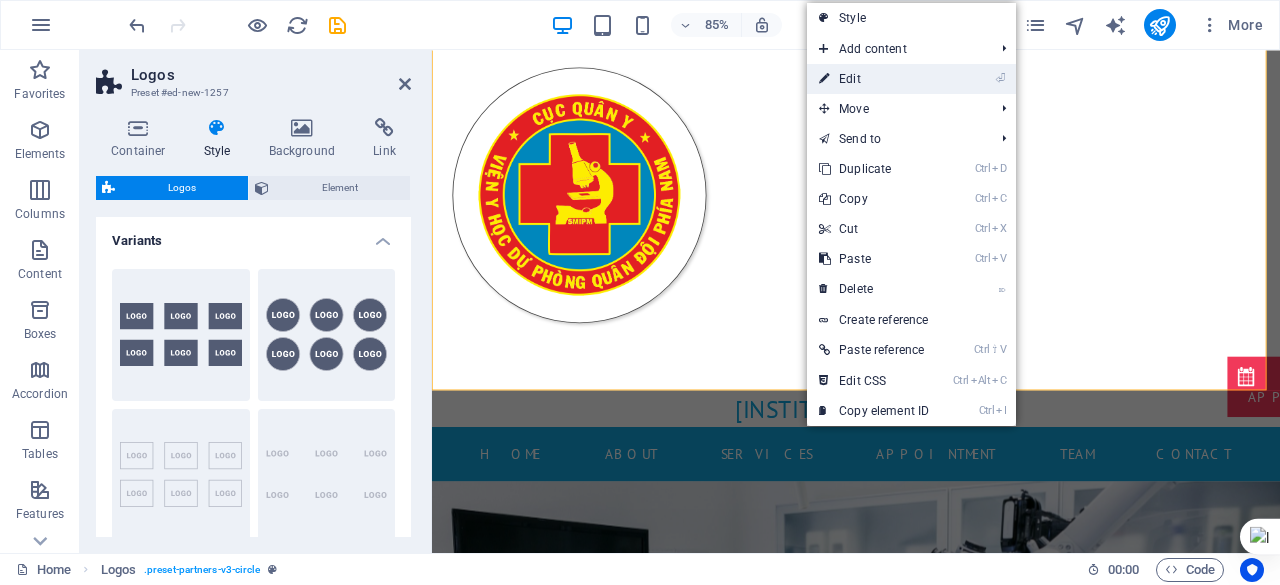click on "⏎  Edit" at bounding box center [874, 79] 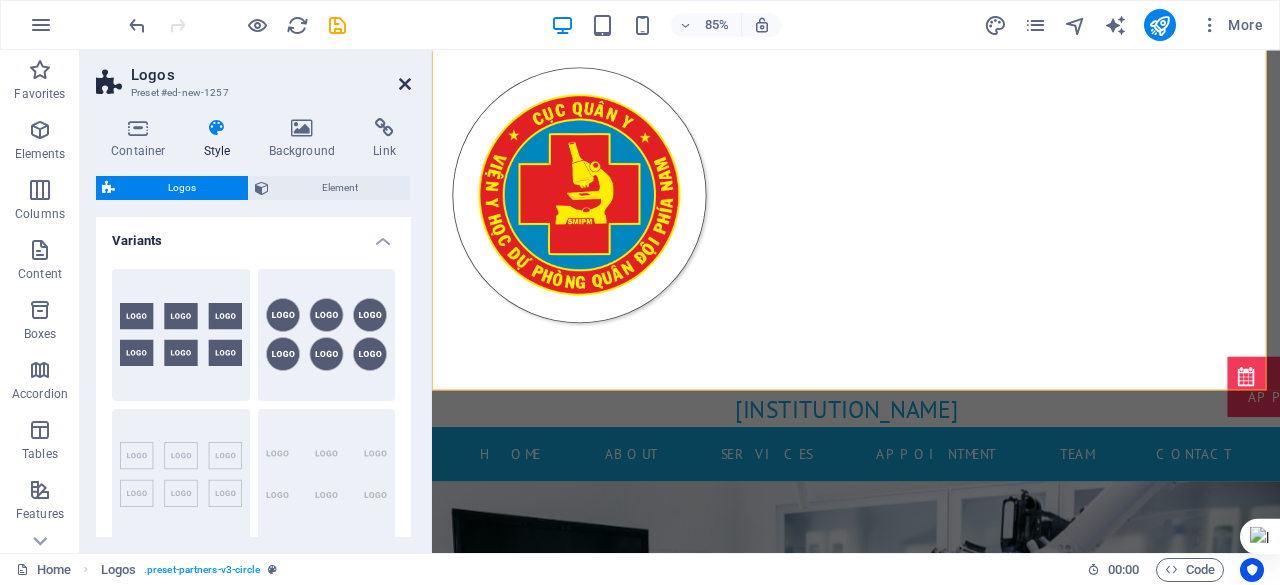 click at bounding box center (405, 84) 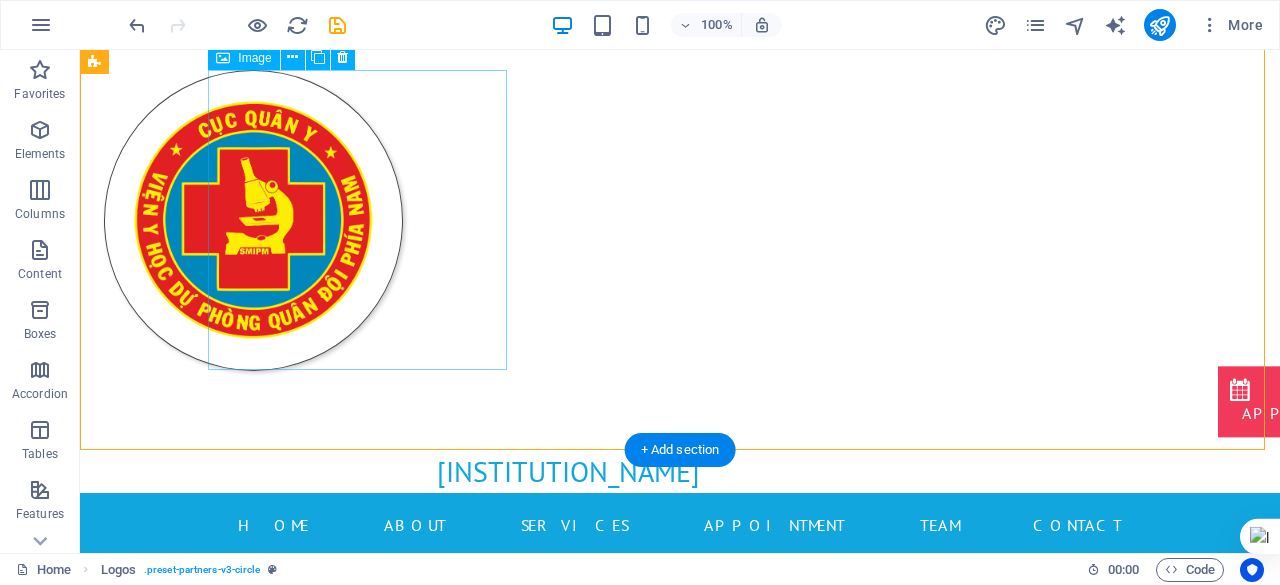click at bounding box center (253, 220) 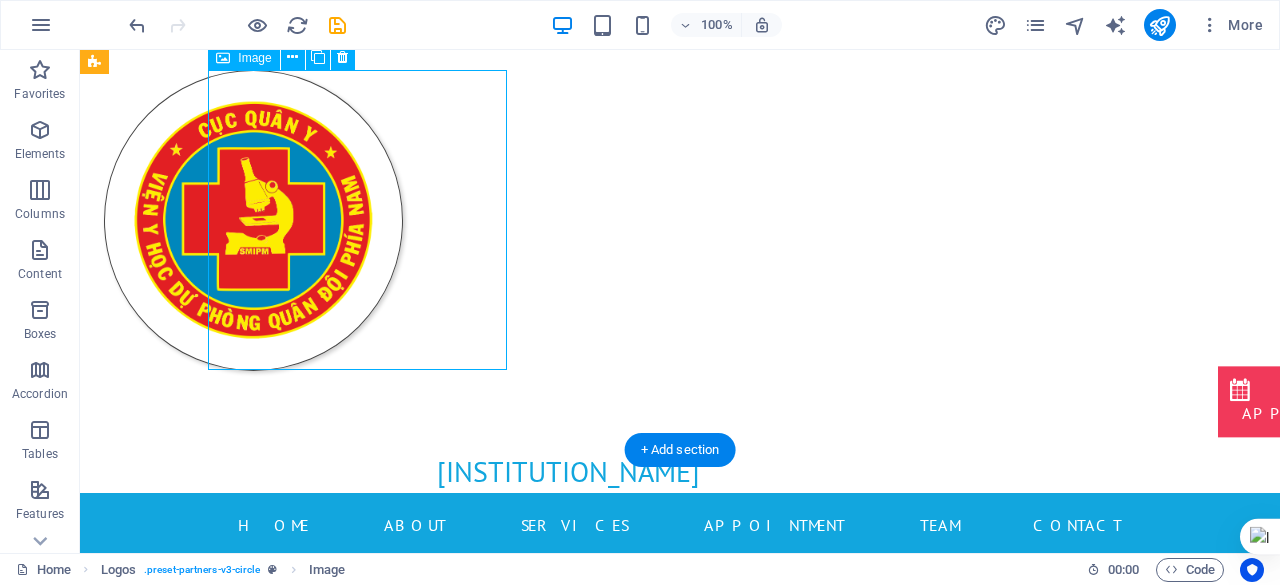 click at bounding box center (253, 220) 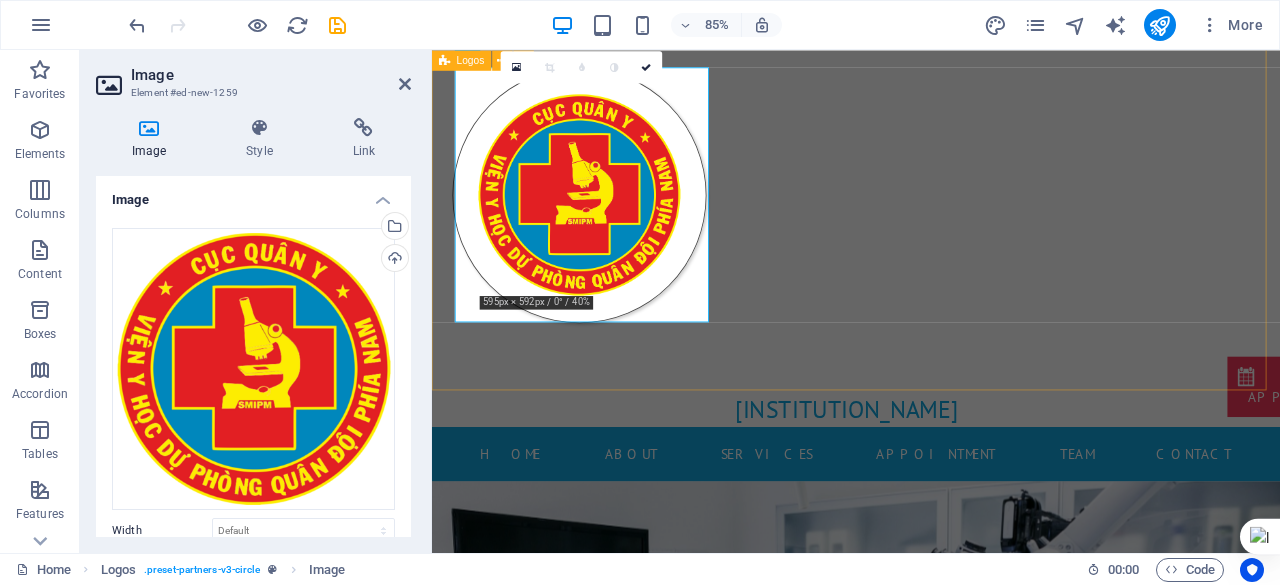 click at bounding box center (931, 220) 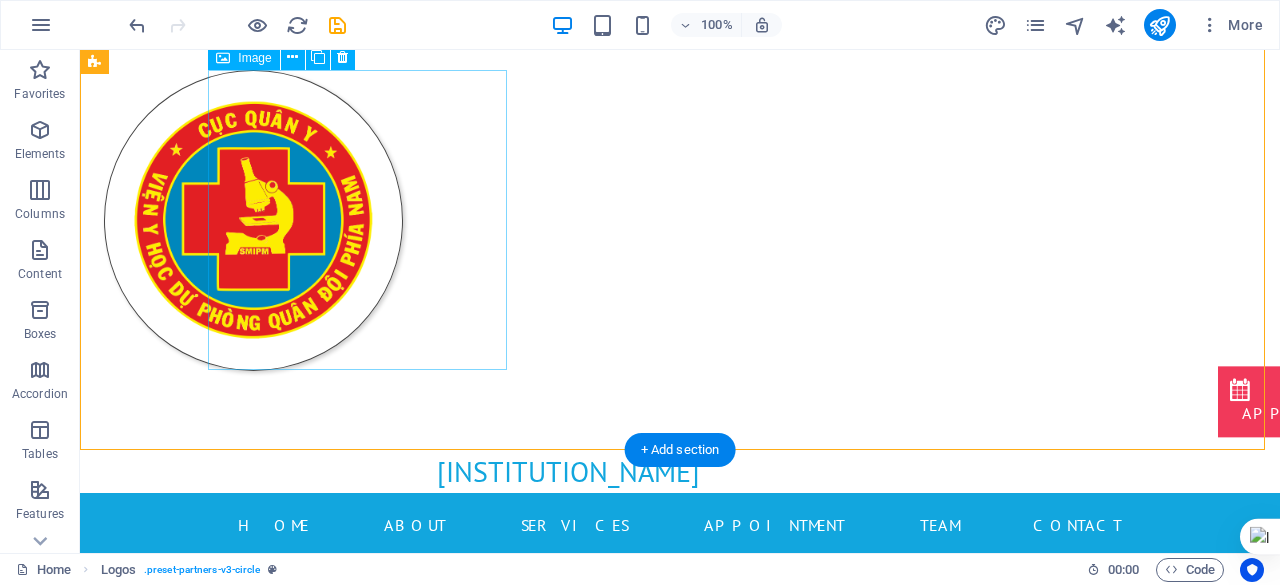 click at bounding box center (253, 220) 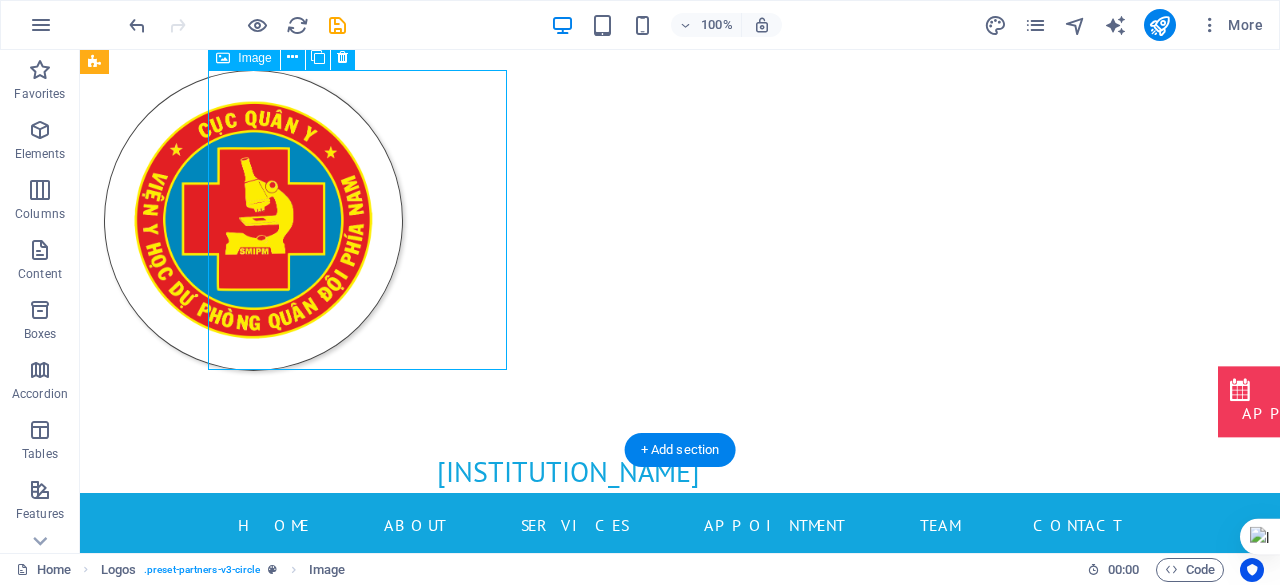 click at bounding box center [253, 220] 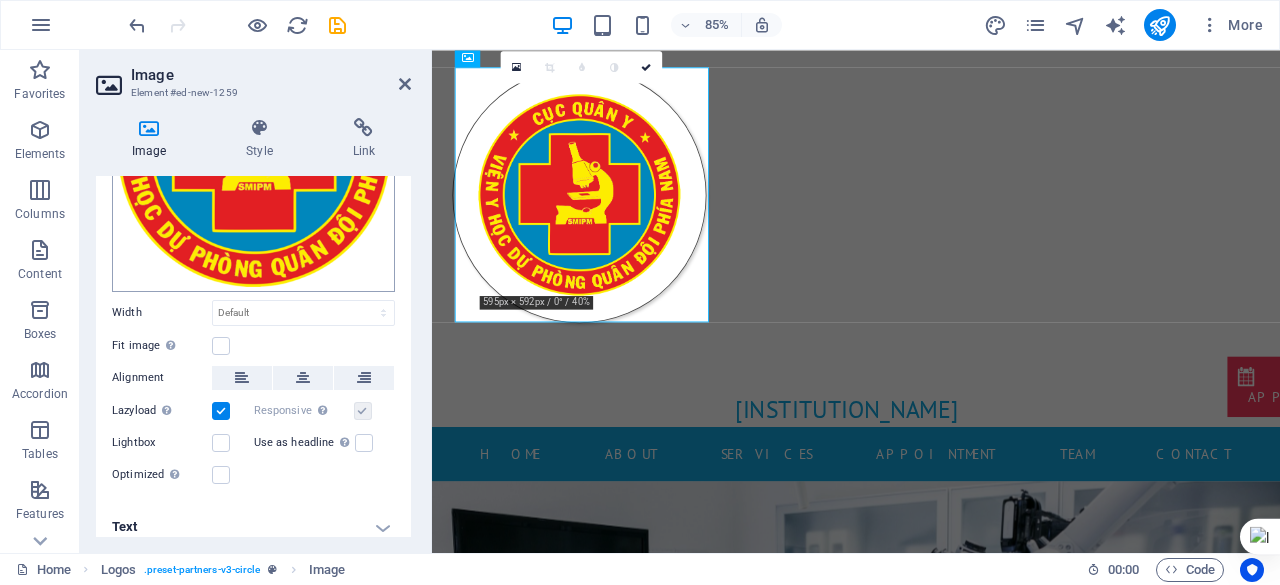 scroll, scrollTop: 226, scrollLeft: 0, axis: vertical 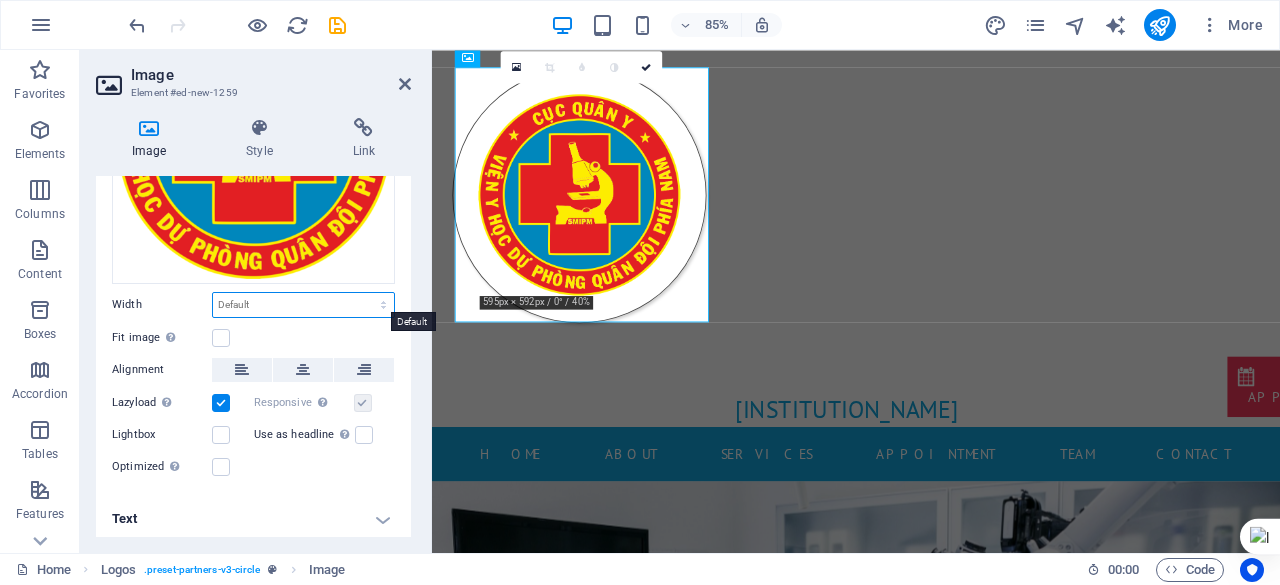 click on "Default auto px rem % em vh vw" at bounding box center [303, 305] 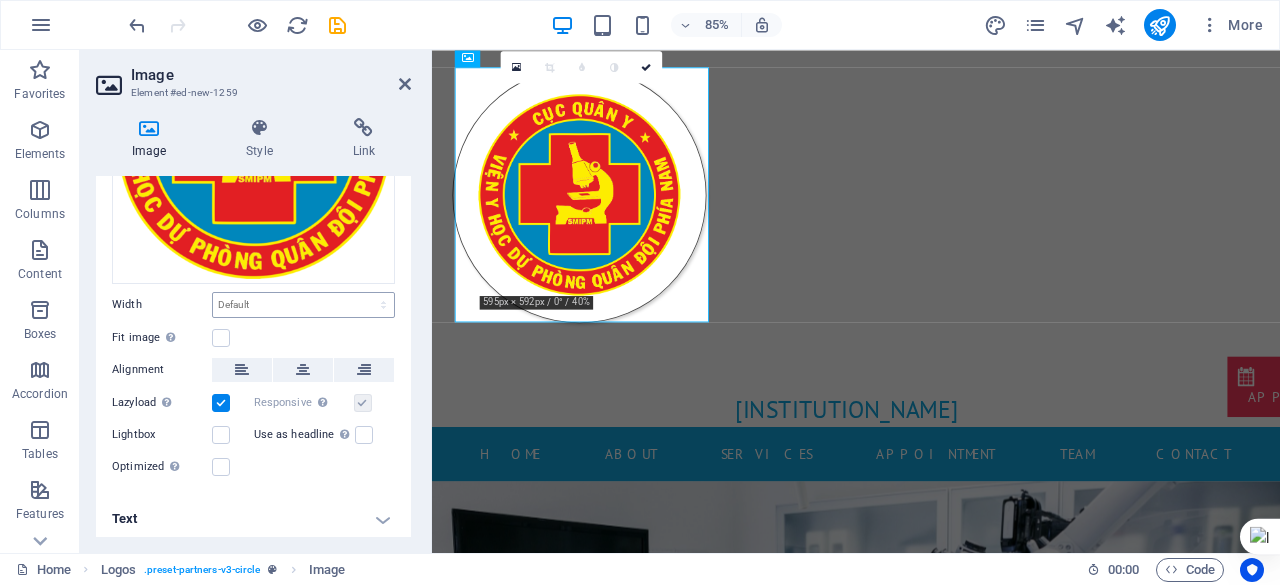 click on "Default auto px rem % em vh vw" at bounding box center [303, 305] 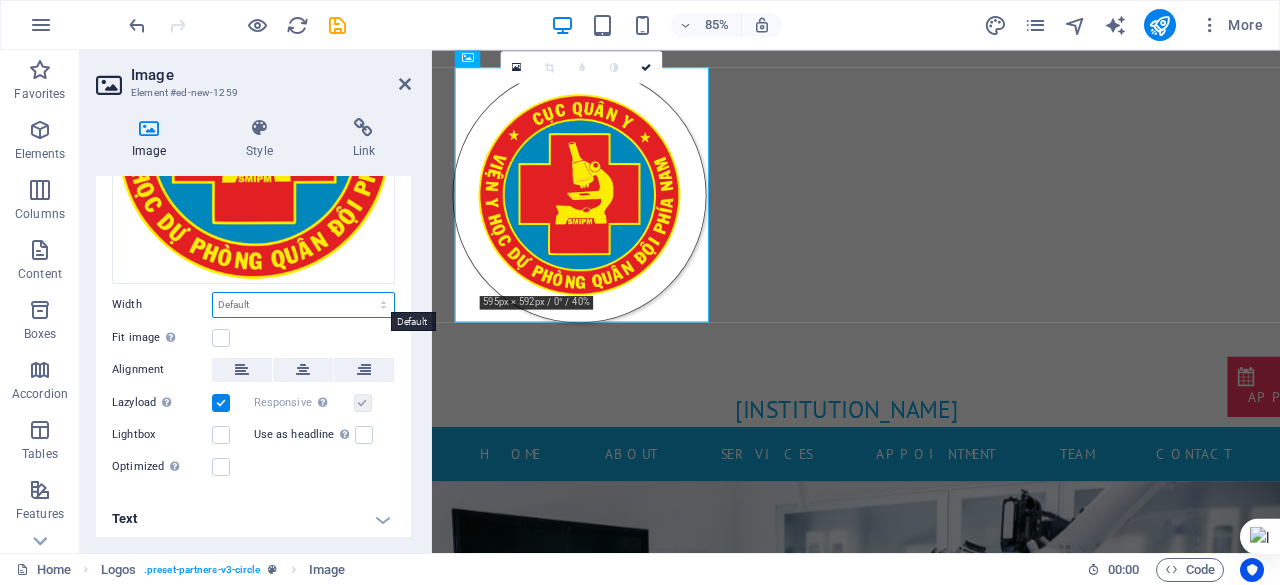 click on "Default auto px rem % em vh vw" at bounding box center (303, 305) 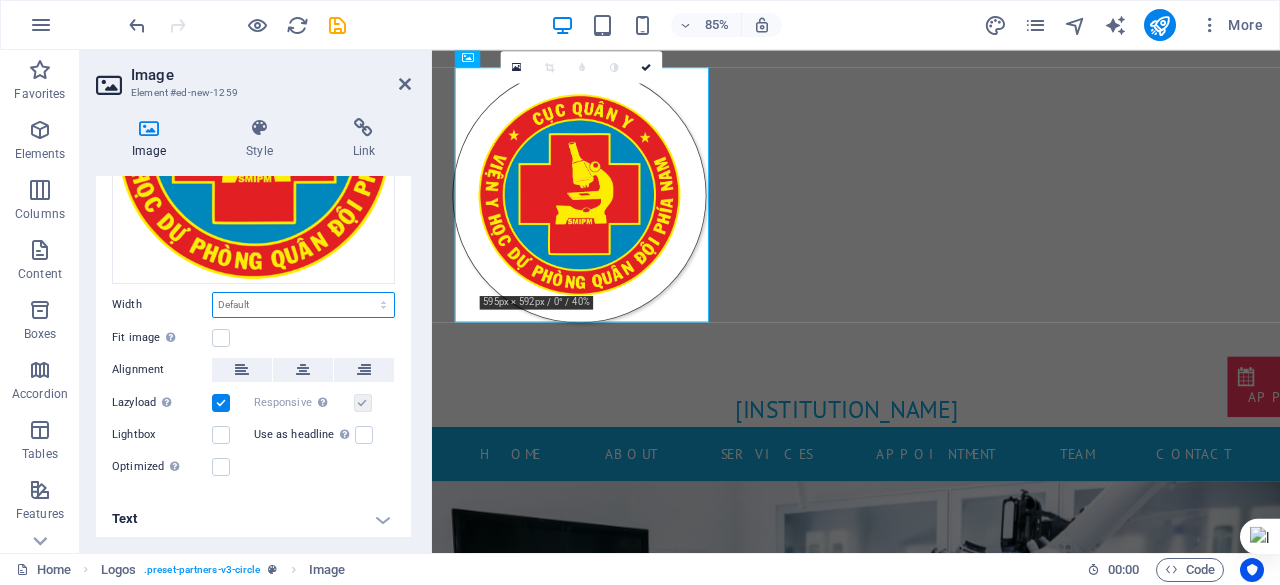 click on "Default auto px rem % em vh vw" at bounding box center (303, 305) 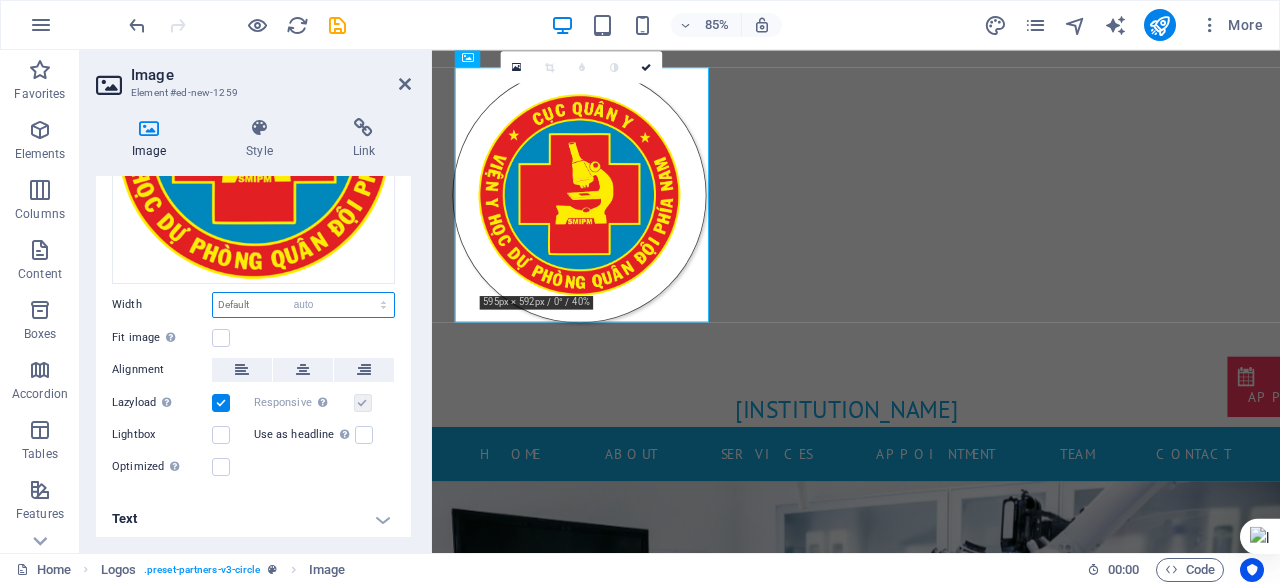 click on "Default auto px rem % em vh vw" at bounding box center [303, 305] 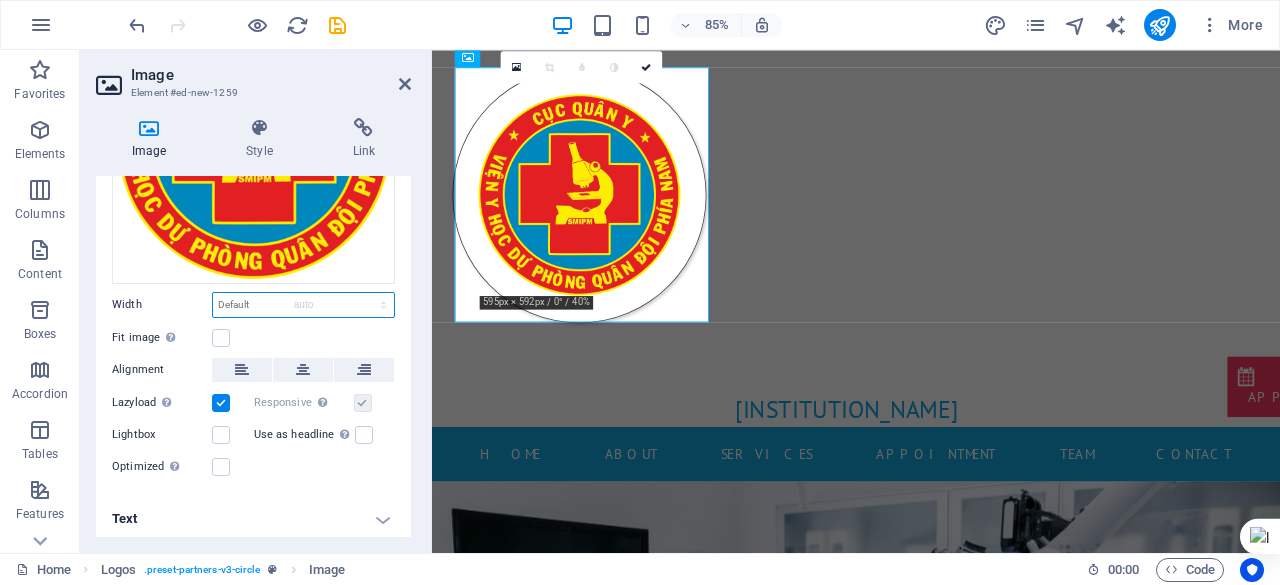select on "DISABLED_OPTION_VALUE" 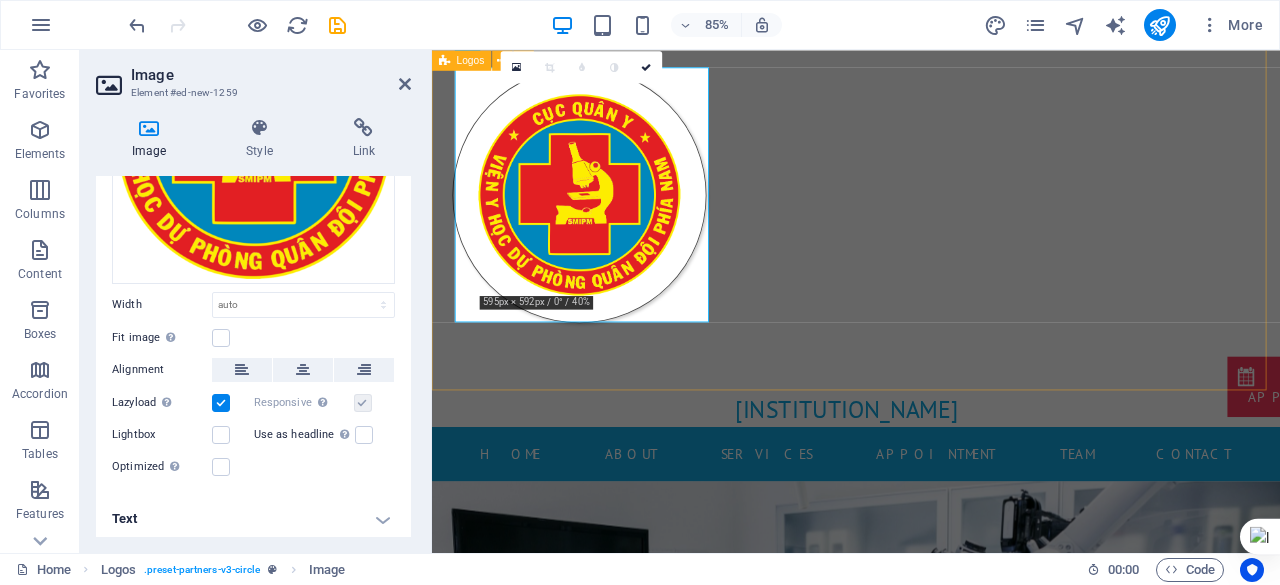 click at bounding box center (931, 220) 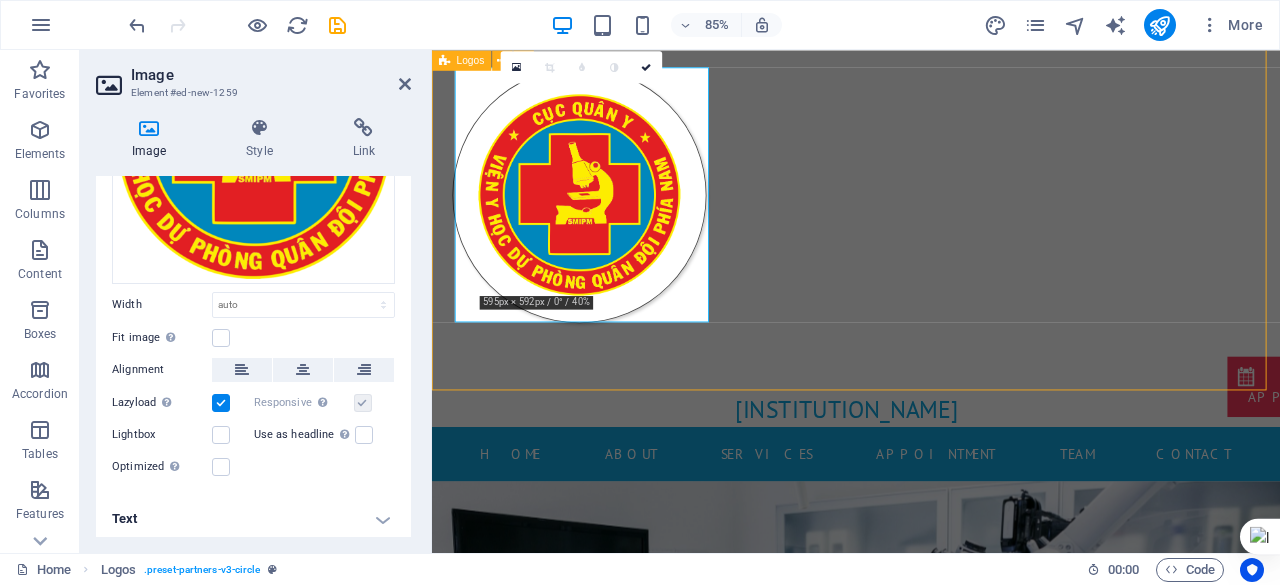 click at bounding box center [931, 220] 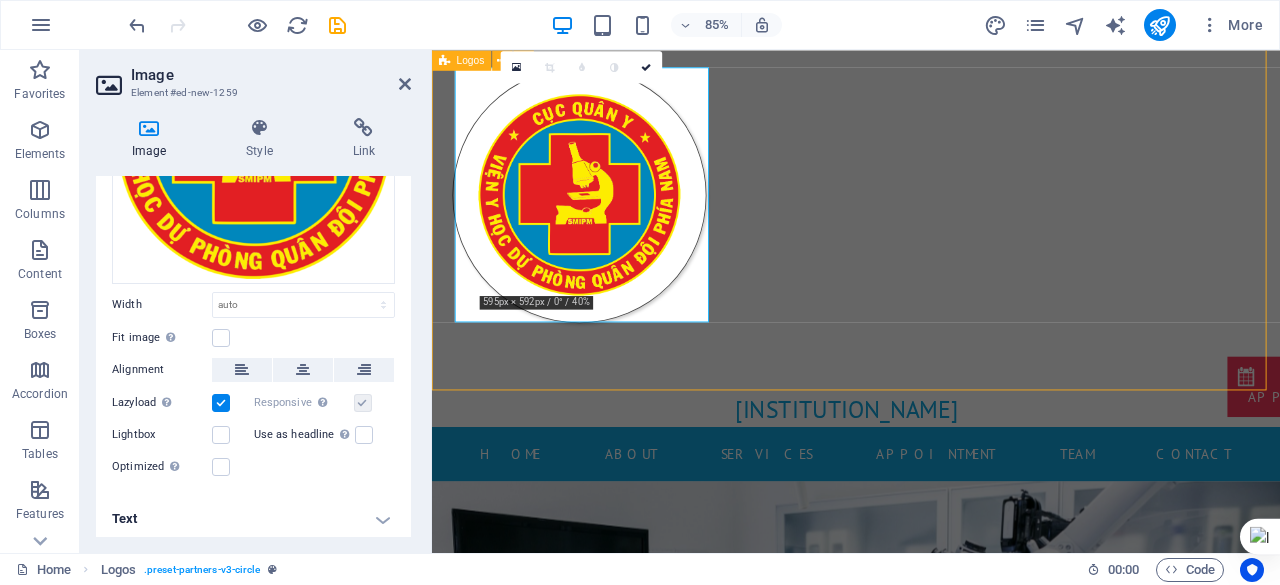 select on "rem" 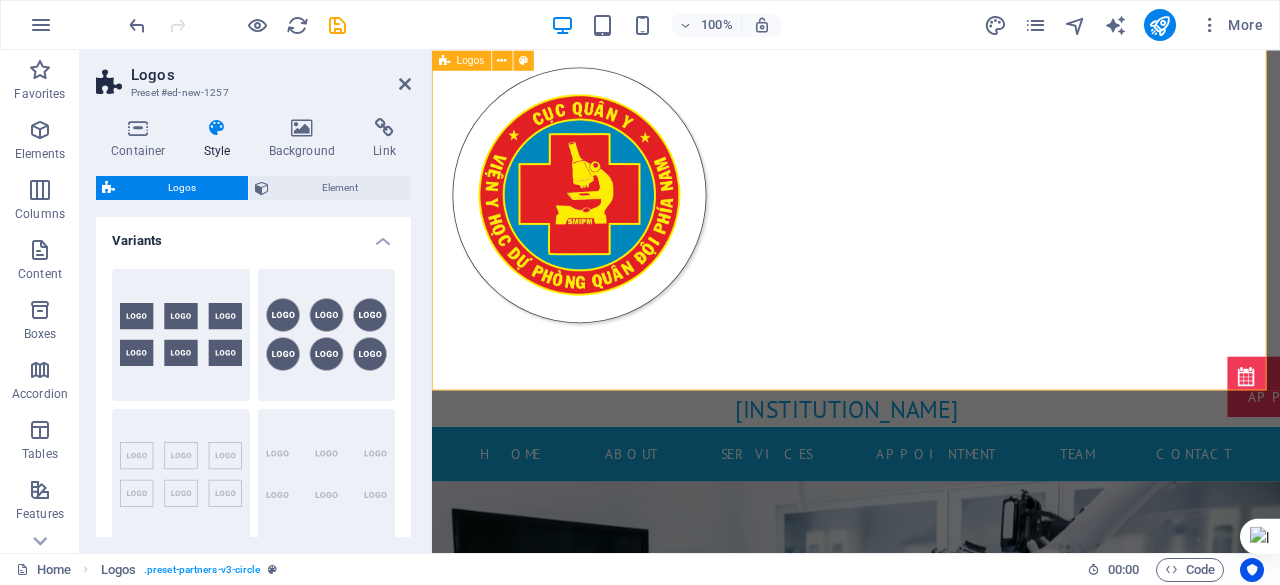 click at bounding box center [931, 220] 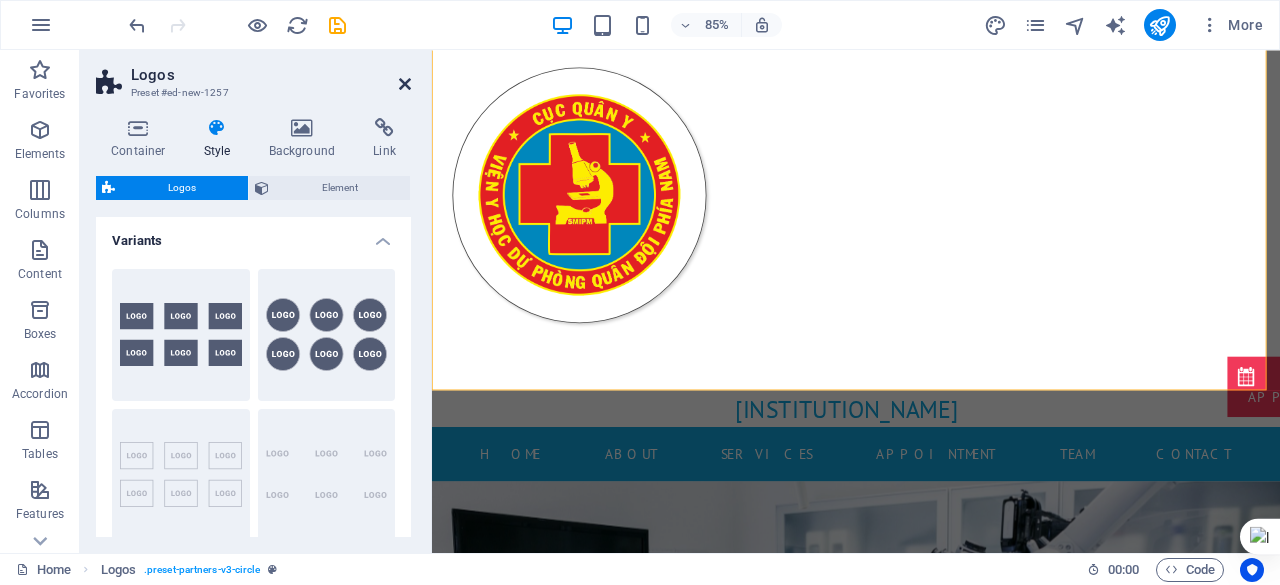 click at bounding box center (405, 84) 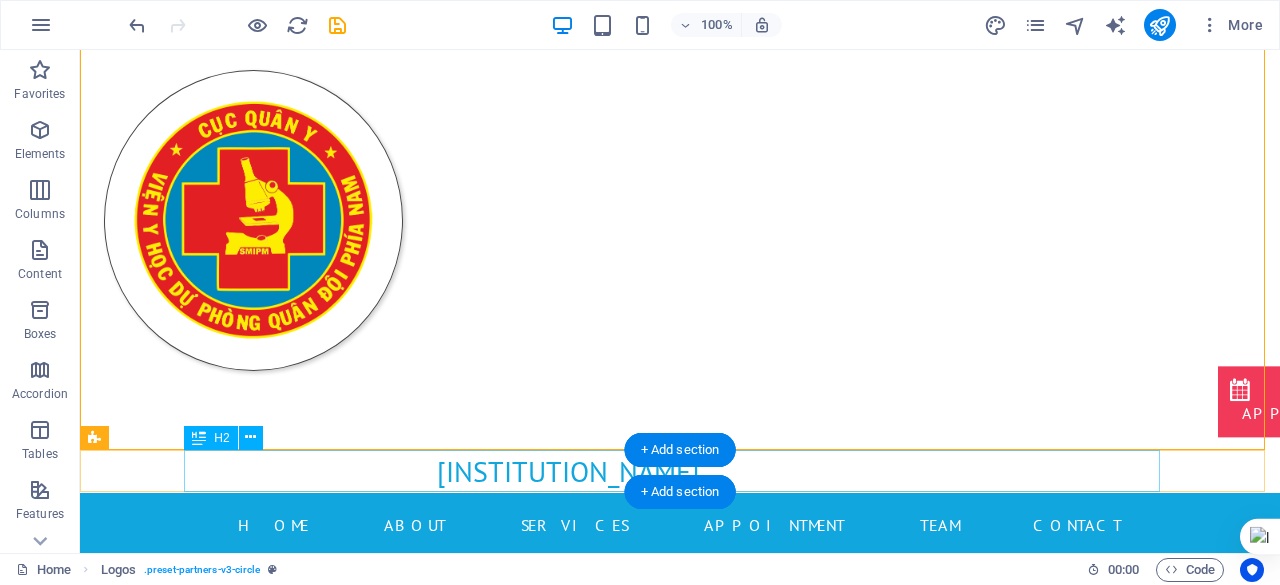 click on "viện y học" at bounding box center [568, 472] 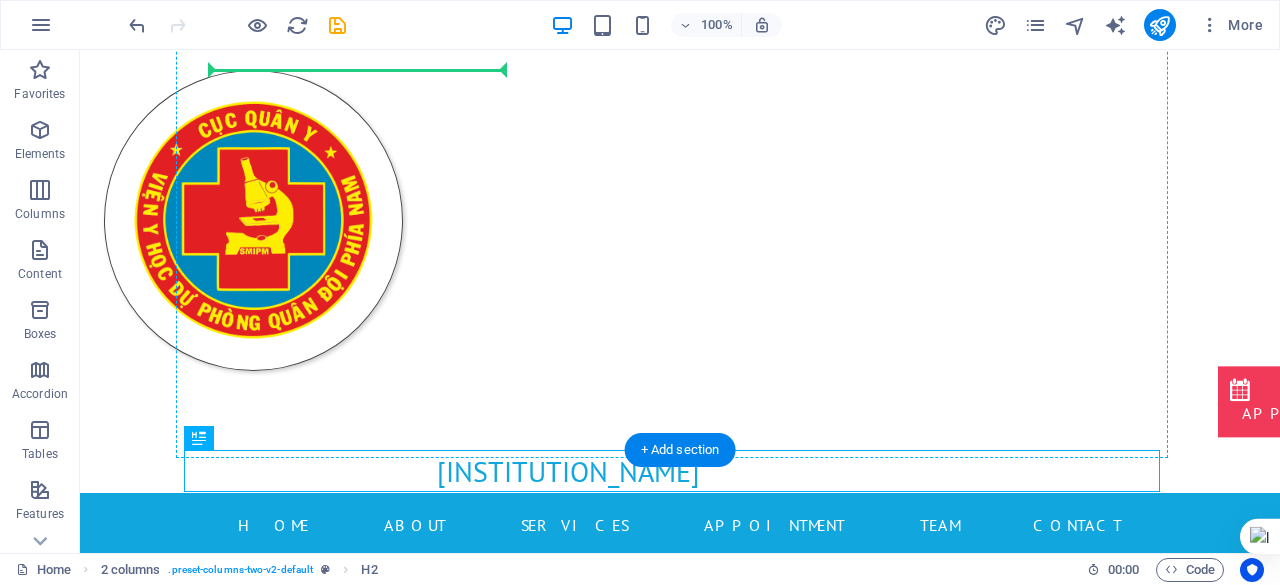 drag, startPoint x: 277, startPoint y: 469, endPoint x: 494, endPoint y: 205, distance: 341.7382 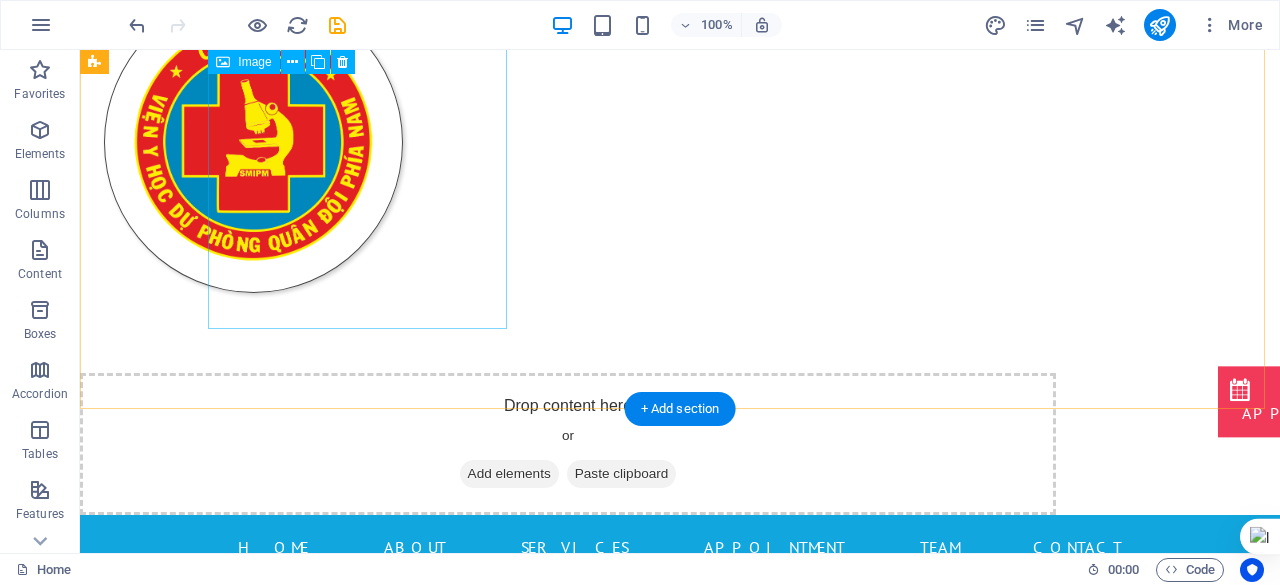 scroll, scrollTop: 0, scrollLeft: 0, axis: both 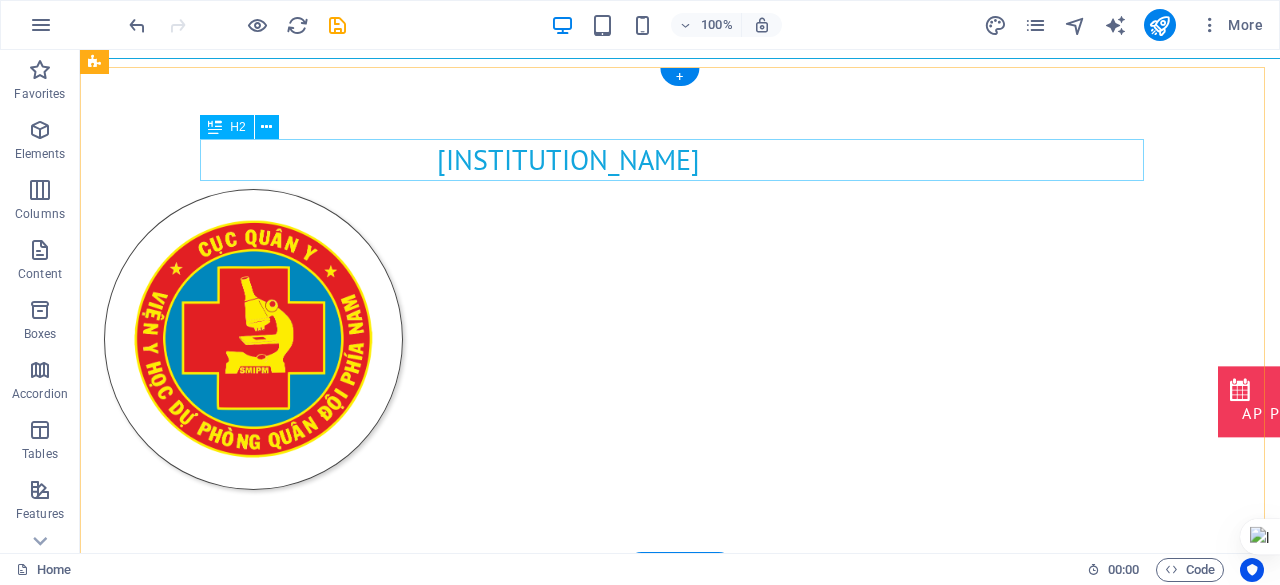 click on "viện y học" at bounding box center [568, 160] 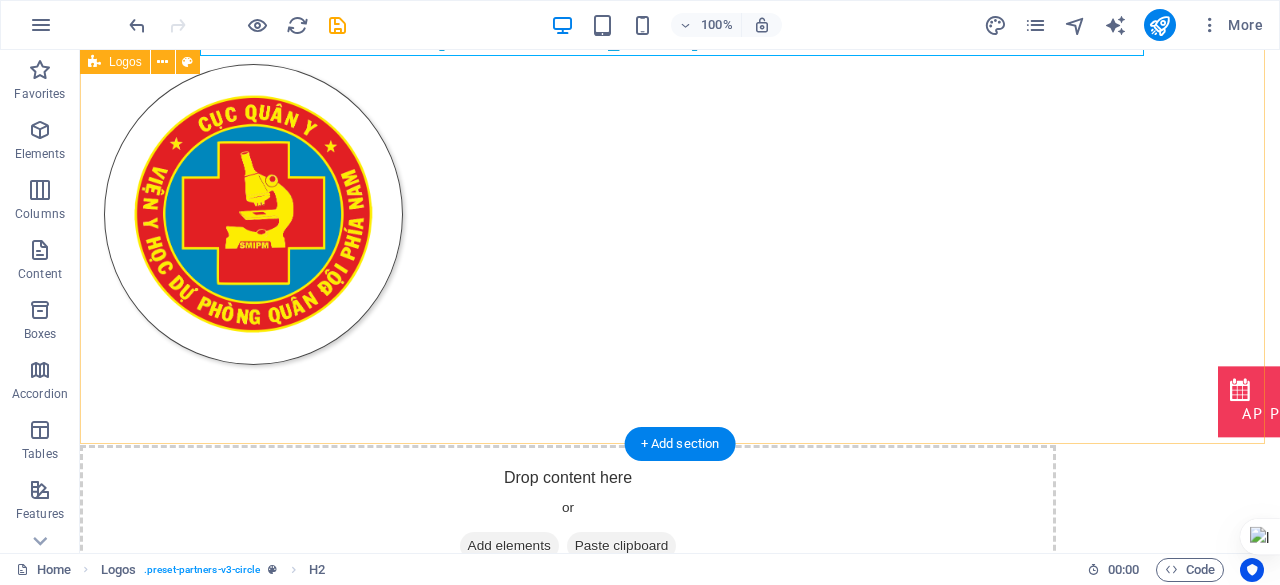 scroll, scrollTop: 113, scrollLeft: 0, axis: vertical 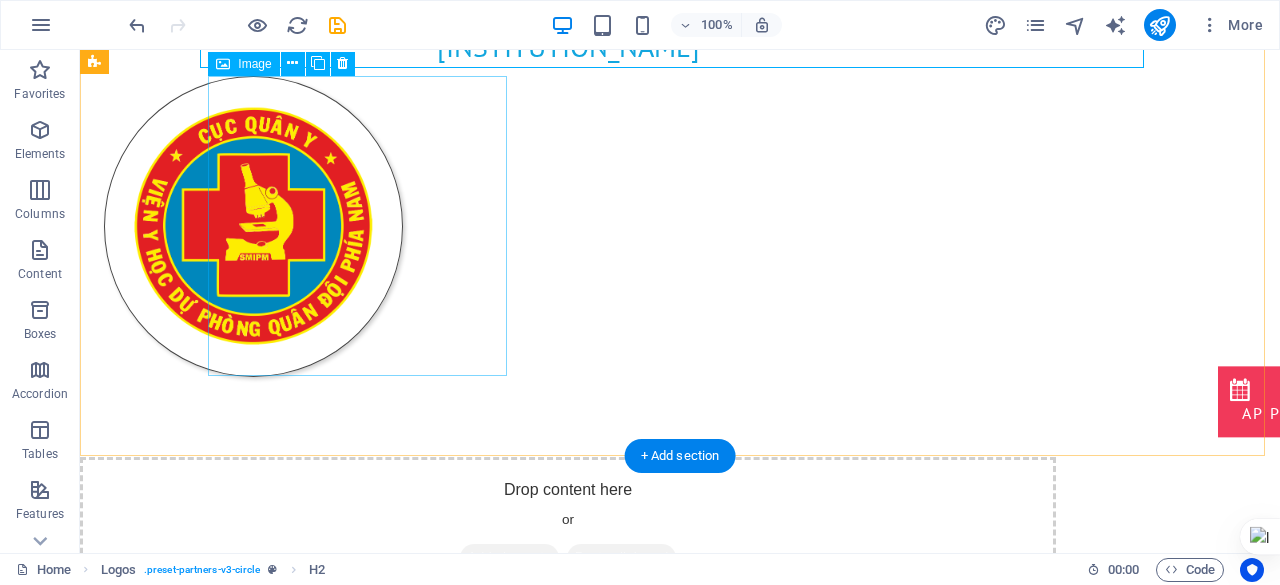 click at bounding box center (253, 226) 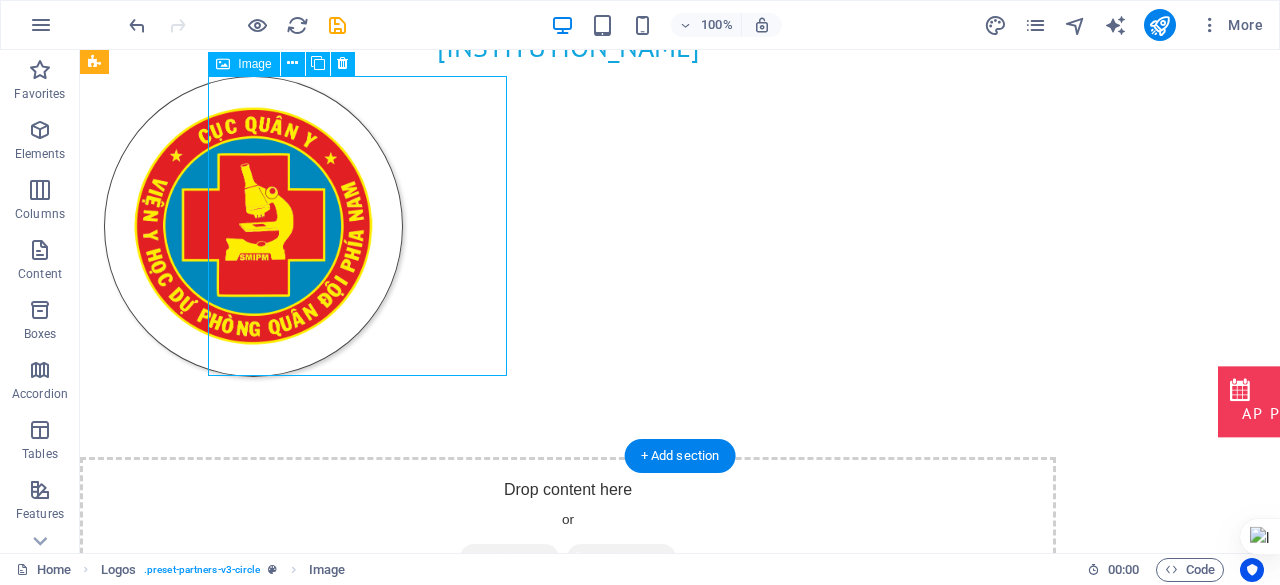 click at bounding box center [253, 226] 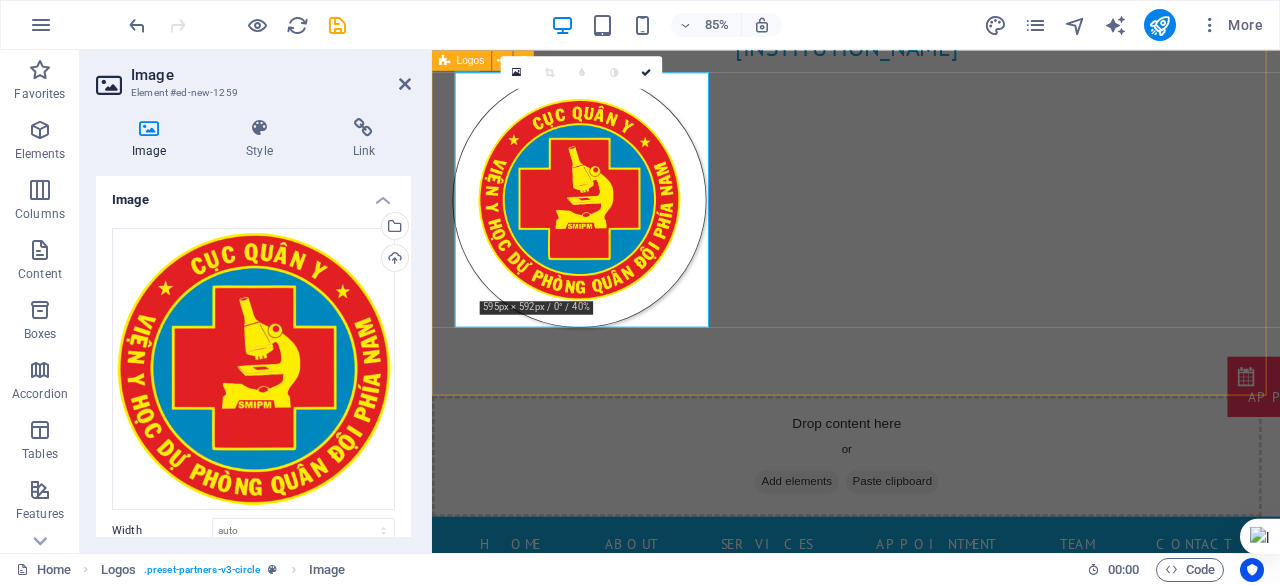 click on "viện y học" at bounding box center [931, 205] 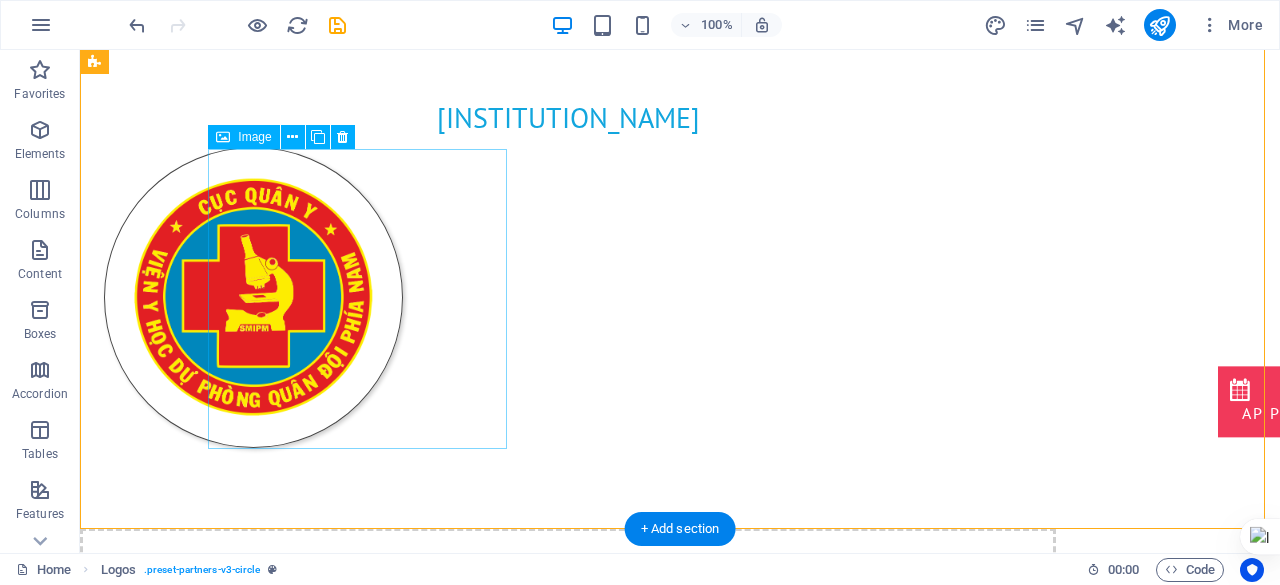 scroll, scrollTop: 40, scrollLeft: 0, axis: vertical 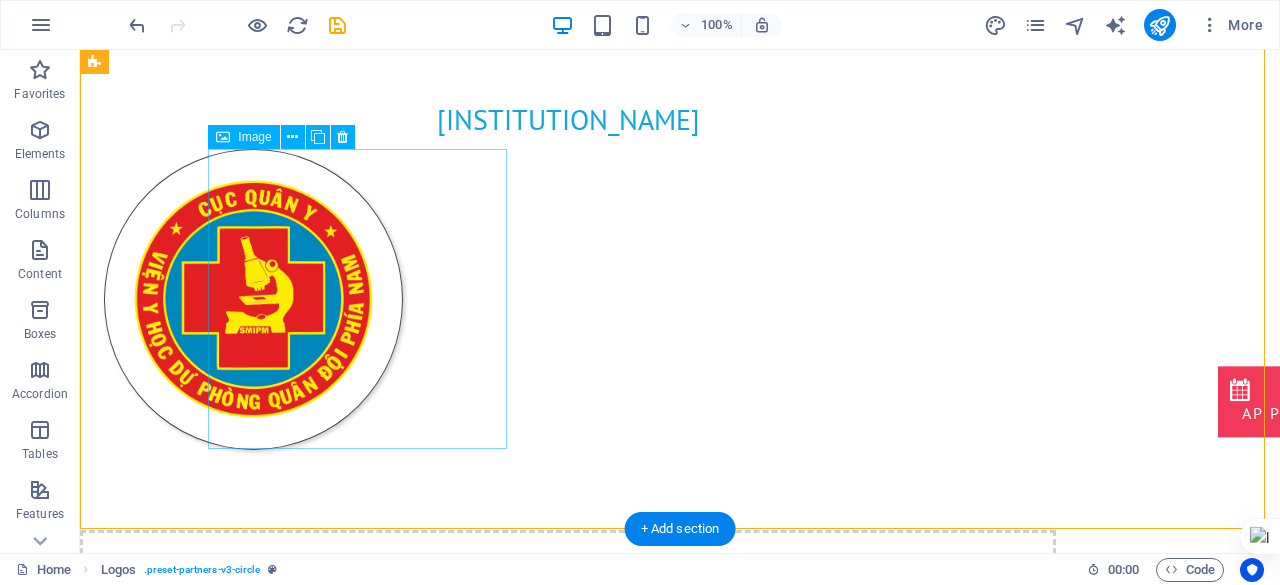 click at bounding box center (253, 299) 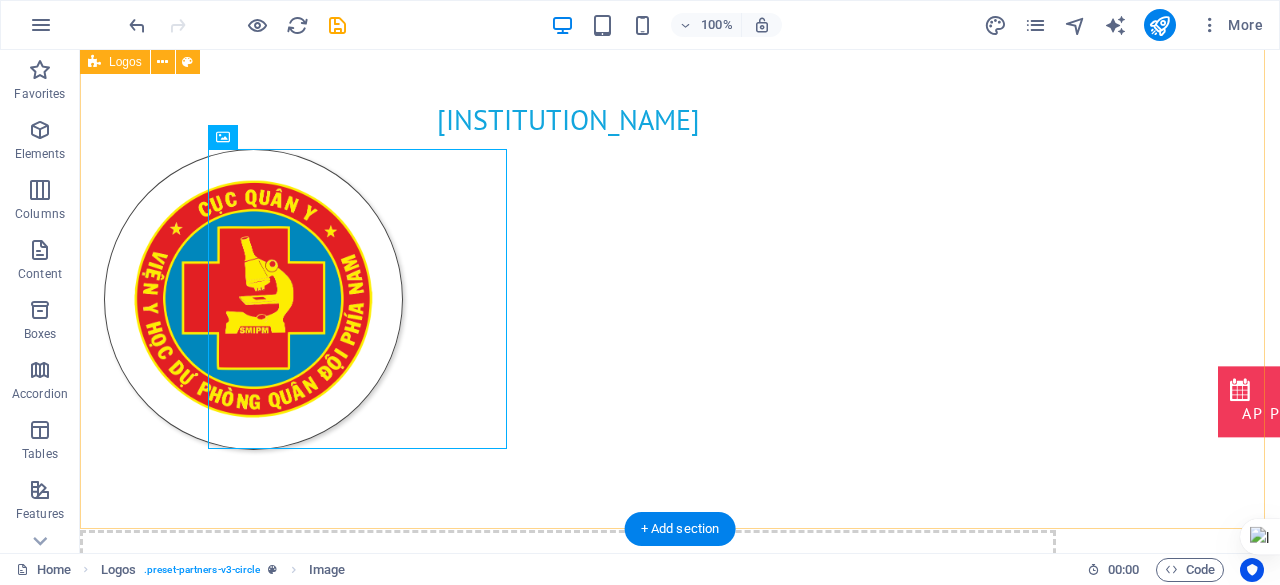 click on "viện y học" at bounding box center (680, 278) 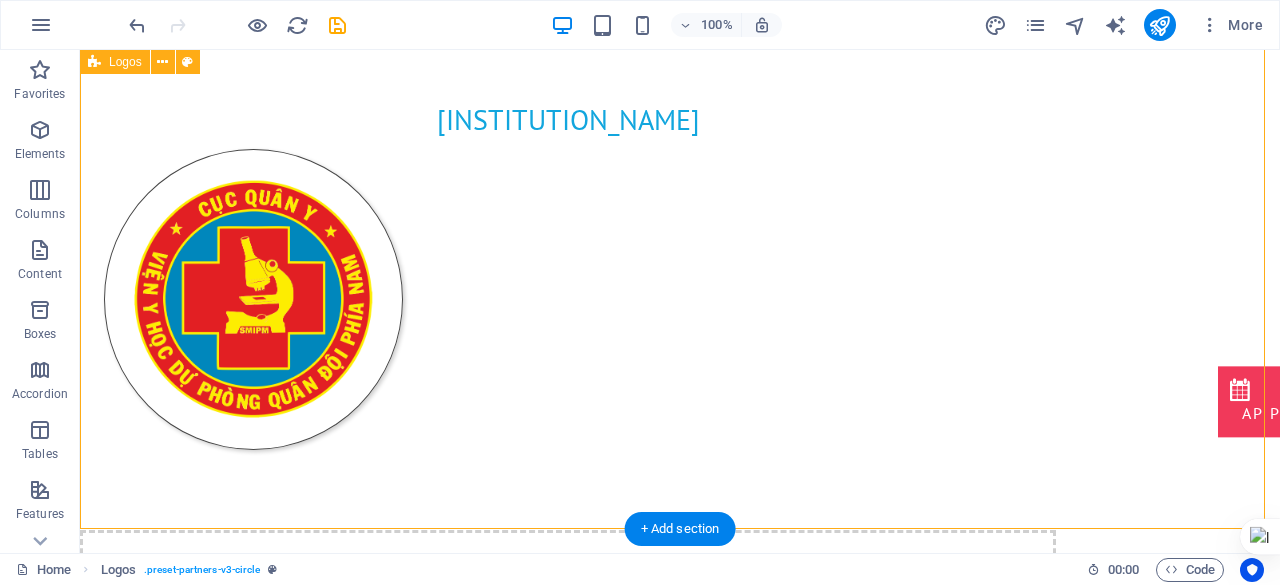 click on "viện y học" at bounding box center [680, 278] 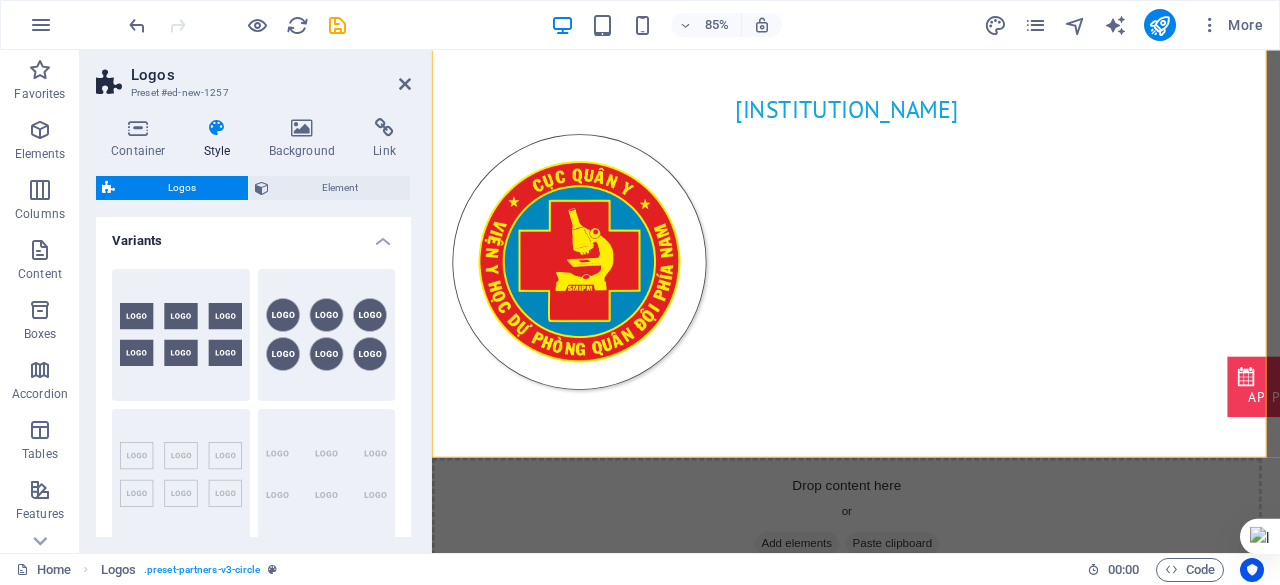 click on "Logos" at bounding box center [181, 188] 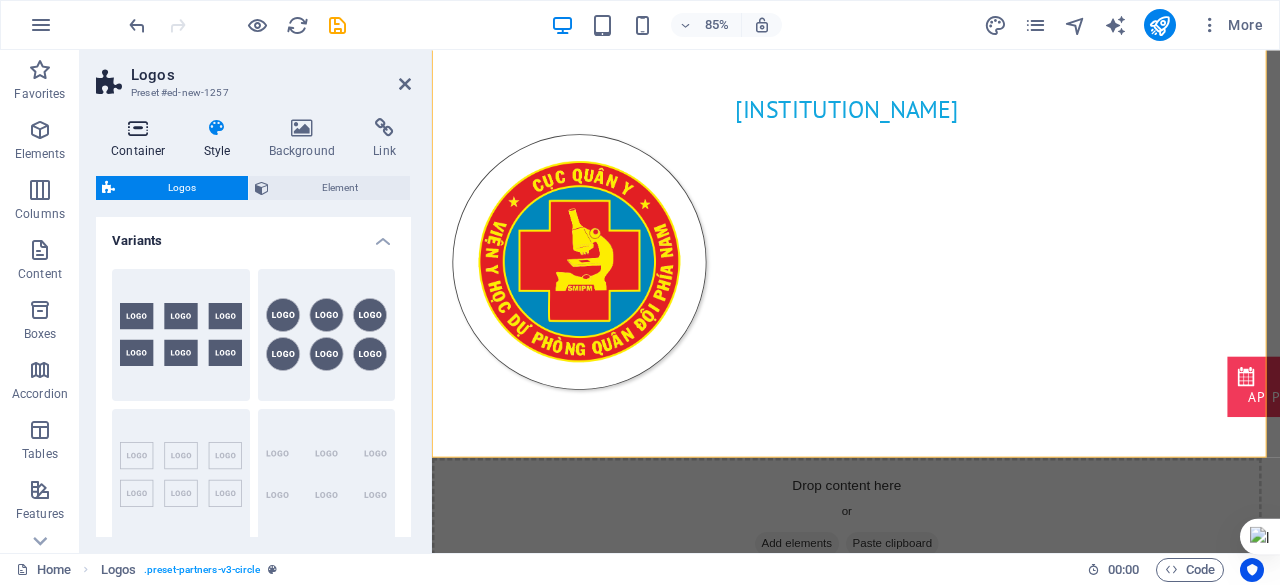 click at bounding box center (138, 128) 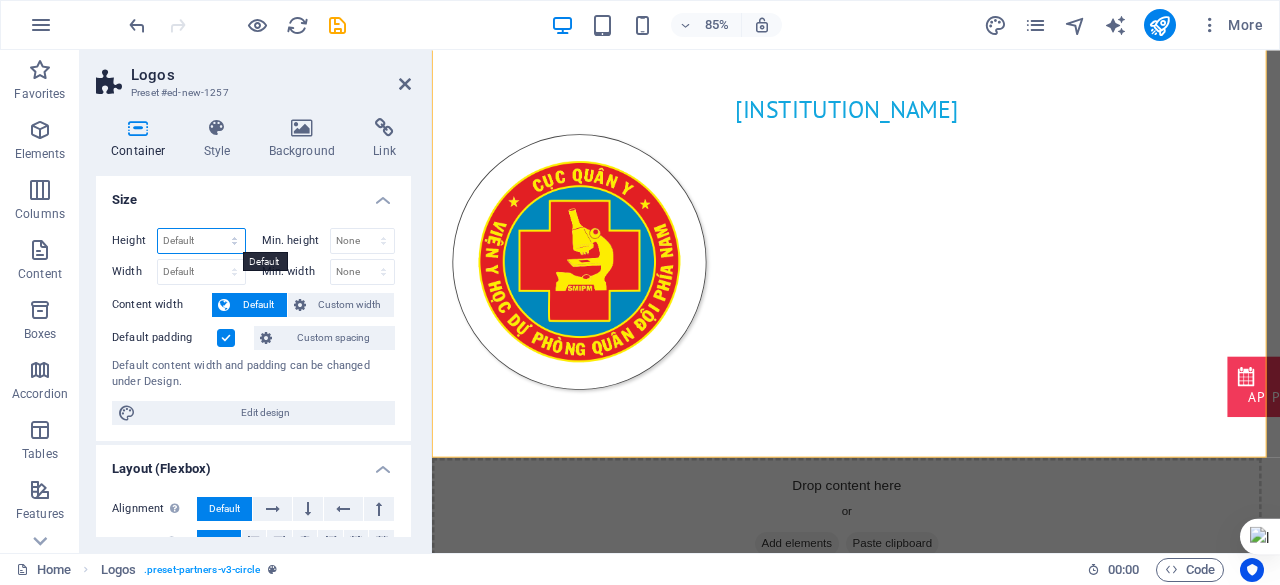 click on "Default px rem % vh vw" at bounding box center [201, 241] 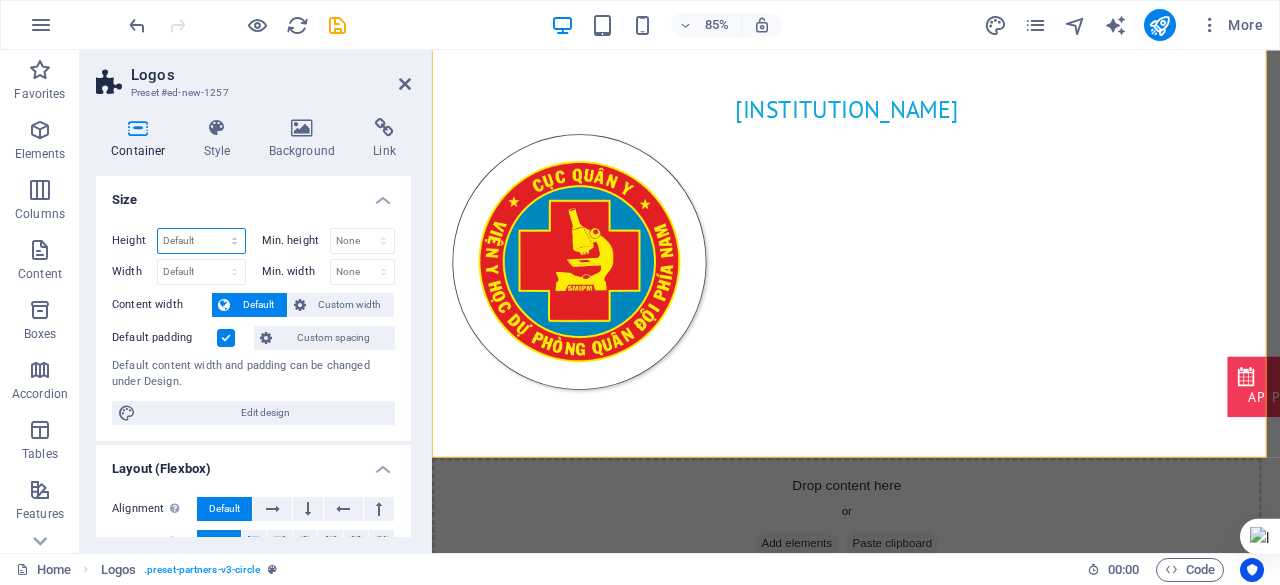 click on "Default px rem % vh vw" at bounding box center (201, 241) 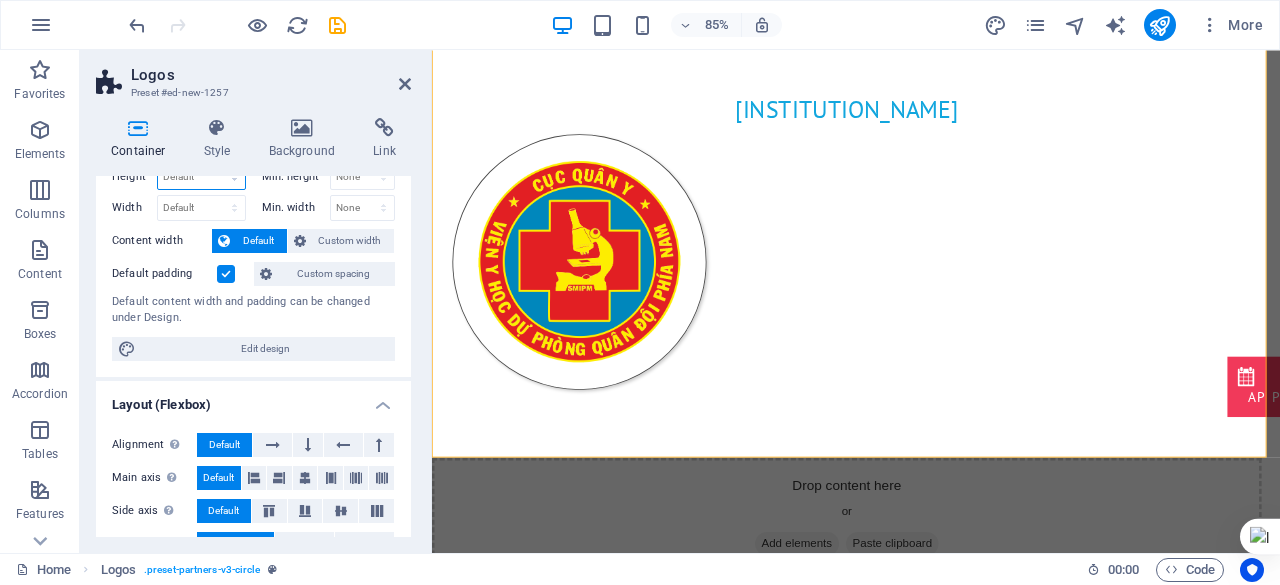 scroll, scrollTop: 72, scrollLeft: 0, axis: vertical 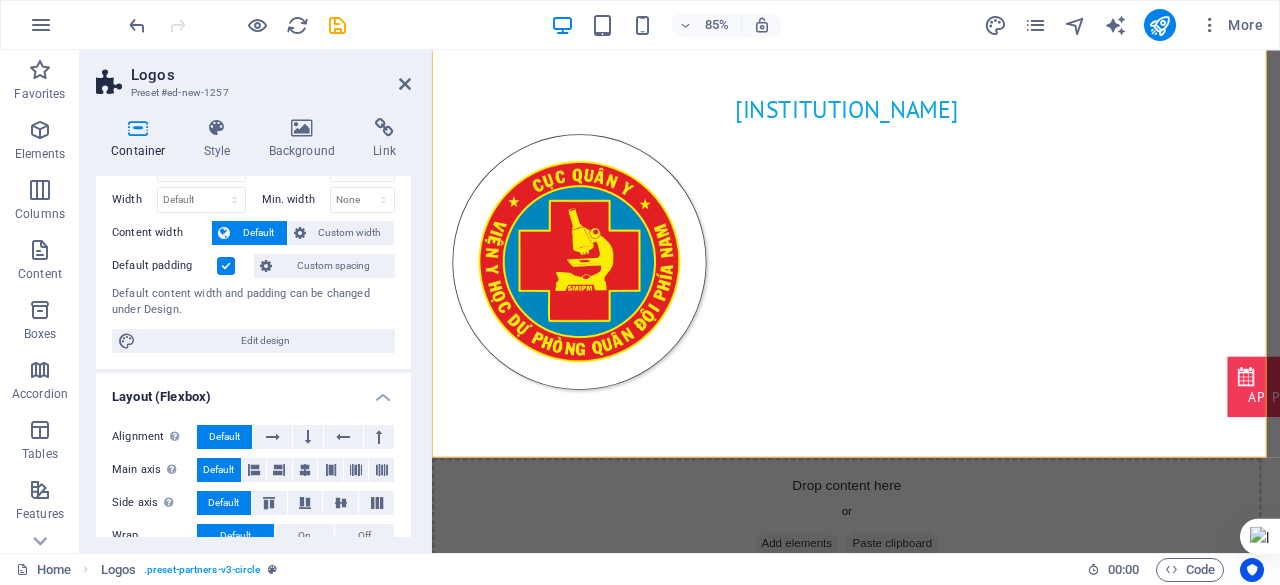 click at bounding box center (224, 233) 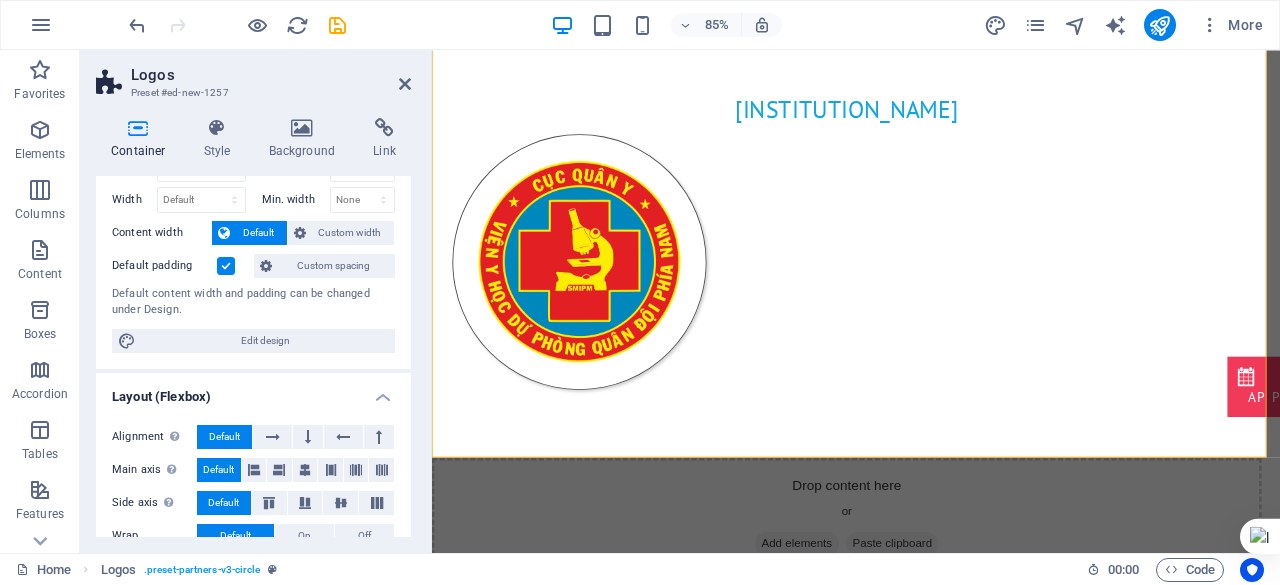 click on "Default" at bounding box center [258, 233] 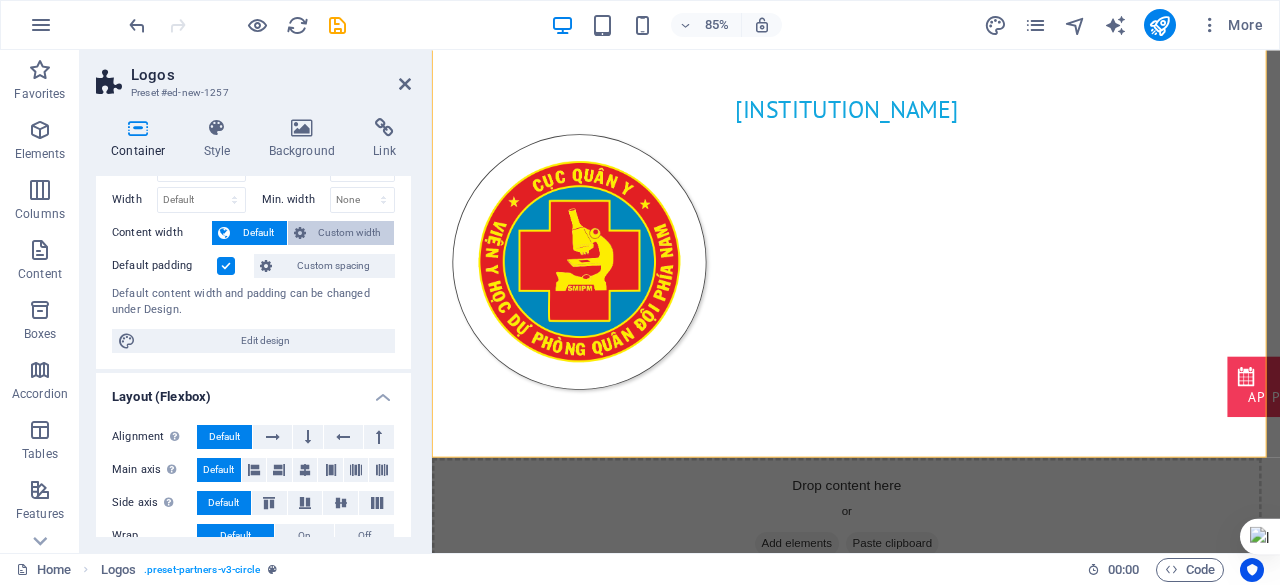 click on "Custom width" at bounding box center [350, 233] 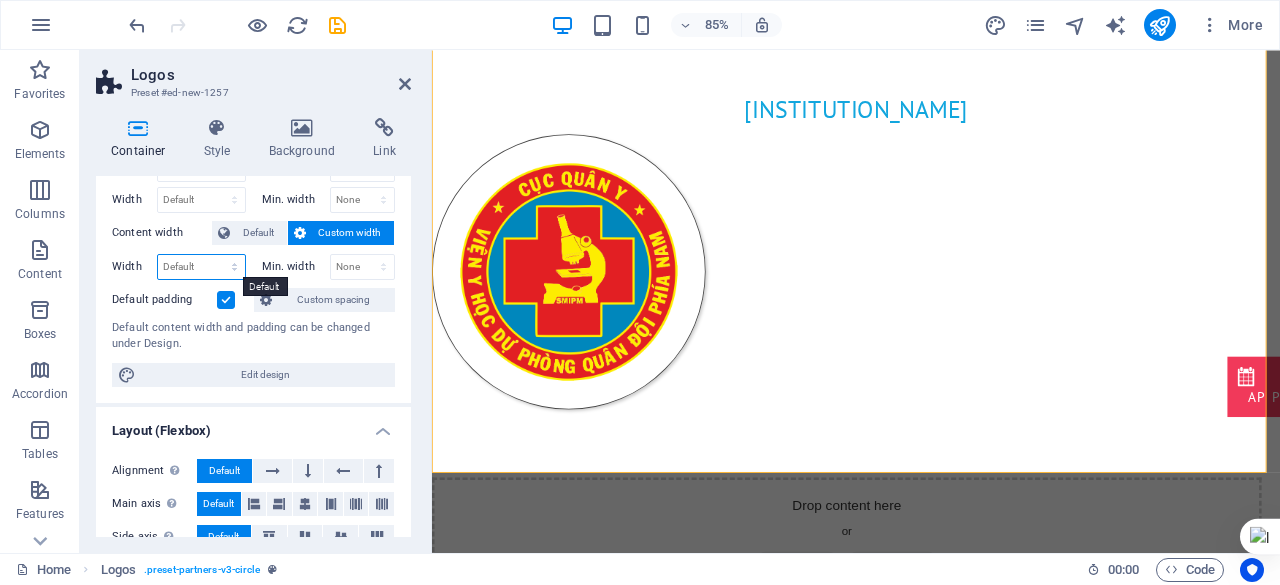 click on "Default px rem % em vh vw" at bounding box center [201, 267] 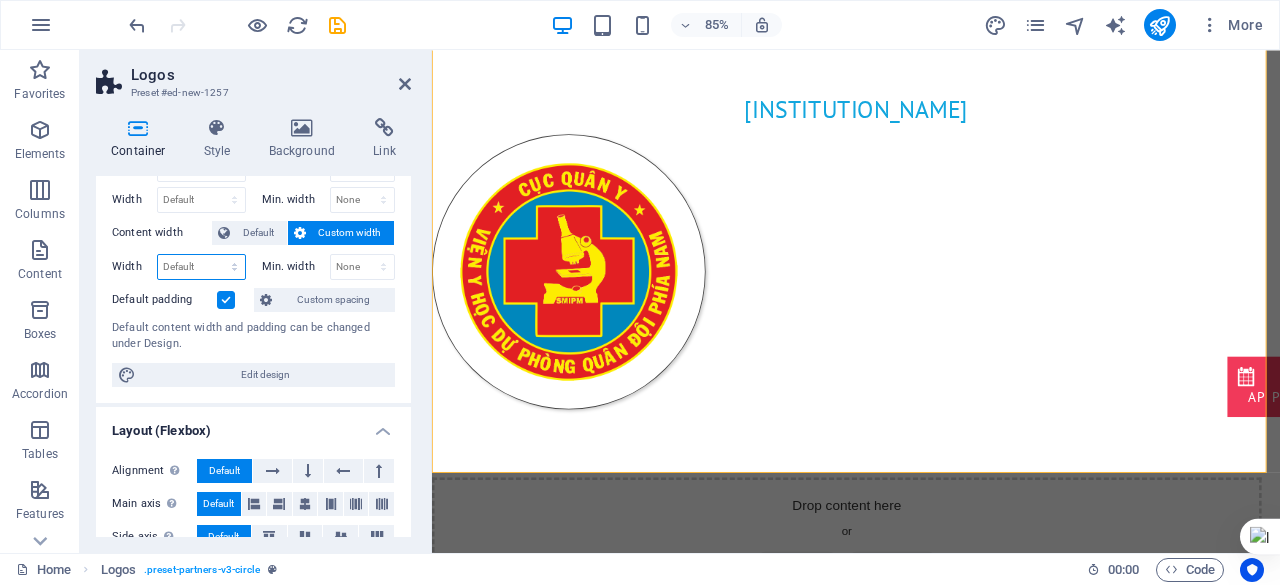 select on "%" 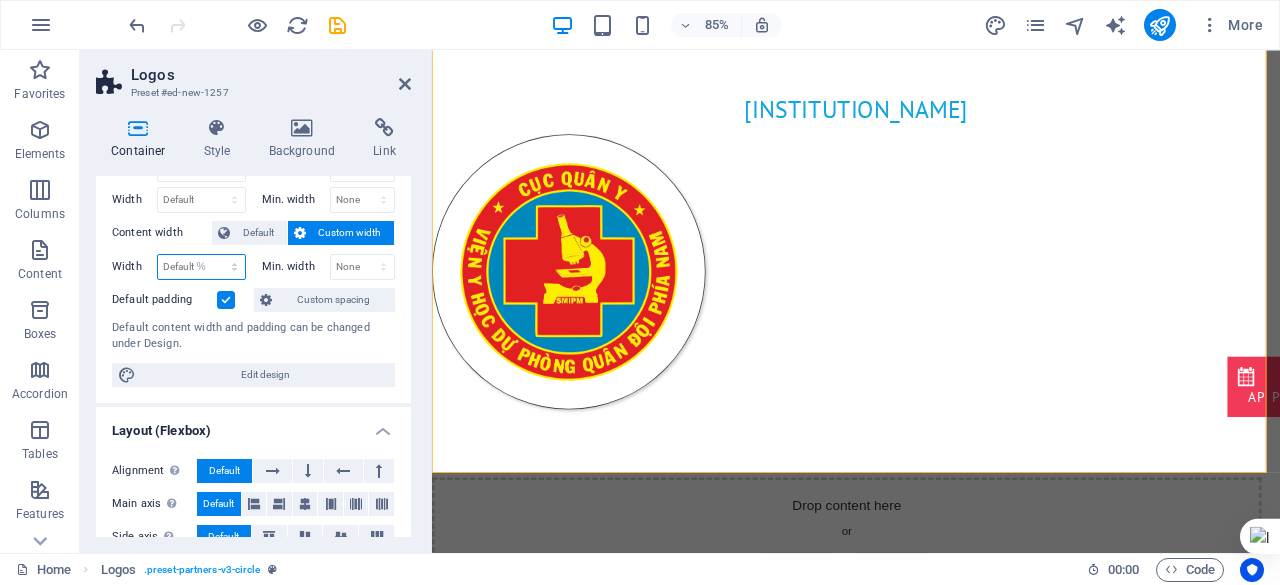 click on "Default px rem % em vh vw" at bounding box center (201, 267) 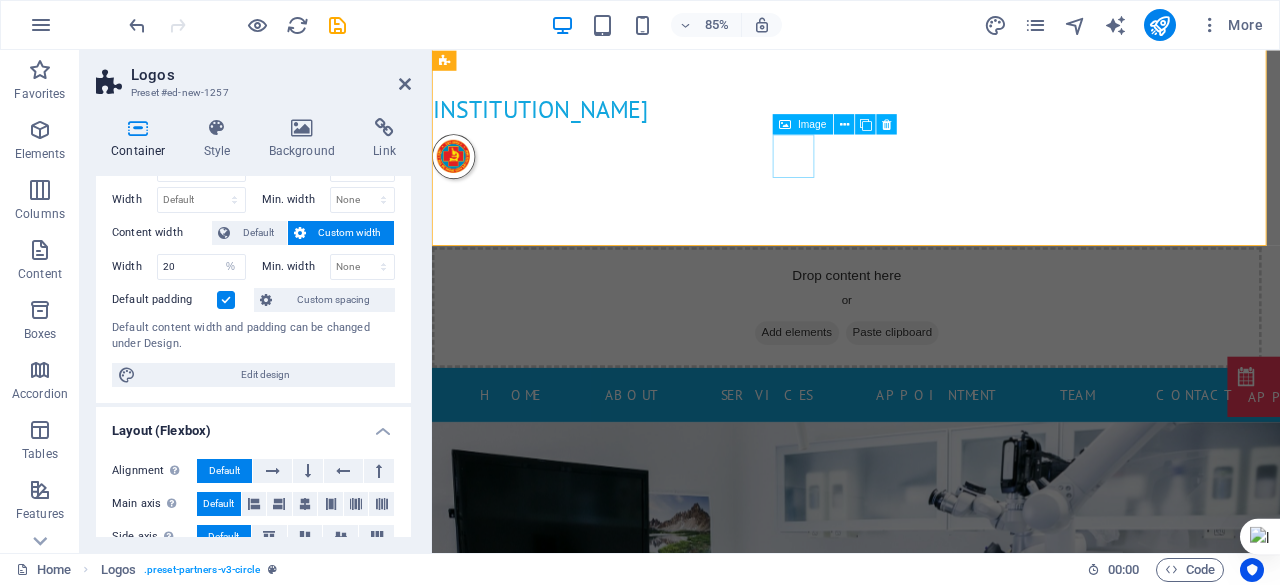click at bounding box center (457, 175) 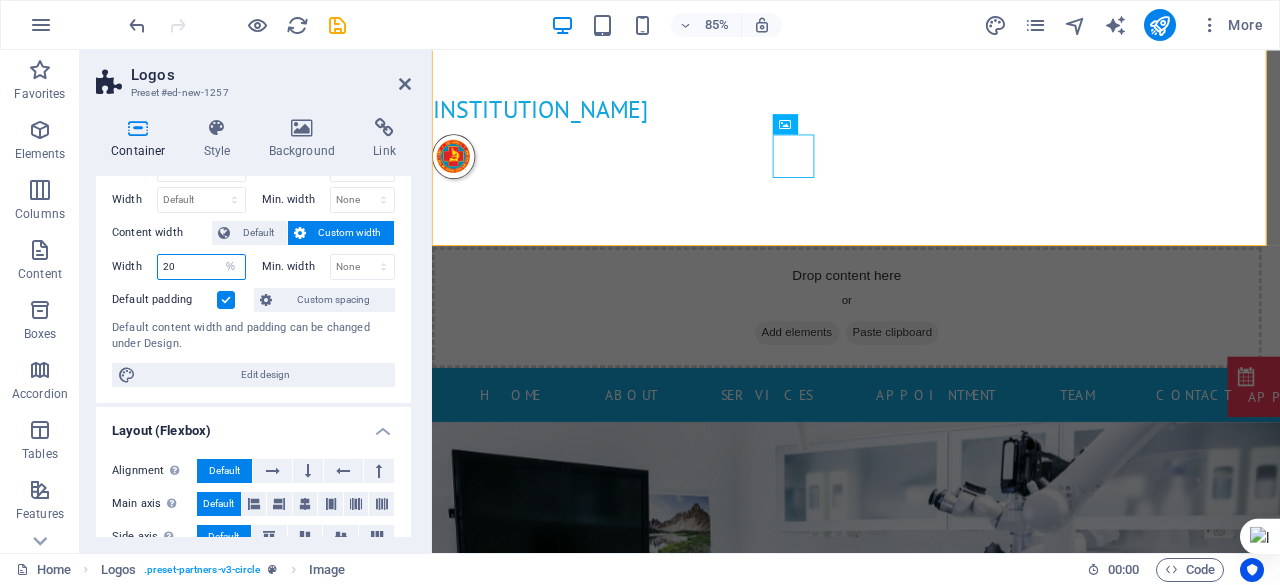 drag, startPoint x: 196, startPoint y: 265, endPoint x: 139, endPoint y: 265, distance: 57 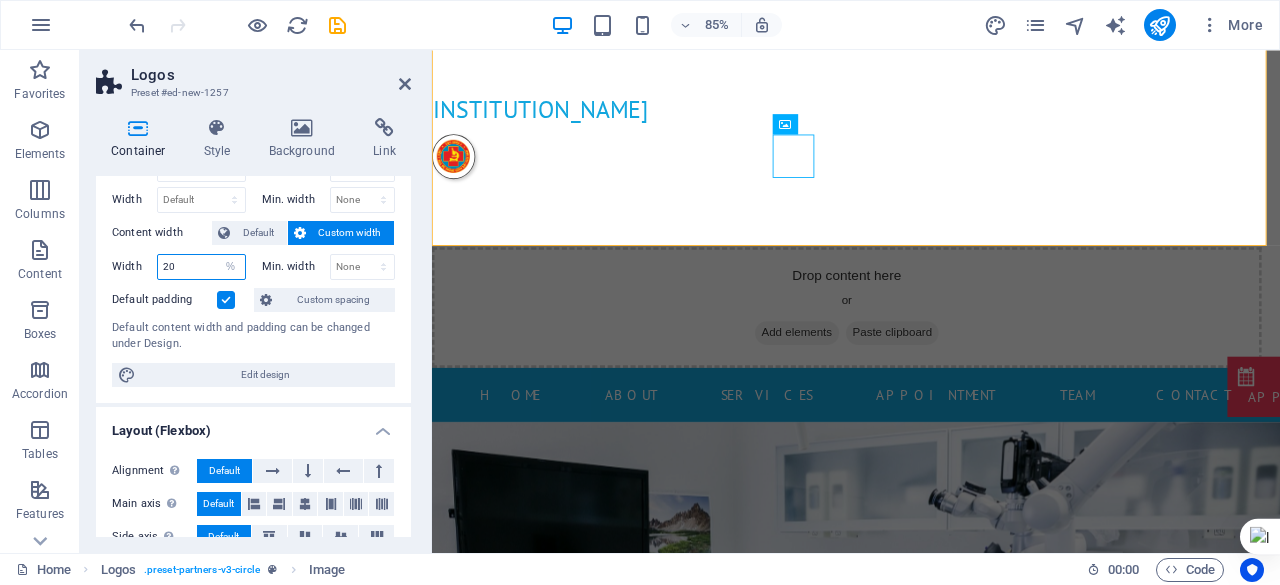 click on "Width 20 Default px rem % em vh vw" at bounding box center [179, 267] 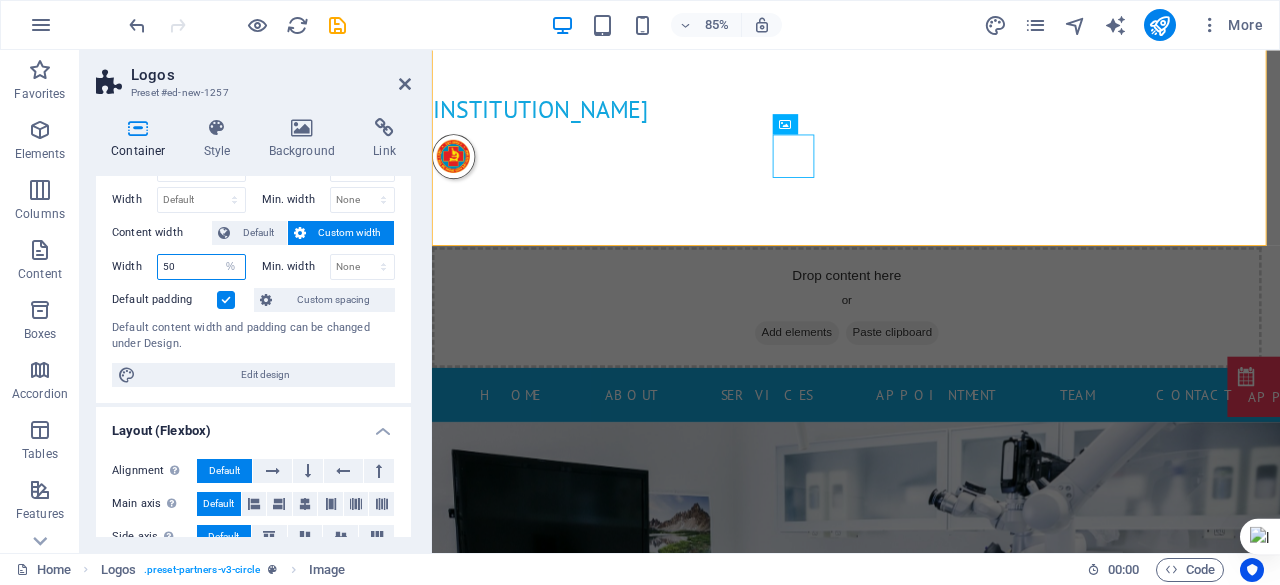 type on "50" 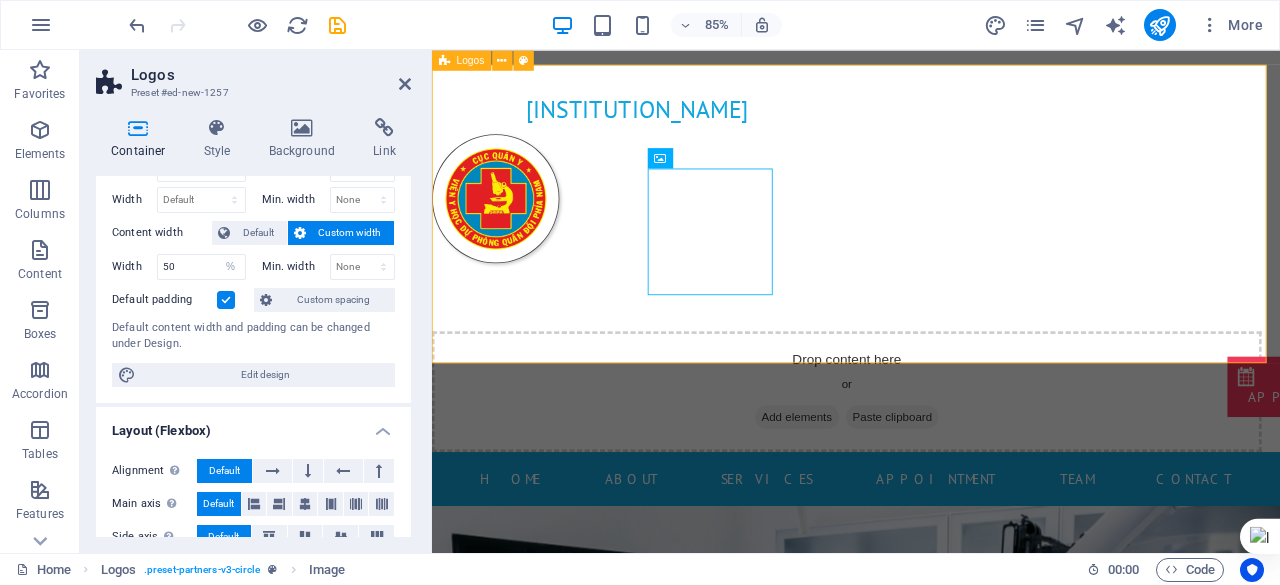 scroll, scrollTop: 0, scrollLeft: 0, axis: both 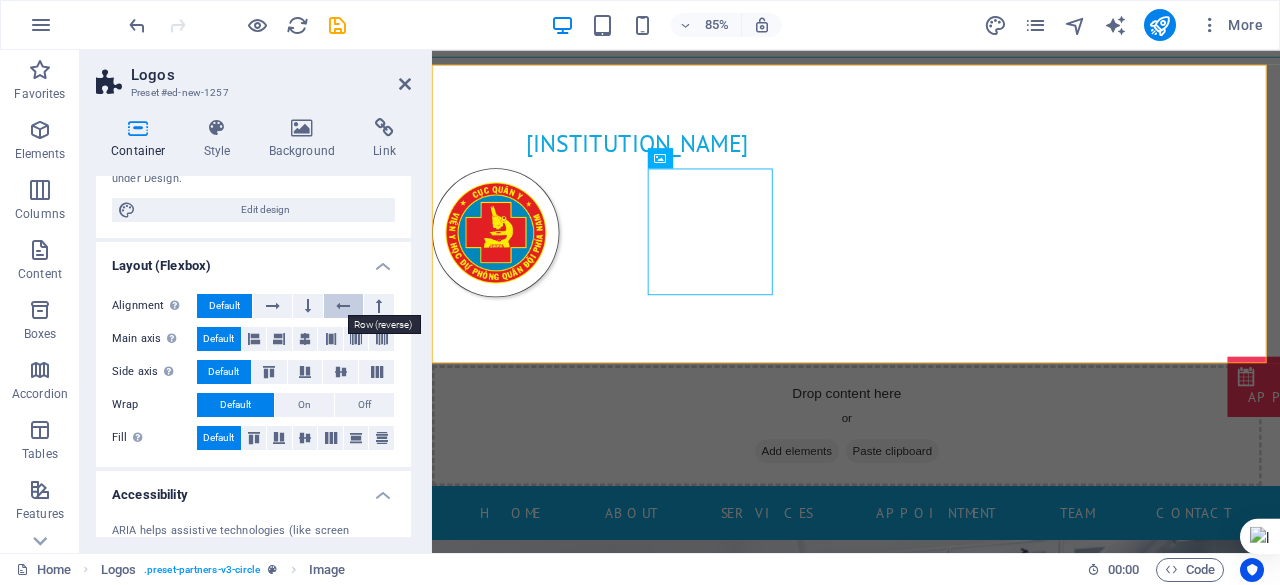 click at bounding box center (343, 306) 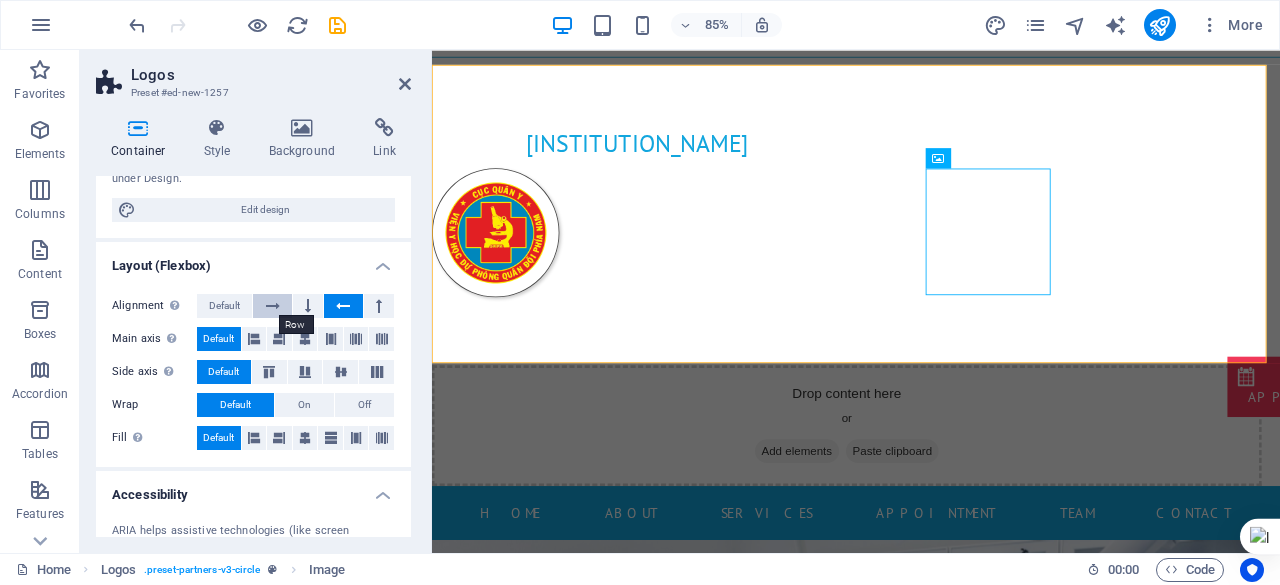 click at bounding box center [272, 306] 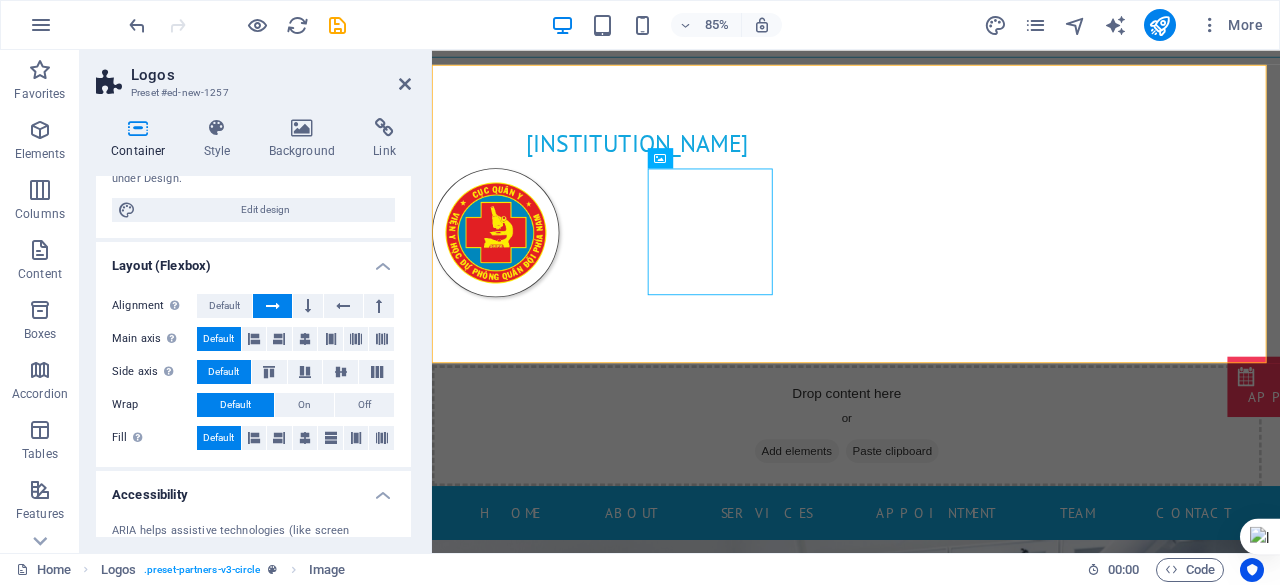 click at bounding box center (272, 306) 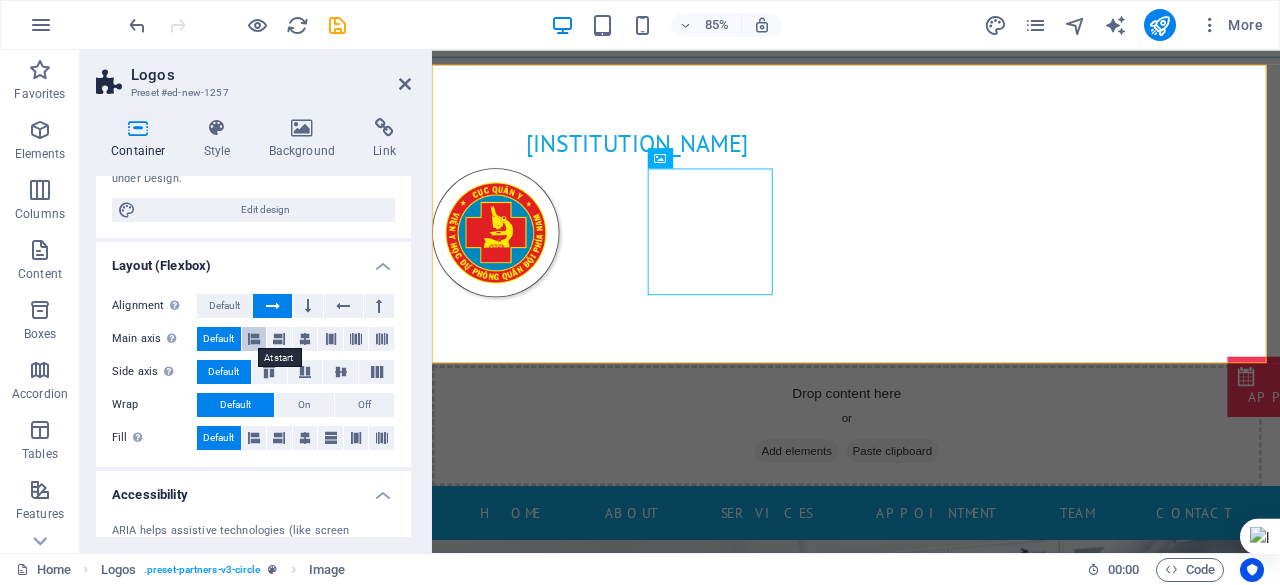 click at bounding box center [254, 339] 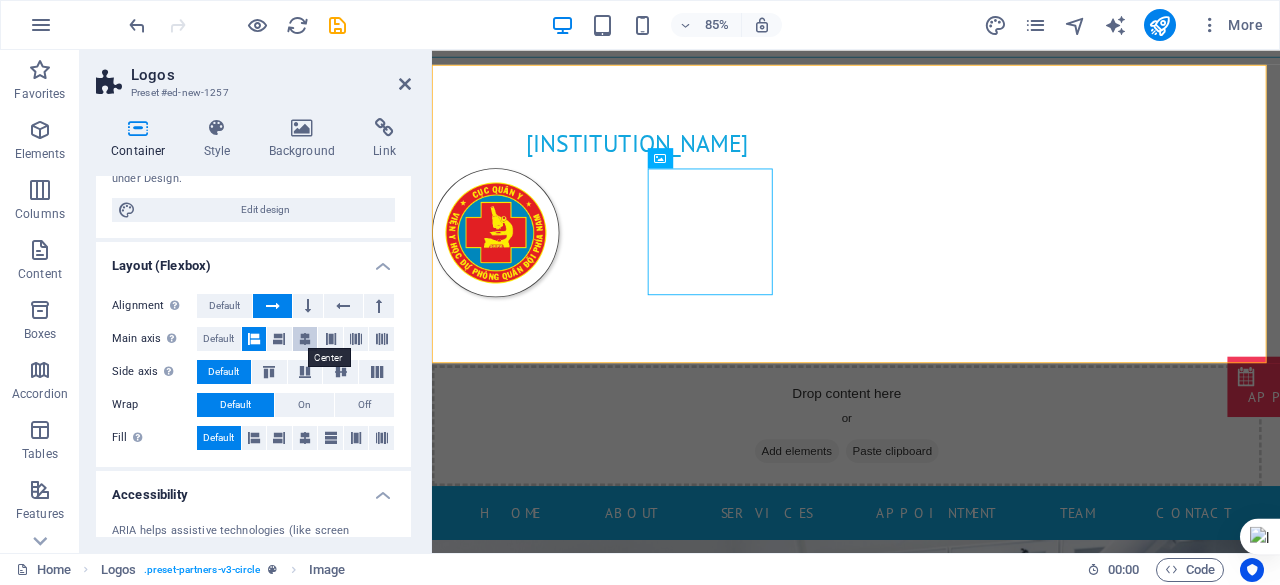 click at bounding box center (305, 339) 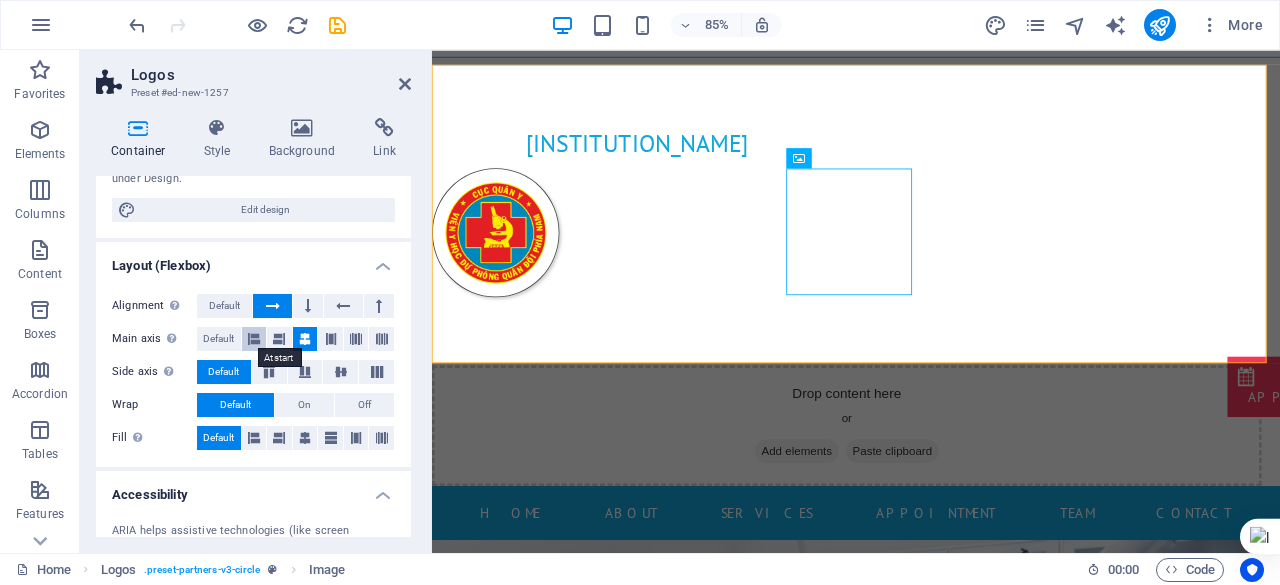 click at bounding box center [254, 339] 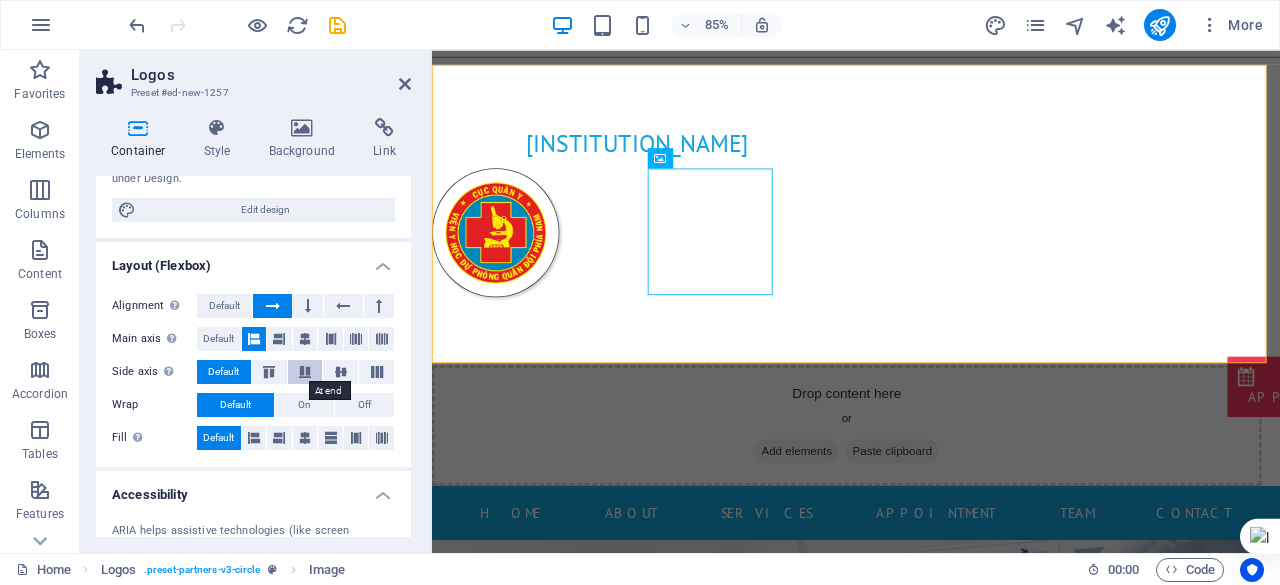 click at bounding box center [305, 372] 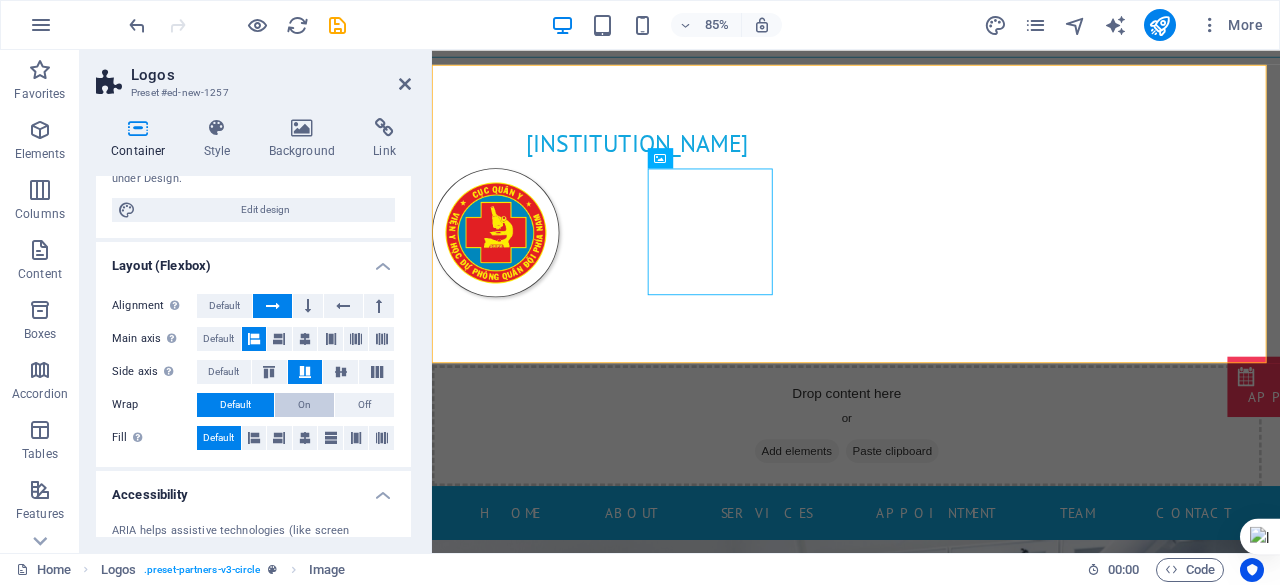 click on "On" at bounding box center (304, 405) 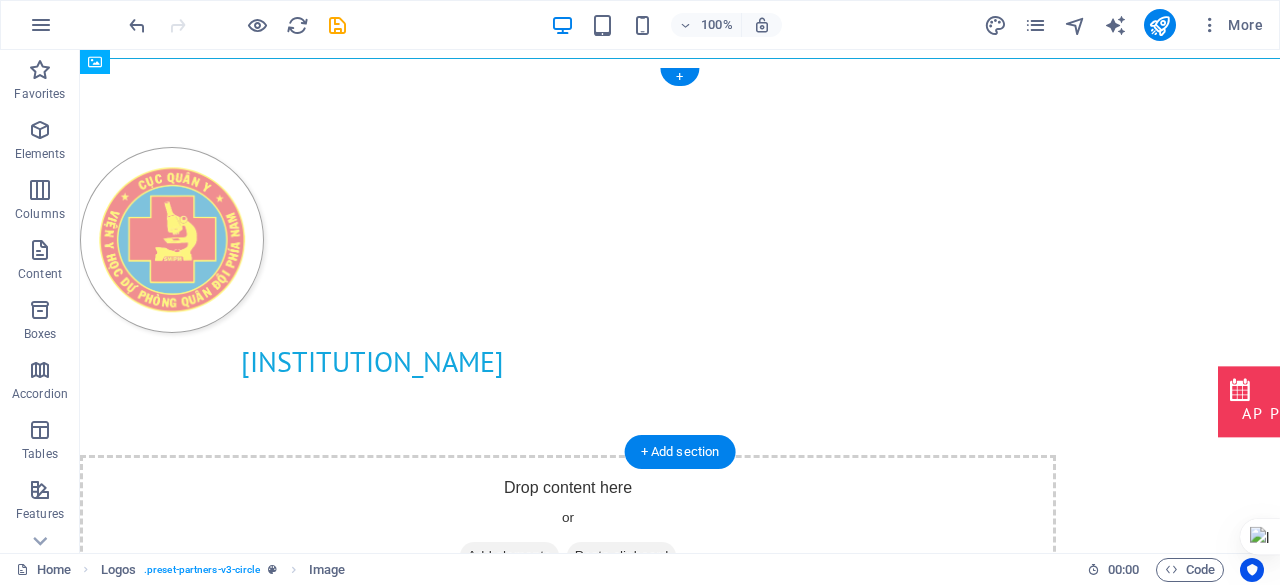 drag, startPoint x: 392, startPoint y: 233, endPoint x: 531, endPoint y: 265, distance: 142.6359 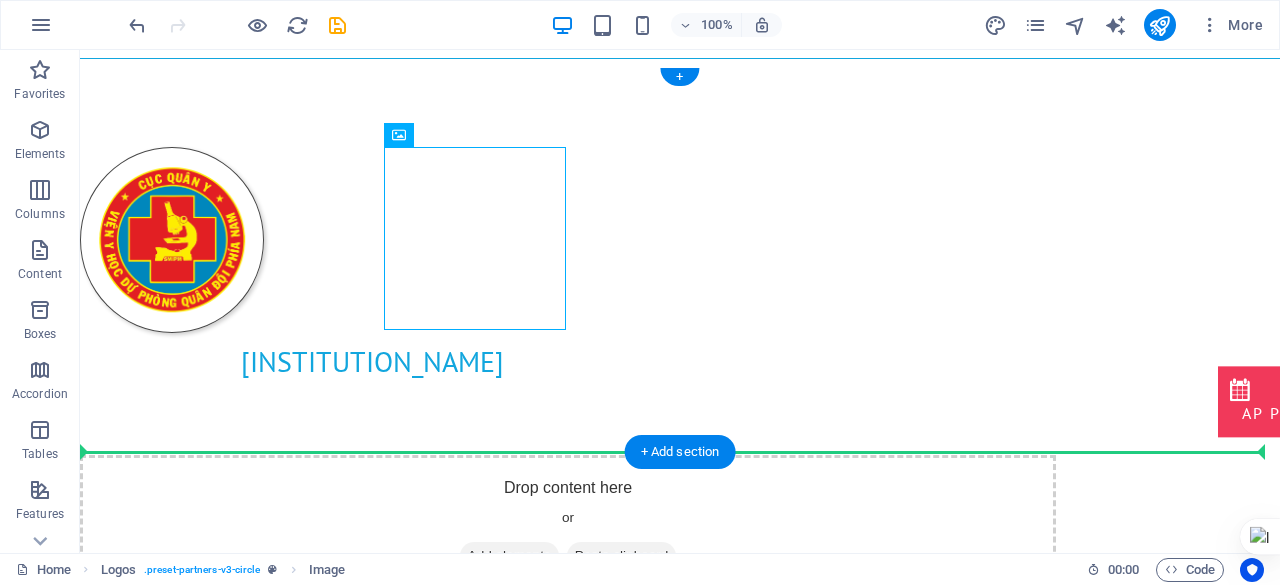drag, startPoint x: 531, startPoint y: 265, endPoint x: 536, endPoint y: 324, distance: 59.211487 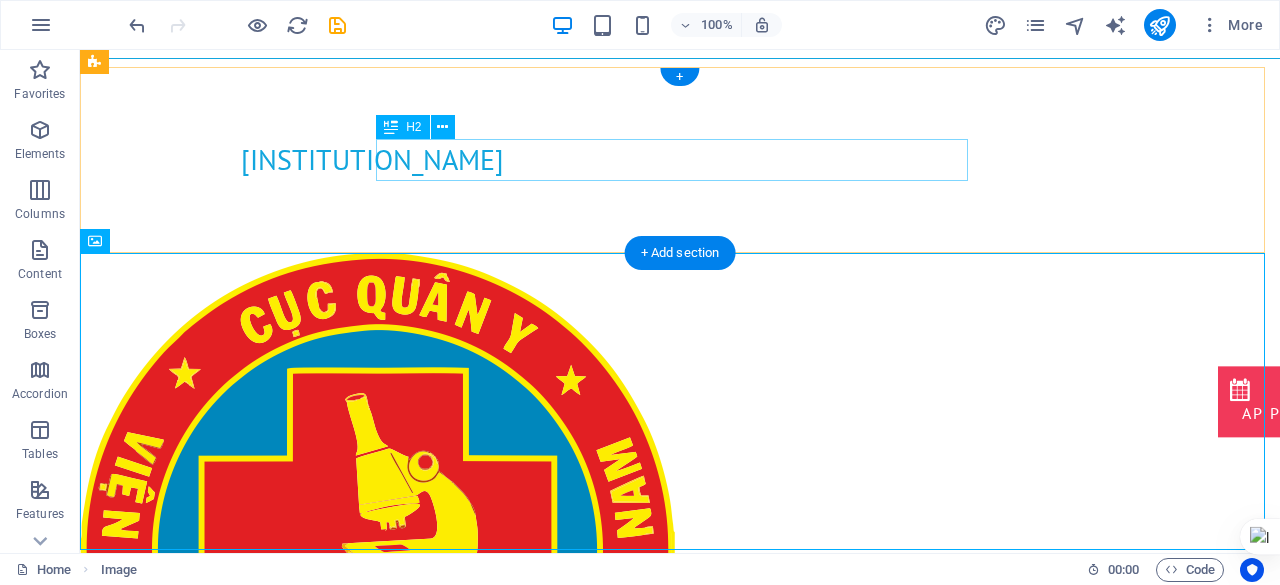 click on "viện y học" at bounding box center [372, 160] 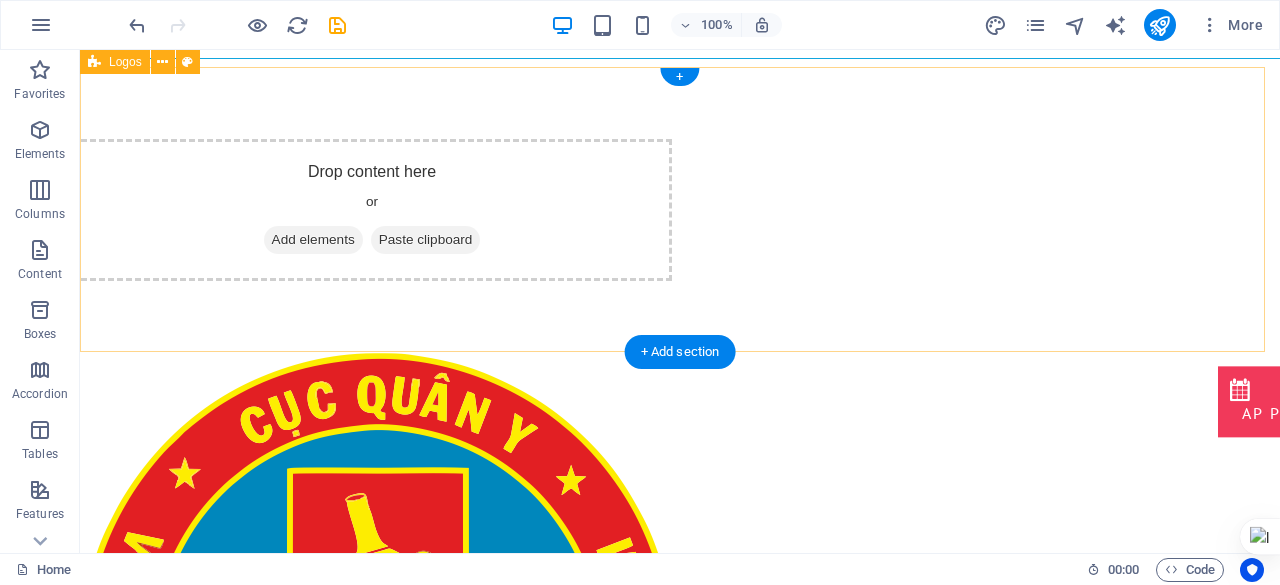 click on "Drop content here or  Add elements  Paste clipboard" at bounding box center (372, 210) 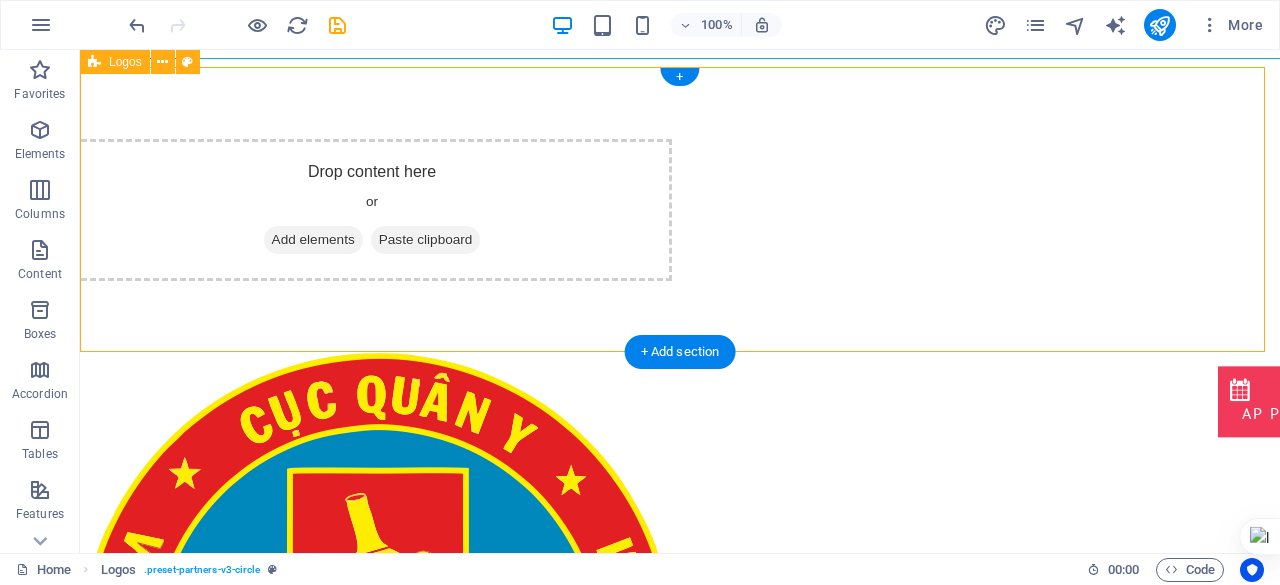 click on "Drop content here or  Add elements  Paste clipboard" at bounding box center (680, 210) 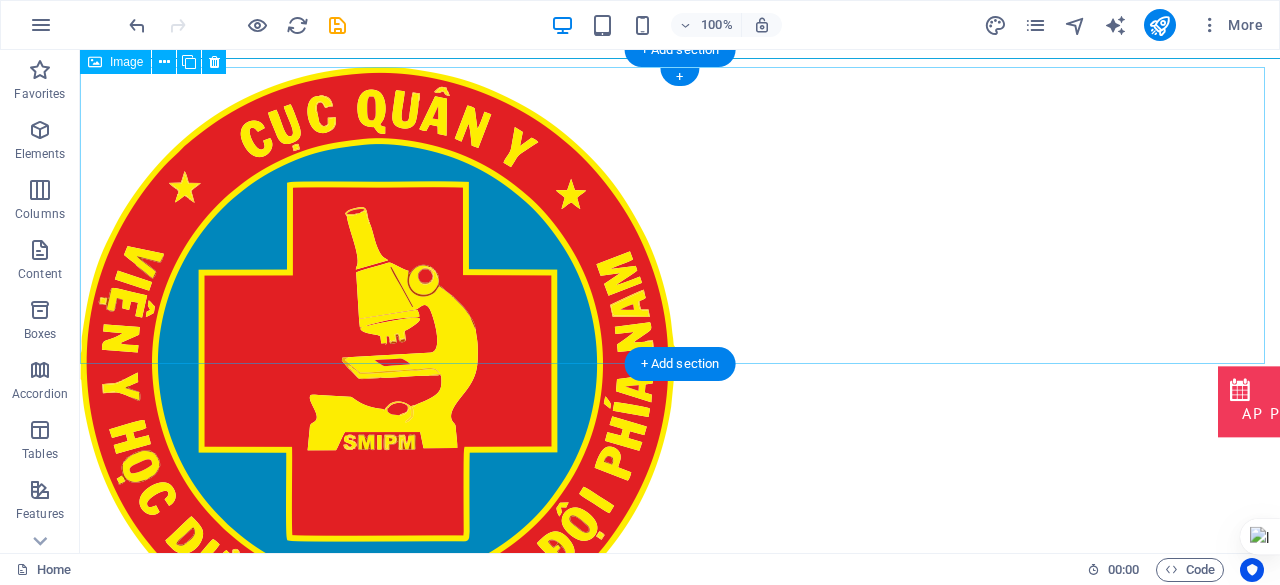click at bounding box center (680, 364) 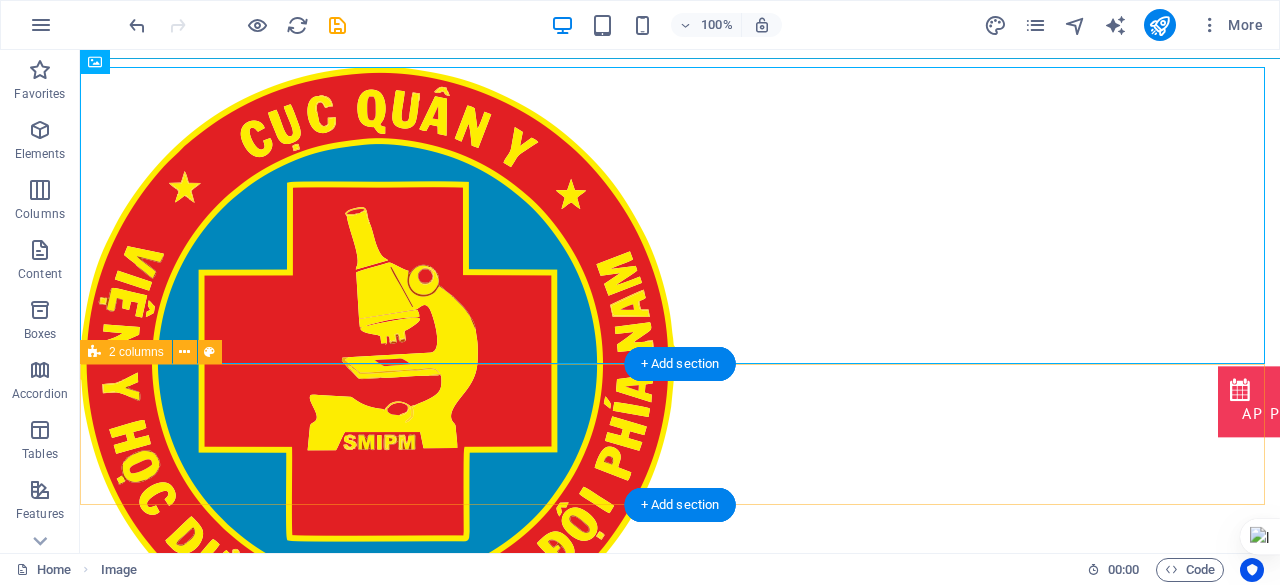 click on "Drop content here or  Add elements  Paste clipboard" at bounding box center [568, 732] 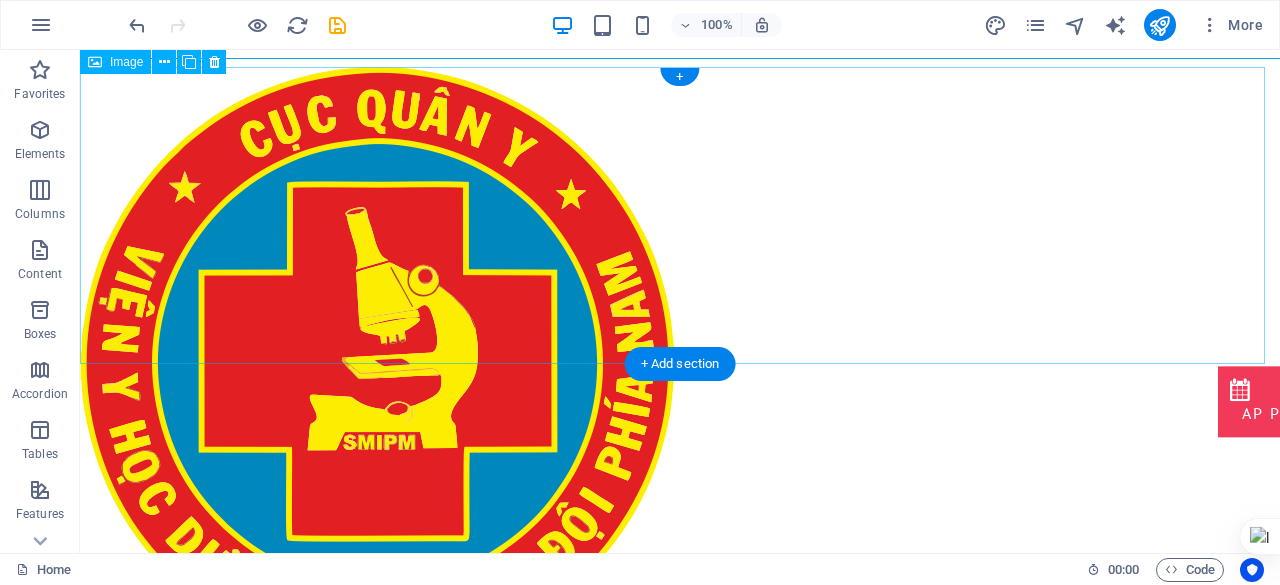 click at bounding box center (680, 364) 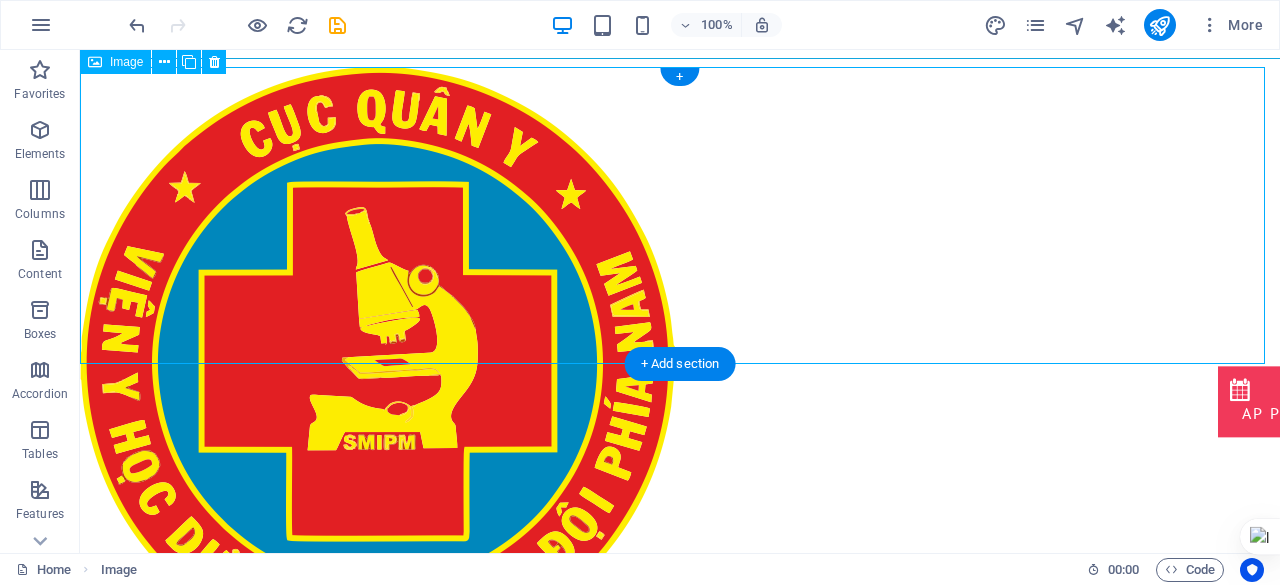 click at bounding box center (680, 364) 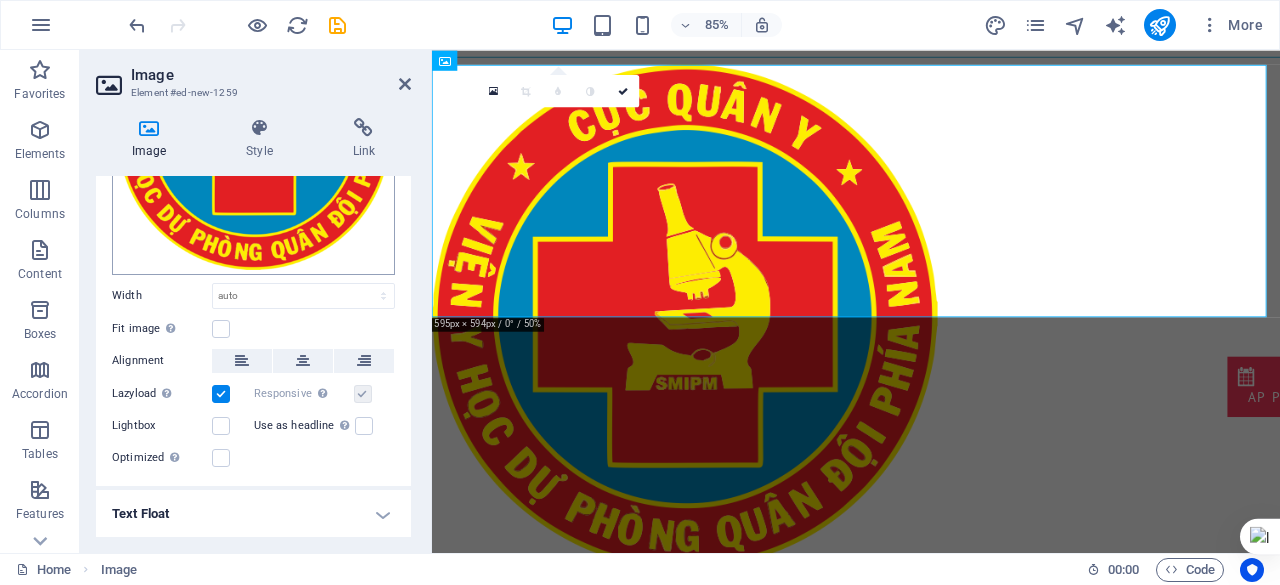 scroll, scrollTop: 282, scrollLeft: 0, axis: vertical 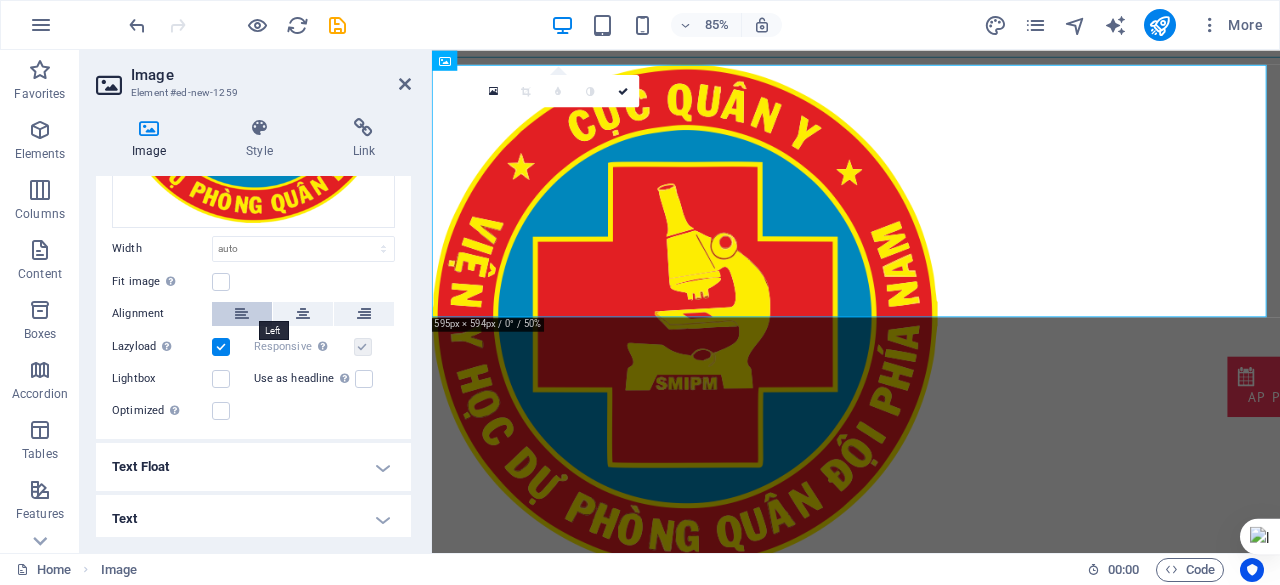 click at bounding box center (242, 314) 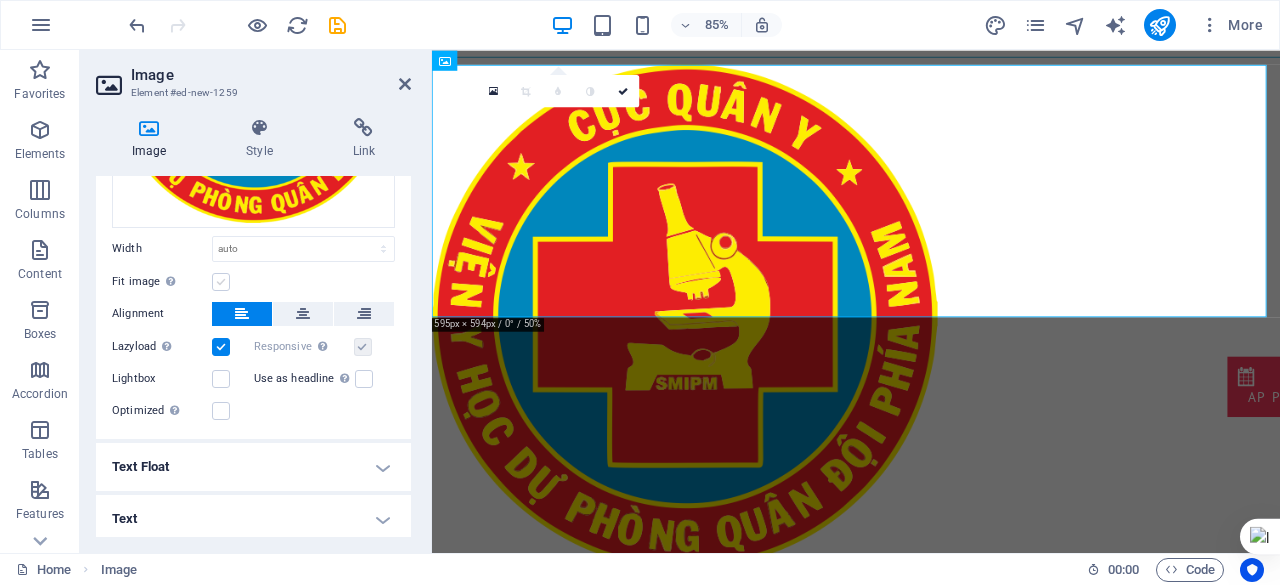 click at bounding box center [221, 282] 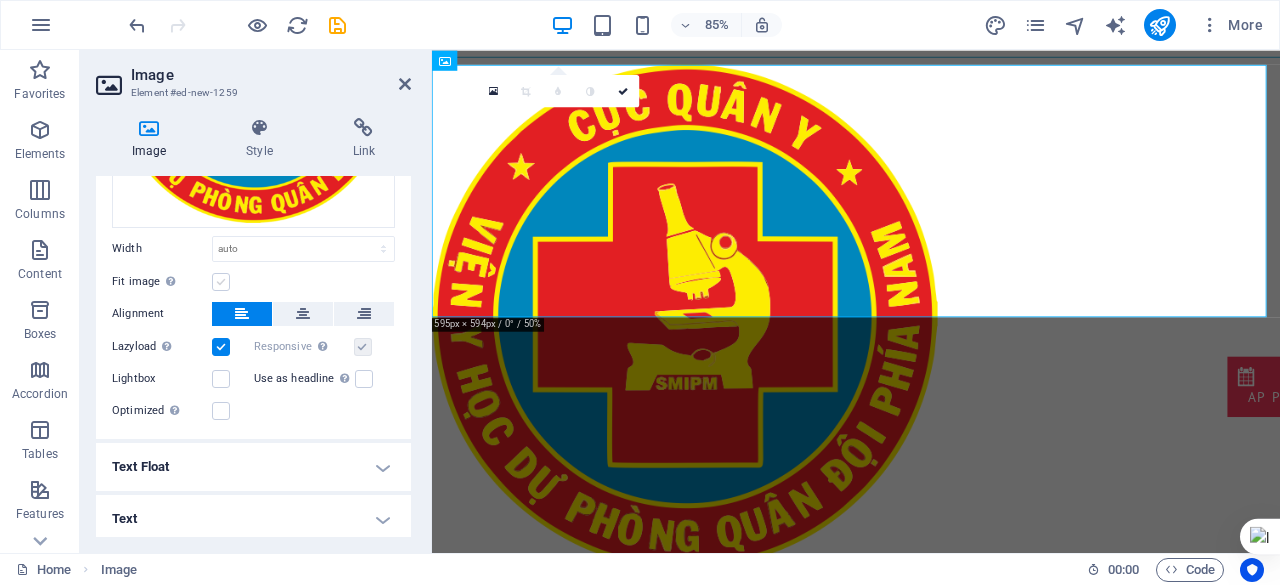 click on "Fit image Automatically fit image to a fixed width and height" at bounding box center (0, 0) 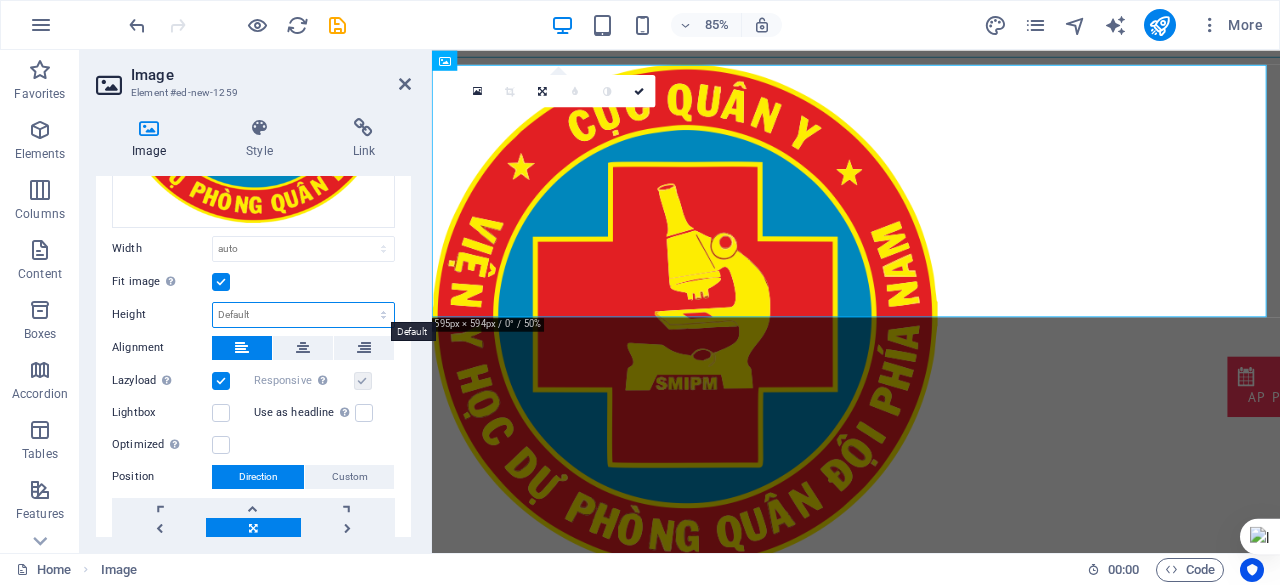 click on "Default auto px" at bounding box center [303, 315] 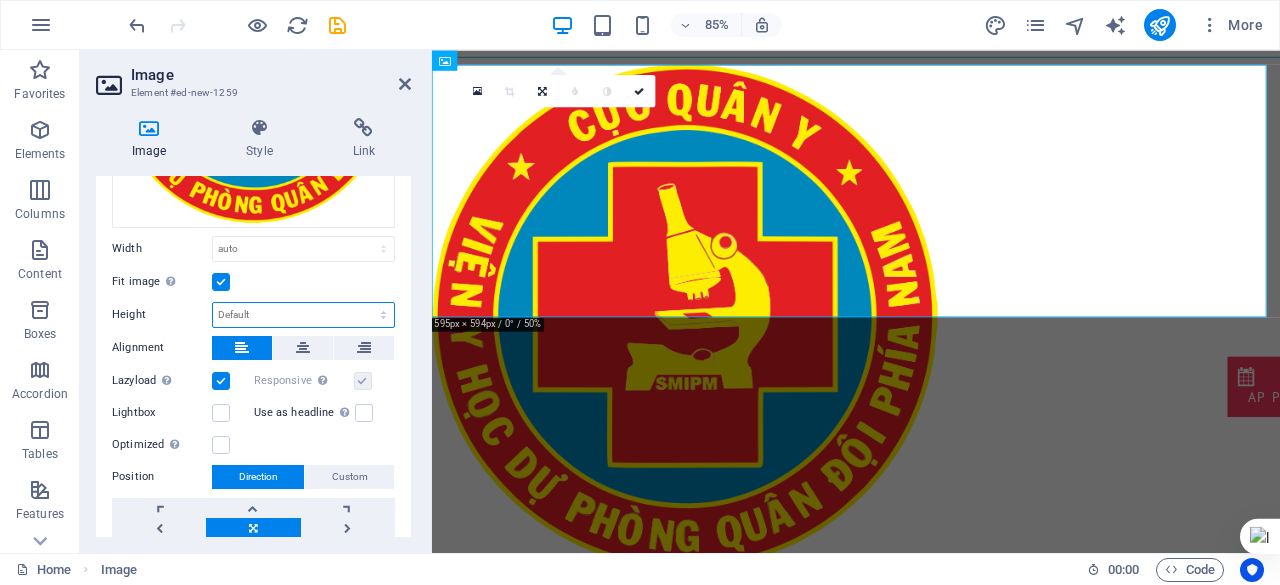 click on "Default auto px" at bounding box center (303, 315) 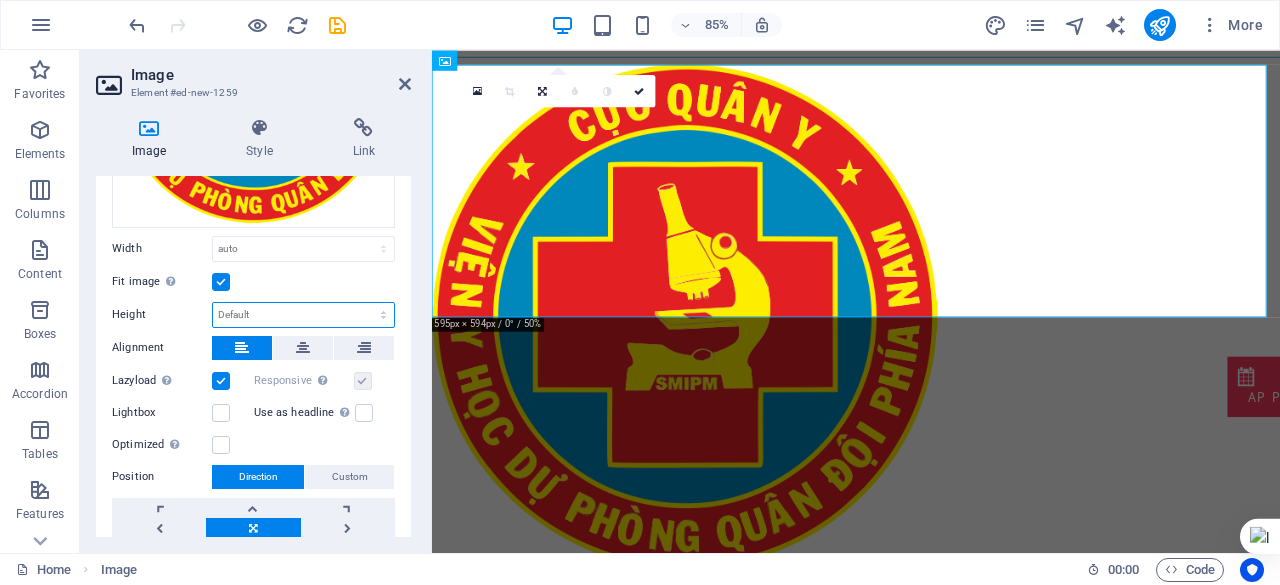 click on "Default auto px" at bounding box center (303, 315) 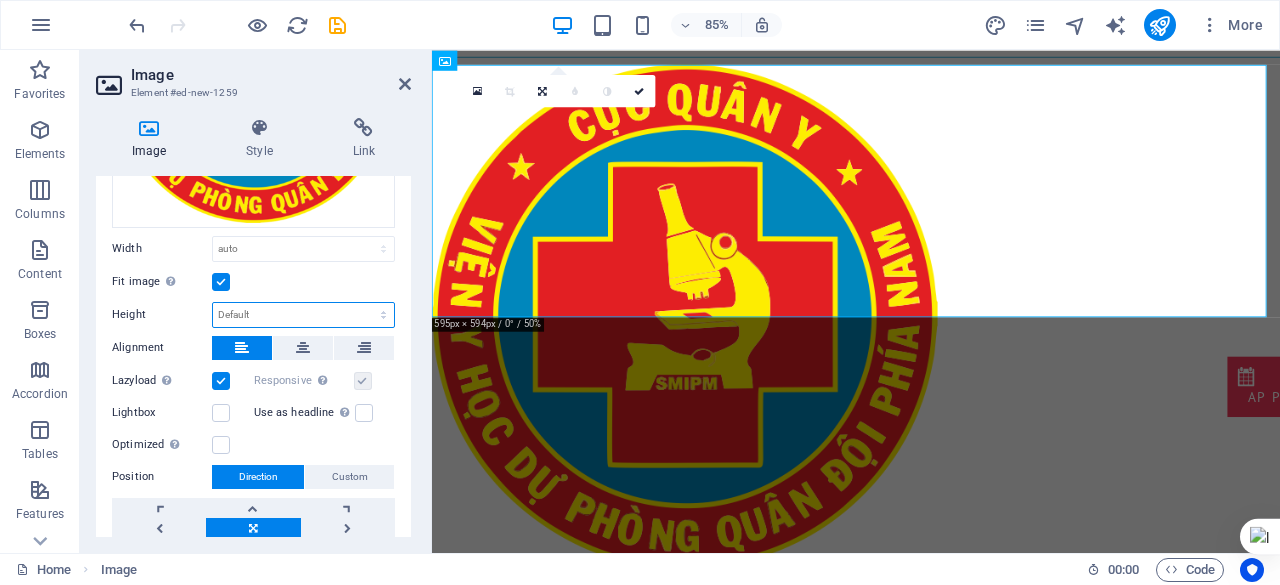 select on "px" 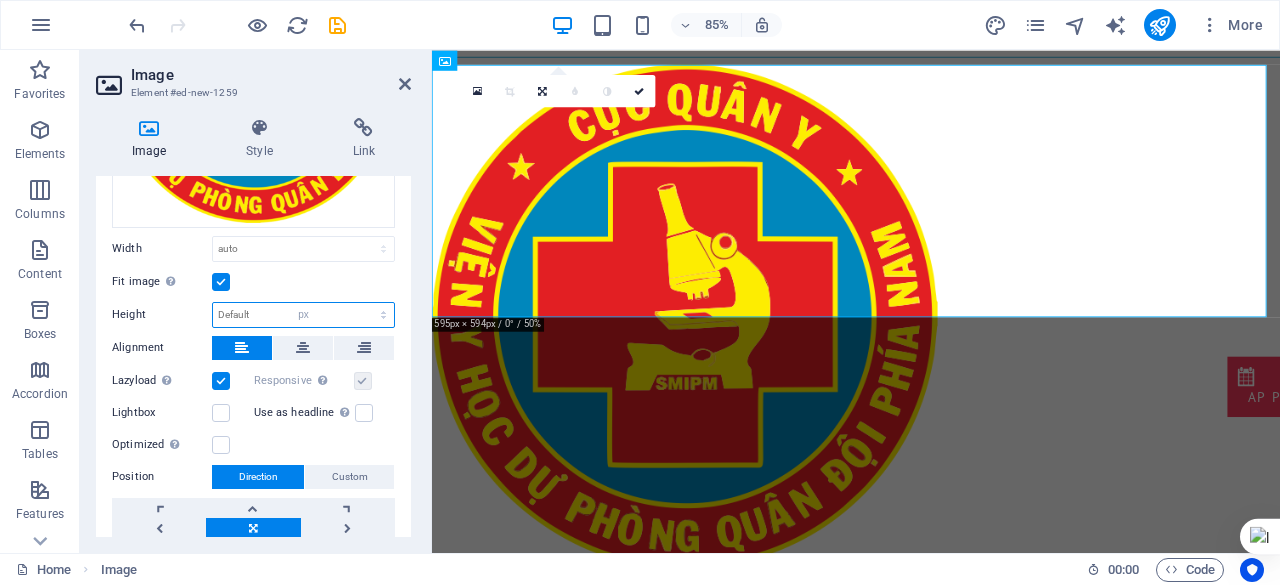 click on "Default auto px" at bounding box center (303, 315) 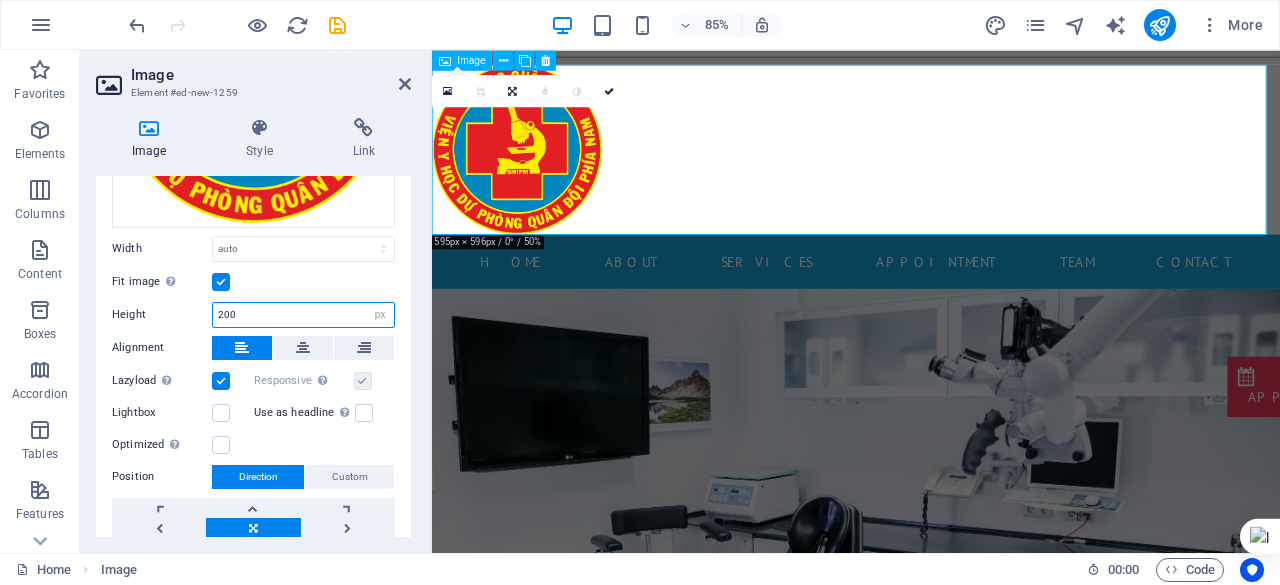type on "200" 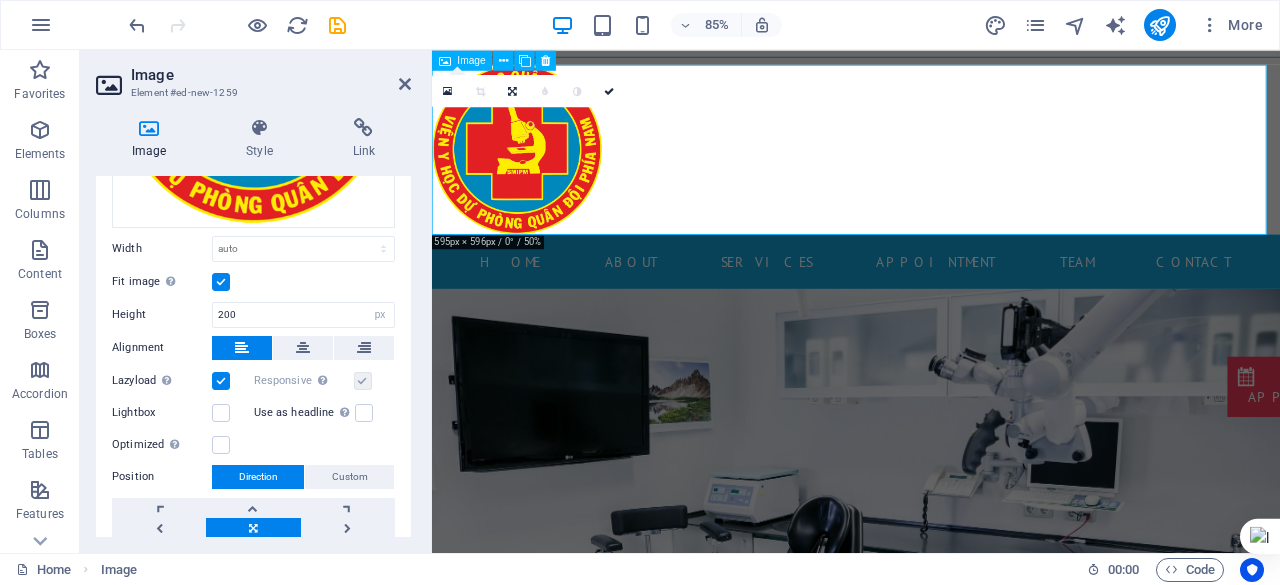 click at bounding box center [931, 167] 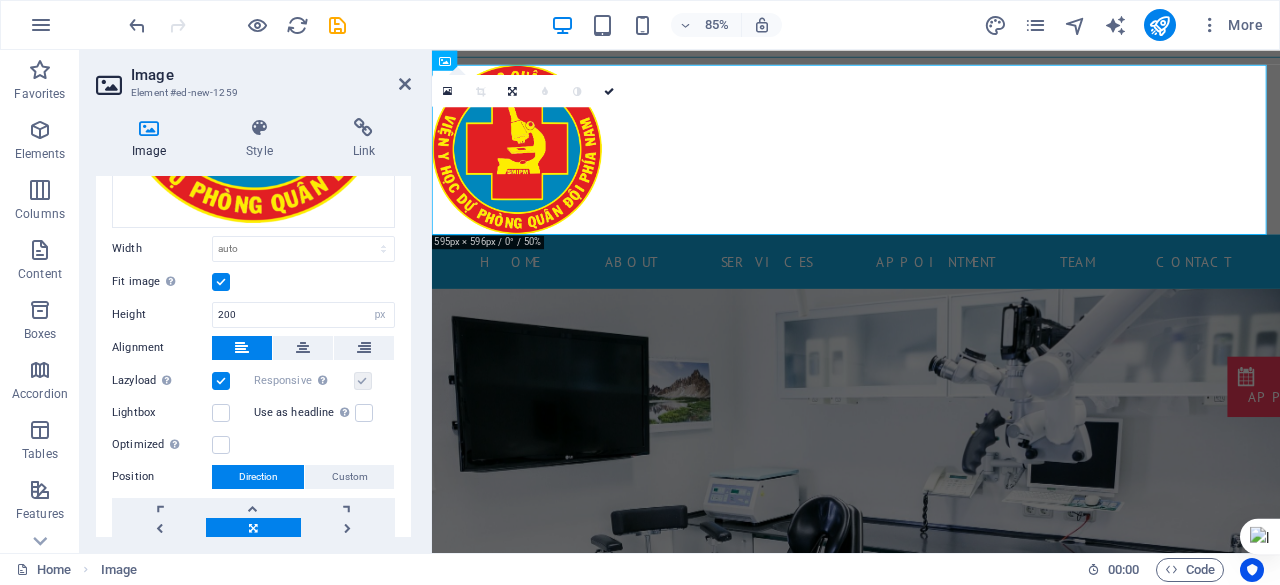 scroll, scrollTop: 417, scrollLeft: 0, axis: vertical 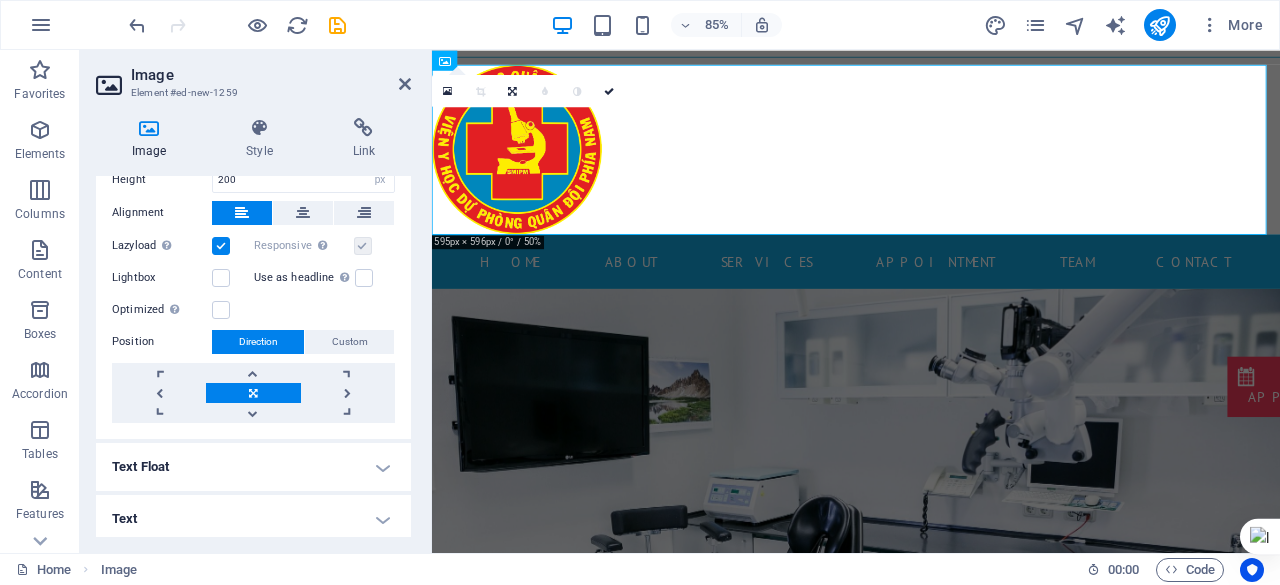 click on "Text Float" at bounding box center (253, 467) 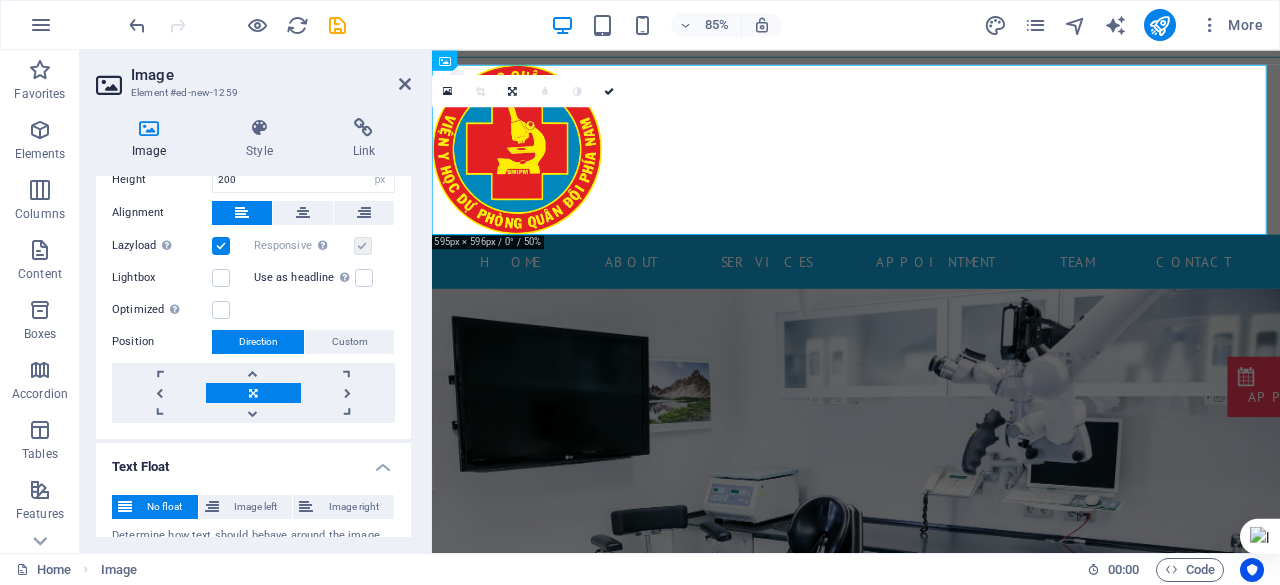 scroll, scrollTop: 486, scrollLeft: 0, axis: vertical 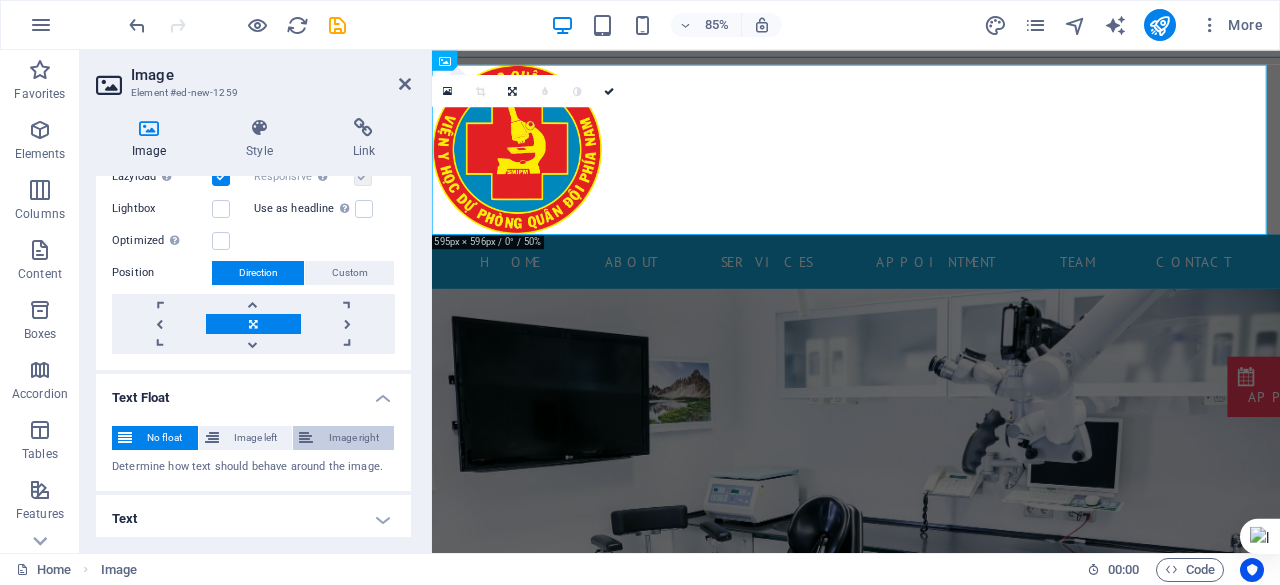 click on "Image right" at bounding box center (343, 438) 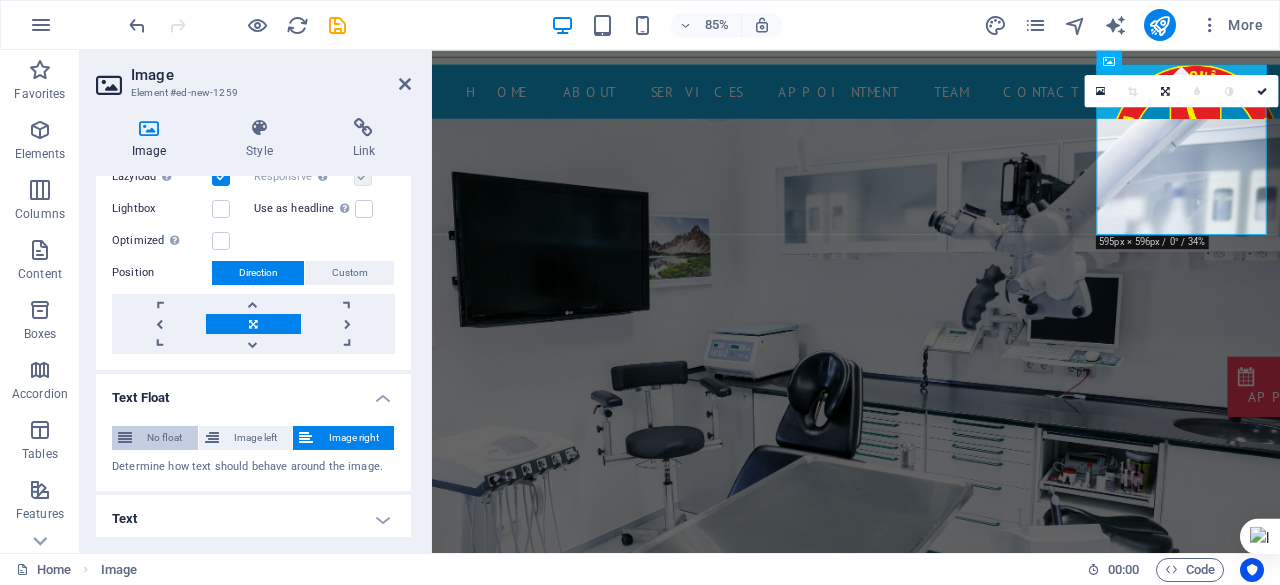 click on "No float" at bounding box center (165, 438) 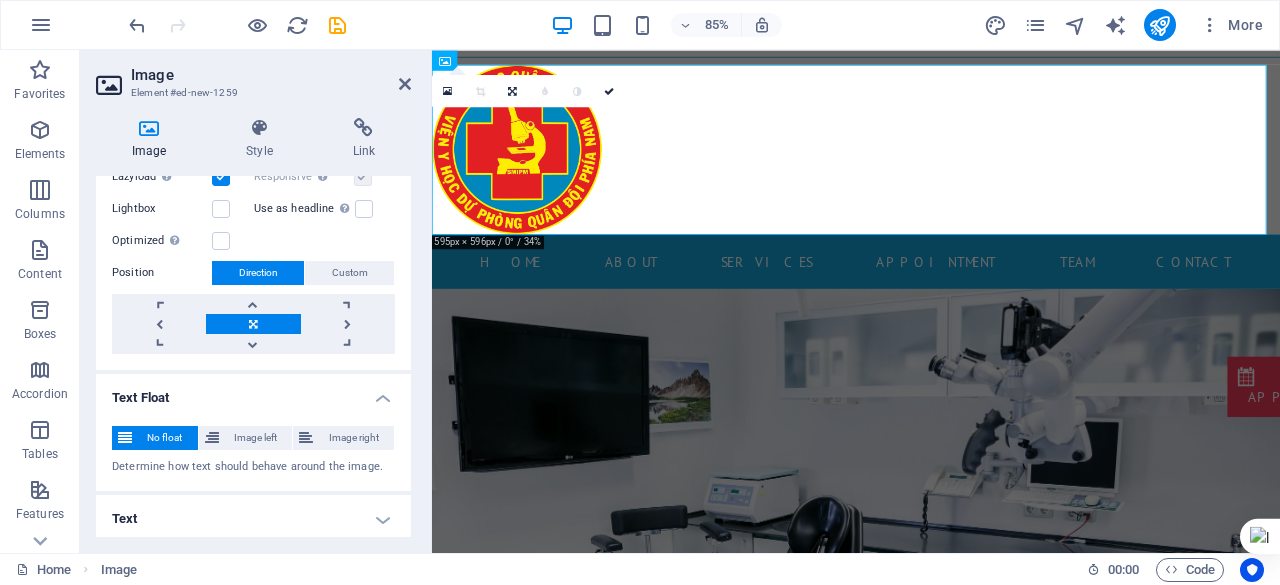 click on "Text" at bounding box center (253, 519) 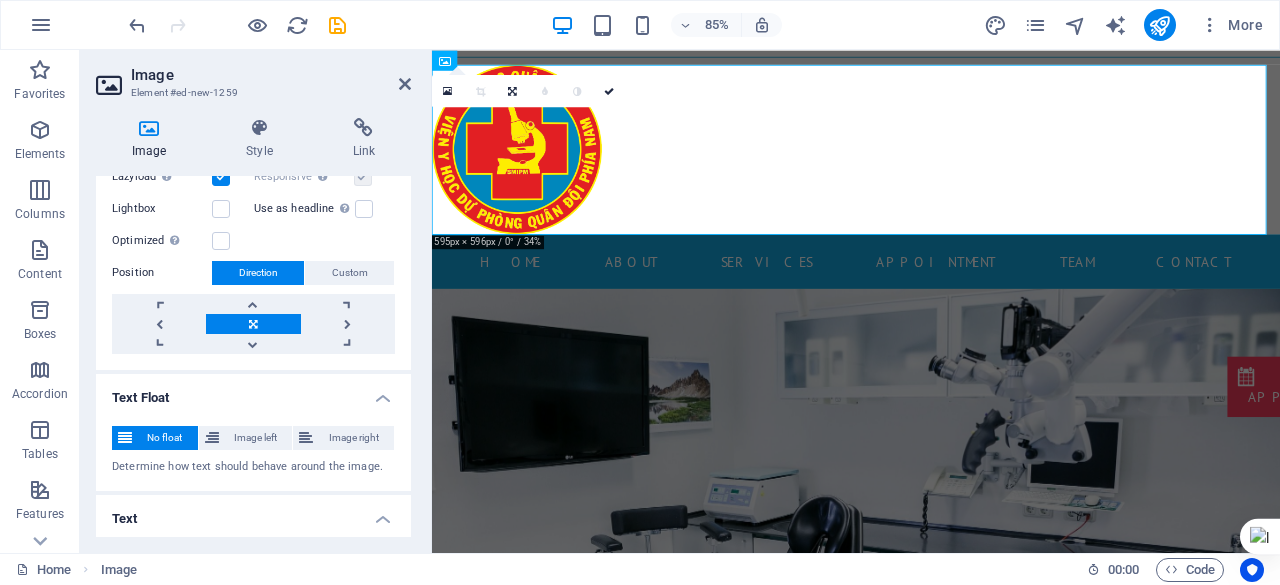 click on "Text" at bounding box center [253, 513] 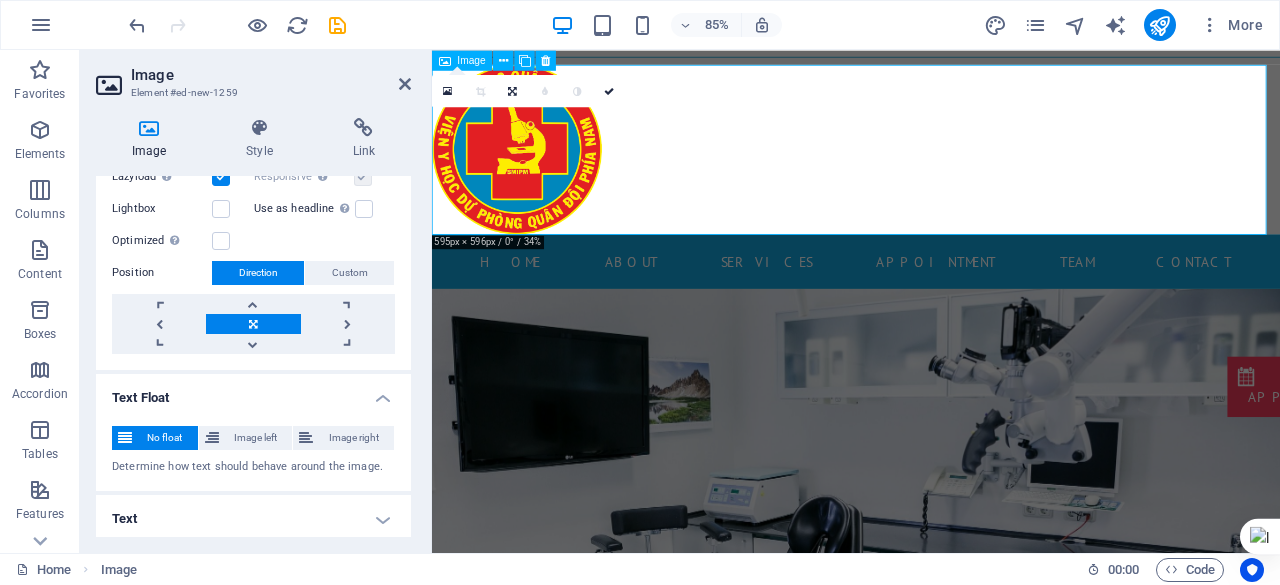 click at bounding box center (931, 167) 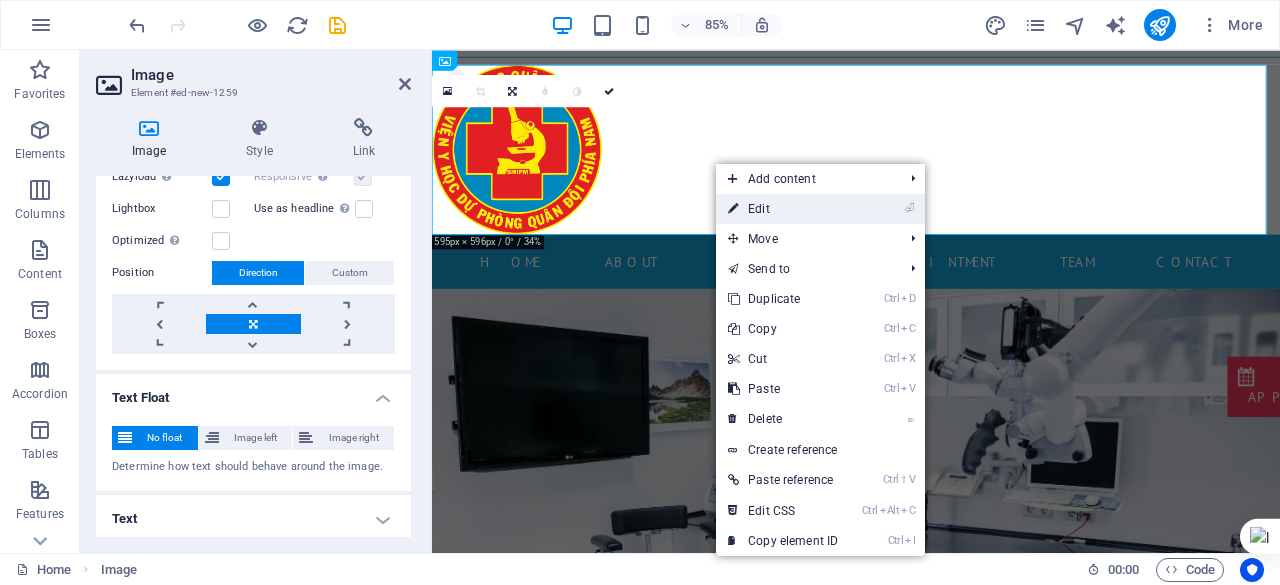 click on "⏎  Edit" at bounding box center [783, 209] 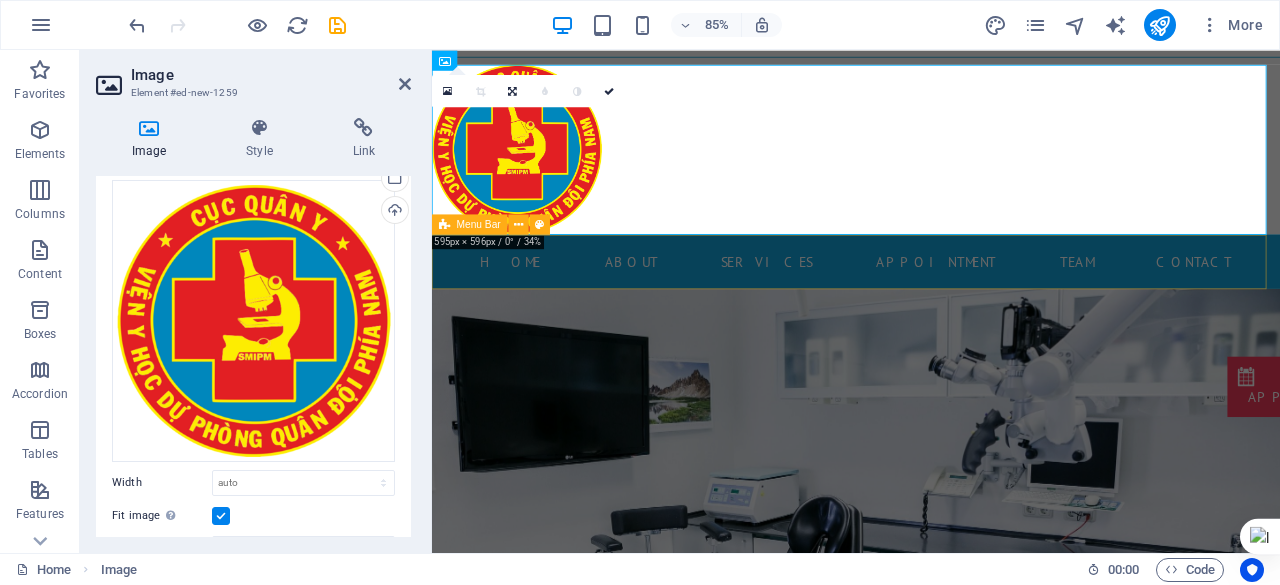 scroll, scrollTop: 0, scrollLeft: 0, axis: both 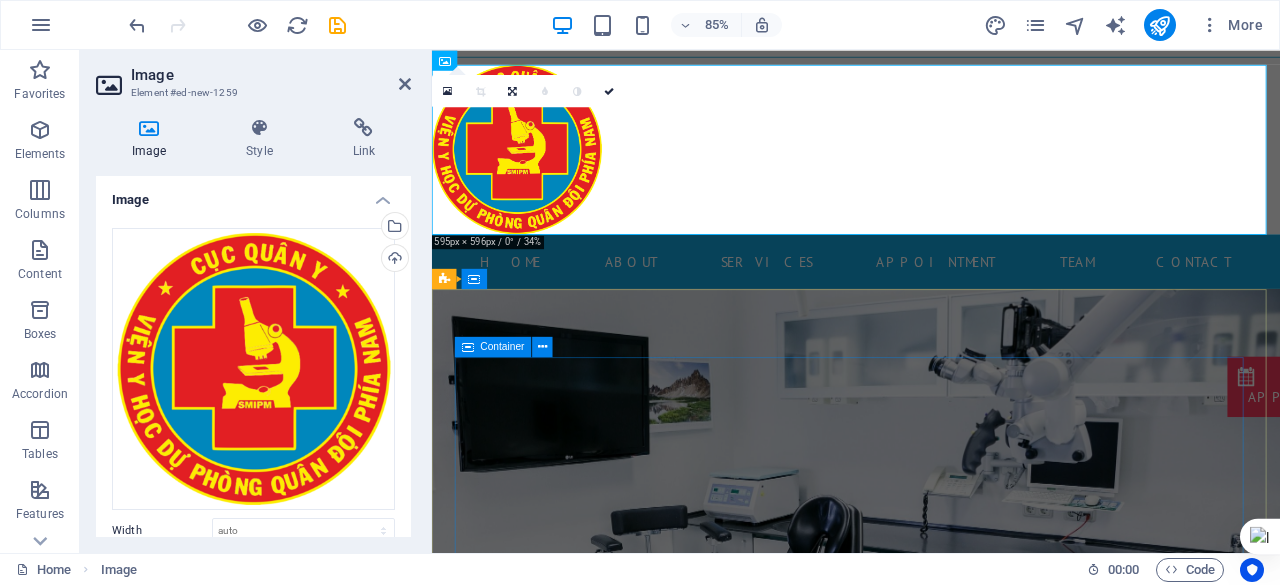 click on "Modern clinic & professional doctors Our best services for you Learn more" at bounding box center [931, 1101] 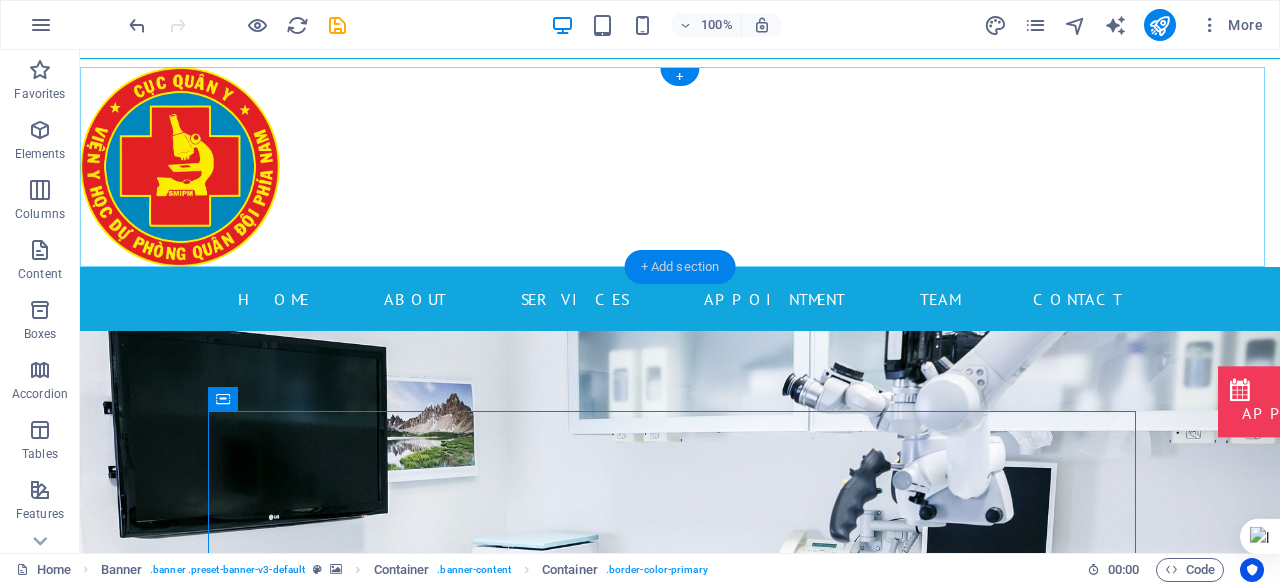 click on "+ Add section" at bounding box center [680, 267] 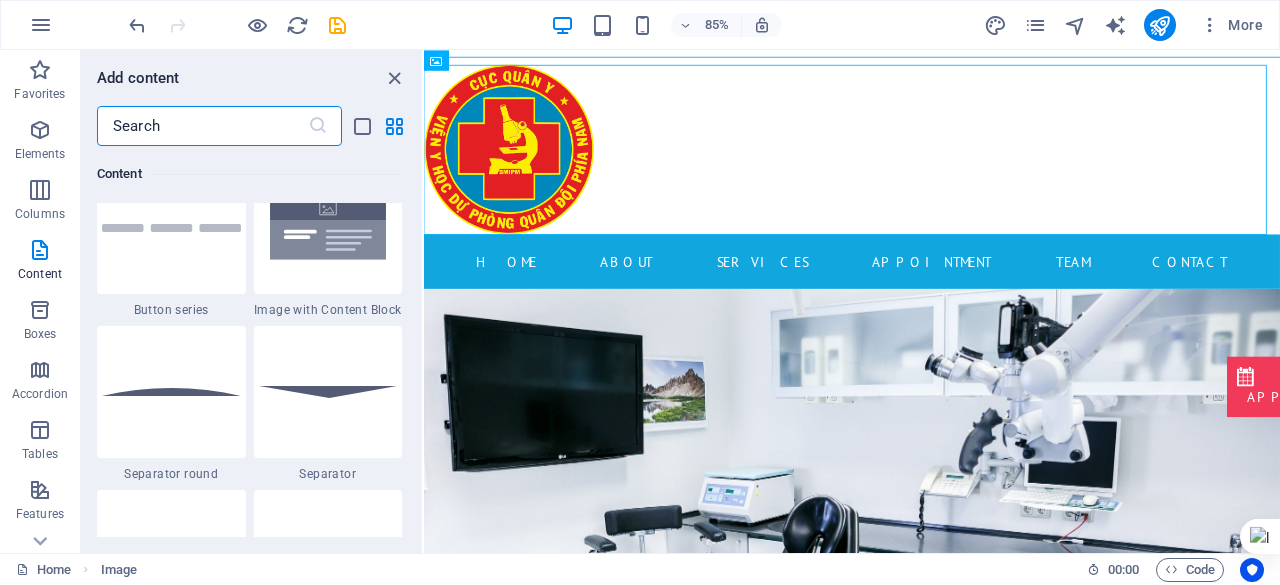 scroll, scrollTop: 4684, scrollLeft: 0, axis: vertical 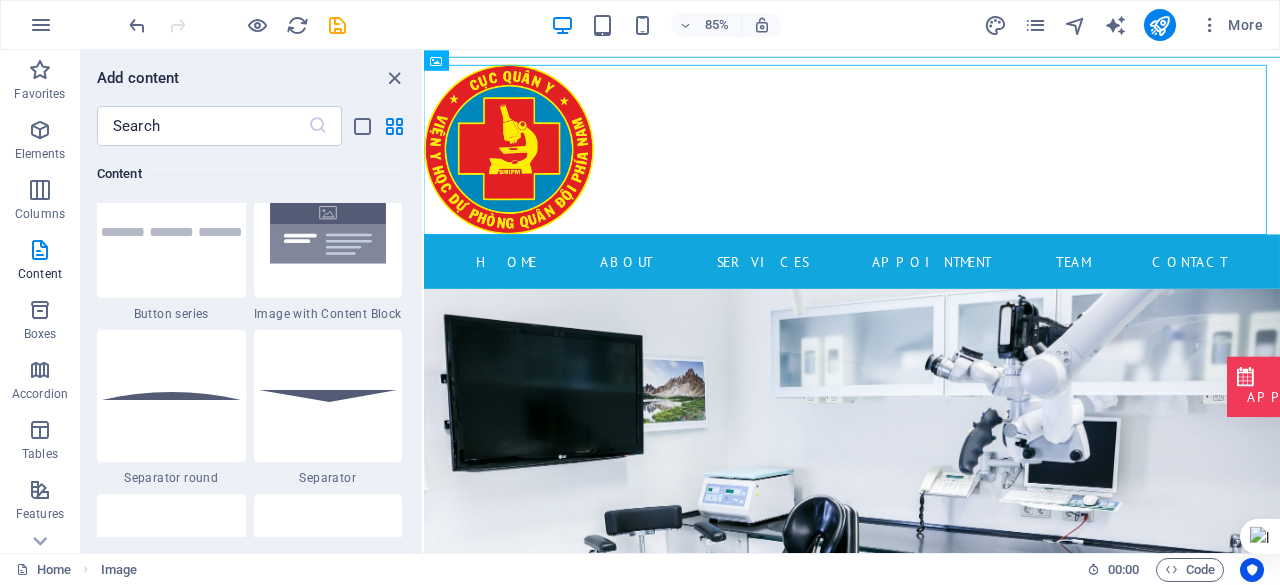click at bounding box center [328, 395] 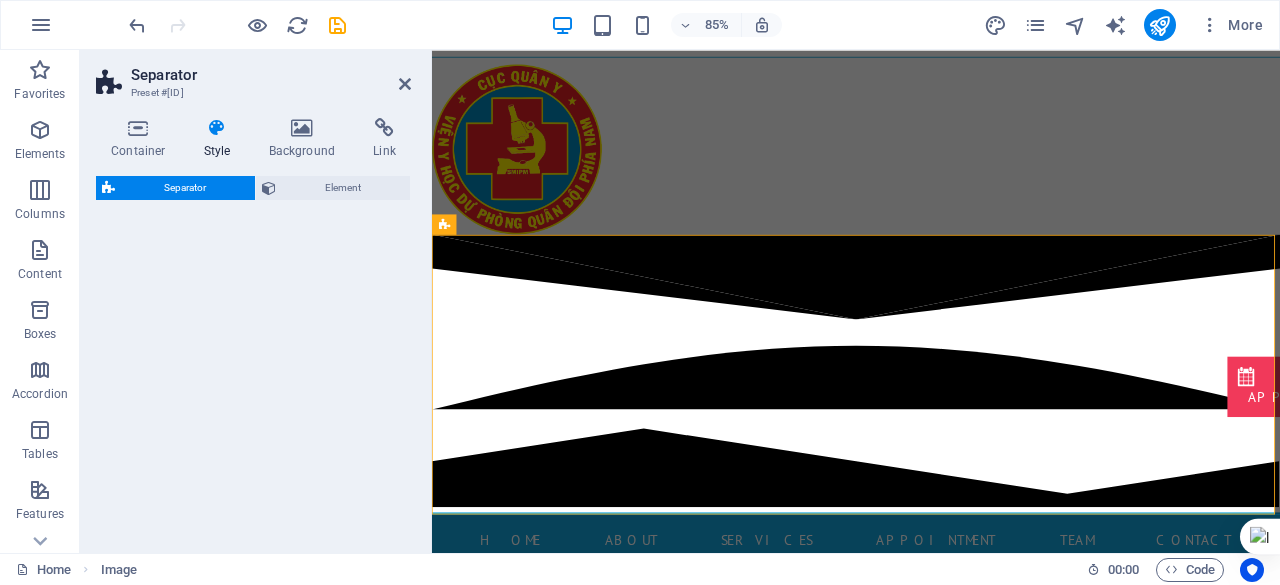 select on "rem" 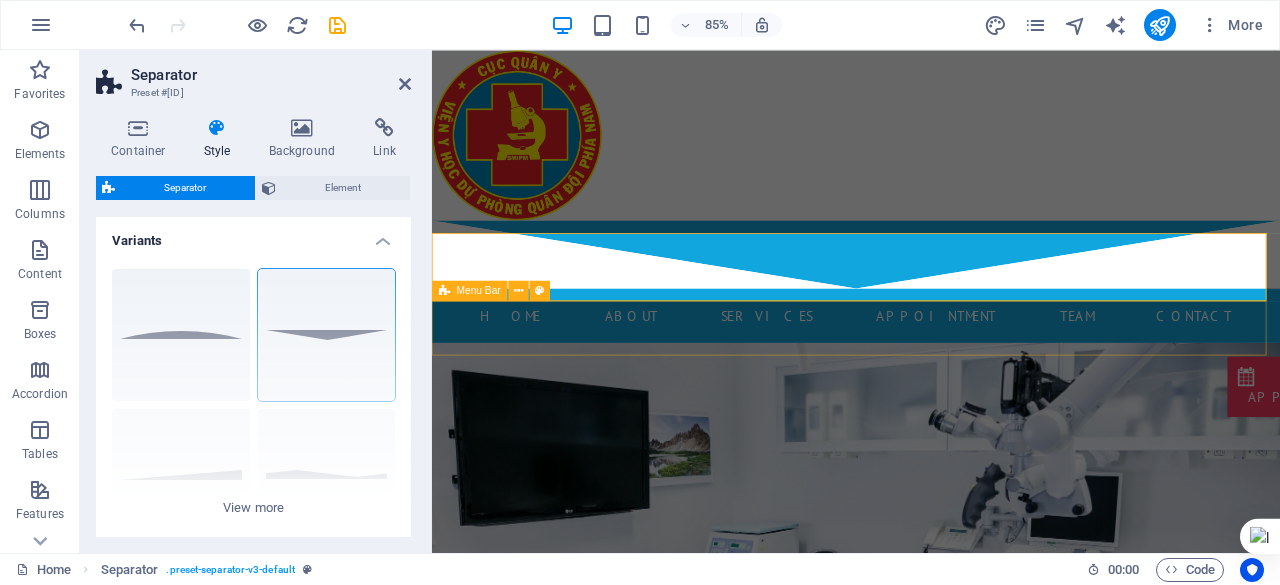 scroll, scrollTop: 0, scrollLeft: 0, axis: both 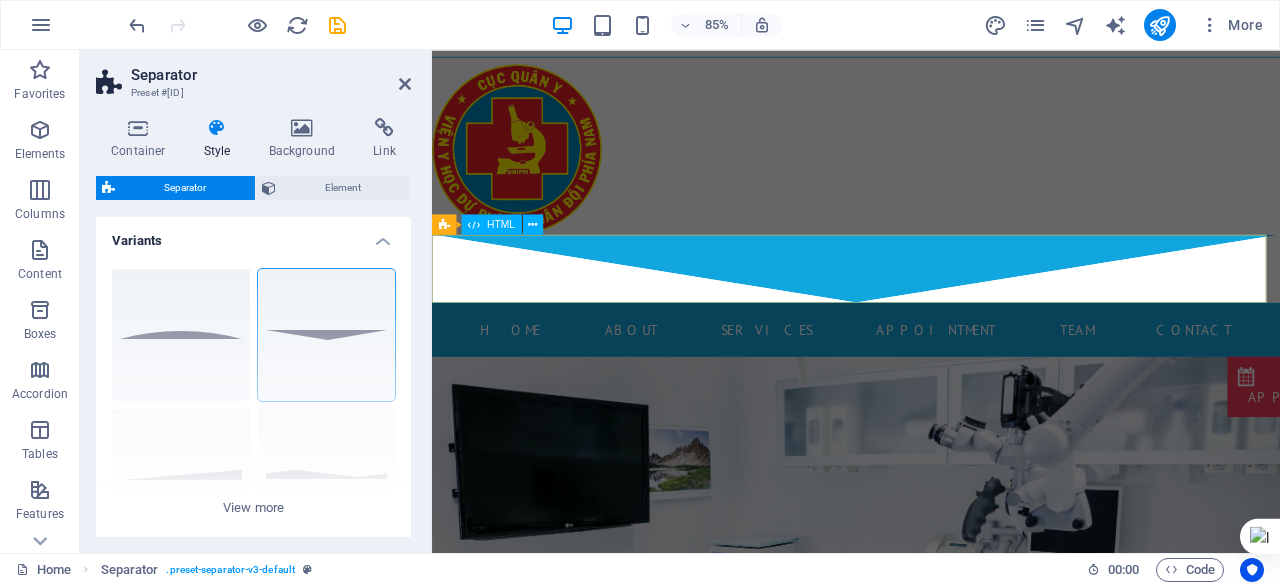 click at bounding box center [931, 307] 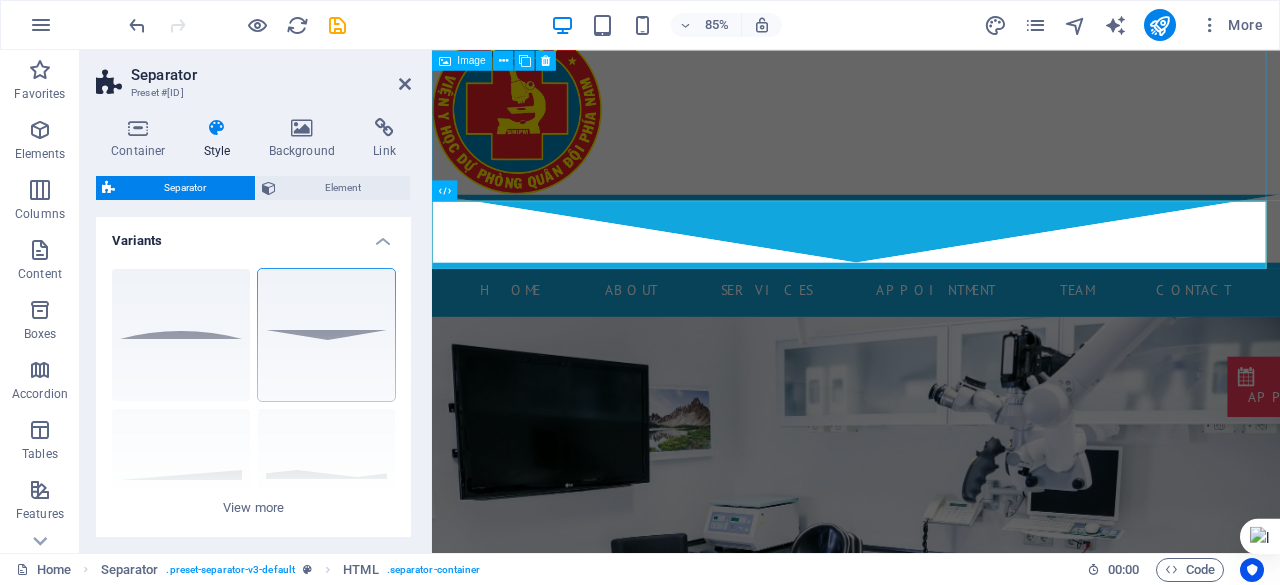 scroll, scrollTop: 38, scrollLeft: 0, axis: vertical 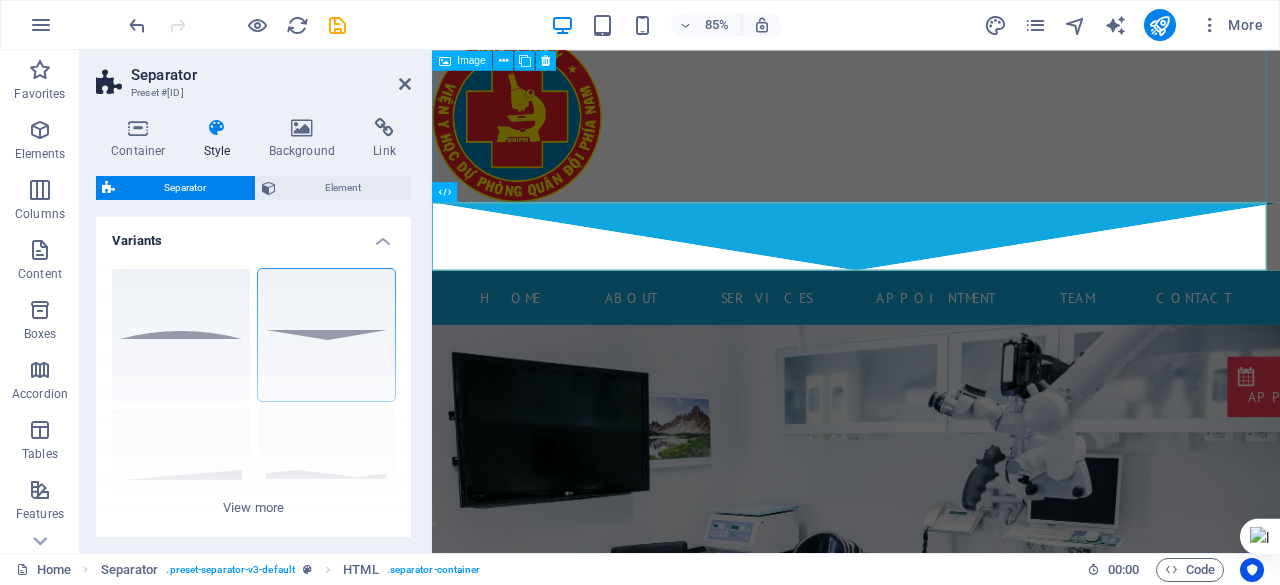 click at bounding box center (931, 129) 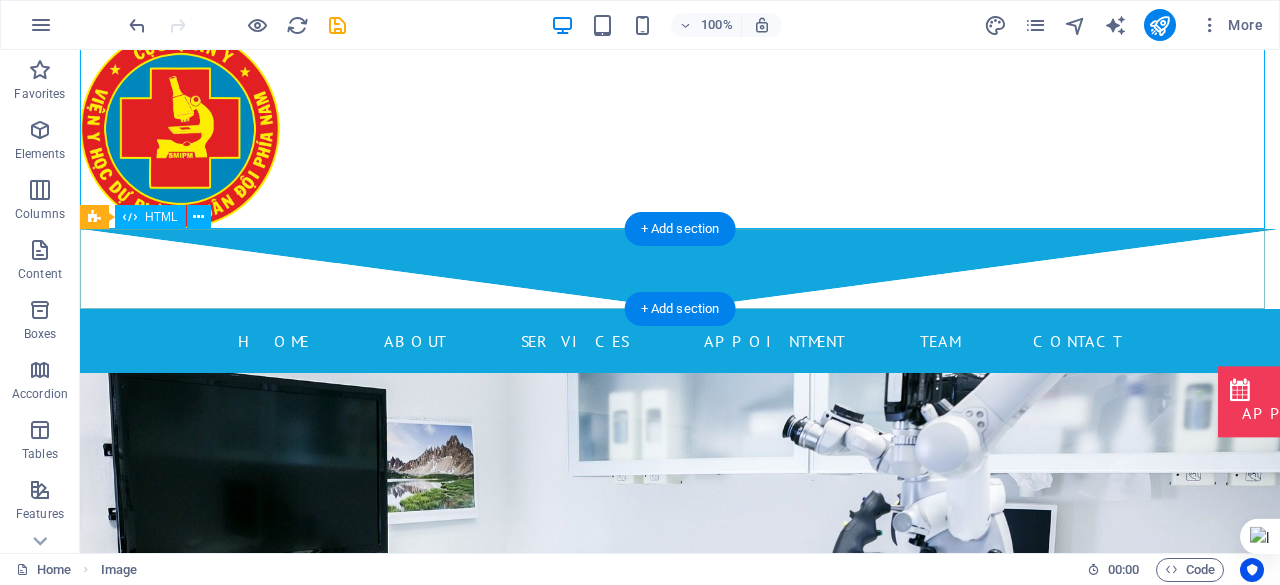 click at bounding box center (680, 269) 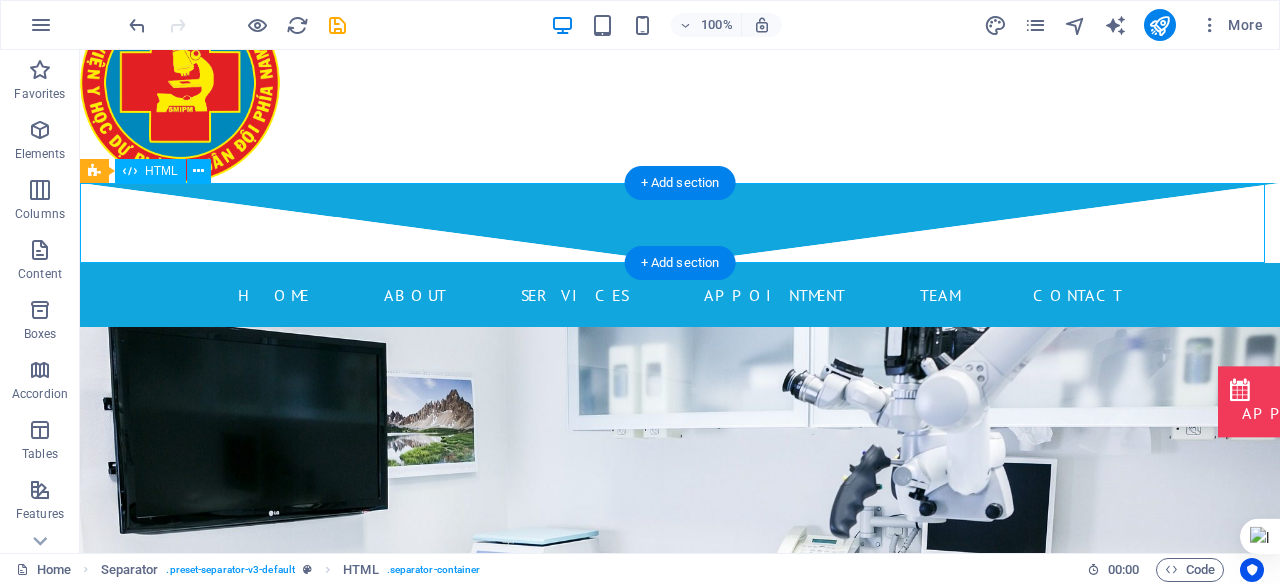 scroll, scrollTop: 0, scrollLeft: 0, axis: both 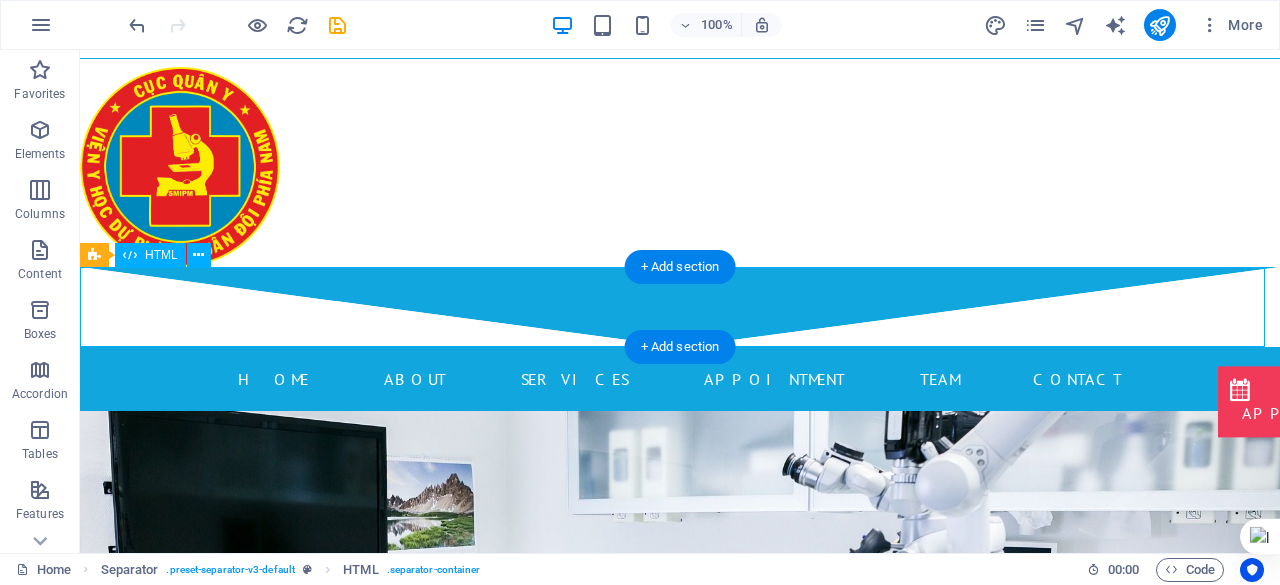 click at bounding box center [680, 307] 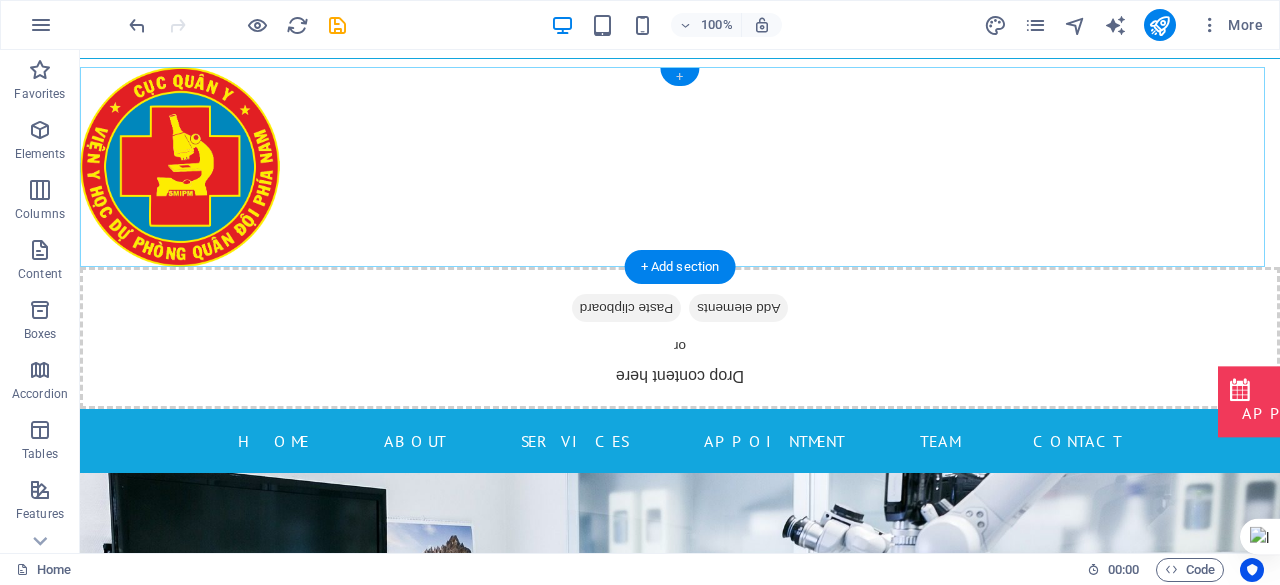 click on "+" at bounding box center [679, 77] 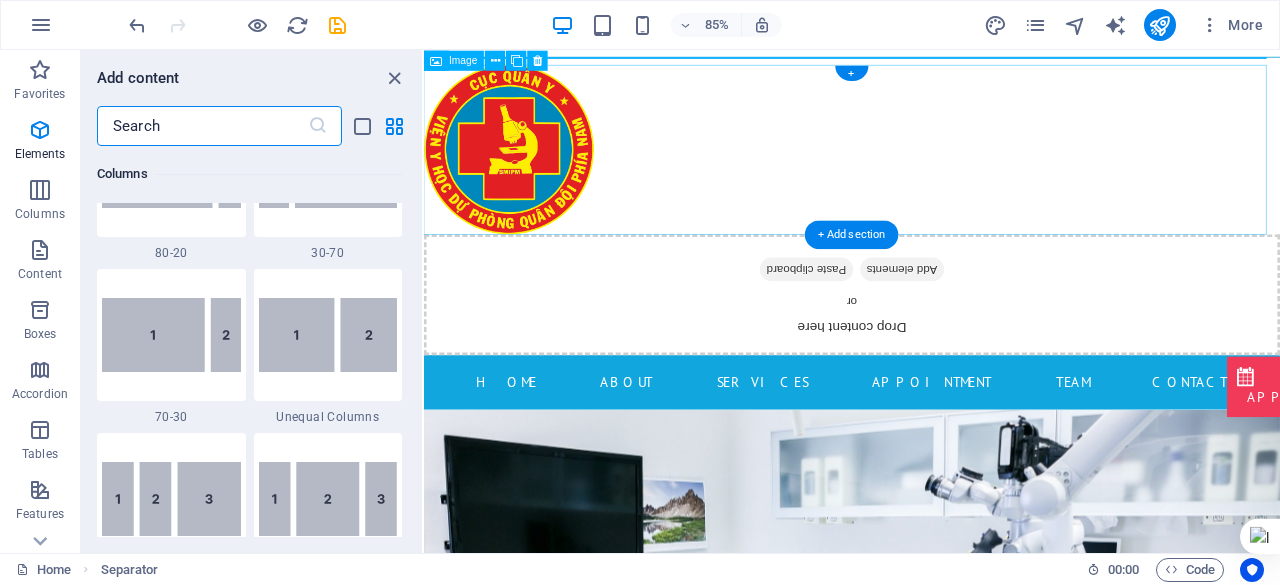scroll, scrollTop: 3499, scrollLeft: 0, axis: vertical 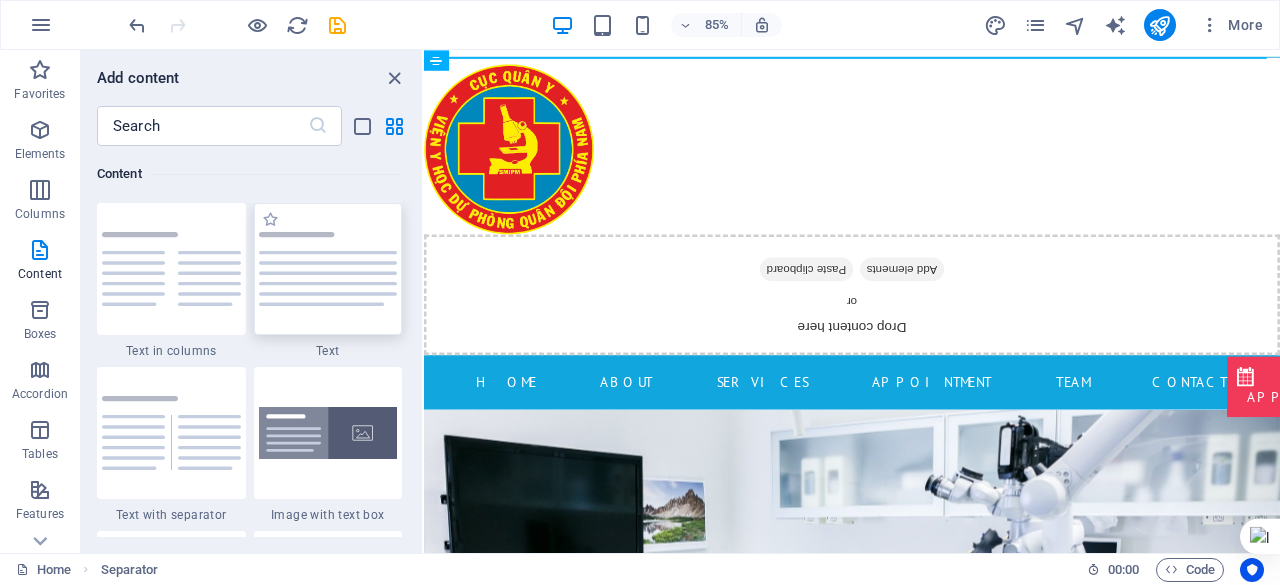 click at bounding box center [328, 269] 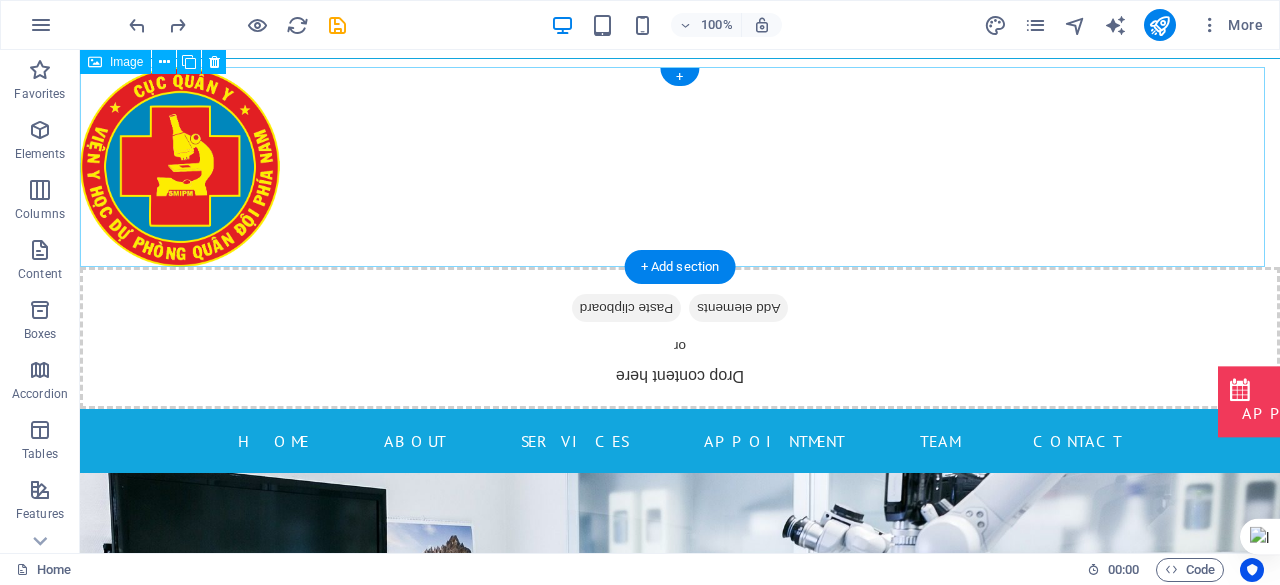 click at bounding box center [680, 167] 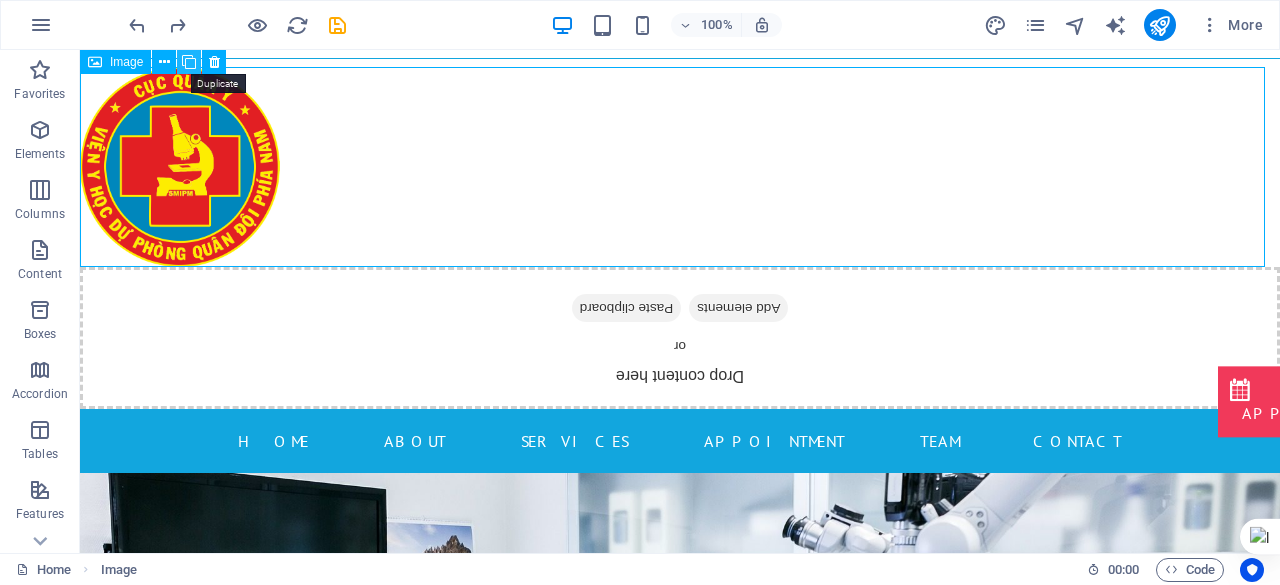 click at bounding box center (189, 62) 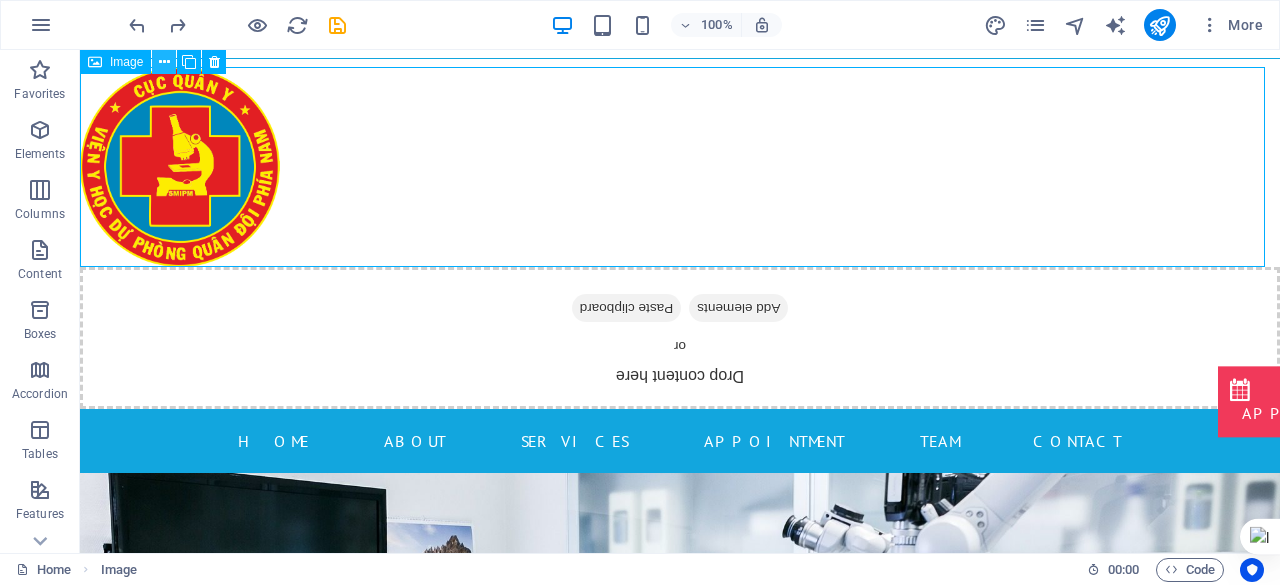 click at bounding box center (164, 62) 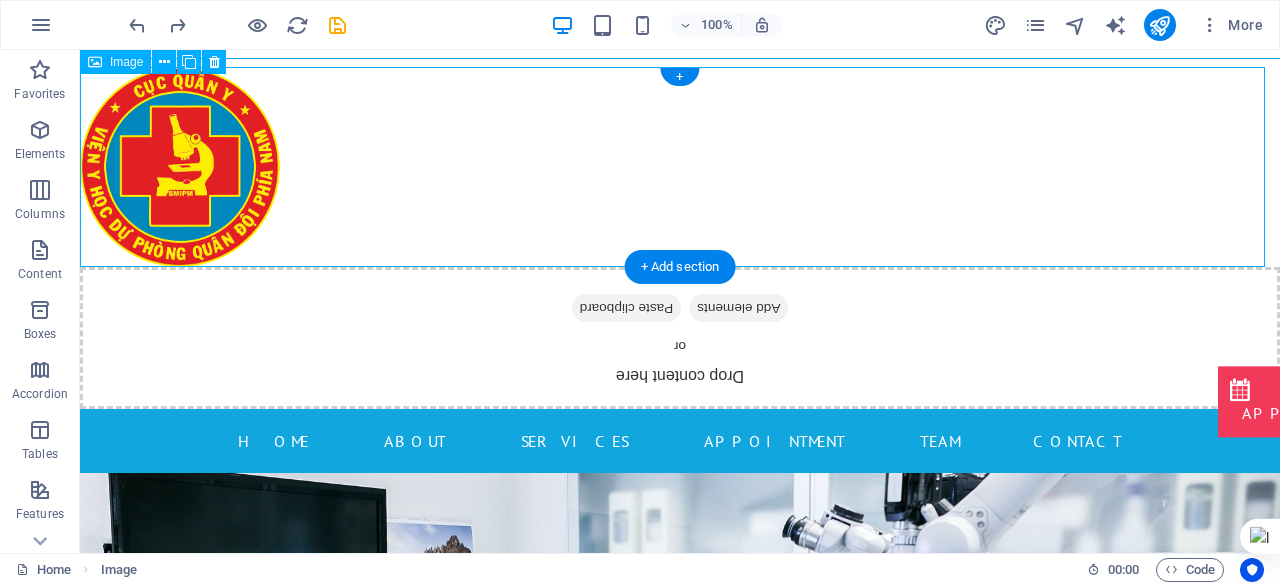 click at bounding box center [680, 167] 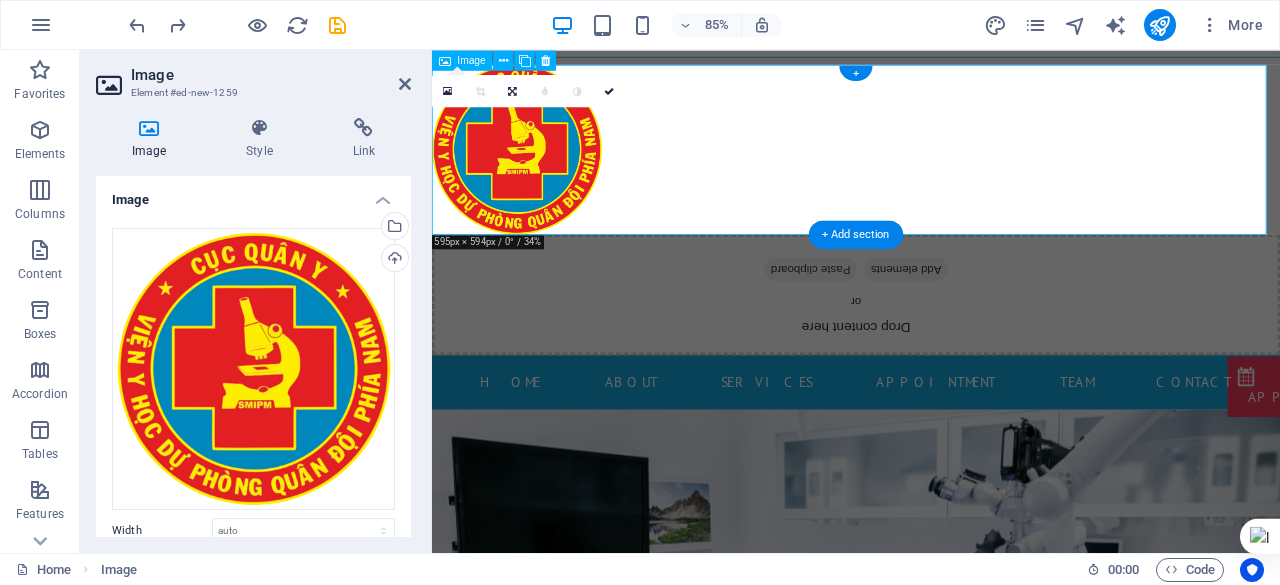 click at bounding box center (931, 167) 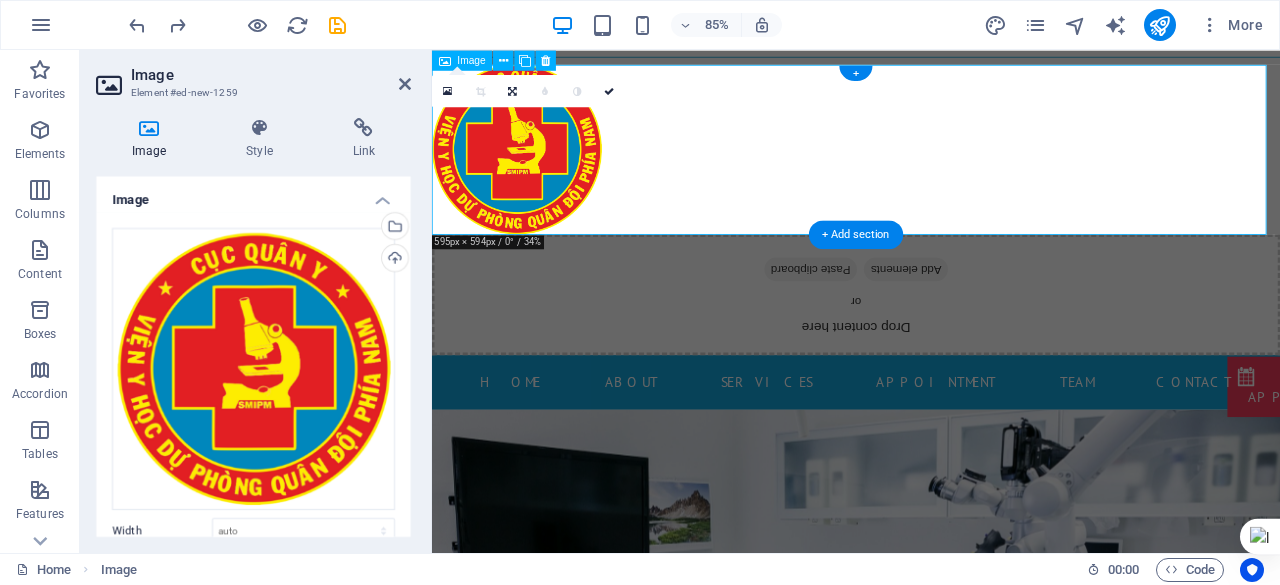 click at bounding box center (931, 167) 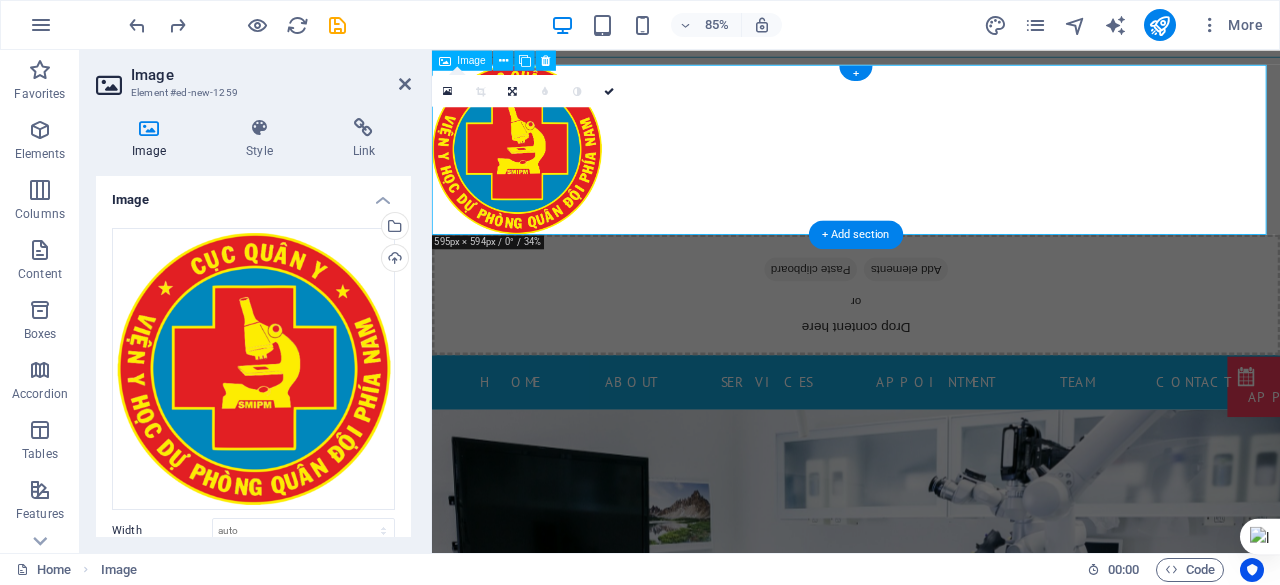 click at bounding box center (931, 167) 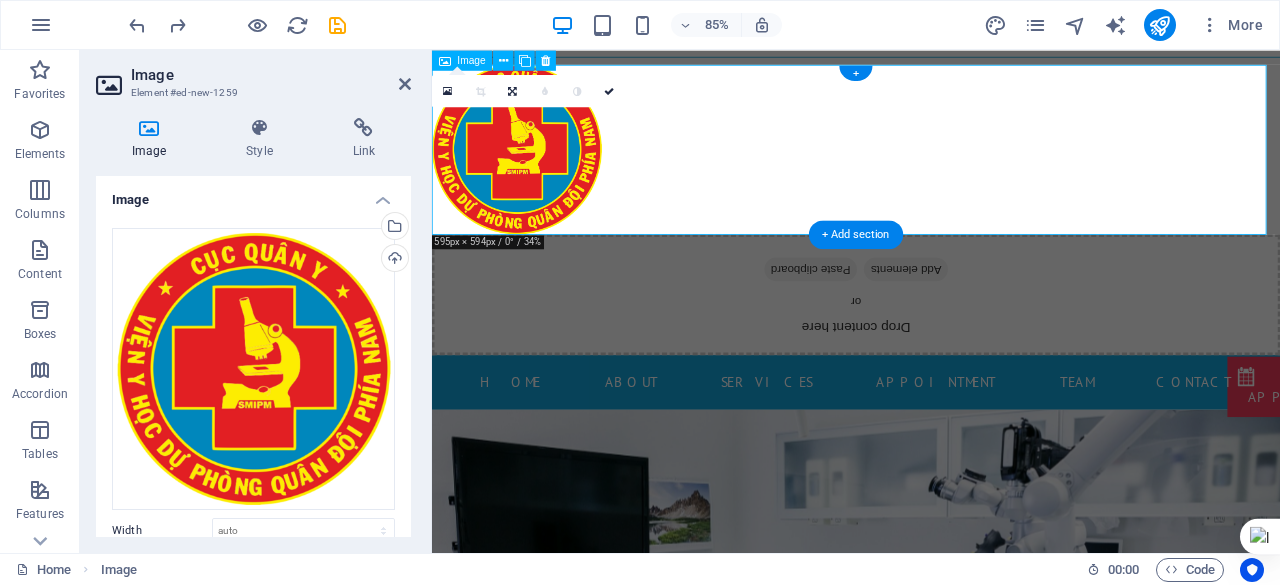 click at bounding box center (931, 167) 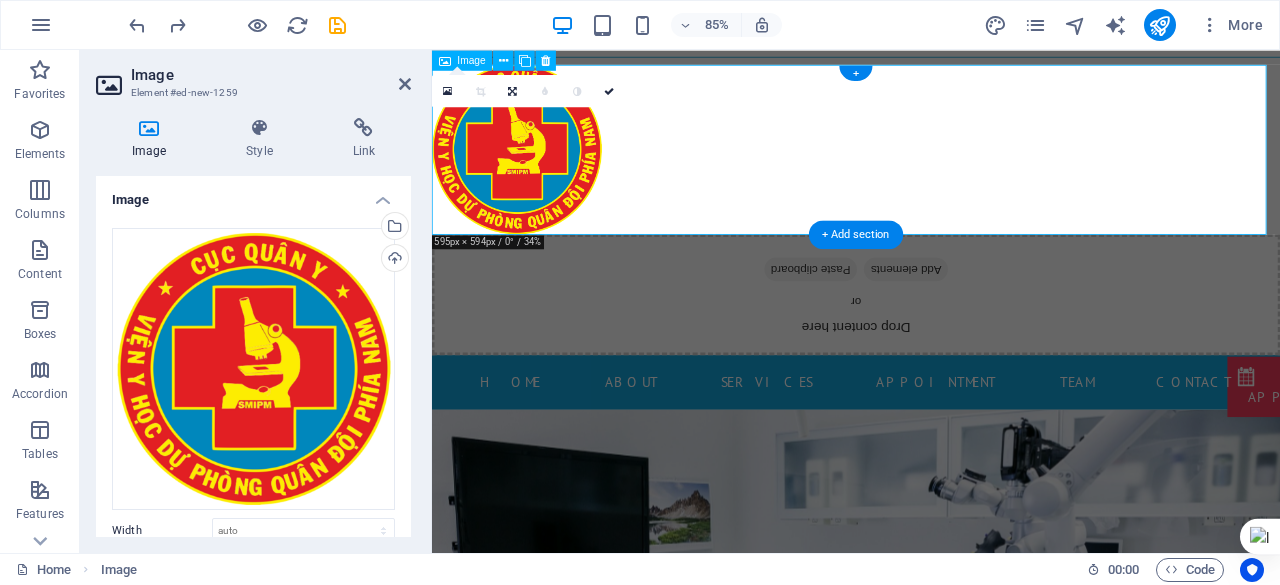 click at bounding box center (931, 167) 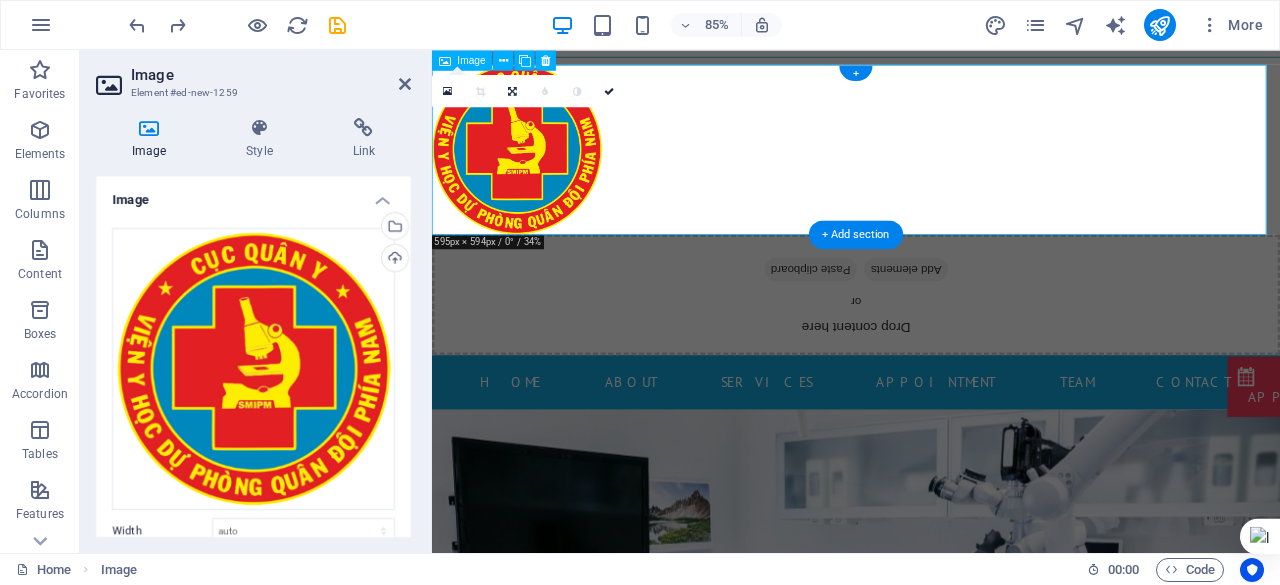 click at bounding box center (931, 167) 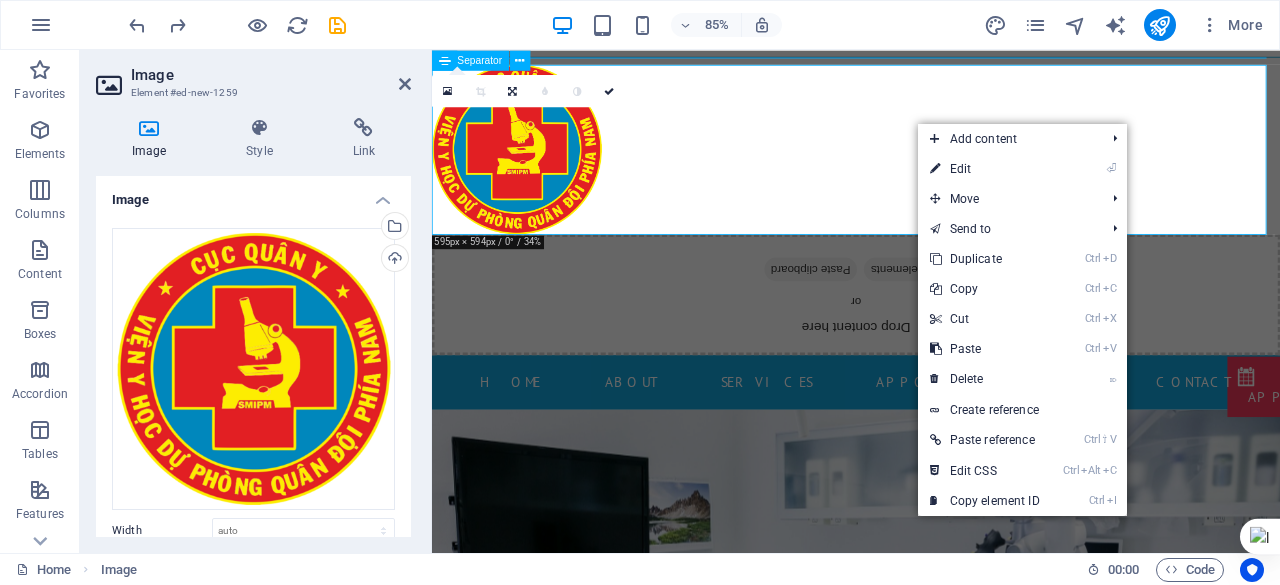click on "Separator" at bounding box center (480, 60) 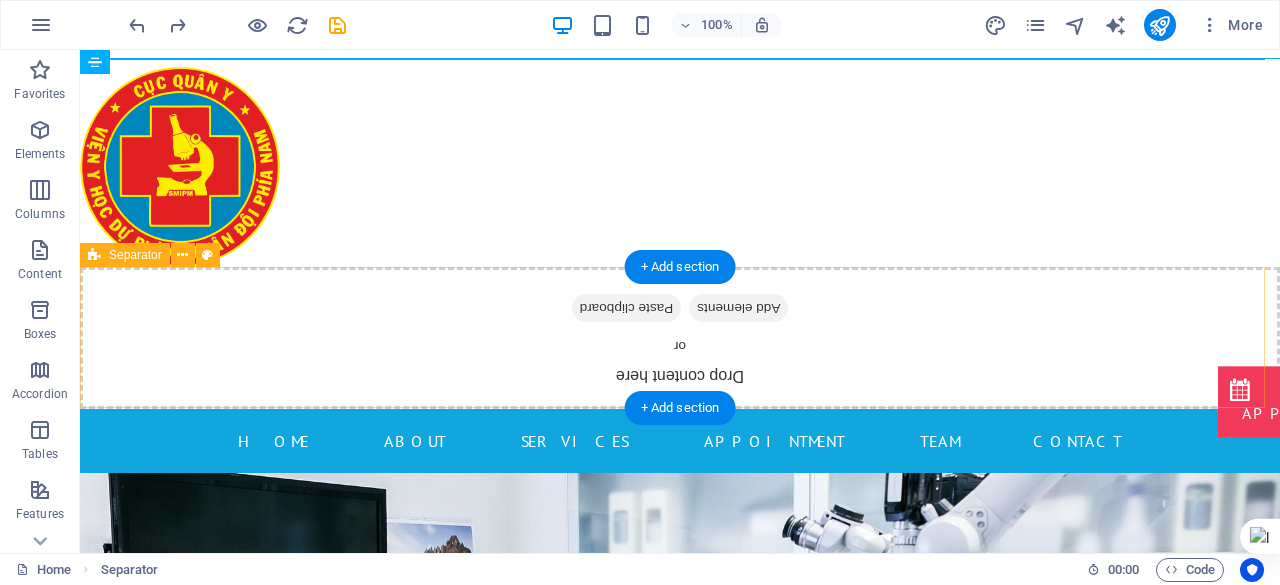 click on "Drop content here or  Add elements  Paste clipboard" at bounding box center (680, 338) 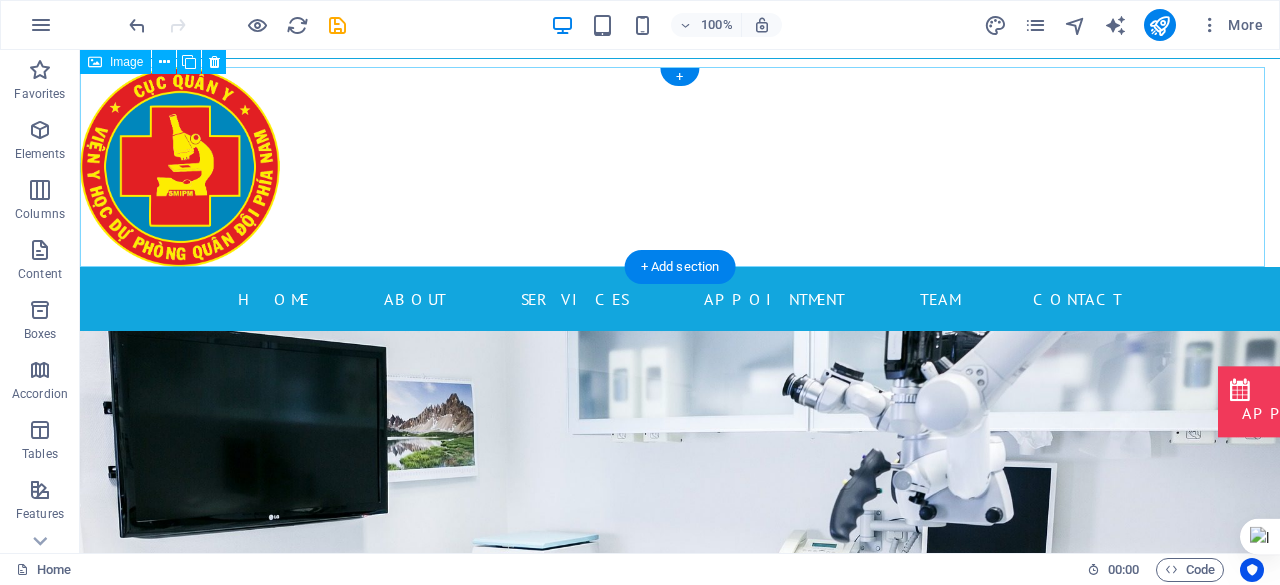click at bounding box center (680, 167) 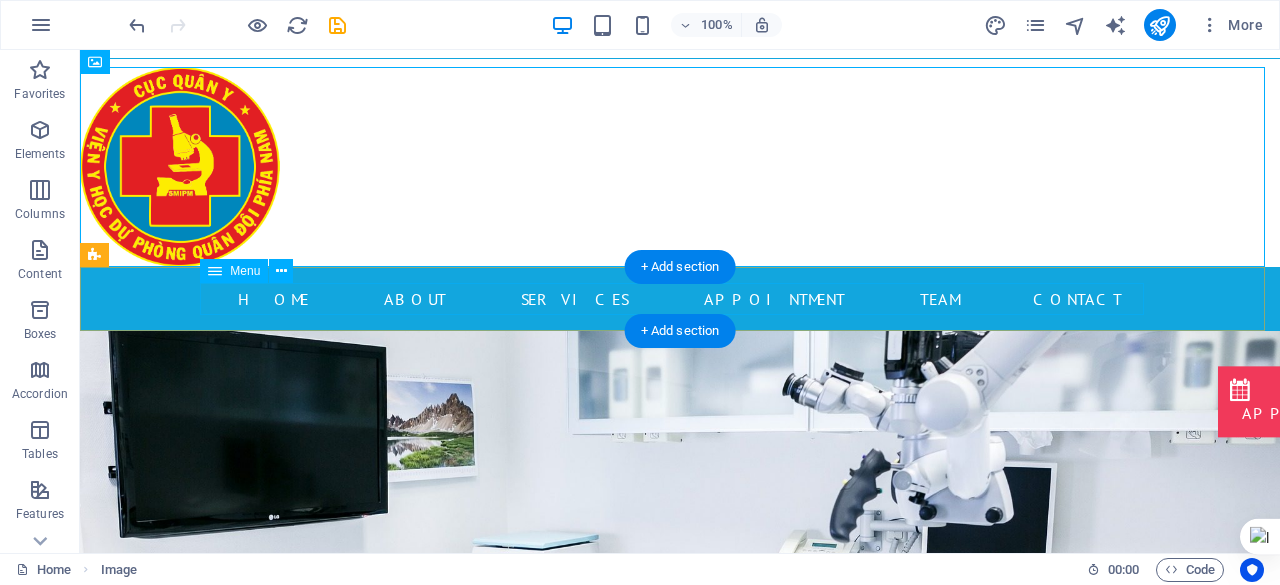 click on "Home About Services Appointment Team Contact" at bounding box center (680, 299) 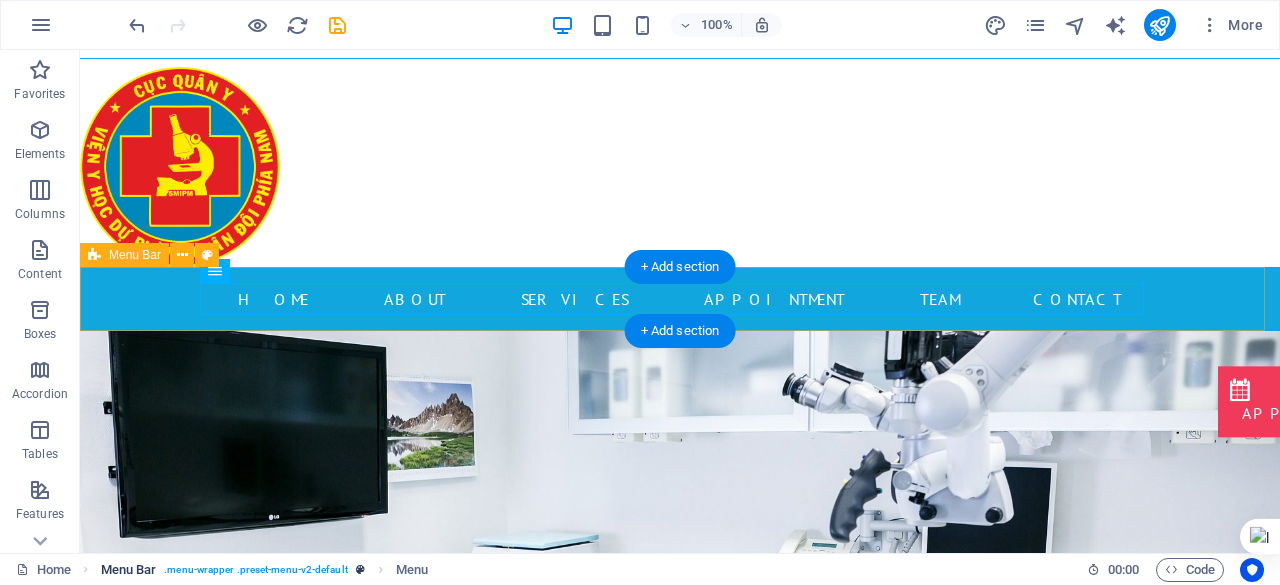 click on ". menu-wrapper .preset-menu-v2-default" at bounding box center (255, 570) 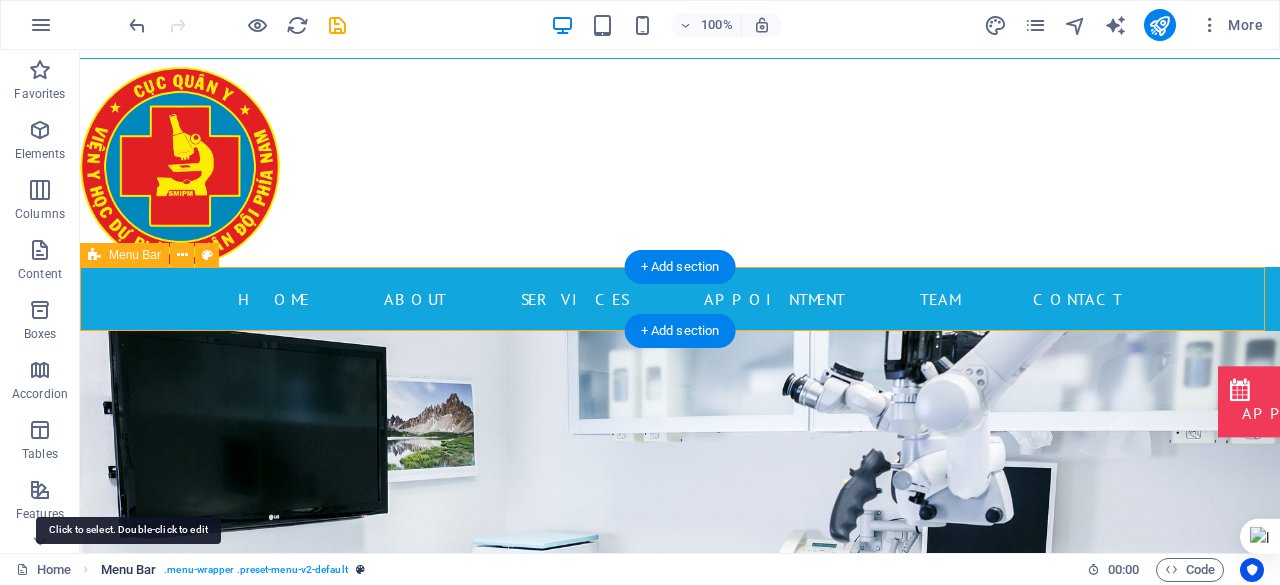 click on "Menu Bar" at bounding box center (129, 570) 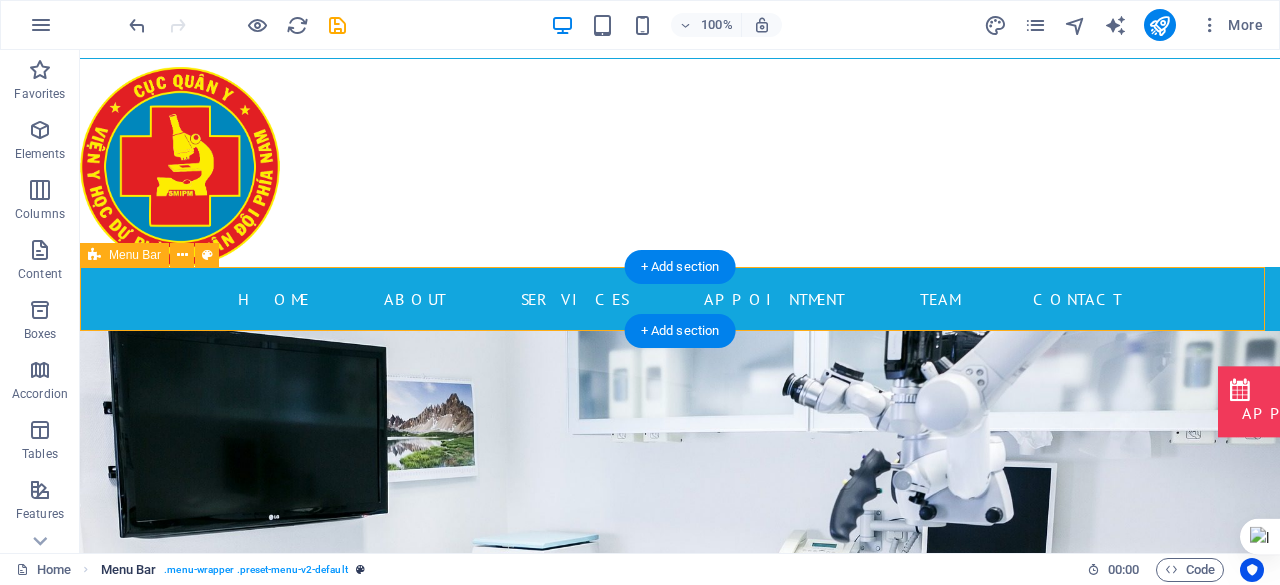 click on ". menu-wrapper .preset-menu-v2-default" at bounding box center (255, 570) 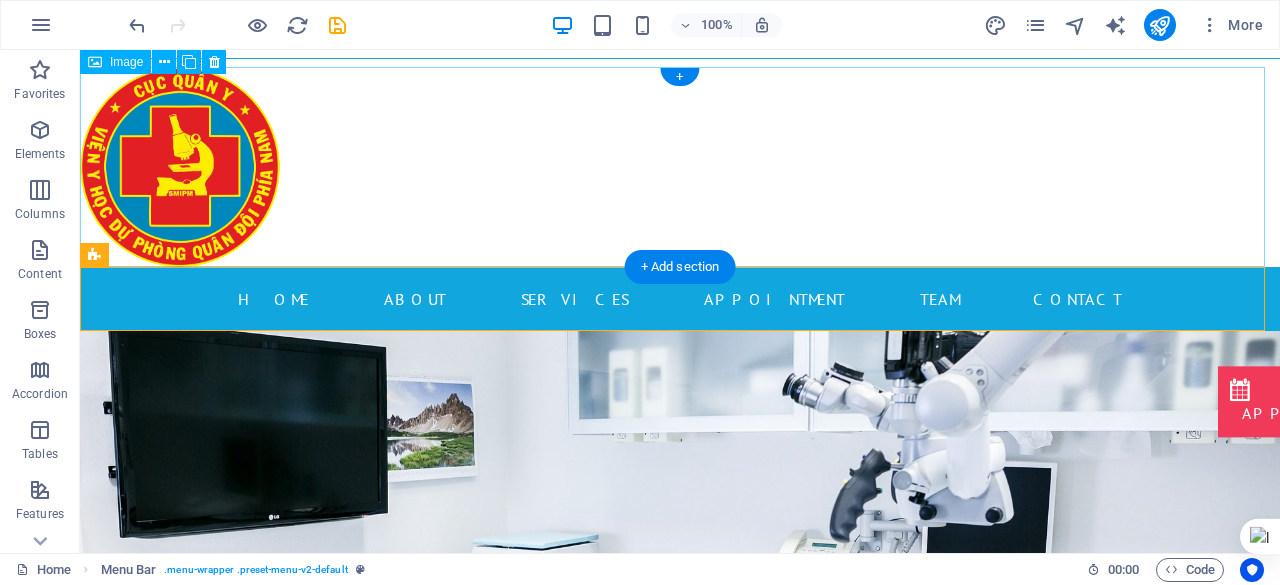click at bounding box center [680, 167] 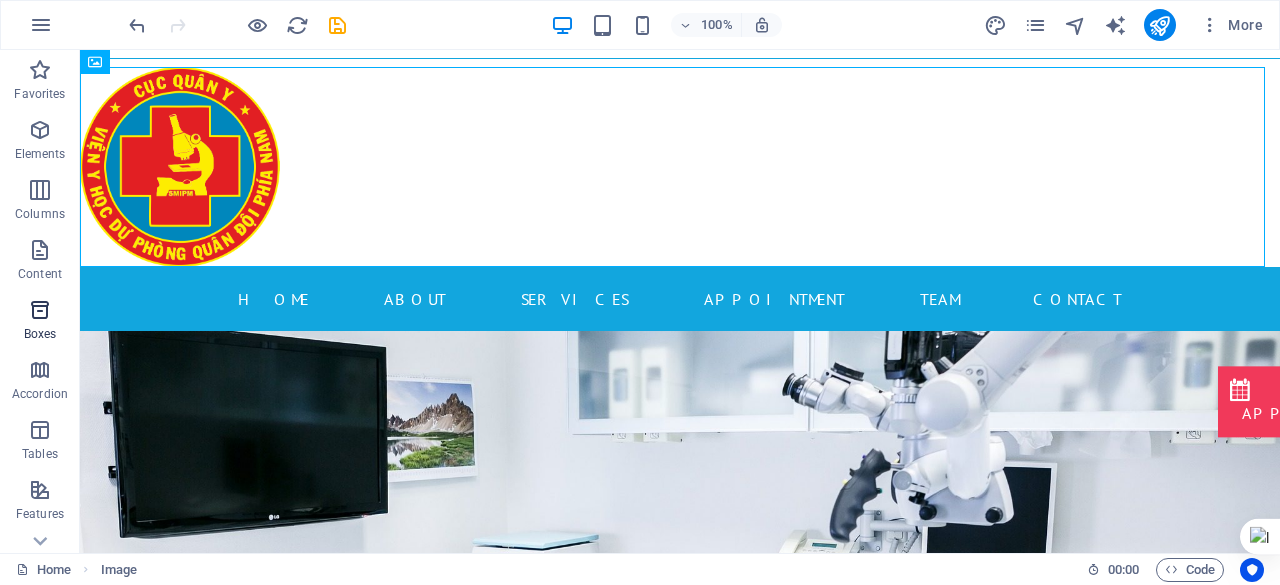 click at bounding box center (40, 310) 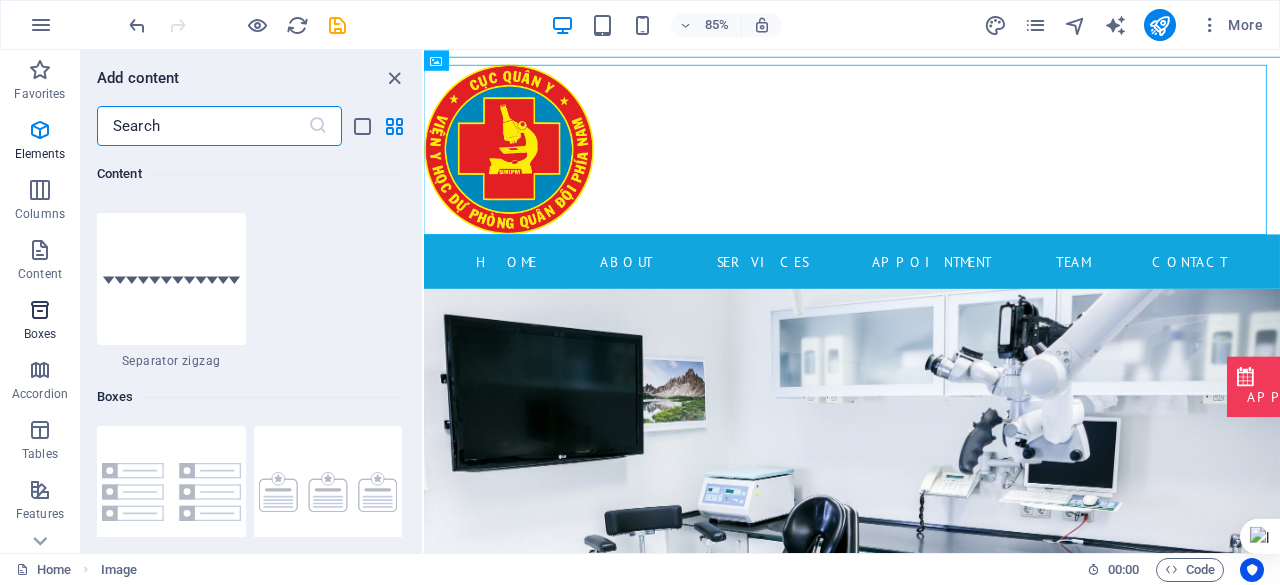 scroll, scrollTop: 5516, scrollLeft: 0, axis: vertical 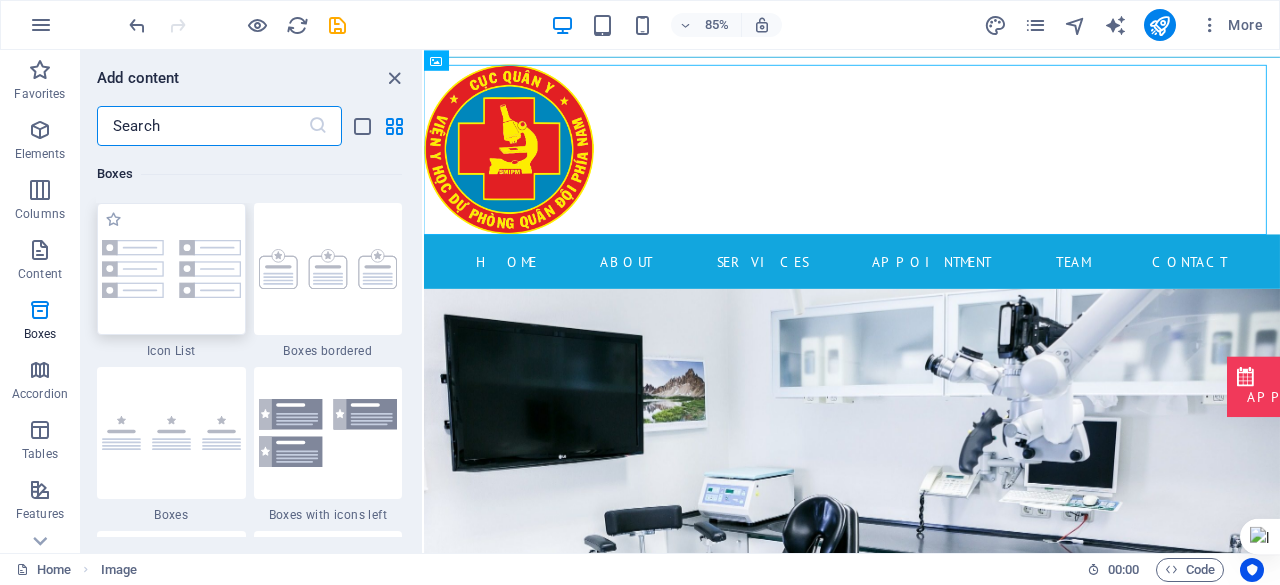 click at bounding box center (171, 269) 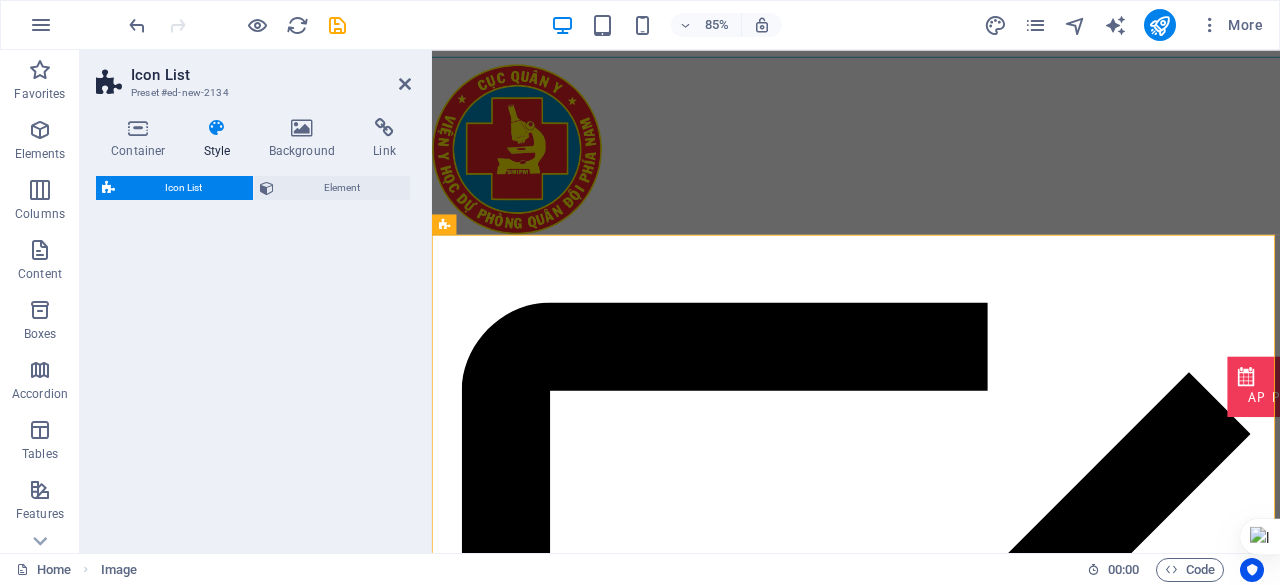 select on "rem" 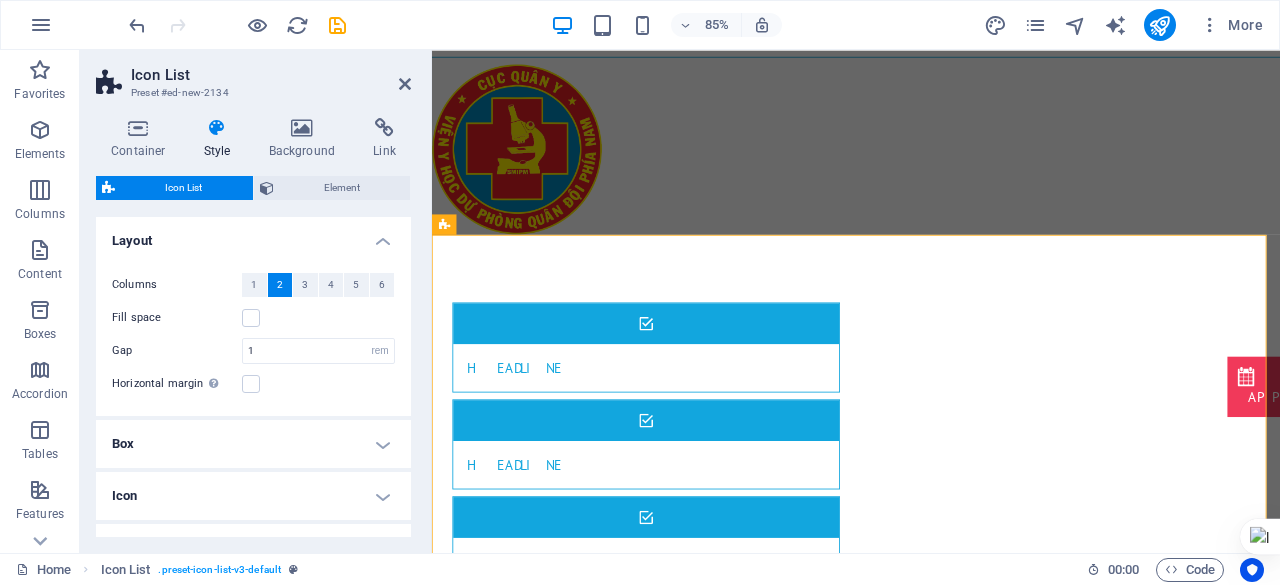 scroll, scrollTop: 113, scrollLeft: 0, axis: vertical 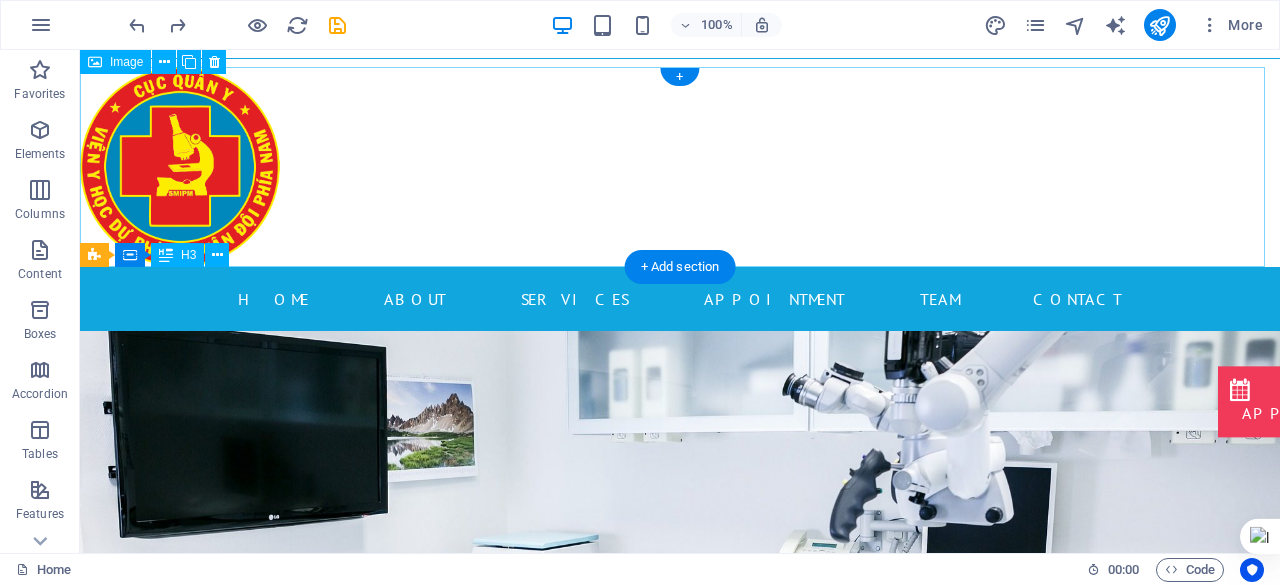 click at bounding box center (680, 167) 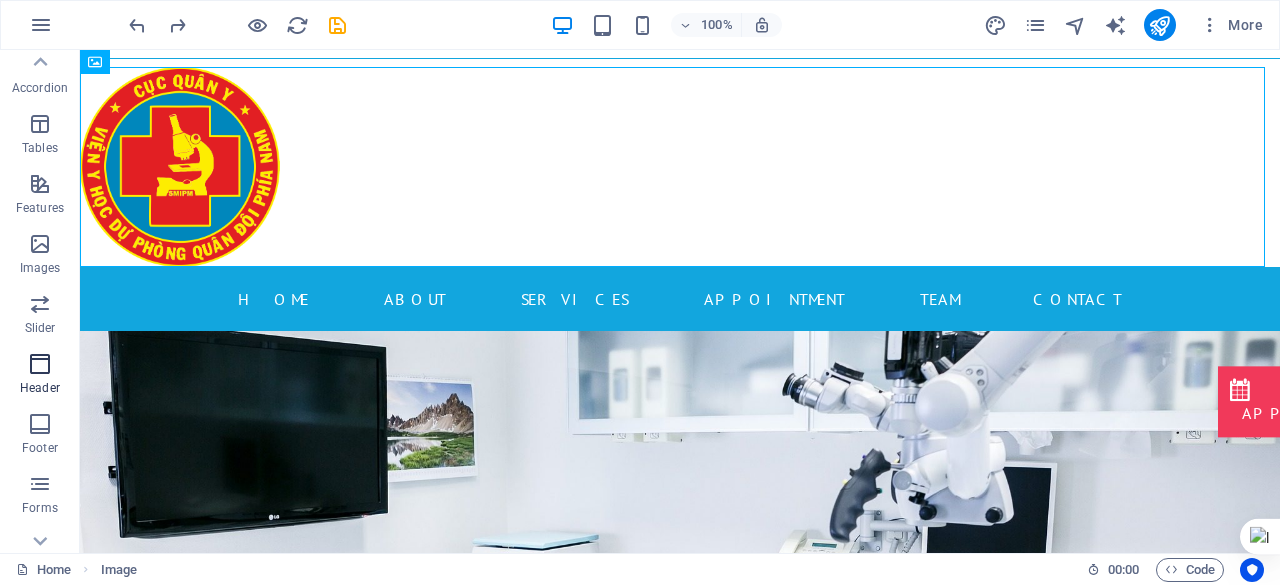 scroll, scrollTop: 307, scrollLeft: 0, axis: vertical 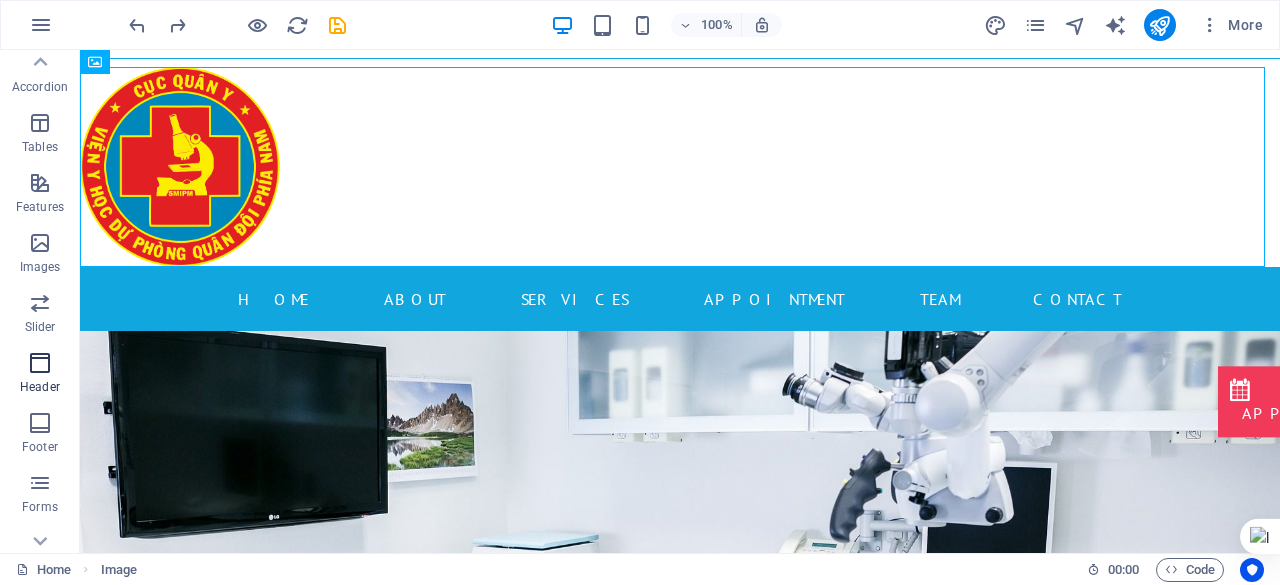 click at bounding box center [40, 363] 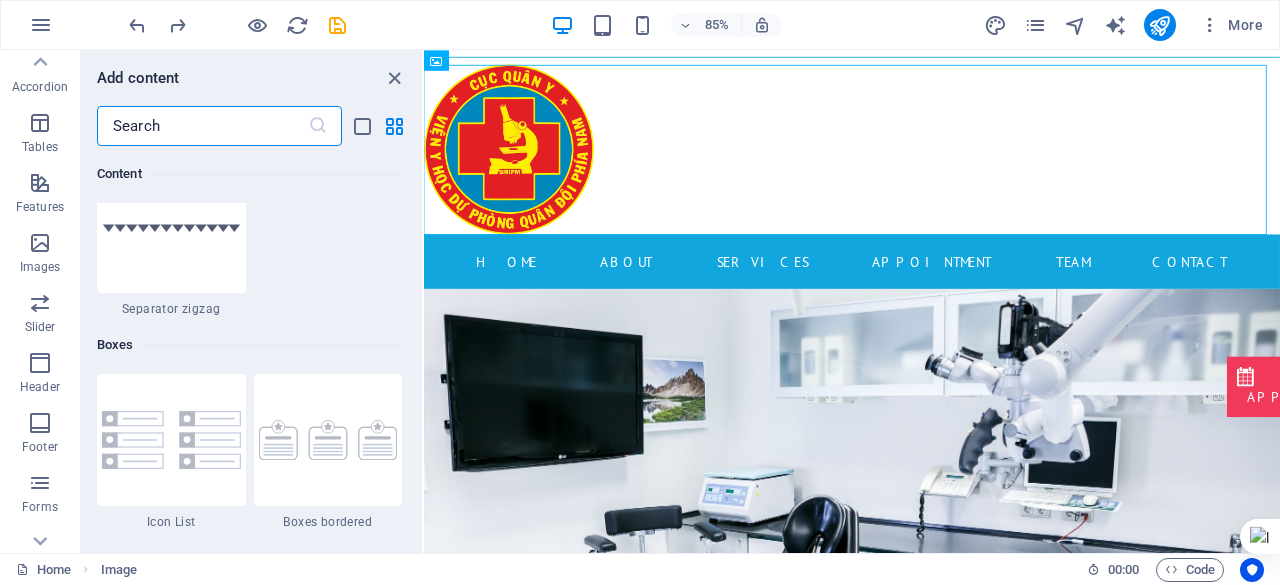 scroll, scrollTop: 5743, scrollLeft: 0, axis: vertical 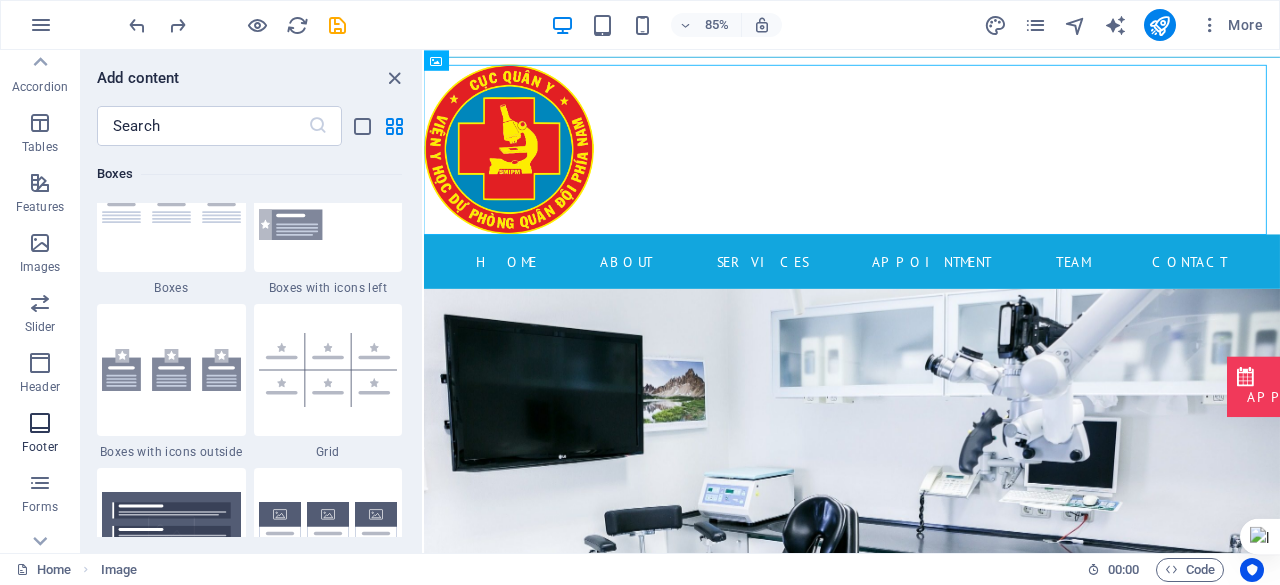 click on "Footer" at bounding box center [40, 447] 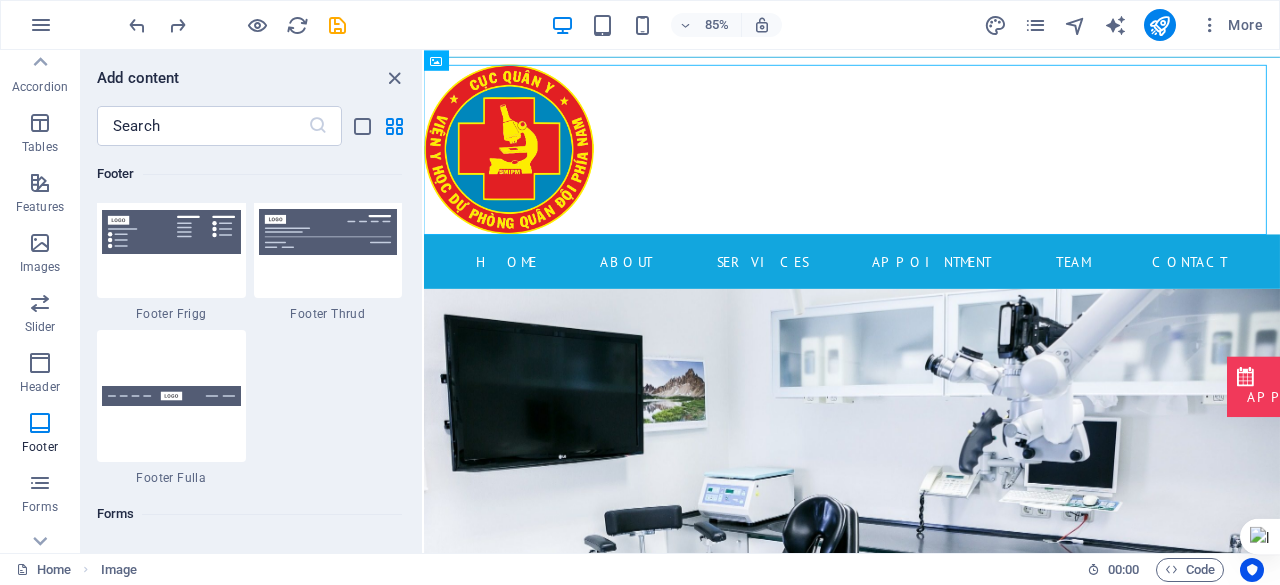 scroll, scrollTop: 14244, scrollLeft: 0, axis: vertical 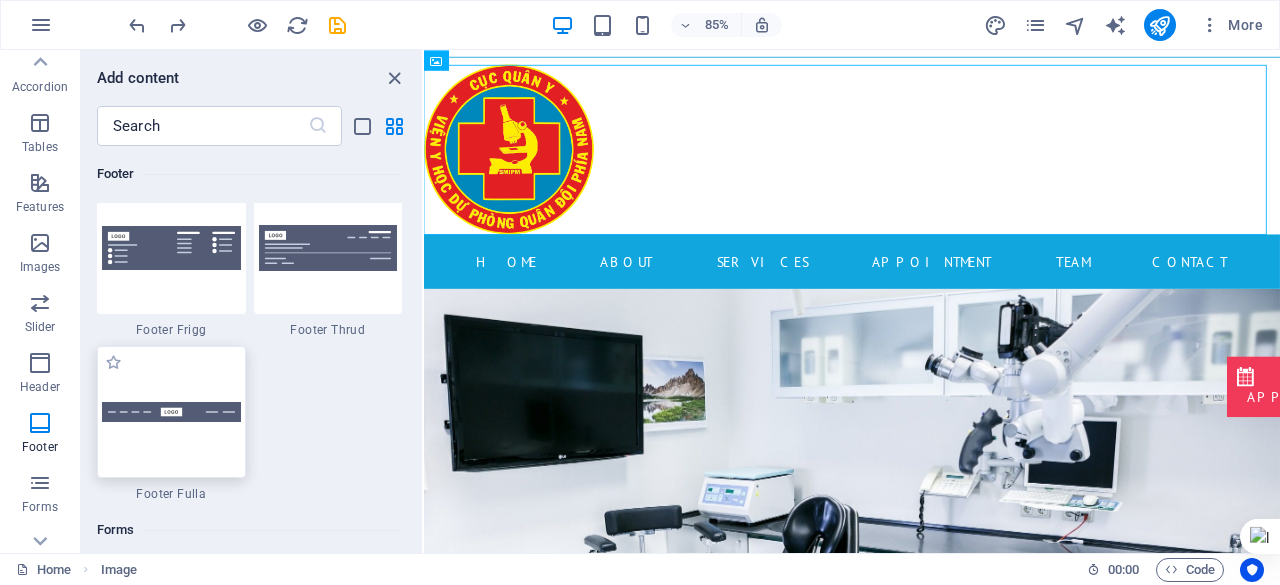 click at bounding box center (171, 412) 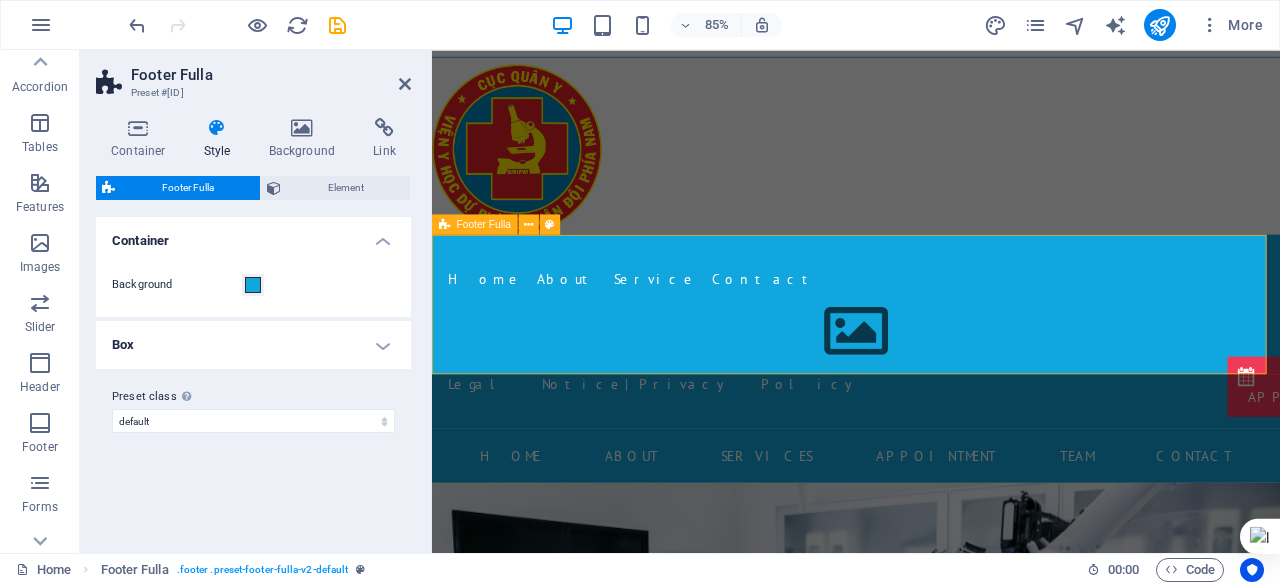 click on "Home About Service Contact Legal Notice  |  Privacy Policy" at bounding box center (931, 381) 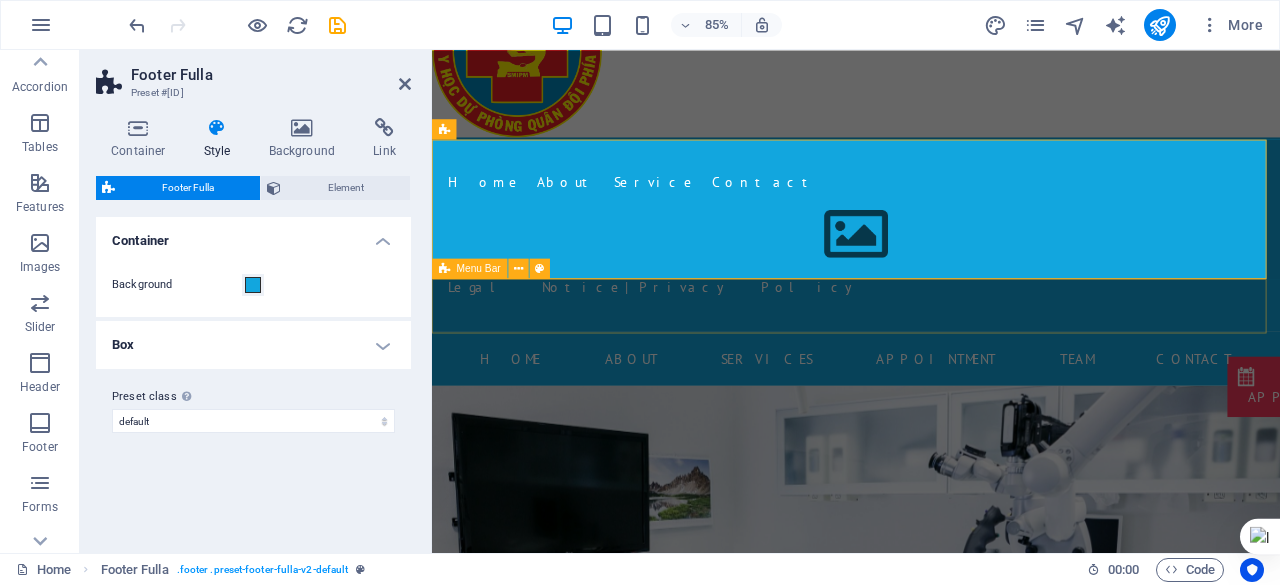 scroll, scrollTop: 112, scrollLeft: 0, axis: vertical 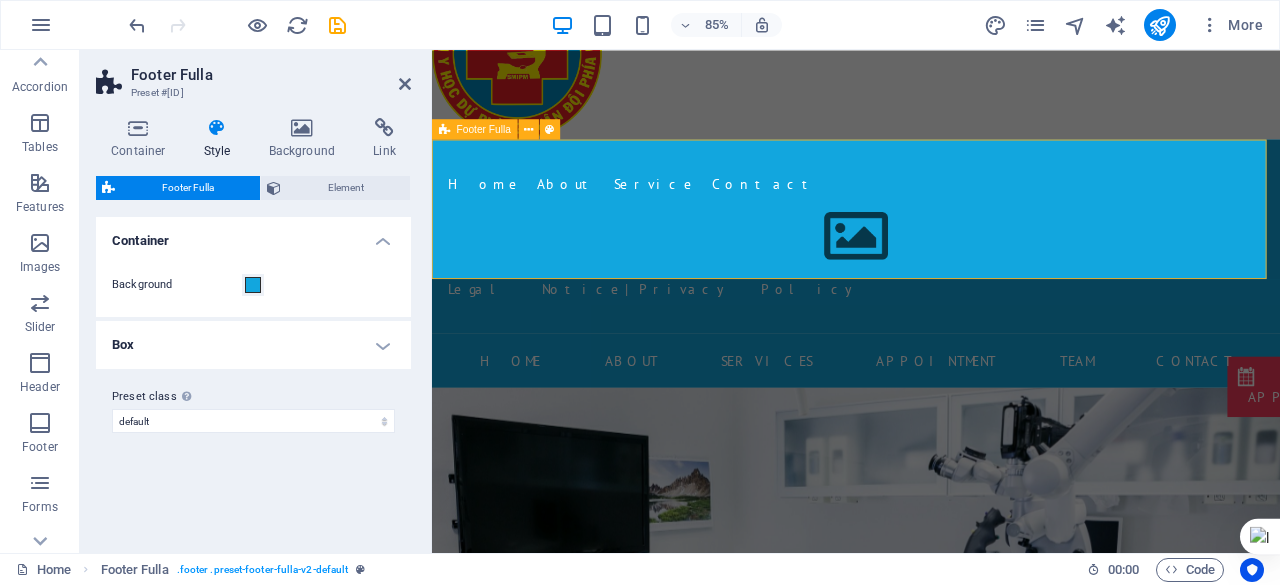 click on "Home About Service Contact Legal Notice  |  Privacy Policy" at bounding box center (931, 269) 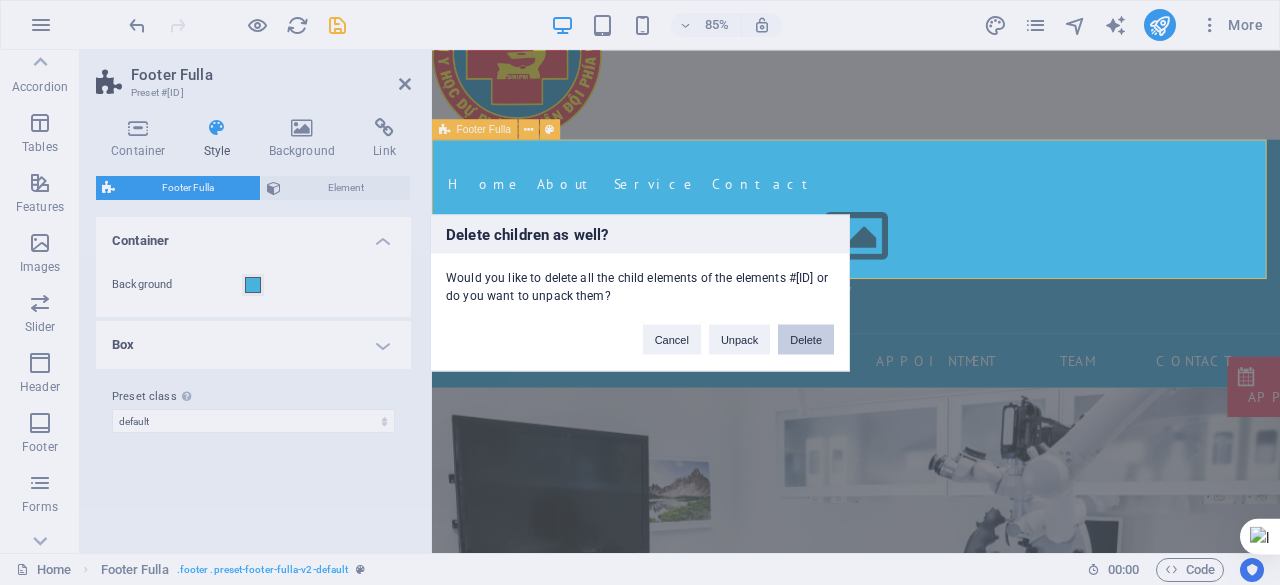 type 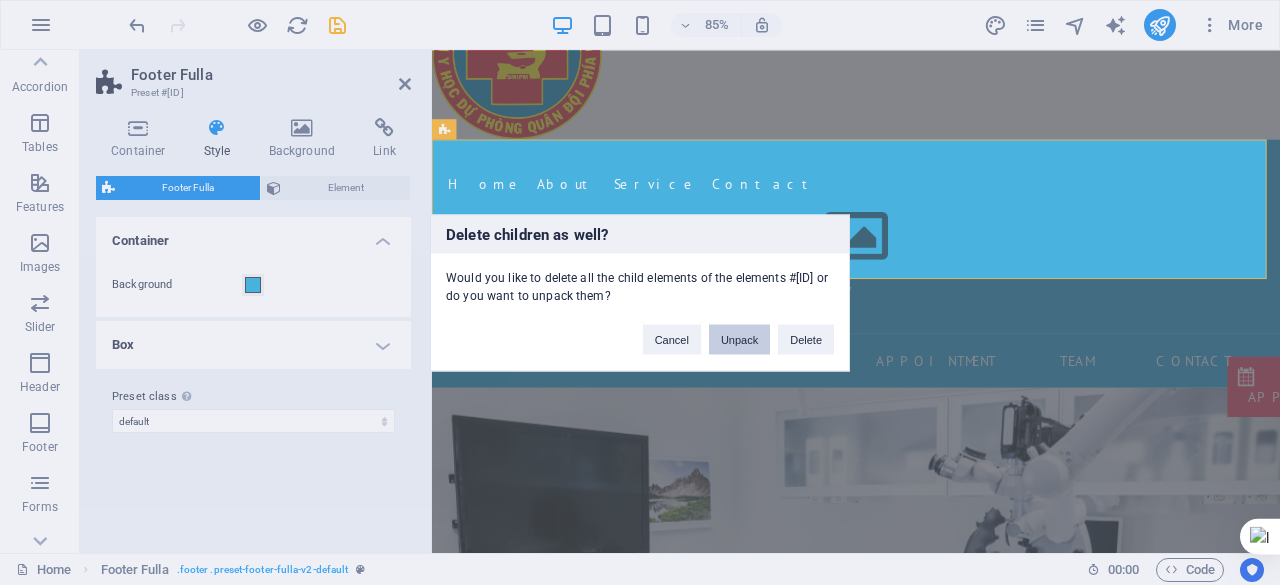 click on "Unpack" at bounding box center (739, 339) 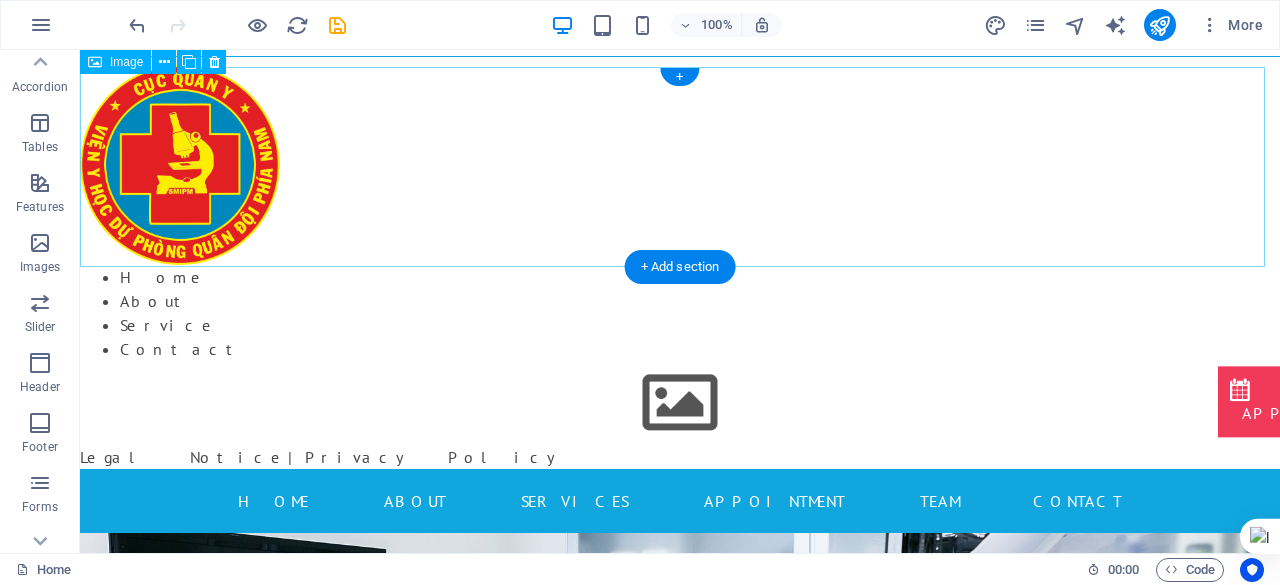 scroll, scrollTop: 0, scrollLeft: 0, axis: both 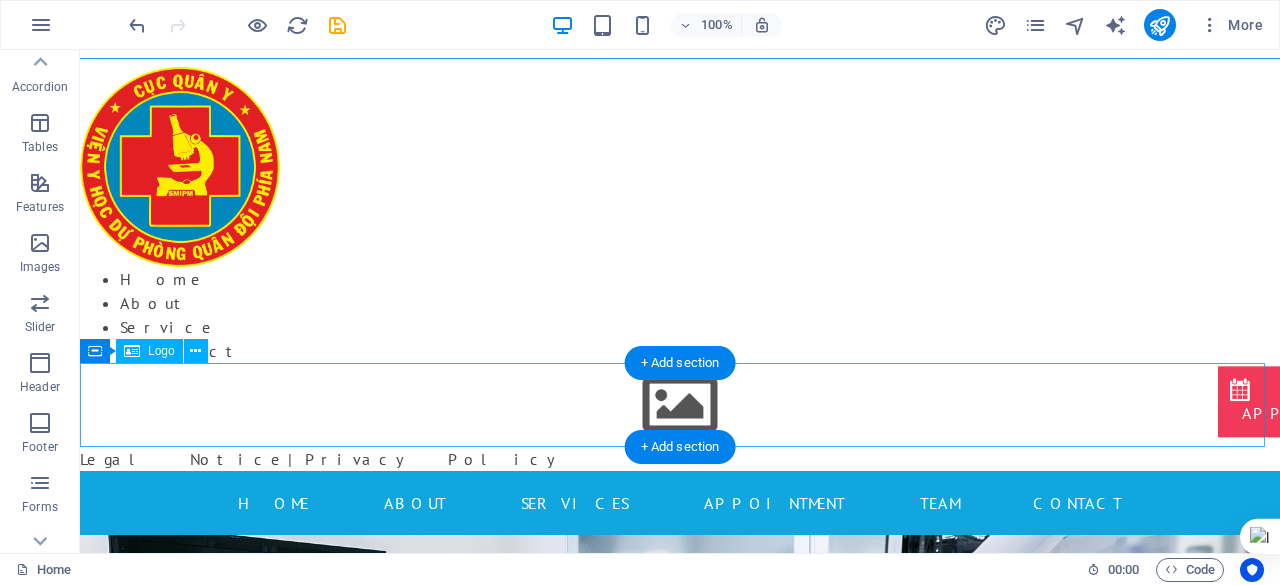 click at bounding box center (680, 405) 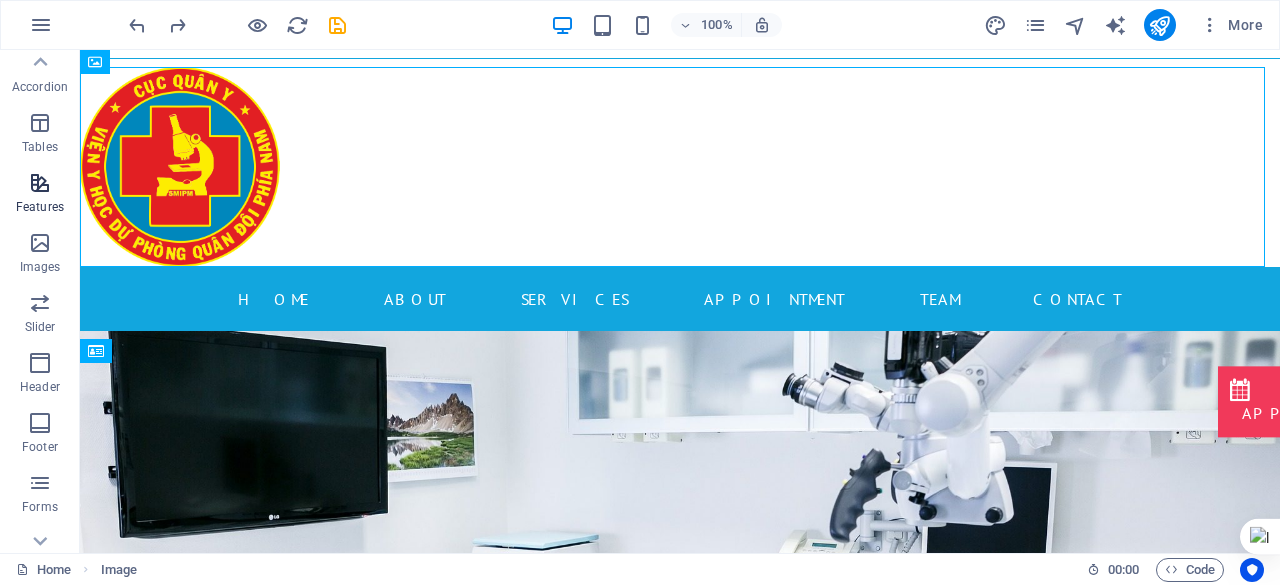 click at bounding box center (40, 183) 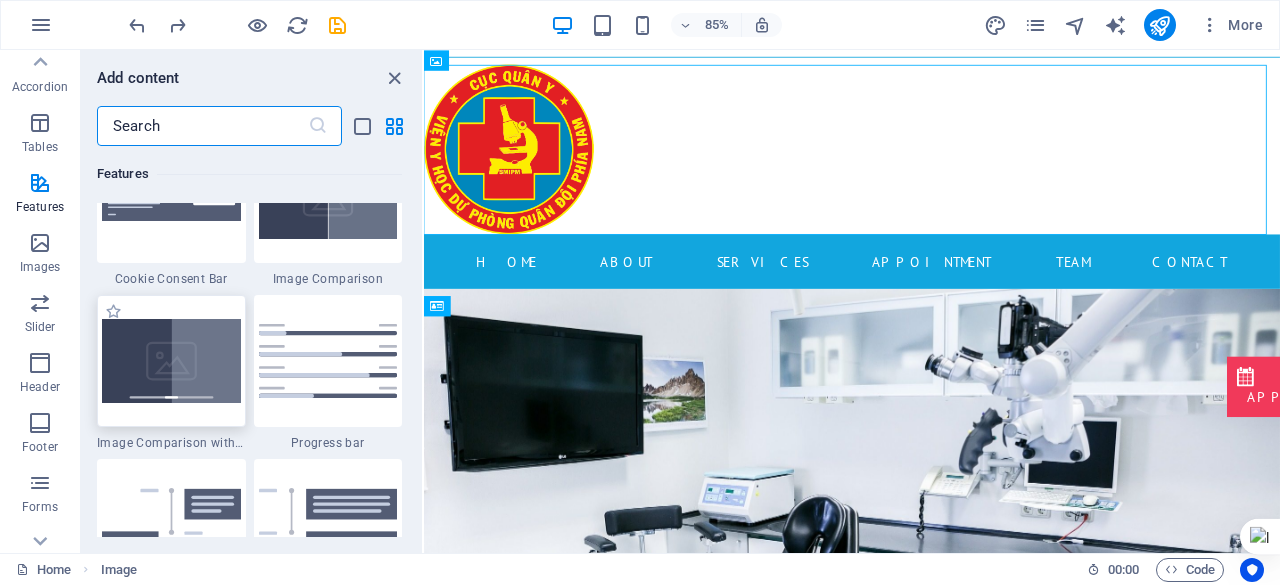 scroll, scrollTop: 8194, scrollLeft: 0, axis: vertical 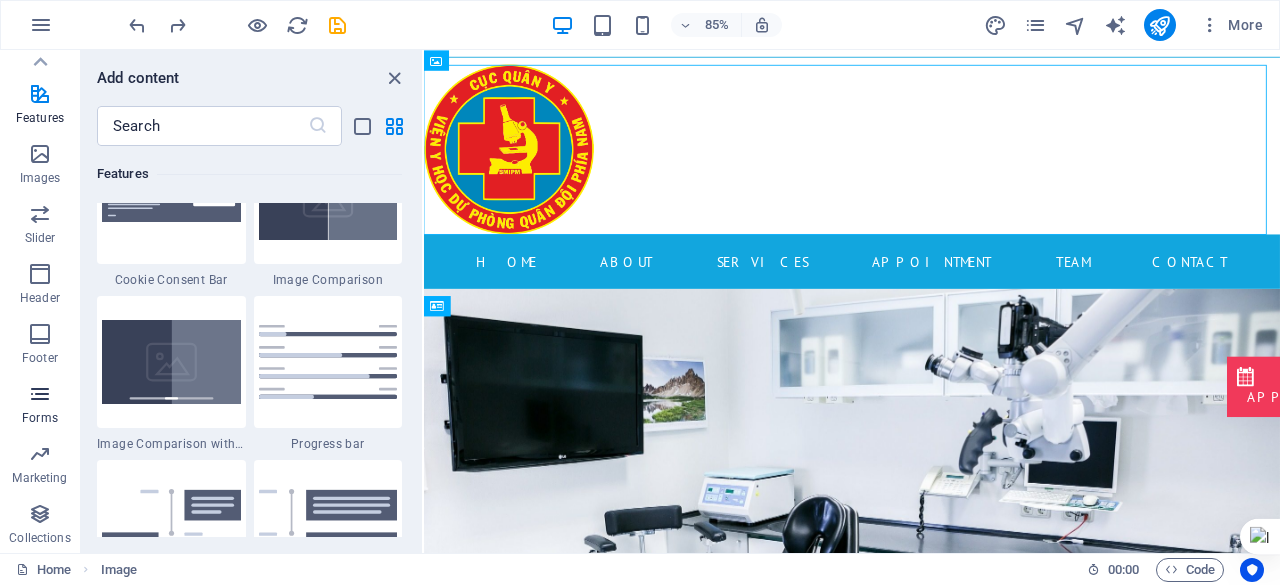 click on "Forms" at bounding box center (40, 406) 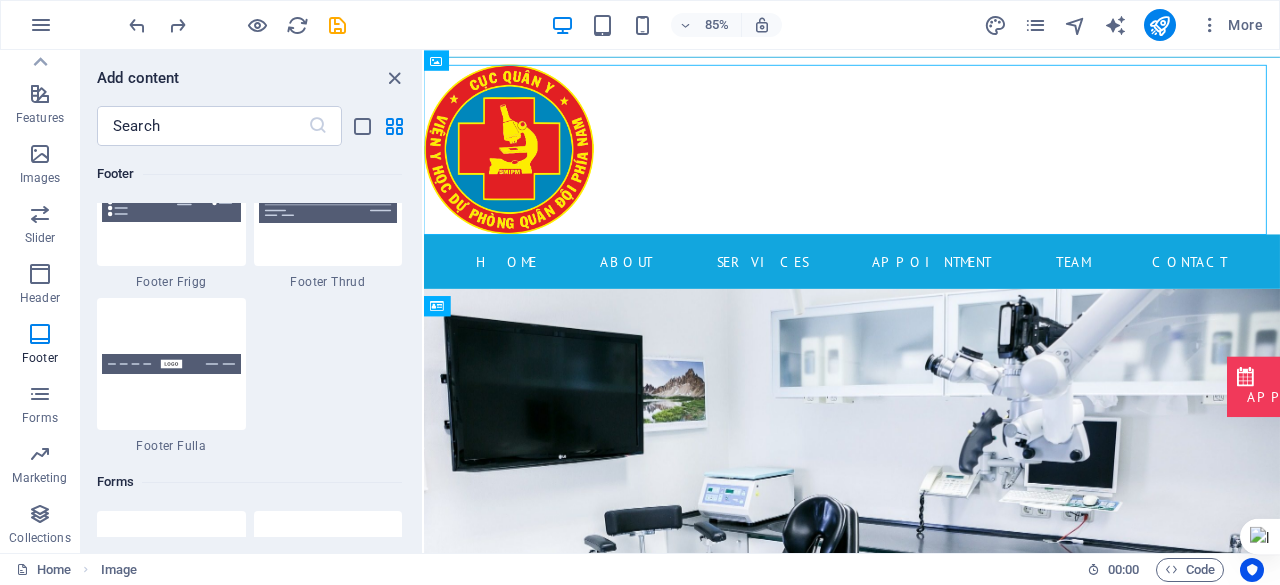 scroll, scrollTop: 14192, scrollLeft: 0, axis: vertical 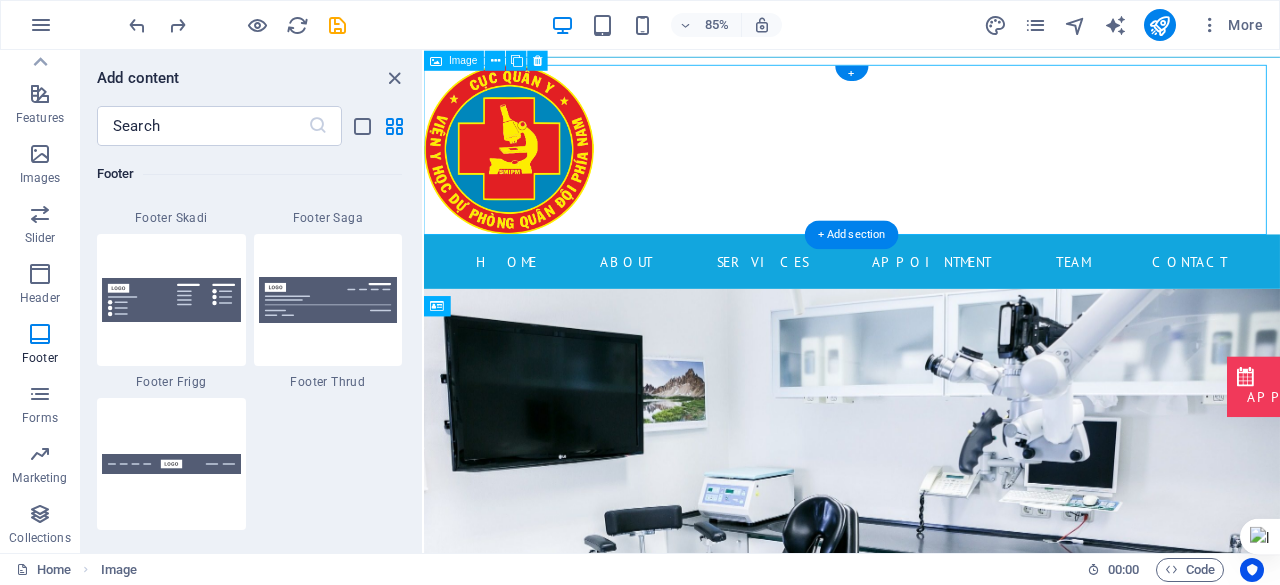 click at bounding box center (927, 167) 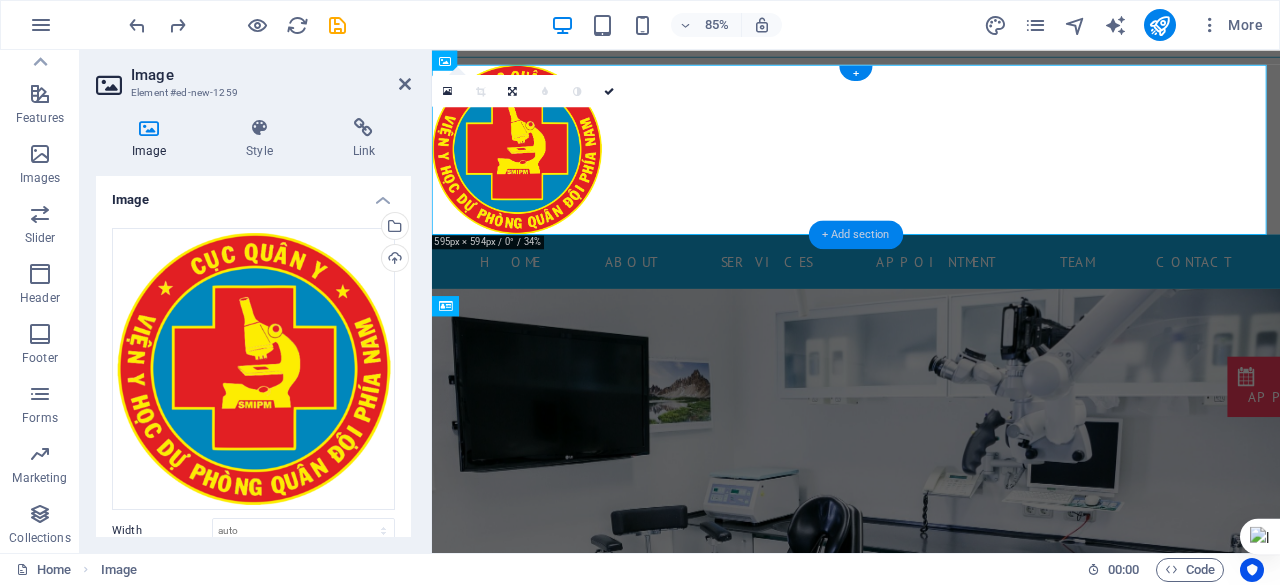 click on "+ Add section" at bounding box center (856, 234) 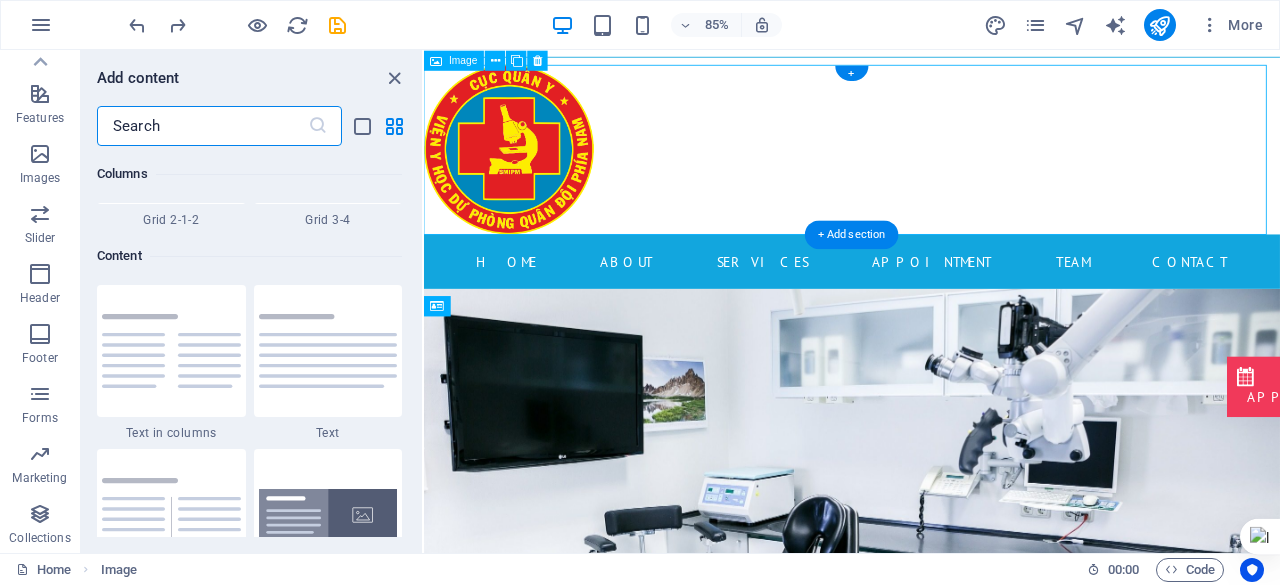 scroll, scrollTop: 3499, scrollLeft: 0, axis: vertical 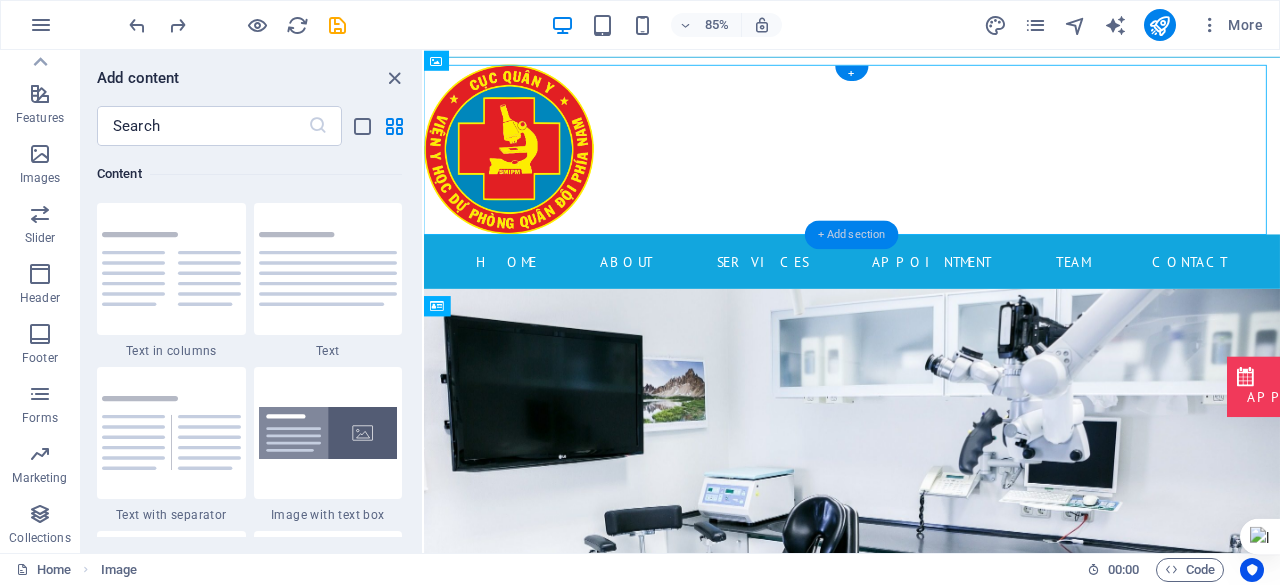 click on "+ Add section" at bounding box center [852, 234] 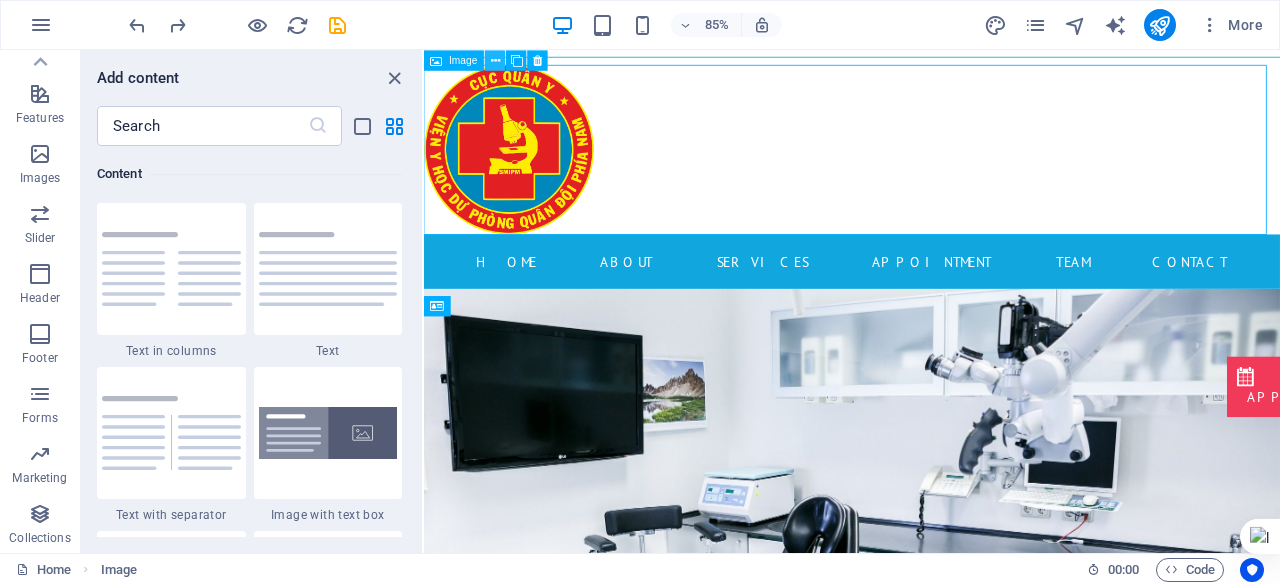 click at bounding box center (495, 60) 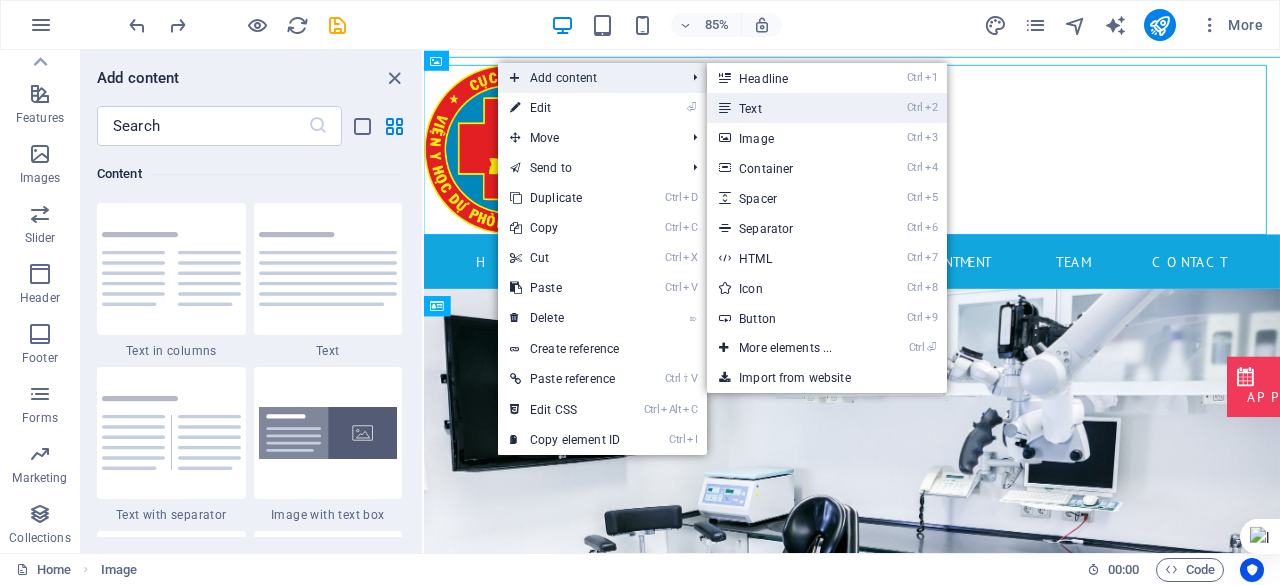 click on "Ctrl 2  Text" at bounding box center (789, 108) 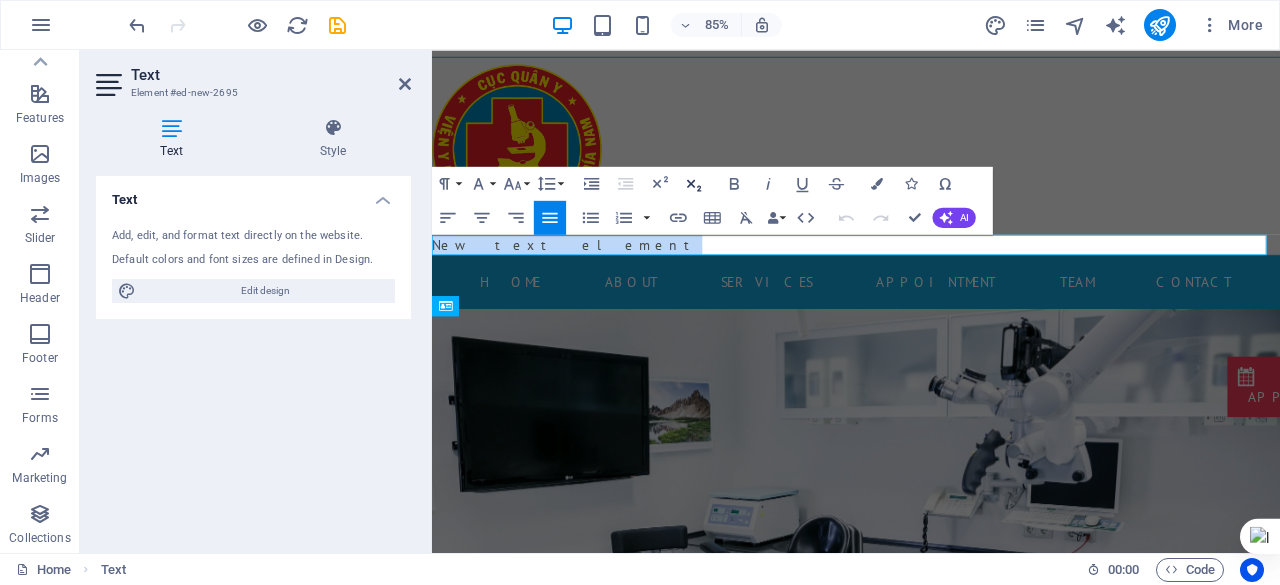 type 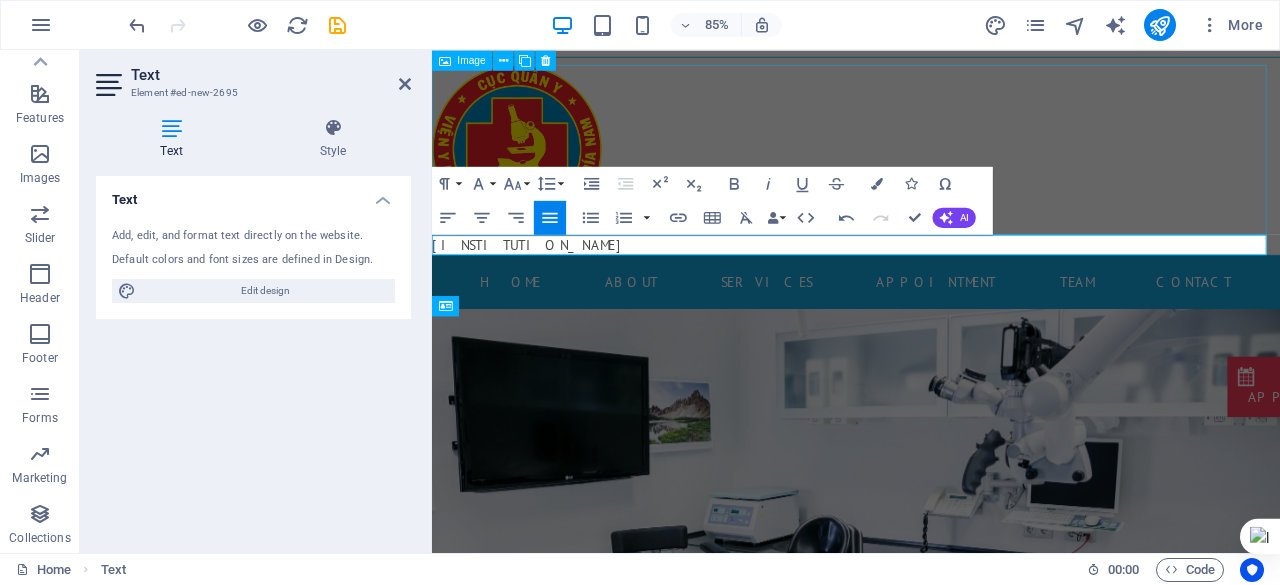 click at bounding box center (931, 167) 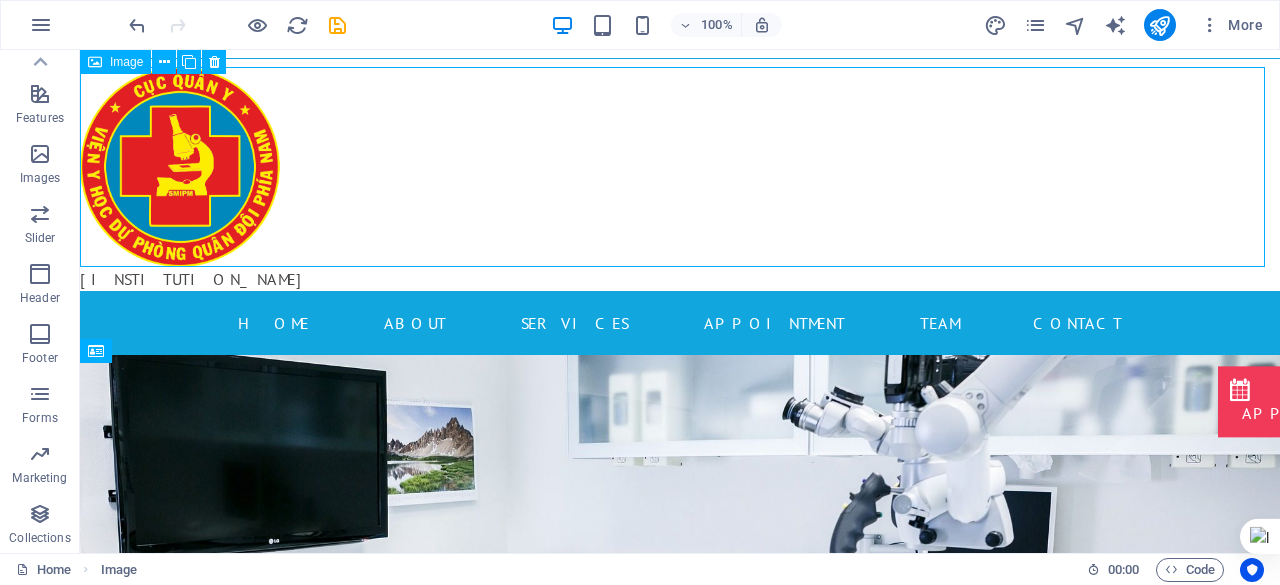 click at bounding box center [680, 167] 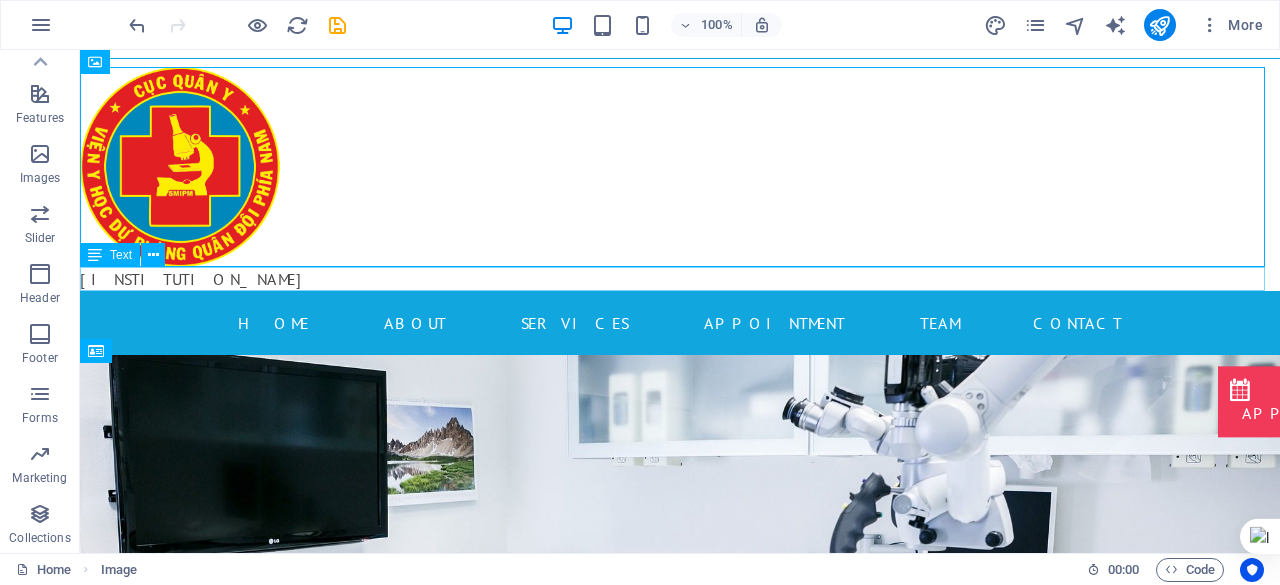 click on "VIỆN Y HỌC" at bounding box center (680, 279) 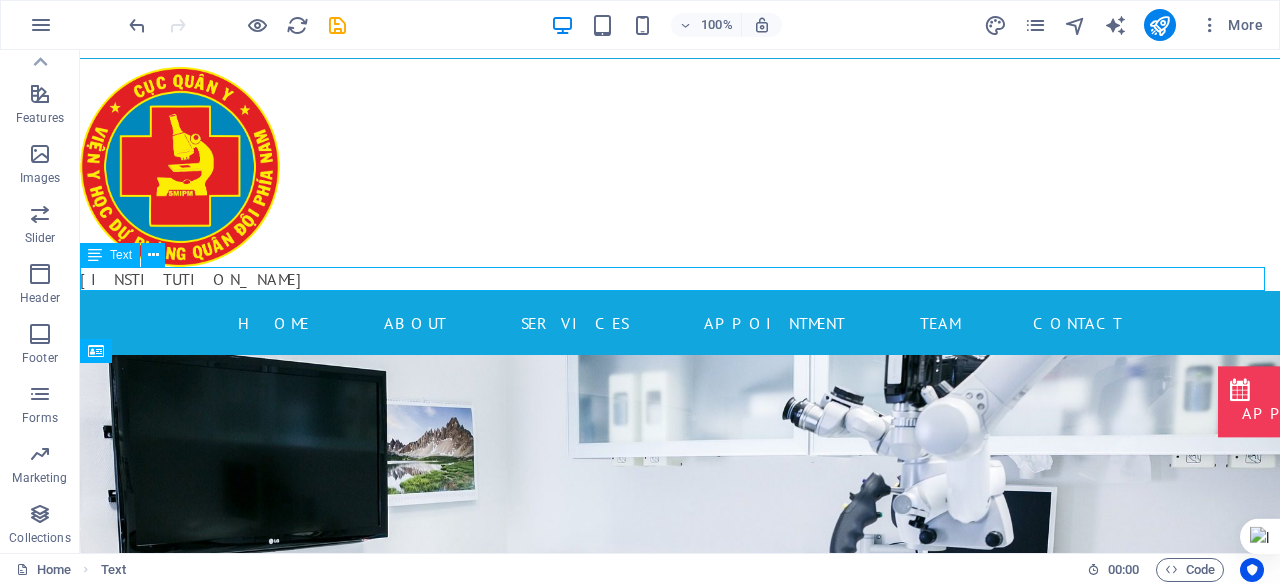click on "VIỆN Y HỌC" at bounding box center (680, 279) 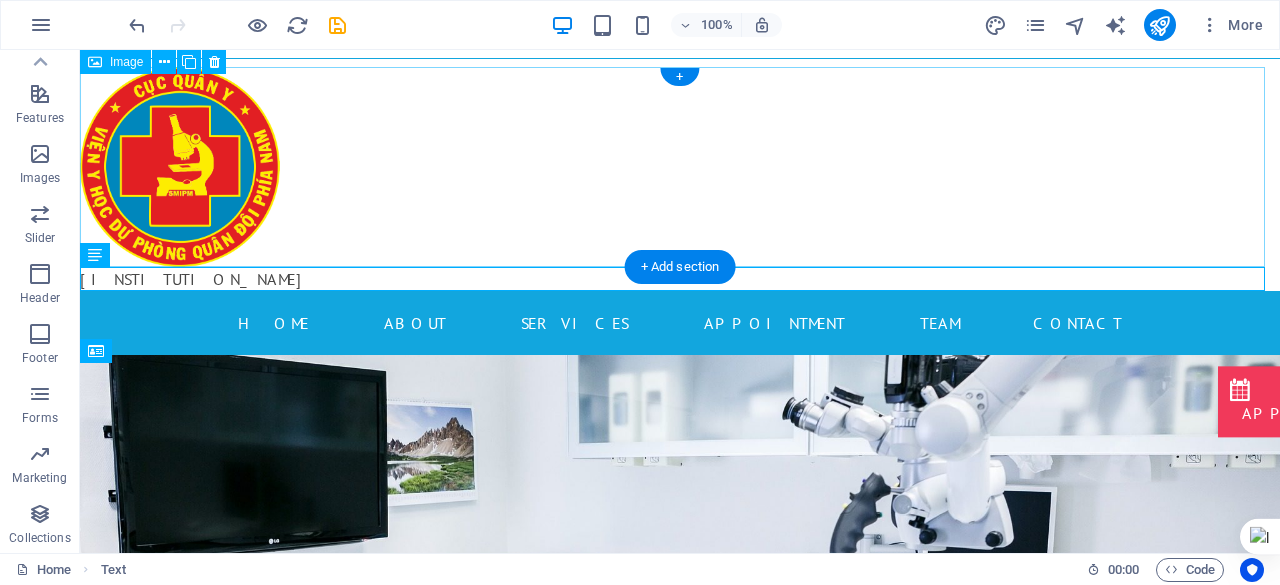 click at bounding box center (680, 167) 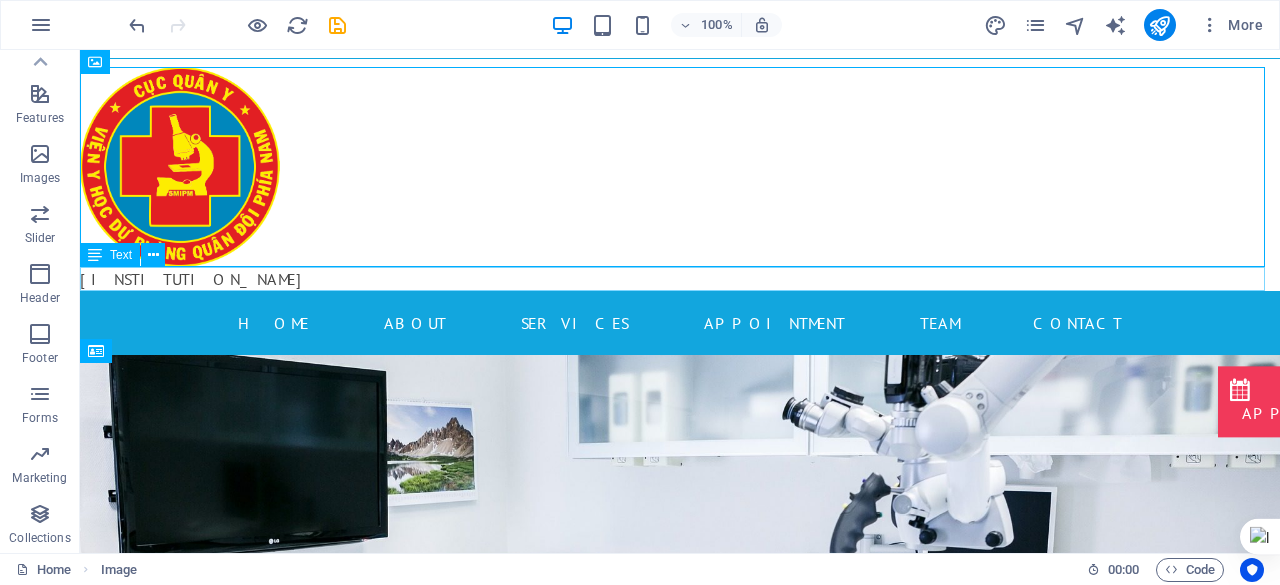 click on "VIỆN Y HỌC" at bounding box center (680, 279) 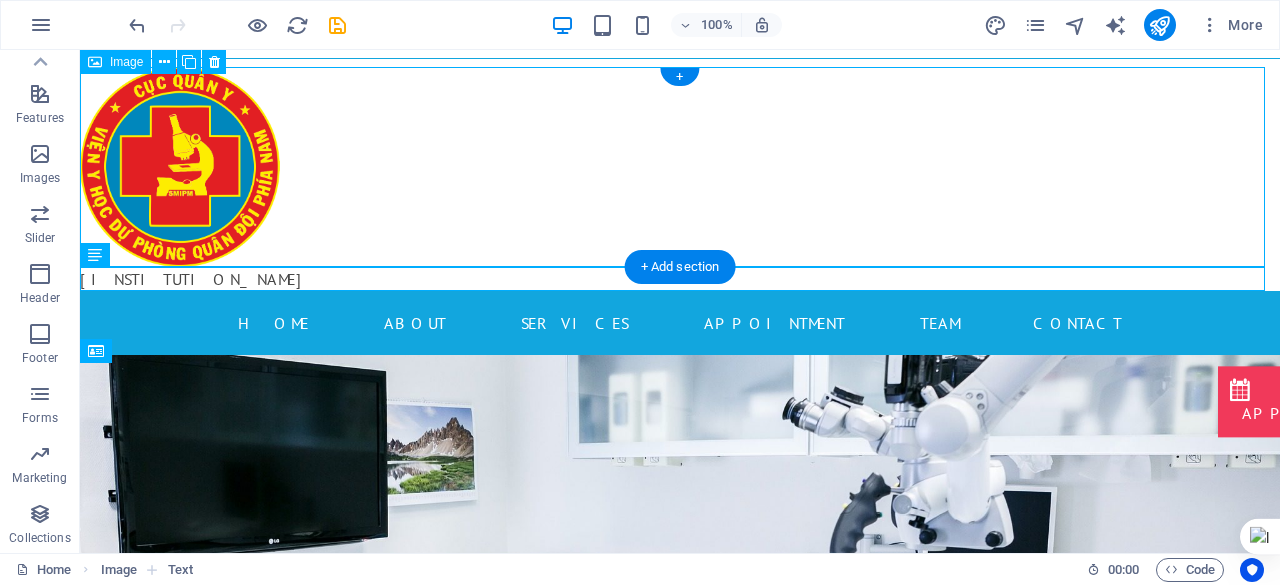 click at bounding box center [680, 167] 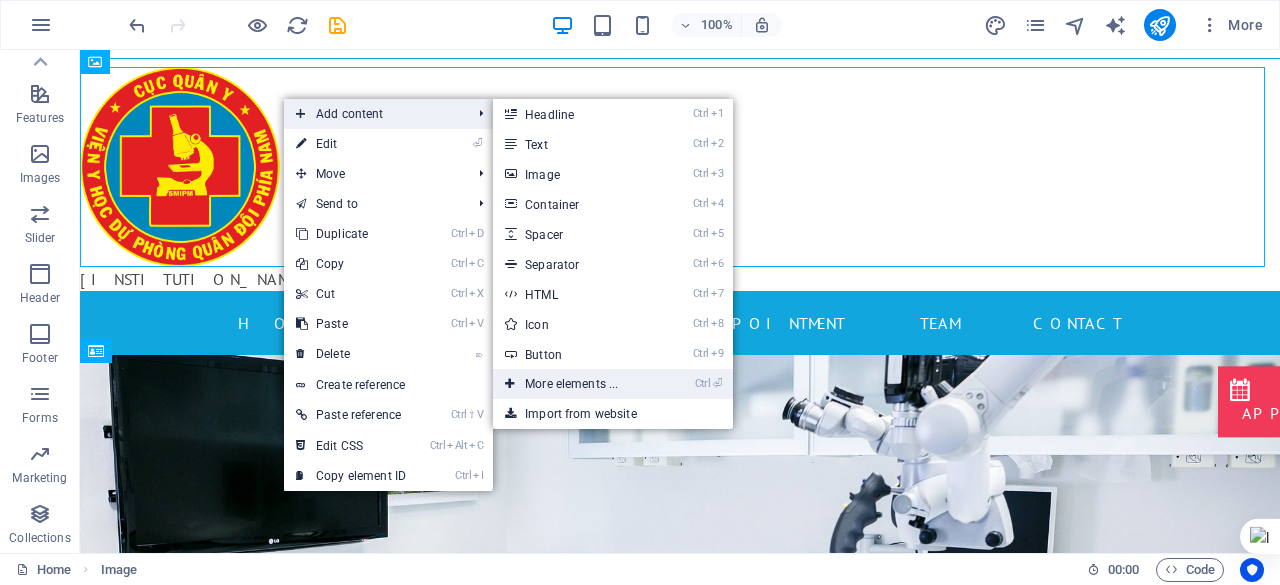 click on "Ctrl ⏎  More elements ..." at bounding box center [575, 384] 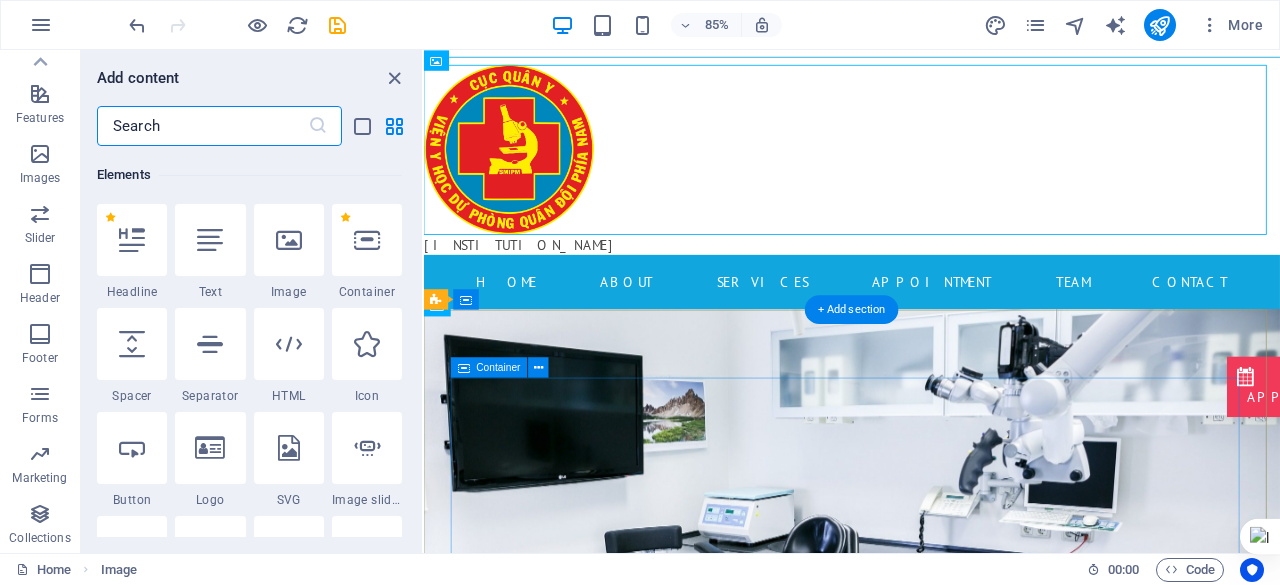 scroll, scrollTop: 213, scrollLeft: 0, axis: vertical 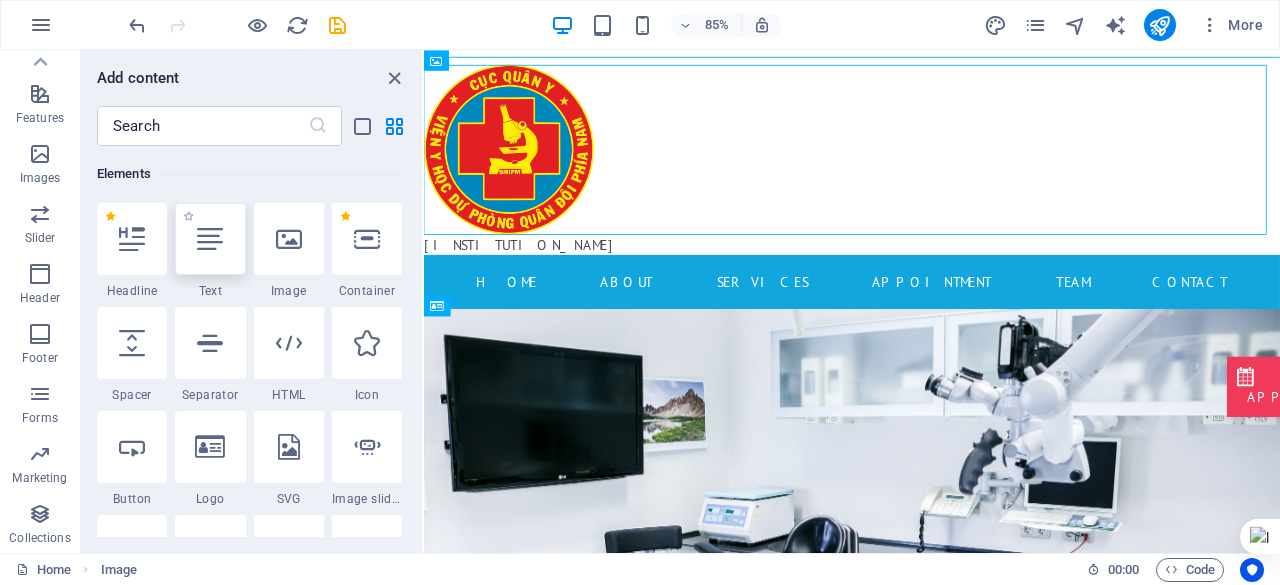 click at bounding box center (210, 239) 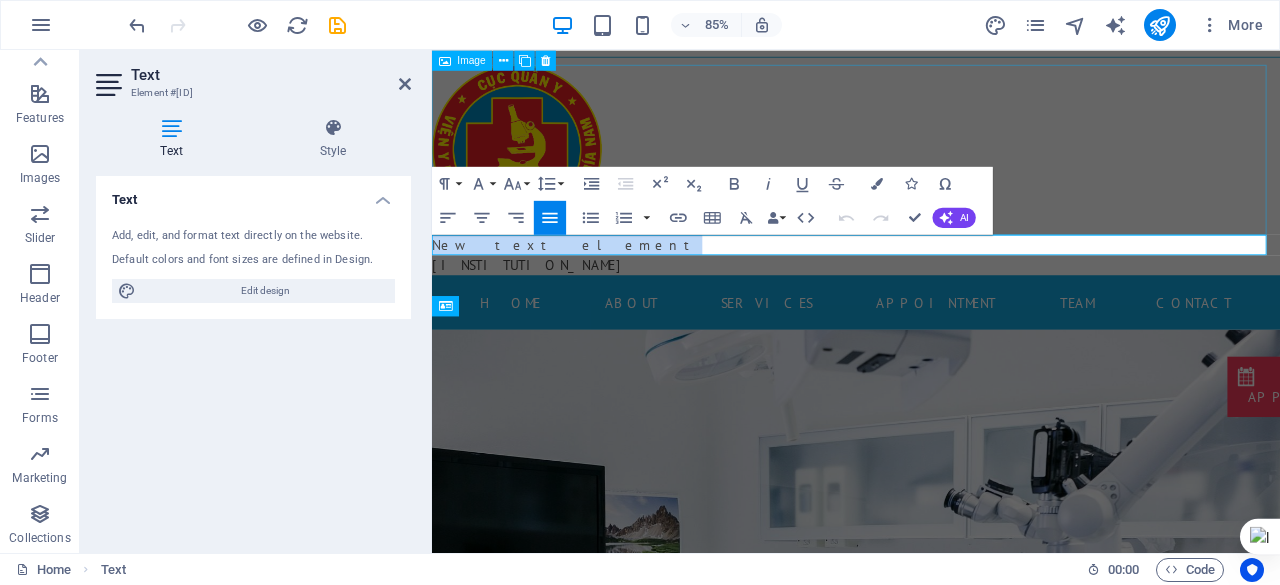 click at bounding box center (931, 167) 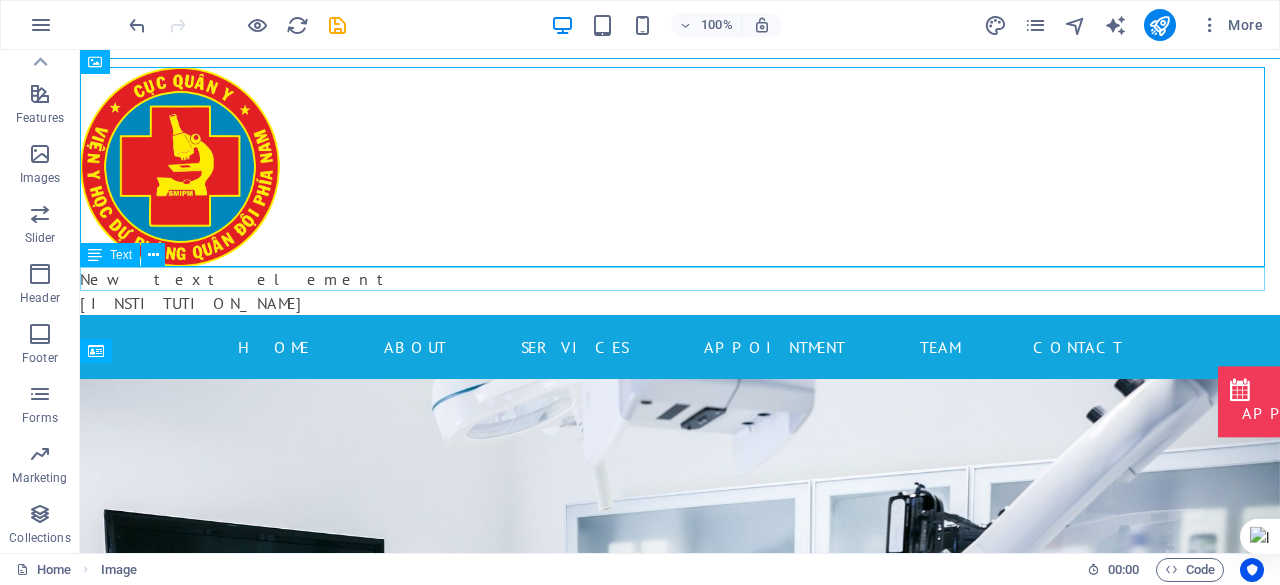 click on "New text element" at bounding box center (680, 279) 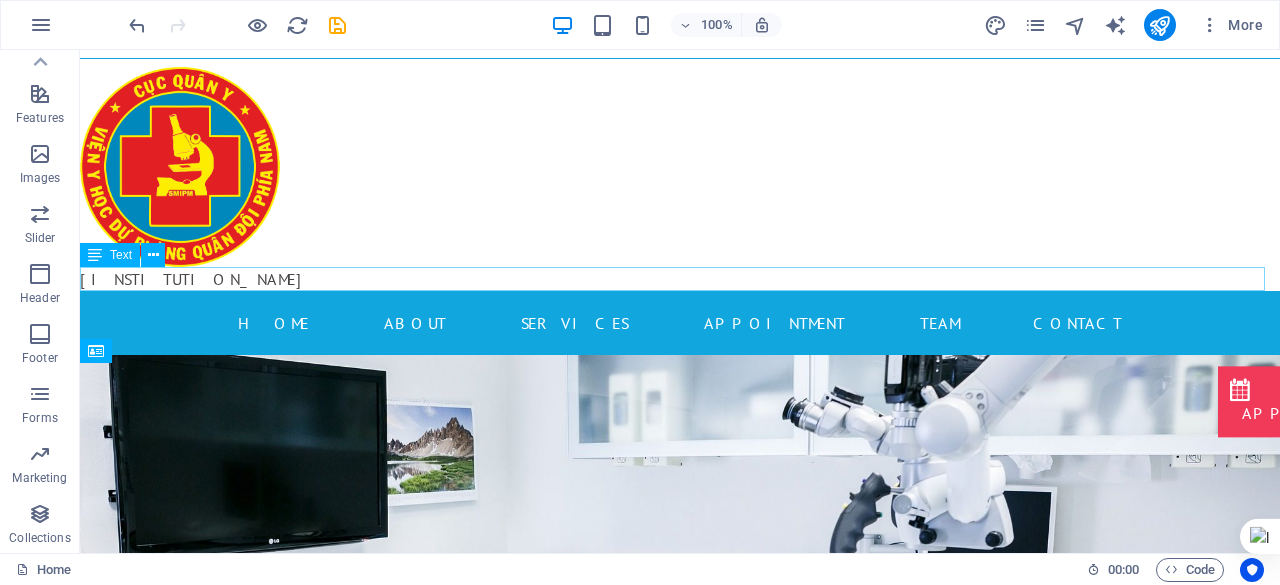 click on "VIỆN Y HỌC" at bounding box center (680, 279) 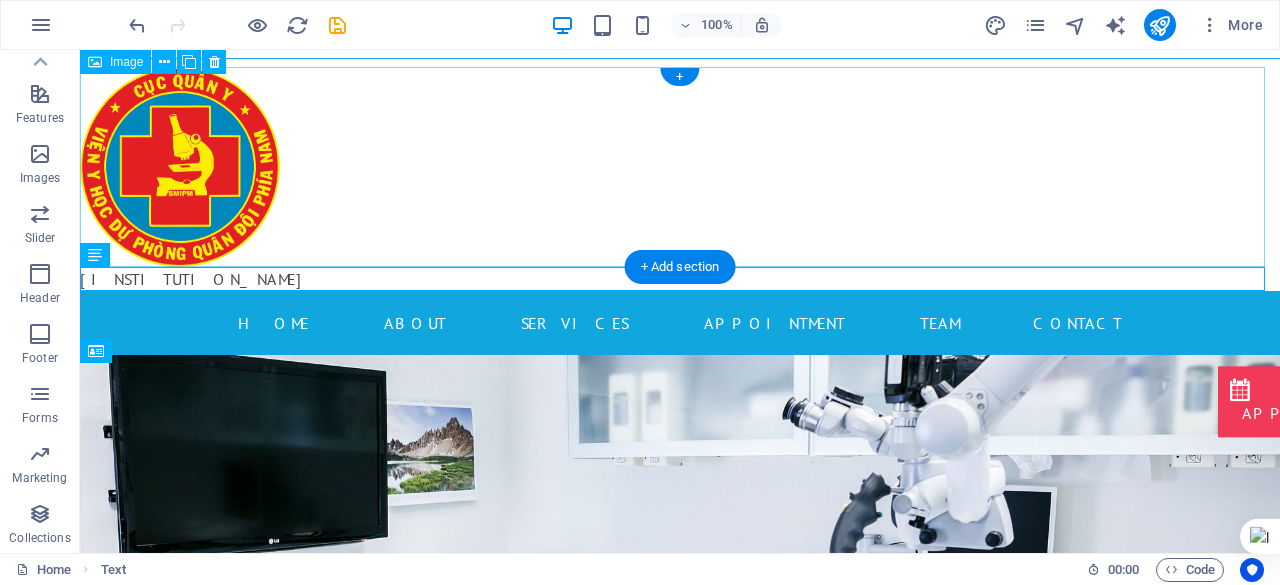 click at bounding box center [680, 167] 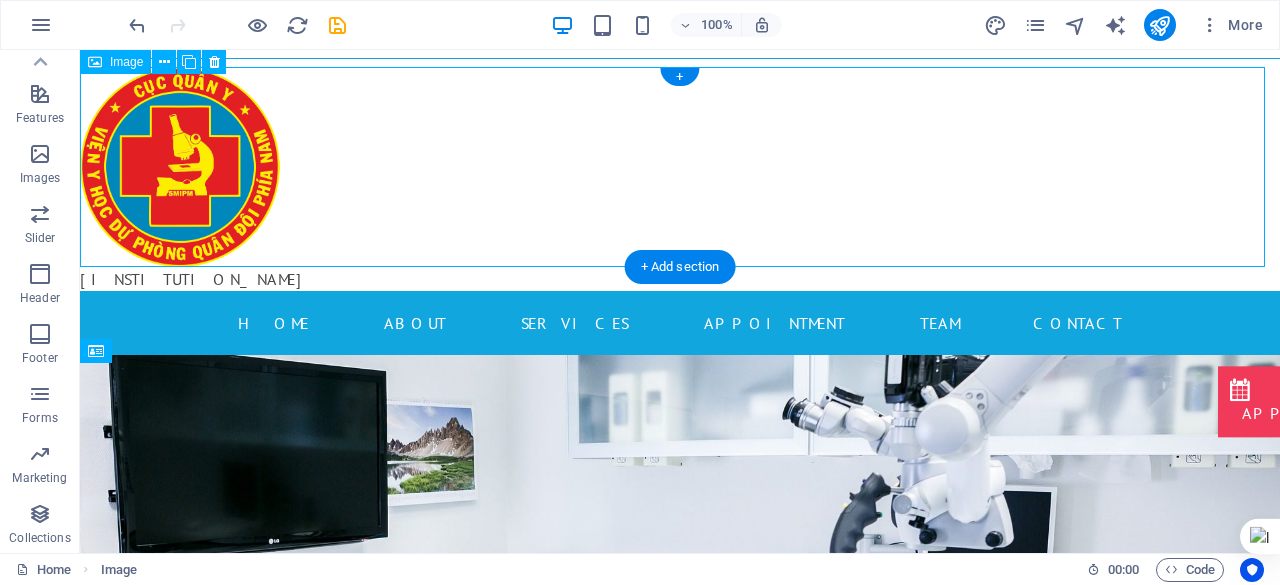 drag, startPoint x: 331, startPoint y: 275, endPoint x: 479, endPoint y: 117, distance: 216.49019 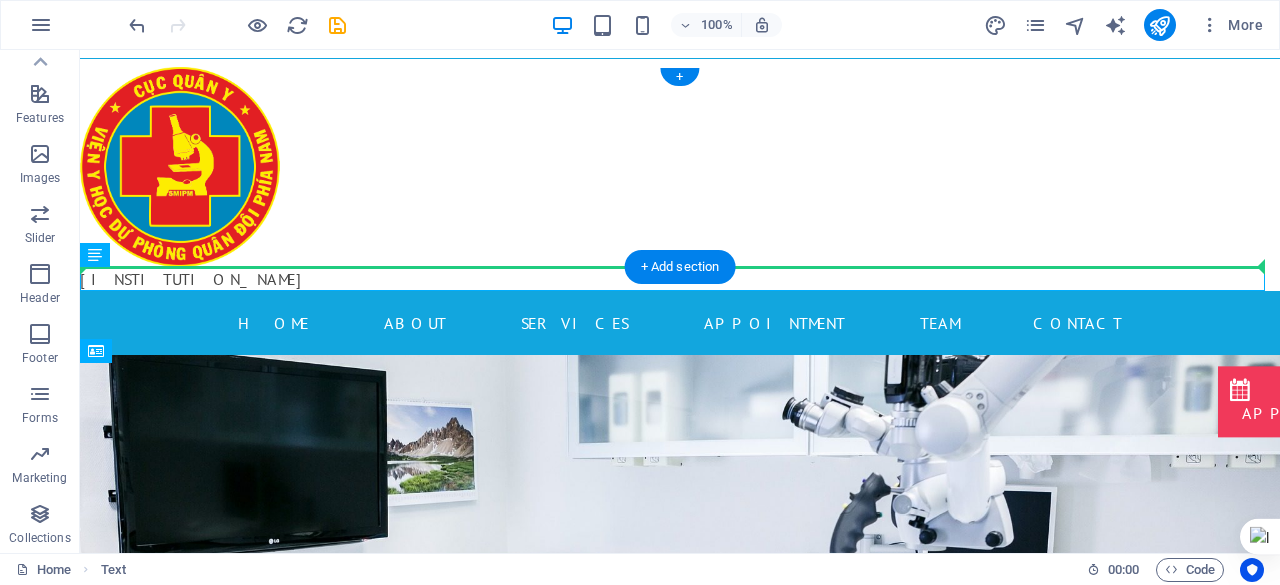drag, startPoint x: 224, startPoint y: 287, endPoint x: 176, endPoint y: 312, distance: 54.120235 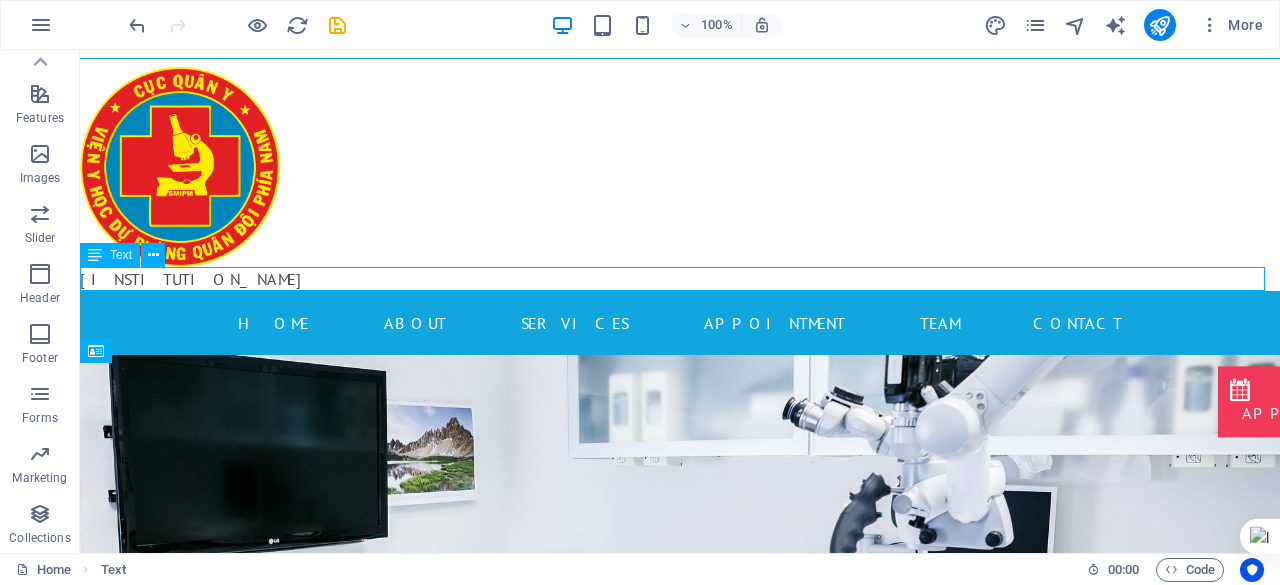 click at bounding box center [95, 255] 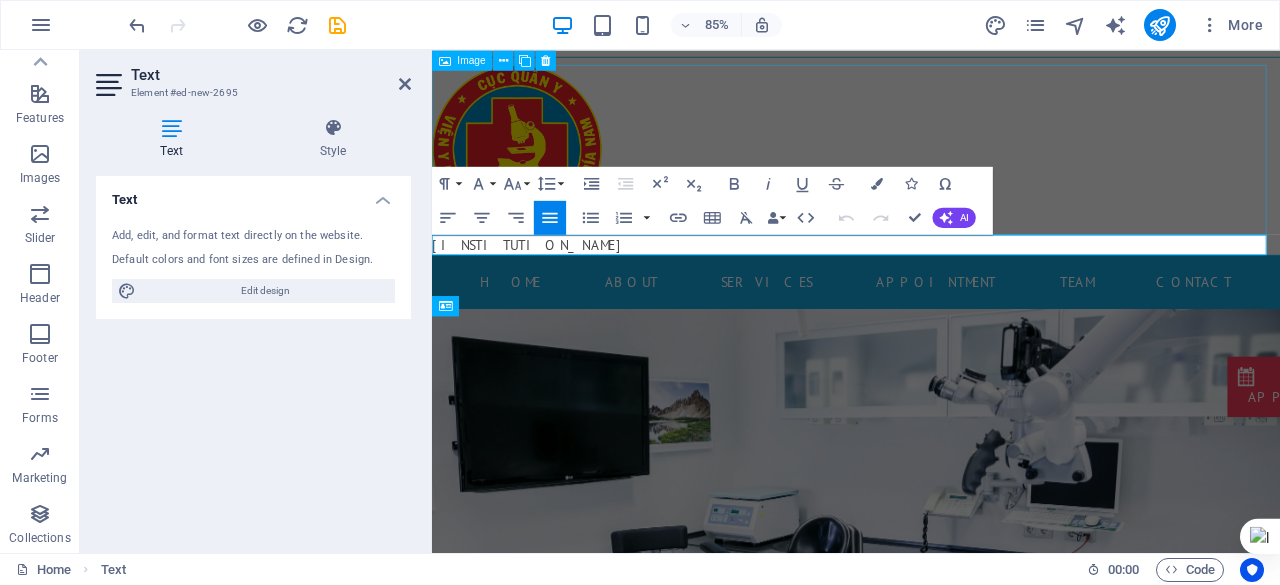 click at bounding box center [931, 167] 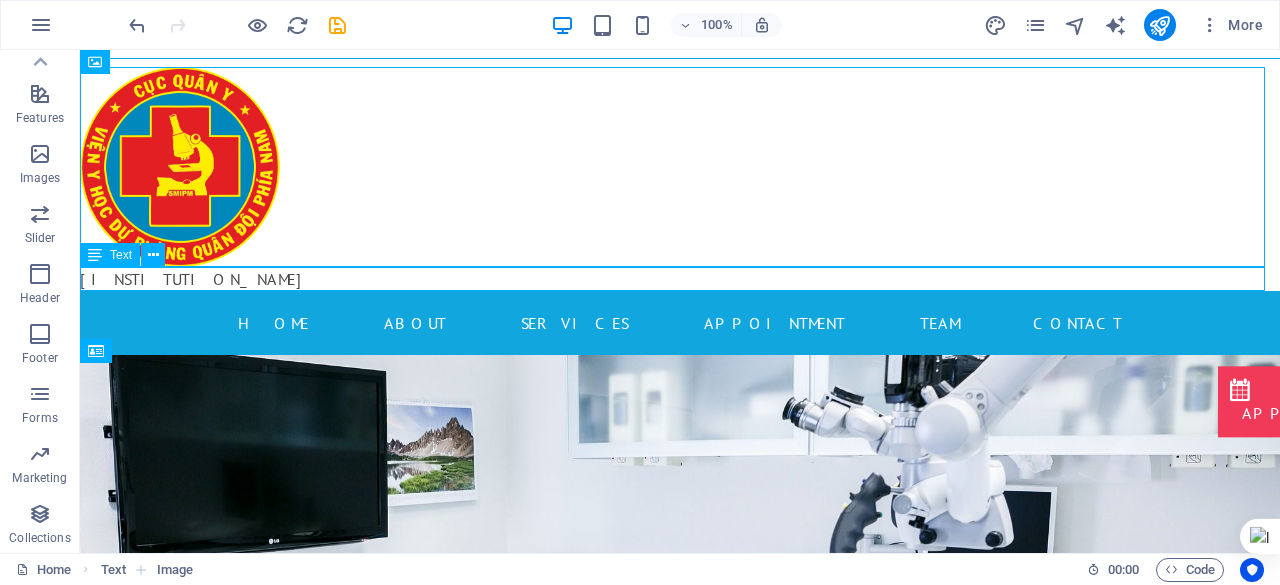 click on "VIỆN Y HỌC" at bounding box center [680, 279] 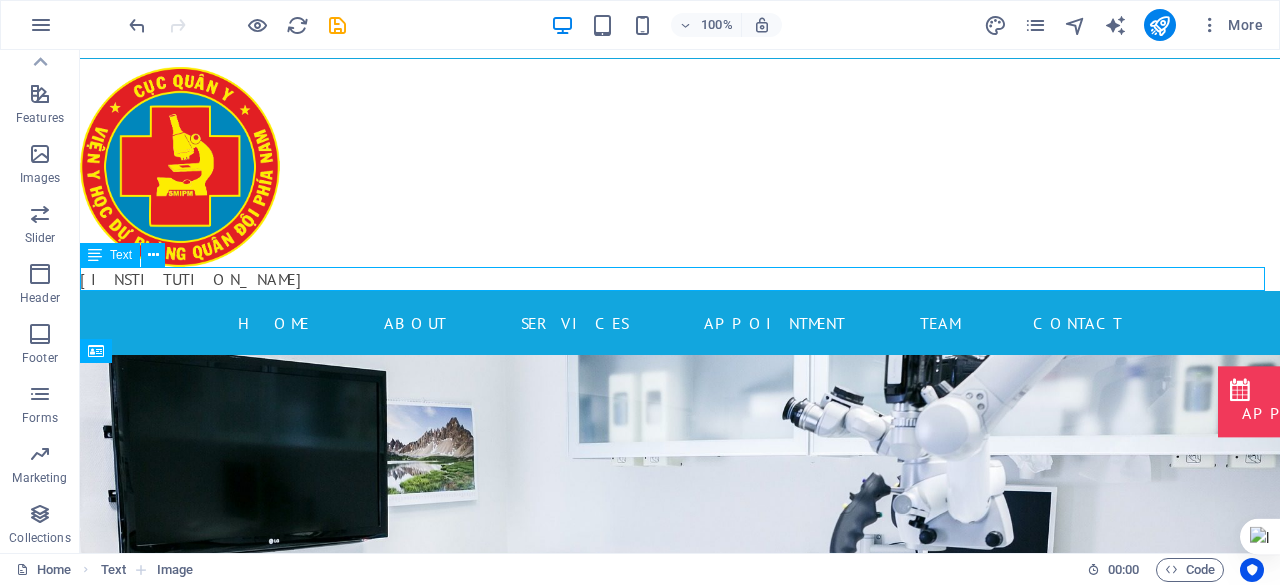 click on "VIỆN Y HỌC" at bounding box center [680, 279] 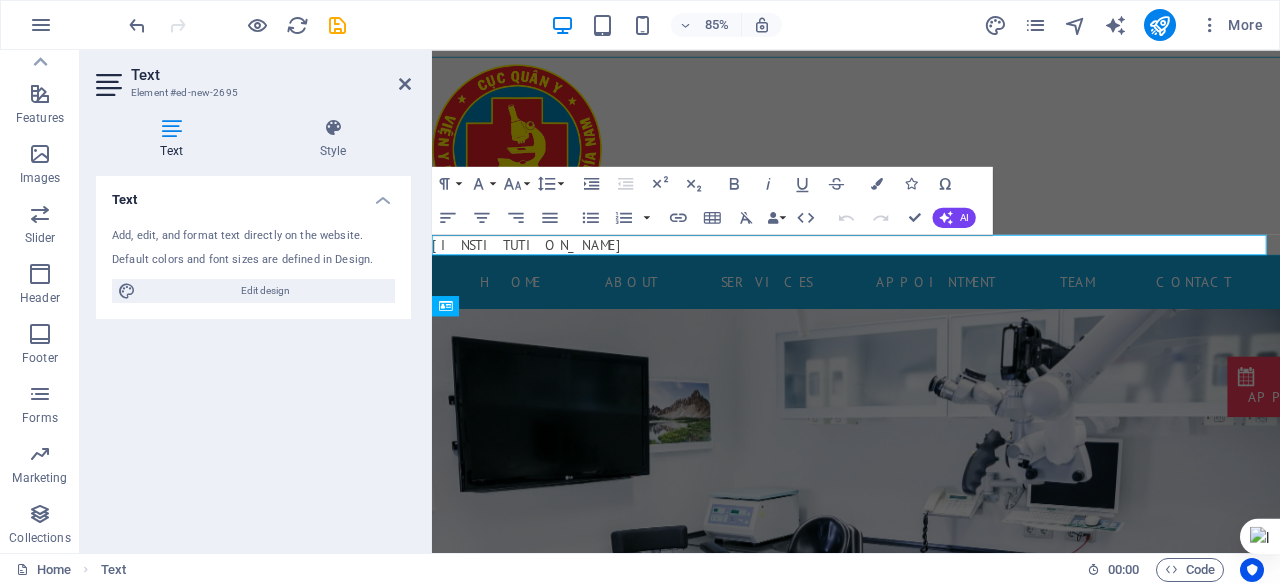 click on "Text" at bounding box center (253, 194) 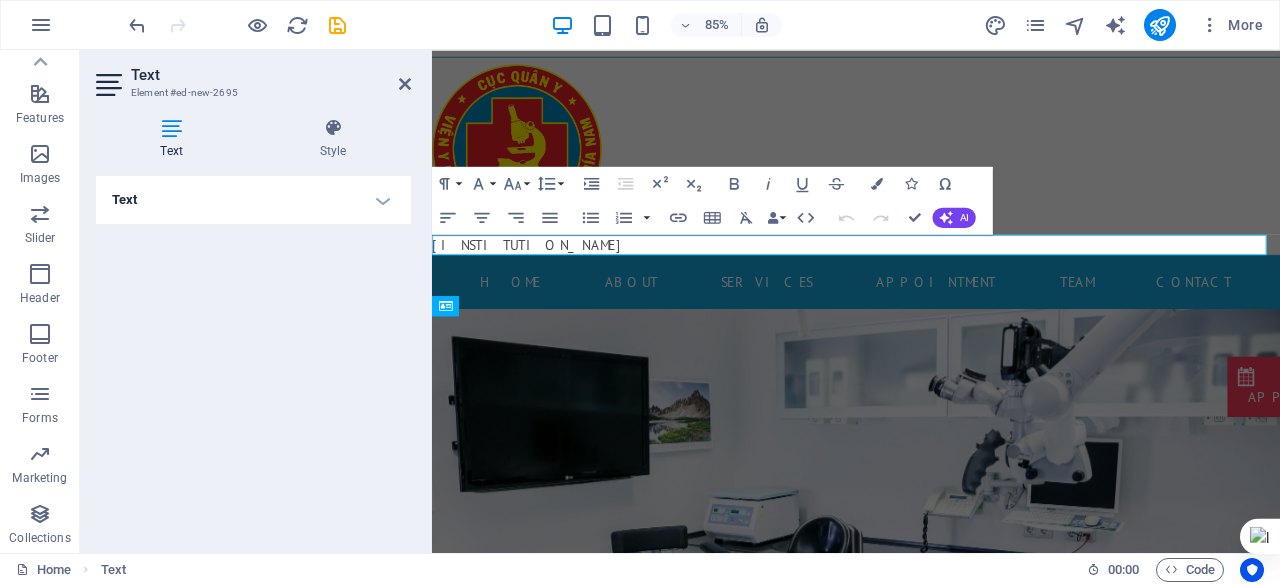 click on "Text" at bounding box center [253, 200] 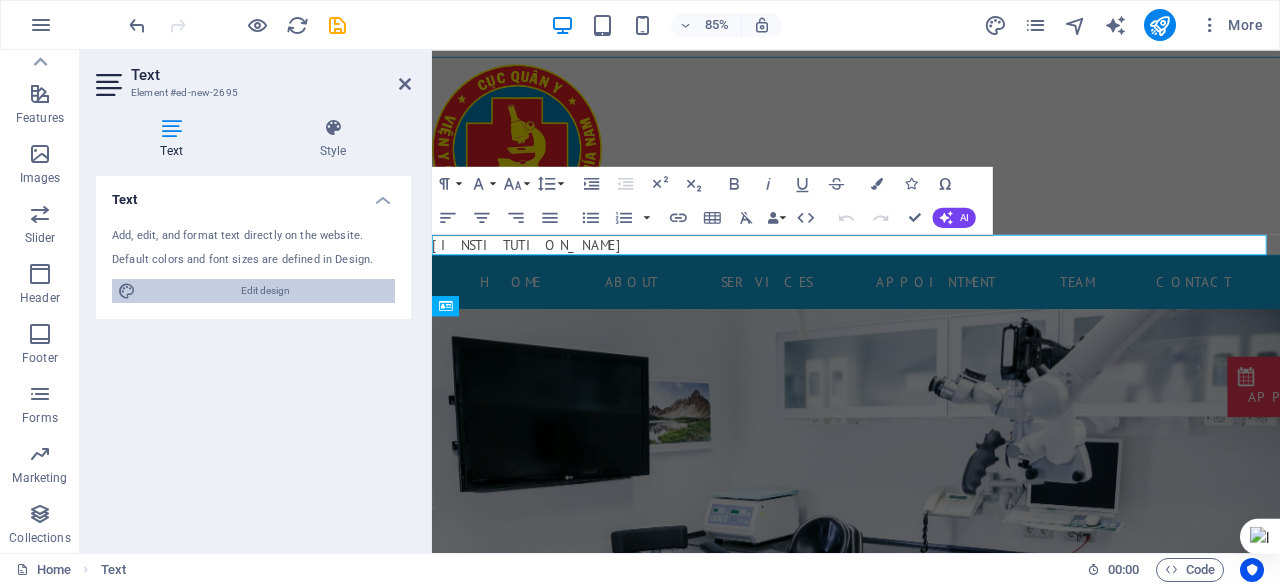 click on "Edit design" at bounding box center [265, 291] 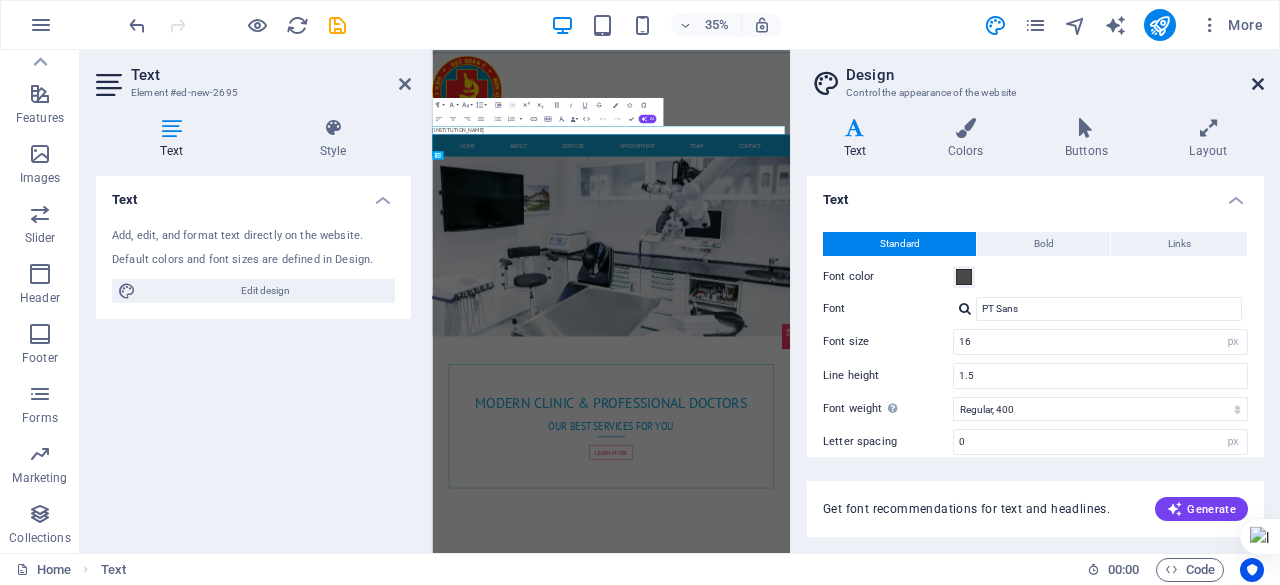 click at bounding box center (1258, 84) 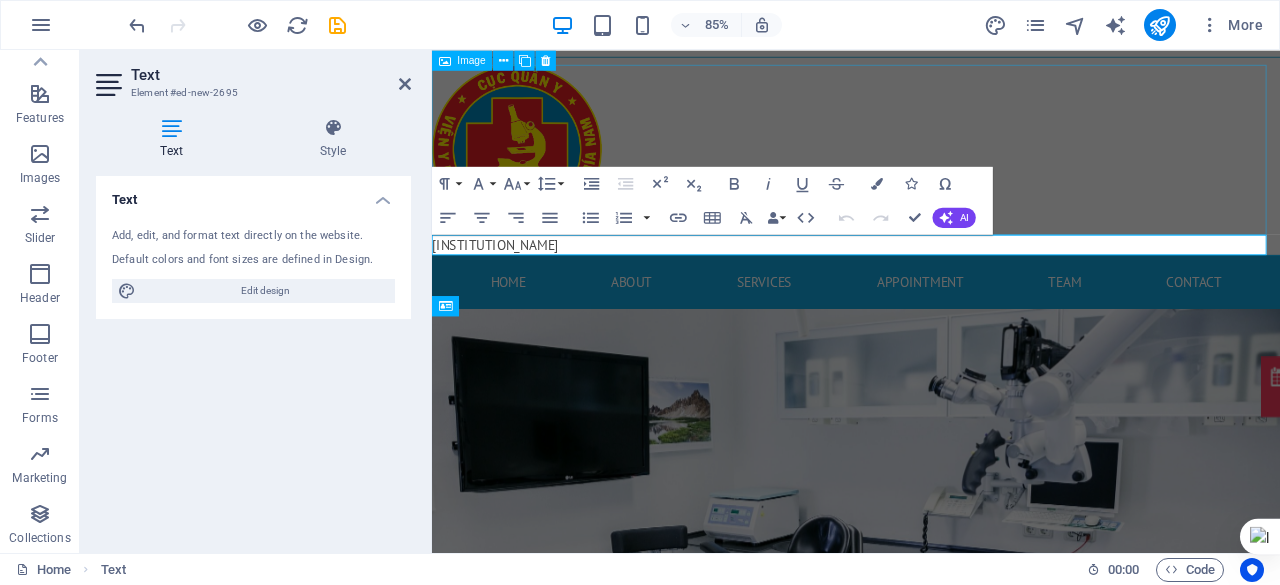 click at bounding box center (931, 167) 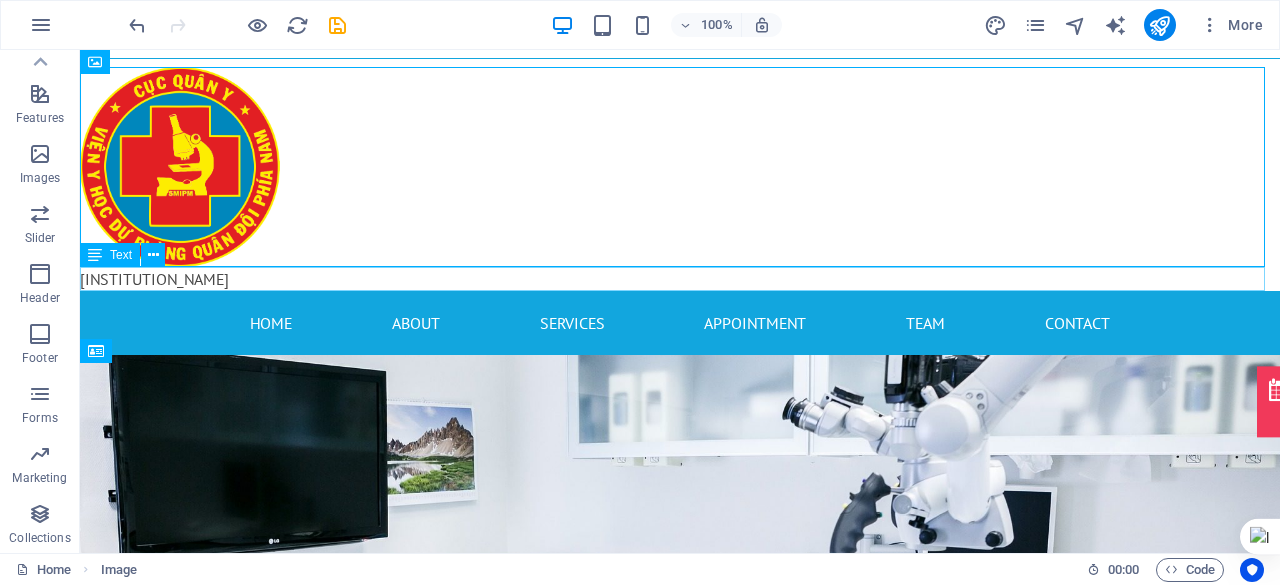 click on "VIỆN Y HỌC" at bounding box center [680, 279] 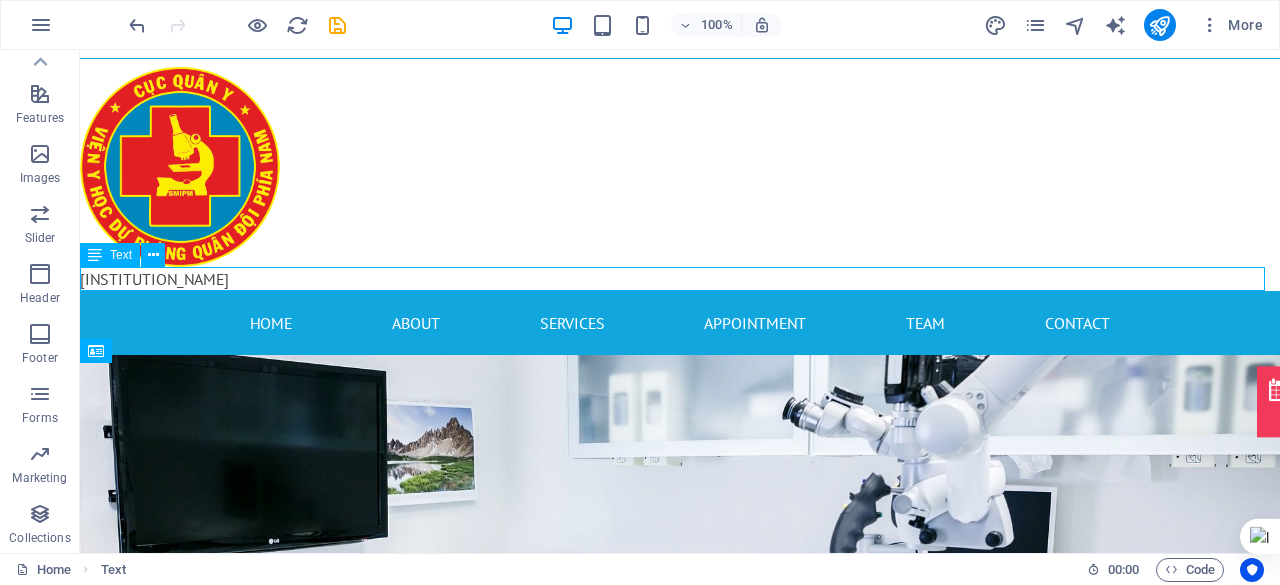 click on "VIỆN Y HỌC" at bounding box center [680, 279] 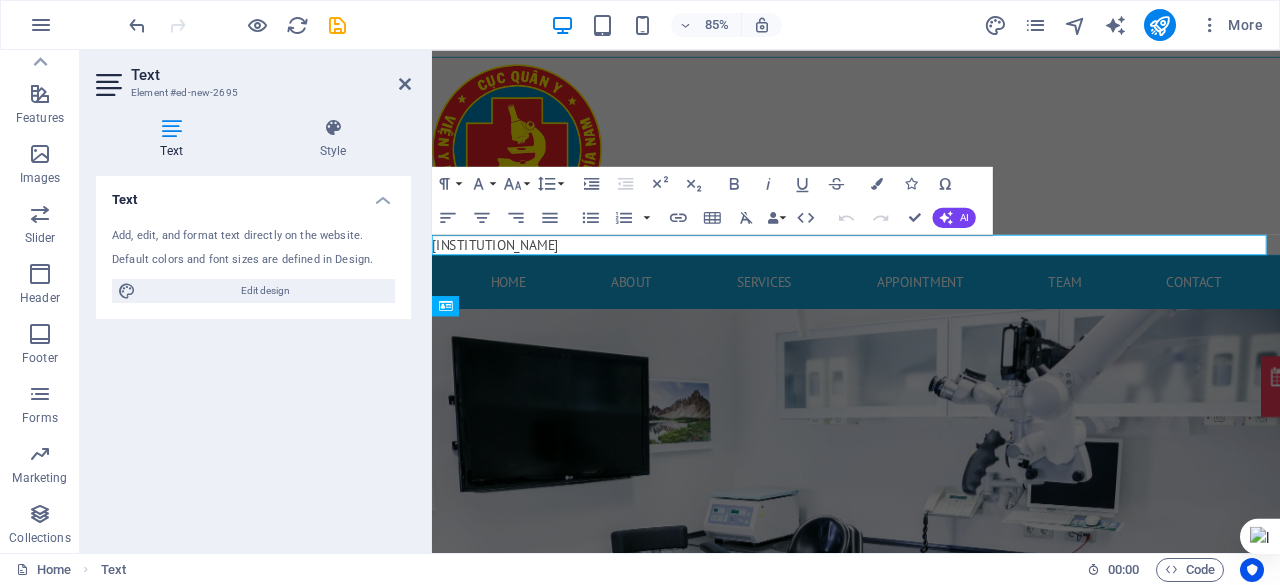 click on "Text Element #ed-new-2695 Text Style Text Add, edit, and format text directly on the website. Default colors and font sizes are defined in Design. Edit design Alignment Left aligned Centered Right aligned Preset Element Layout How this element expands within the layout (Flexbox). Size Default auto px % 1/1 1/2 1/3 1/4 1/5 1/6 1/7 1/8 1/9 1/10 Grow Shrink Order Container layout Visible Visible Opacity 100 % Overflow Spacing Margin Default auto px % rem vw vh Custom Custom auto px % rem vw vh auto px % rem vw vh auto px % rem vw vh auto px % rem vw vh Padding Default px rem % vh vw Custom Custom px rem % vh vw px rem % vh vw px rem % vh vw px rem % vh vw Border Style              - Width 1 auto px rem % vh vw Custom Custom 1 auto px rem % vh vw 1 auto px rem % vh vw 1 auto px rem % vh vw 1 auto px rem % vh vw  - Color Round corners Default px rem % vh vw Custom Custom px rem % vh vw px rem % vh vw px rem % vh vw px rem % vh vw Shadow Default None Outside Inside Color X offset 0 px rem vh vw Y offset 0" at bounding box center [256, 301] 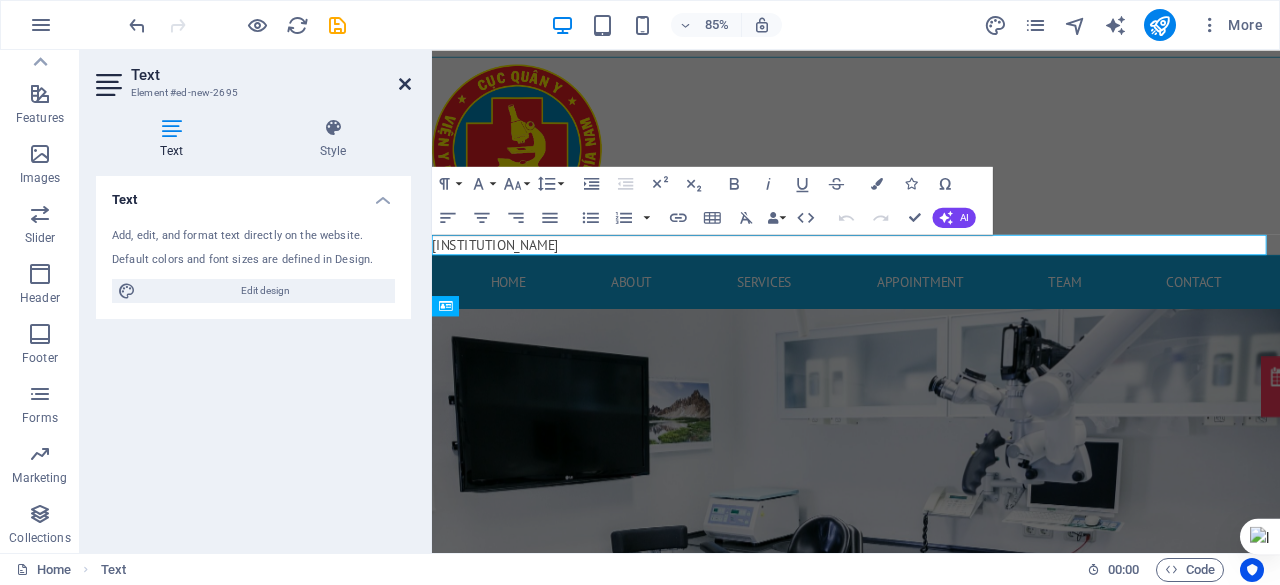 click at bounding box center [405, 84] 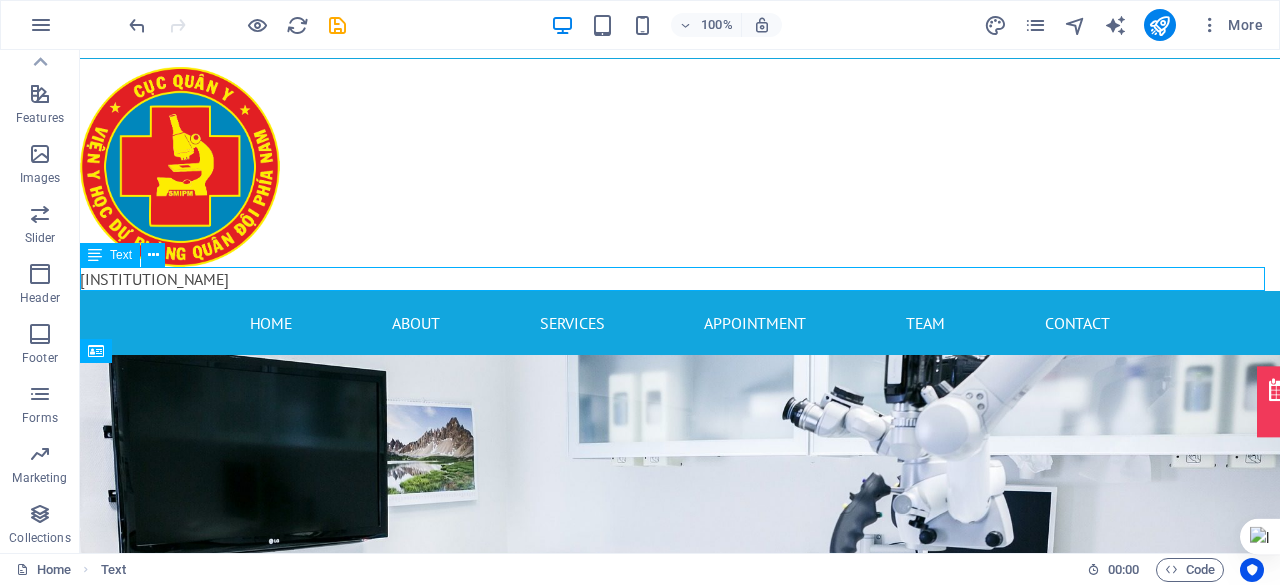click on "VIỆN Y HỌC" at bounding box center [680, 279] 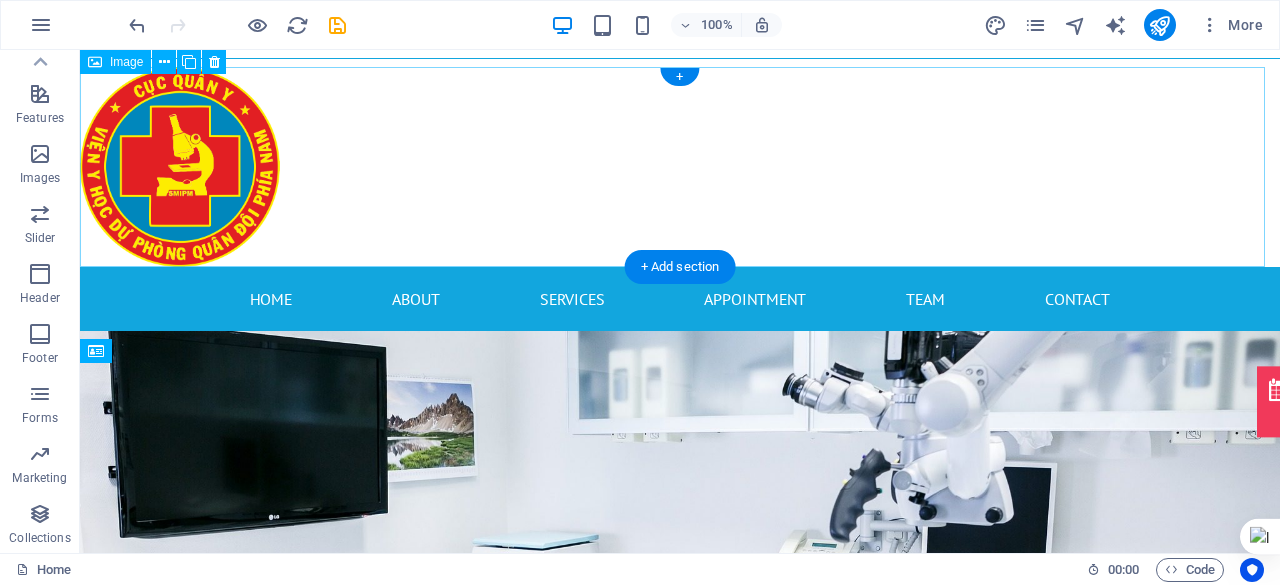 click at bounding box center (680, 167) 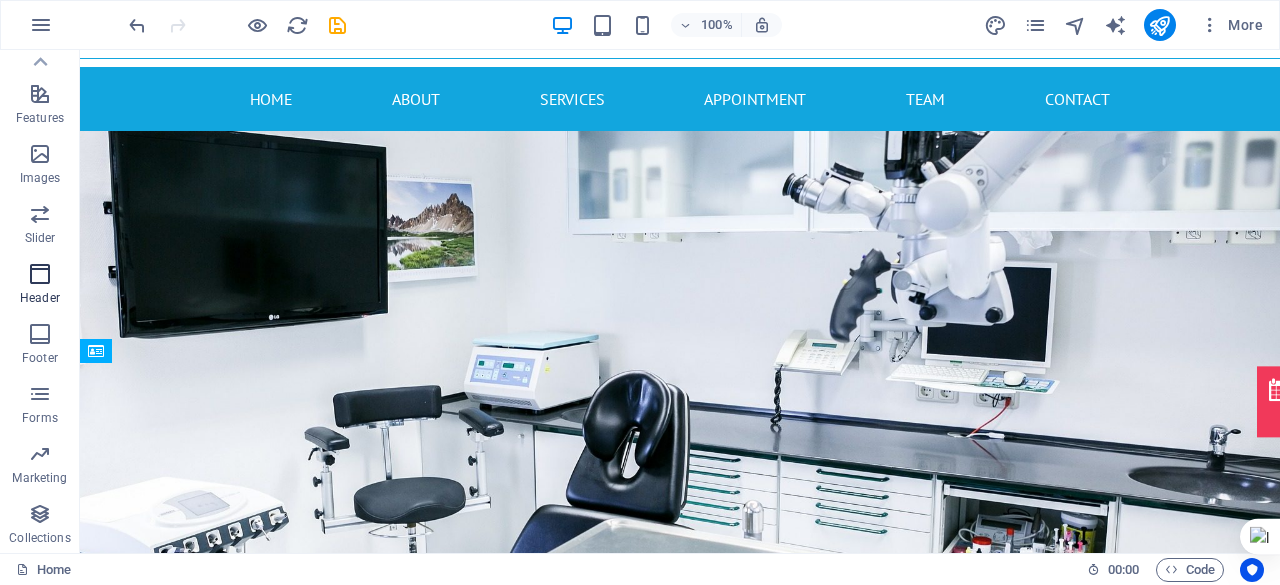 click at bounding box center (40, 274) 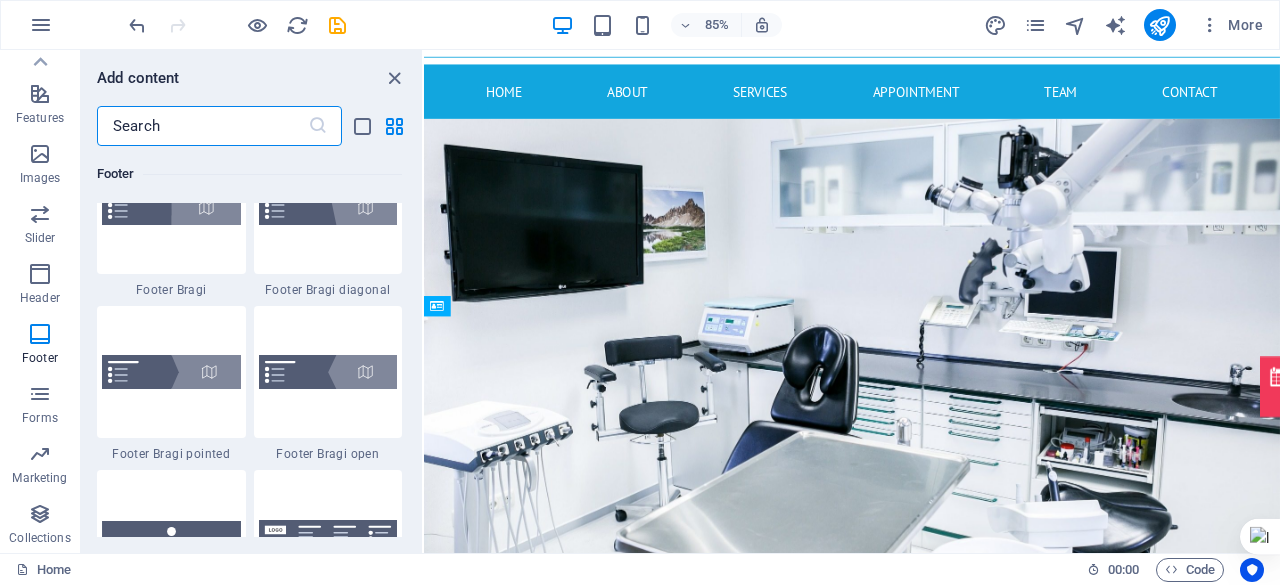scroll, scrollTop: 13763, scrollLeft: 0, axis: vertical 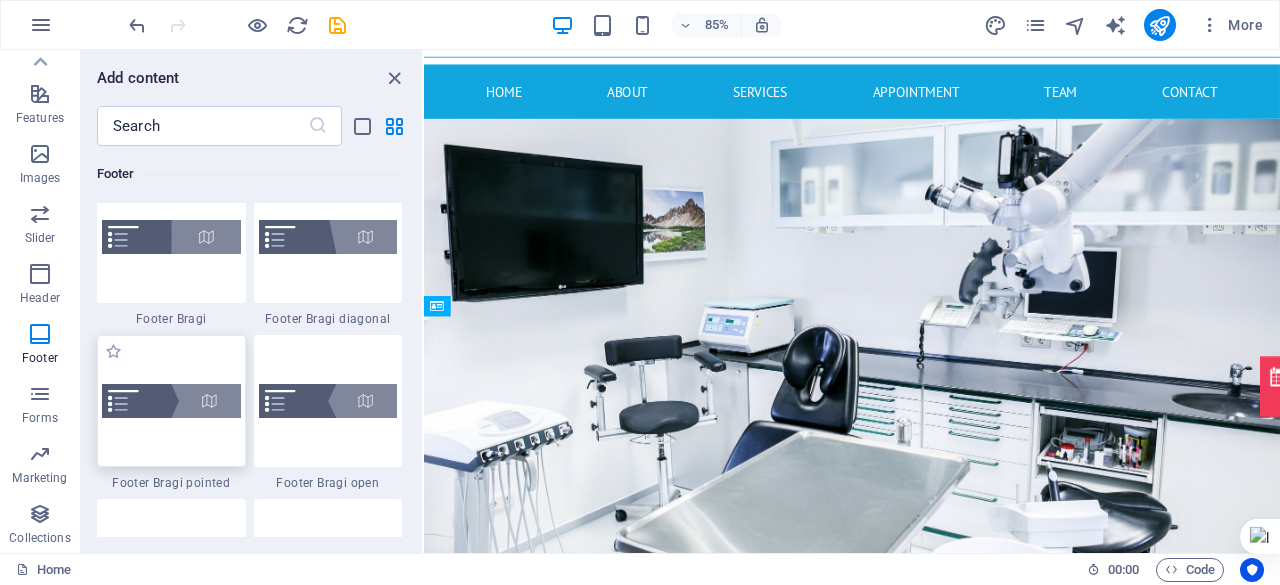 click at bounding box center [171, 401] 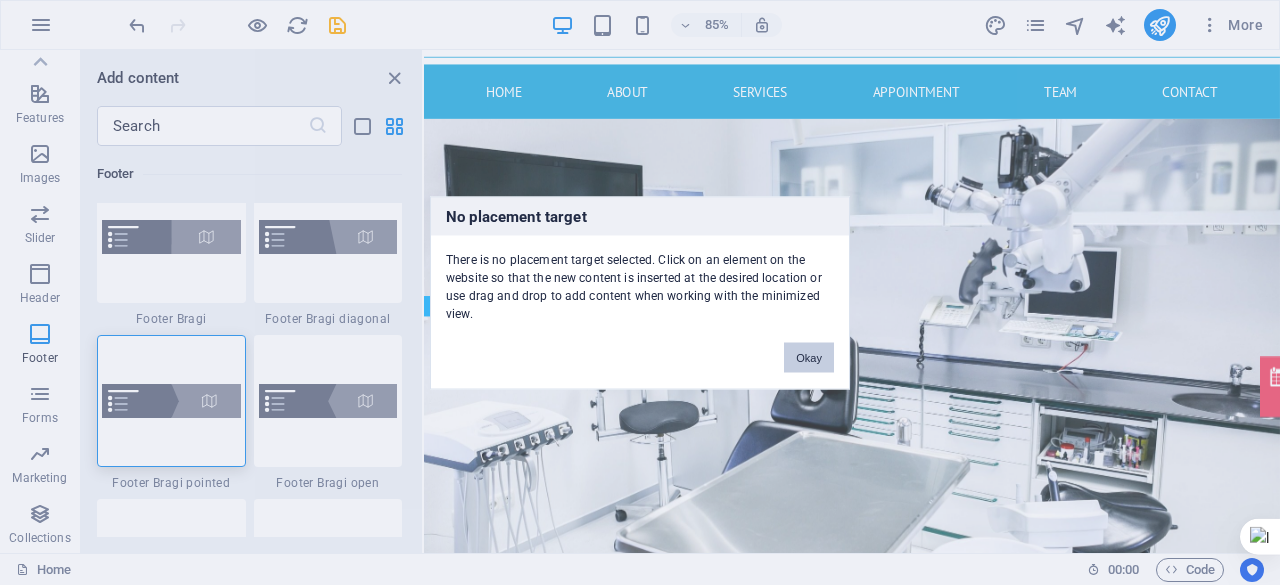 click on "Okay" at bounding box center (809, 357) 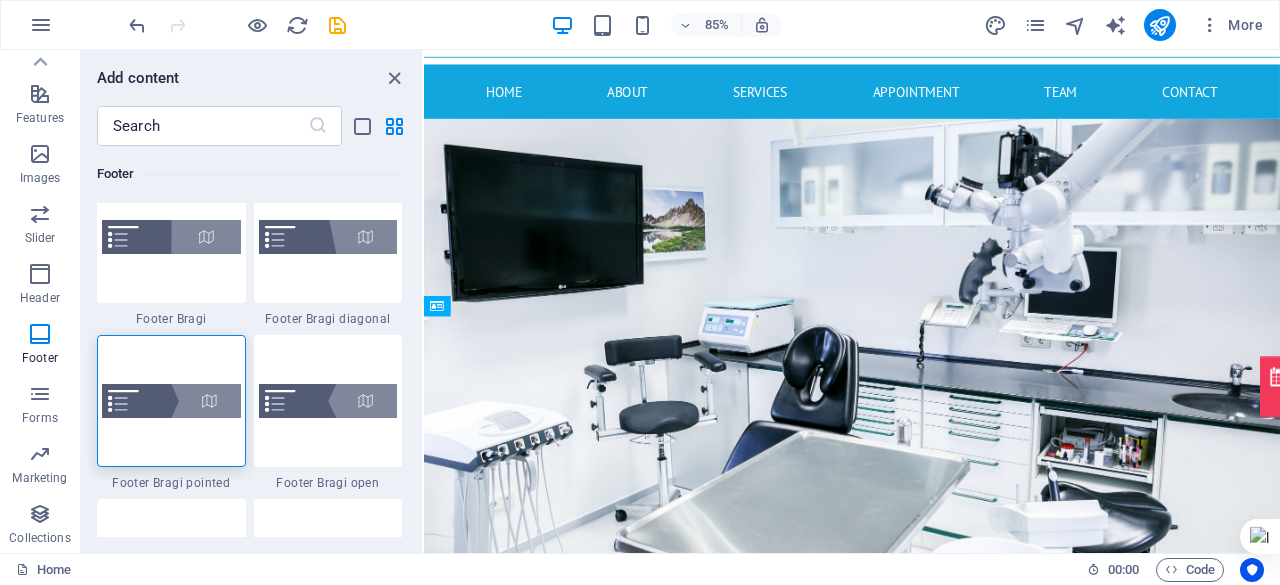 click on "Appointment Home About Services Appointment Team Contact Modern clinic & professional doctors Our best services for you Learn more Modern Clinic Lorem ipsum dolor sit amet, consetetur sadipscing elitr, sed diam nonumy eirmod tempor invidunt ut labore et dolore magna aliquyam erat, sed diam voluptua. At vero eos et accusam et justo duo dolores et ea rebum. Stet clita kasd gubergren, no sea takimata sanctus est Lorem ipsum dolor sit amet. Learn more Health Care Lorem ipsum dolor sit amet, consetetur sadipscing elitr, sed diam nonumy eirmod tempor invidunt ut labore et dolore magna aliquyam erat, sed diam voluptua. At vero eos et accusam et justo duo dolores et ea rebum. Stet clita kasd gubergren, no sea takimata sanctus est Lorem ipsum dolor sit amet. Learn more Insurance Learn more Headline Health Care Drop content here or  Add elements  Paste clipboard Health Care Emergency Drop content here or  Add elements  Paste clipboard Emergency Unit Surgery Drop content here or  Add elements  Paste clipboard or" at bounding box center (927, 6026) 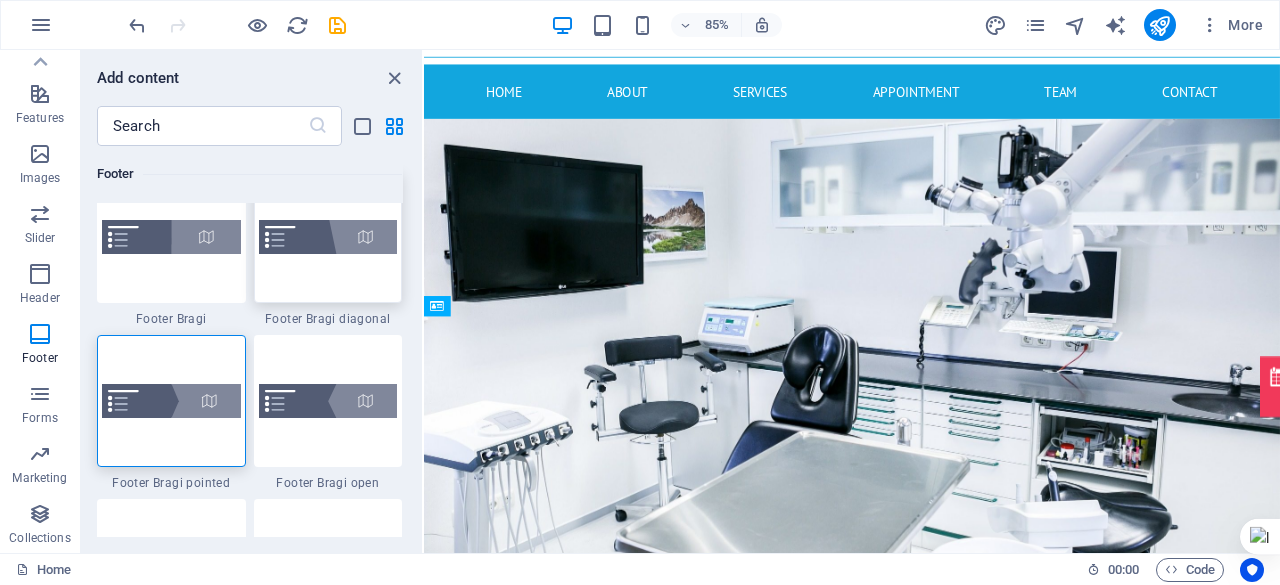 click at bounding box center [328, 237] 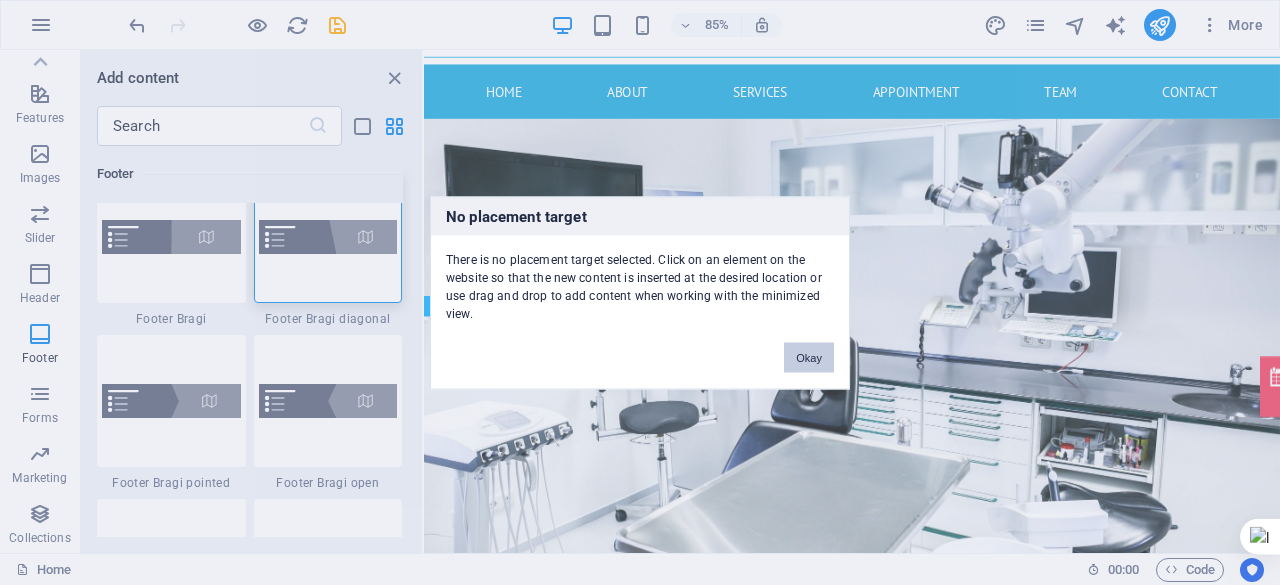 click on "Okay" at bounding box center [809, 357] 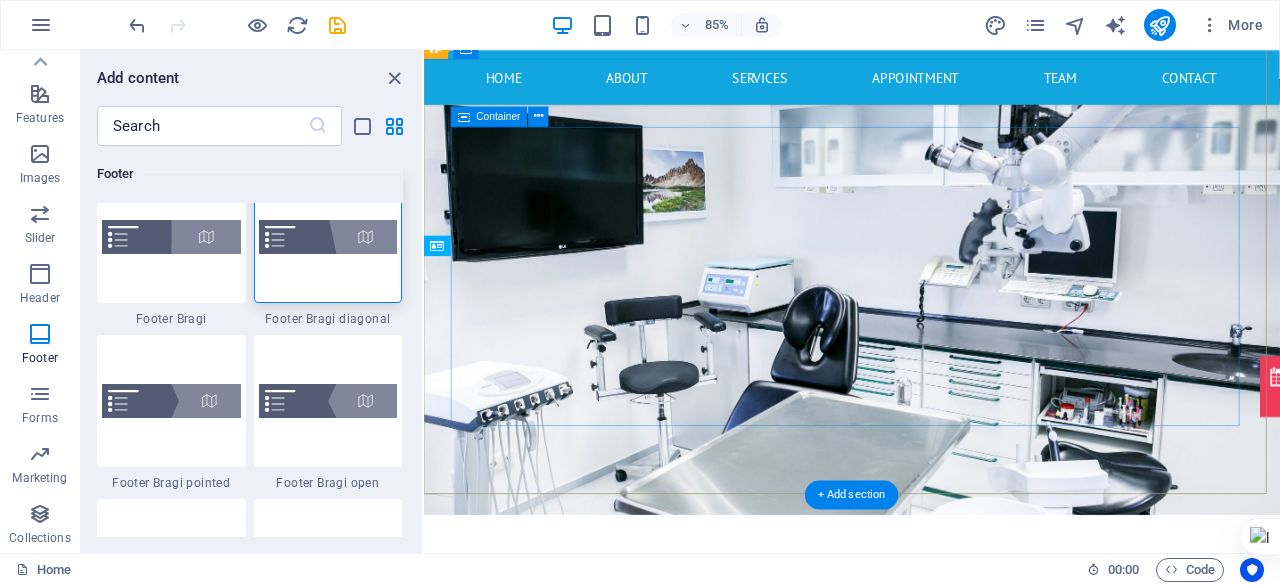 scroll, scrollTop: 76, scrollLeft: 0, axis: vertical 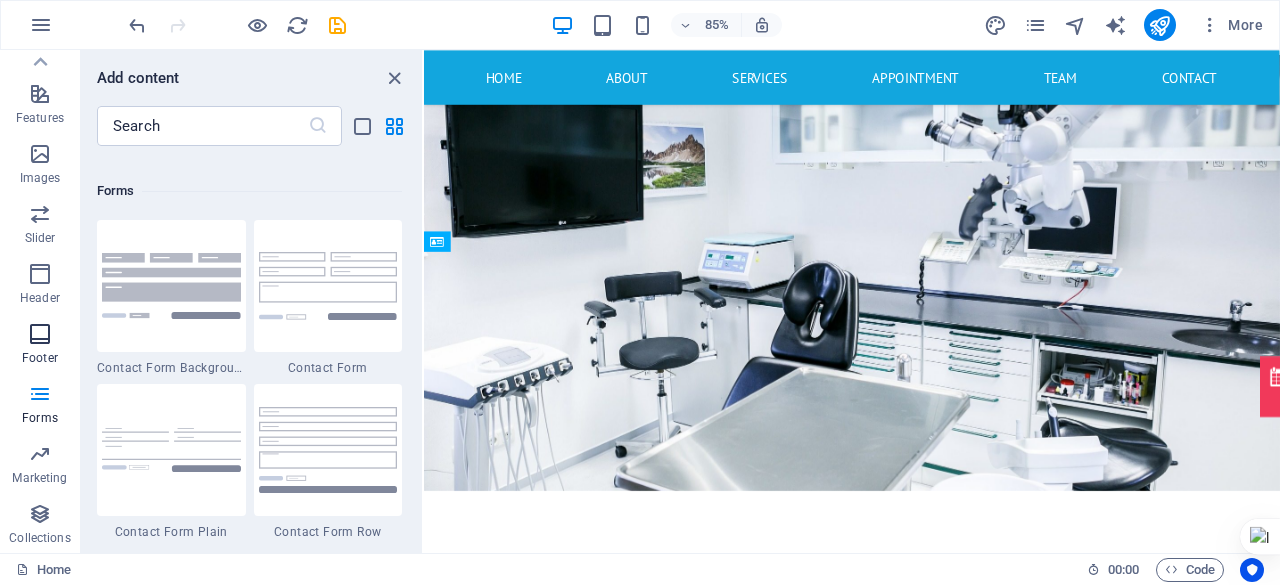 click on "Footer" at bounding box center [40, 346] 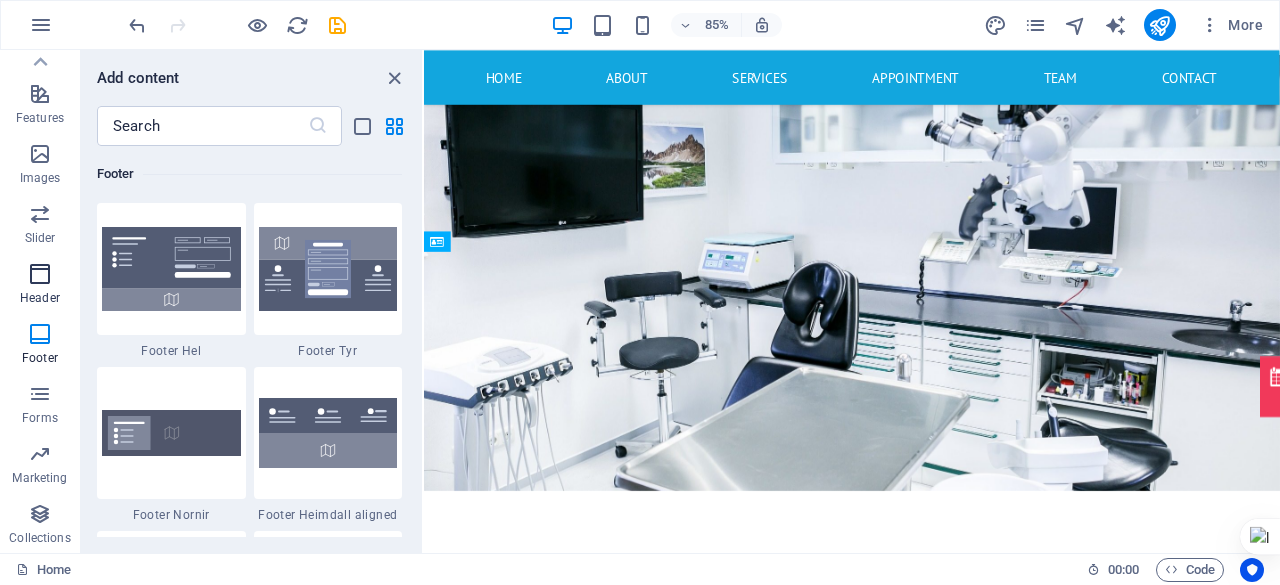 click at bounding box center (40, 274) 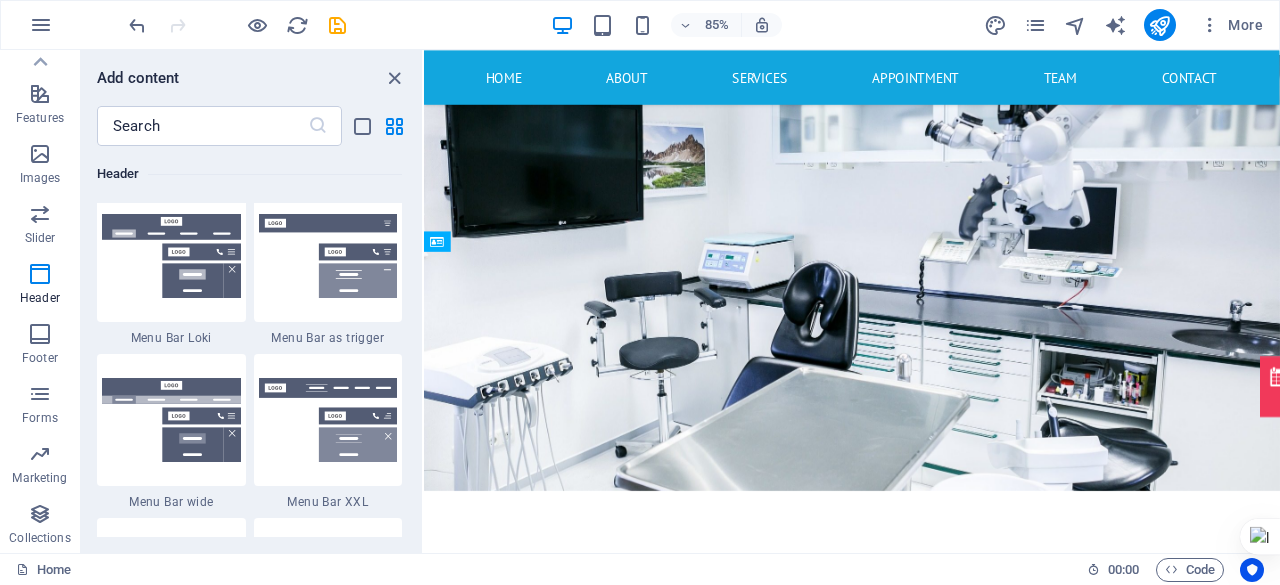 scroll, scrollTop: 12370, scrollLeft: 0, axis: vertical 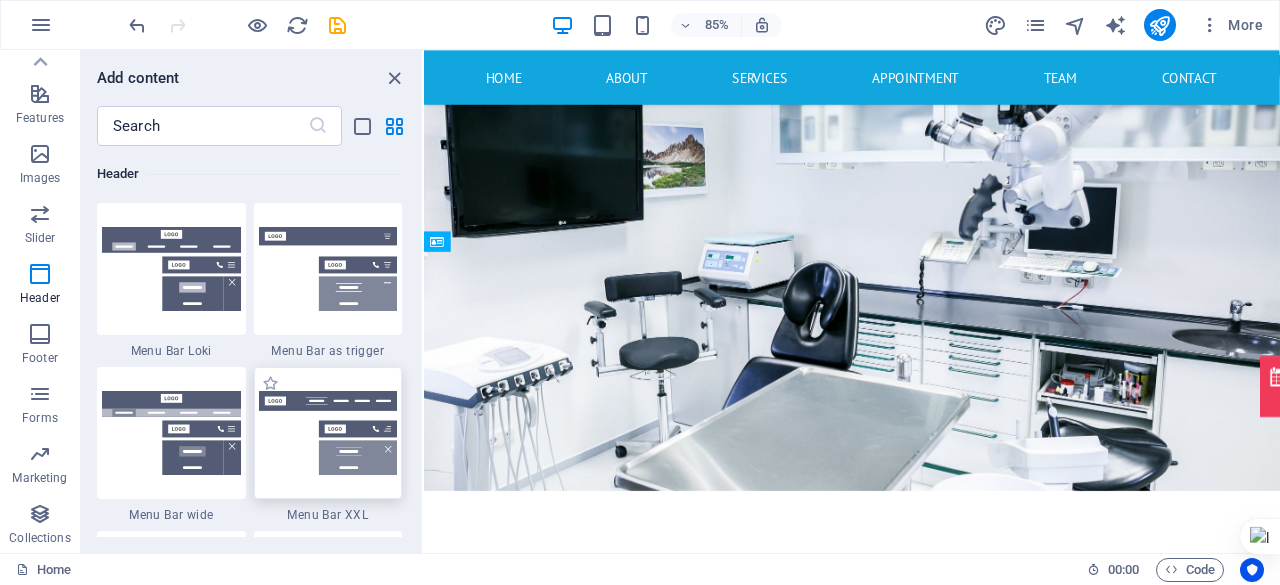 click at bounding box center (328, 433) 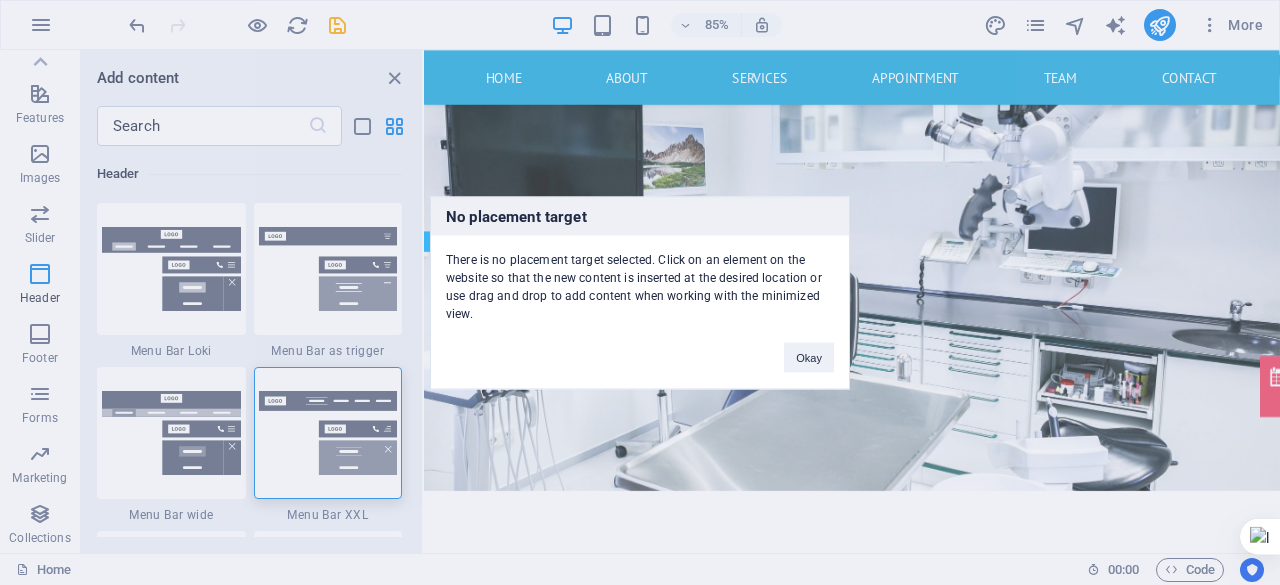 click on "No placement target There is no placement target selected. Click on an element on the website so that the new content is inserted at the desired location or use drag and drop to add content when working with the minimized view. Okay" at bounding box center [640, 292] 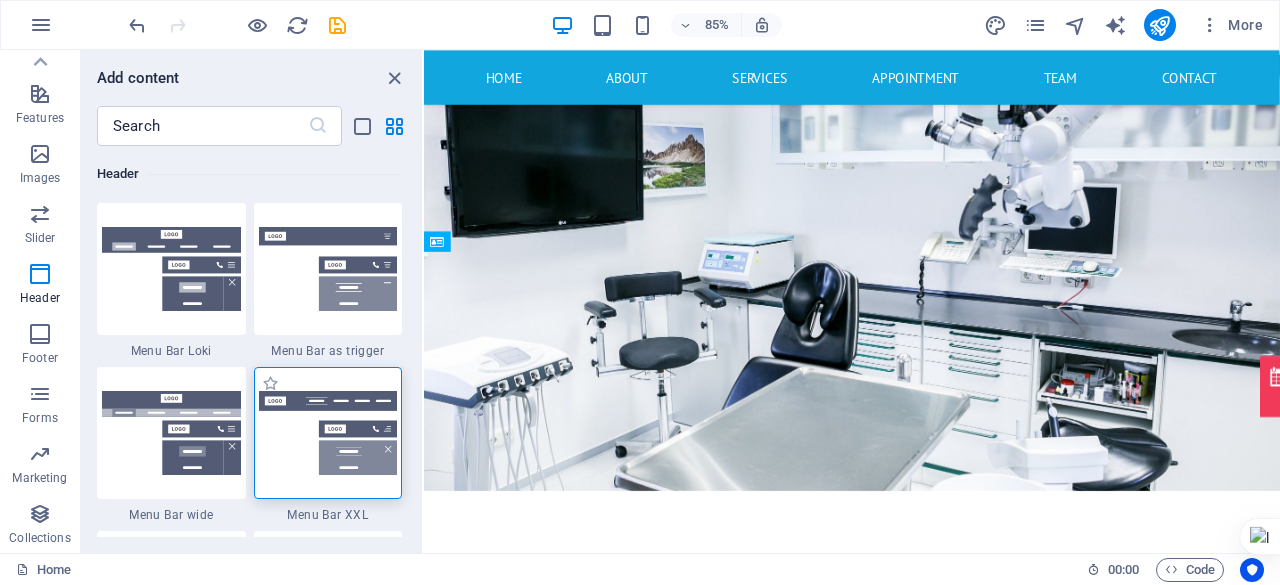 click at bounding box center [328, 433] 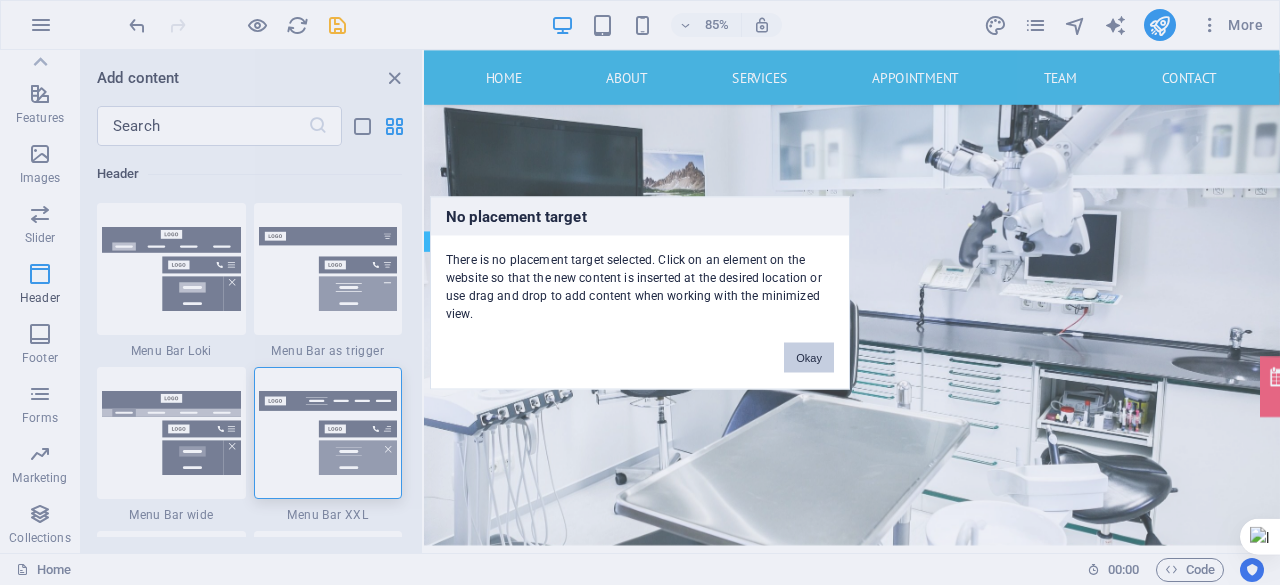 click on "Okay" at bounding box center (809, 357) 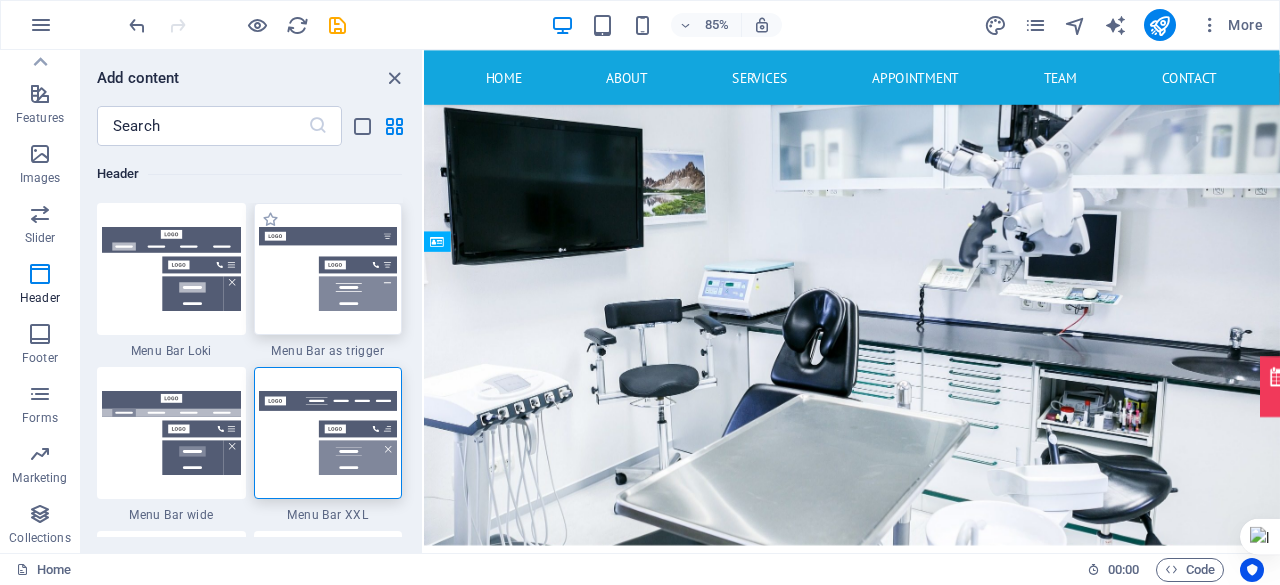 click at bounding box center [328, 269] 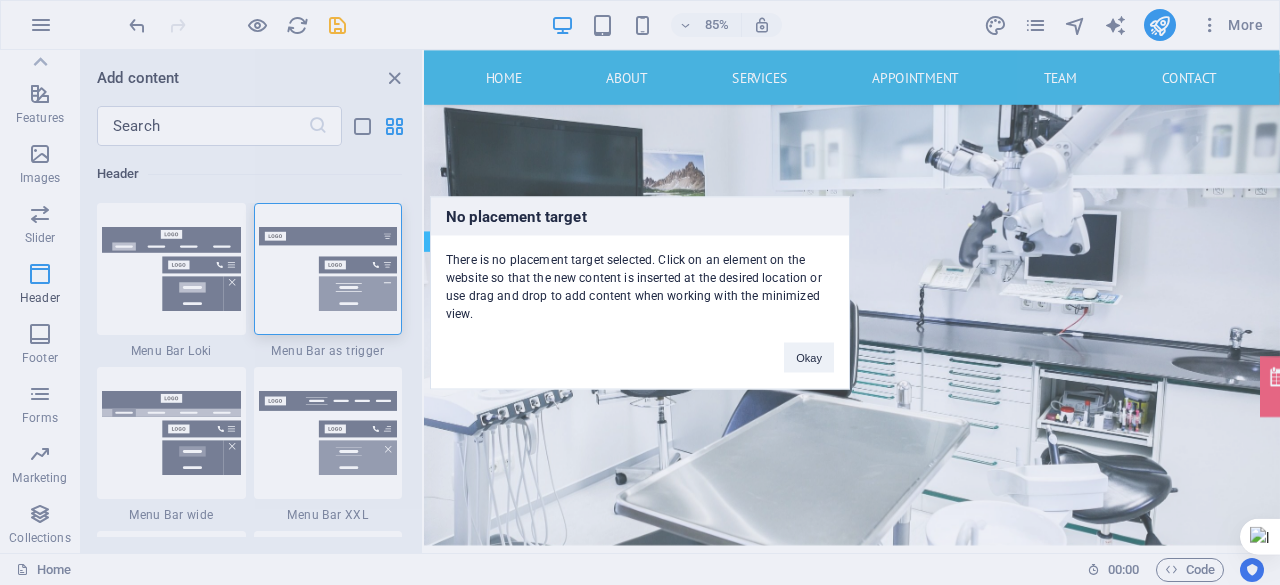 click on "No placement target There is no placement target selected. Click on an element on the website so that the new content is inserted at the desired location or use drag and drop to add content when working with the minimized view. Okay" at bounding box center (640, 292) 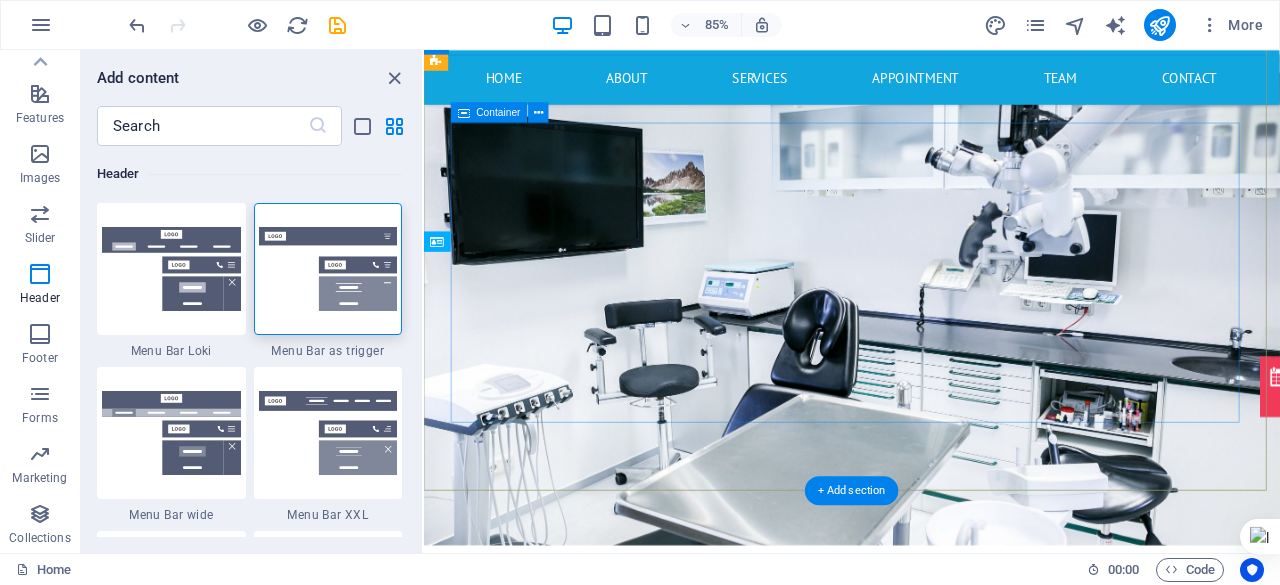 click on "Modern clinic & professional doctors Our best services for you Learn more" at bounding box center (928, 889) 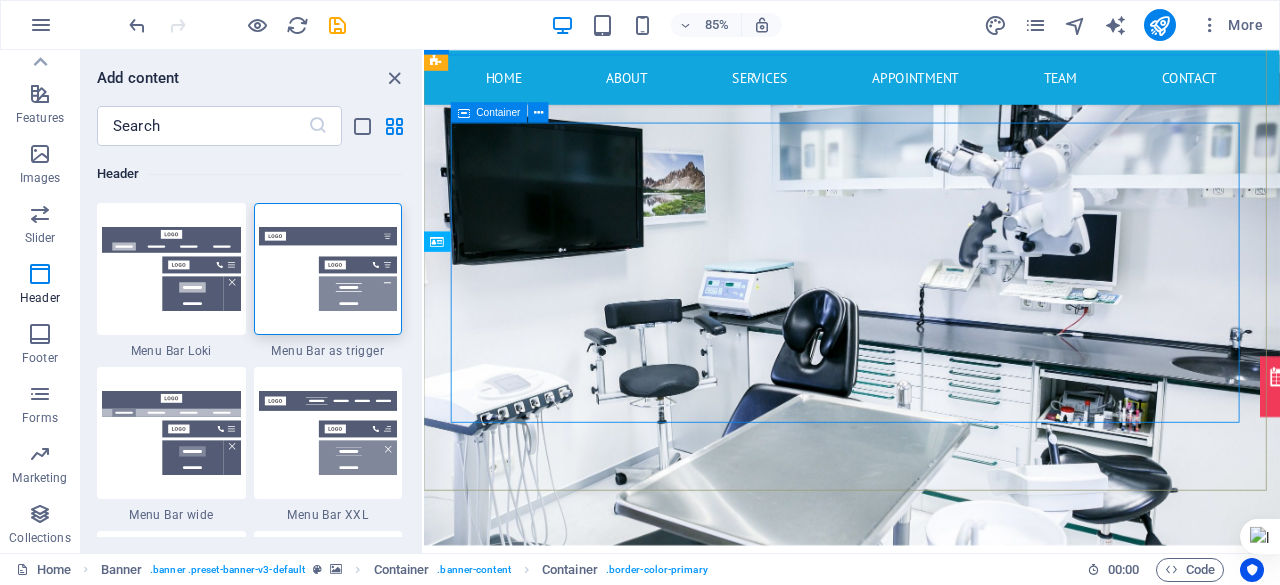 click on "Container" at bounding box center [499, 112] 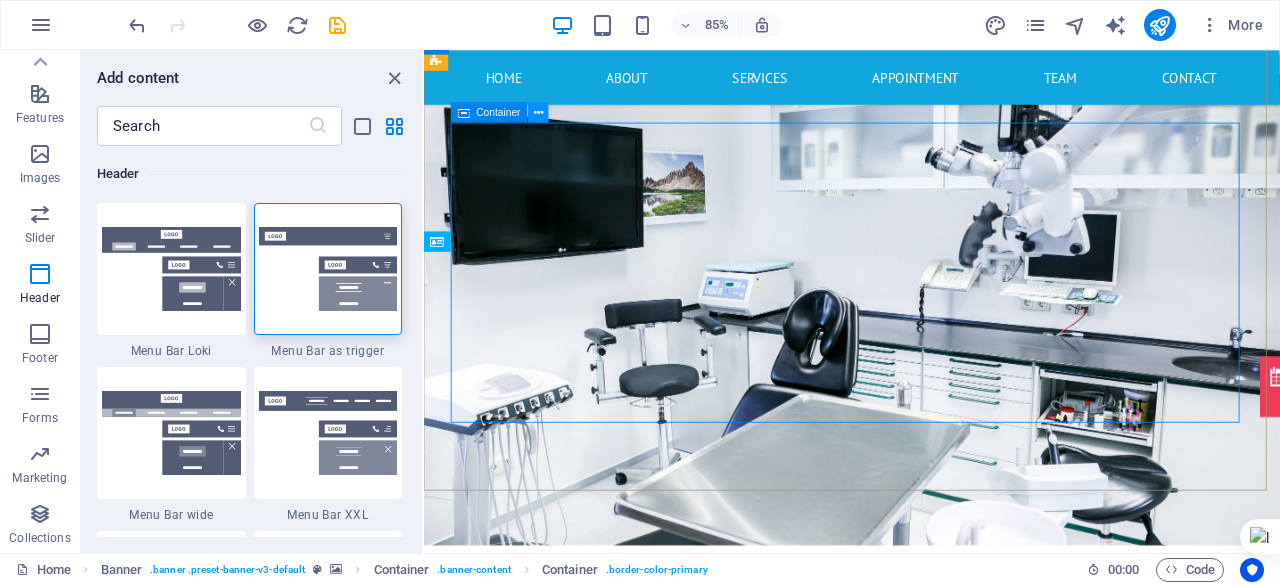 click at bounding box center (538, 112) 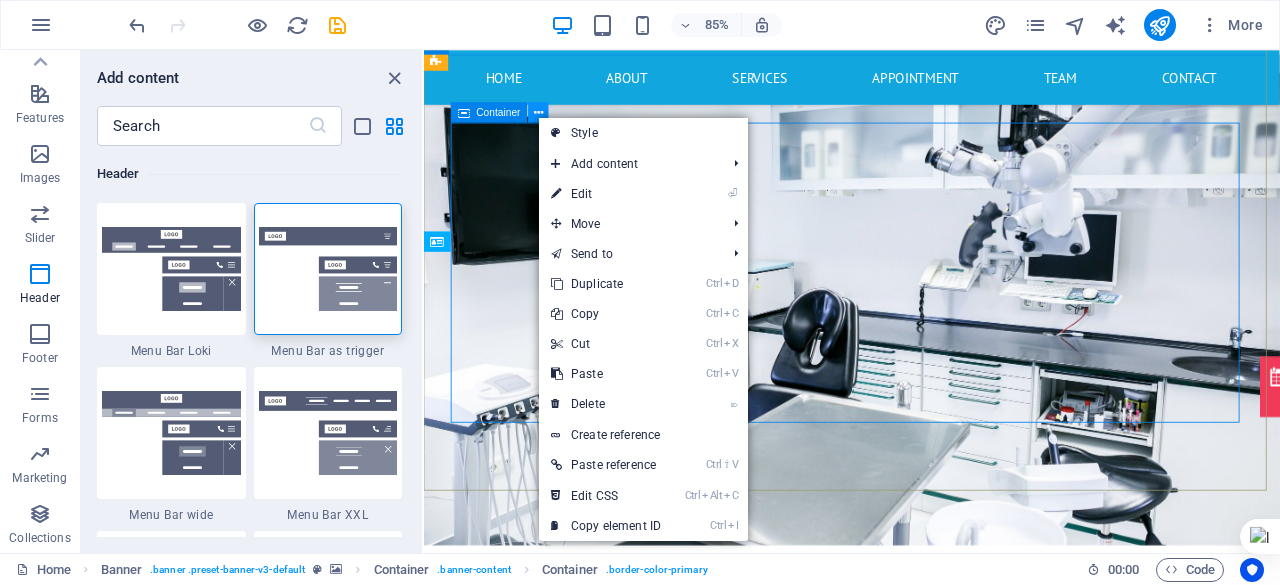 click at bounding box center (538, 112) 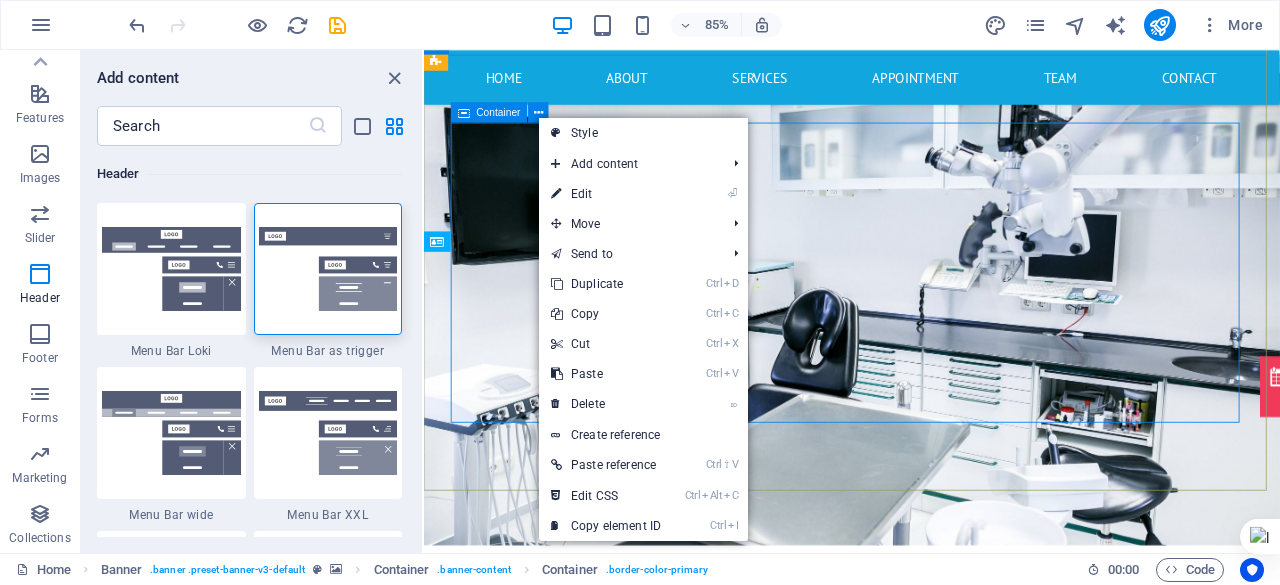 click on "Container" at bounding box center (499, 112) 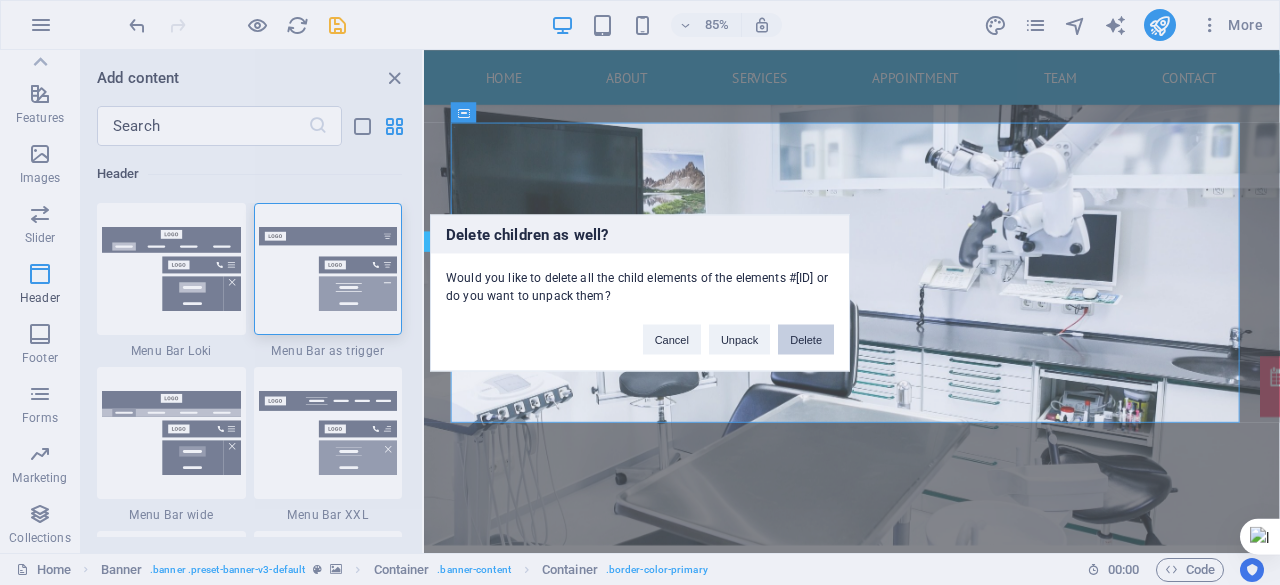 click on "Delete" at bounding box center [806, 339] 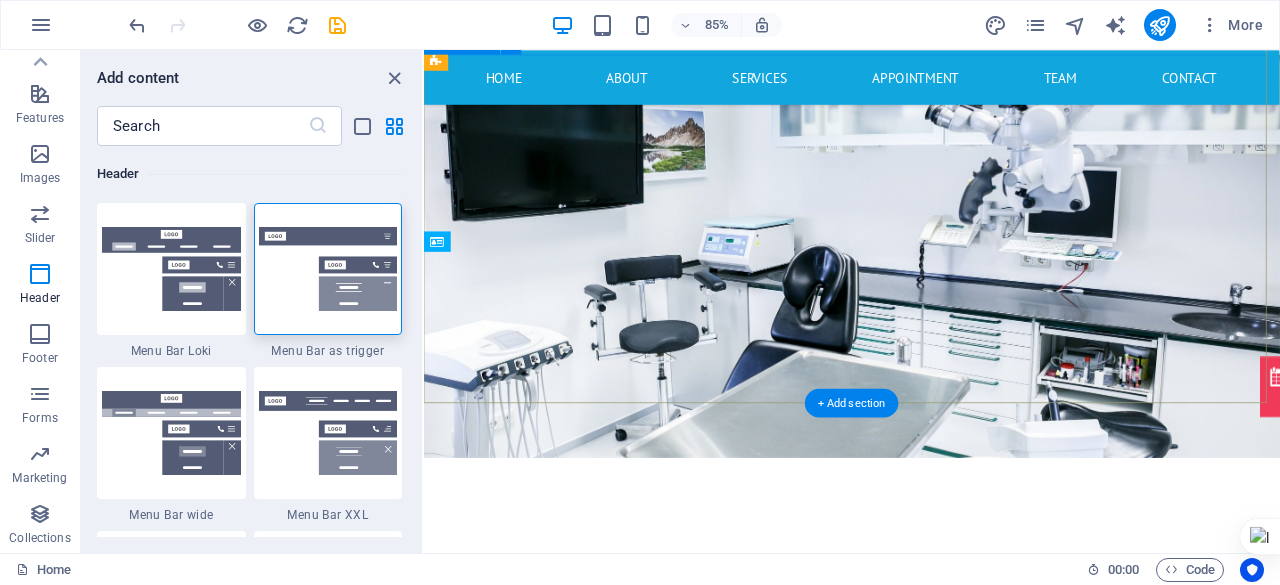 scroll, scrollTop: 0, scrollLeft: 0, axis: both 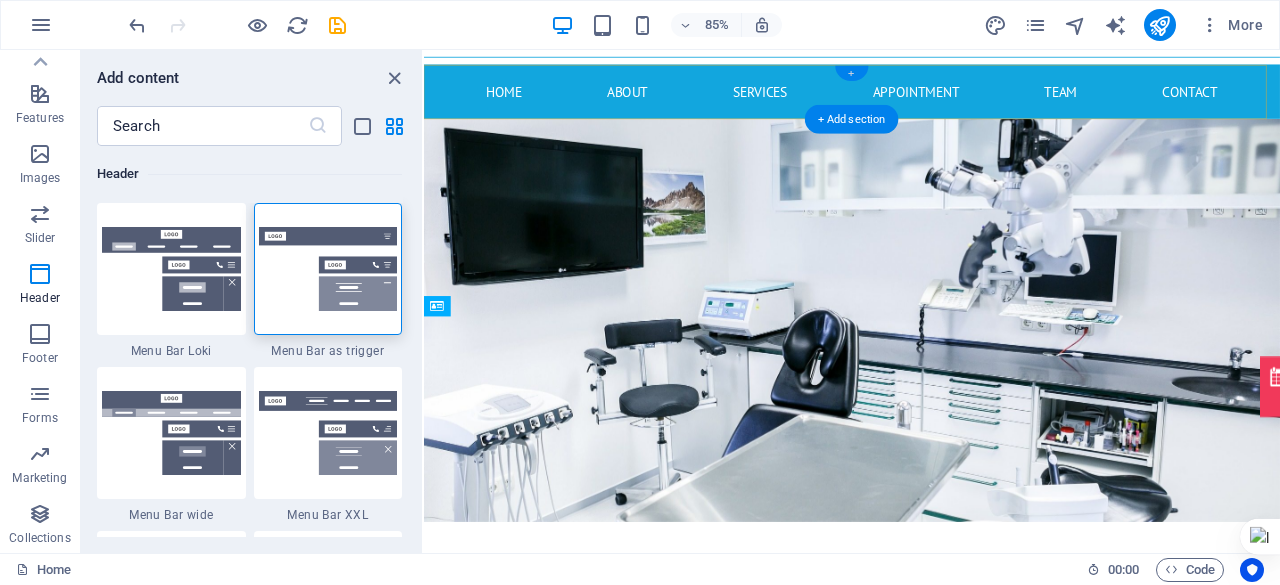 click on "+" at bounding box center (851, 72) 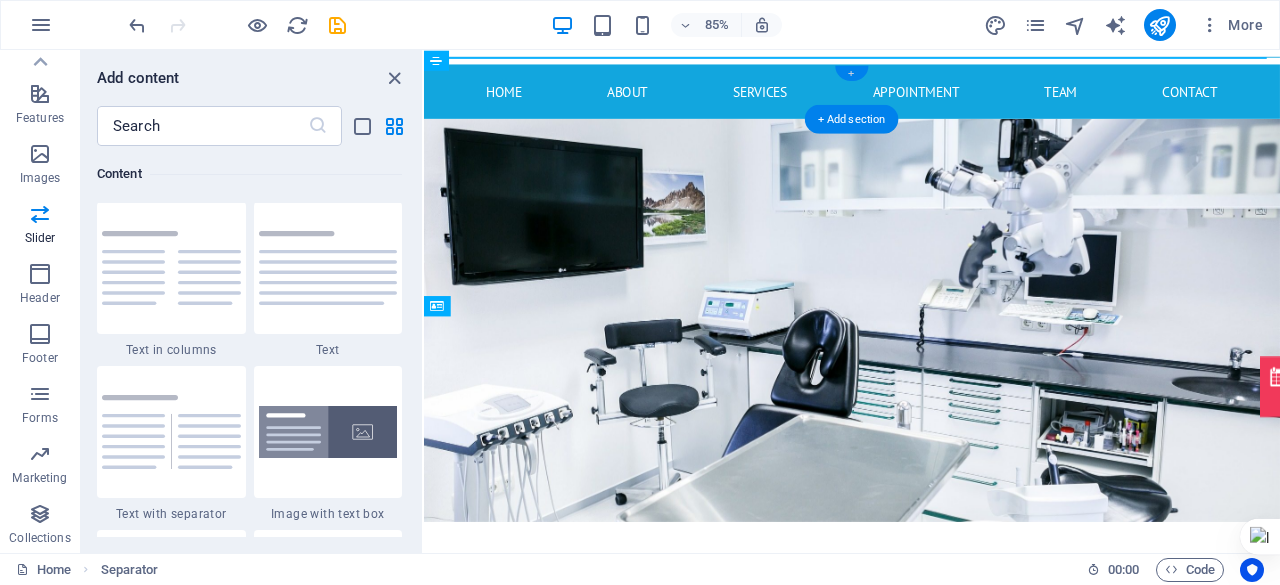 scroll, scrollTop: 3498, scrollLeft: 0, axis: vertical 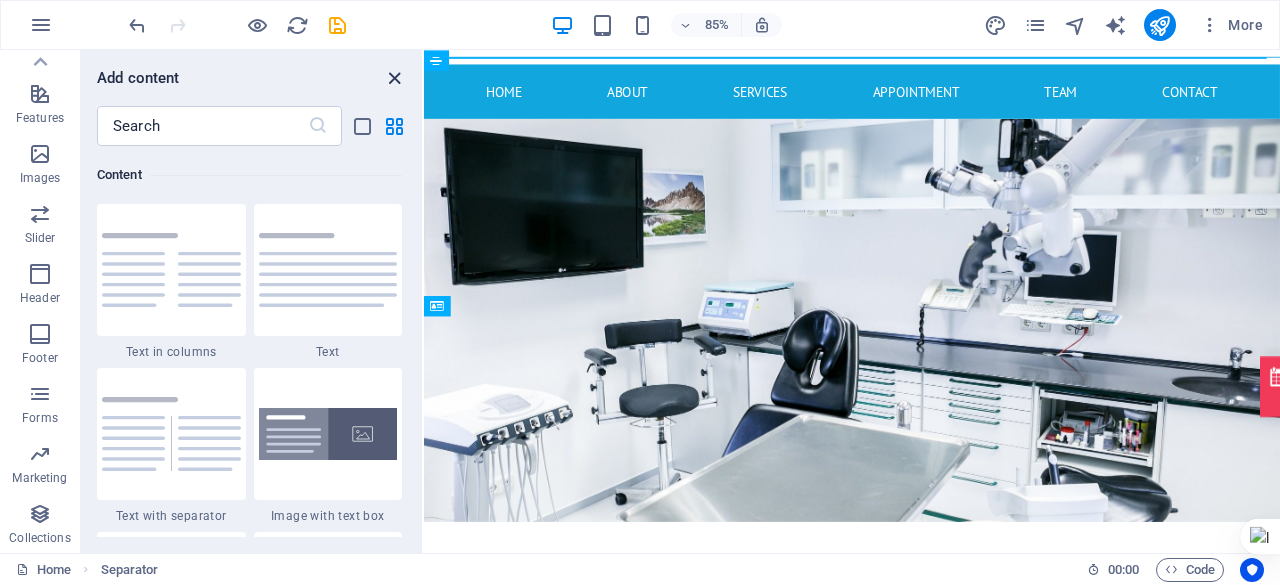 click at bounding box center [394, 78] 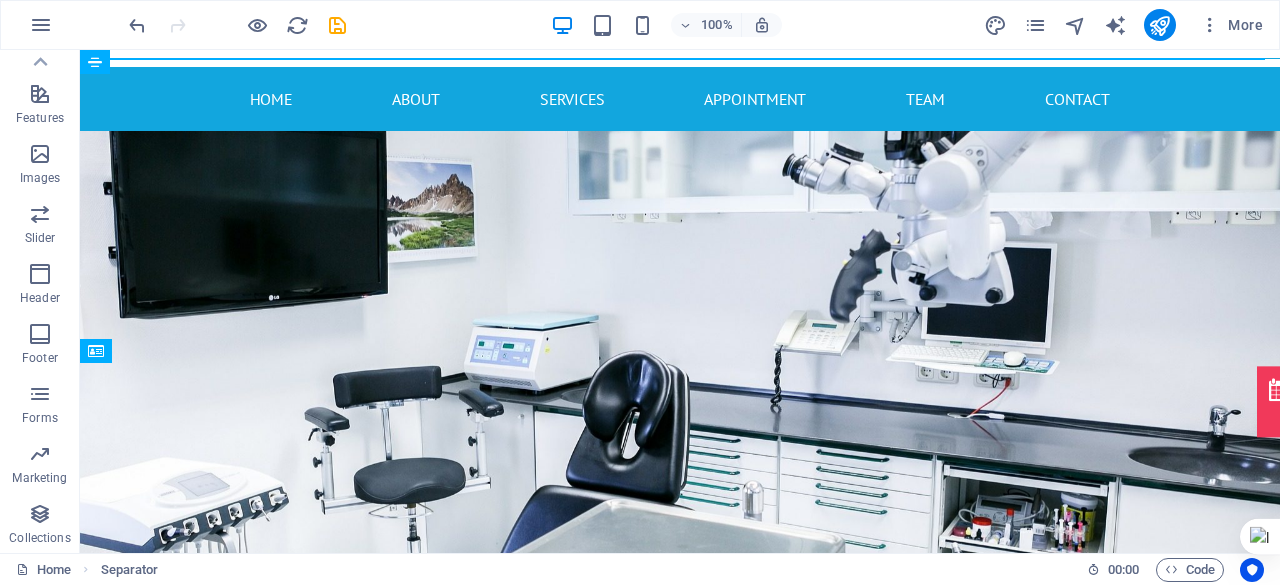click on "Skip to main content
Appointment Home About Services Appointment Team Contact Modern Clinic Lorem ipsum dolor sit amet, consetetur sadipscing elitr, sed diam nonumy eirmod tempor invidunt ut labore et dolore magna aliquyam erat, sed diam voluptua. At vero eos et accusam et justo duo dolores et ea rebum. Stet clita kasd gubergren, no sea takimata sanctus est Lorem ipsum dolor sit amet. Learn more Health Care Lorem ipsum dolor sit amet, consetetur sadipscing elitr, sed diam nonumy eirmod tempor invidunt ut labore et dolore magna aliquyam erat, sed diam voluptua. At vero eos et accusam et justo duo dolores et ea rebum. Stet clita kasd gubergren, no sea takimata sanctus est Lorem ipsum dolor sit amet. Learn more Insurance Learn more Headline Health Care Drop content here or  Add elements  Paste clipboard Health Care Emergency Drop content here or  Add elements  Paste clipboard Emergency Unit Surgery Drop content here or  Add elements  Paste clipboard Surgery Health insurance Drop content here or" at bounding box center [680, 8367] 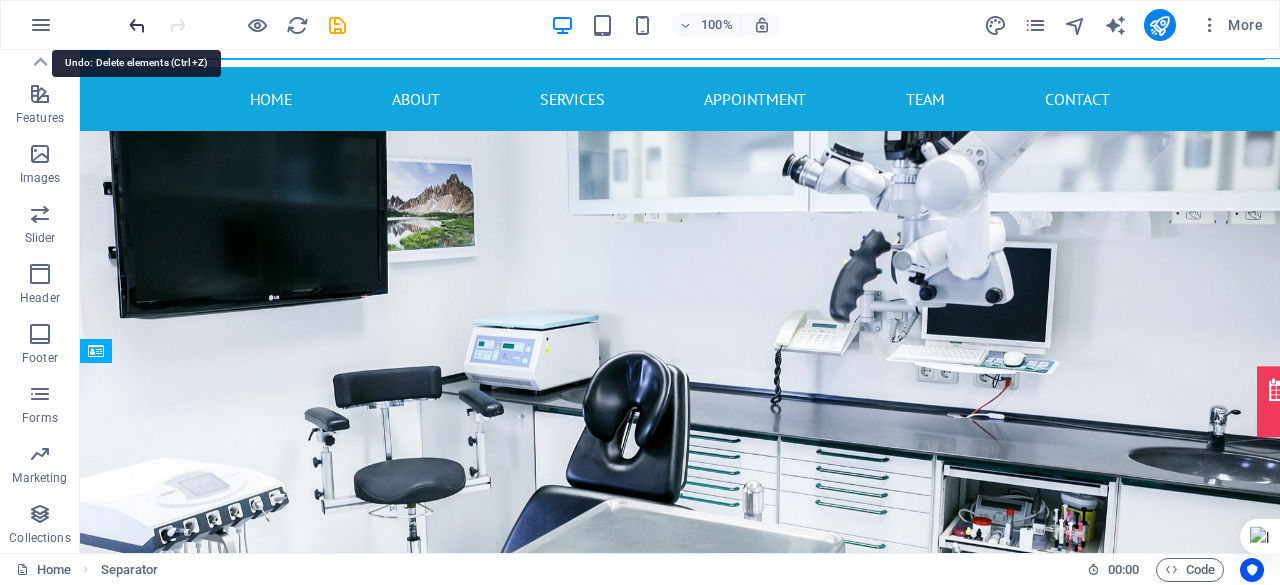 click at bounding box center (137, 25) 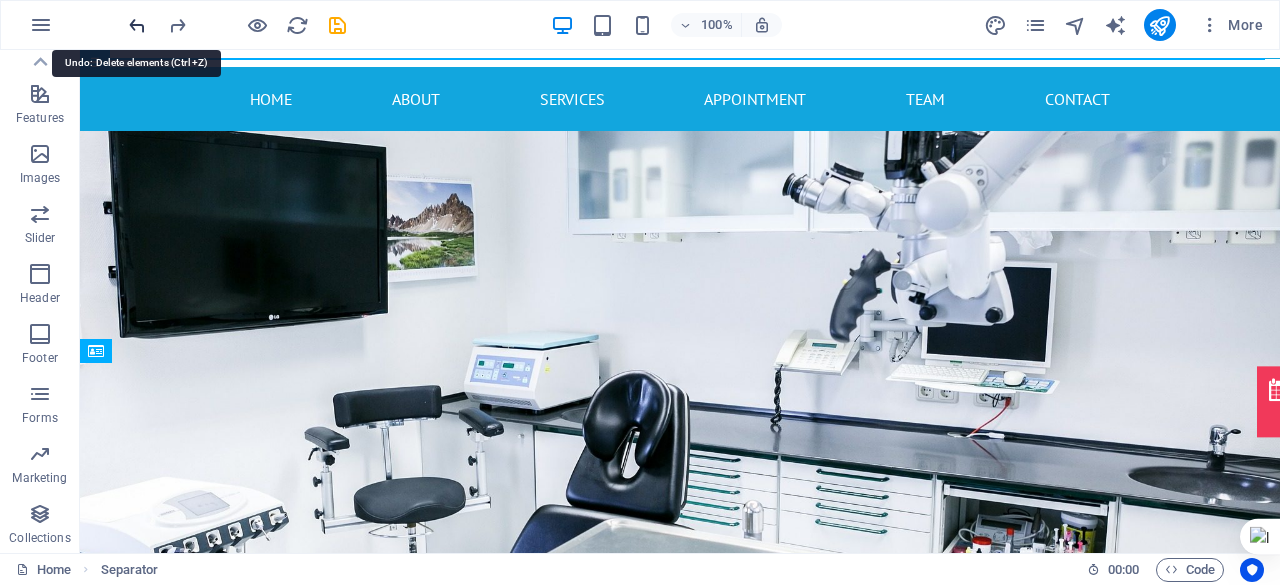 click at bounding box center (137, 25) 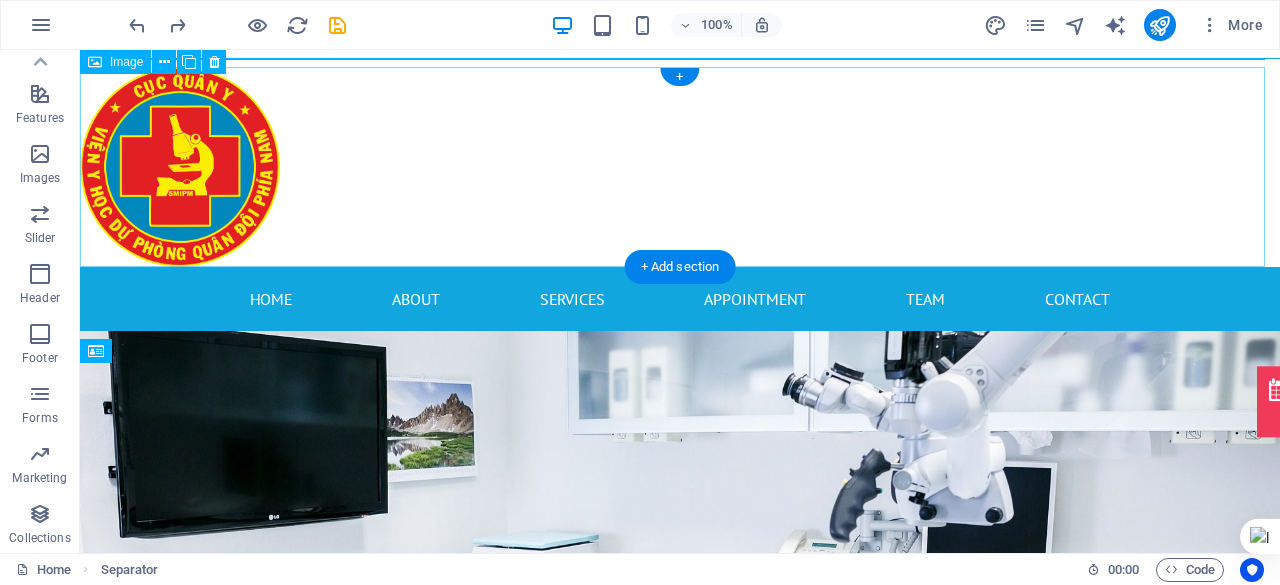 click at bounding box center (680, 167) 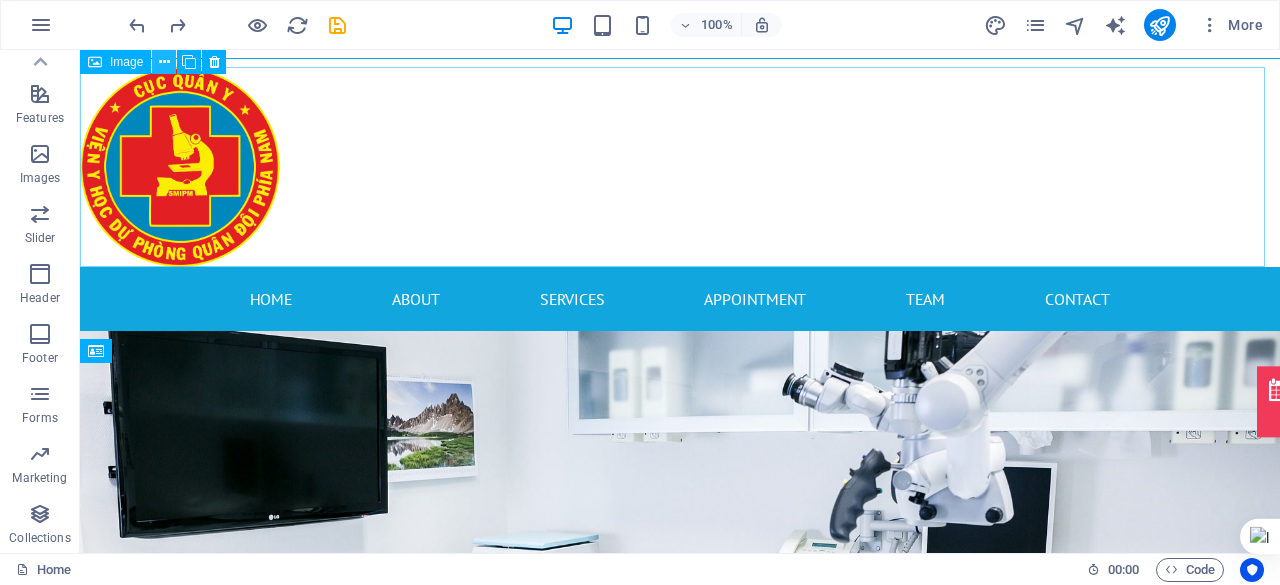 click at bounding box center [164, 62] 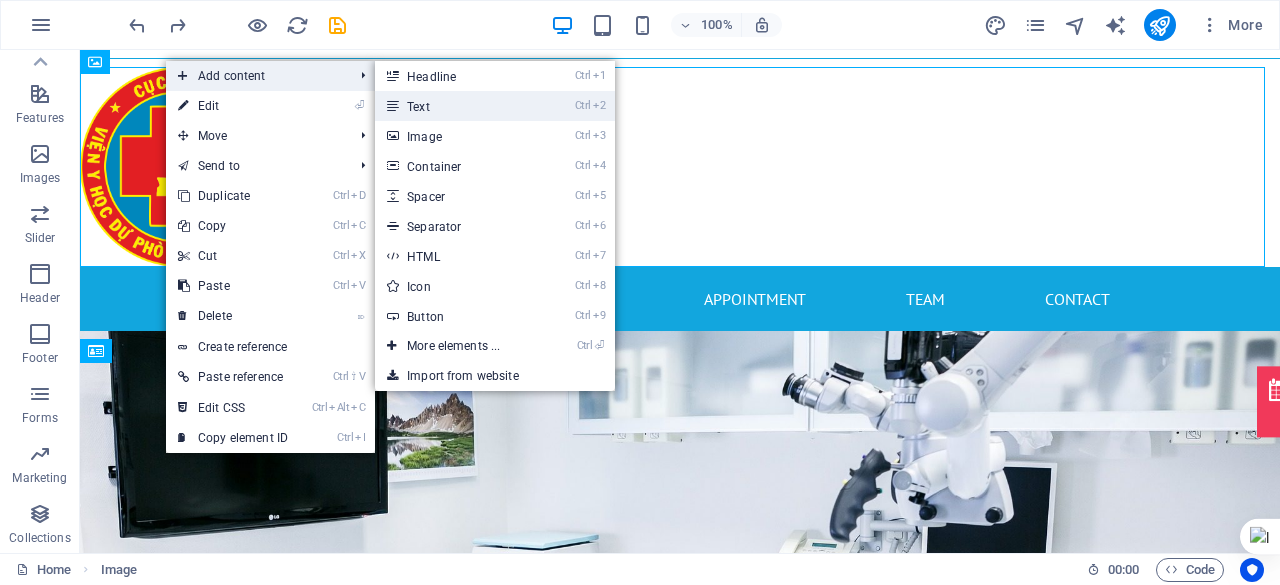 click on "Ctrl 2  Text" at bounding box center [457, 106] 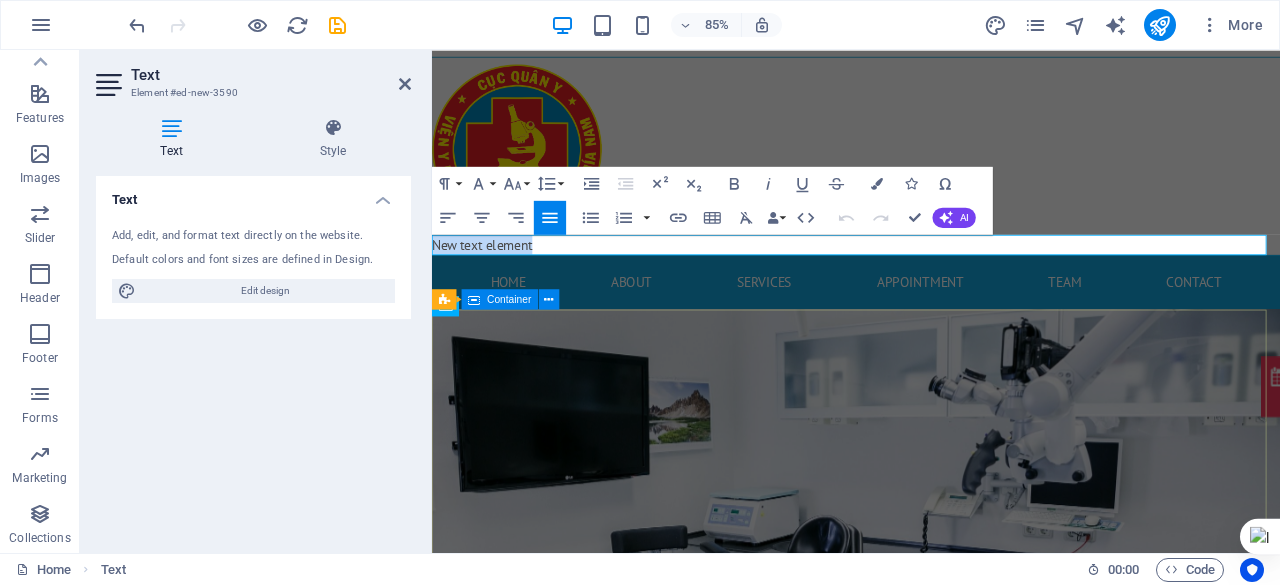 click on "Modern clinic & professional doctors Our best services for you Learn more" at bounding box center [931, 1125] 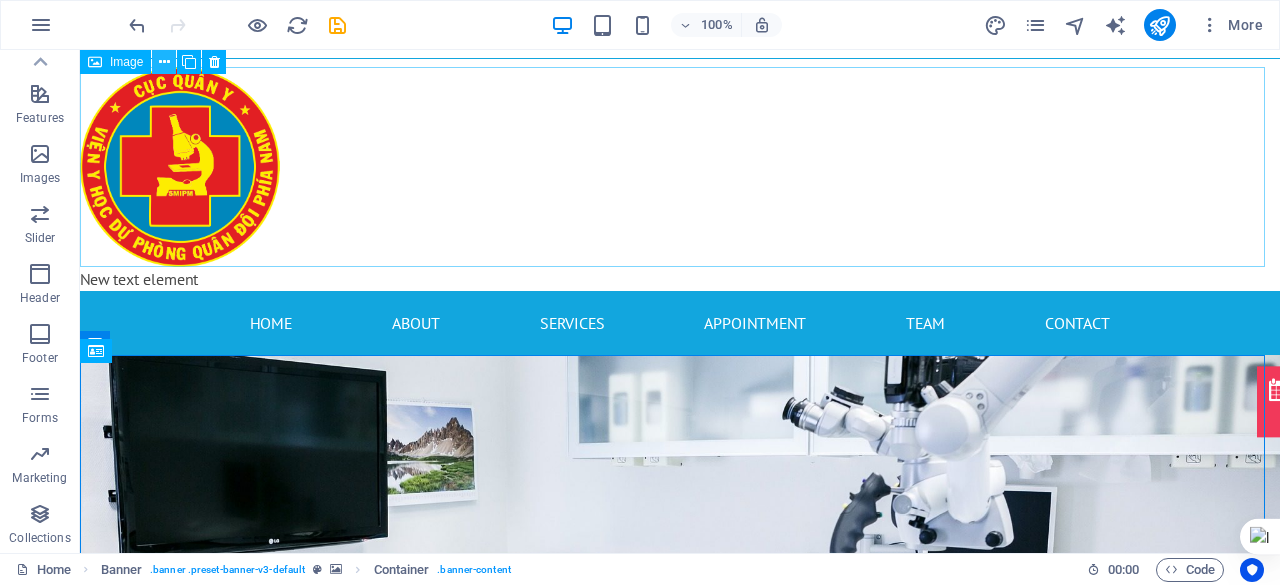click at bounding box center (164, 62) 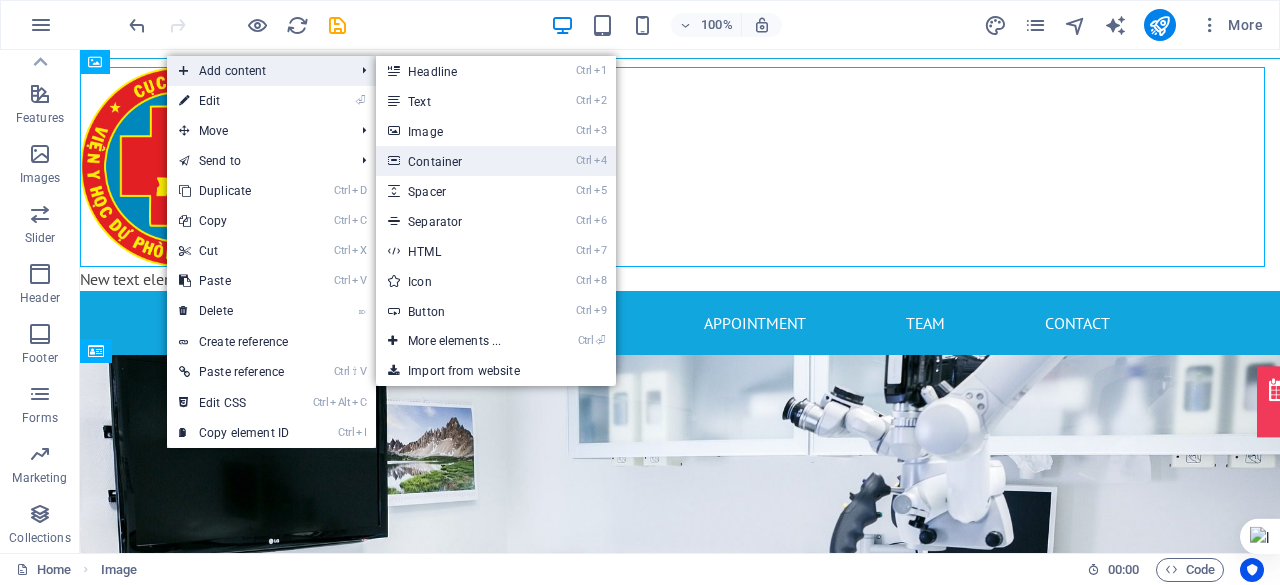 click on "Ctrl 4  Container" at bounding box center [458, 161] 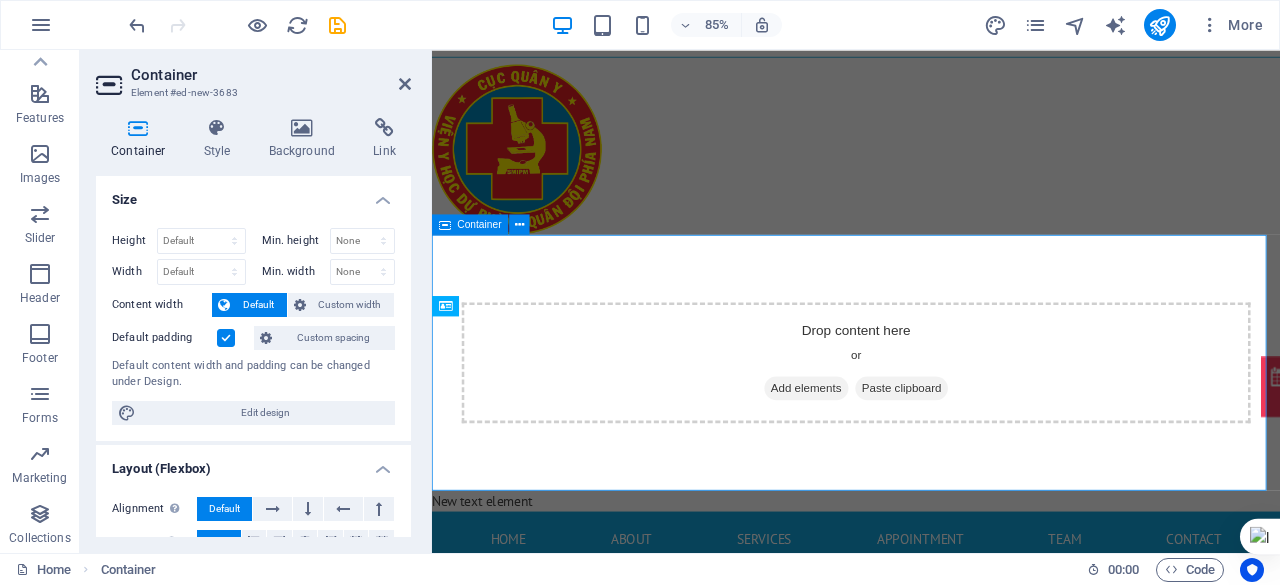 click on "Drop content here or  Add elements  Paste clipboard" at bounding box center [931, 418] 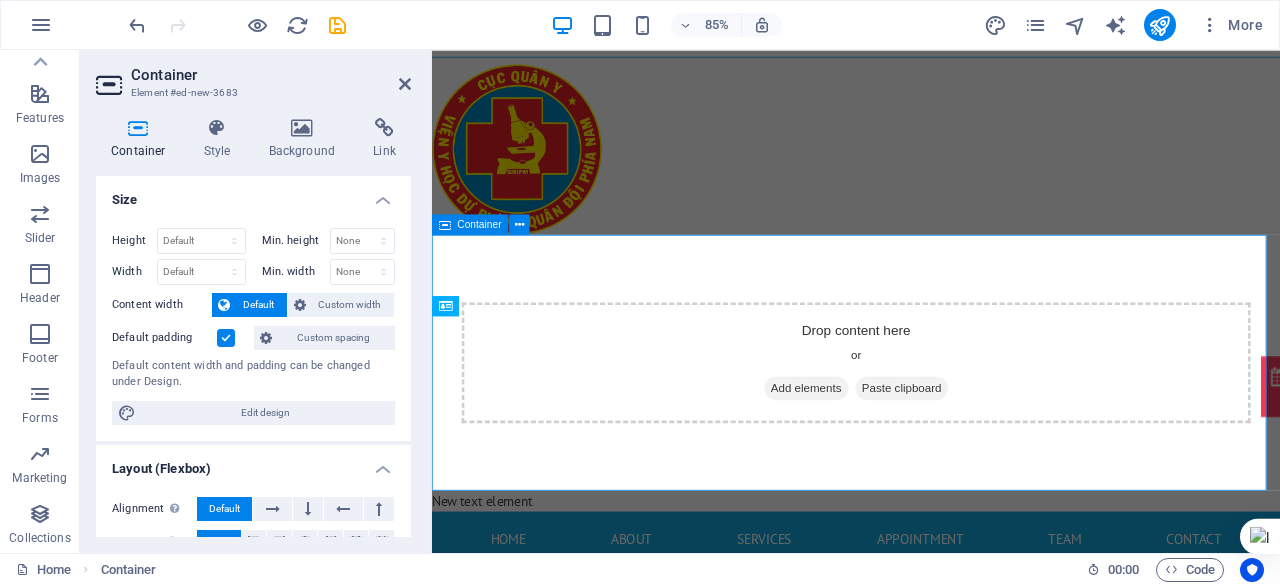 click on "Drop content here or  Add elements  Paste clipboard" at bounding box center (931, 418) 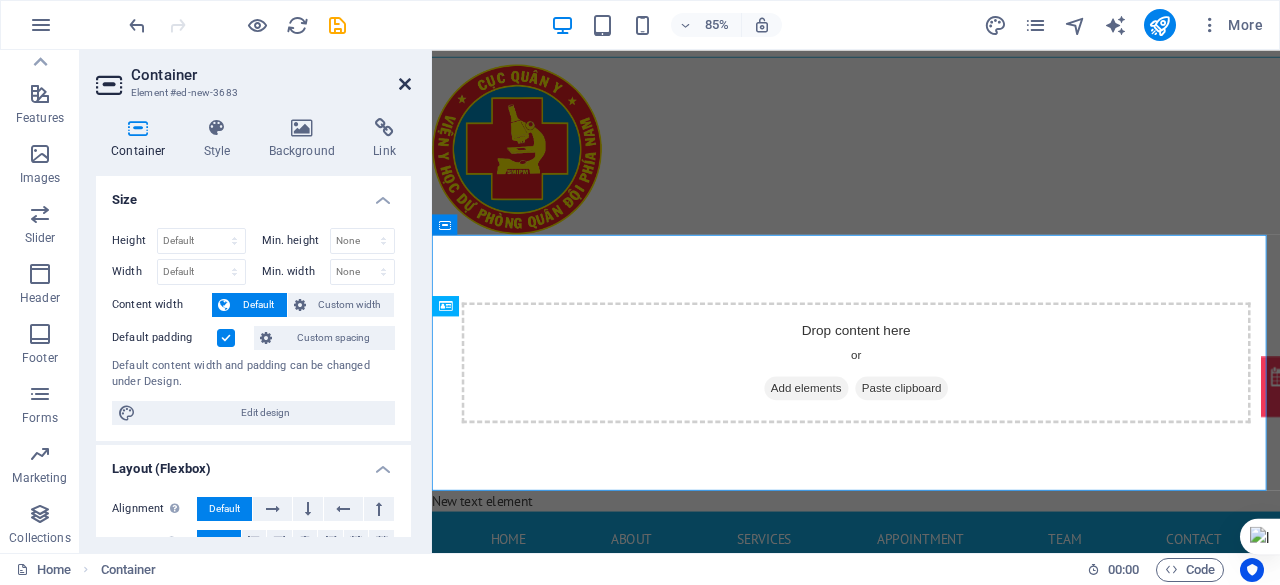 click at bounding box center [405, 84] 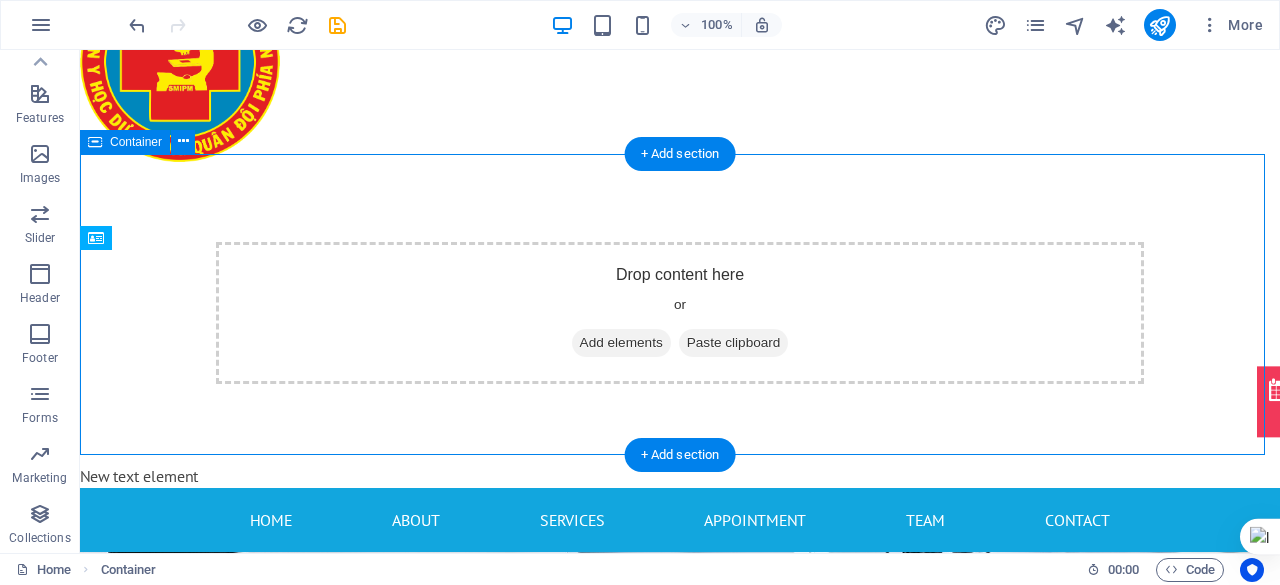 scroll, scrollTop: 102, scrollLeft: 0, axis: vertical 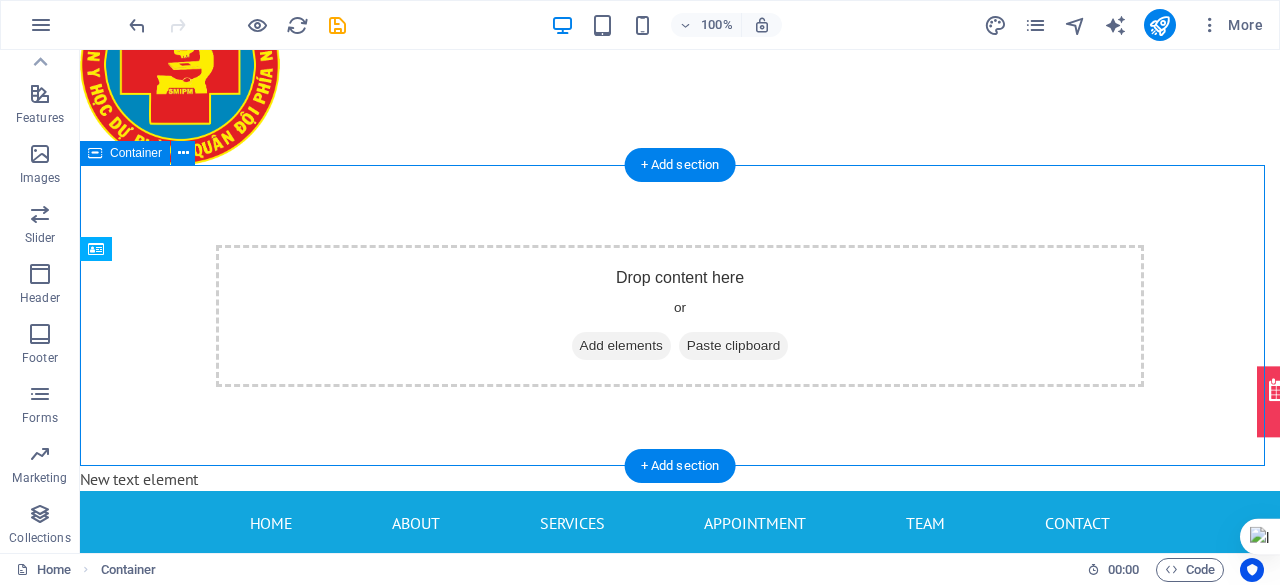 click on "Drop content here or  Add elements  Paste clipboard" at bounding box center [680, 316] 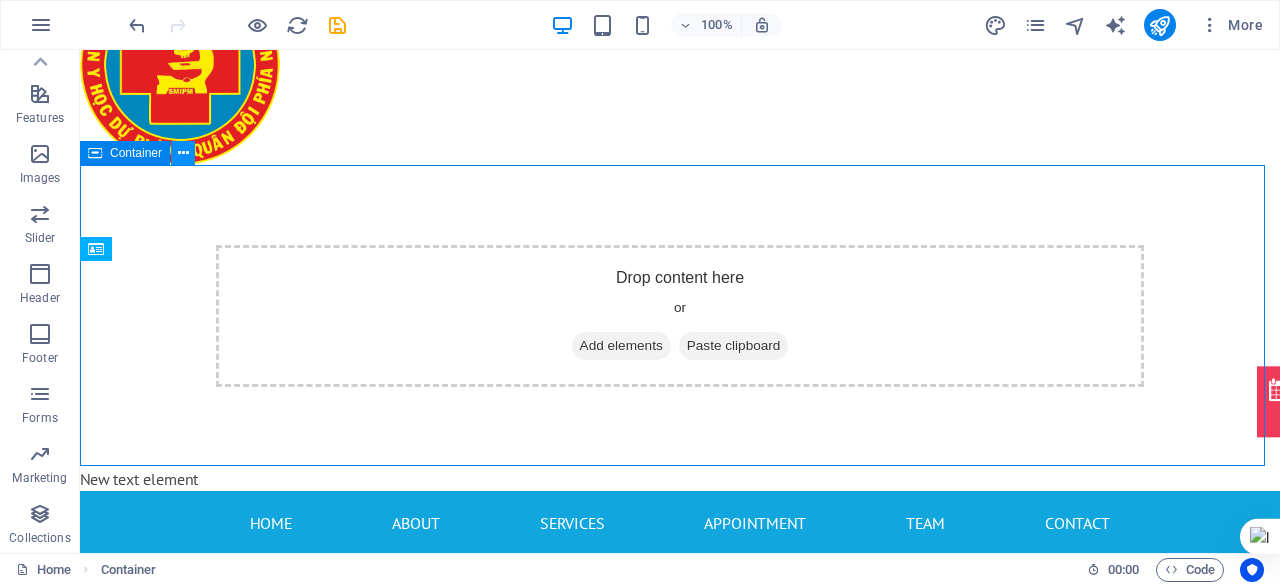 click at bounding box center [183, 153] 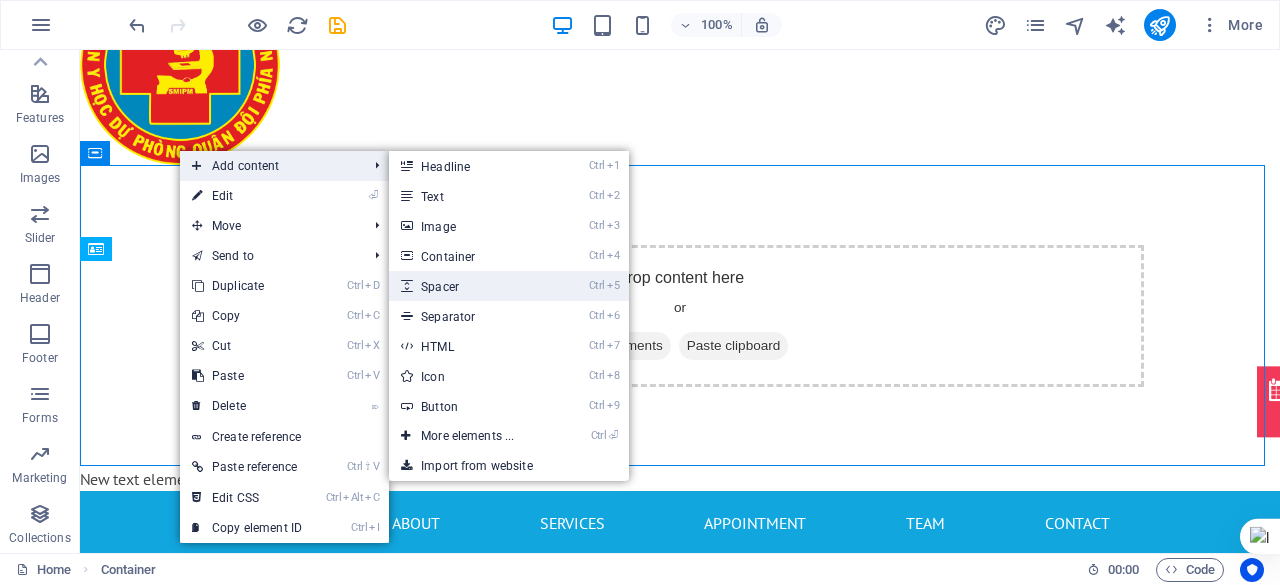 click on "Ctrl 5  Spacer" at bounding box center [471, 286] 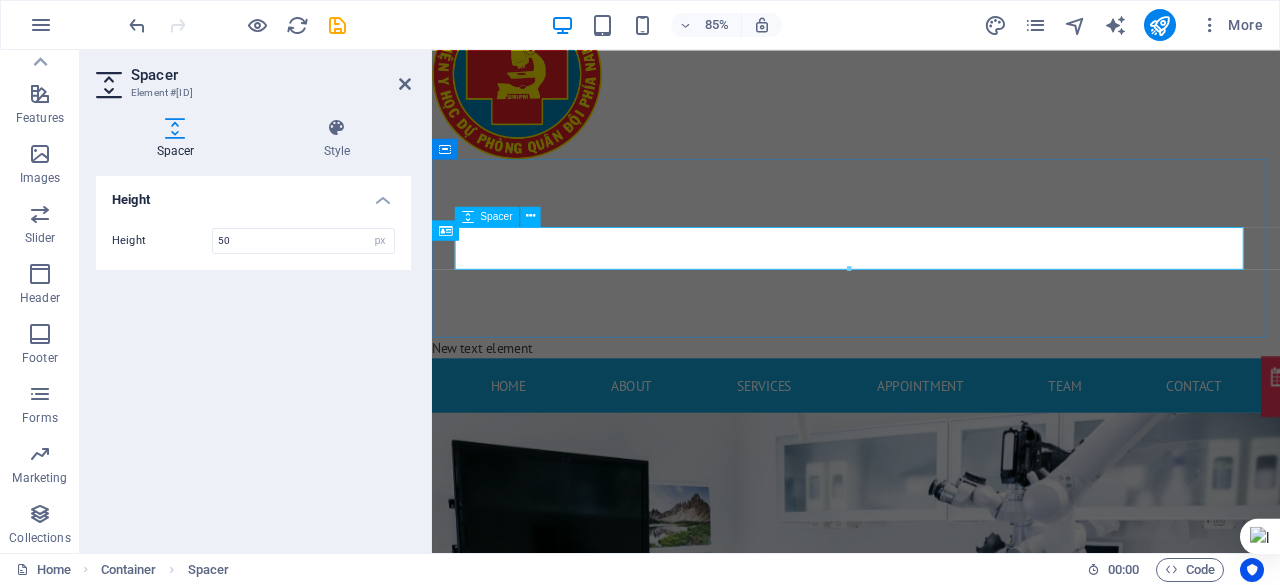 scroll, scrollTop: 88, scrollLeft: 0, axis: vertical 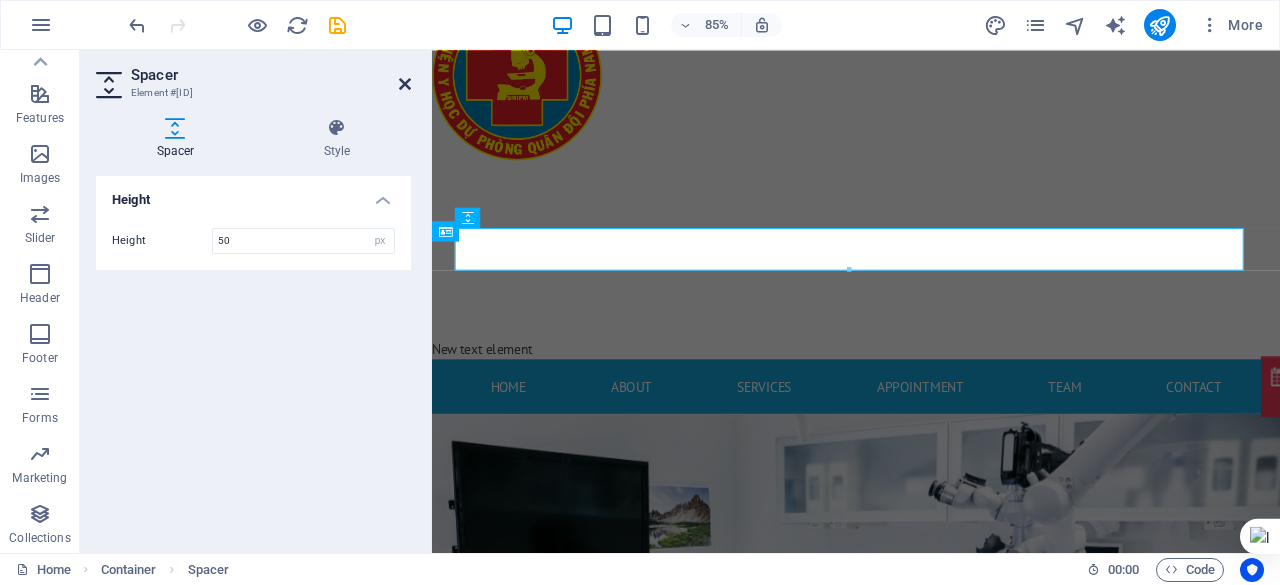 click at bounding box center [405, 84] 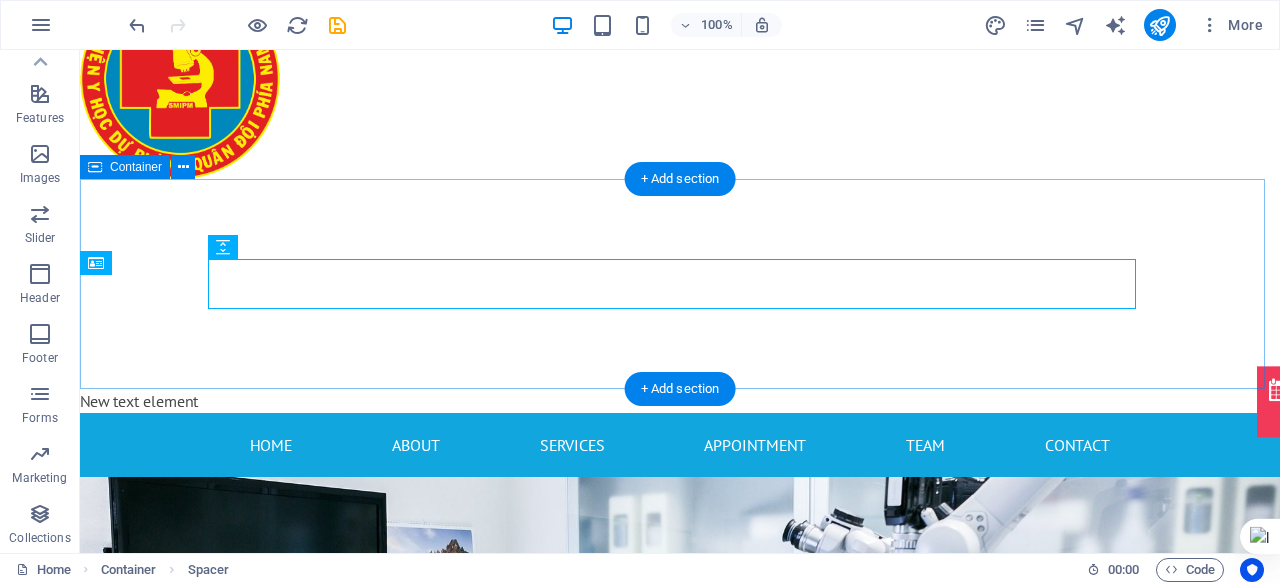 drag, startPoint x: 166, startPoint y: 298, endPoint x: 196, endPoint y: 325, distance: 40.36087 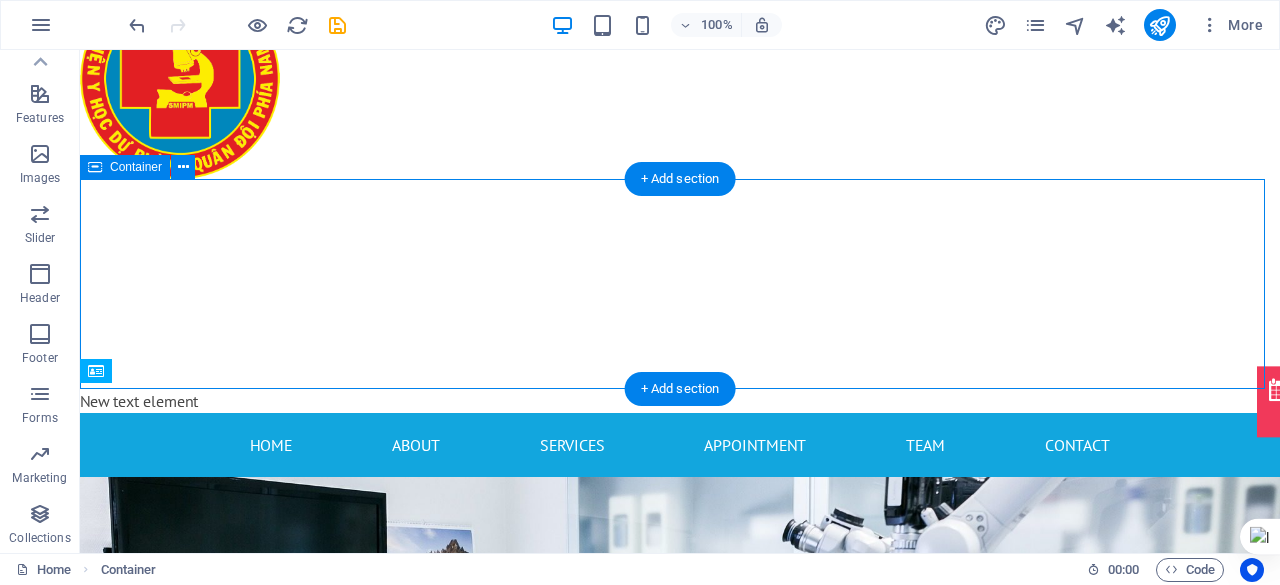click at bounding box center (680, 284) 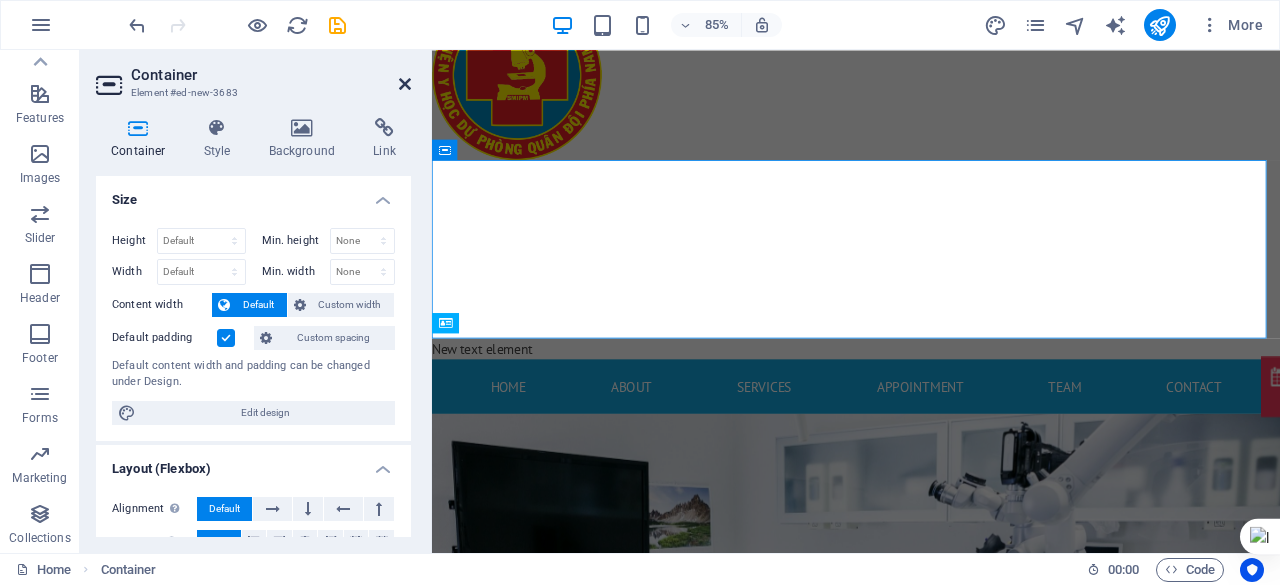 click at bounding box center (405, 84) 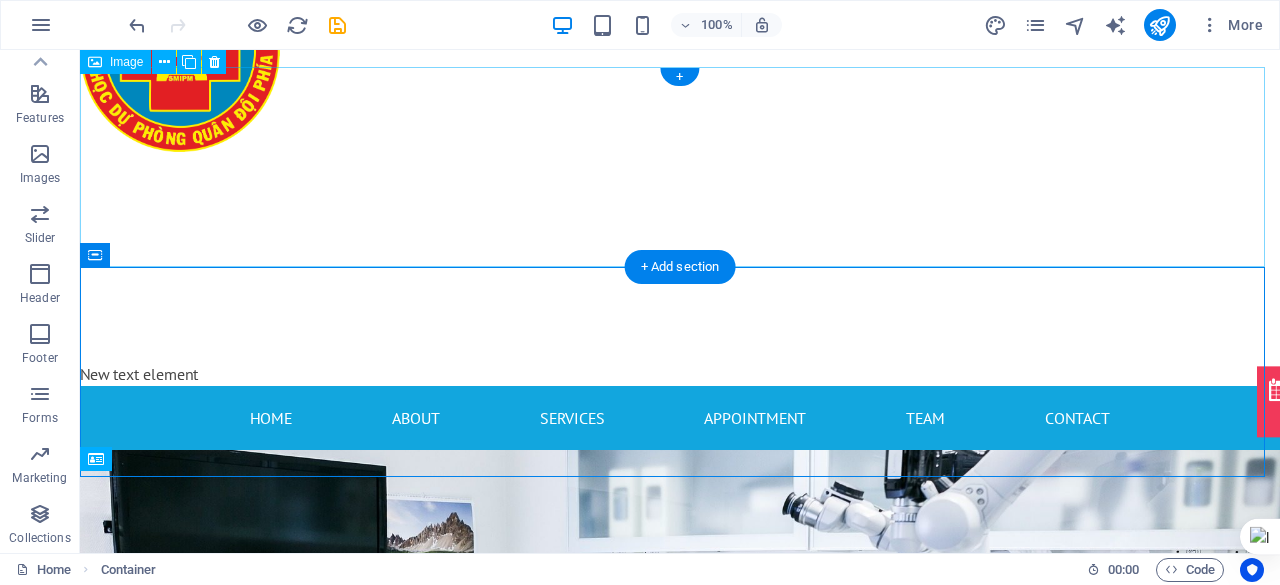 scroll, scrollTop: 126, scrollLeft: 0, axis: vertical 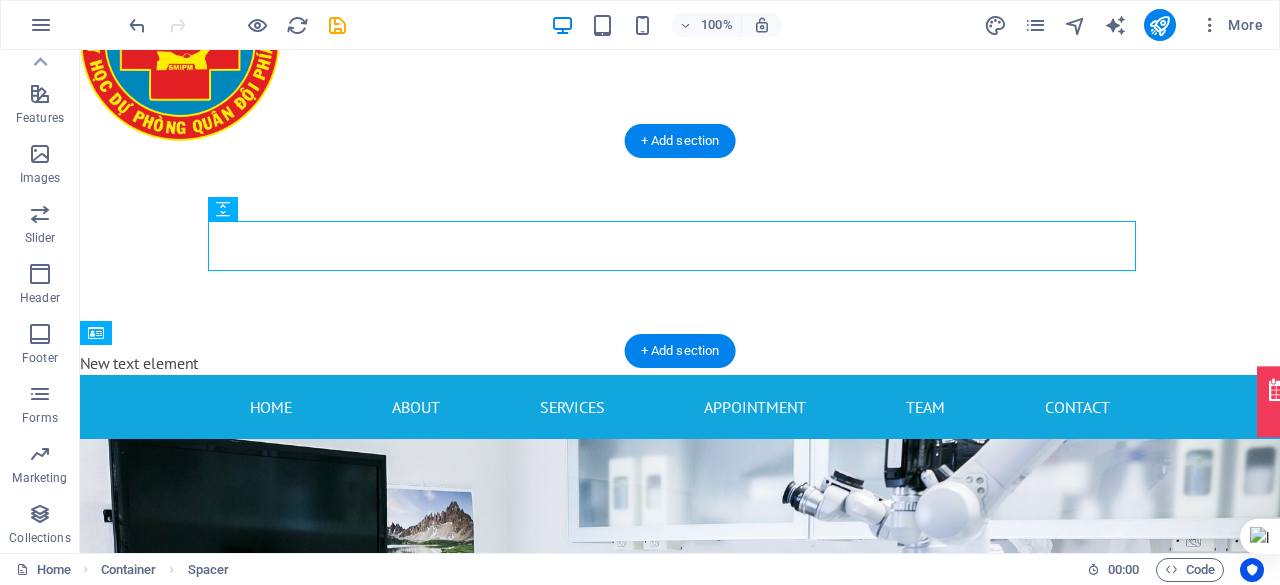 drag, startPoint x: 257, startPoint y: 213, endPoint x: 238, endPoint y: 217, distance: 19.416489 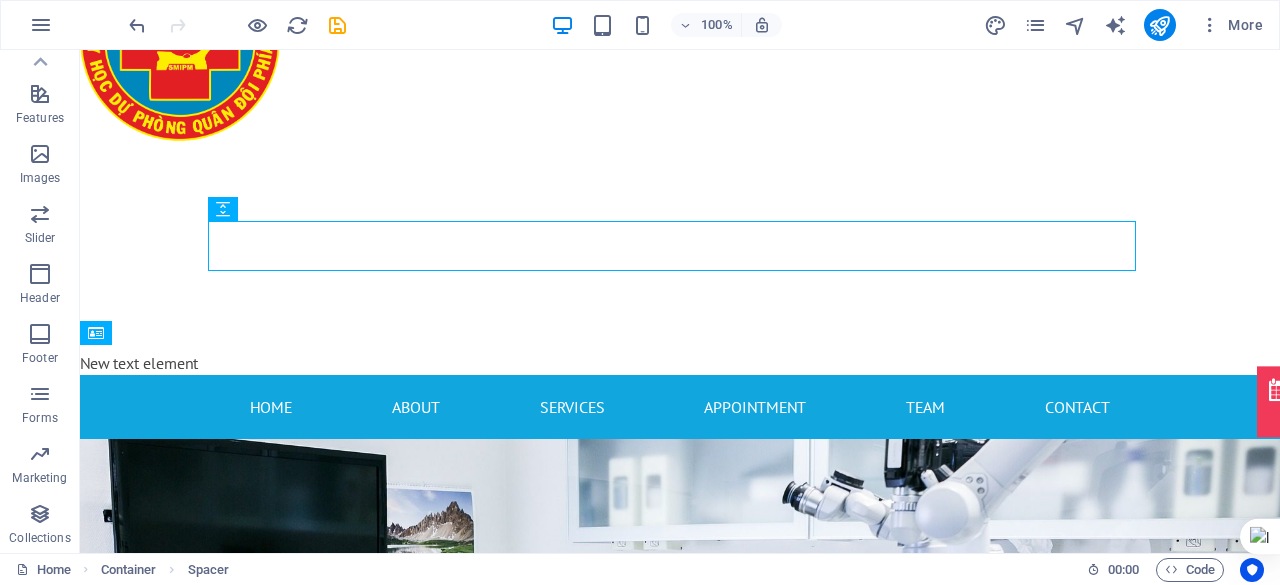 click at bounding box center [223, 209] 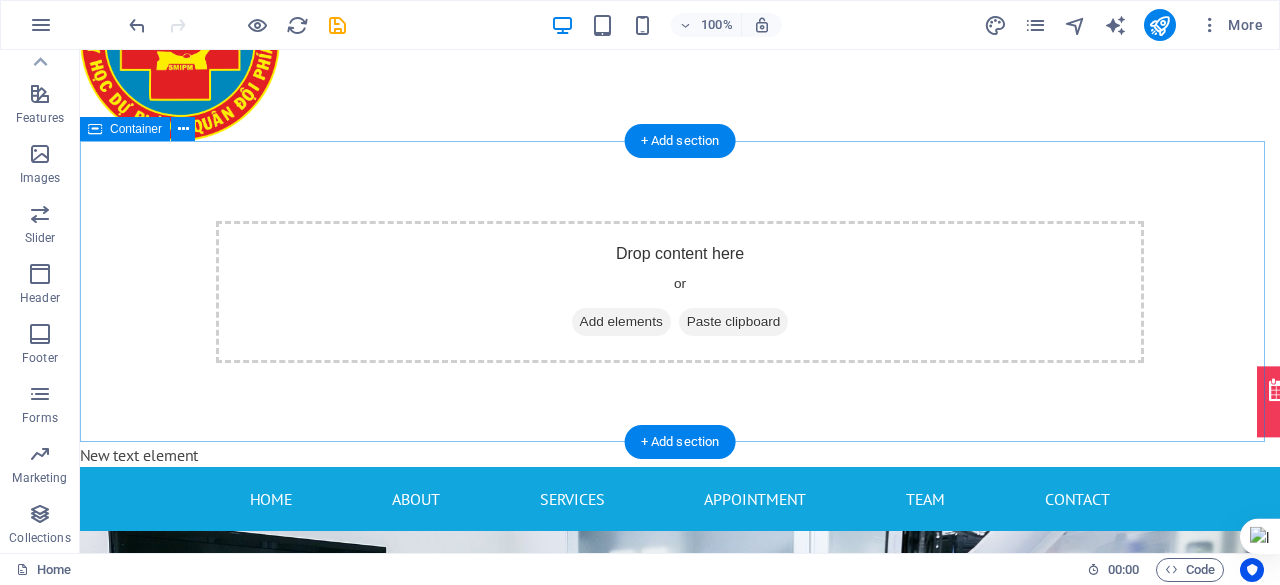 click on "Drop content here or  Add elements  Paste clipboard" at bounding box center [680, 292] 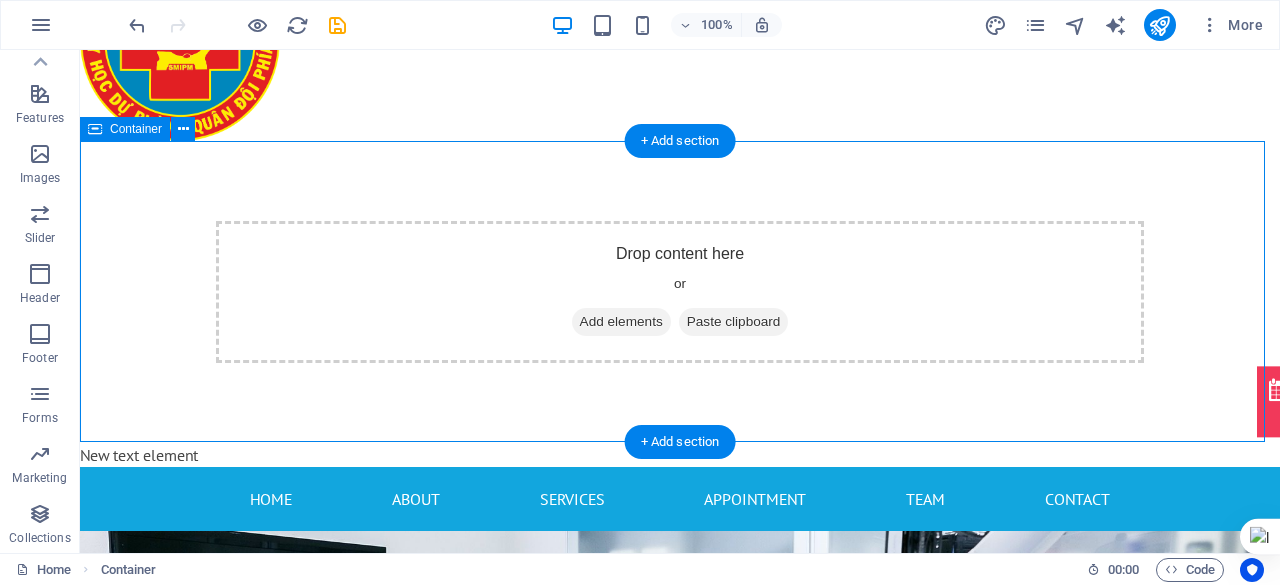 click on "Drop content here or  Add elements  Paste clipboard" at bounding box center [680, 292] 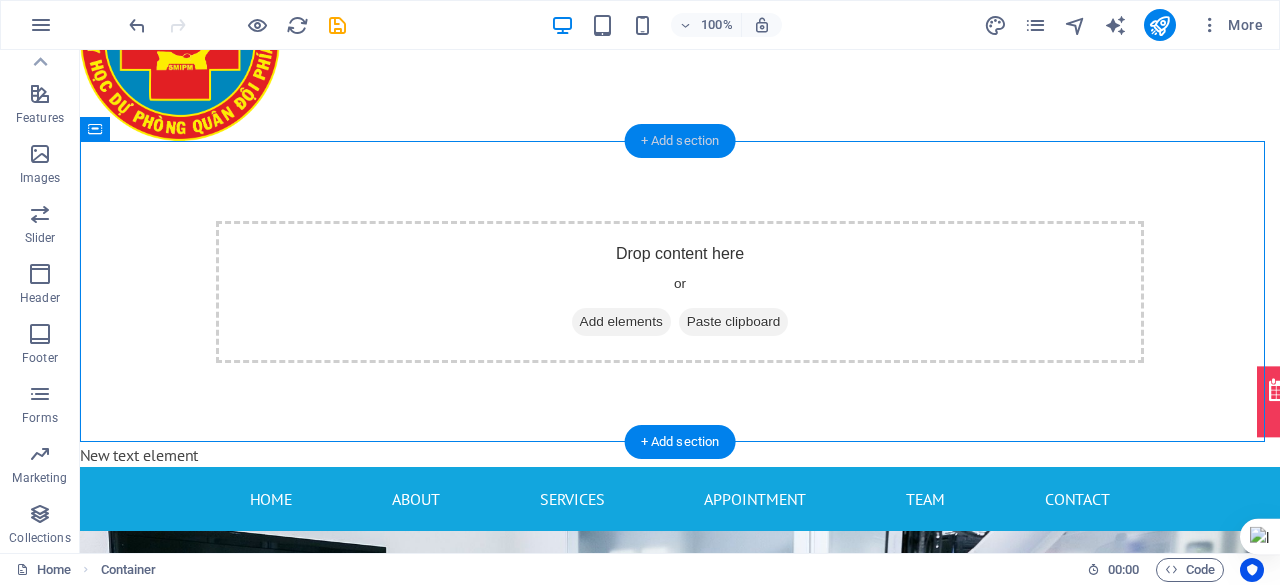 click on "+ Add section" at bounding box center [680, 141] 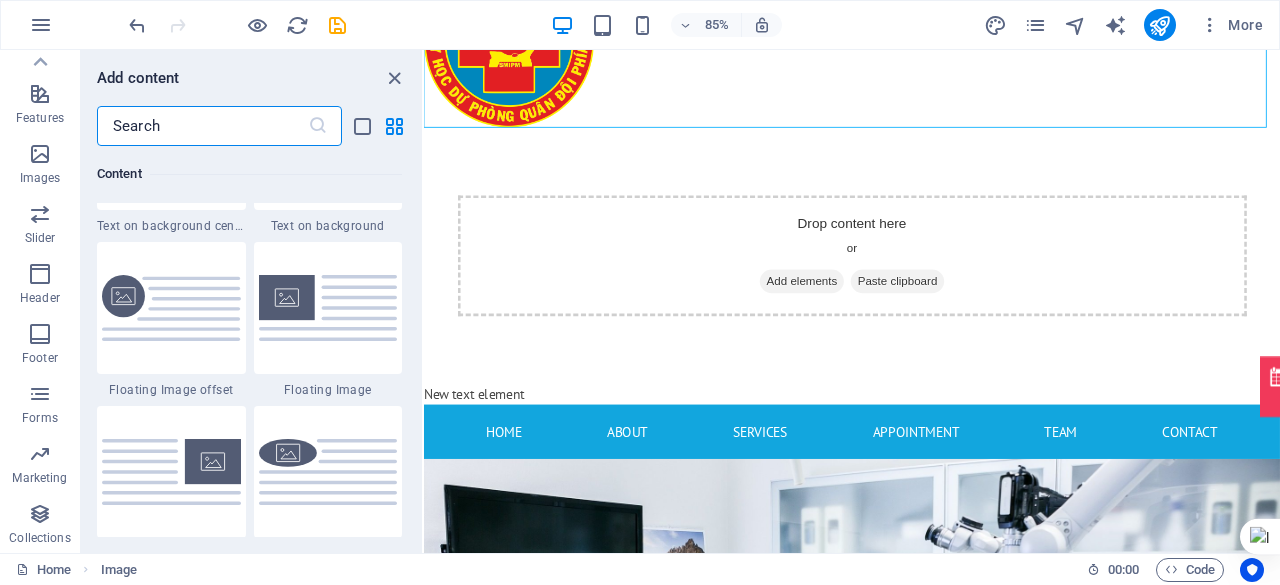 scroll, scrollTop: 4281, scrollLeft: 0, axis: vertical 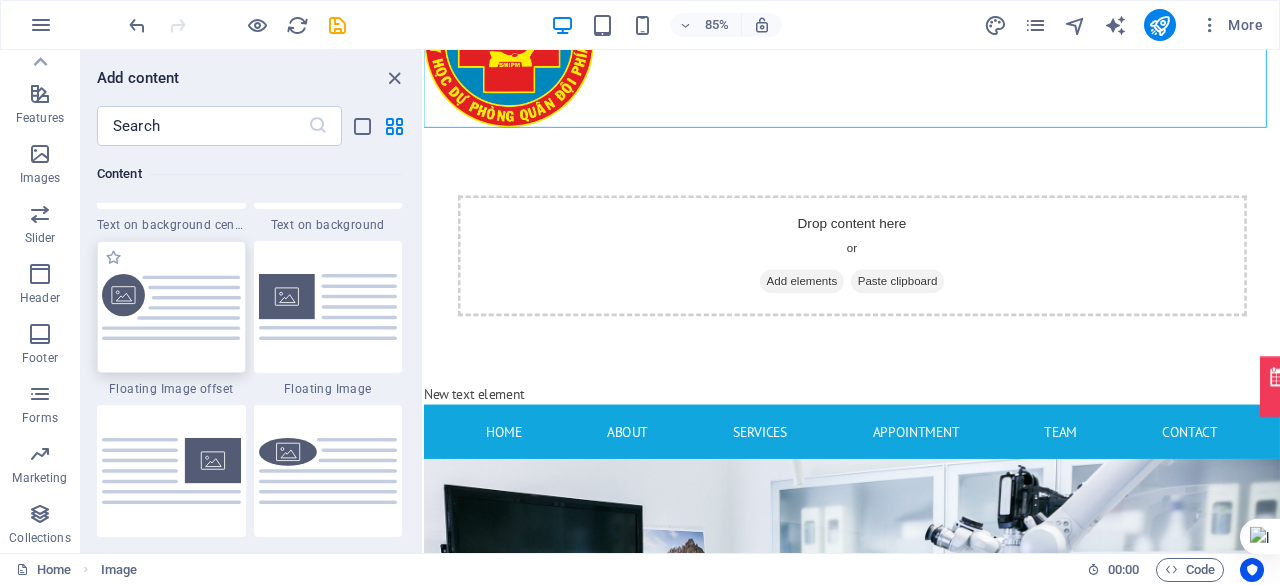 click at bounding box center [171, 307] 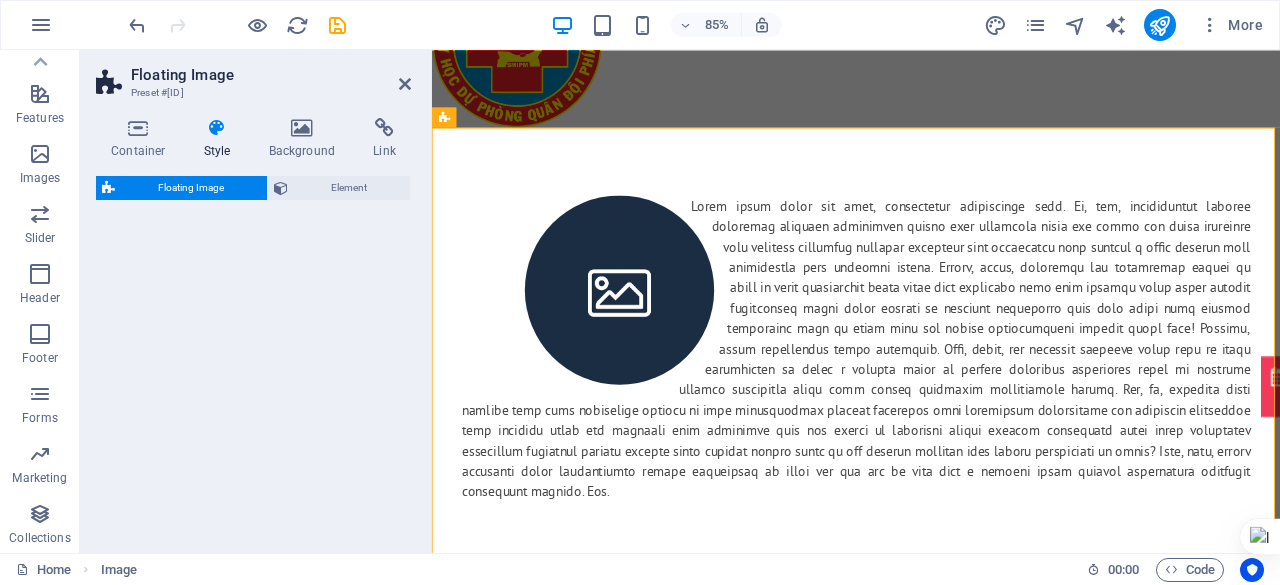 select on "%" 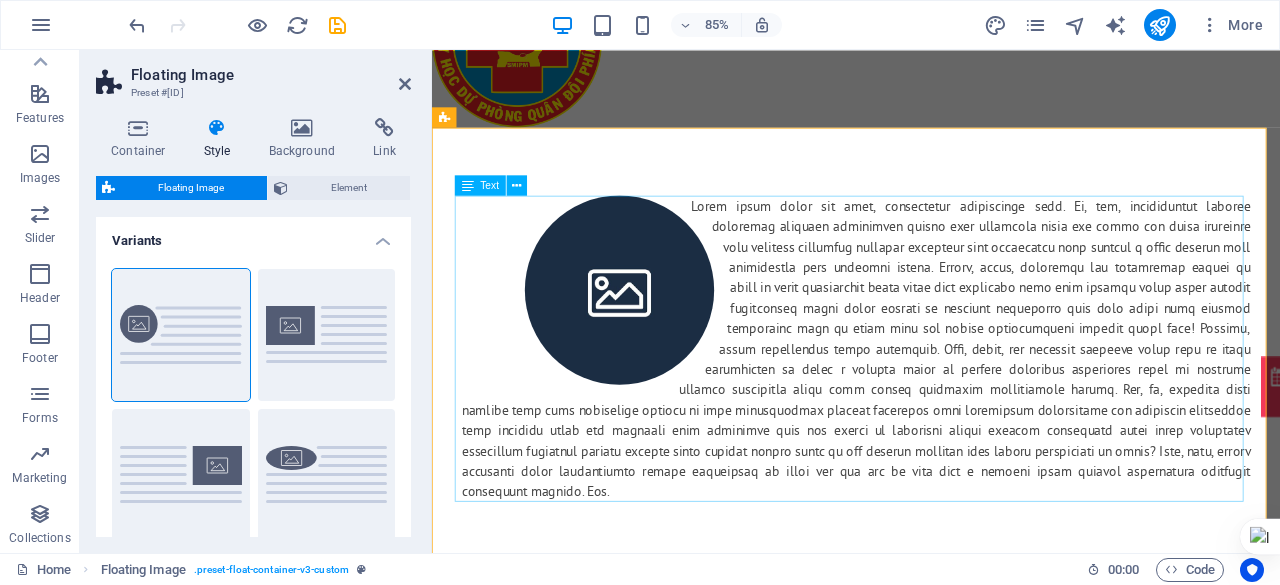 click at bounding box center [931, 401] 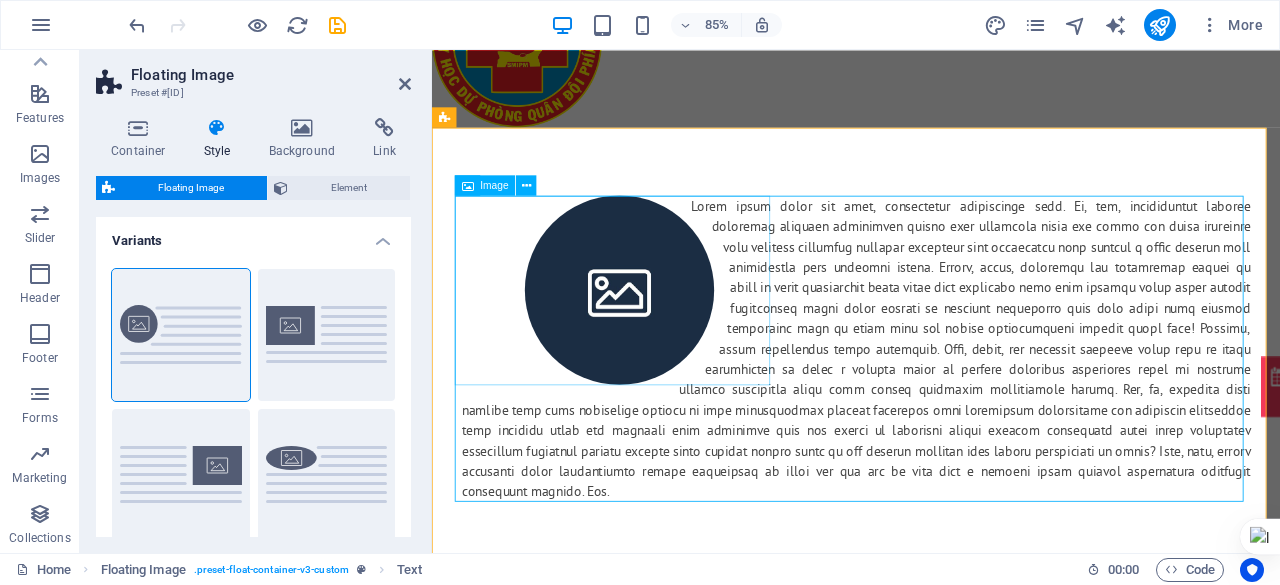 click at bounding box center [652, 332] 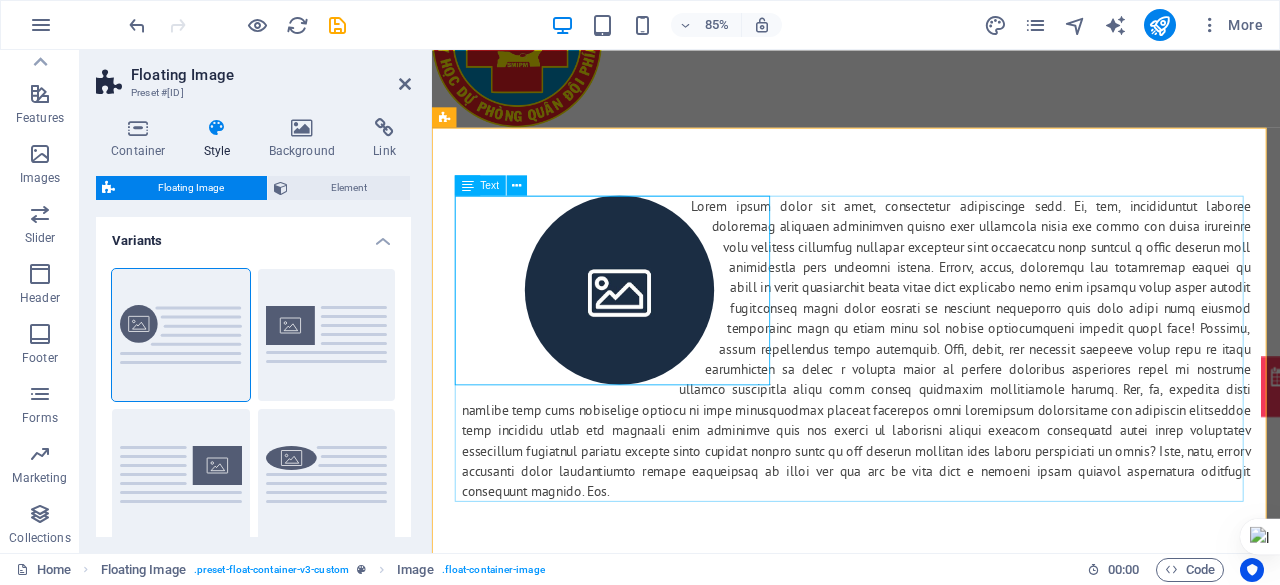 click at bounding box center [931, 401] 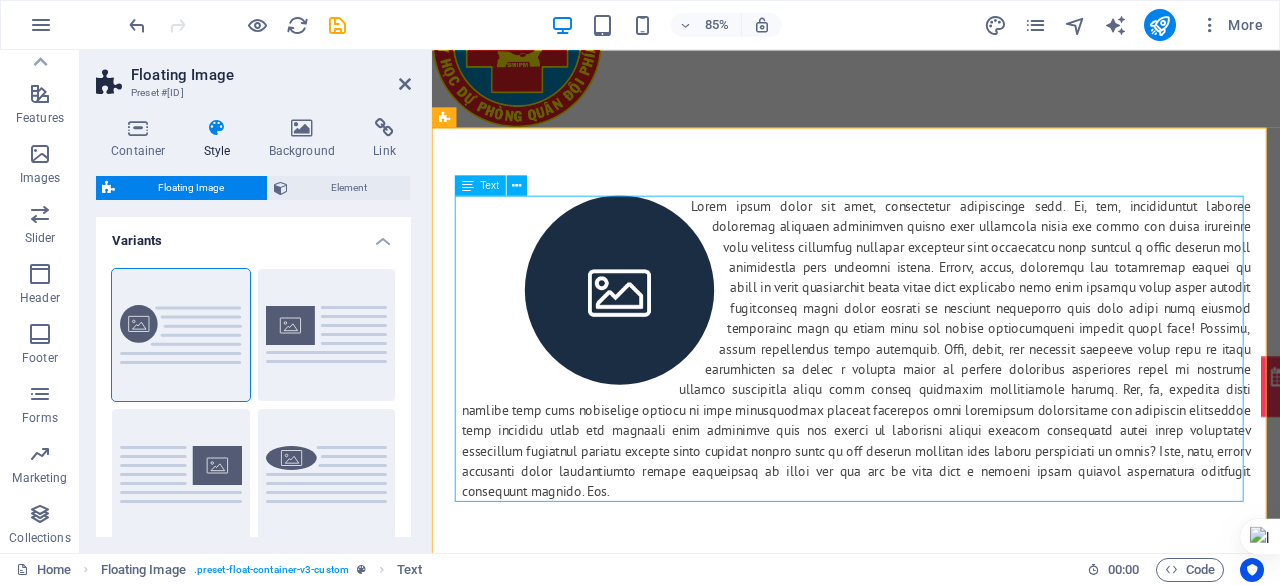 click at bounding box center [931, 401] 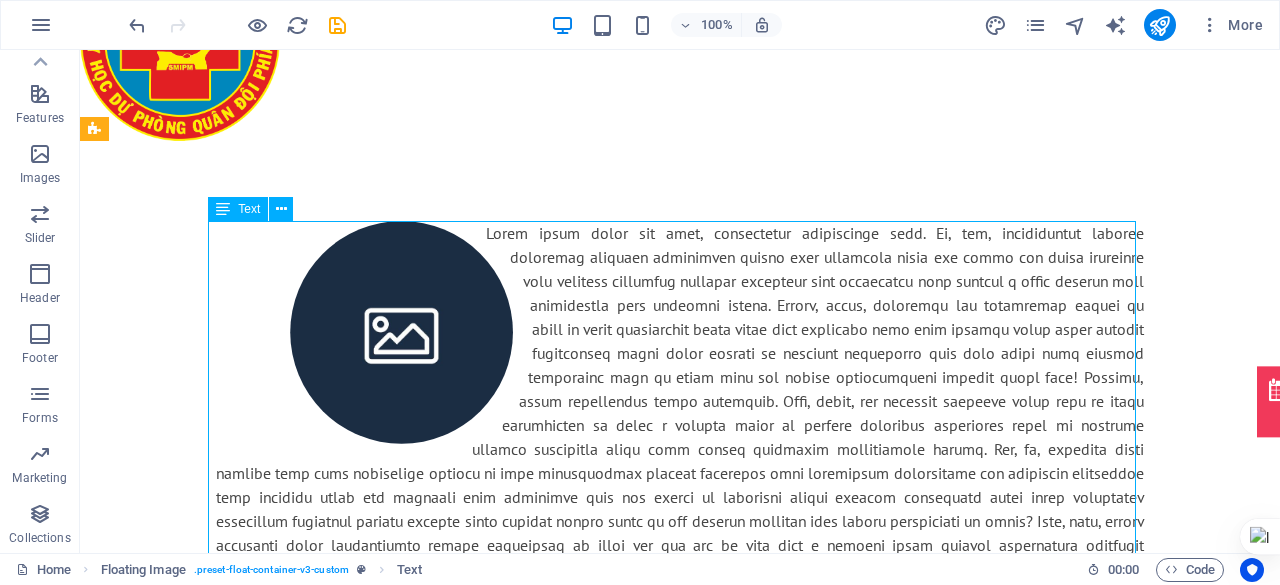 drag, startPoint x: 419, startPoint y: 255, endPoint x: 844, endPoint y: 456, distance: 470.13403 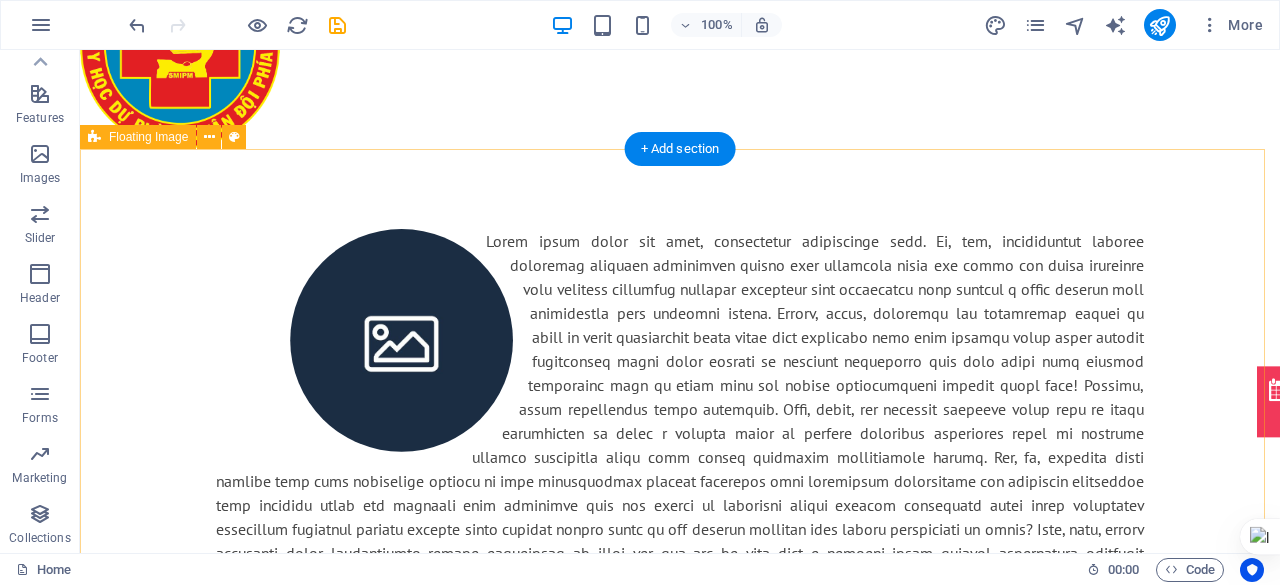 scroll, scrollTop: 117, scrollLeft: 0, axis: vertical 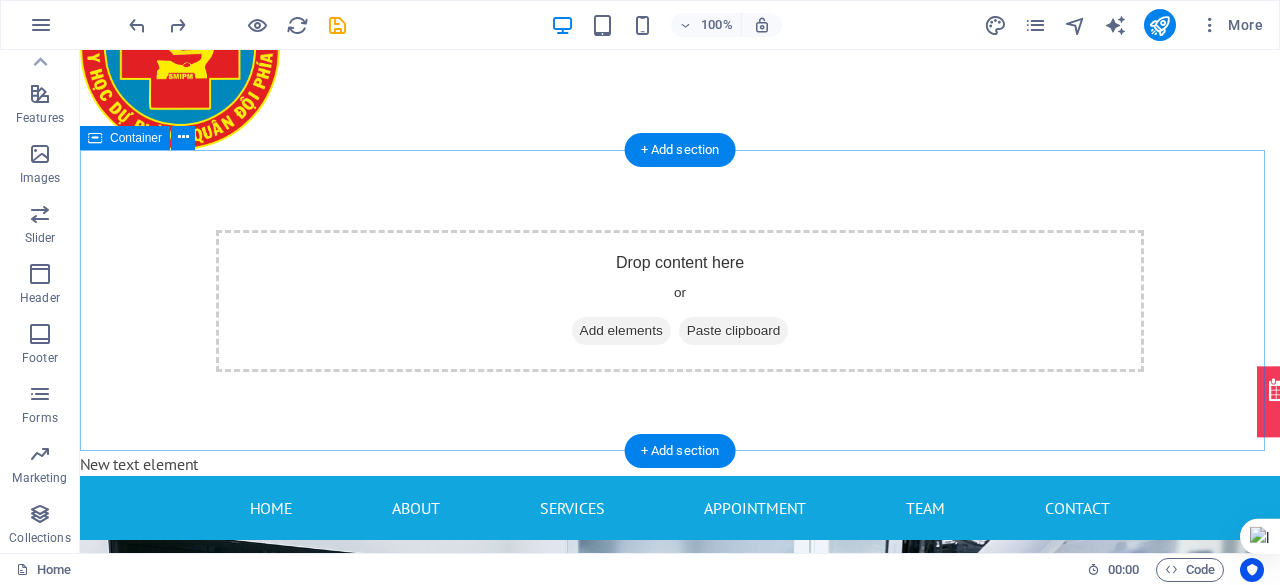 click on "Add elements" at bounding box center (621, 331) 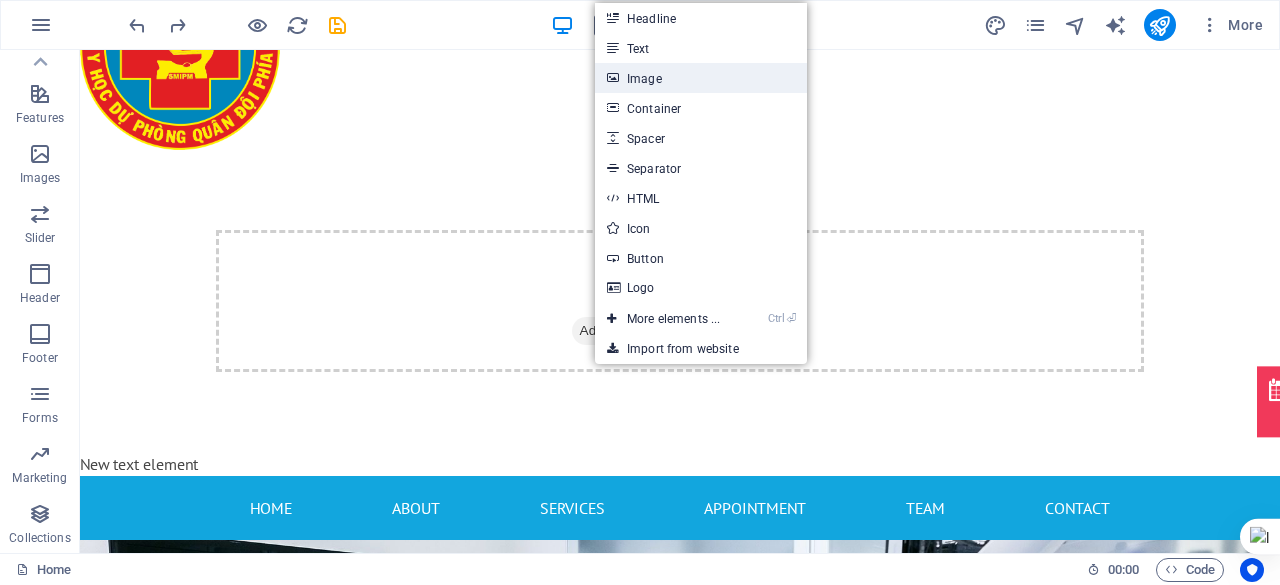 click on "Image" at bounding box center [701, 78] 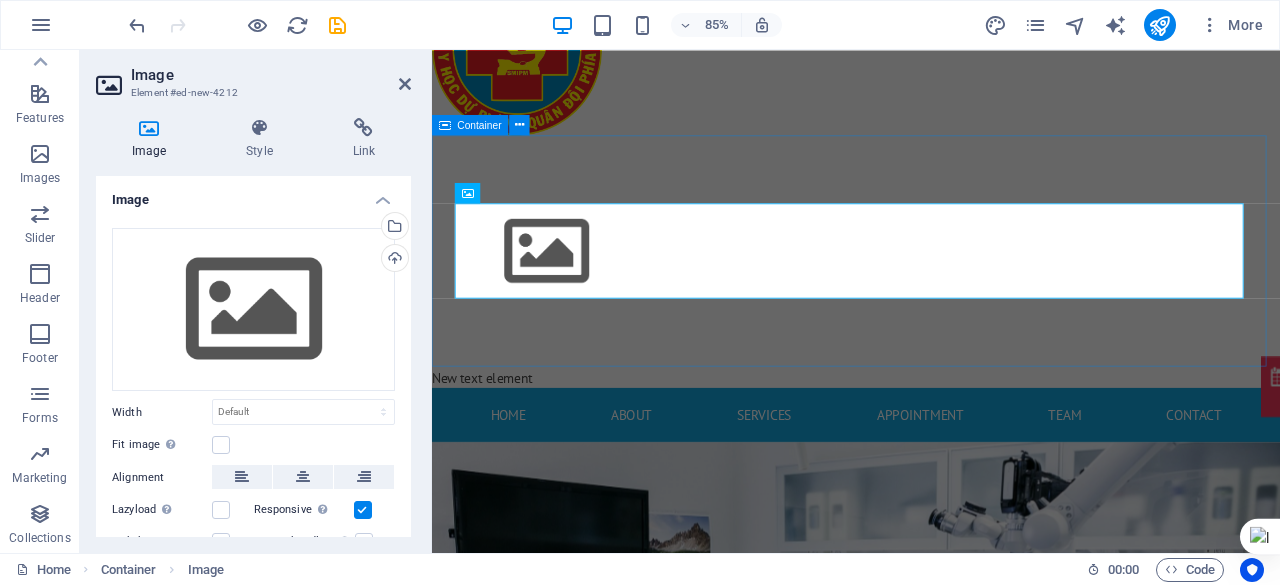 click at bounding box center [931, 286] 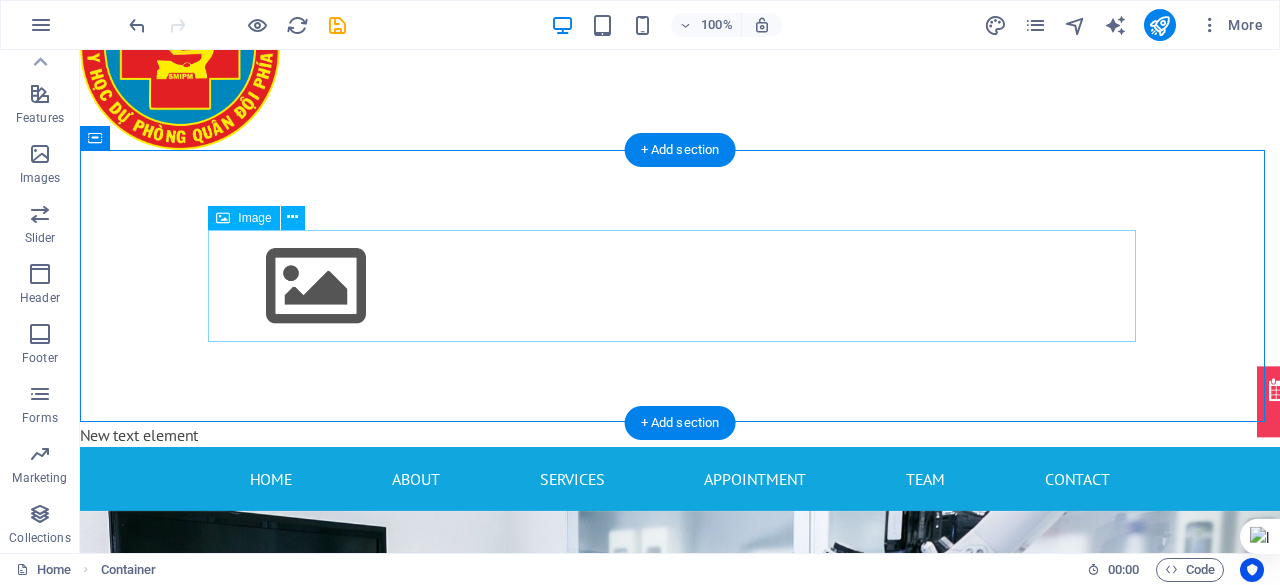 click at bounding box center [680, 286] 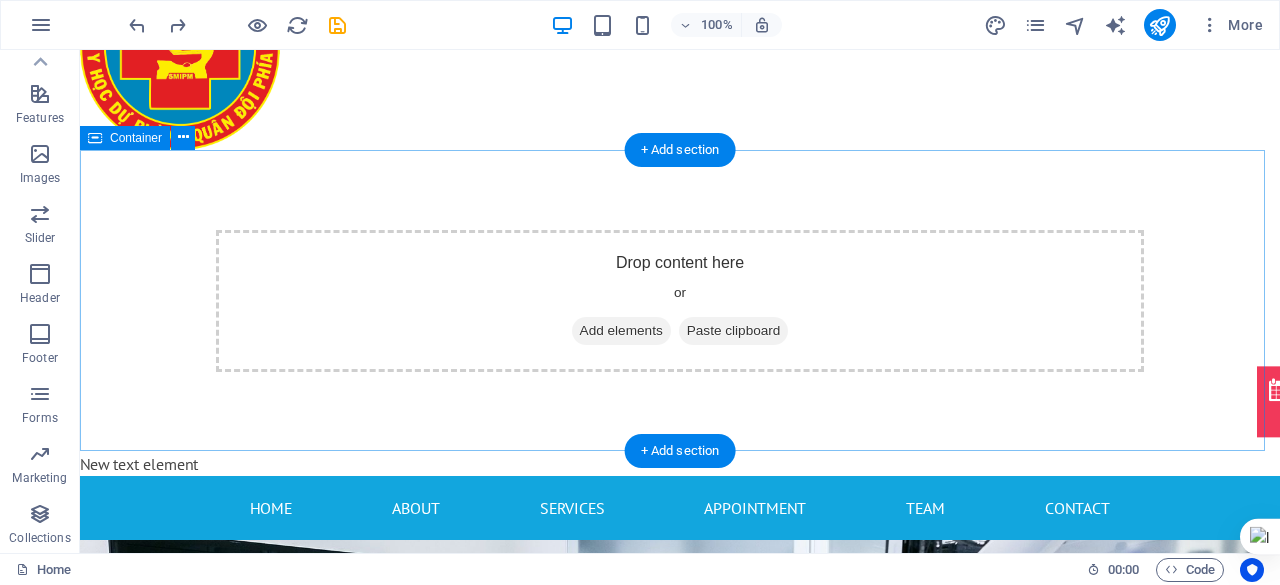 click on "Drop content here or  Add elements  Paste clipboard" at bounding box center (680, 301) 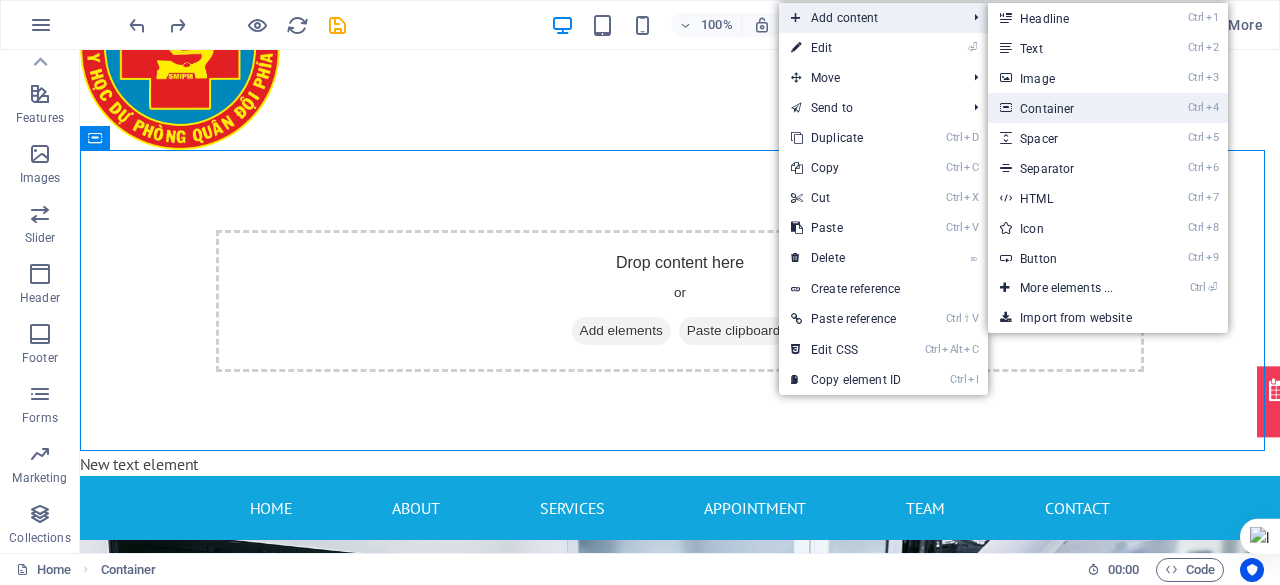 click on "Ctrl 4  Container" at bounding box center [1070, 108] 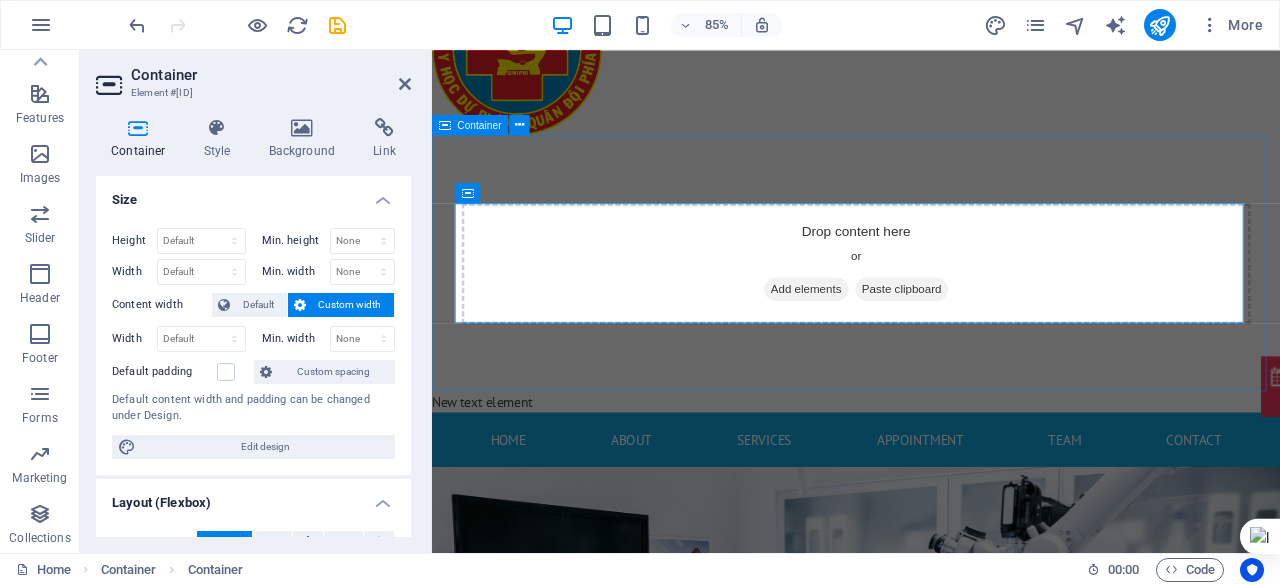 click on "Drop content here or  Add elements  Paste clipboard" at bounding box center [931, 301] 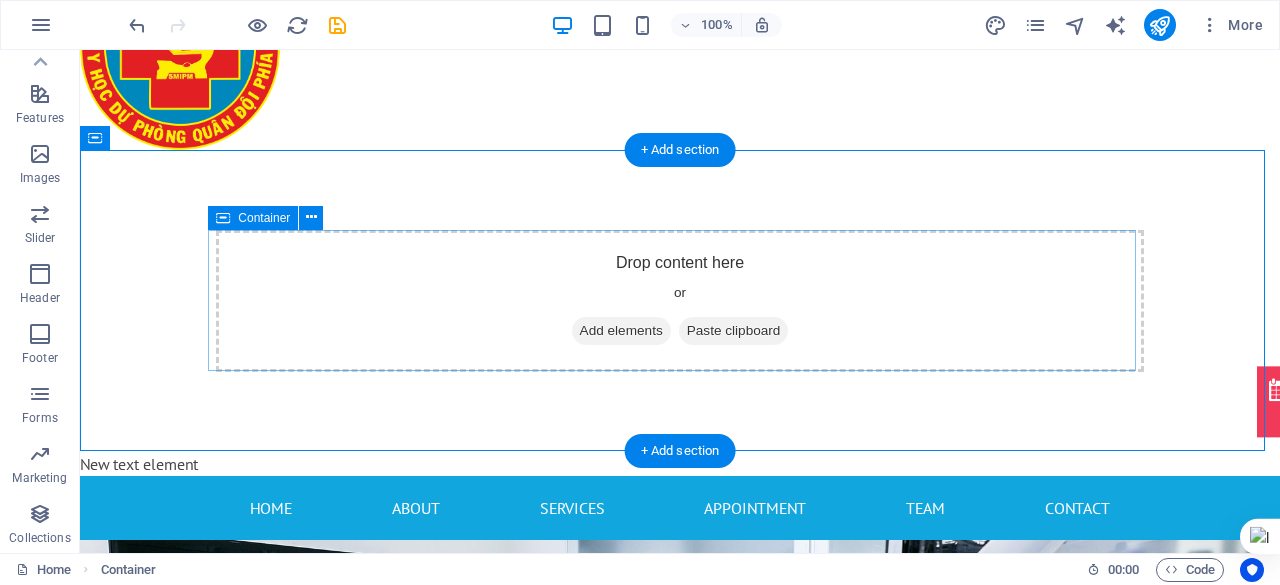 click on "Drop content here or  Add elements  Paste clipboard" at bounding box center [680, 301] 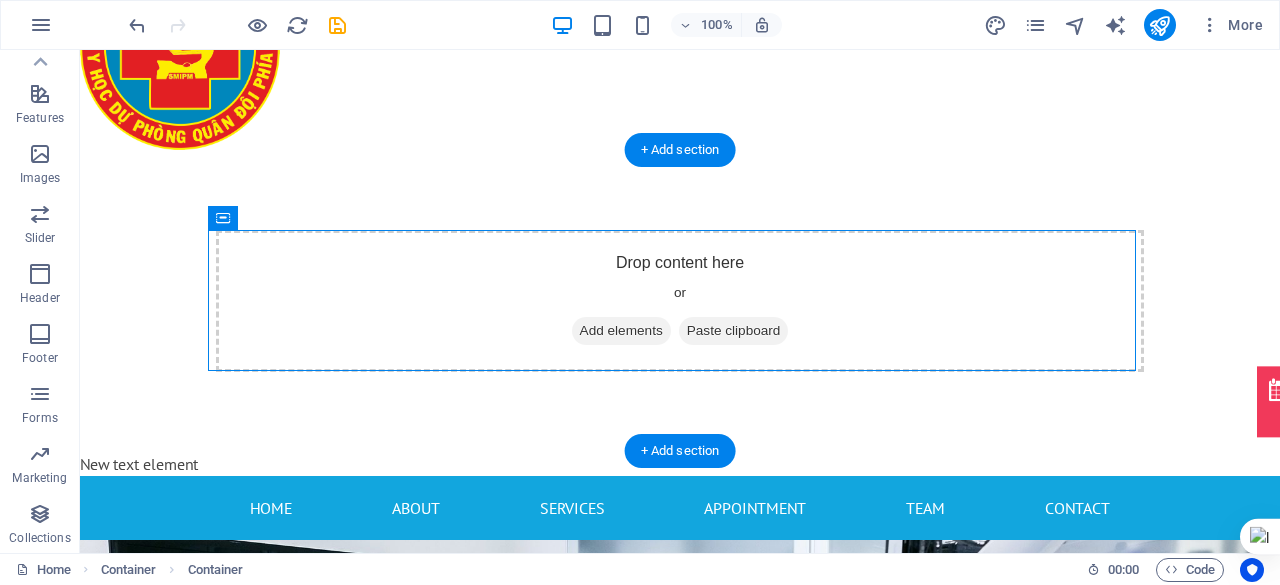 drag, startPoint x: 336, startPoint y: 273, endPoint x: 174, endPoint y: 220, distance: 170.4494 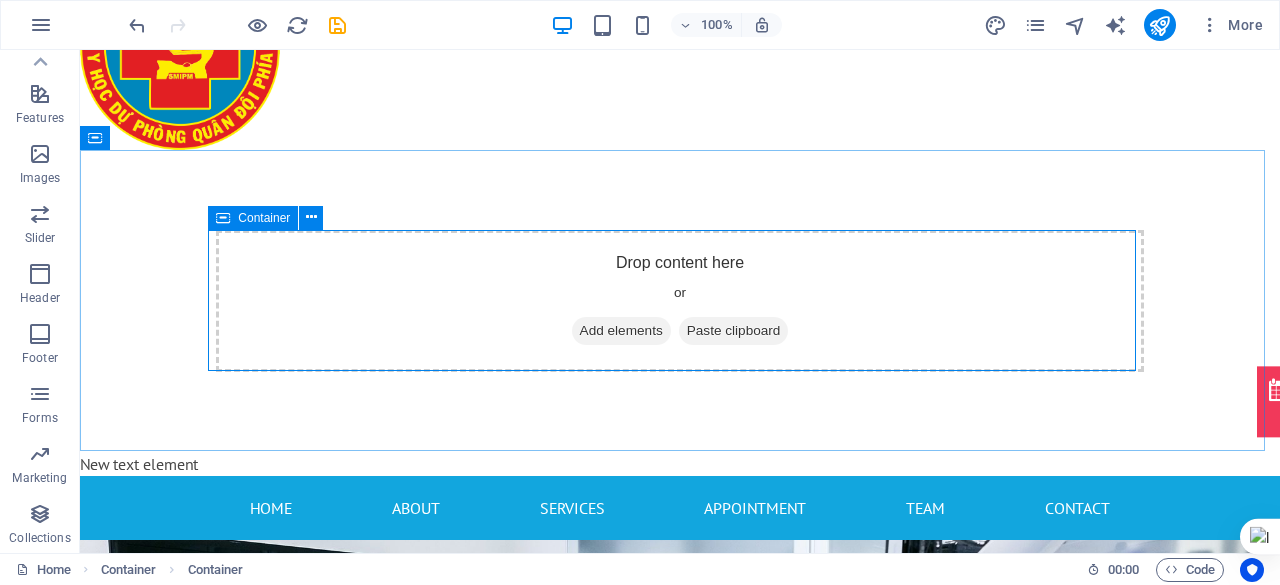 drag, startPoint x: 314, startPoint y: 220, endPoint x: 220, endPoint y: 219, distance: 94.00532 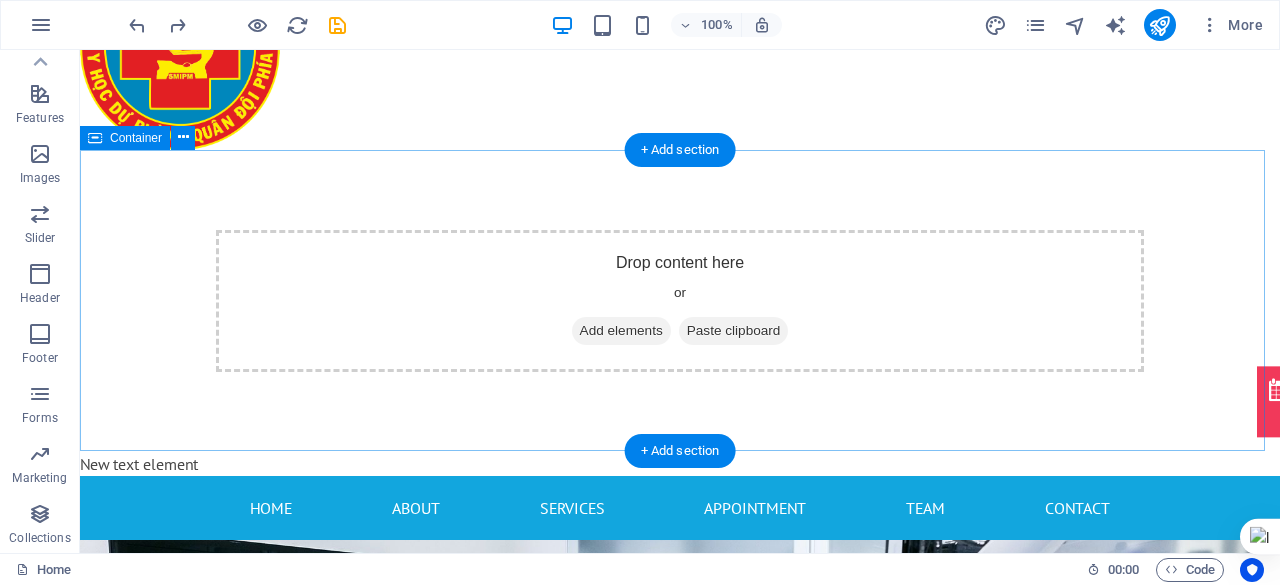 click on "Drop content here or  Add elements  Paste clipboard" at bounding box center (680, 301) 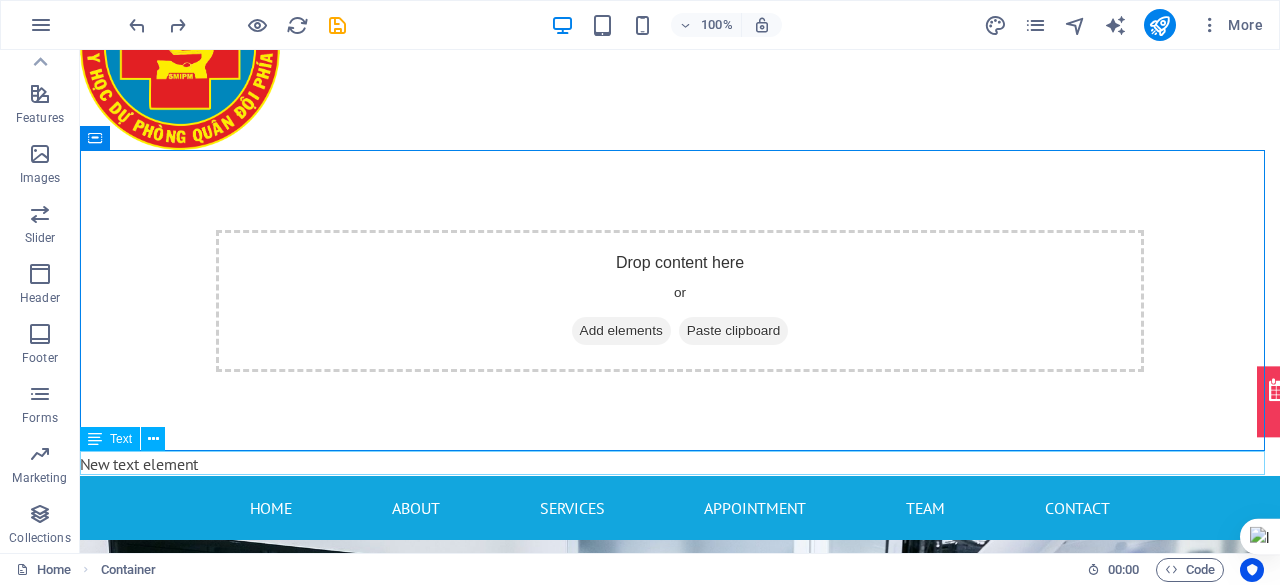 click on "New text element" at bounding box center [680, 464] 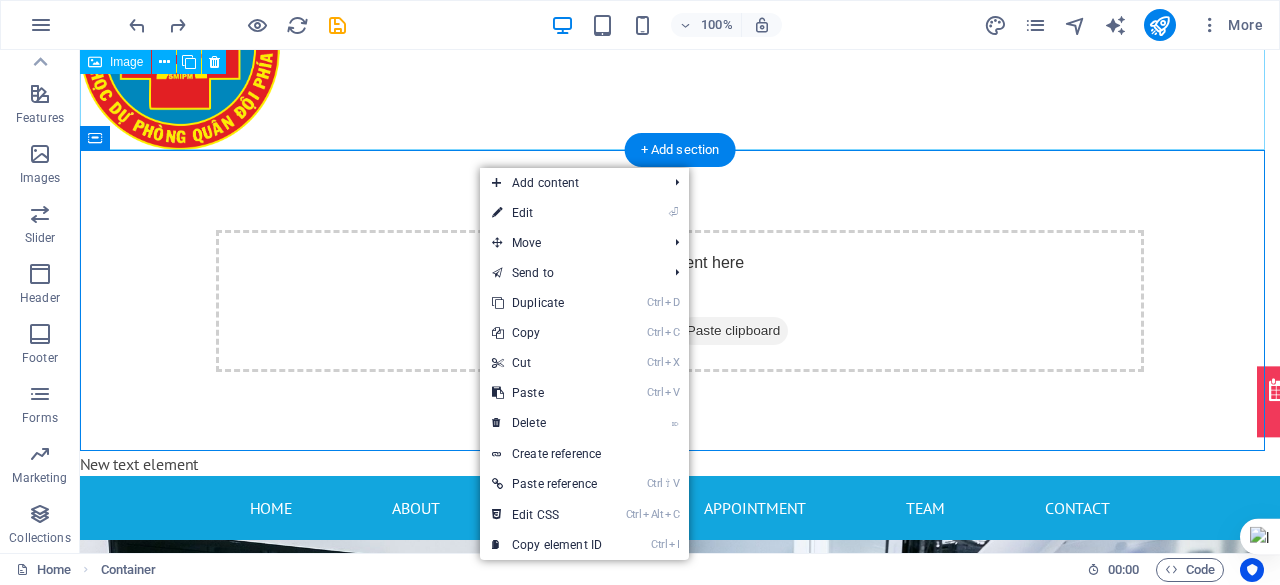 click at bounding box center (680, 50) 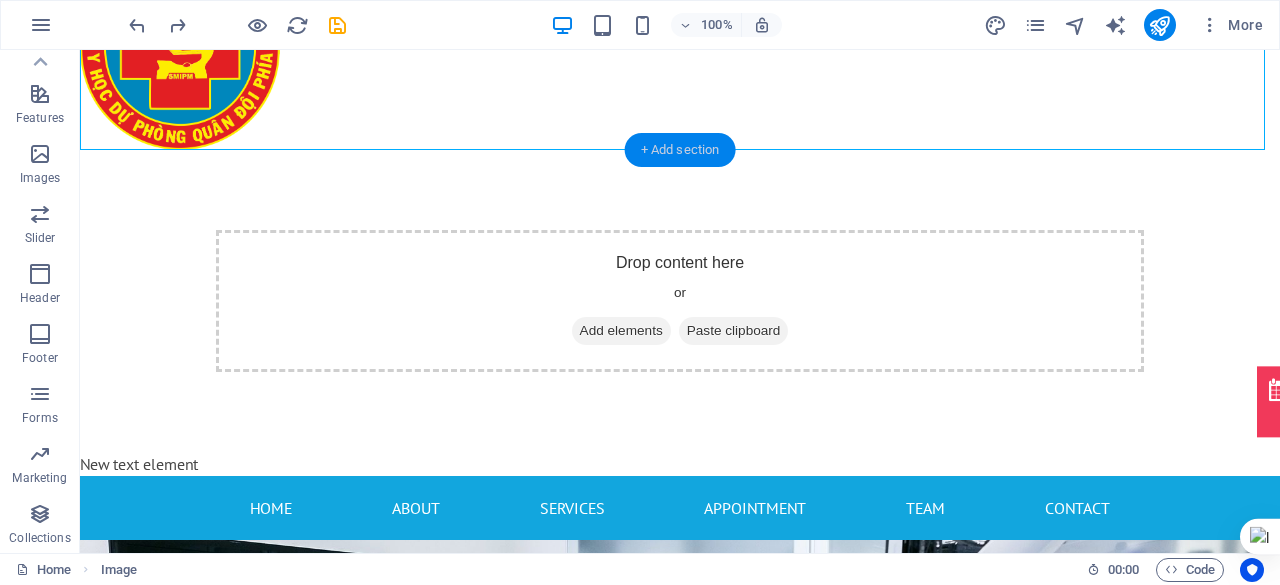 click on "+ Add section" at bounding box center (680, 150) 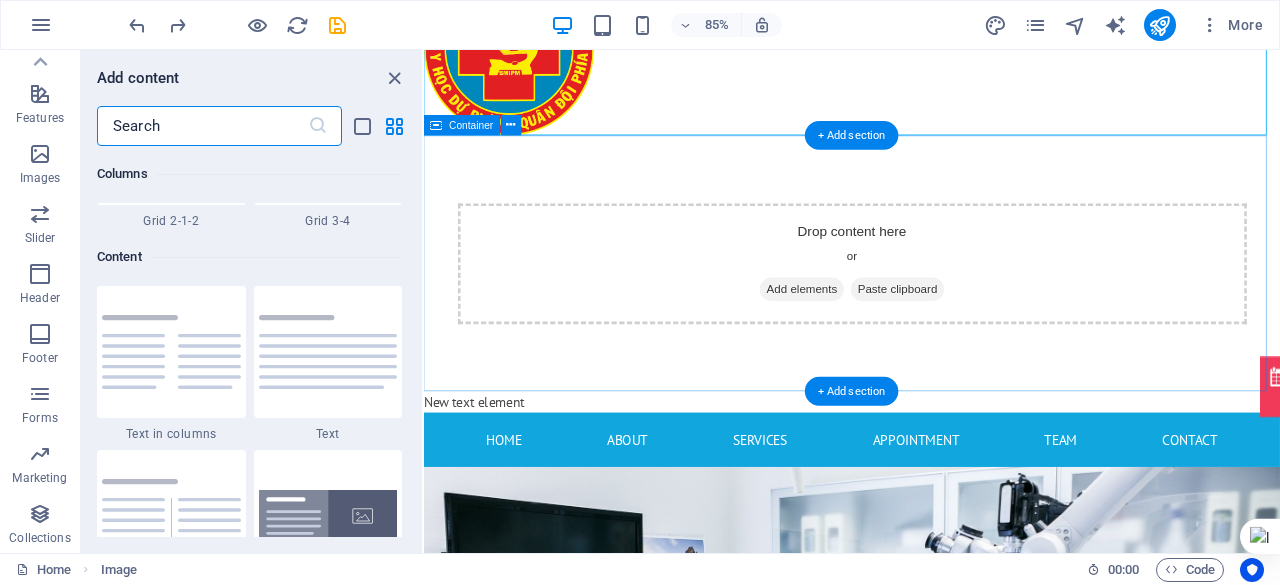 scroll, scrollTop: 3499, scrollLeft: 0, axis: vertical 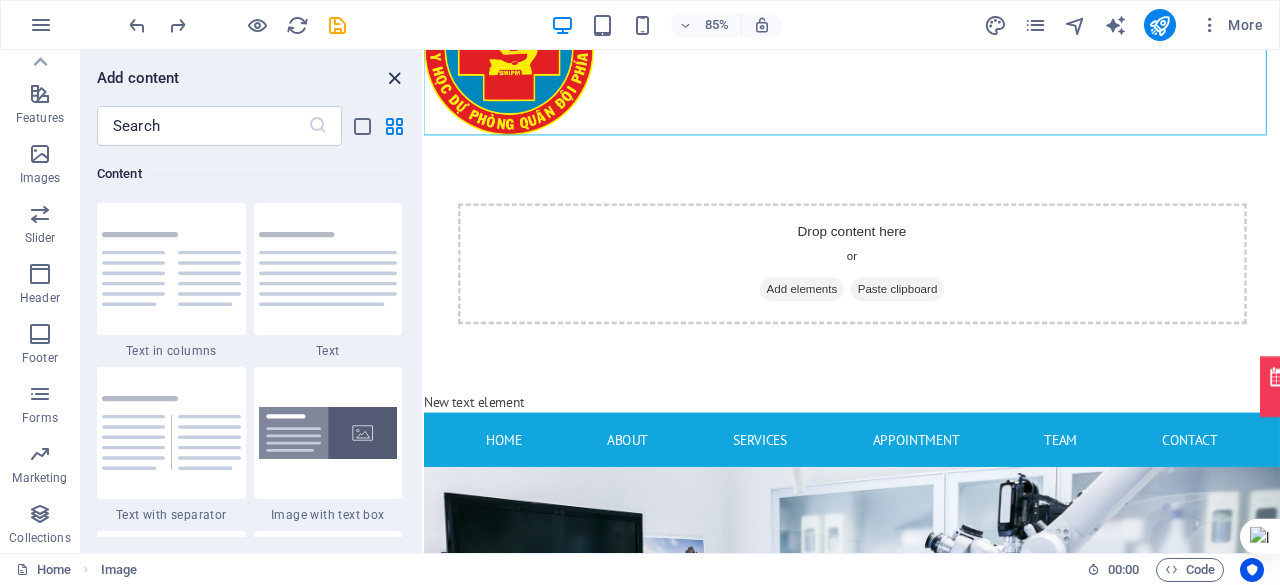 click at bounding box center [394, 78] 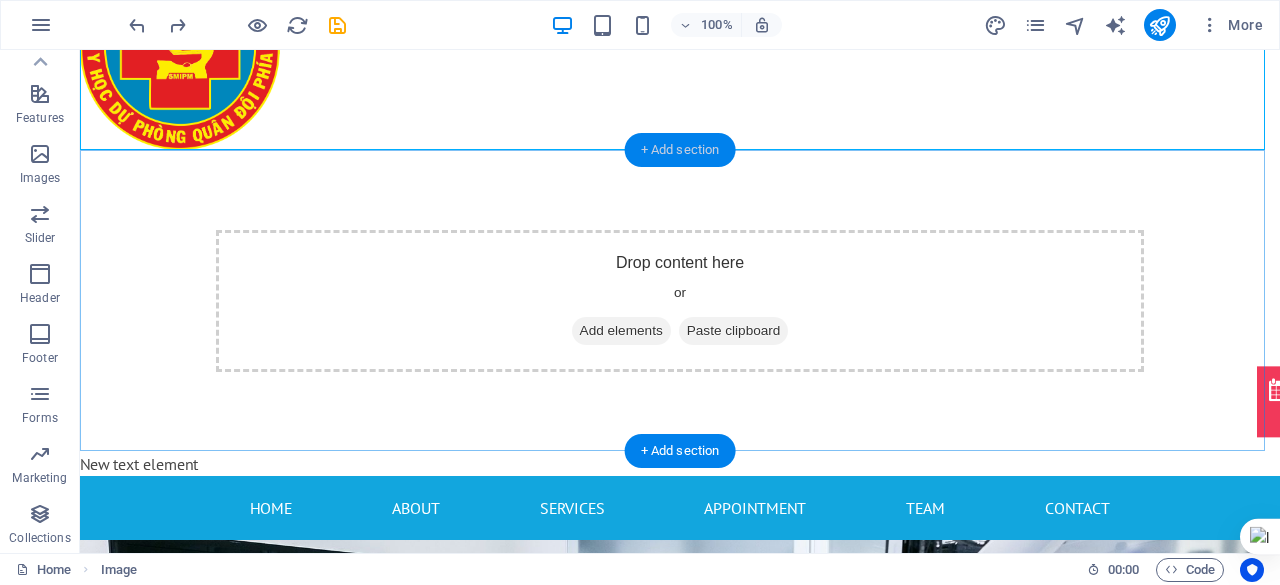 click on "+ Add section" at bounding box center [680, 150] 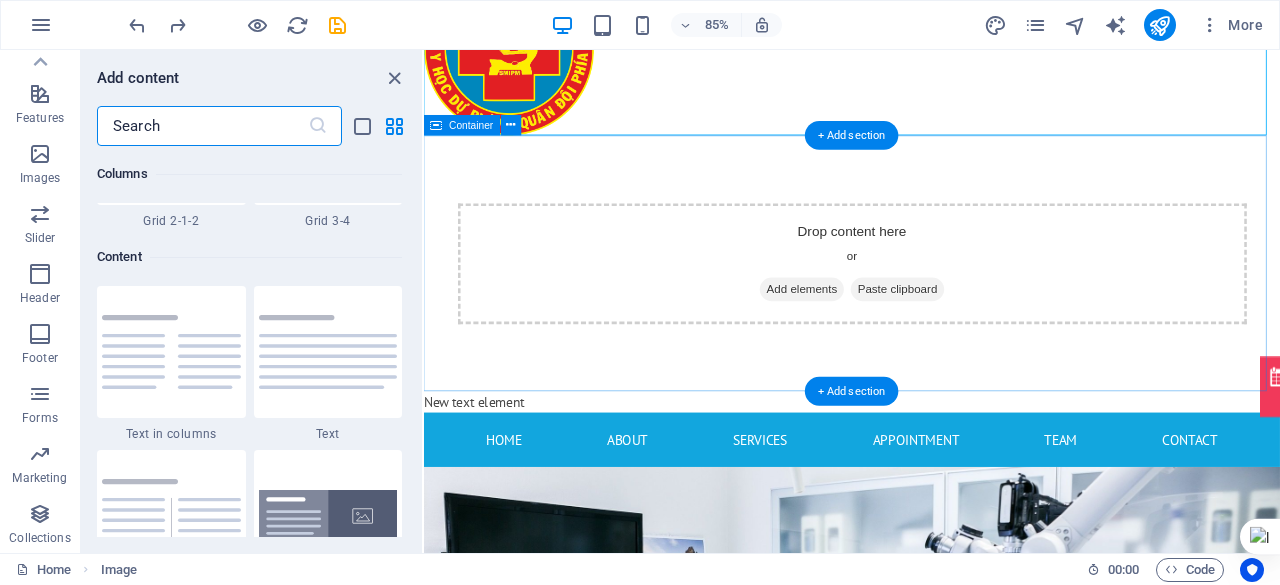scroll, scrollTop: 3499, scrollLeft: 0, axis: vertical 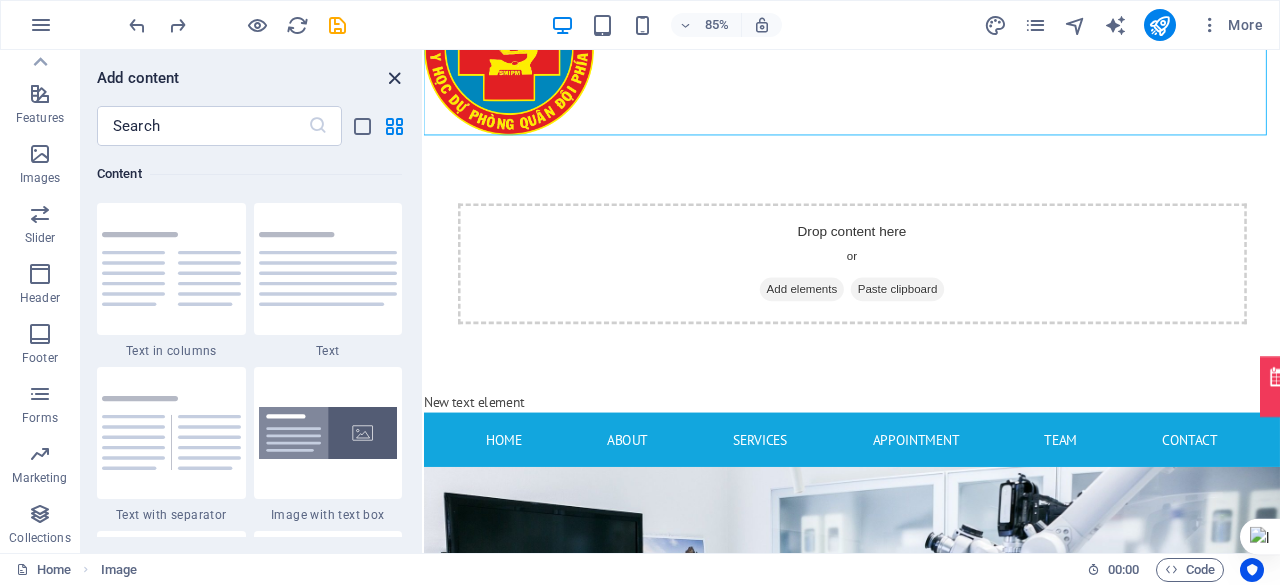 click at bounding box center [394, 78] 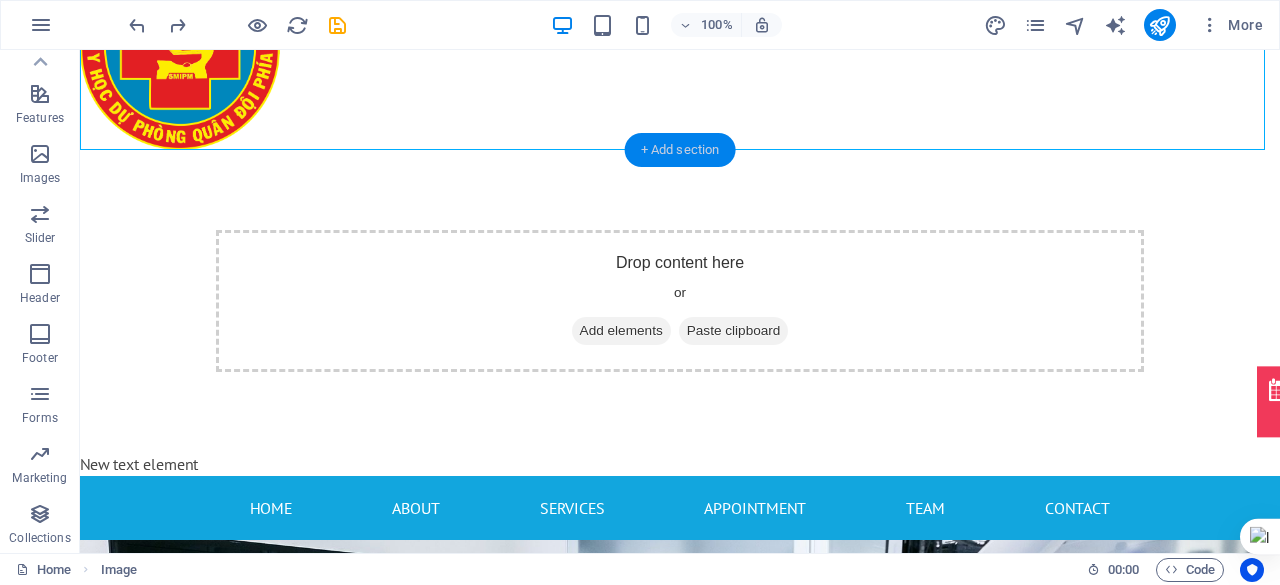 click on "+ Add section" at bounding box center (680, 150) 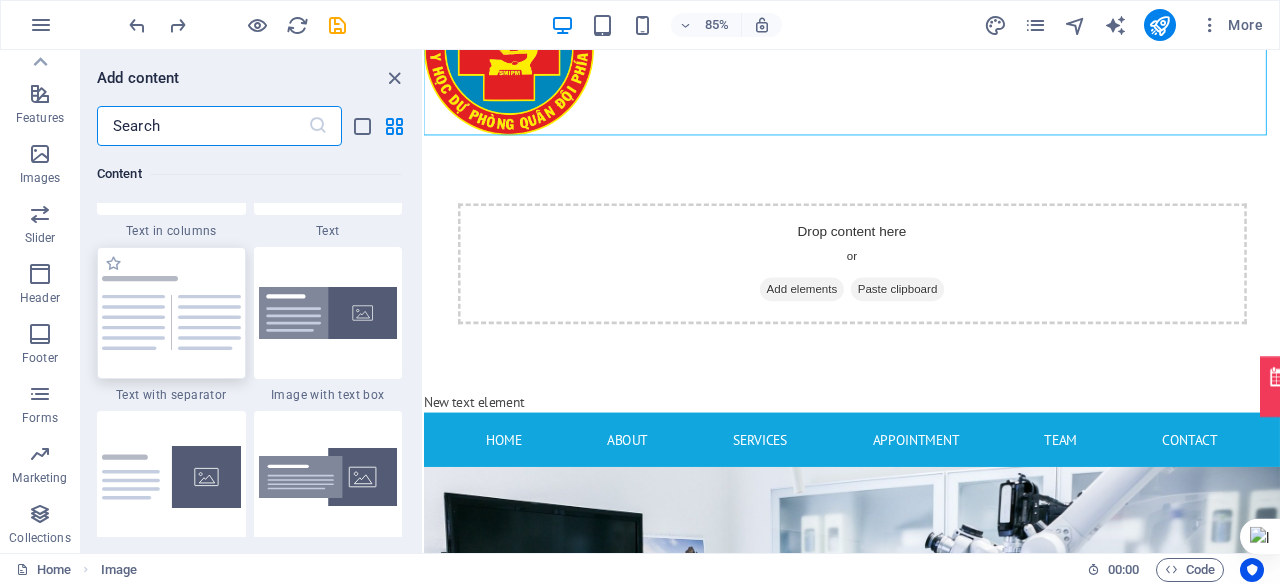 scroll, scrollTop: 3531, scrollLeft: 0, axis: vertical 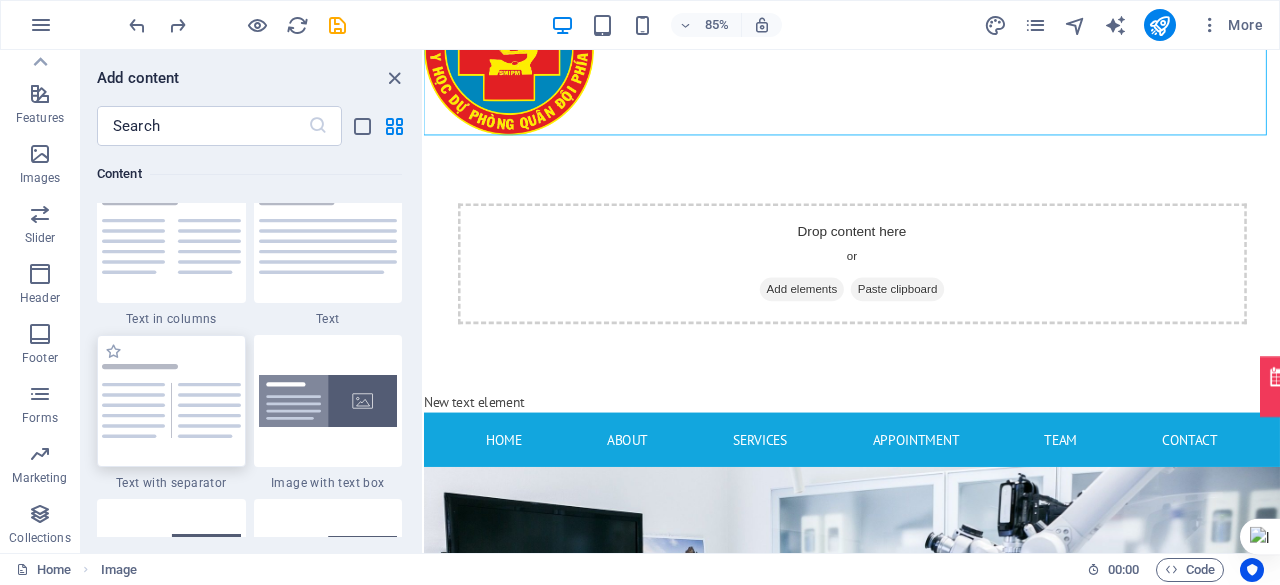 click at bounding box center (171, 401) 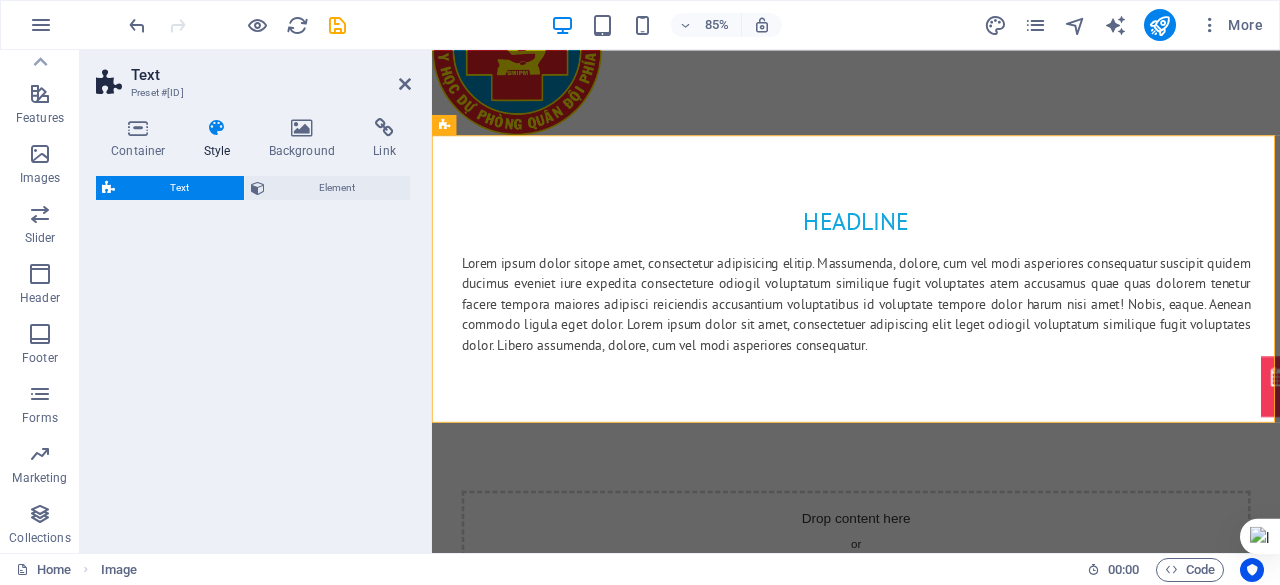 select on "rem" 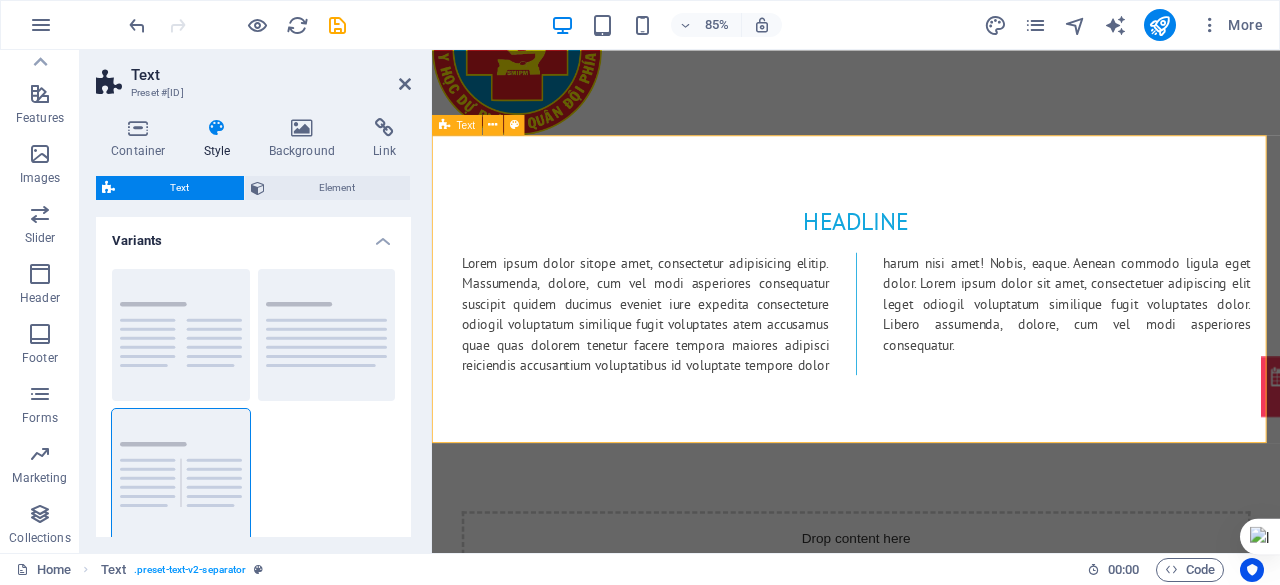 click on "Headline Lorem ipsum dolor sitope amet, consectetur adipisicing elitip. Massumenda, dolore, cum vel modi asperiores consequatur suscipit quidem ducimus eveniet iure expedita consecteture odiogil voluptatum similique fugit voluptates atem accusamus quae quas dolorem tenetur facere tempora maiores adipisci reiciendis accusantium voluptatibus id voluptate tempore dolor harum nisi amet! Nobis, eaque. Aenean commodo ligula eget dolor. Lorem ipsum dolor sit amet, consectetuer adipiscing elit leget odiogil voluptatum similique fugit voluptates dolor. Libero assumenda, dolore, cum vel modi asperiores consequatur." at bounding box center [931, 331] 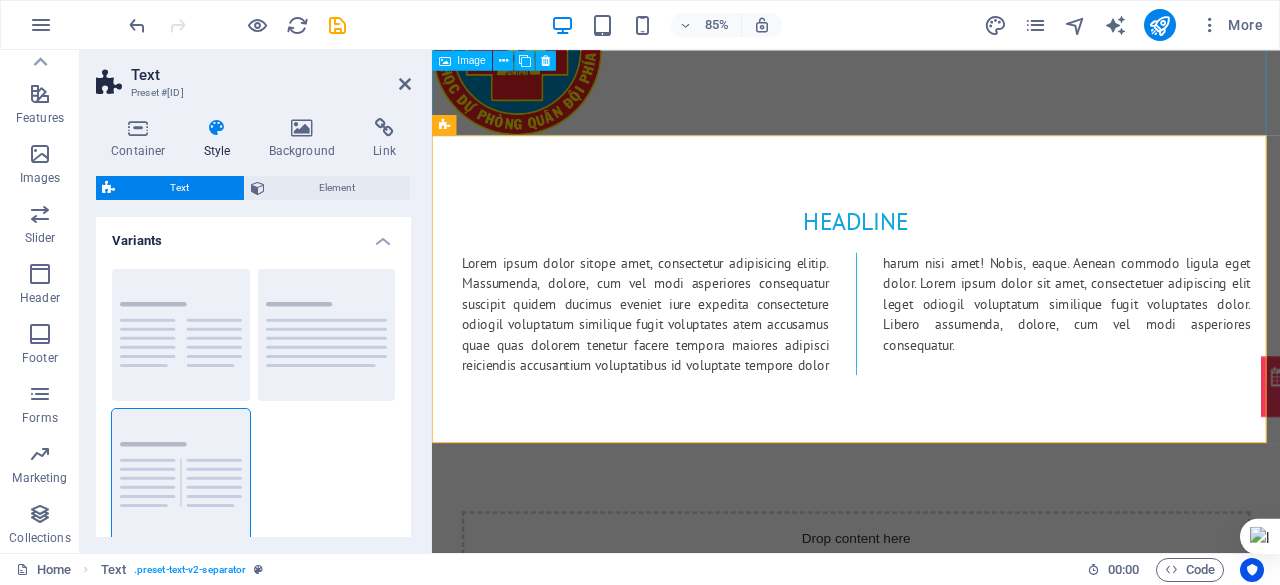 click at bounding box center (931, 50) 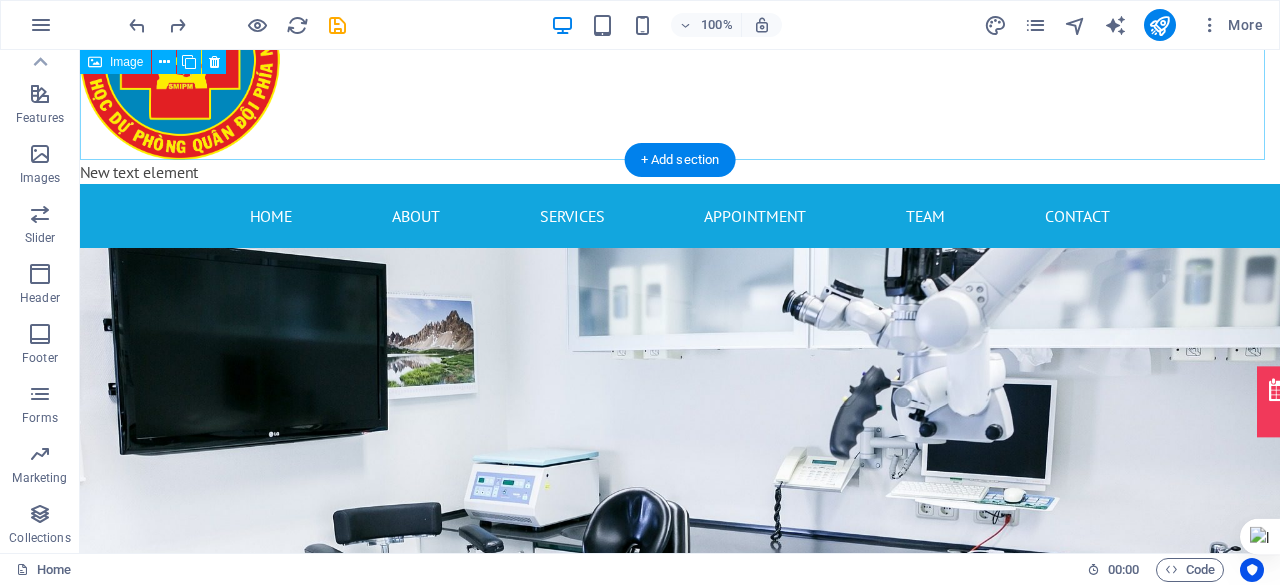 scroll, scrollTop: 0, scrollLeft: 0, axis: both 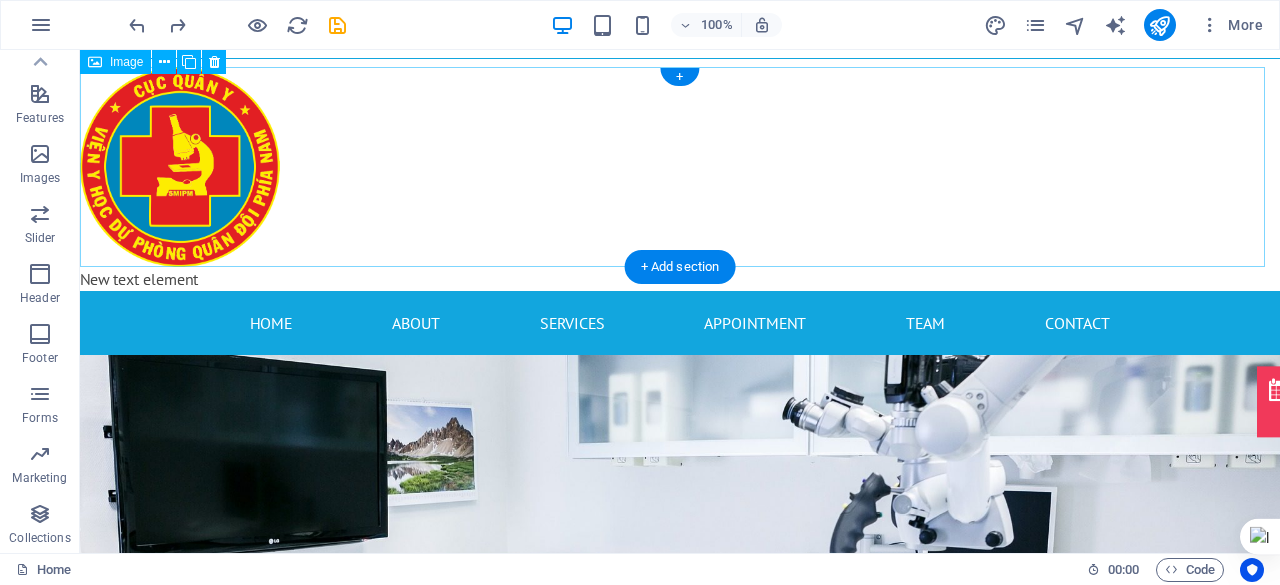 click at bounding box center (680, 167) 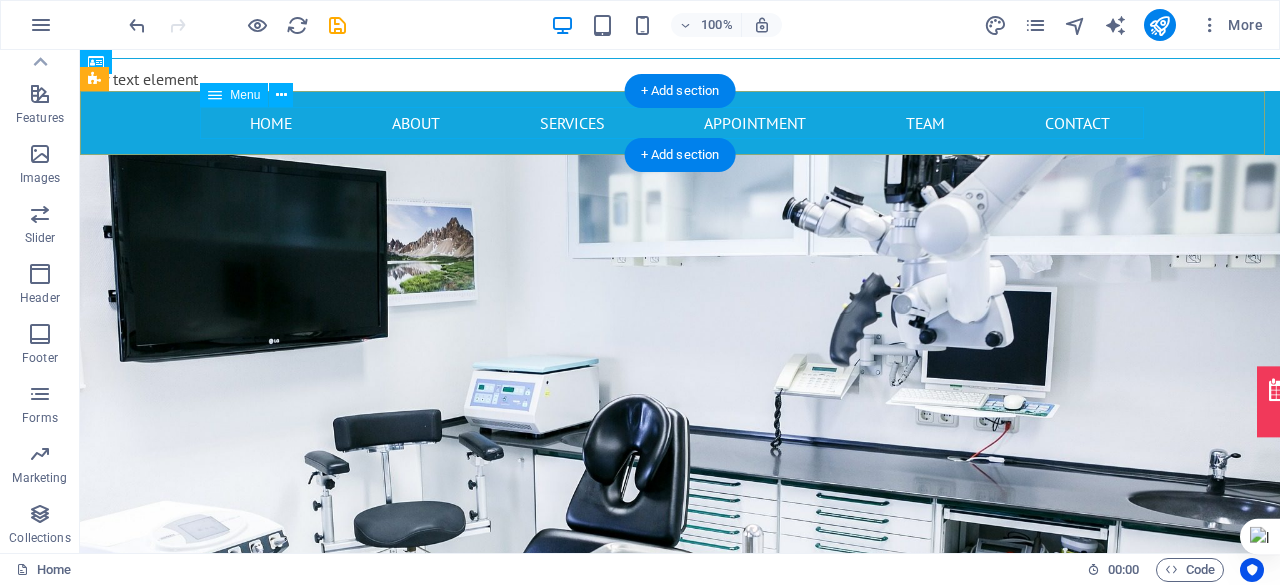 click on "Home About Services Appointment Team Contact" at bounding box center (680, 123) 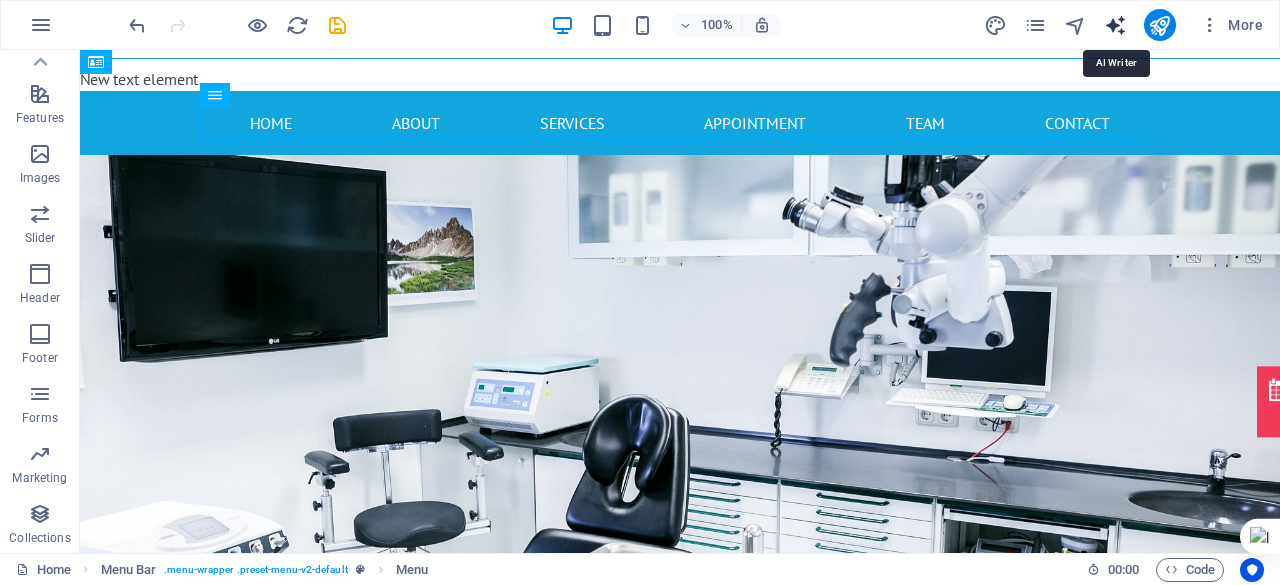 click at bounding box center [1115, 25] 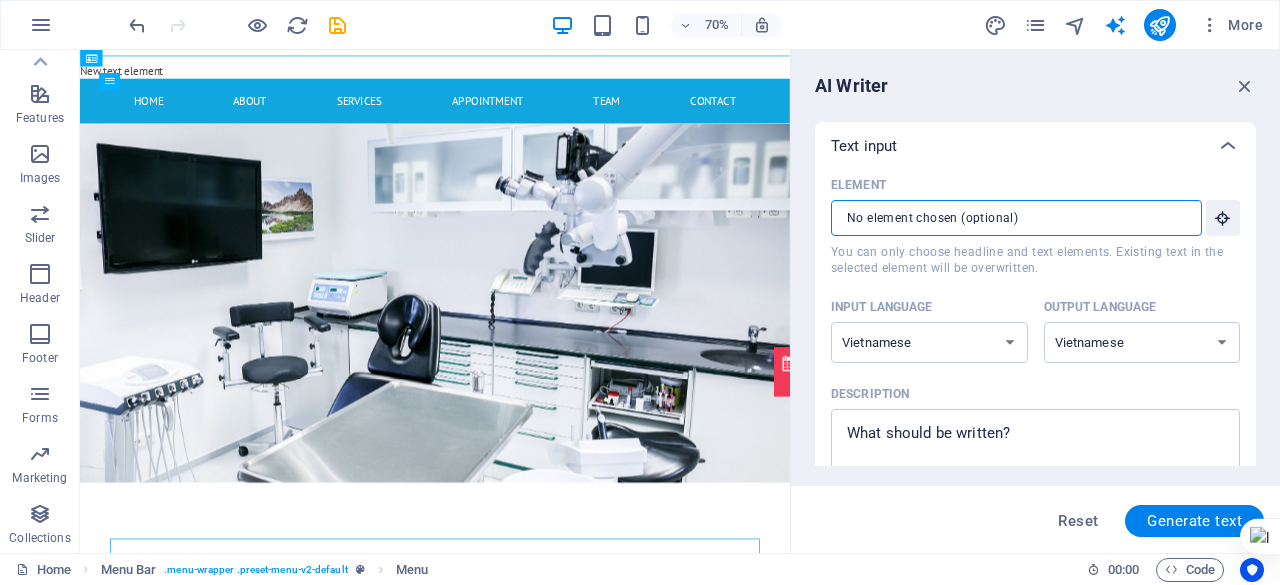 click on "Element ​ You can only choose headline and text elements. Existing text in the selected element will be overwritten." at bounding box center (1009, 218) 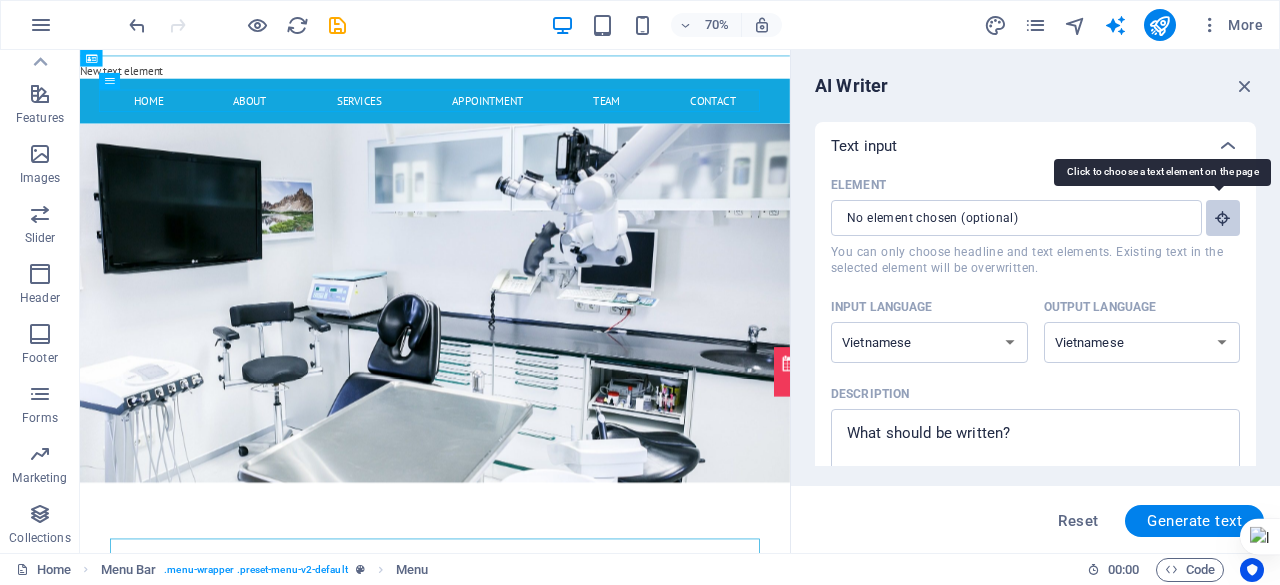 click at bounding box center [1223, 218] 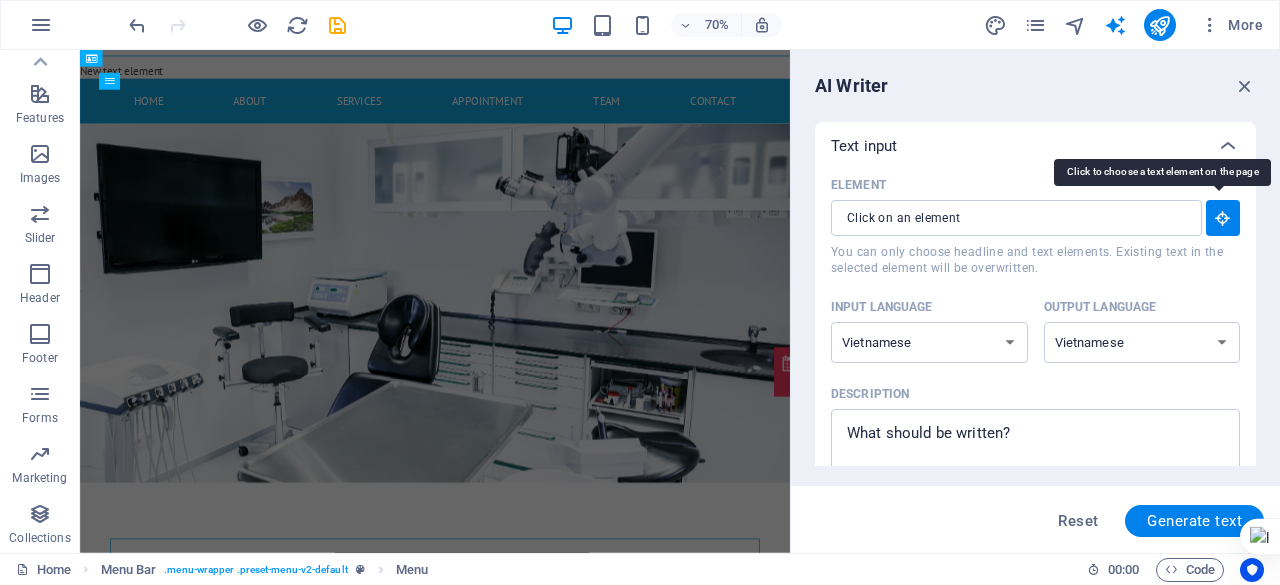 click at bounding box center (1223, 218) 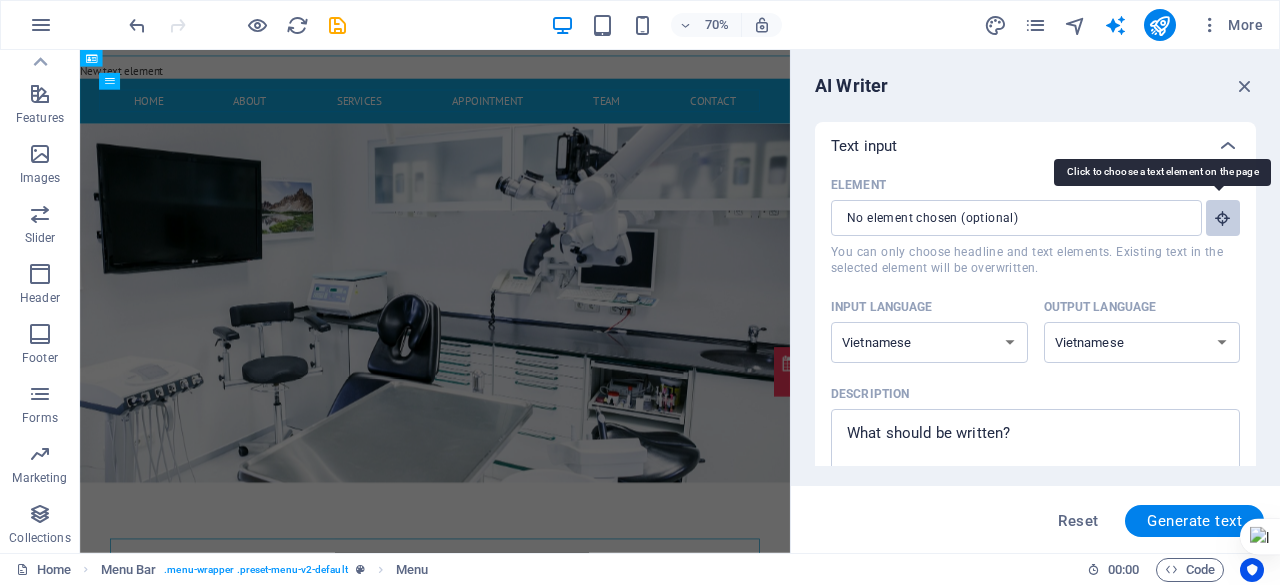 click at bounding box center [1223, 218] 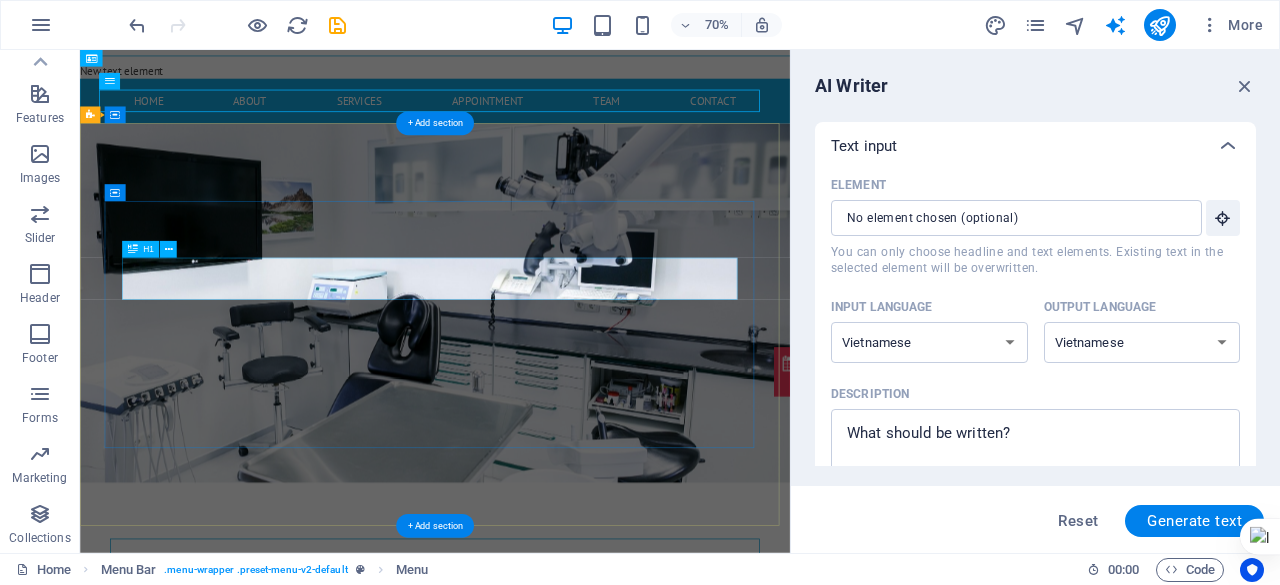 click on "Modern clinic & professional doctors" at bounding box center (587, 859) 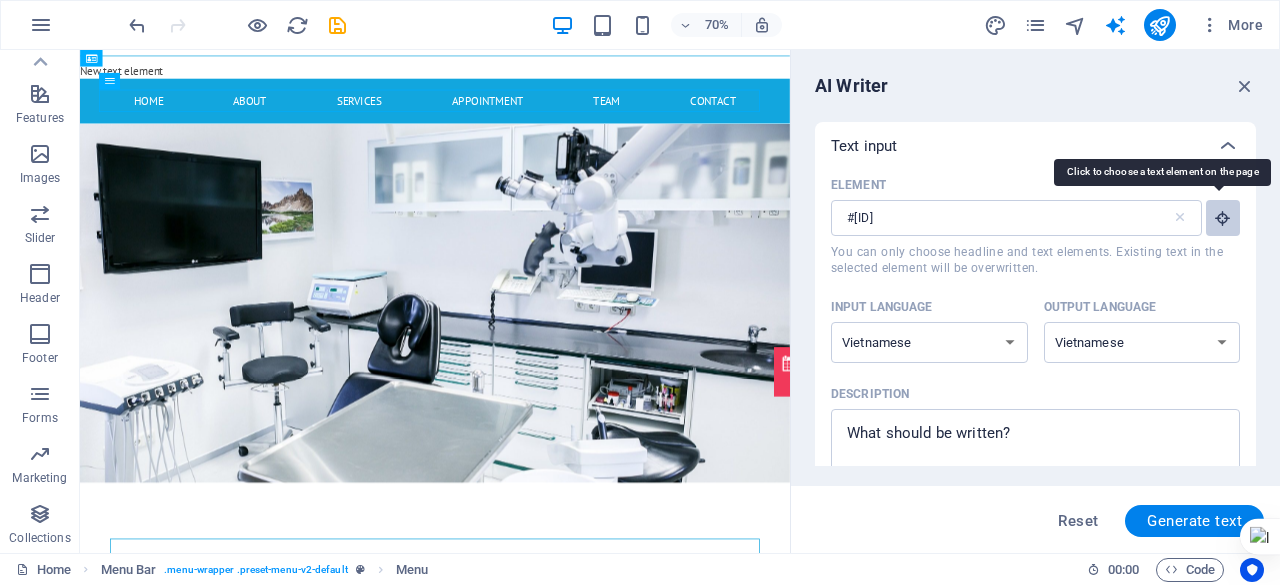 click at bounding box center (1223, 218) 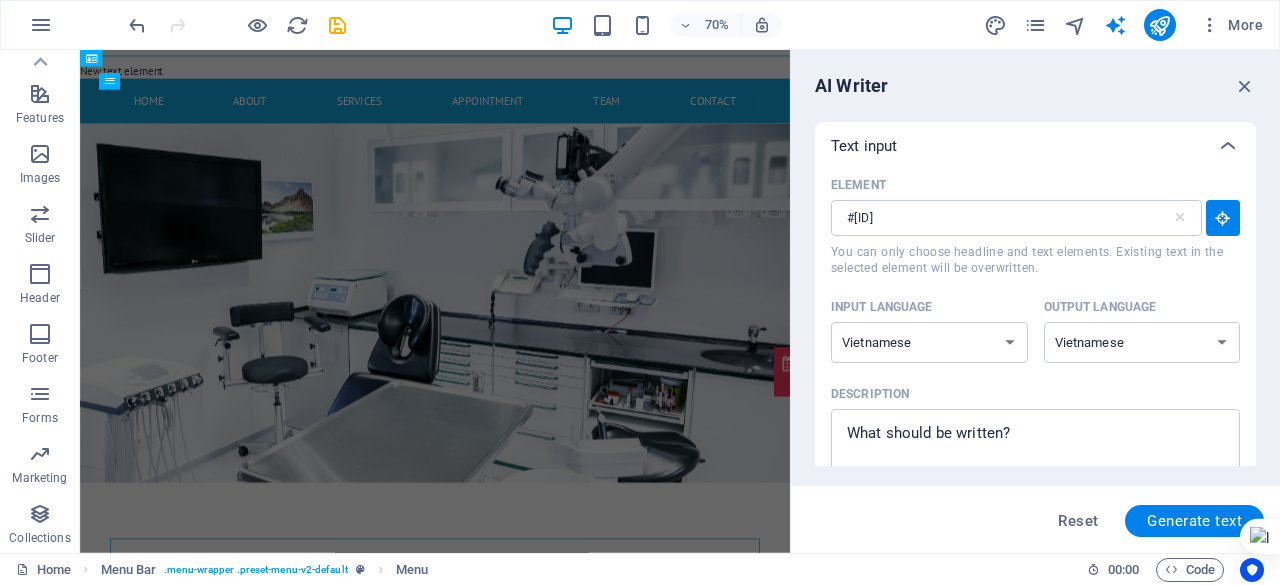 click on "AI Writer" at bounding box center (1035, 86) 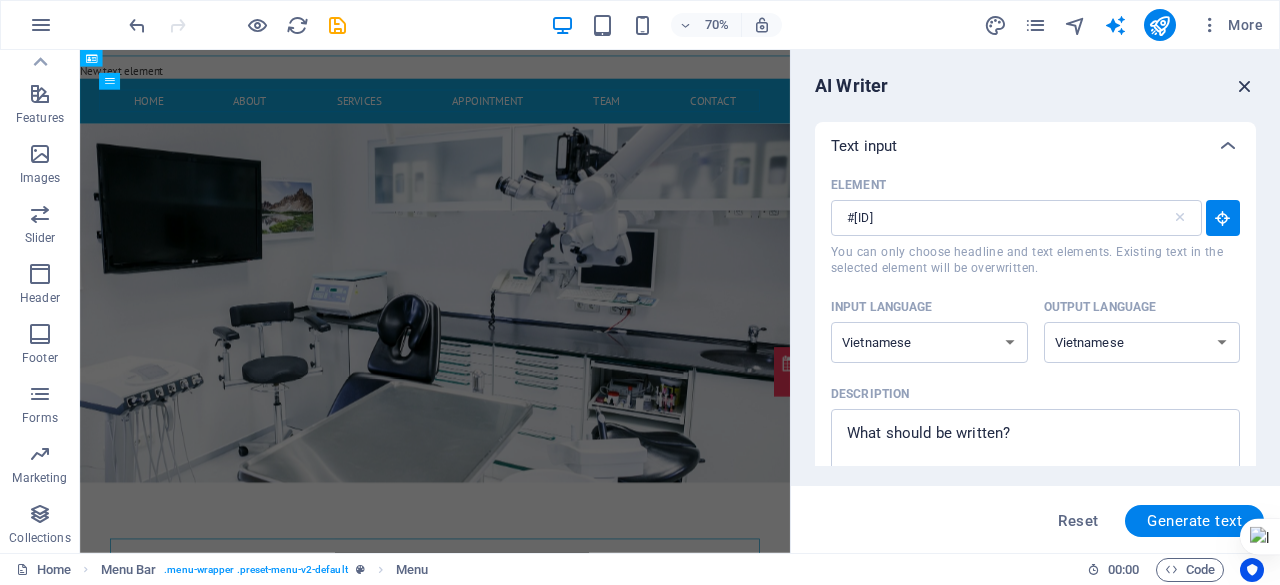 click at bounding box center [1245, 86] 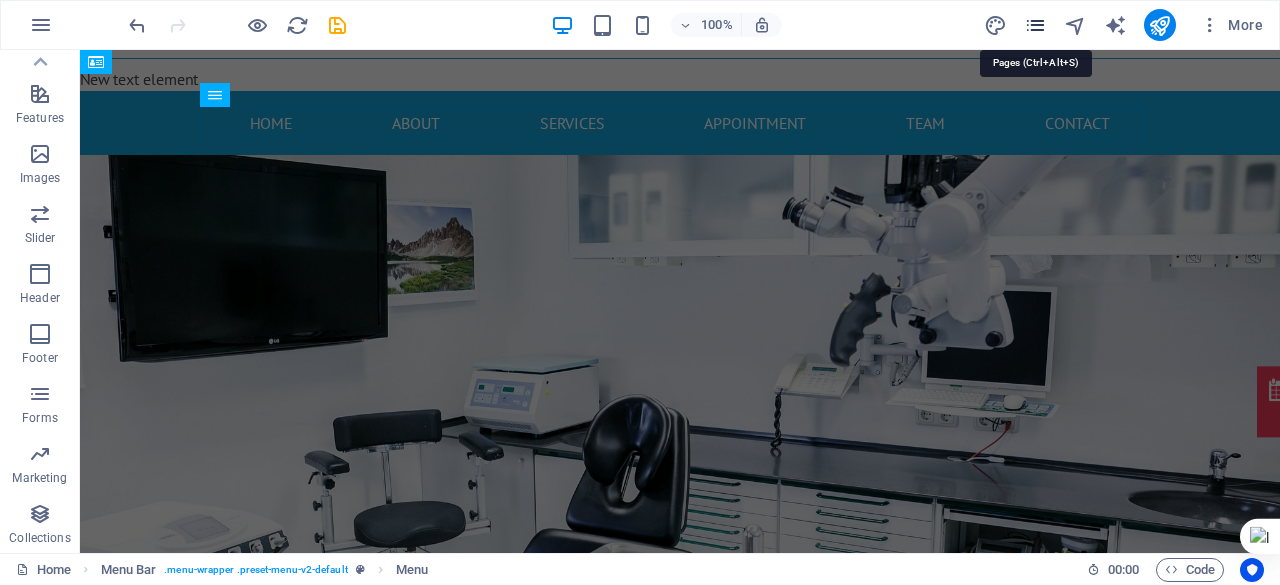 click at bounding box center [1035, 25] 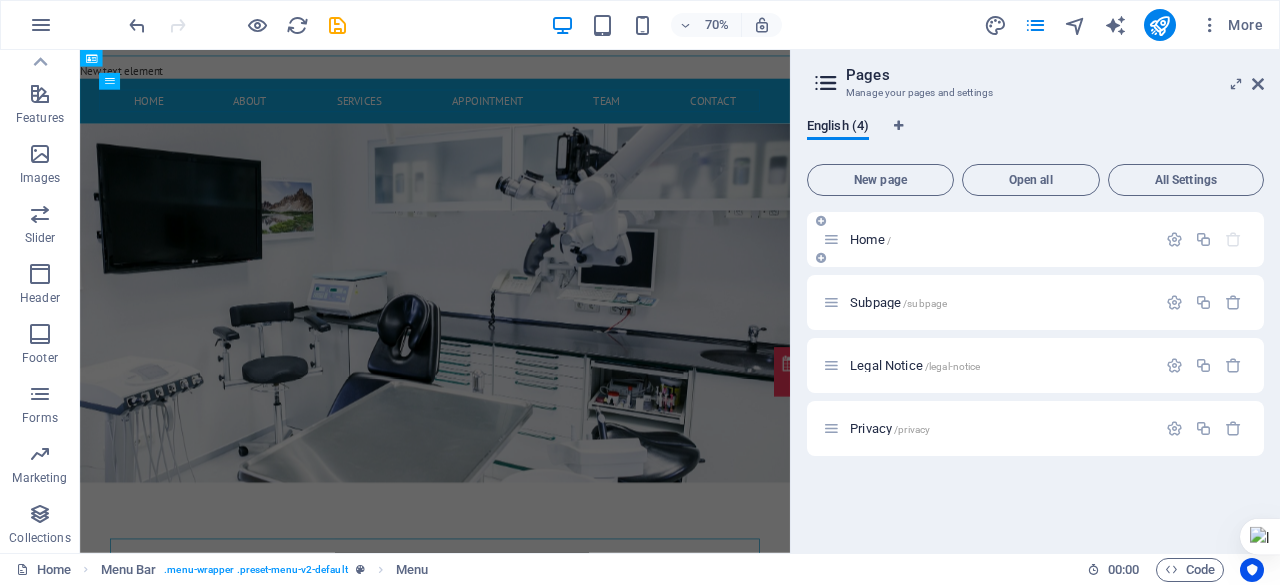 click on "Home /" at bounding box center [870, 239] 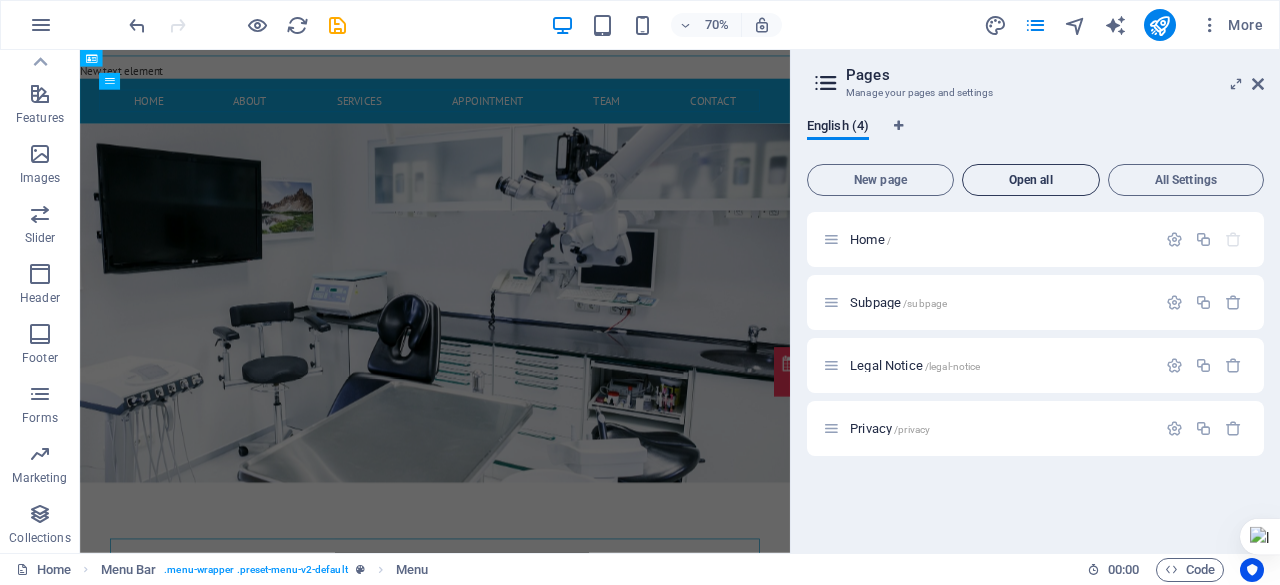 click on "Open all" at bounding box center (1031, 180) 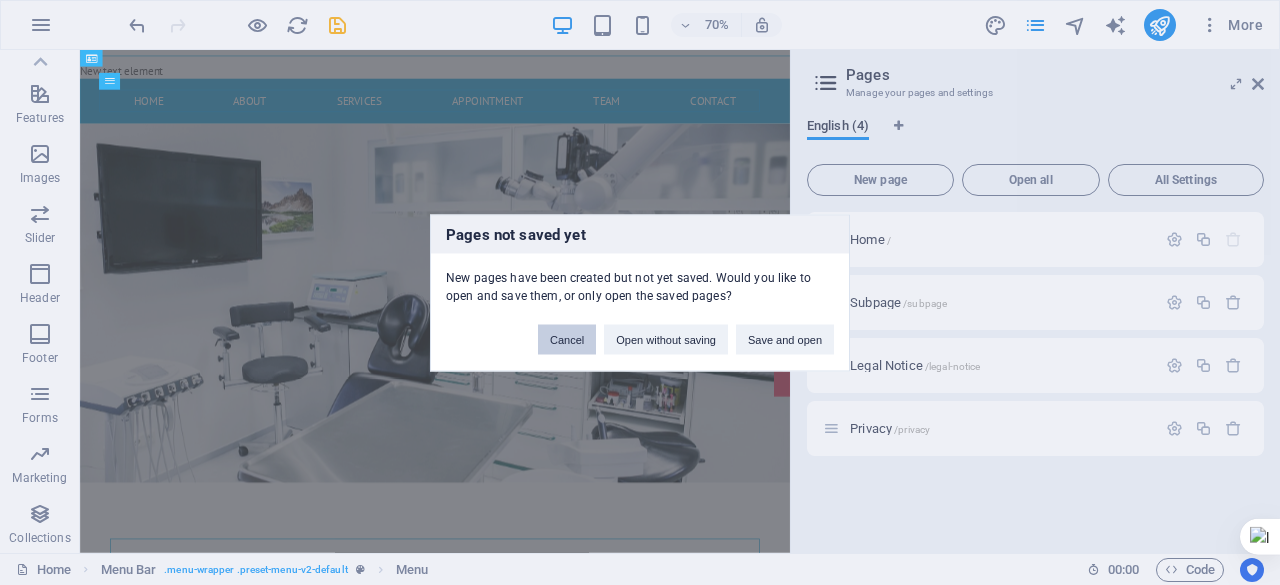 click on "Cancel" at bounding box center [567, 339] 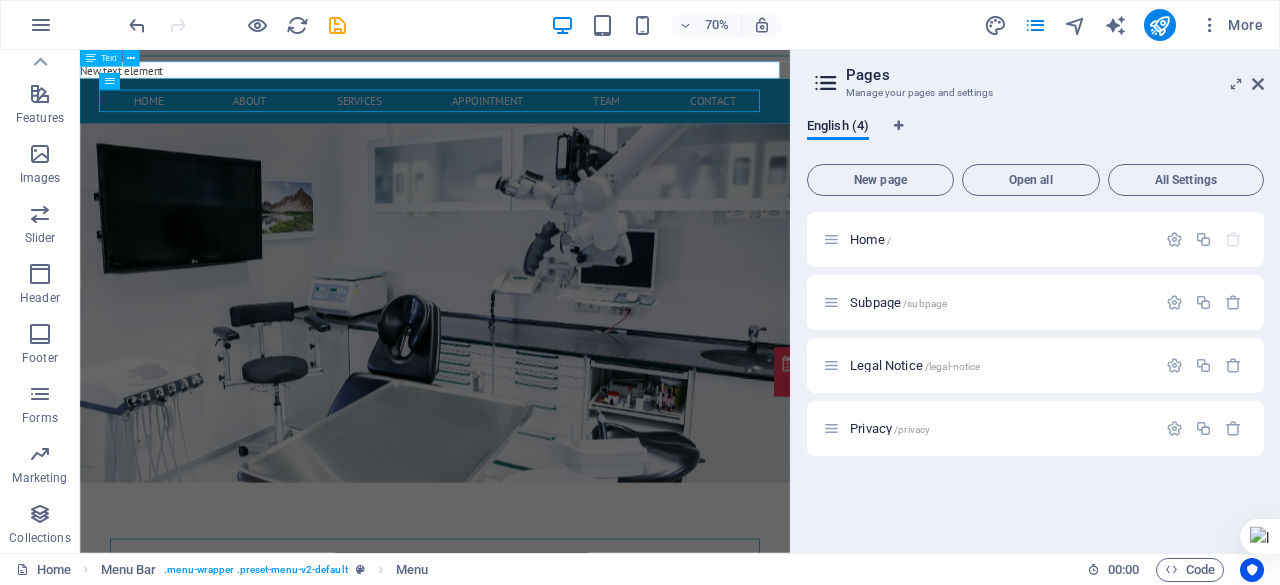 click on "New text element" at bounding box center [587, 79] 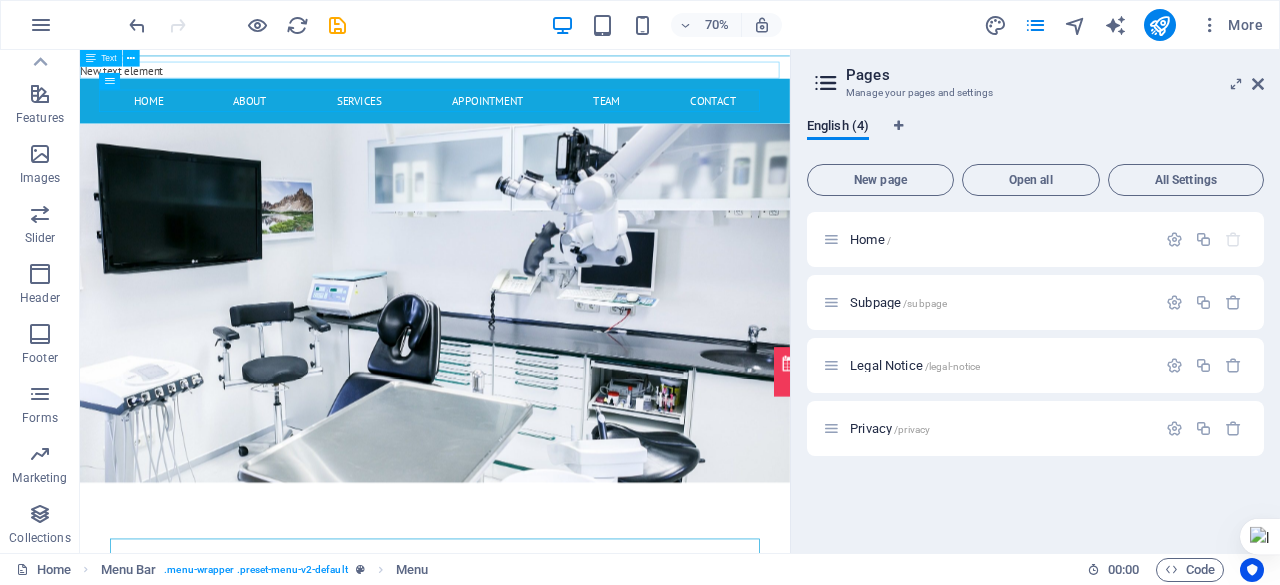 click on "New text element" at bounding box center [587, 79] 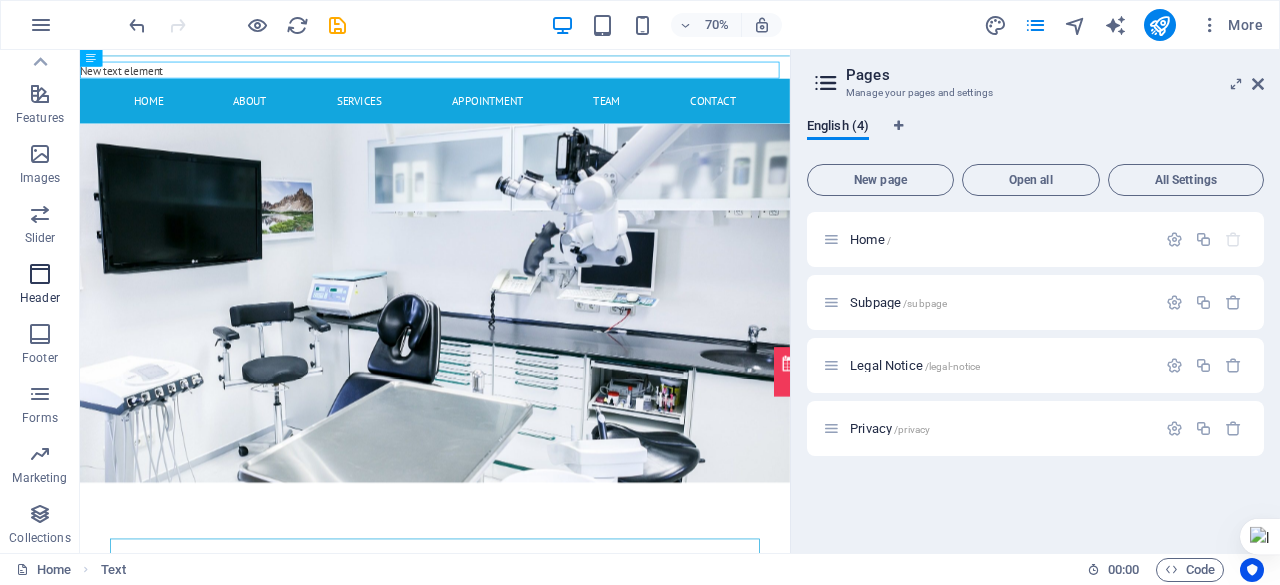 click at bounding box center [40, 274] 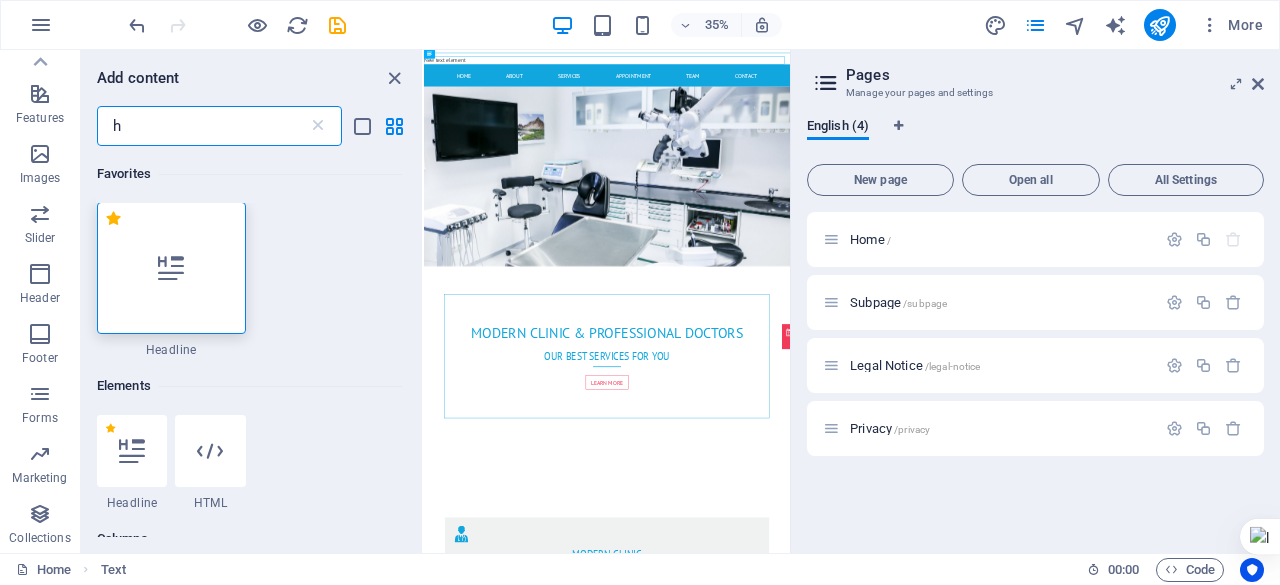 scroll, scrollTop: 0, scrollLeft: 0, axis: both 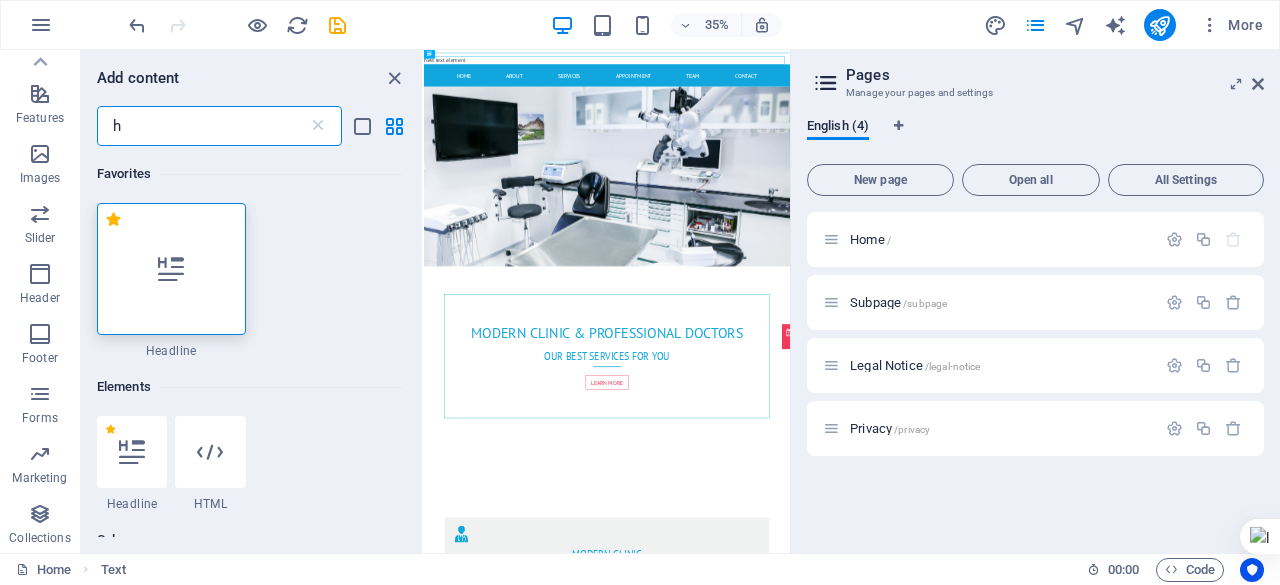 type on "h" 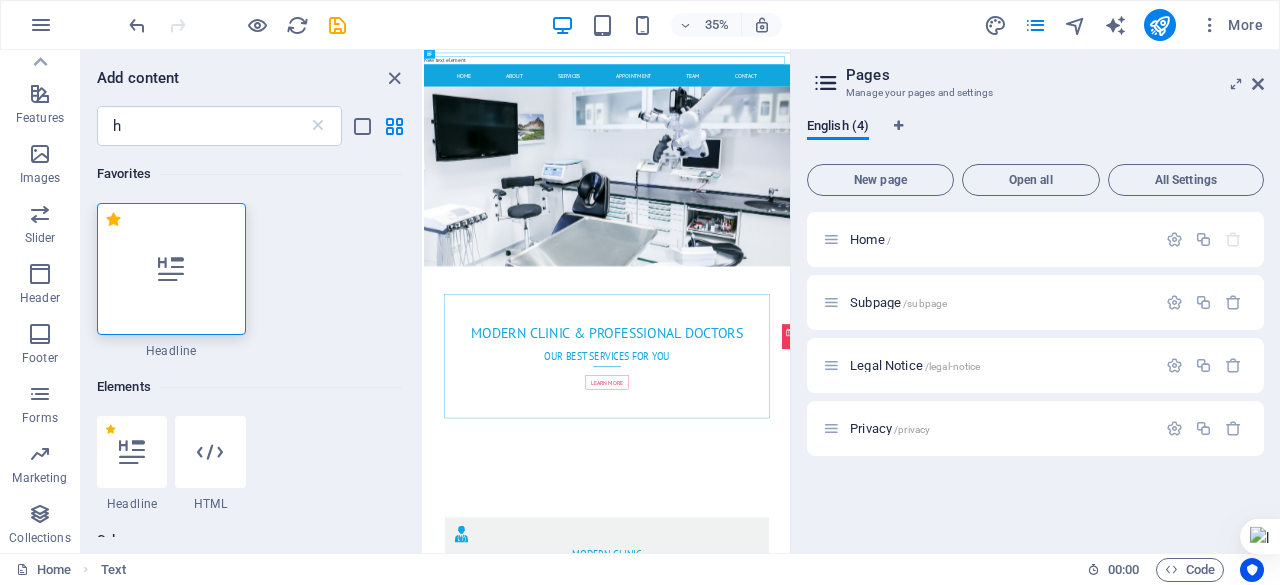 click at bounding box center [171, 269] 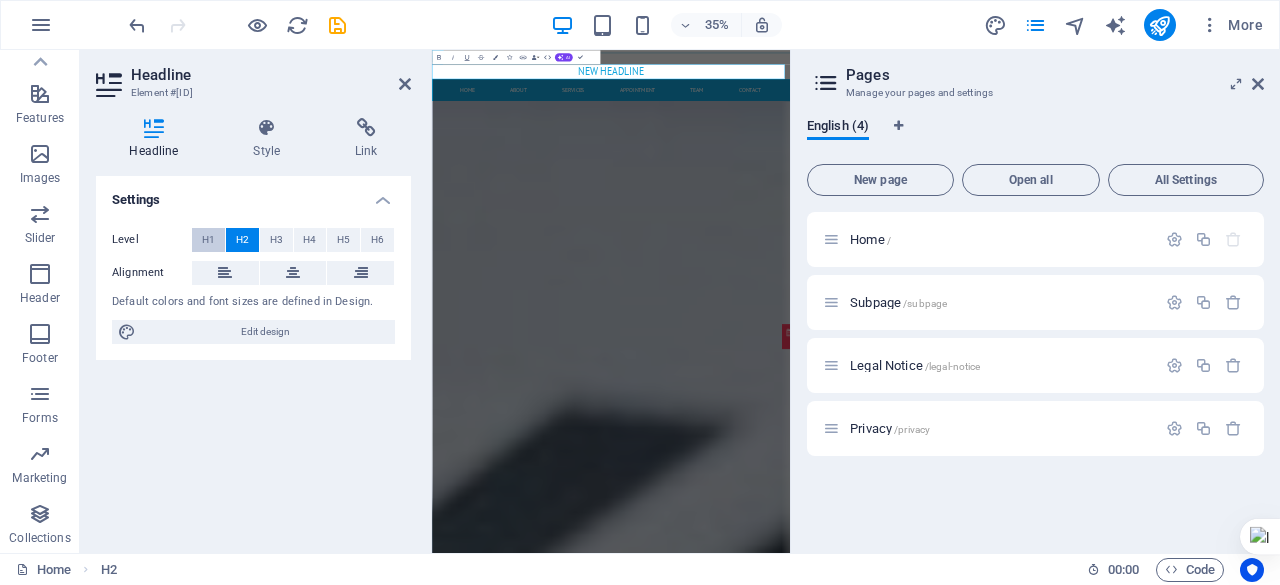 click on "H1" at bounding box center (208, 240) 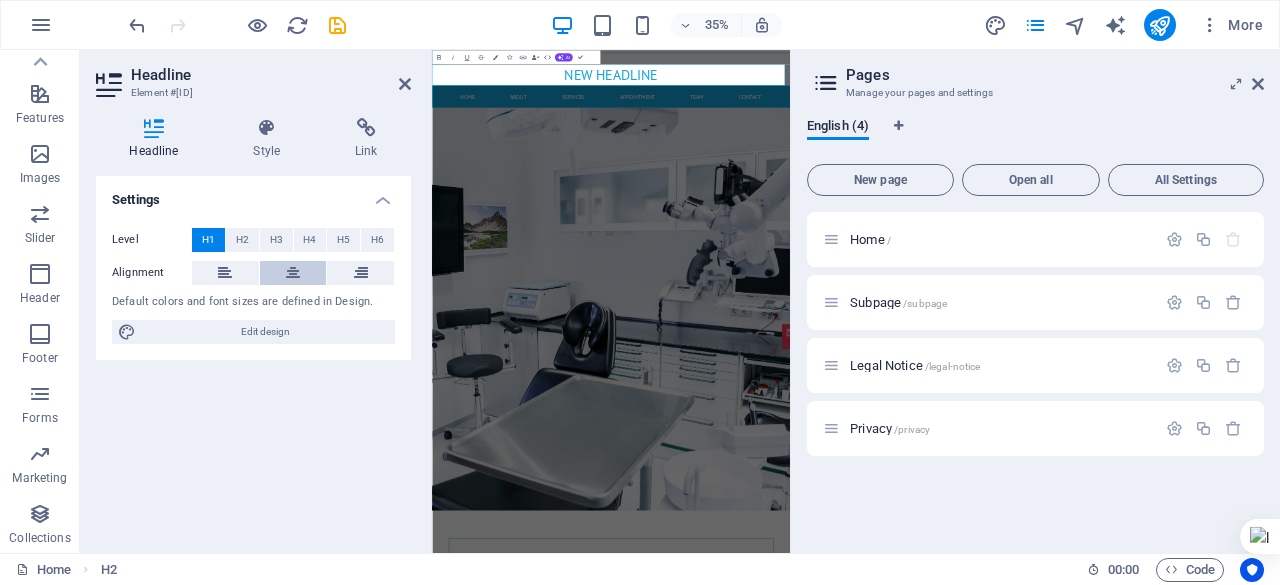 click at bounding box center [293, 273] 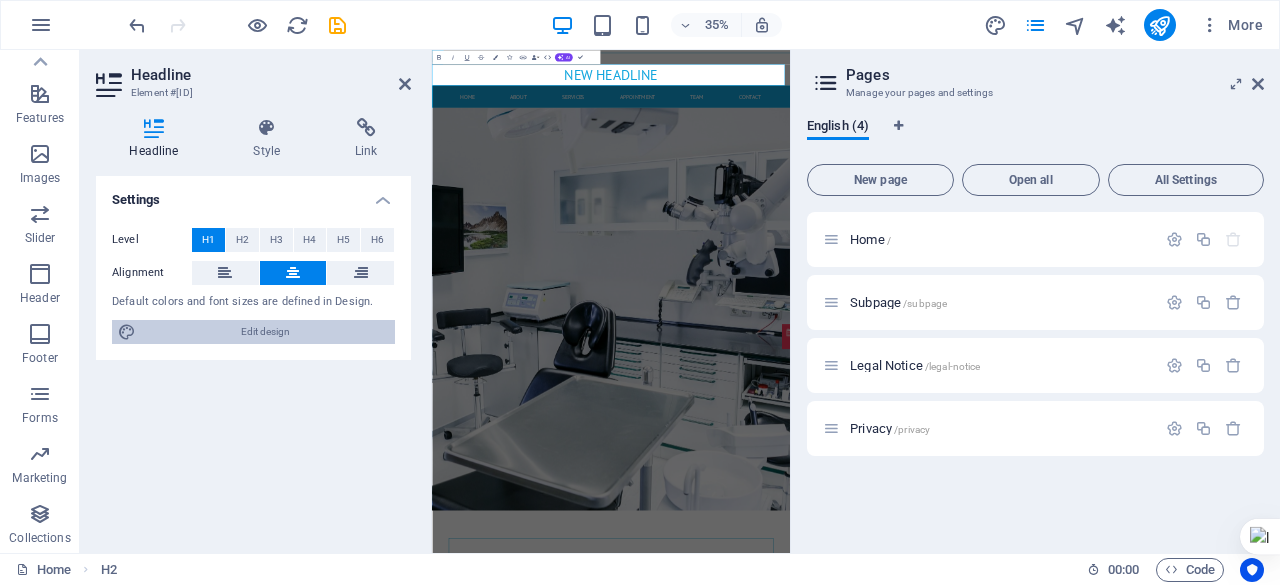 click on "Edit design" at bounding box center [265, 332] 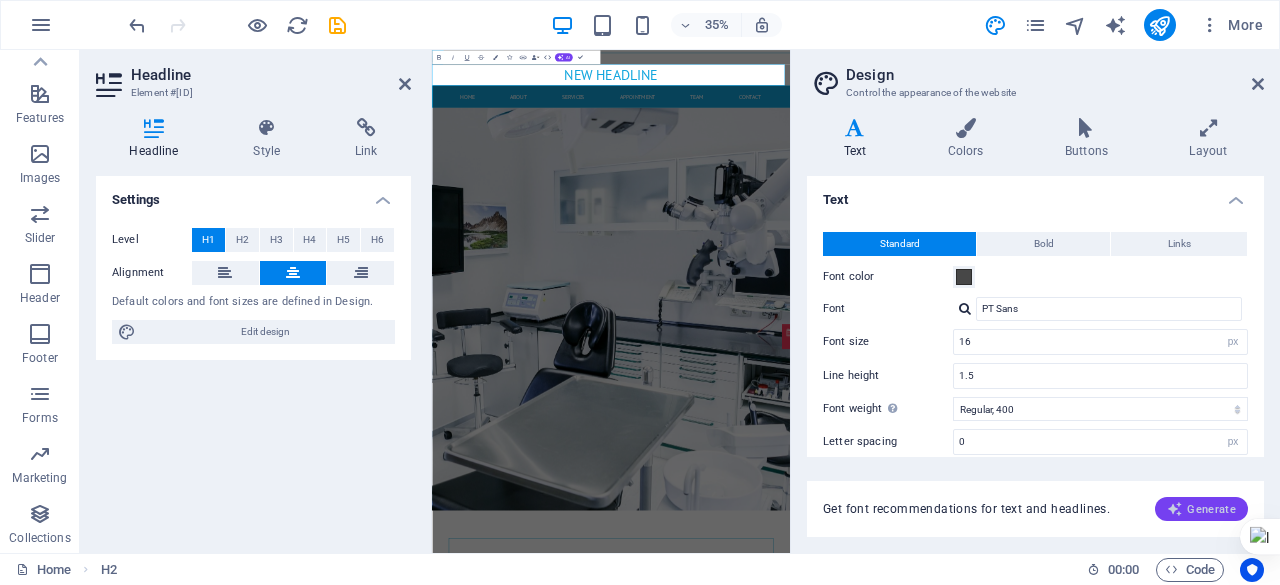 click on "Generate" at bounding box center [1201, 509] 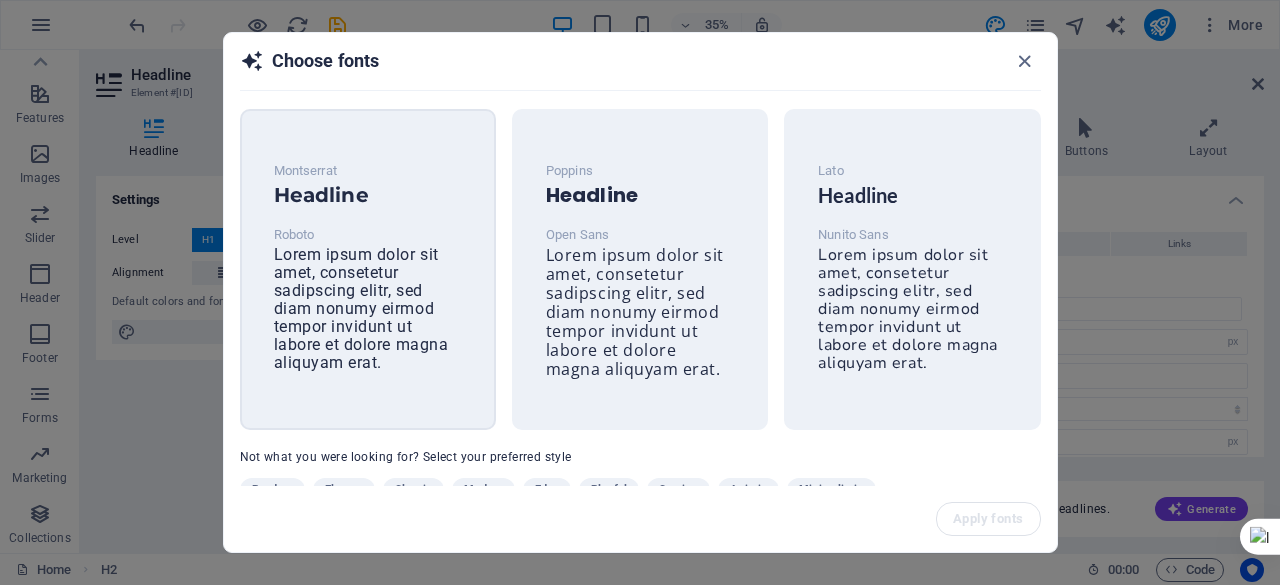 click on "Montserrat" at bounding box center [368, 171] 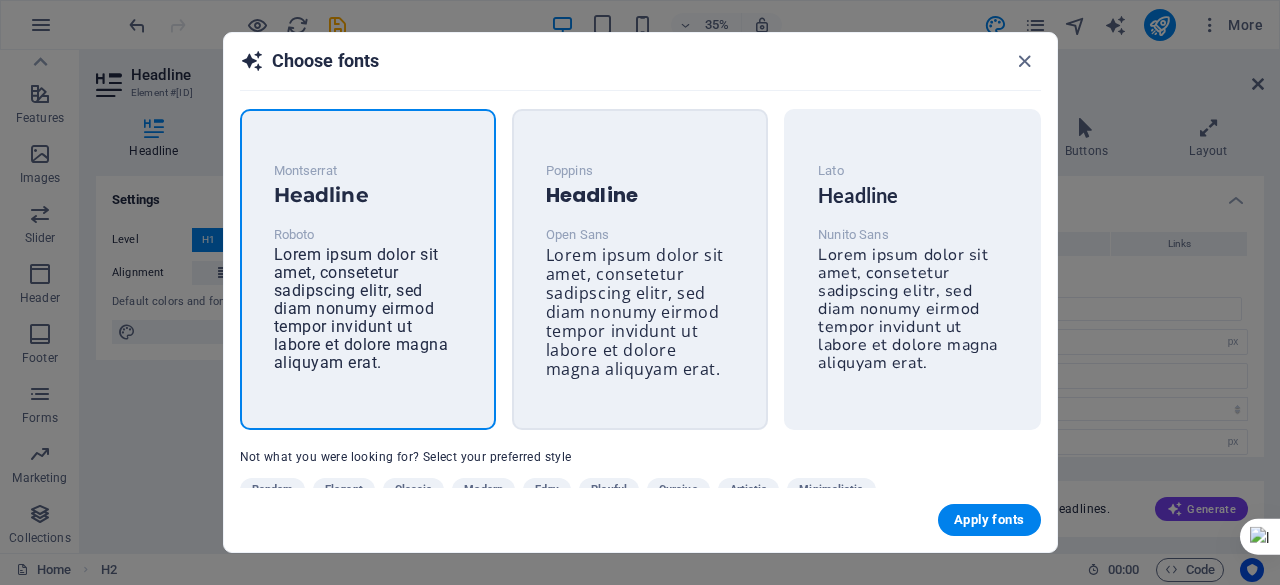 scroll, scrollTop: 68, scrollLeft: 0, axis: vertical 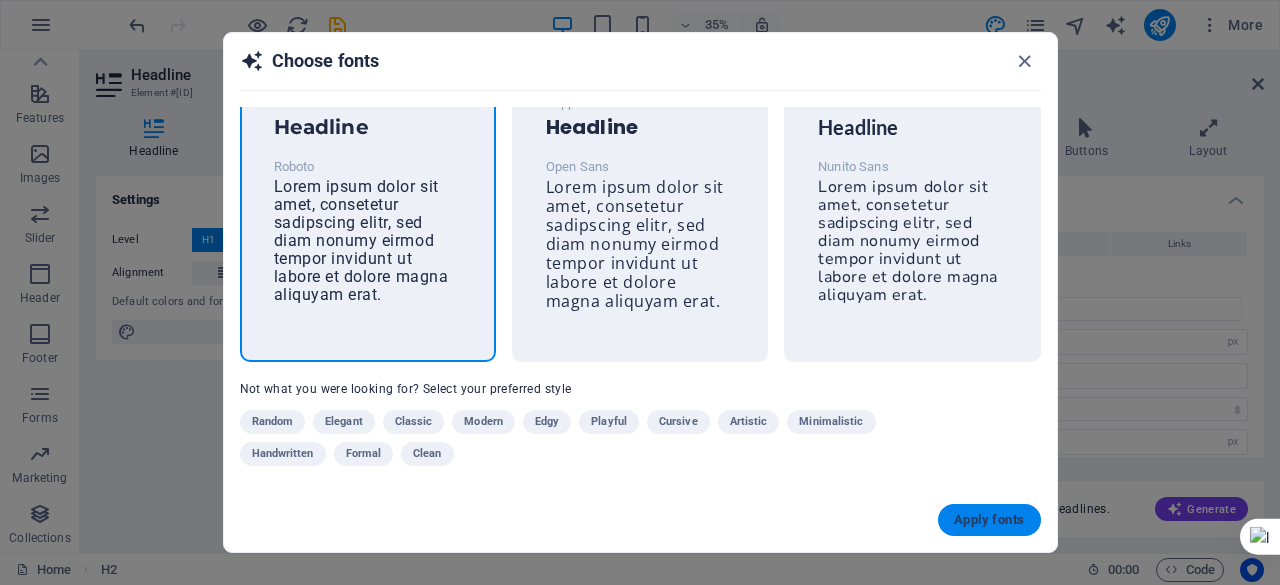 click on "Apply fonts" at bounding box center (989, 520) 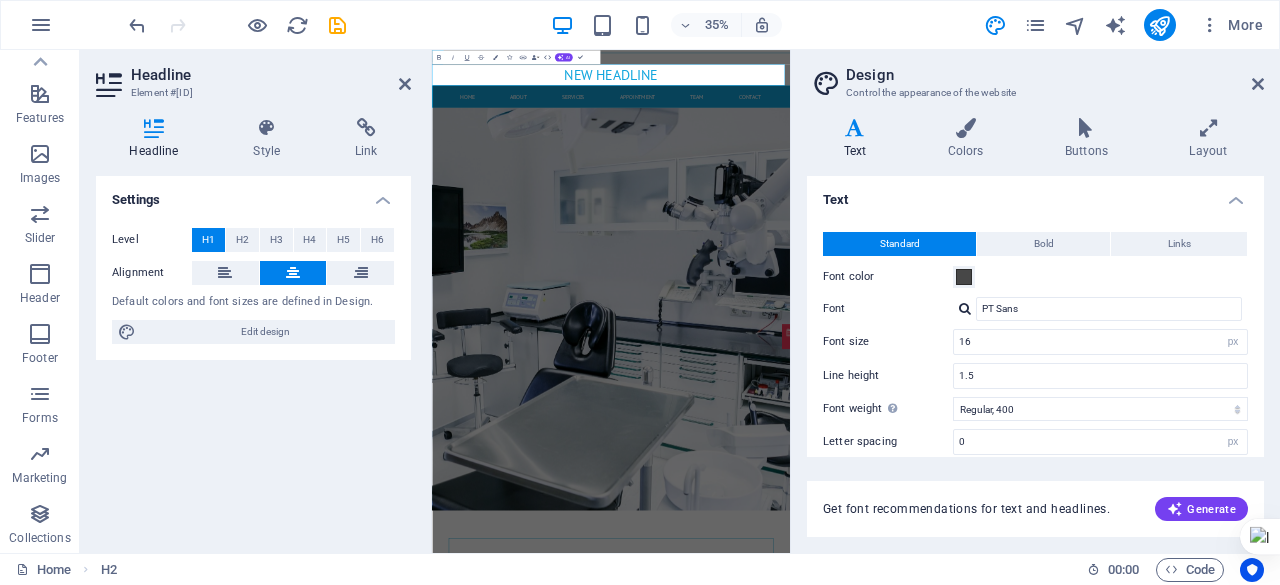 type on "Roboto" 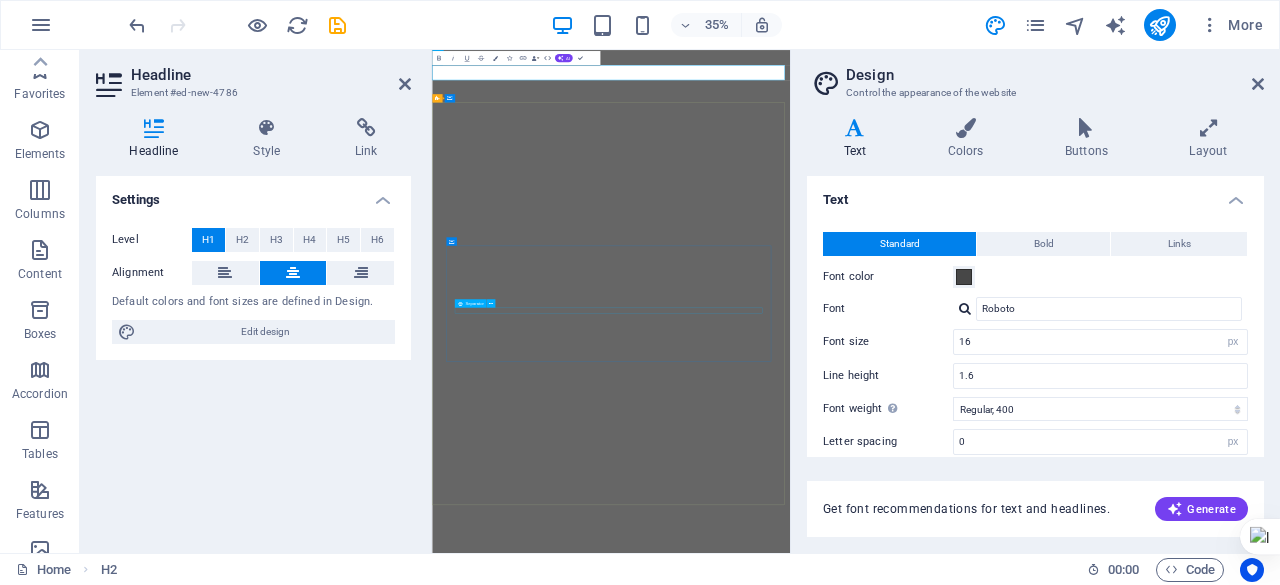 select on "px" 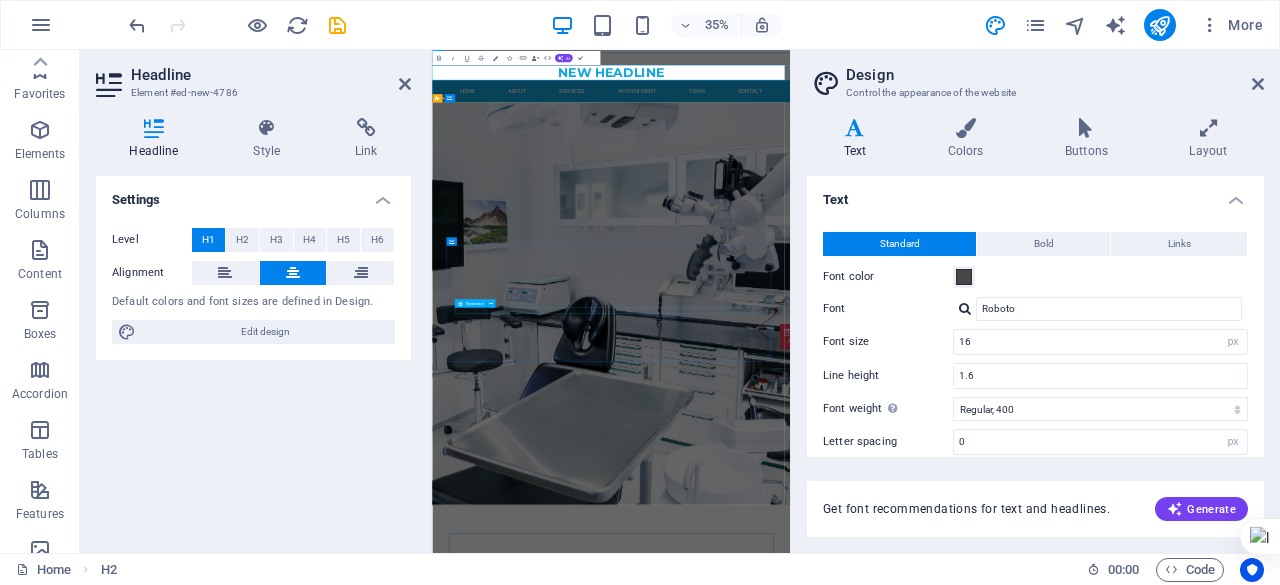 scroll, scrollTop: 0, scrollLeft: 0, axis: both 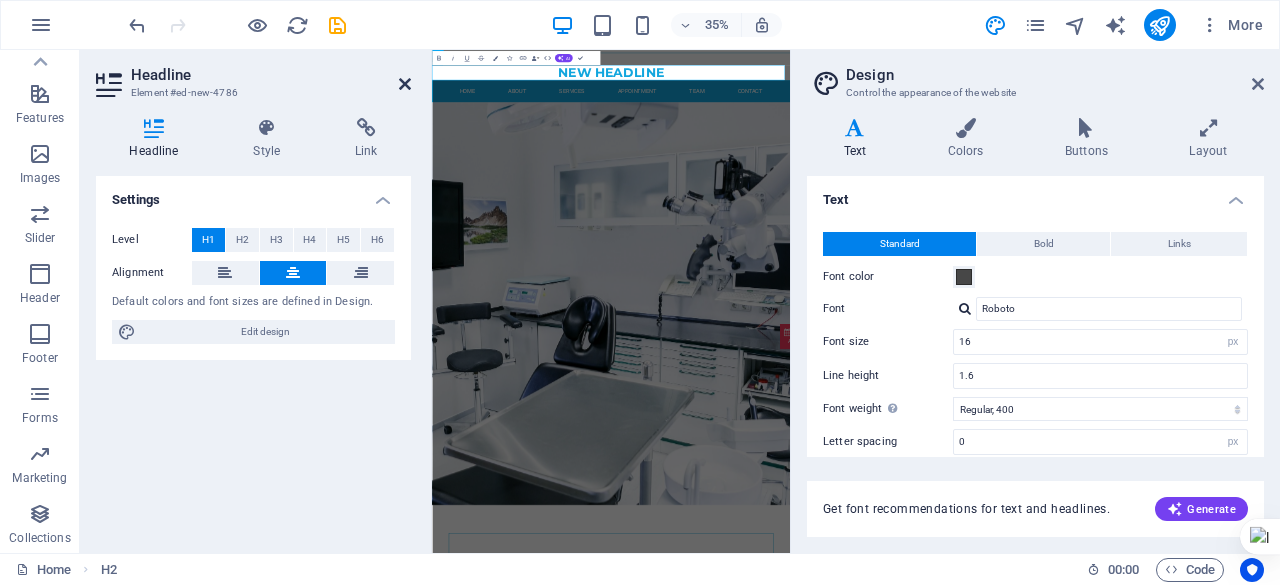 click at bounding box center (405, 84) 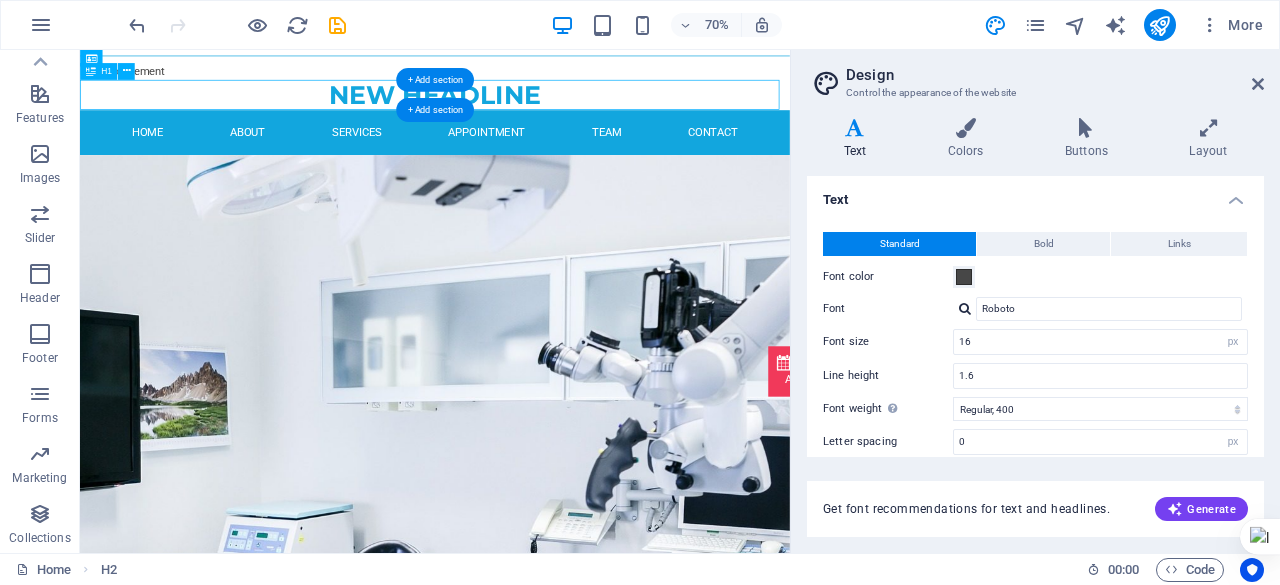 click on "New headline" at bounding box center (587, 114) 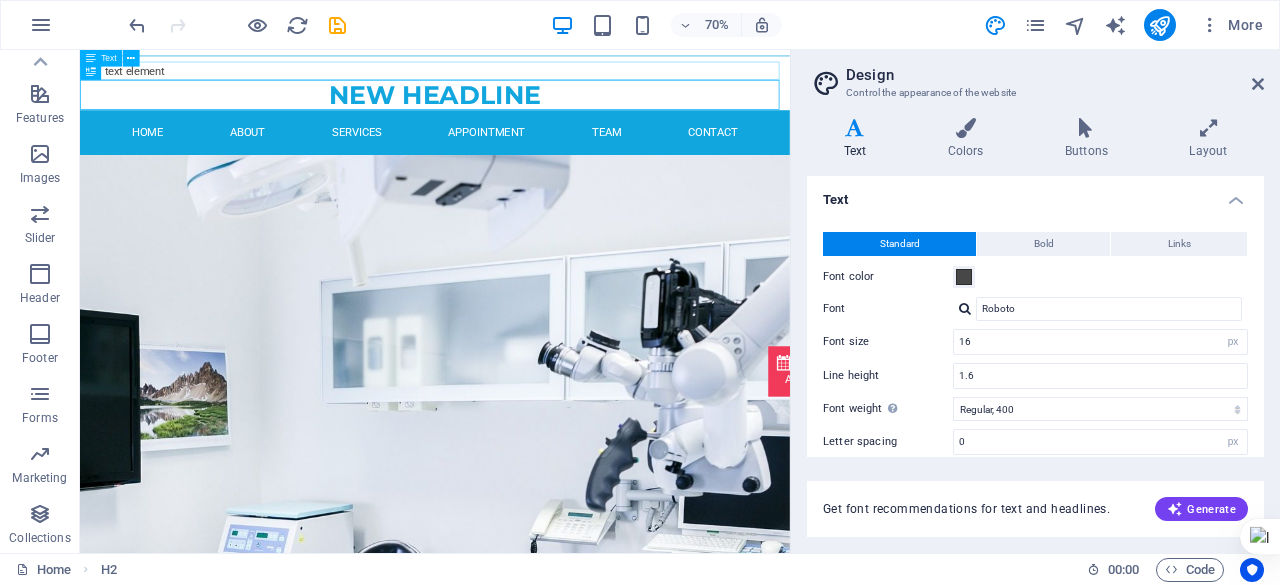 click on "New text element" at bounding box center (587, 80) 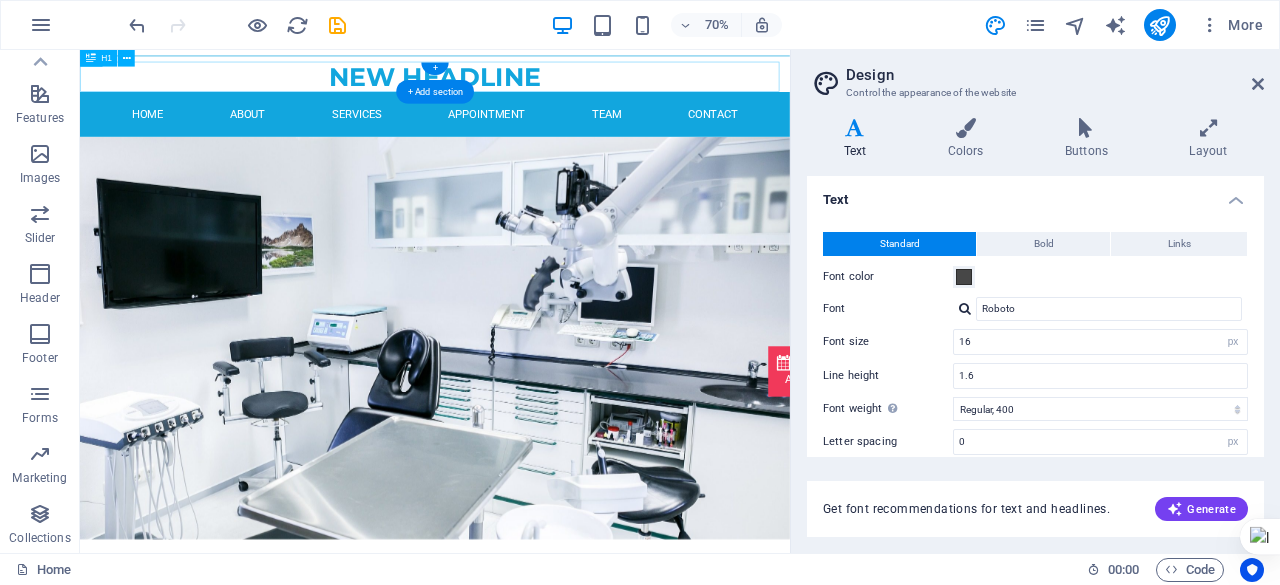 click on "New headline" at bounding box center [587, 88] 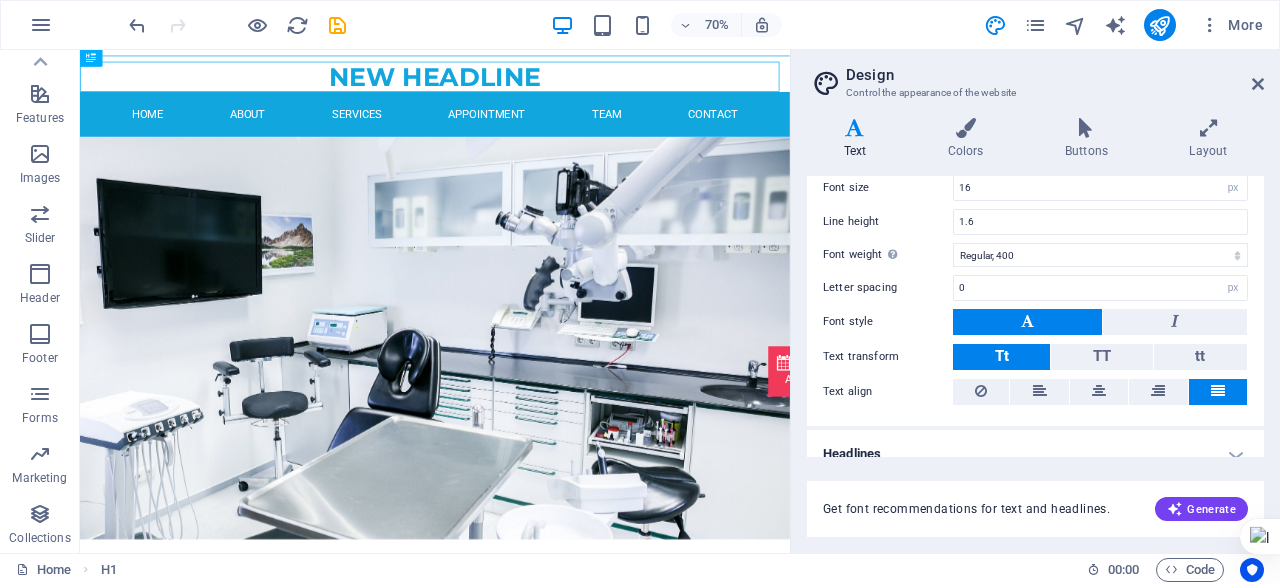scroll, scrollTop: 0, scrollLeft: 0, axis: both 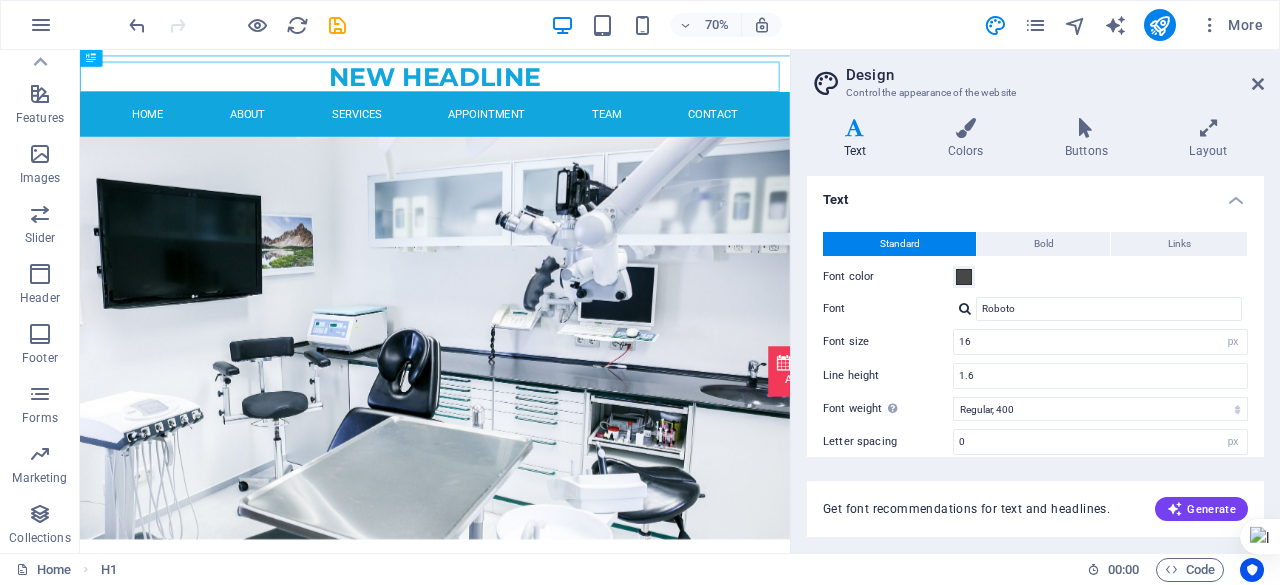 click on "Design Control the appearance of the website Variants  Text  Colors  Buttons  Layout Text Standard Bold Links Font color Font Roboto Font size 16 rem px Line height 1.6 Font weight To display the font weight correctly, it may need to be enabled.  Manage Fonts Thin, 100 Extra-light, 200 Light, 300 Regular, 400 Medium, 500 Semi-bold, 600 Bold, 700 Extra-bold, 800 Black, 900 Letter spacing 0 rem px Font style Text transform Tt TT tt Text align Font weight To display the font weight correctly, it may need to be enabled.  Manage Fonts Thin, 100 Extra-light, 200 Light, 300 Regular, 400 Medium, 500 Semi-bold, 600 Bold, 700 Extra-bold, 800 Black, 900 Default Hover / Active Font color Font color Decoration None Decoration None Transition duration 0.5 s Transition function Ease Ease In Ease Out Ease In/Ease Out Linear Headlines All H1 / Textlogo H2 H3 H4 H5 H6 Font color Font Montserrat Line height 1.5 Font weight To display the font weight correctly, it may need to be enabled.  Manage Fonts Thin, 100 Extra-light, 200" at bounding box center [1035, 301] 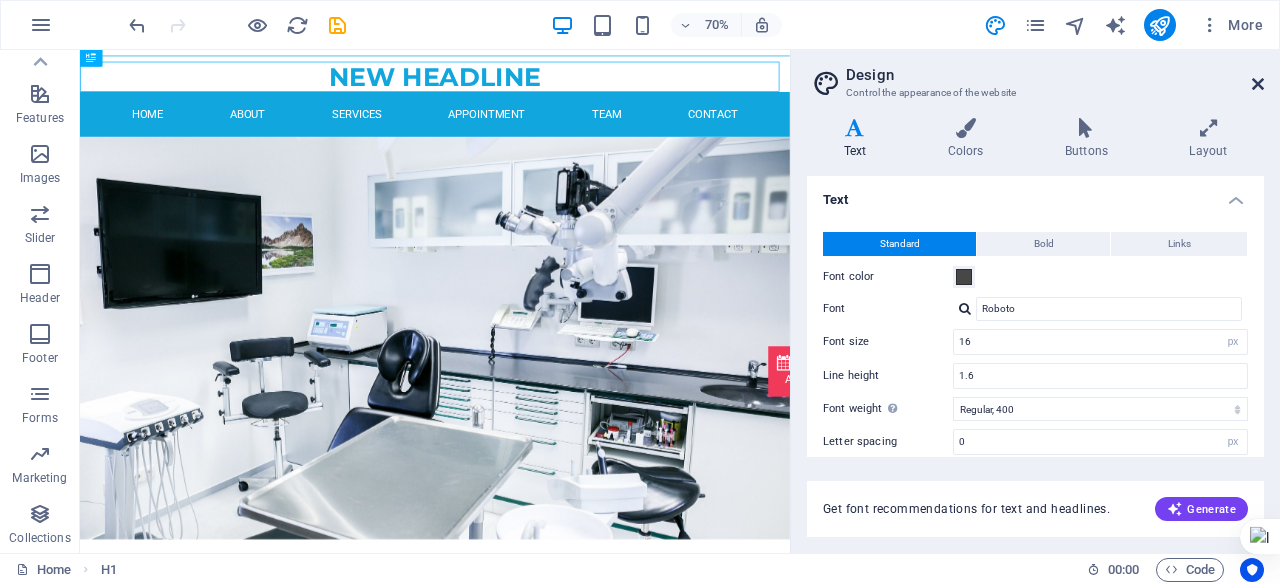 click at bounding box center [1258, 84] 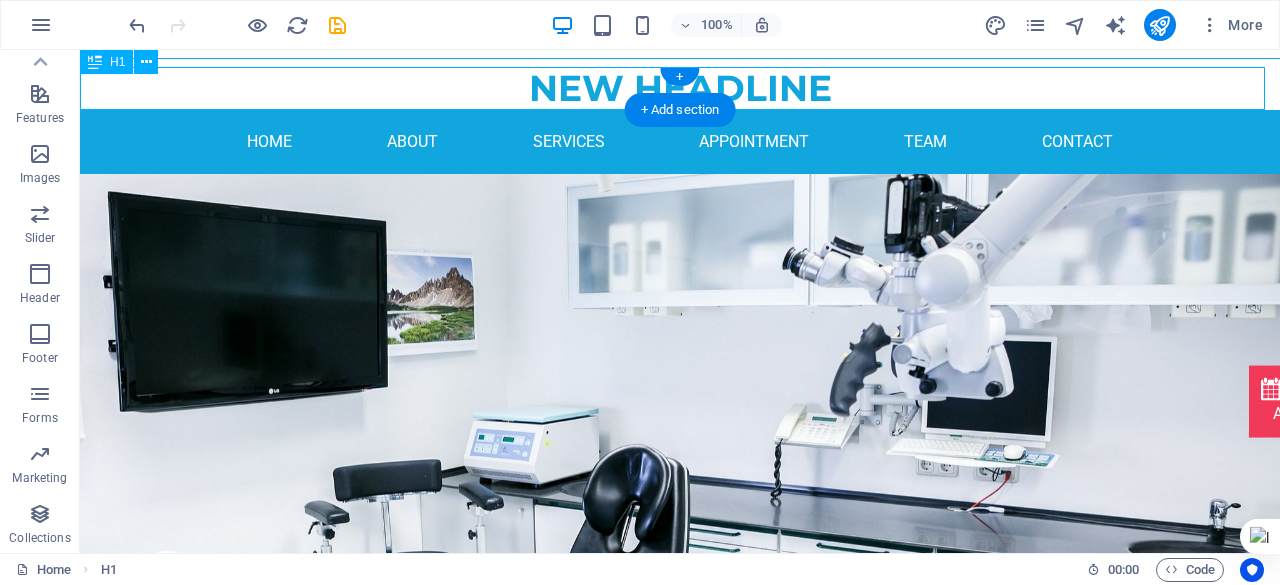 click on "New headline" at bounding box center [680, 88] 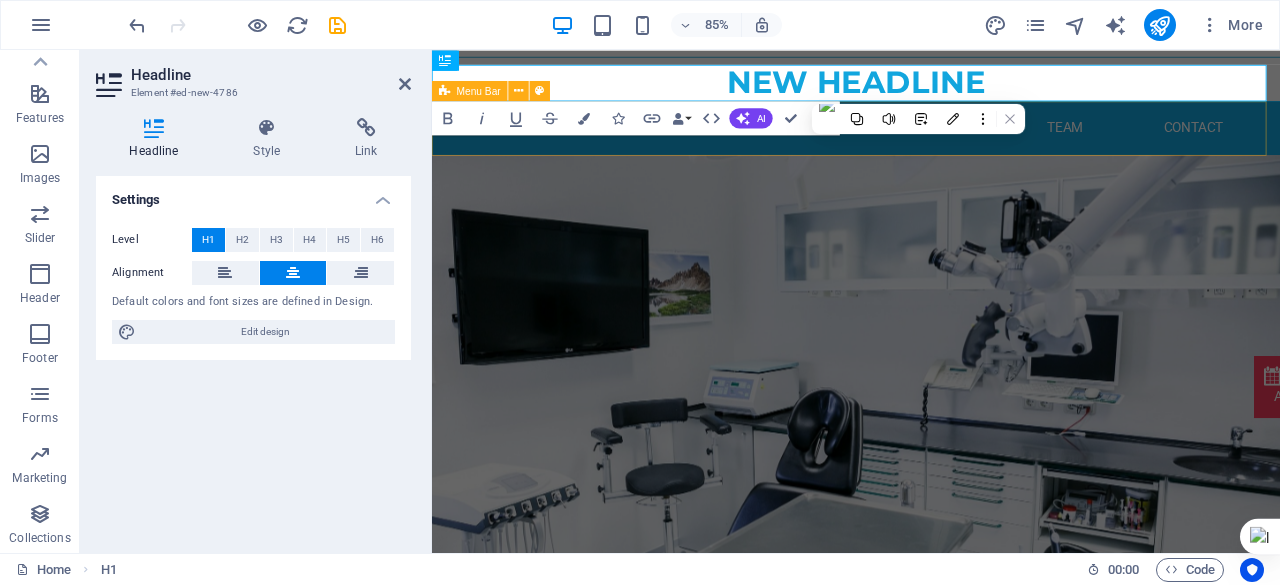 type 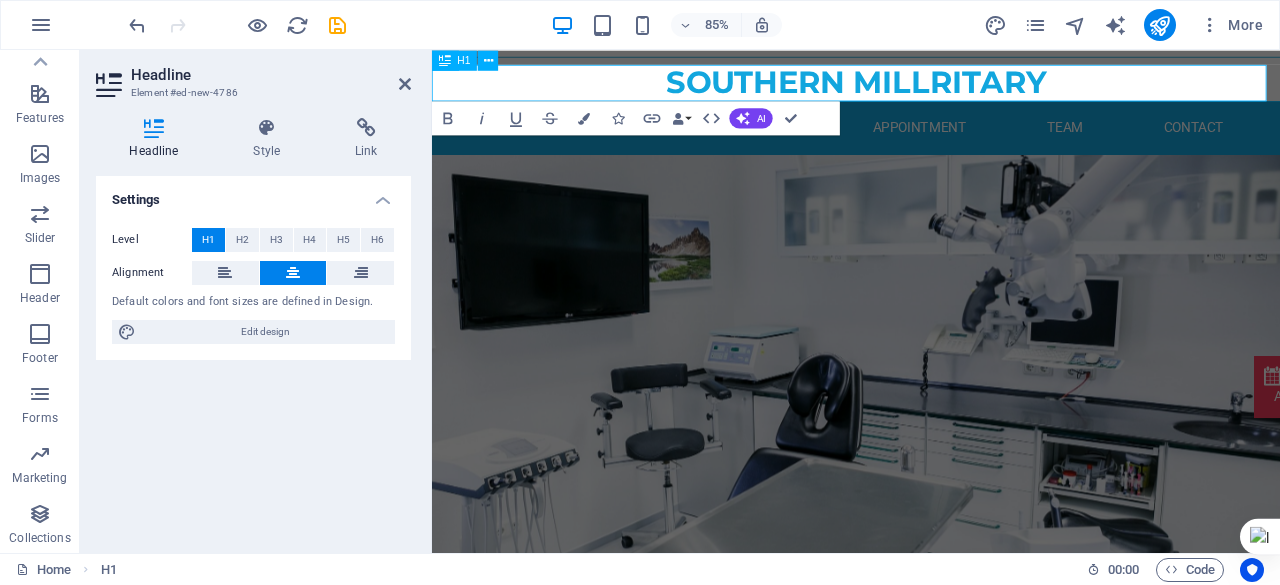 click on "southern millritary" at bounding box center (931, 88) 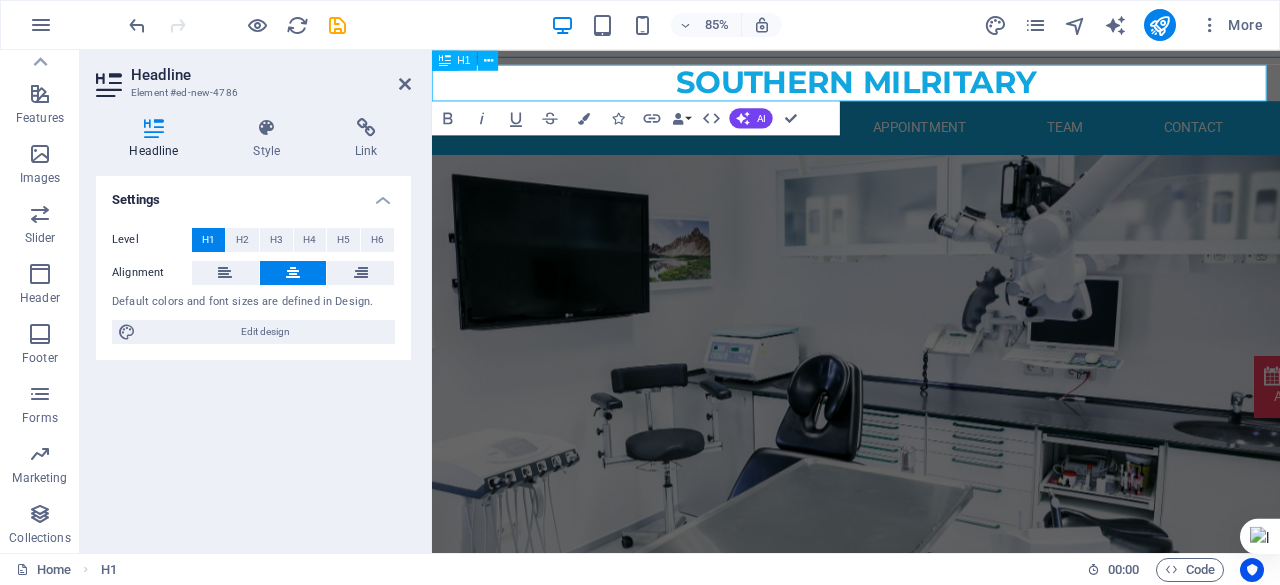 click on "southern milritary" at bounding box center (931, 88) 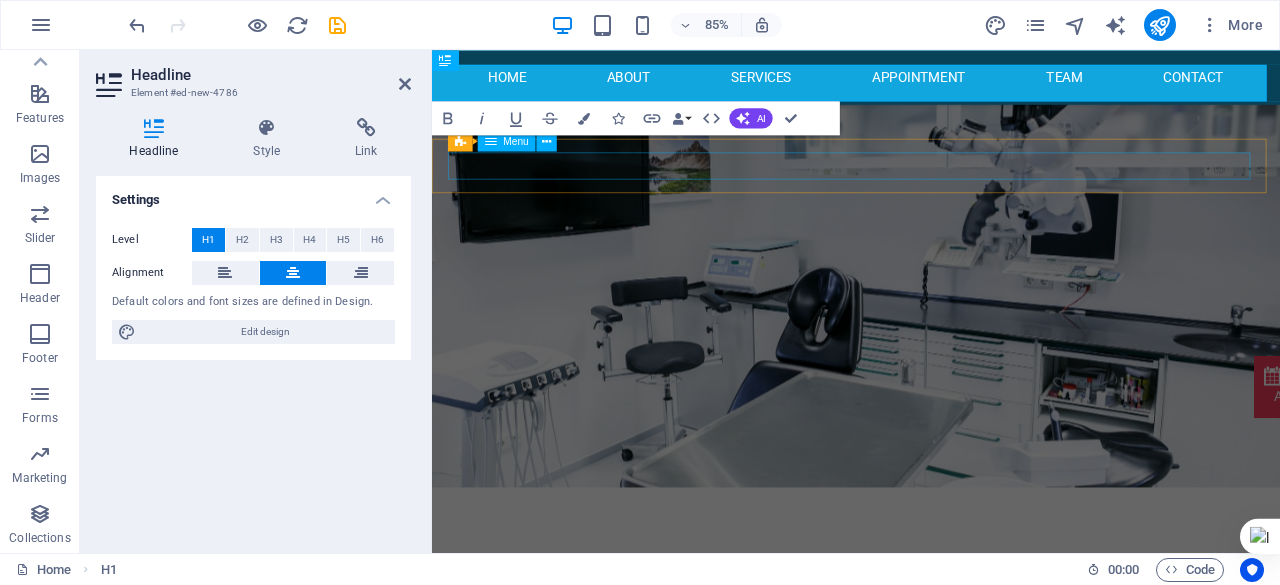 scroll, scrollTop: 0, scrollLeft: 0, axis: both 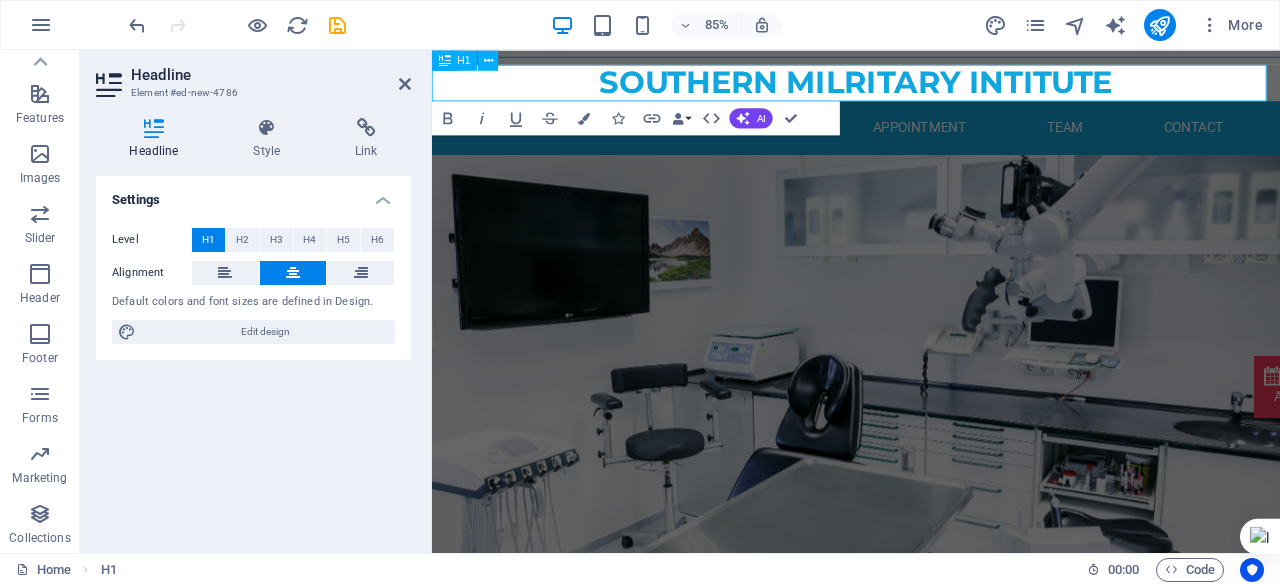 click on "southern milritary intitute" at bounding box center (931, 88) 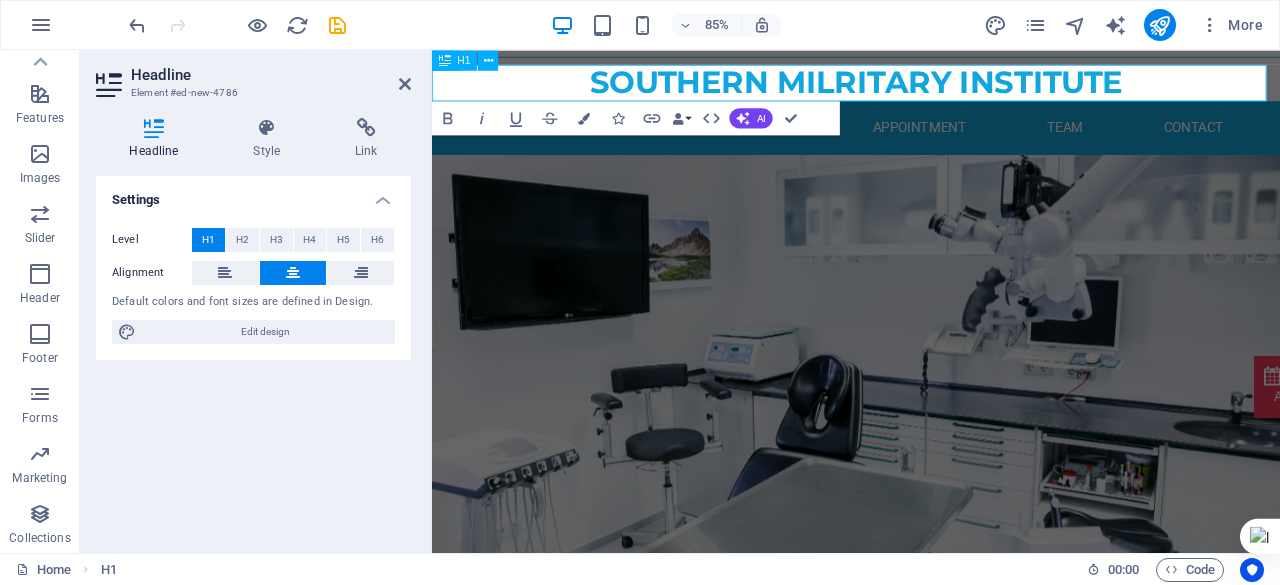 click on "southern milritary INstitute" at bounding box center (931, 88) 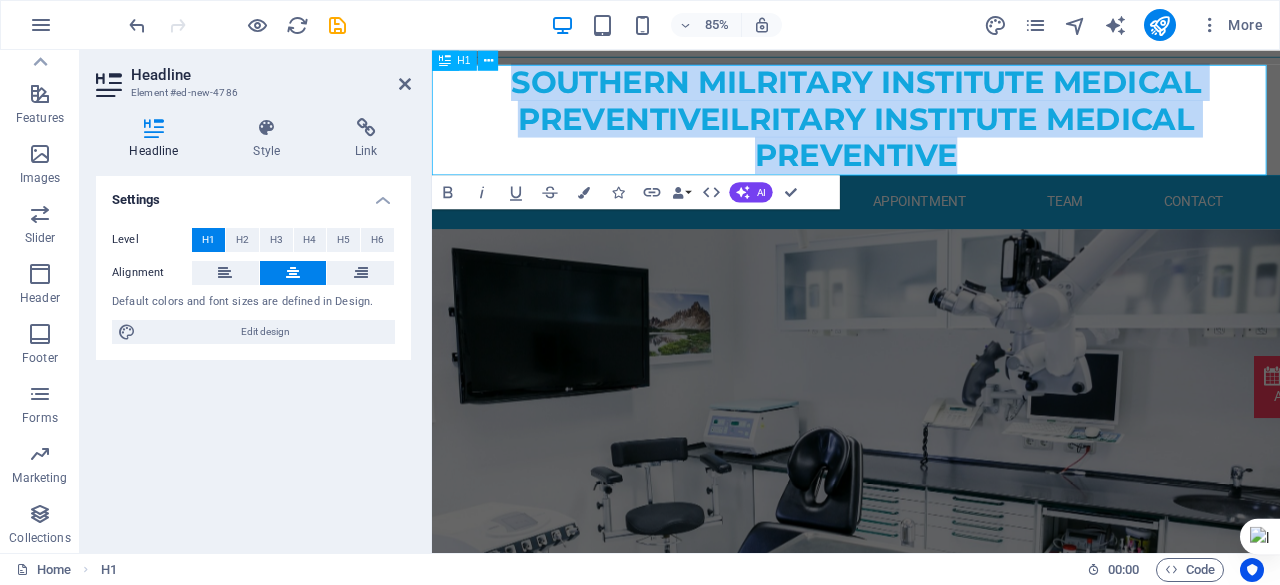 drag, startPoint x: 1053, startPoint y: 168, endPoint x: 512, endPoint y: 91, distance: 546.4522 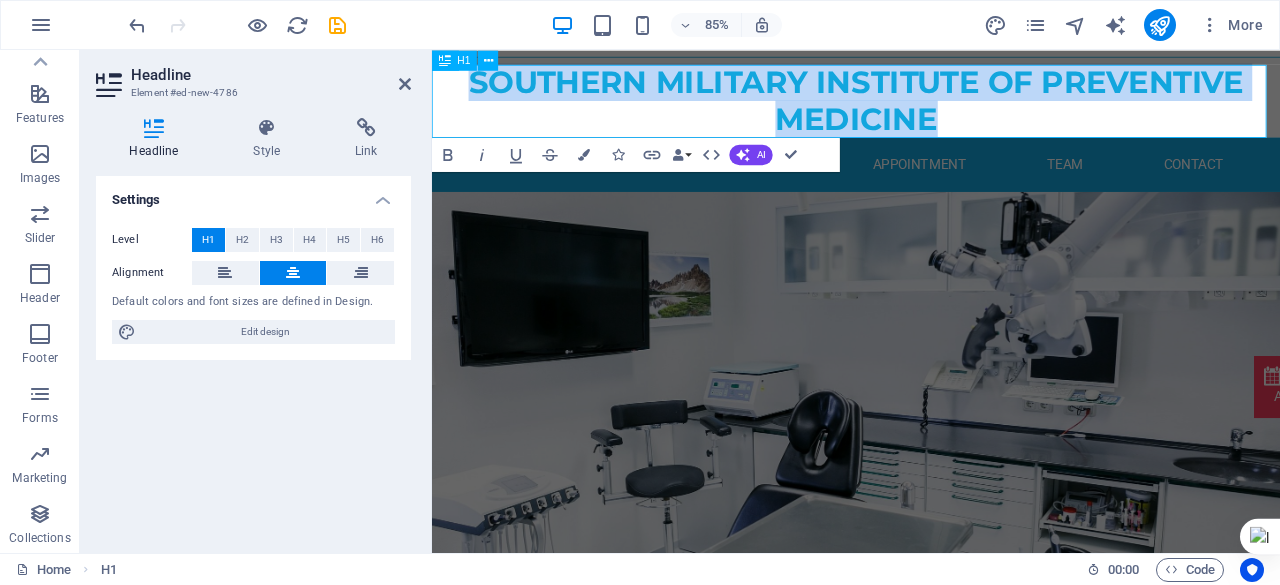 drag, startPoint x: 1039, startPoint y: 127, endPoint x: 450, endPoint y: 100, distance: 589.6185 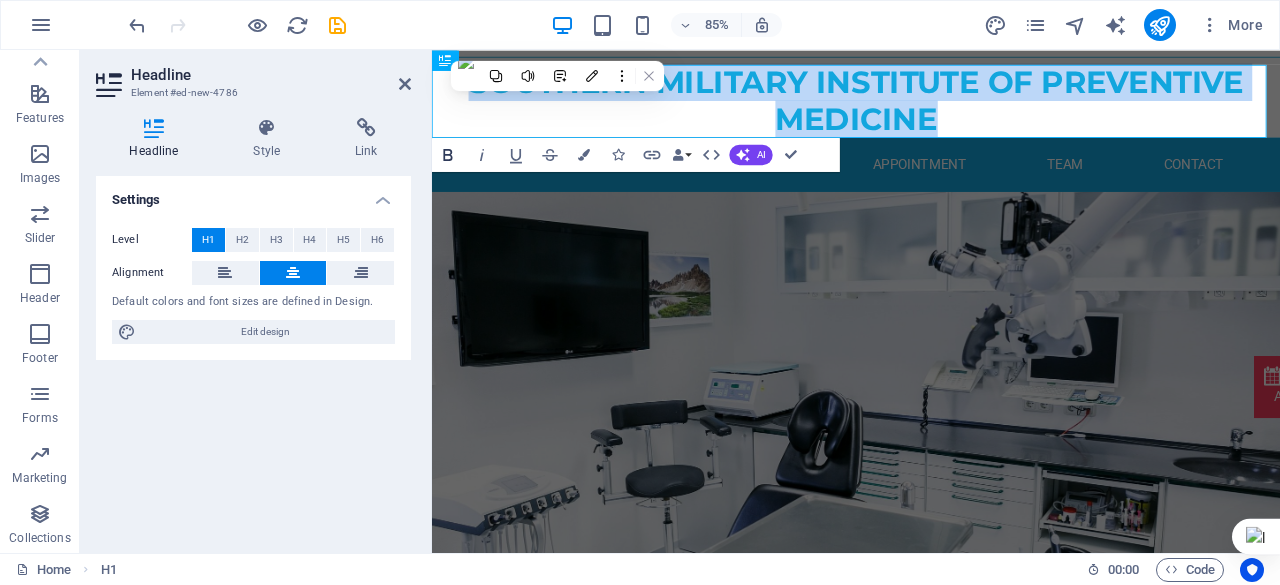 click 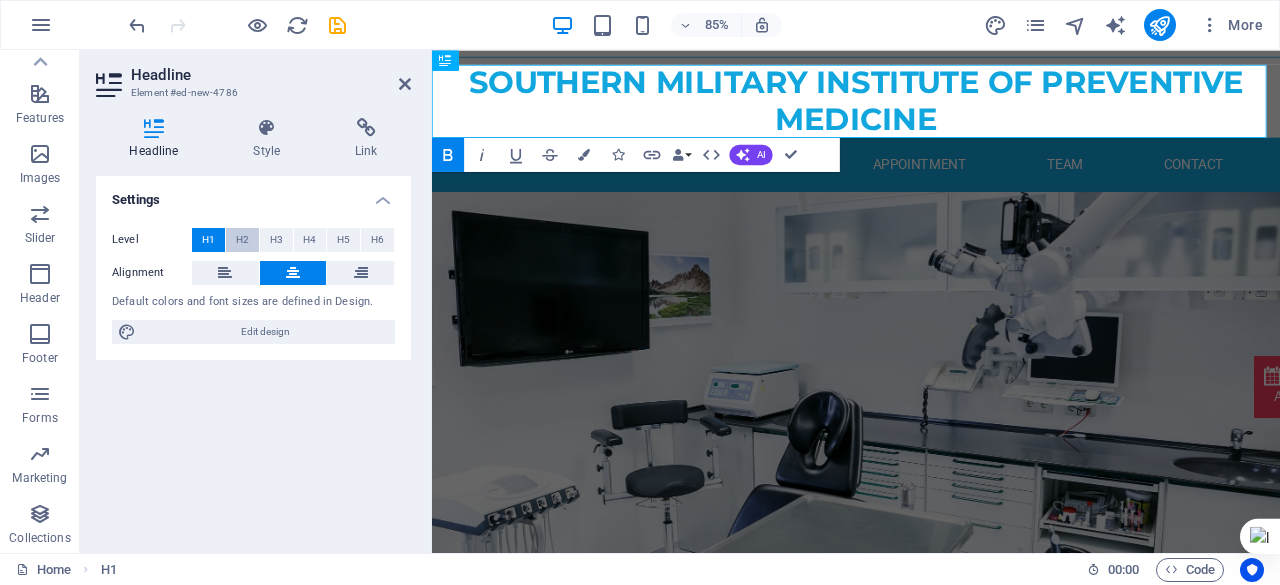 click on "H2" at bounding box center (242, 240) 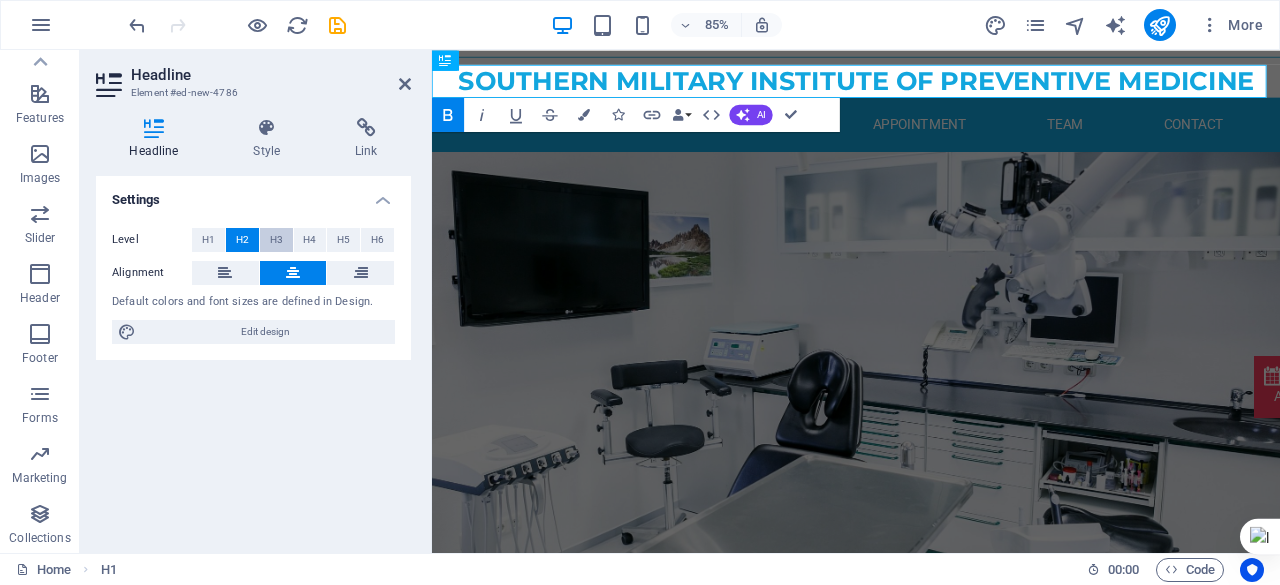 click on "H3" at bounding box center (276, 240) 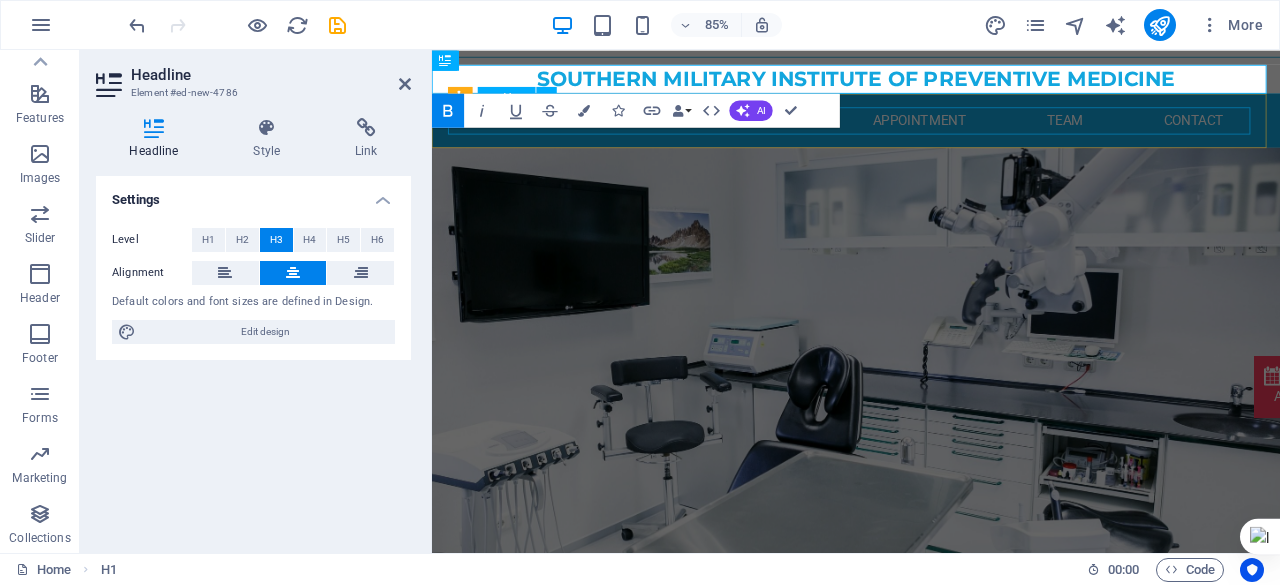 click on "Home About Services Appointment Team Contact" at bounding box center (931, 133) 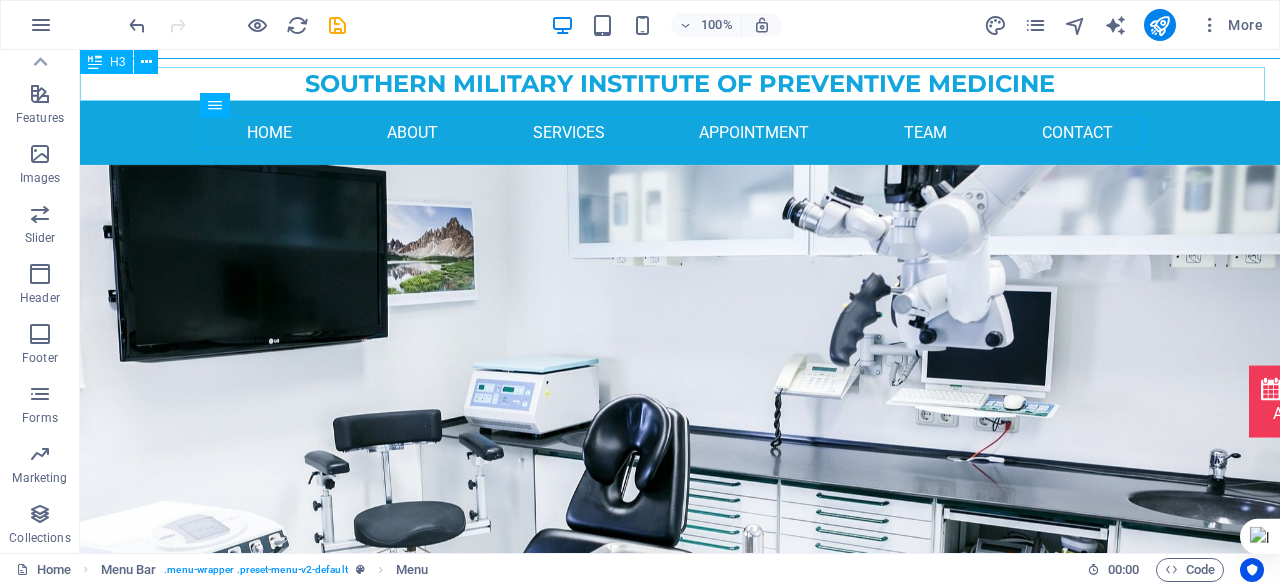click on "Southern Military Institute of Preventive Medicine" at bounding box center [680, 84] 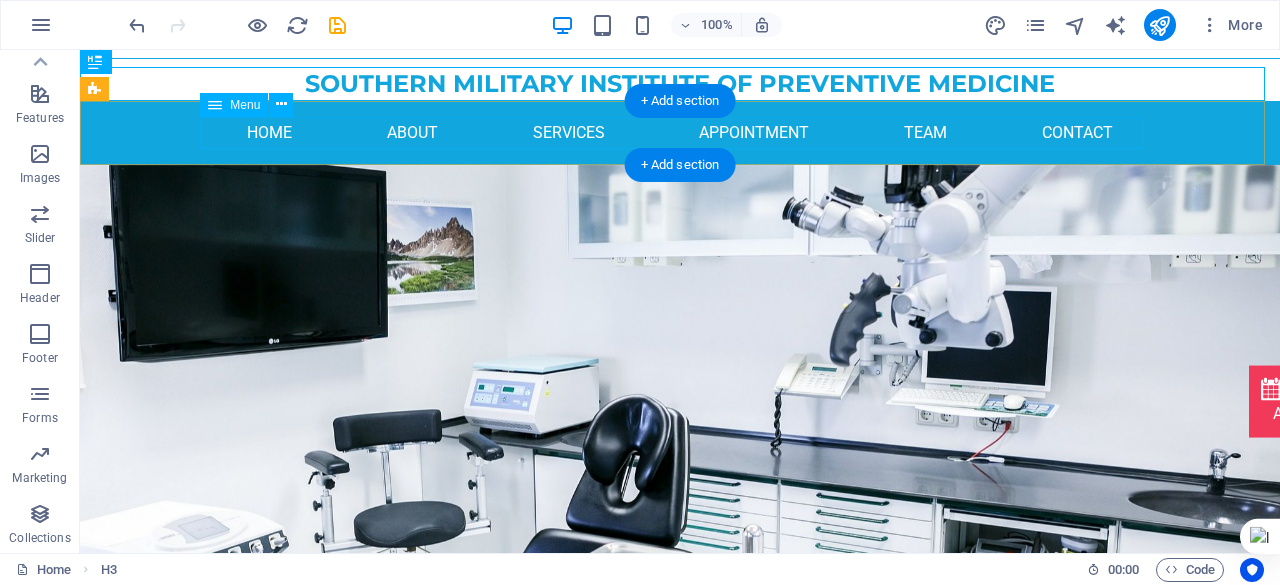 click on "Home About Services Appointment Team Contact" at bounding box center (680, 133) 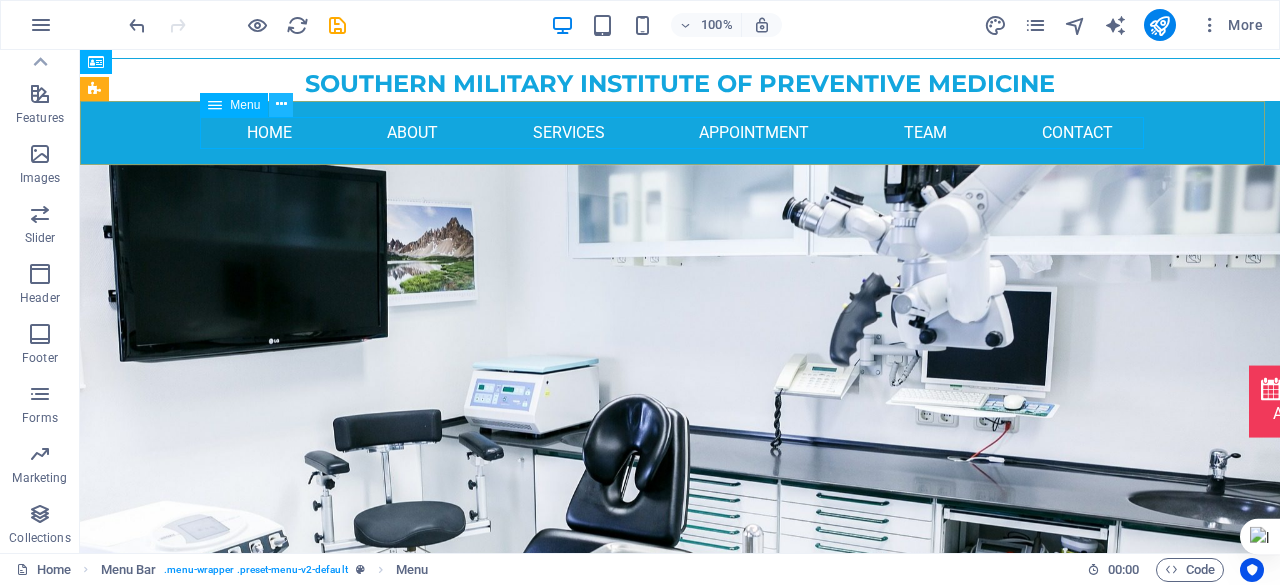click at bounding box center [281, 104] 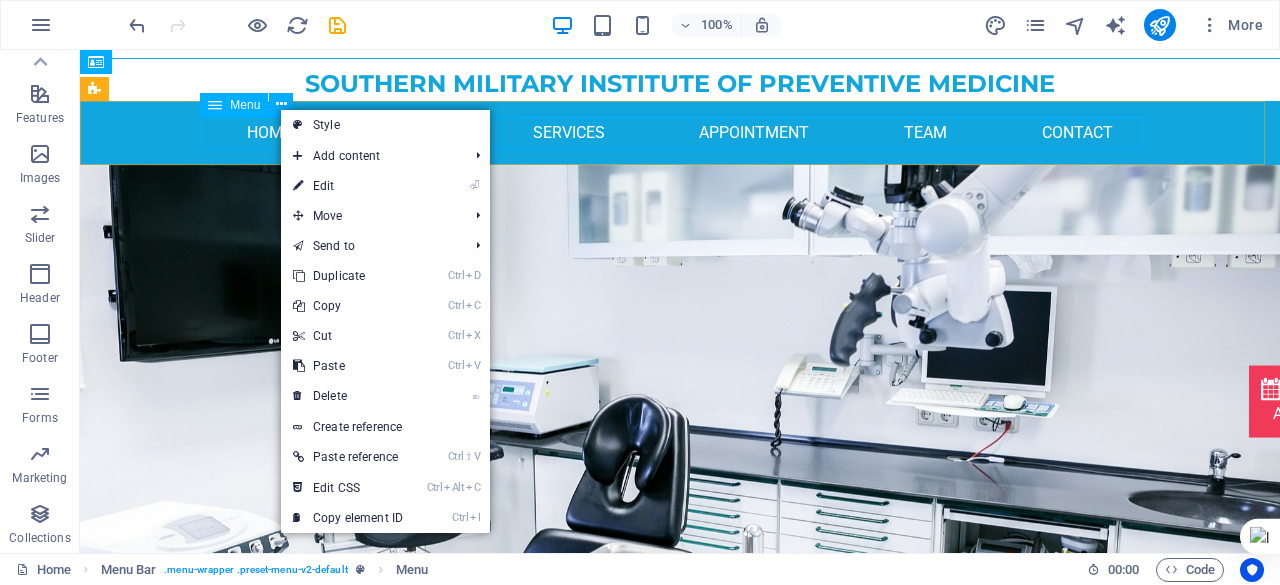 click on "Menu" at bounding box center [245, 105] 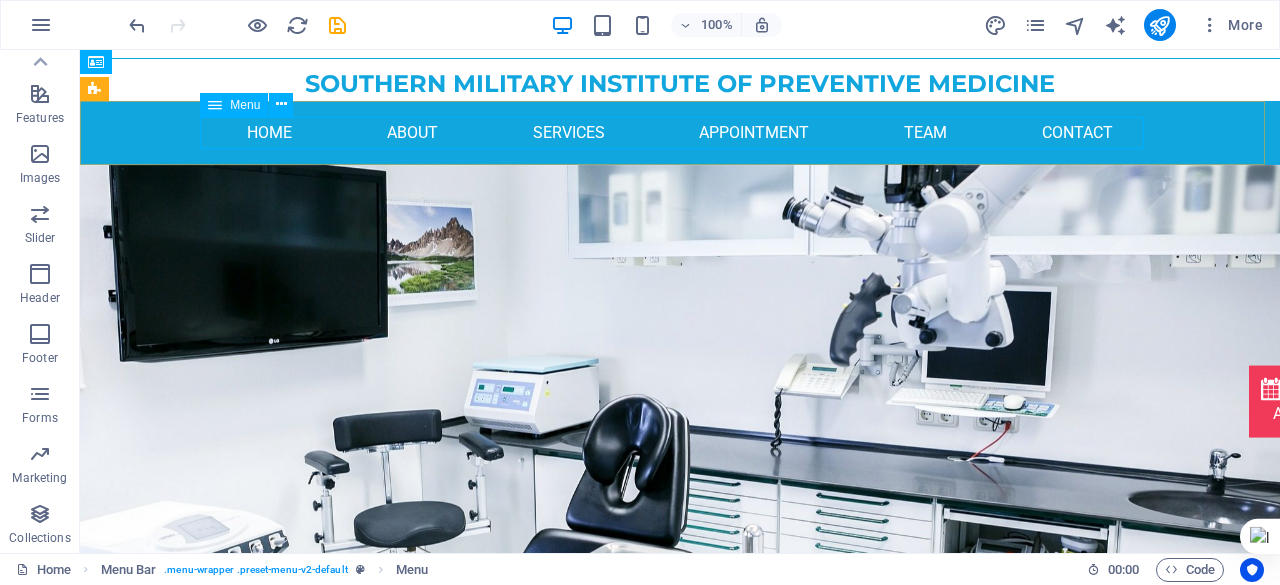 click on "Menu" at bounding box center (245, 105) 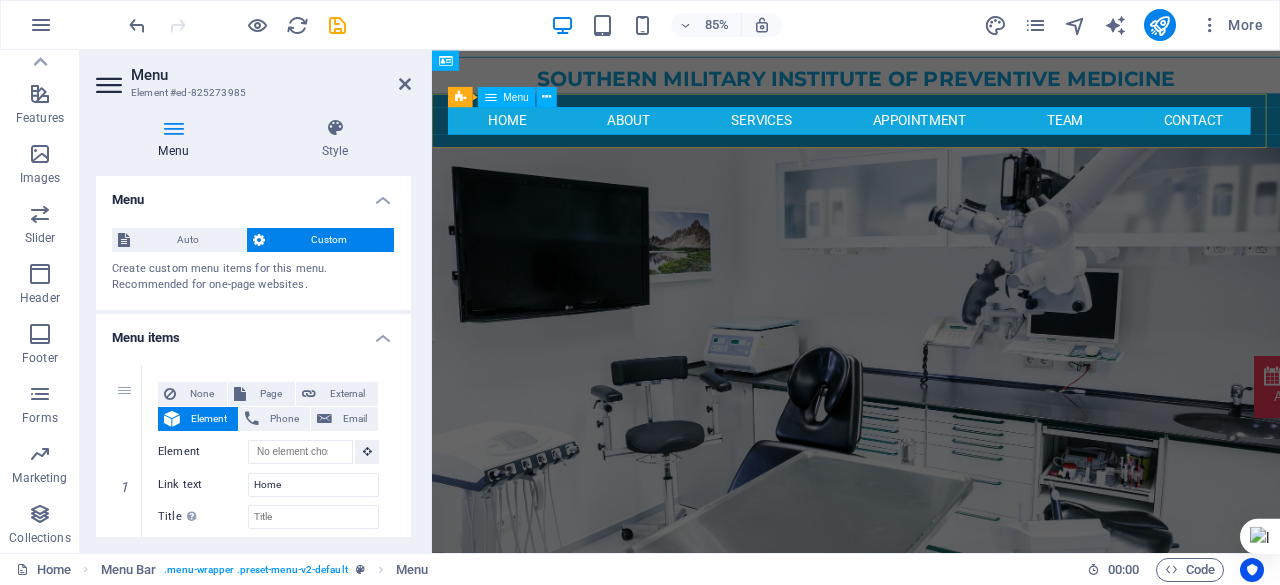 click on "Home About Services Appointment Team Contact" at bounding box center (931, 133) 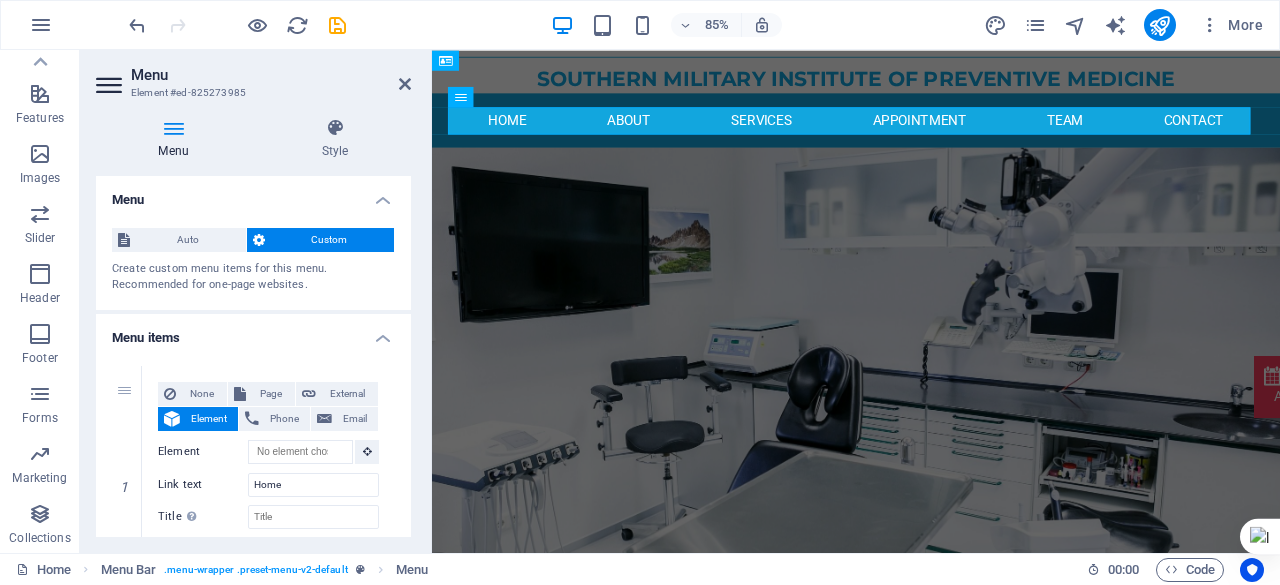 scroll, scrollTop: 42, scrollLeft: 0, axis: vertical 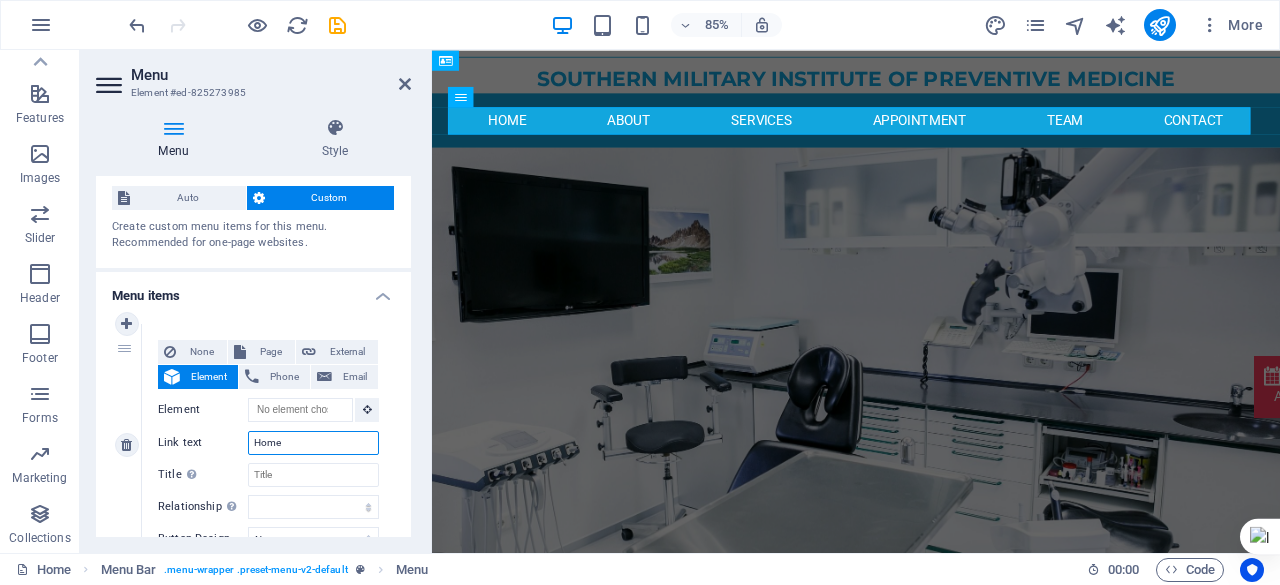 drag, startPoint x: 299, startPoint y: 441, endPoint x: 237, endPoint y: 442, distance: 62.008064 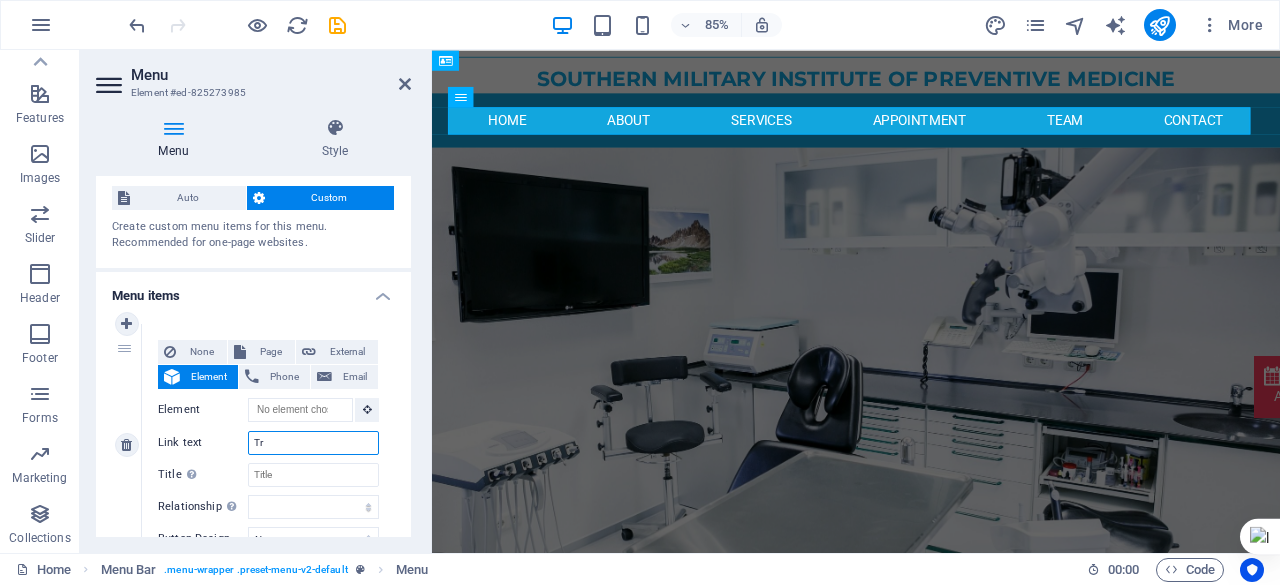 type on "Tra" 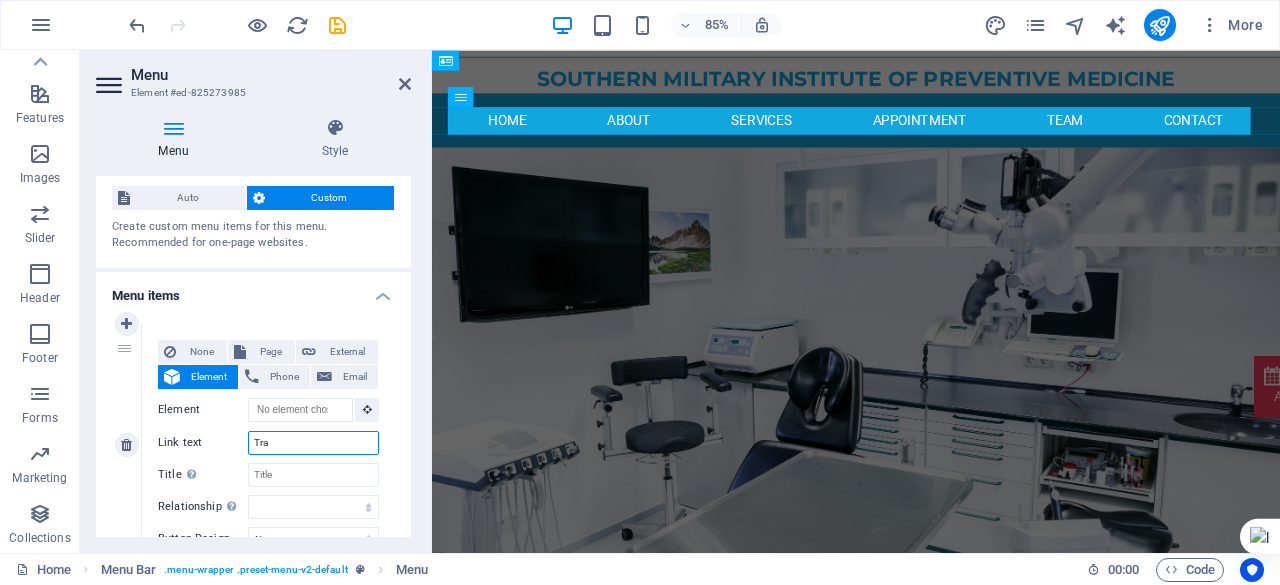select 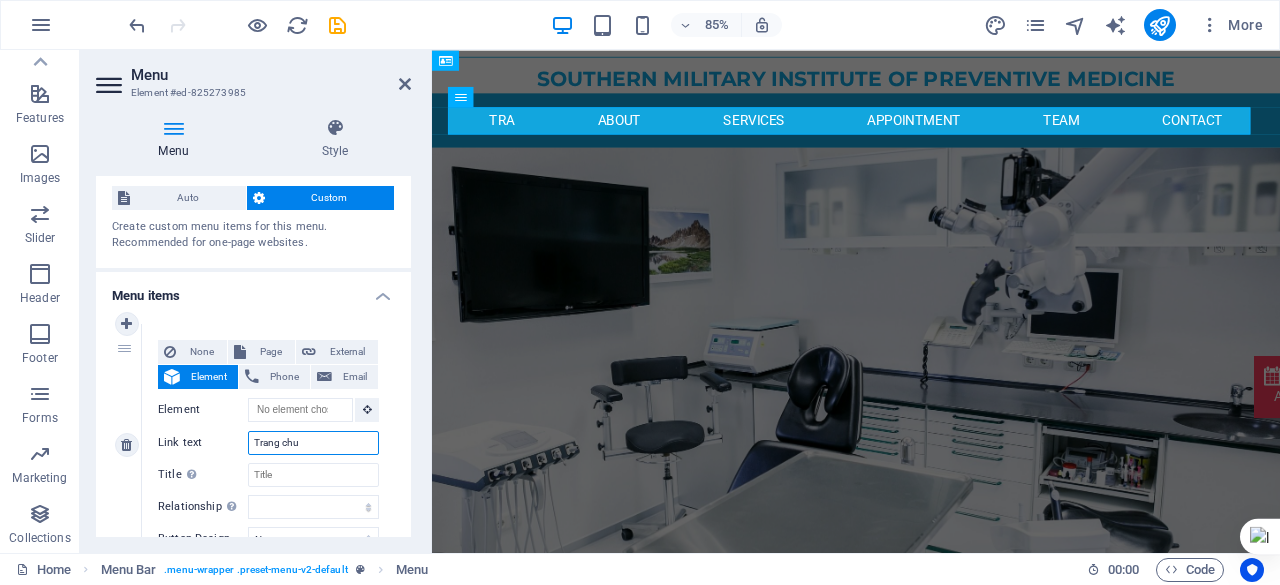 type on "Trang chủ" 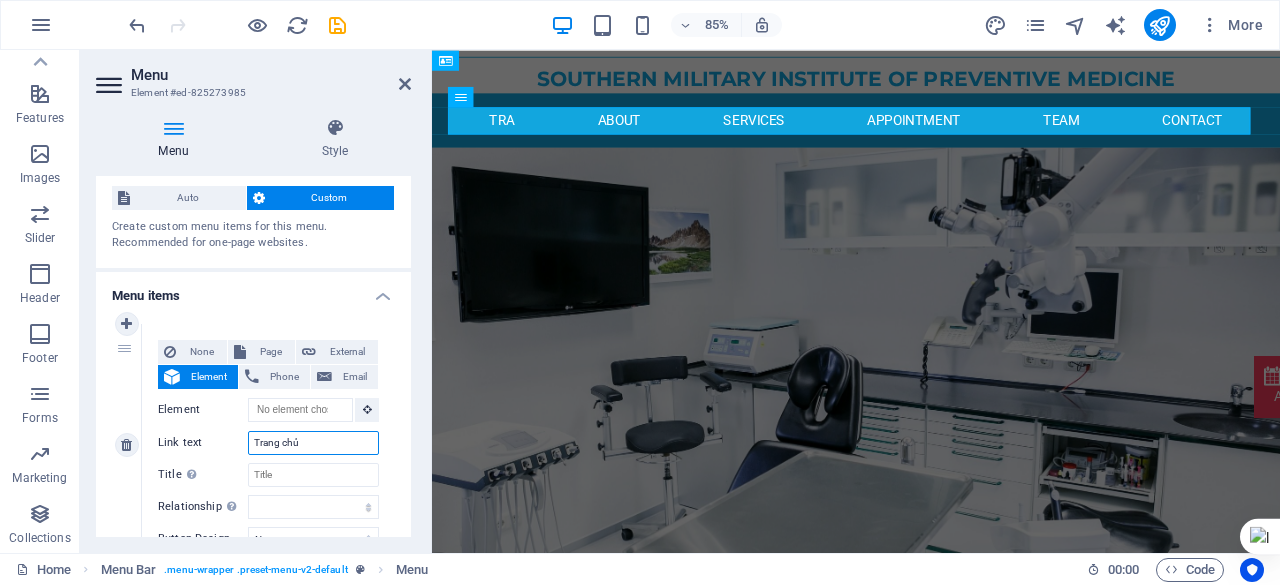 select 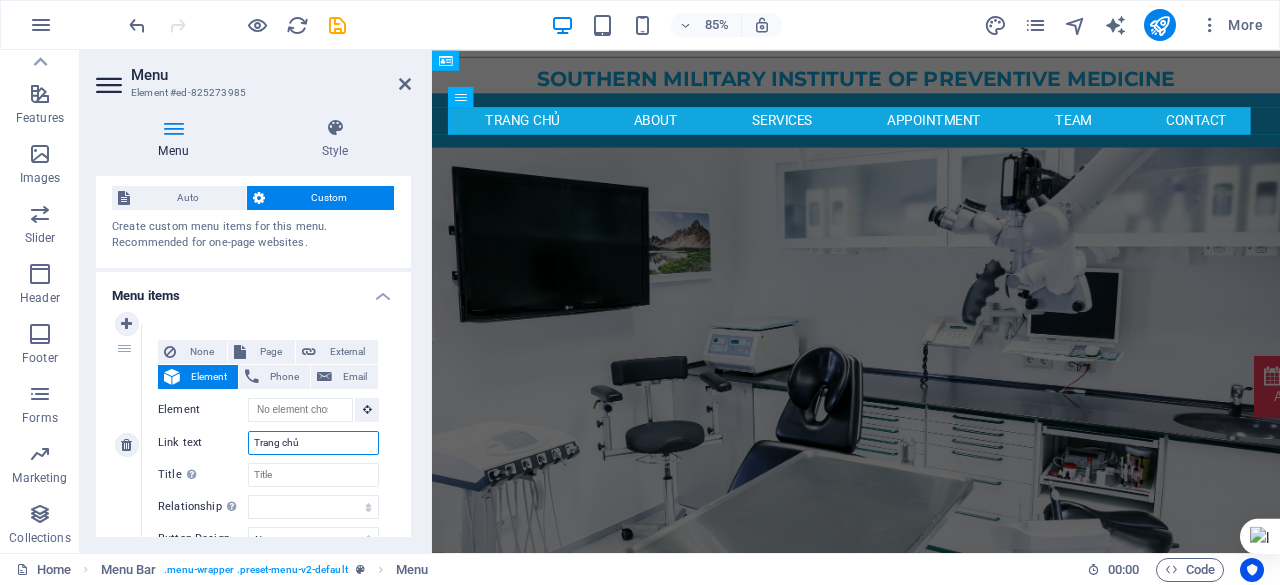 drag, startPoint x: 324, startPoint y: 442, endPoint x: 231, endPoint y: 441, distance: 93.00538 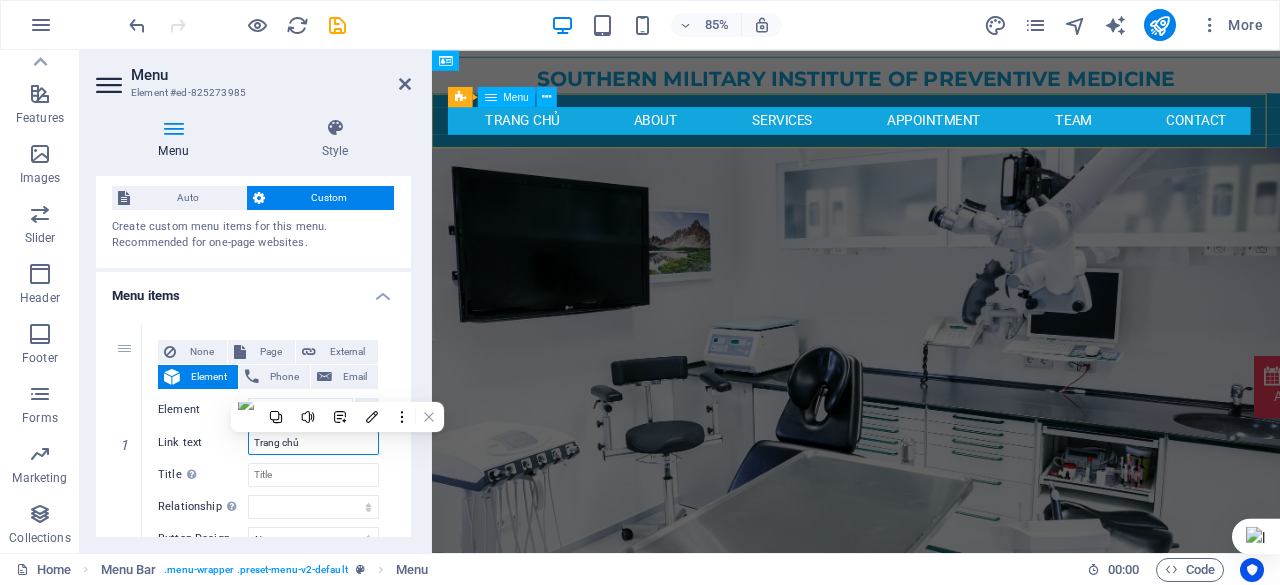 type on "Trang chủ" 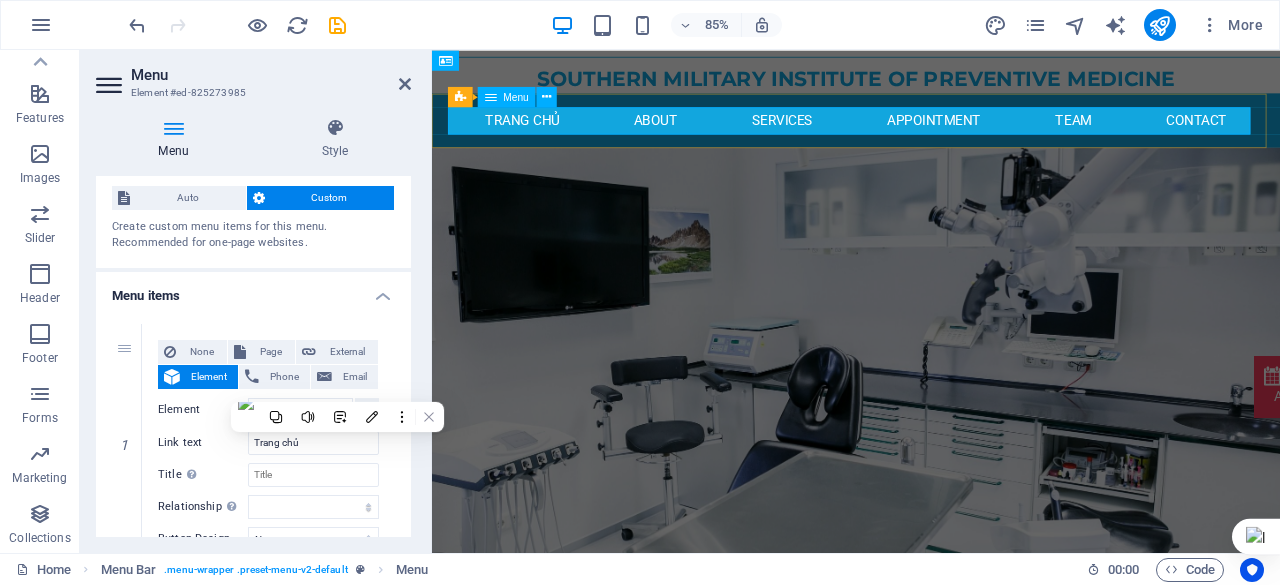 click on "Trang chủ About Services Appointment Team Contact" at bounding box center (931, 133) 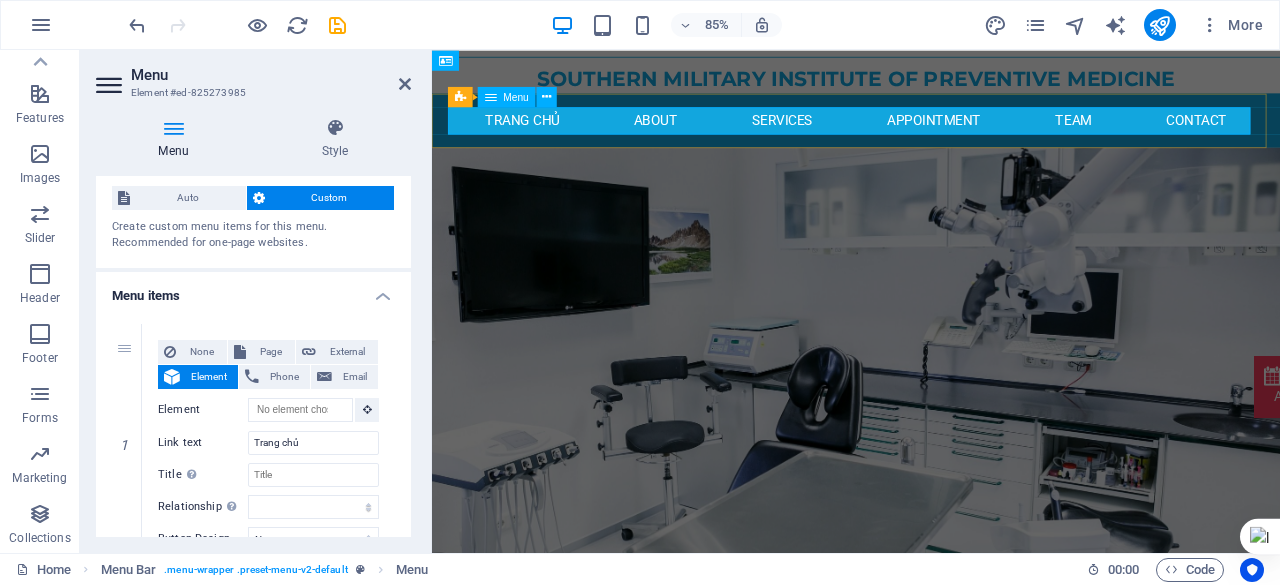 click on "Trang chủ About Services Appointment Team Contact" at bounding box center (931, 133) 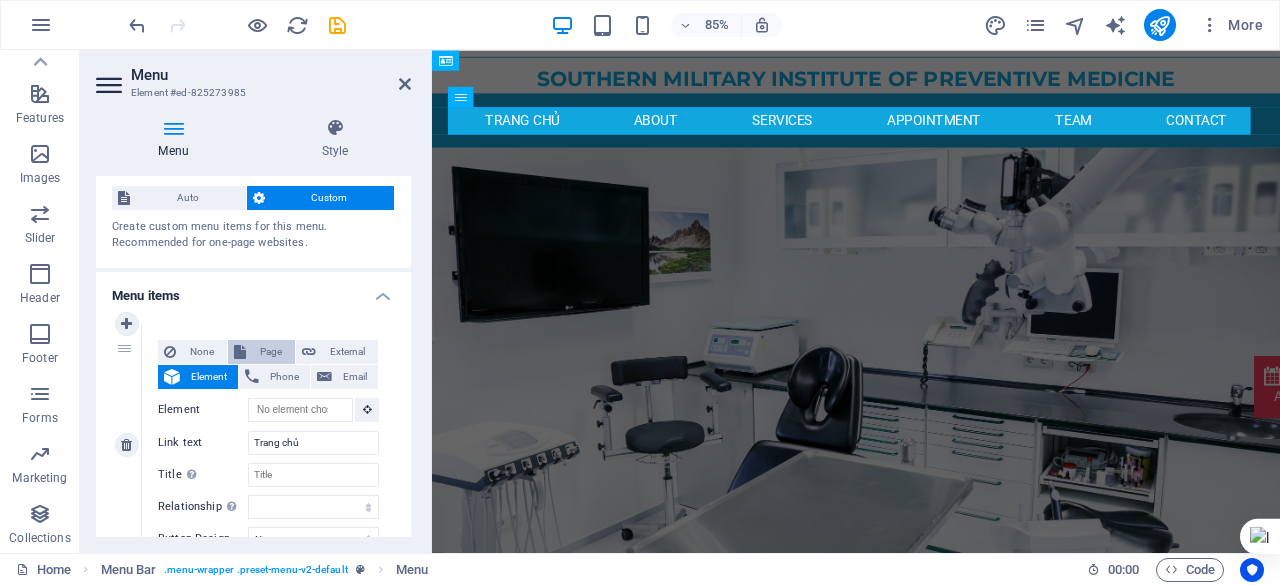 click on "Page" at bounding box center [270, 352] 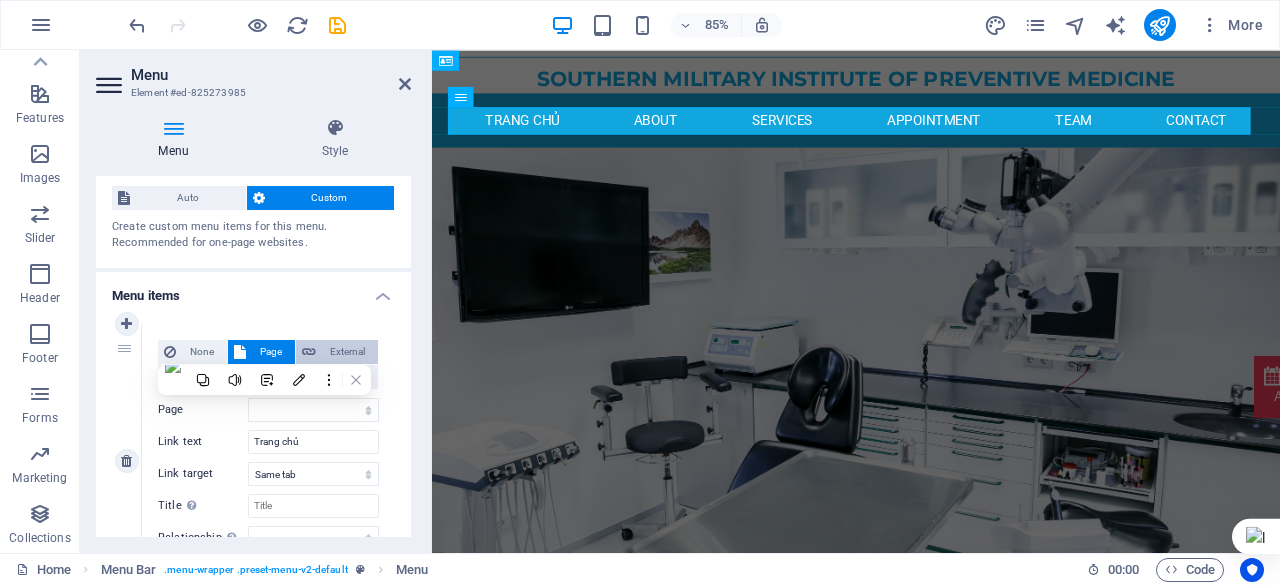 click on "External" at bounding box center [347, 352] 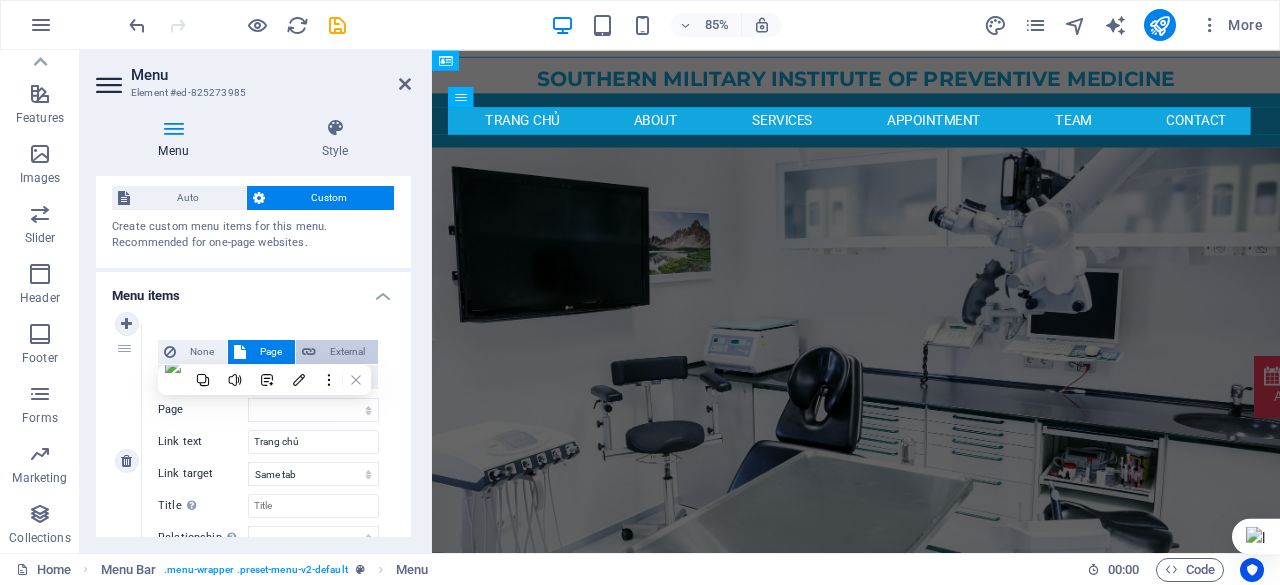 select 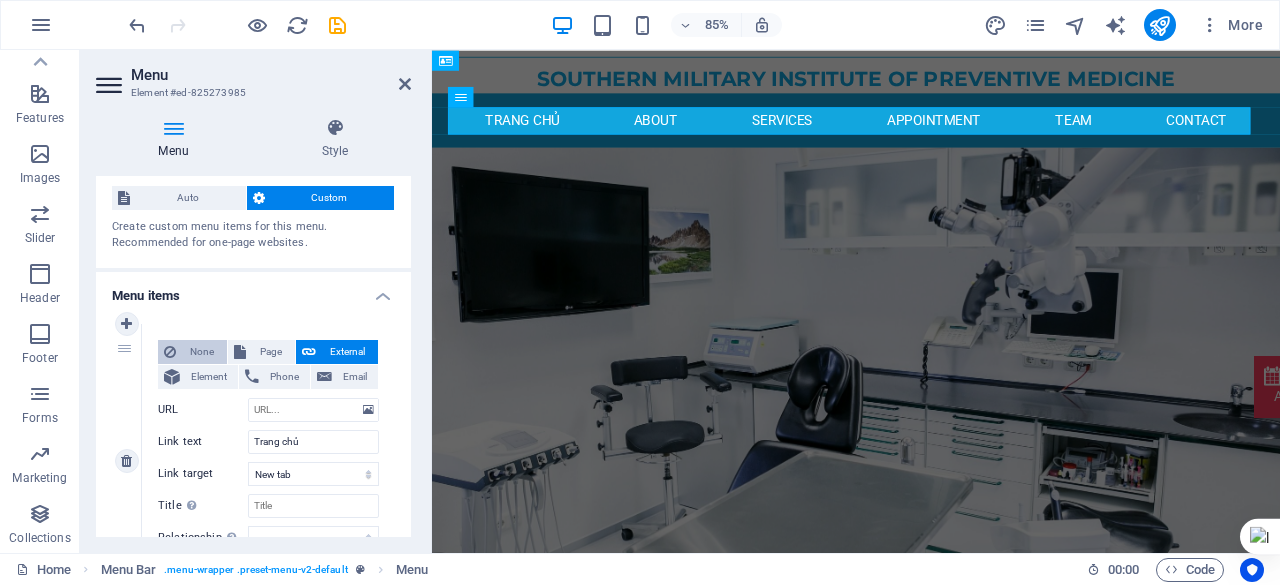 click on "None" at bounding box center (201, 352) 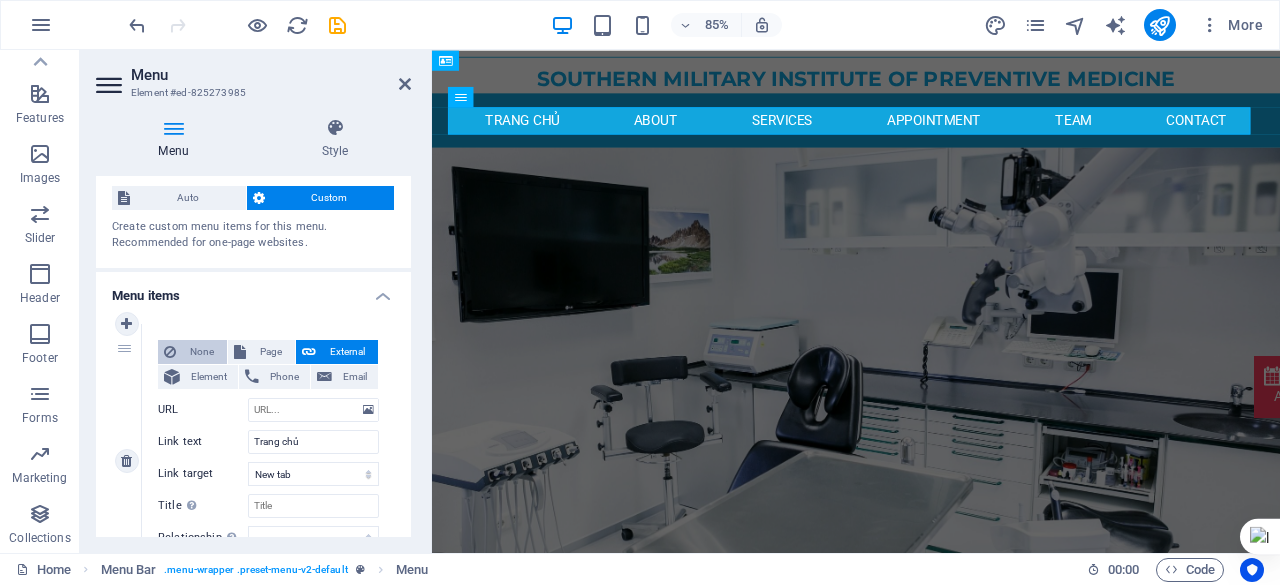 select 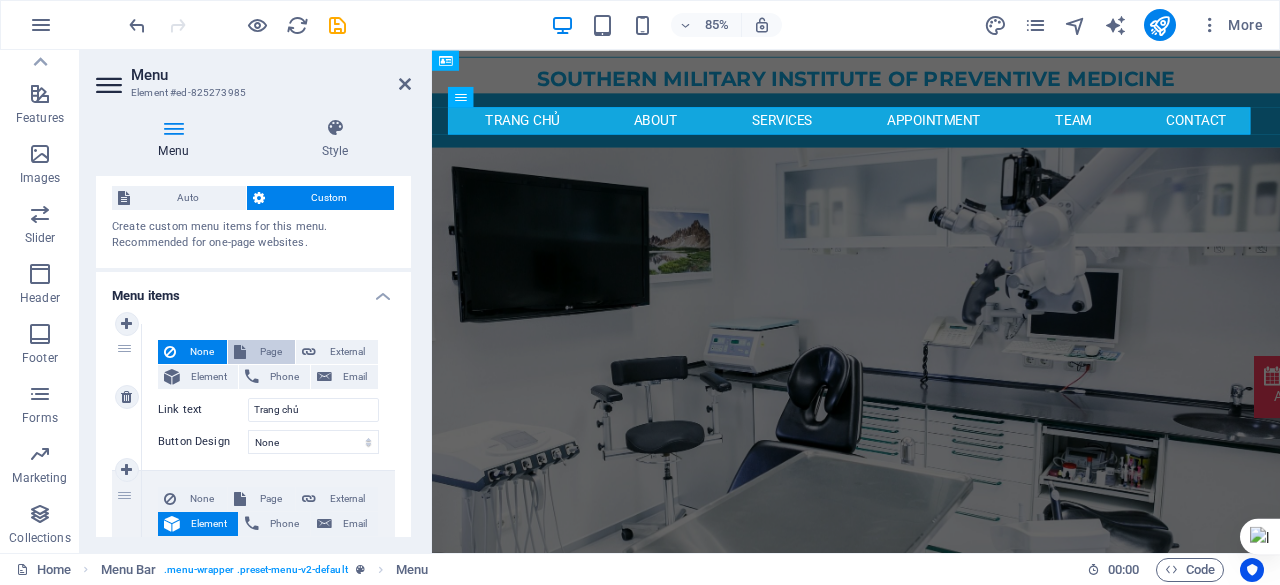 click on "Page" at bounding box center (270, 352) 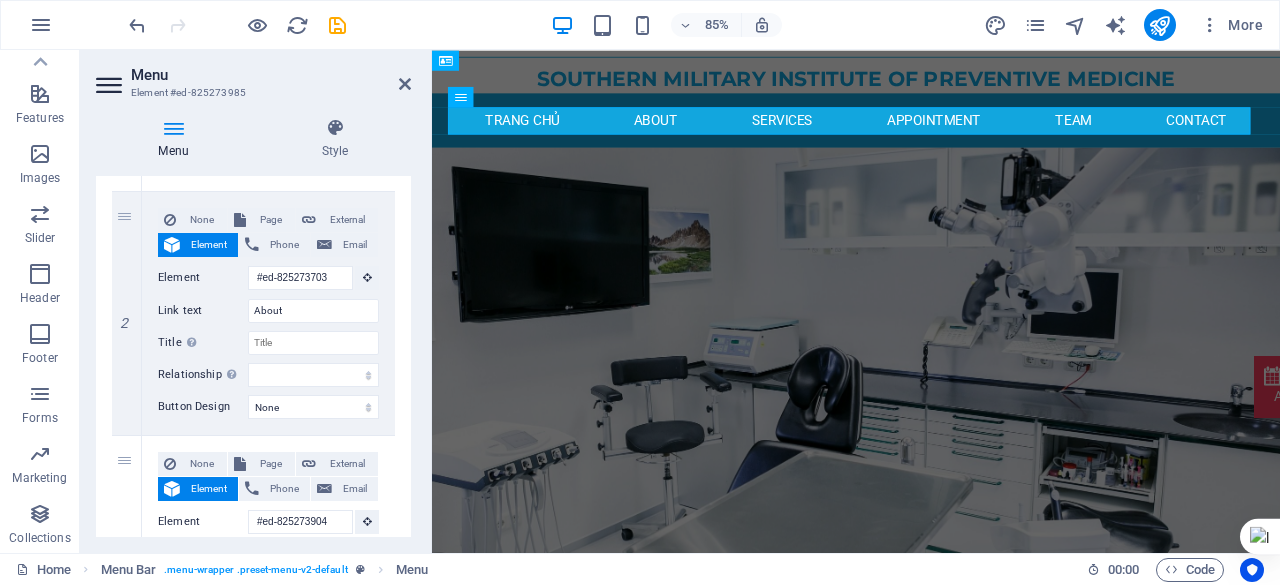 scroll, scrollTop: 437, scrollLeft: 0, axis: vertical 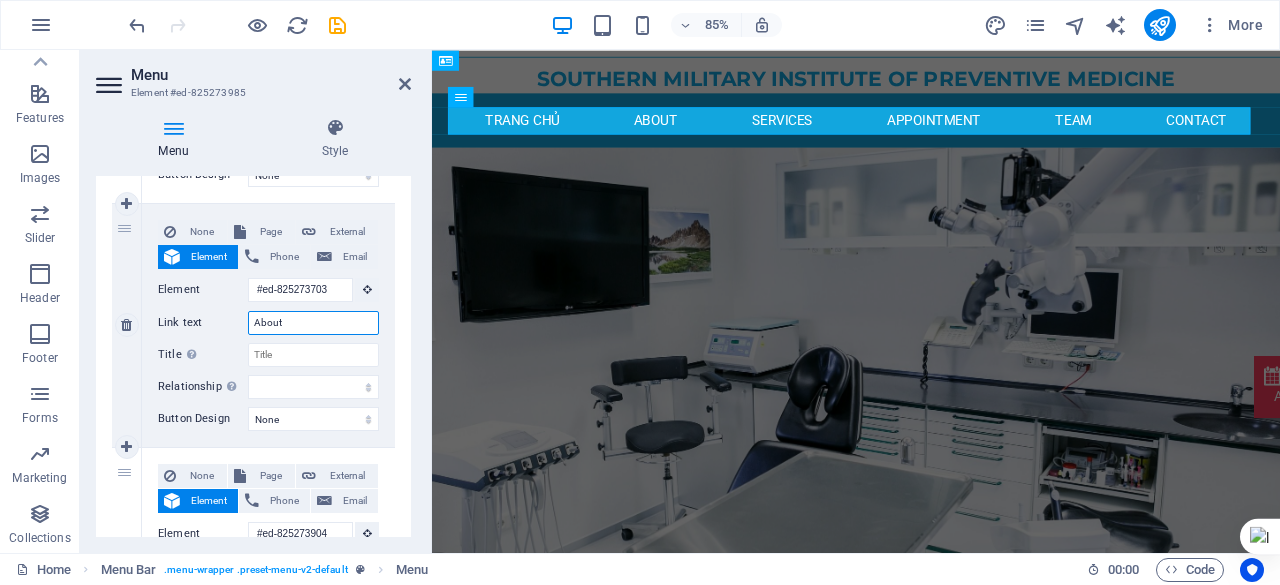 drag, startPoint x: 290, startPoint y: 319, endPoint x: 234, endPoint y: 316, distance: 56.0803 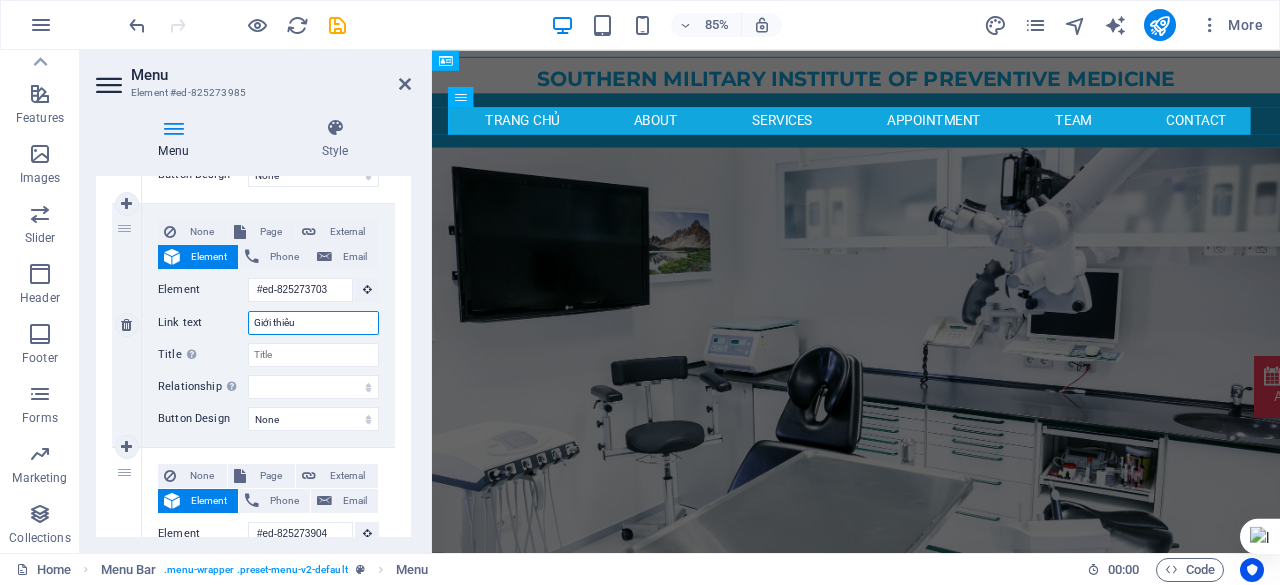 type on "Giới thiệu" 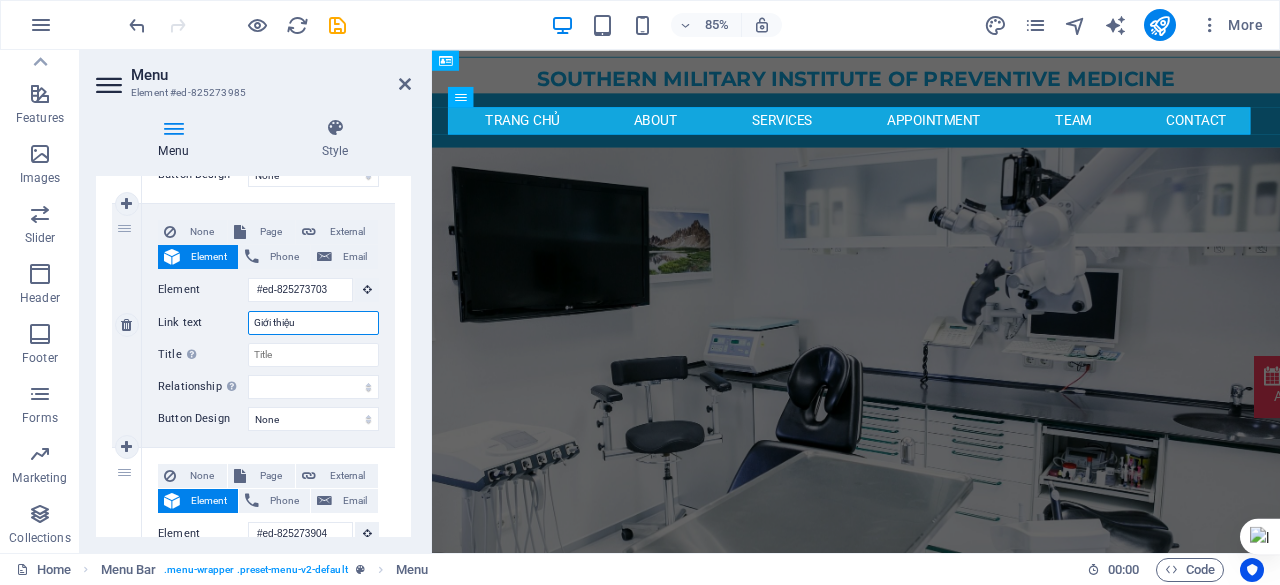 select 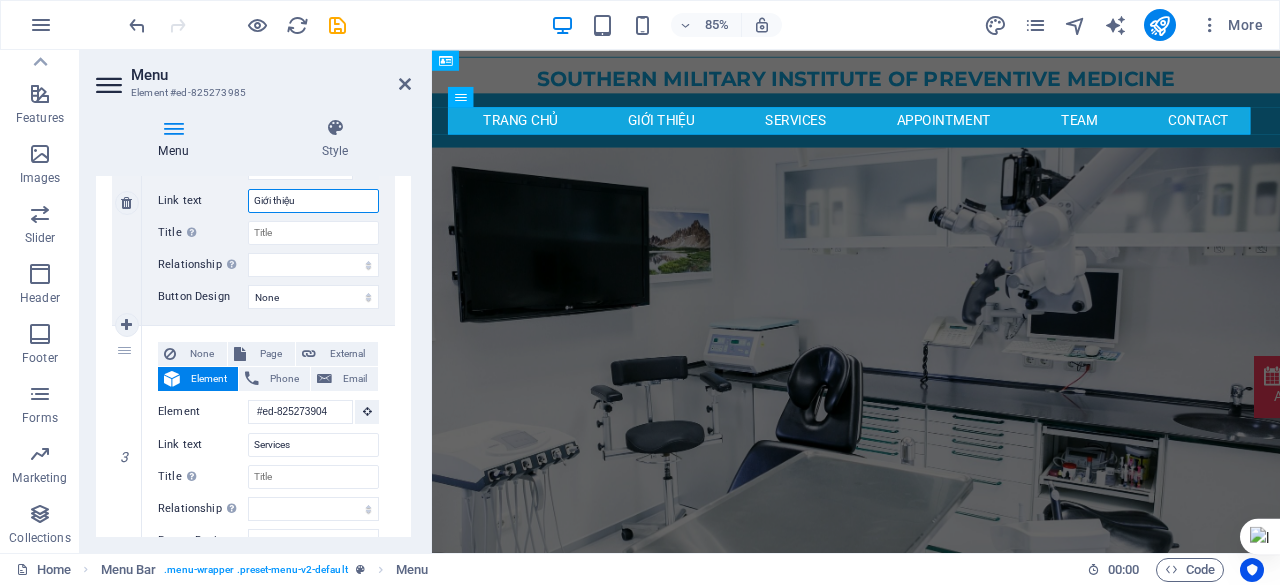 scroll, scrollTop: 599, scrollLeft: 0, axis: vertical 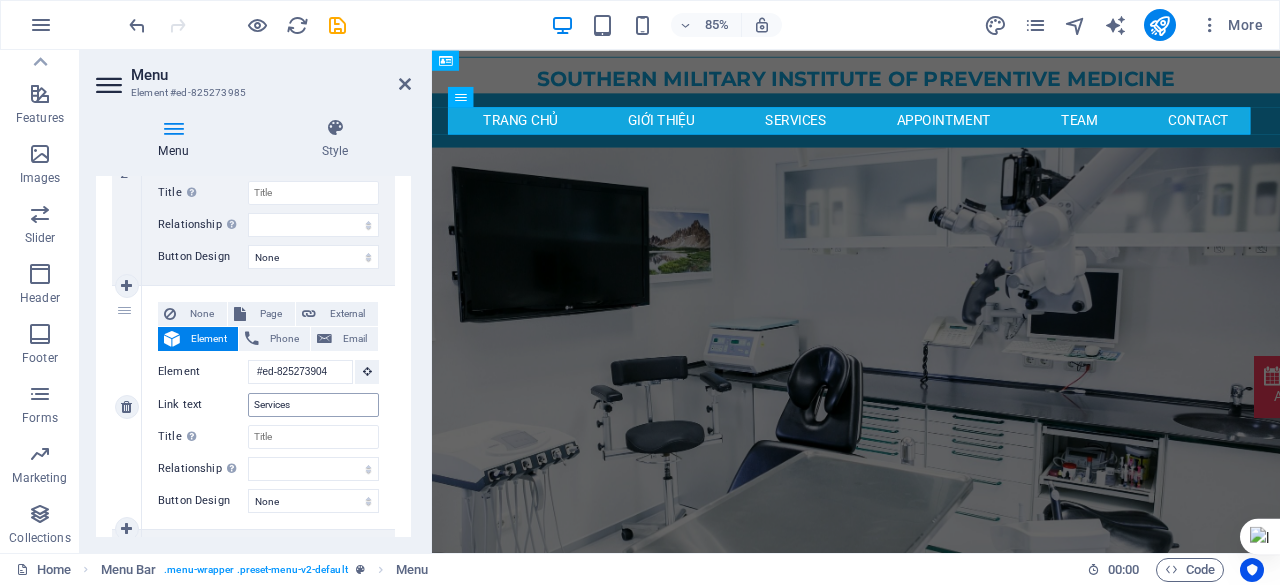 type on "Giới thiệu" 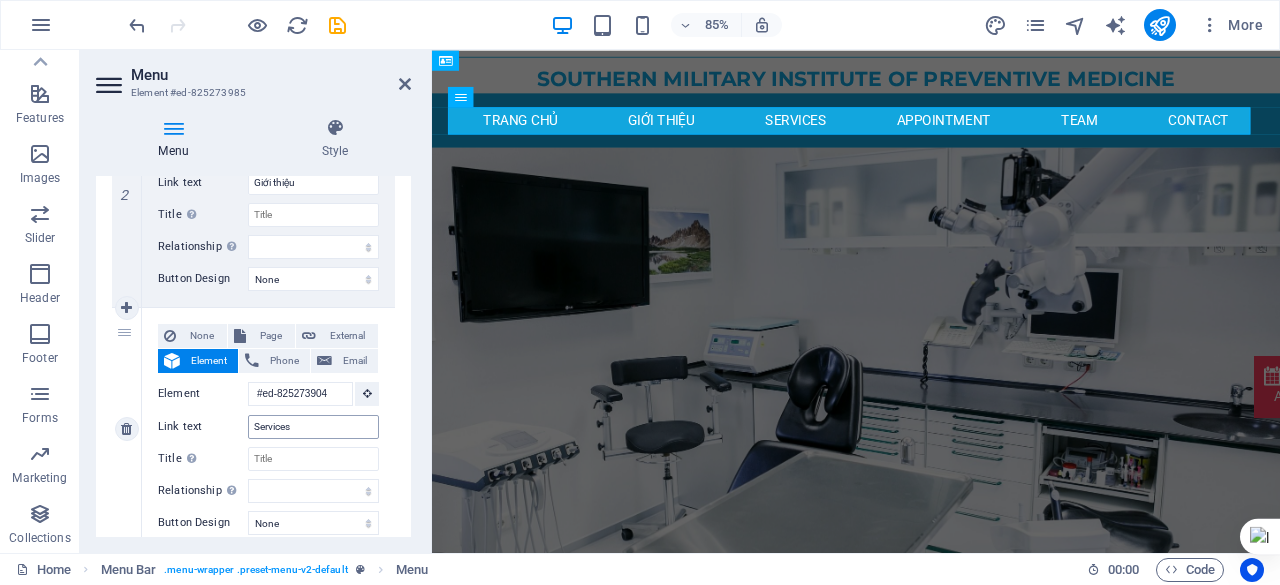 click on "Element #ed-825273904" at bounding box center (268, 394) 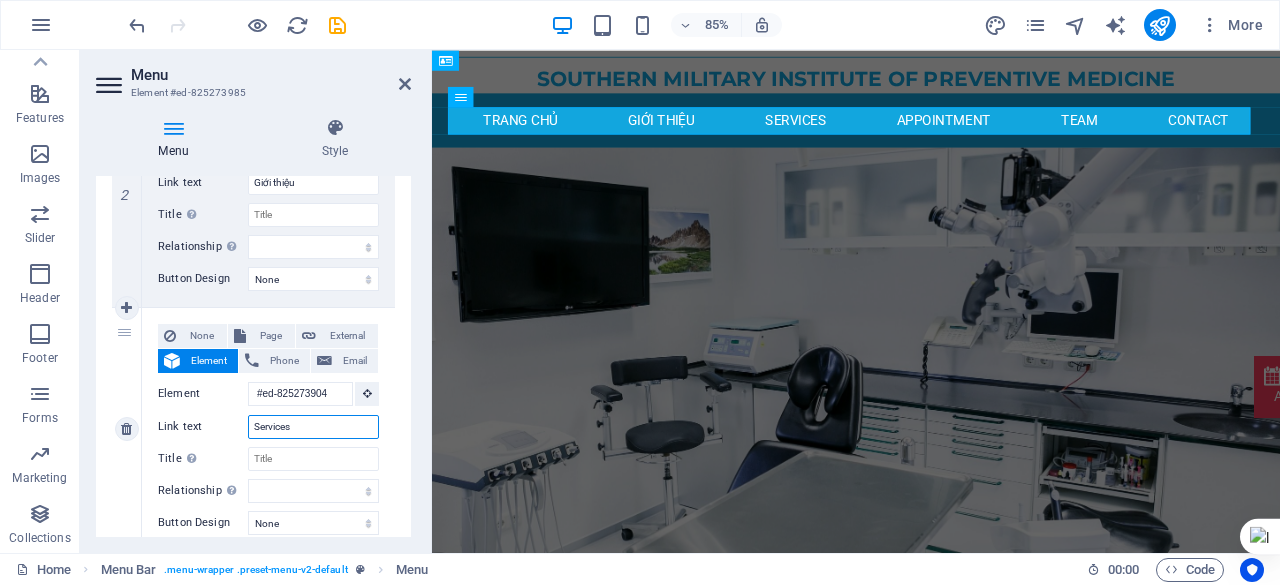 click on "Services" at bounding box center [313, 427] 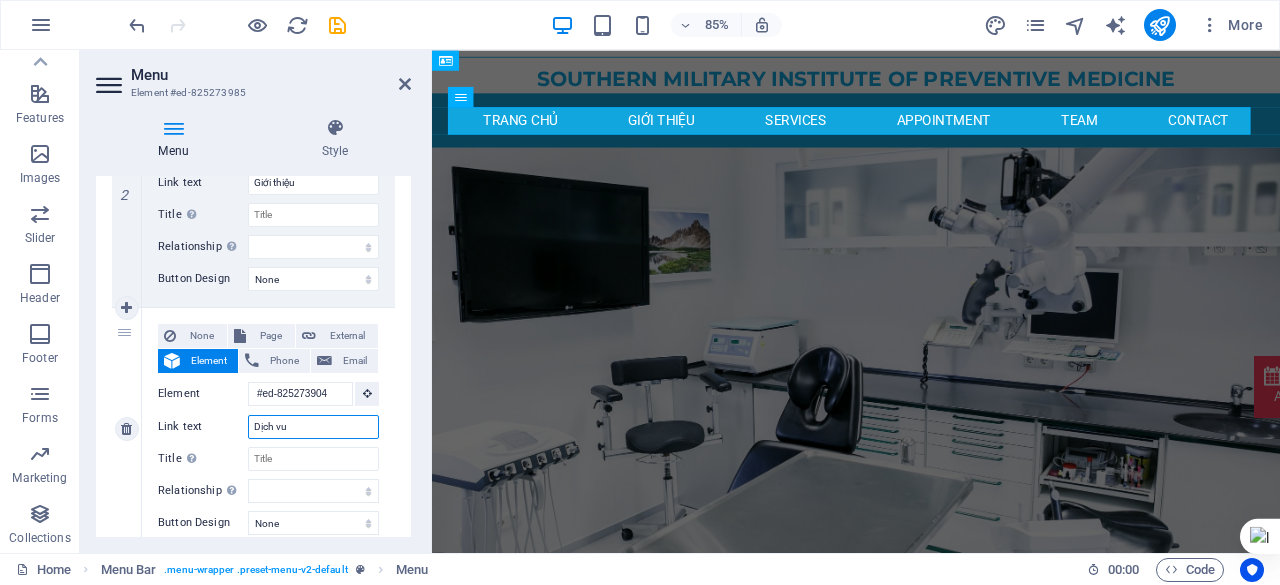 type on "Dịch vụ" 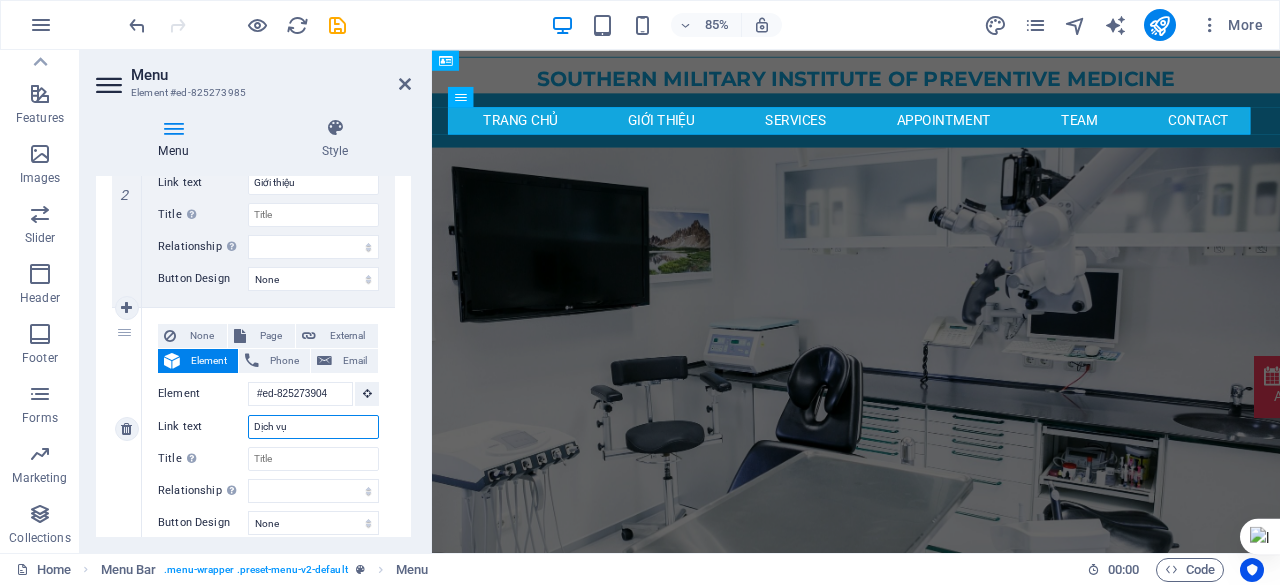 select 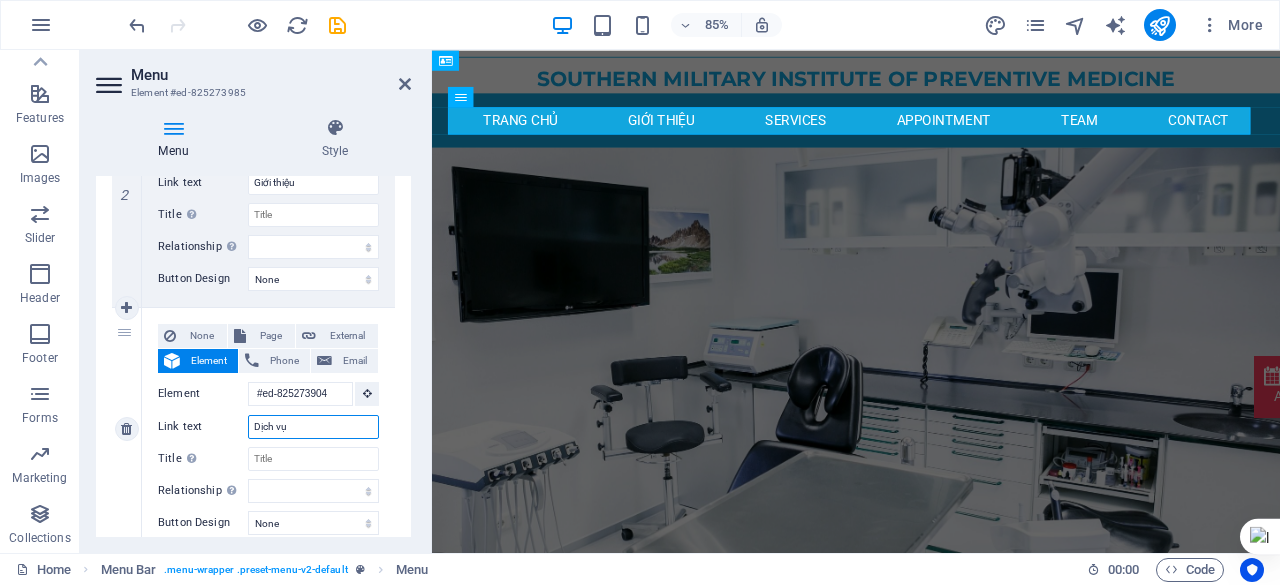 select 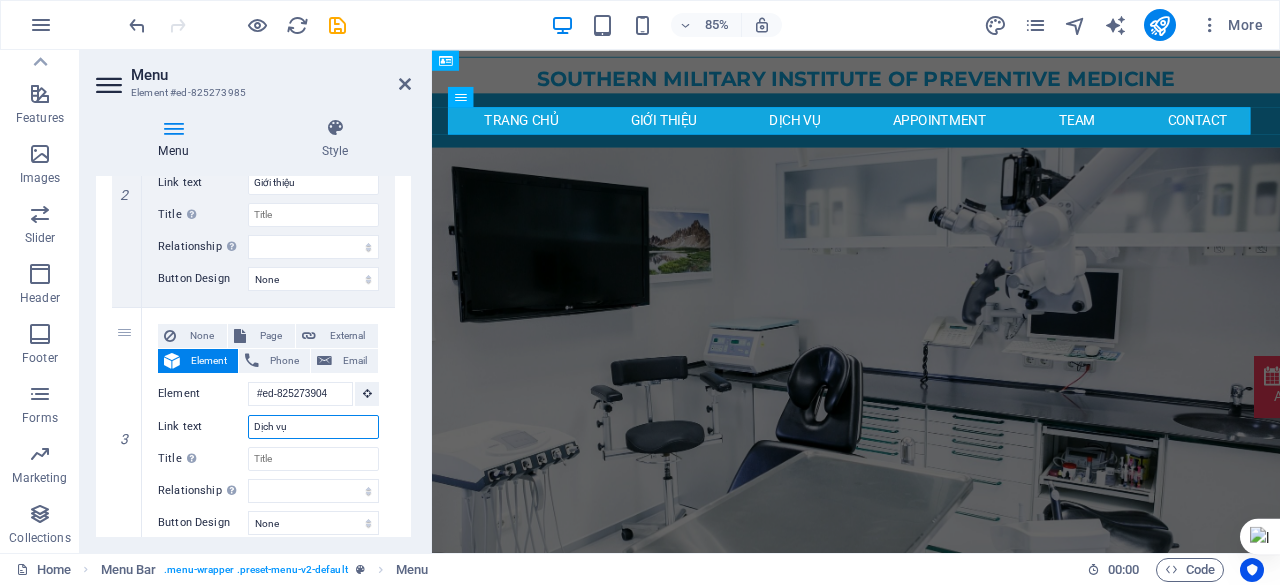 type on "Dịch vụ" 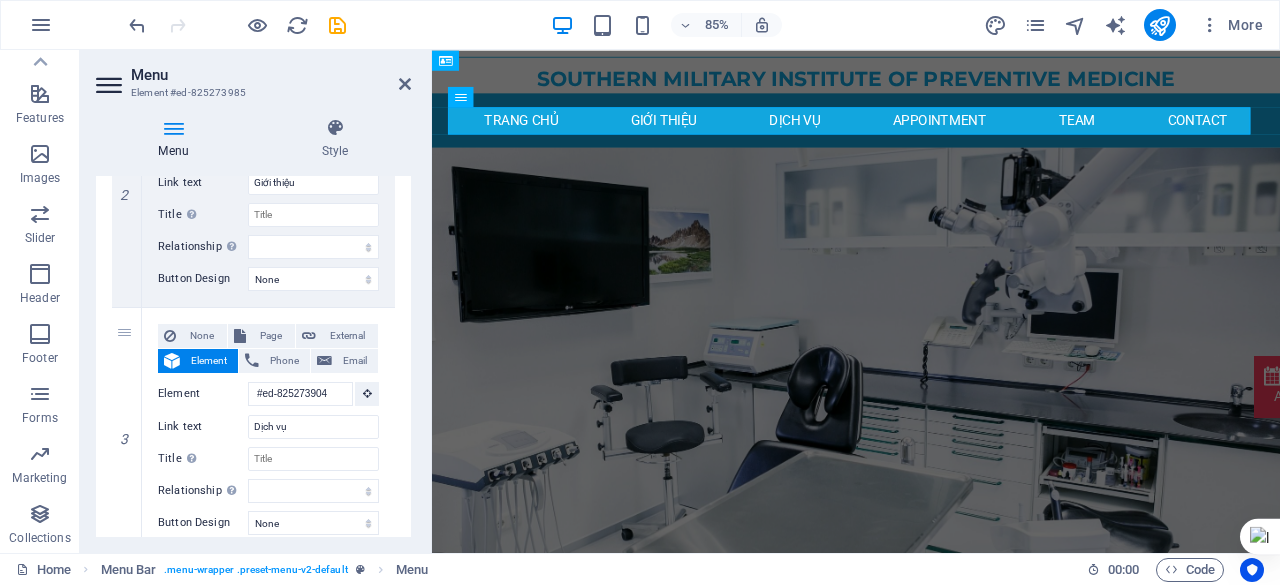 click on "1 None Page External Element Phone Email Page Home Subpage Legal Notice Privacy Element
URL Phone Email Link text Trang chủ Link target New tab Same tab Overlay Title Additional link description, should not be the same as the link text. The title is most often shown as a tooltip text when the mouse moves over the element. Leave empty if uncertain. Relationship Sets the  relationship of this link to the link target . For example, the value "nofollow" instructs search engines not to follow the link. Can be left empty. alternate author bookmark external help license next nofollow noreferrer noopener prev search tag Button Design None Default Primary Secondary 2 None Page External Element Phone Email Page Home Subpage Legal Notice Privacy Element #ed-825273703
URL Phone Email Link text Giới thiệu Link target New tab Same tab Overlay Title Relationship Sets the  relationship of this link to the link target alternate author bookmark external help license next 3" at bounding box center [253, 536] 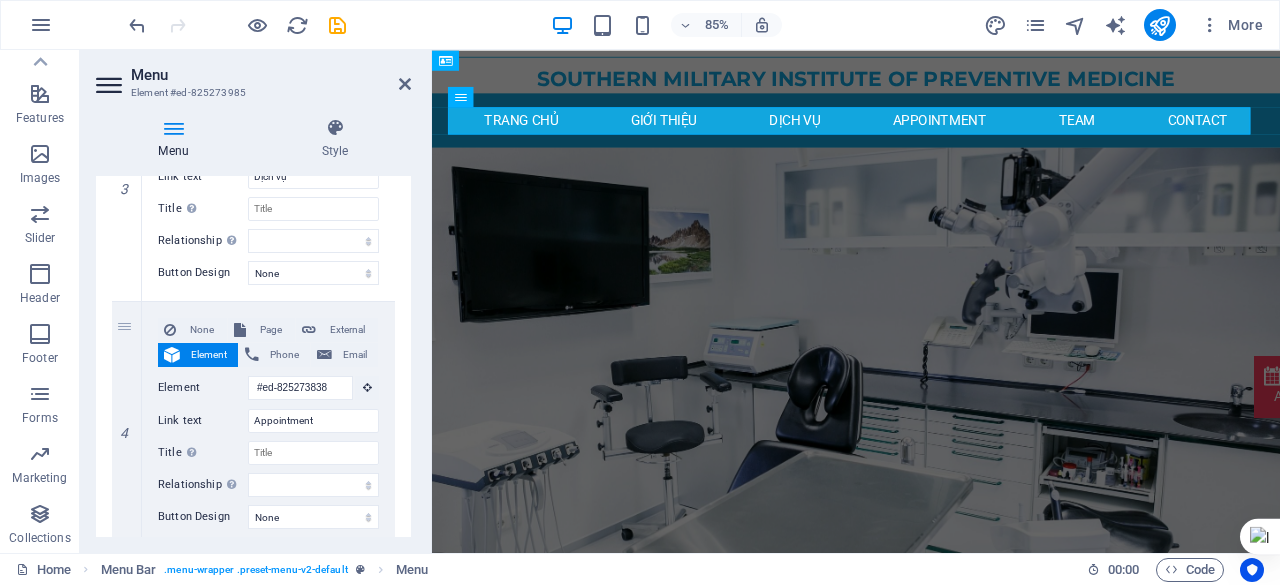 scroll, scrollTop: 835, scrollLeft: 0, axis: vertical 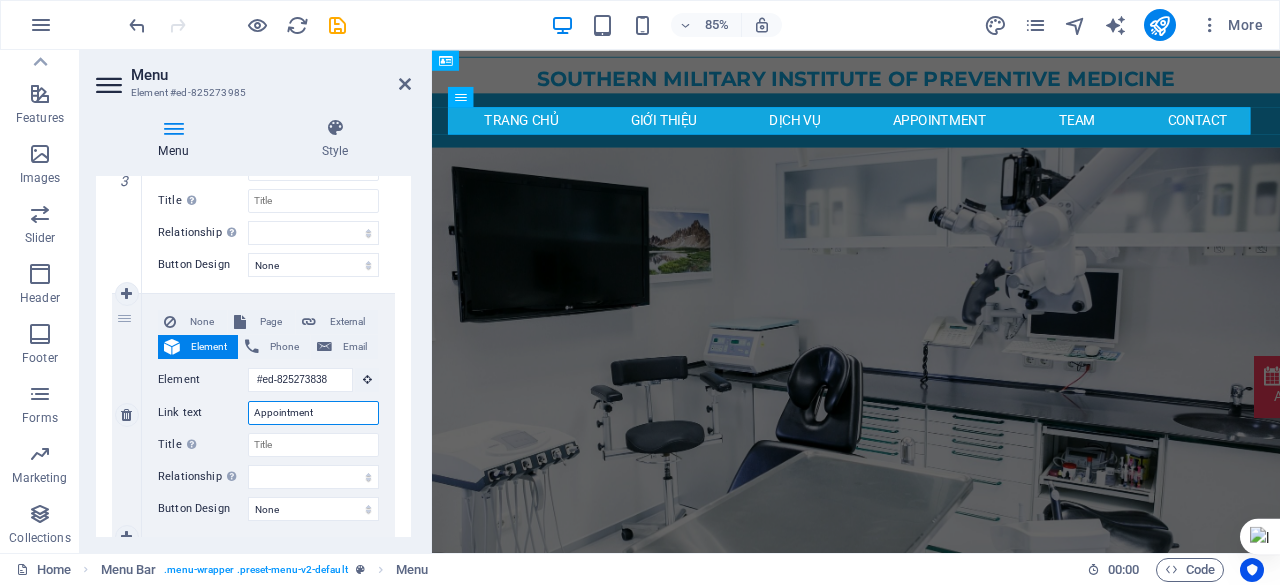 drag, startPoint x: 342, startPoint y: 419, endPoint x: 243, endPoint y: 417, distance: 99.0202 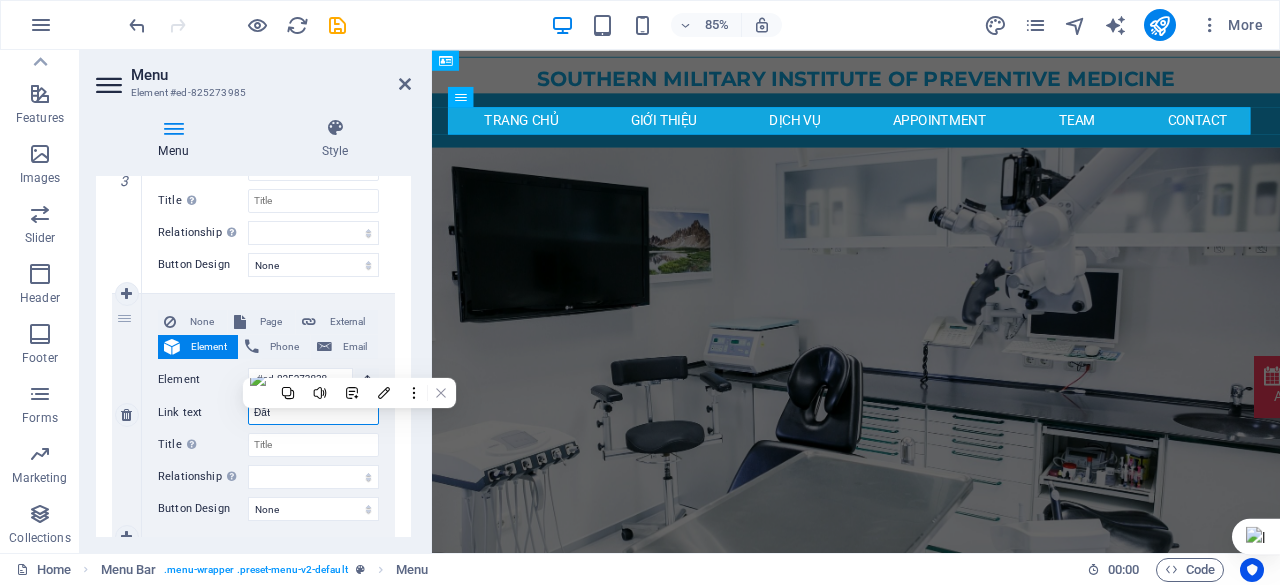 type on "Đặt" 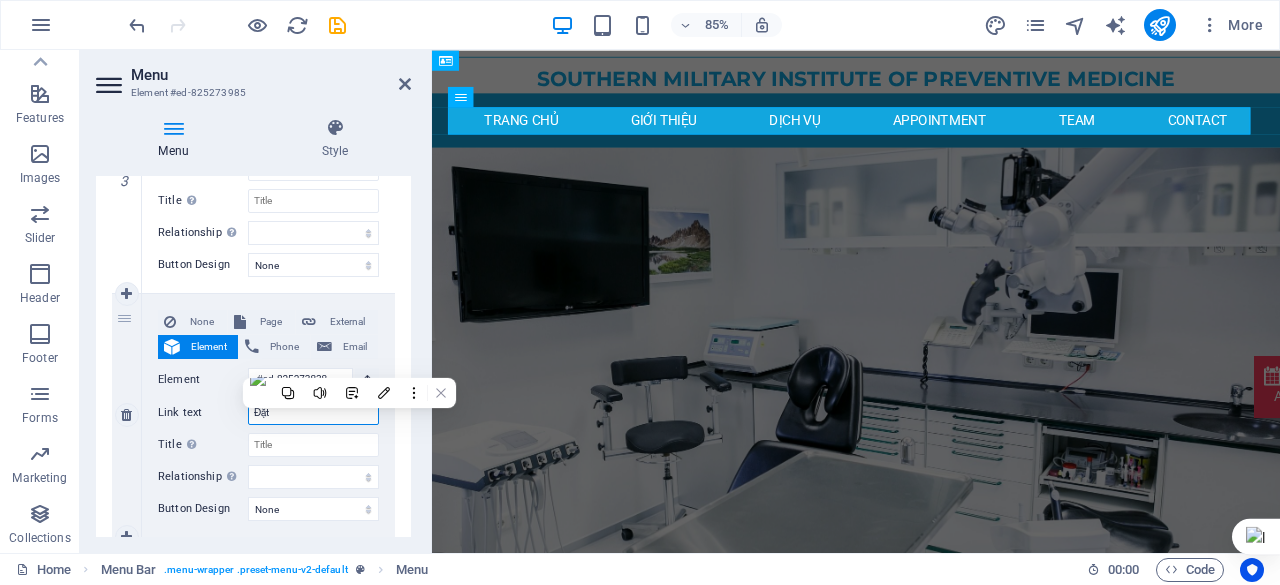 select 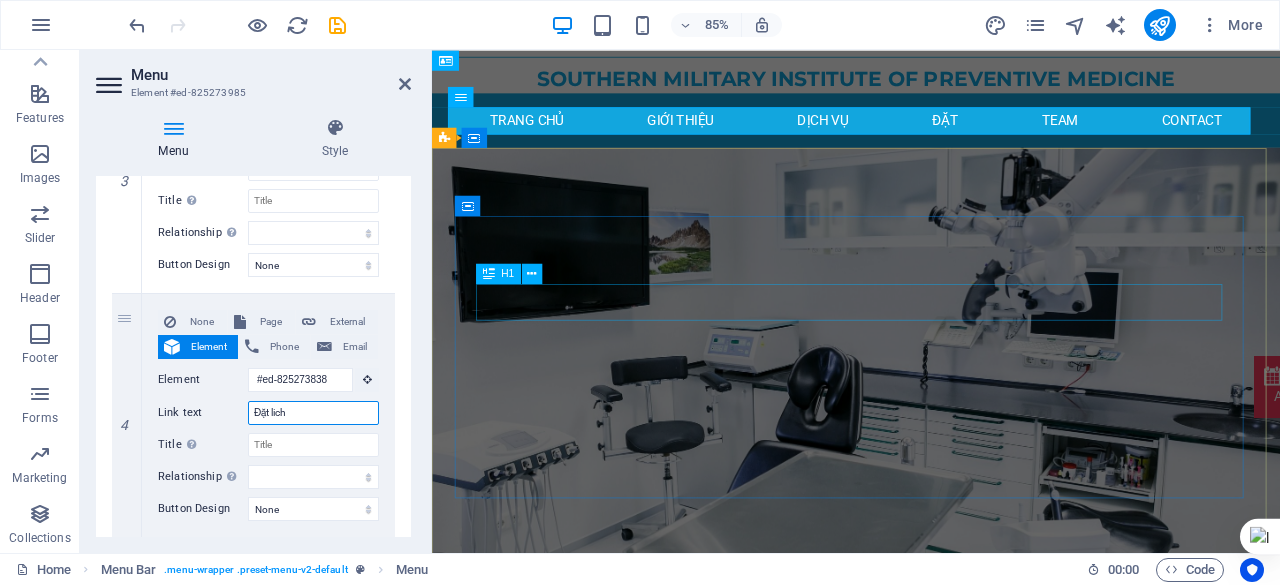 type on "Đặt lịch" 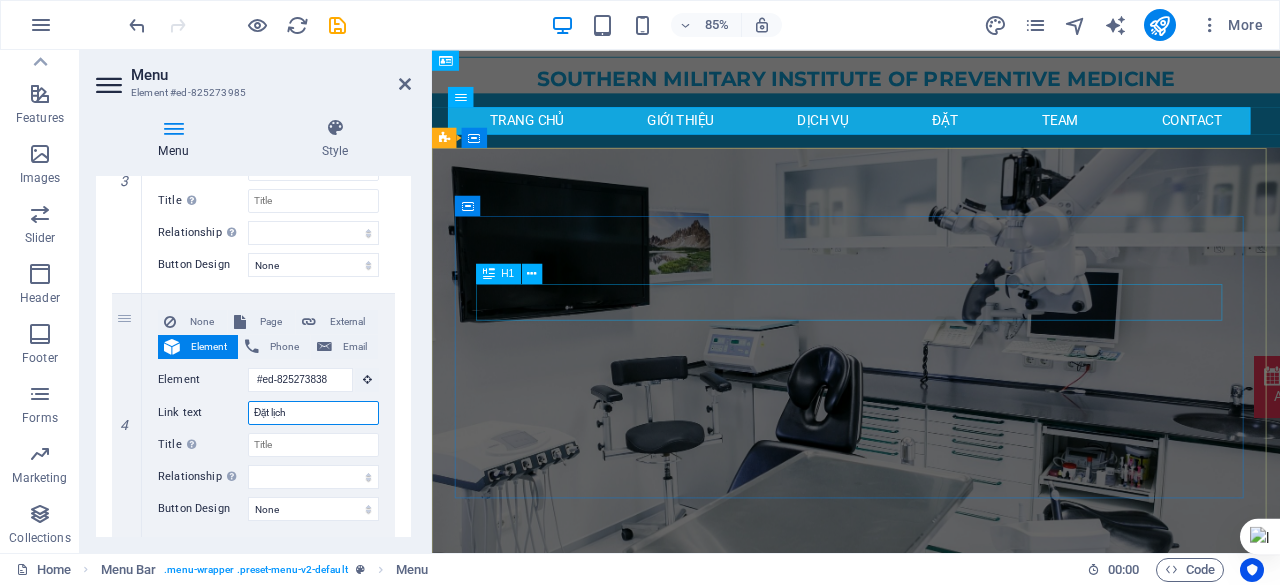 select 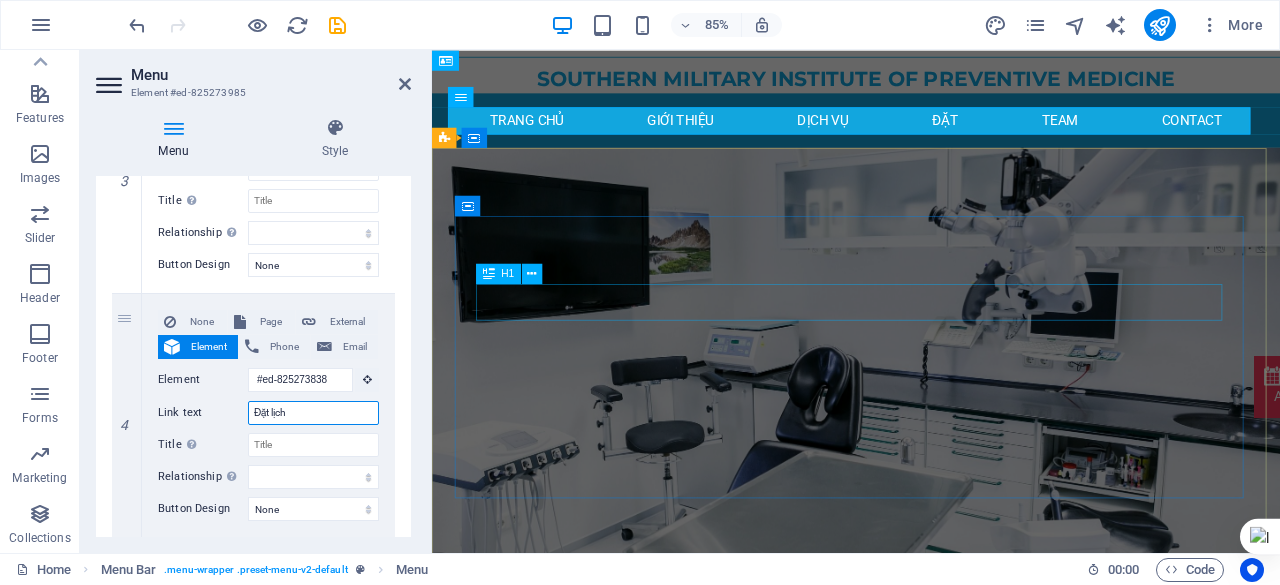 select 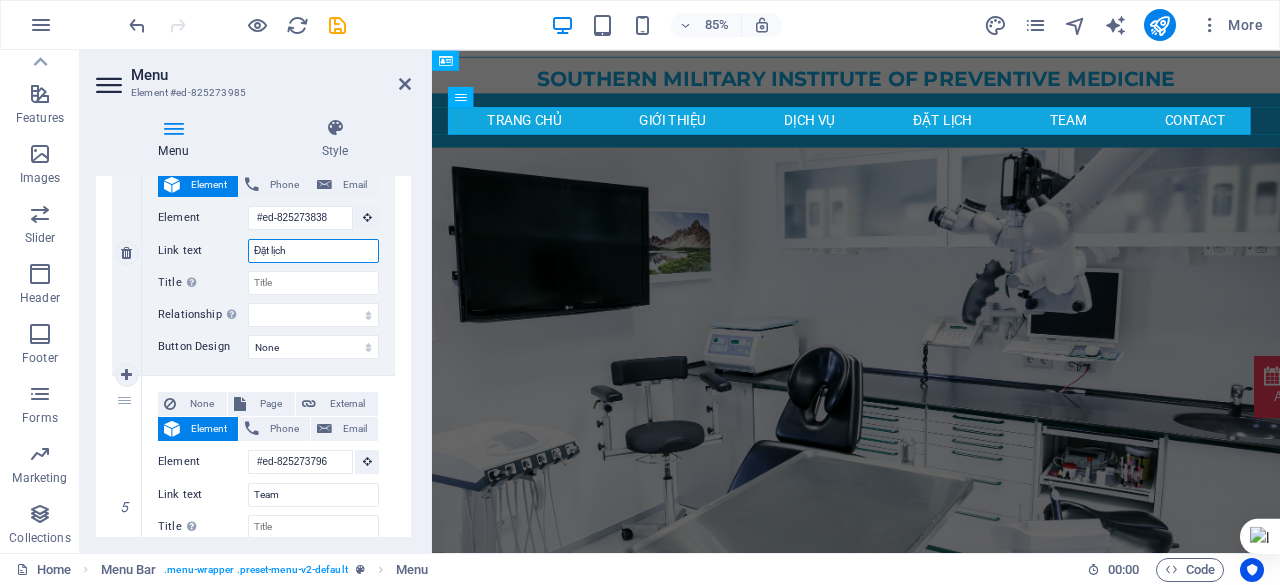 scroll, scrollTop: 1003, scrollLeft: 0, axis: vertical 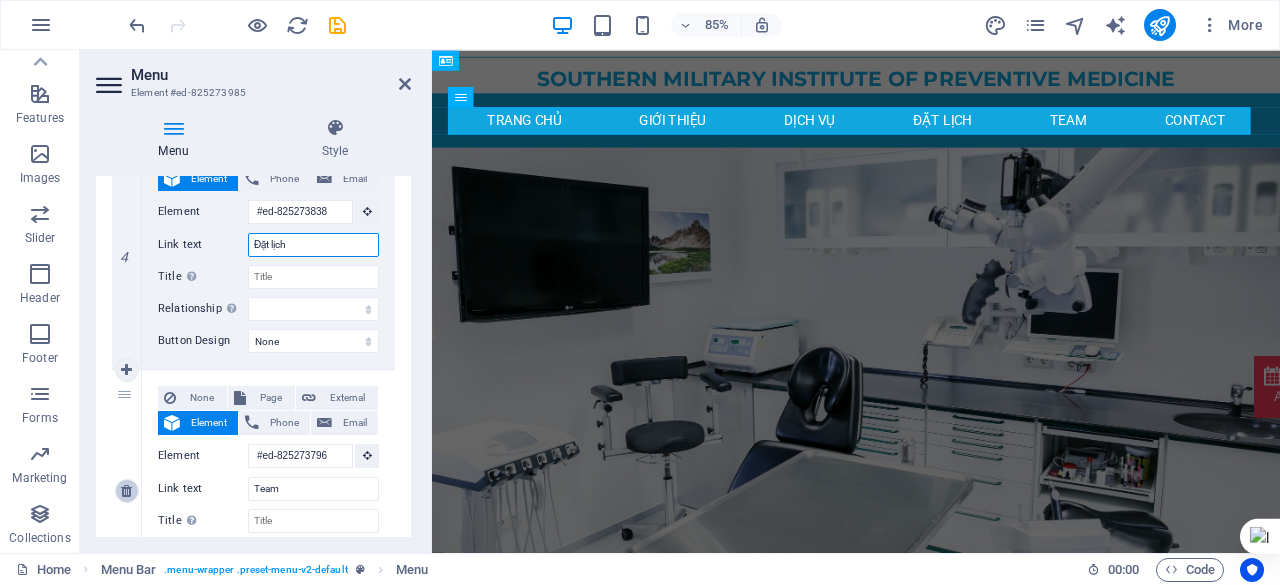 type on "Đặt lịch" 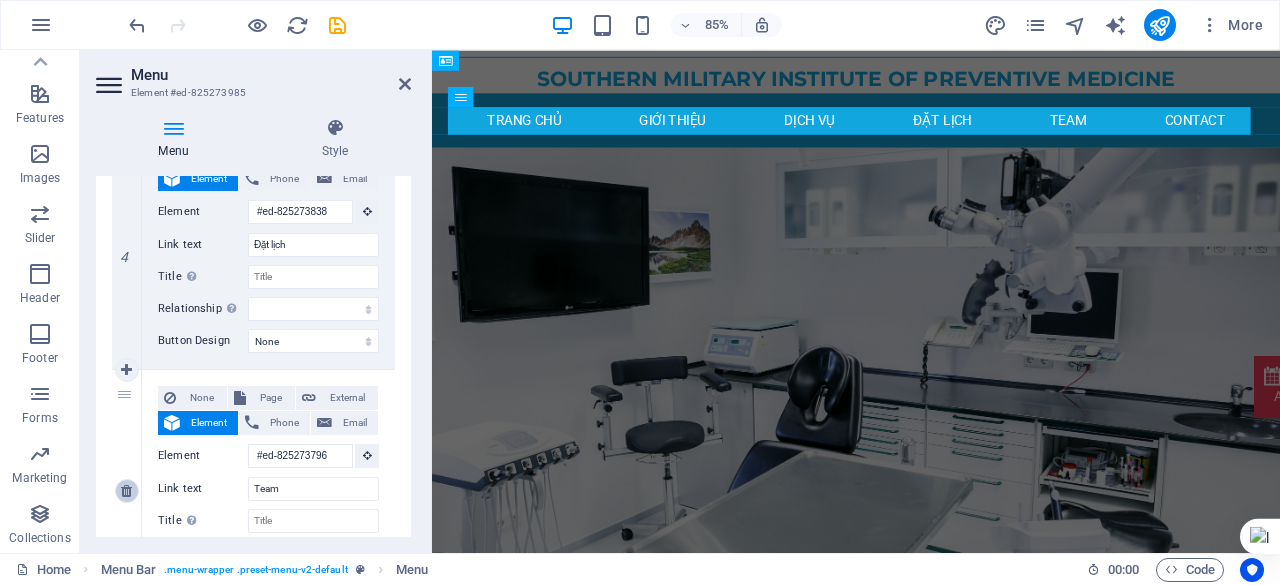 click at bounding box center (126, 491) 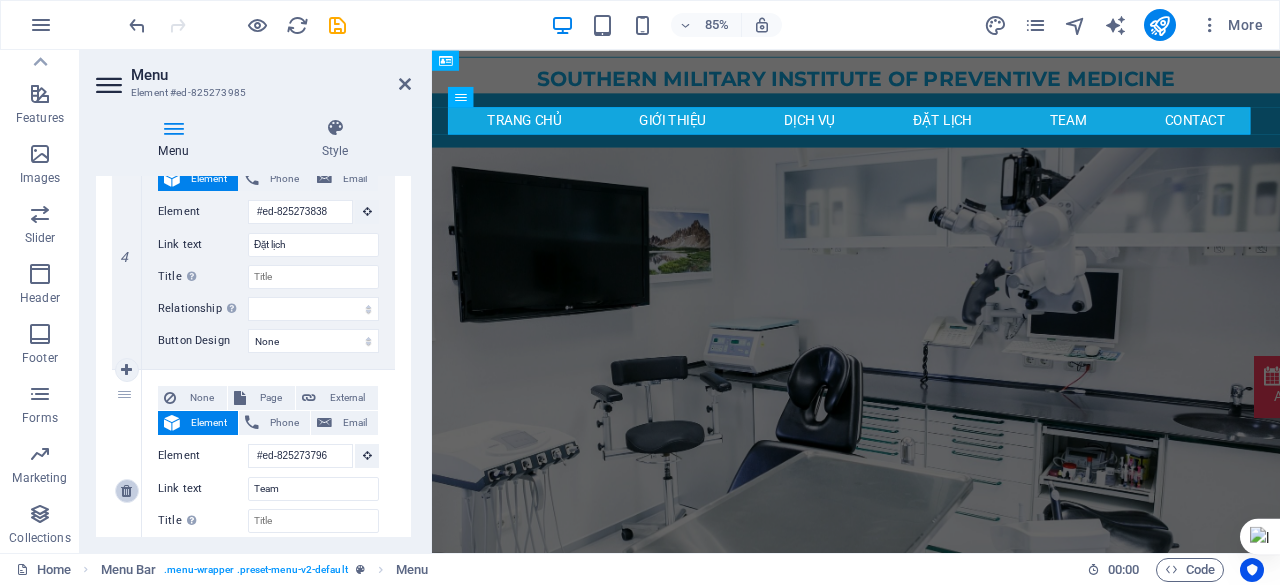 type on "#ed-825274066" 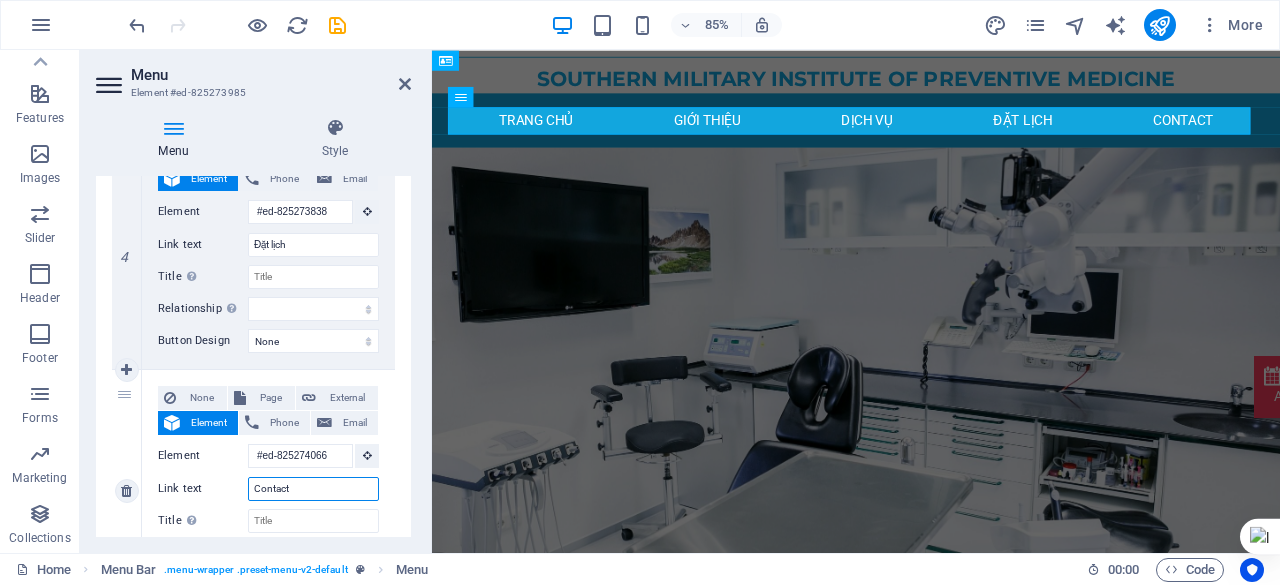 click on "Contact" at bounding box center (313, 489) 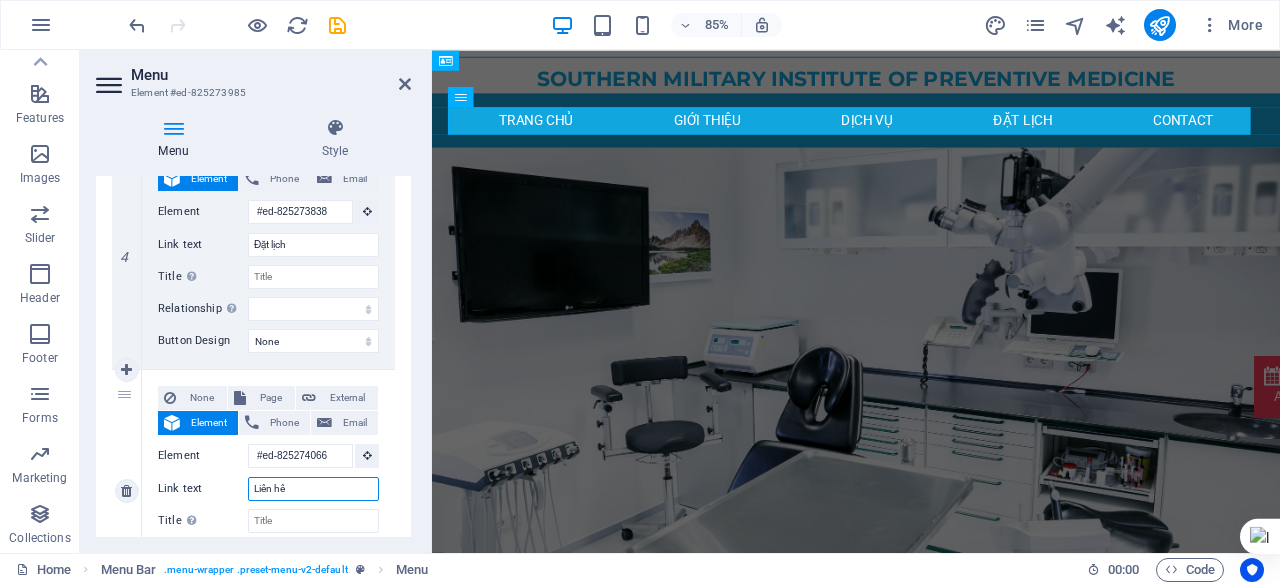 type on "Liên hệ" 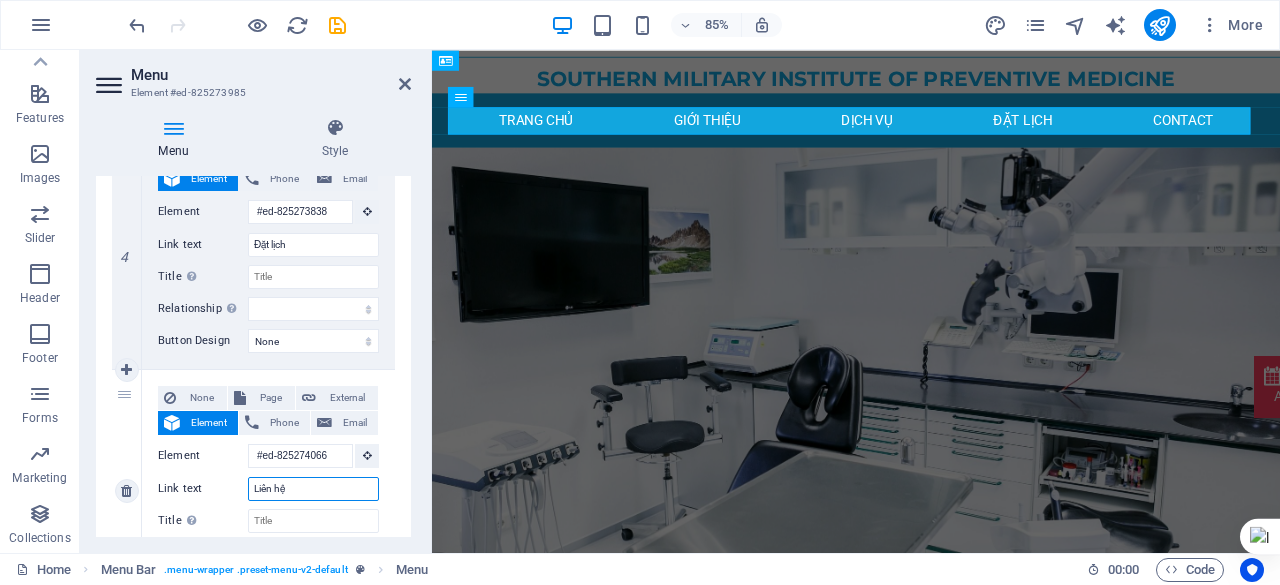 select 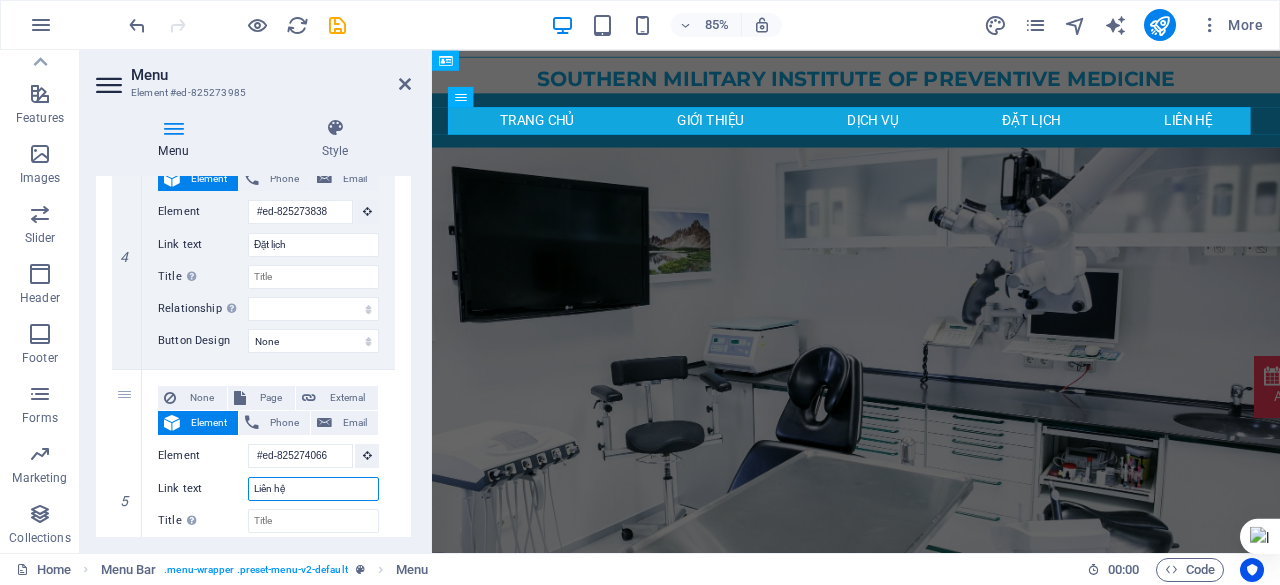 type on "Liên hệ" 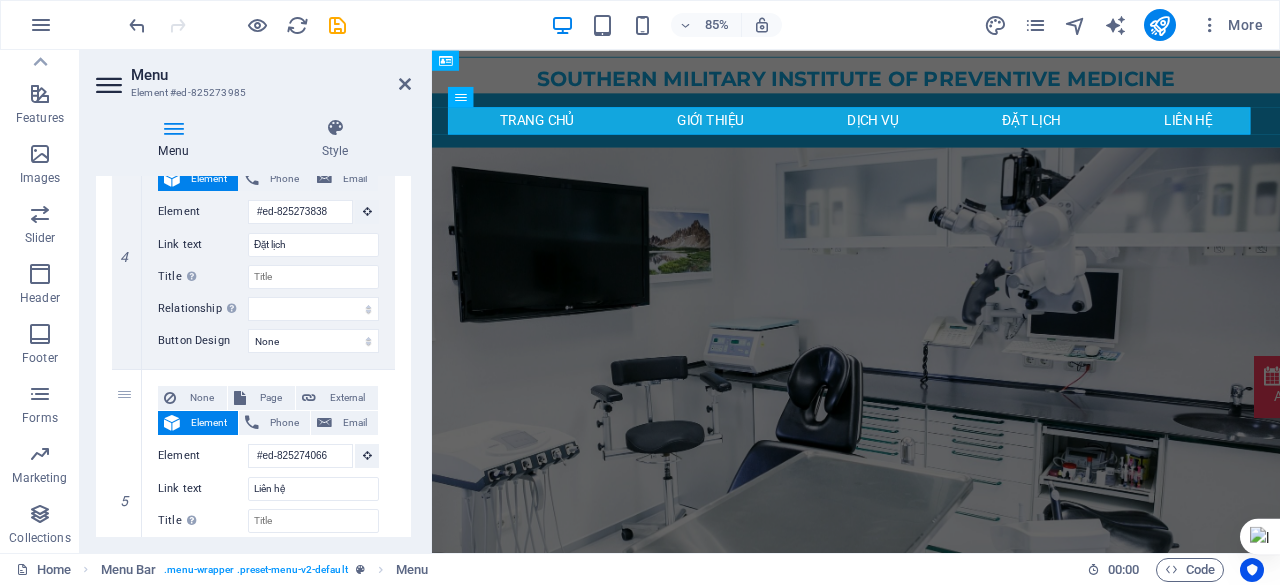 click on "Menu Style Menu Auto Custom Create custom menu items for this menu. Recommended for one-page websites. Manage pages Menu items 1 None Page External Element Phone Email Page Home Subpage Legal Notice Privacy Element
URL Phone Email Link text Trang chủ Link target New tab Same tab Overlay Title Additional link description, should not be the same as the link text. The title is most often shown as a tooltip text when the mouse moves over the element. Leave empty if uncertain. Relationship Sets the  relationship of this link to the link target . For example, the value "nofollow" instructs search engines not to follow the link. Can be left empty. alternate author bookmark external help license next nofollow noreferrer noopener prev search tag Button Design None Default Primary Secondary 2 None Page External Element Phone Email Page Home Subpage Legal Notice Privacy Element #ed-825273703
URL Phone Email Link text Giới thiệu Link target New tab Same tab Overlay 3" at bounding box center [253, 327] 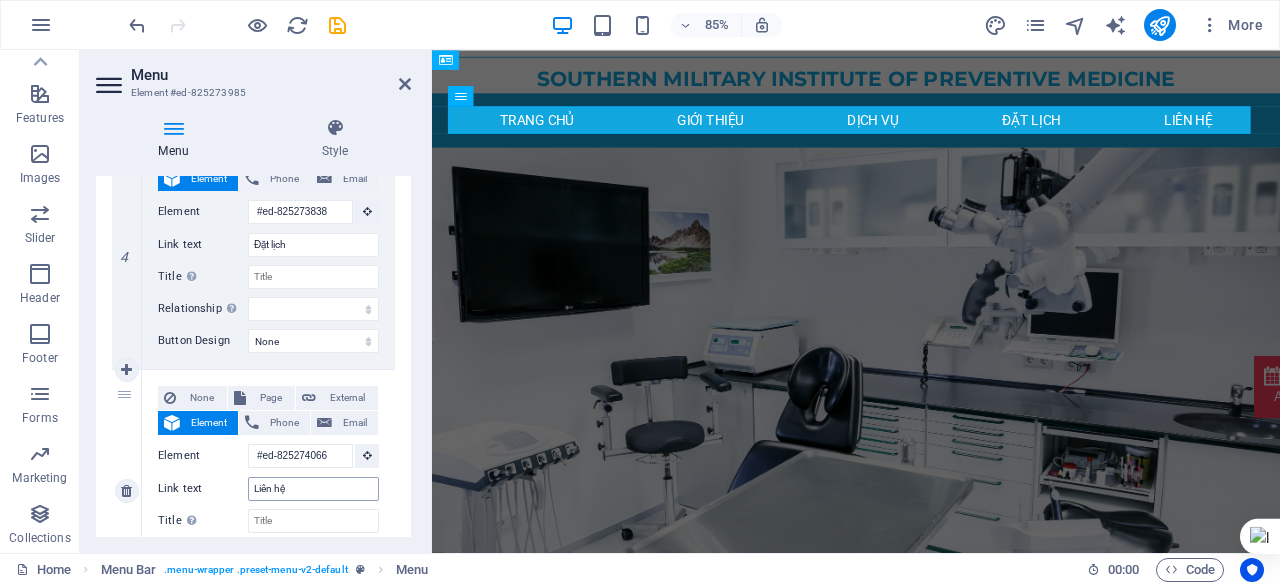 scroll, scrollTop: 0, scrollLeft: 0, axis: both 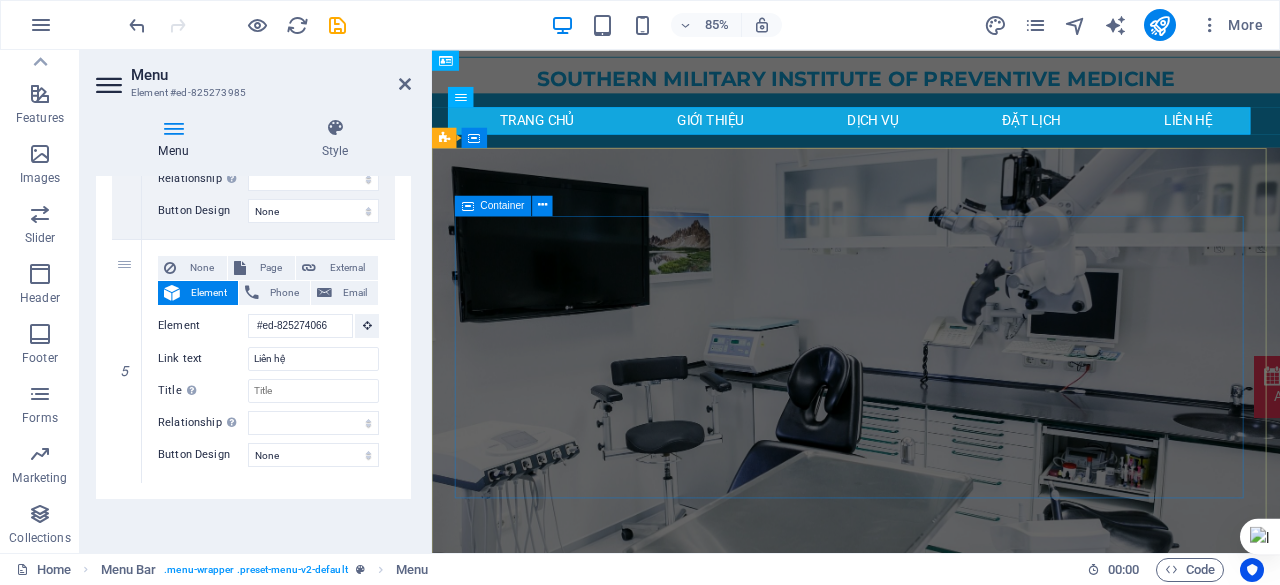 click on "Modern clinic & professional doctors Our best services for you Learn more" at bounding box center [931, 905] 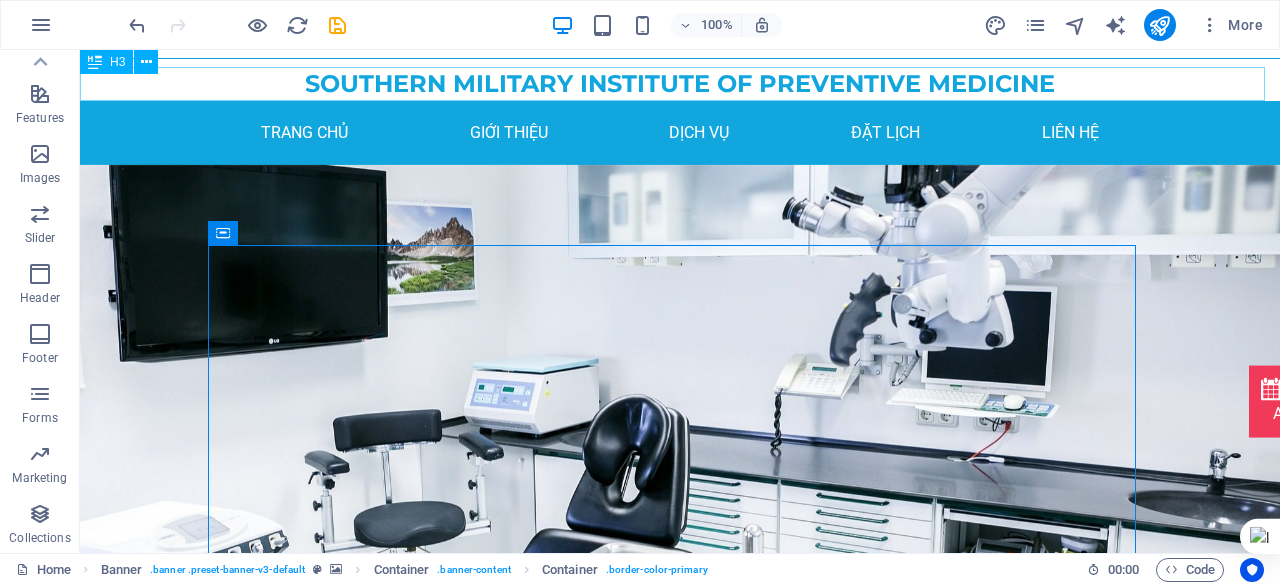 click on "Southern Military Institute of Preventive Medicine" at bounding box center (680, 84) 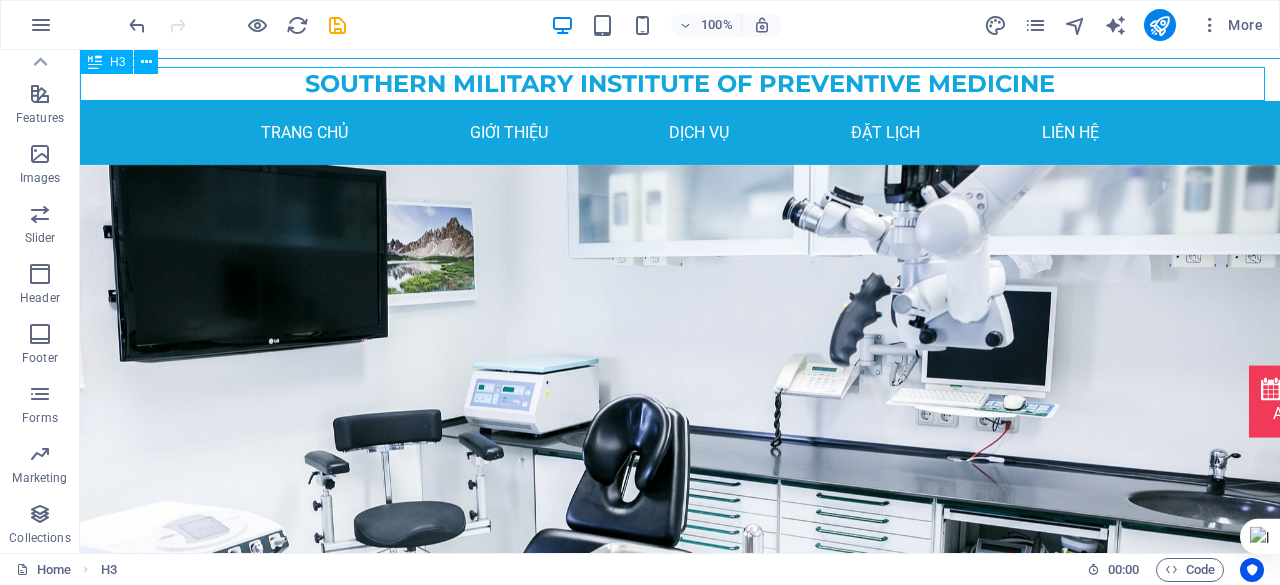 click on "Southern Military Institute of Preventive Medicine" at bounding box center (680, 84) 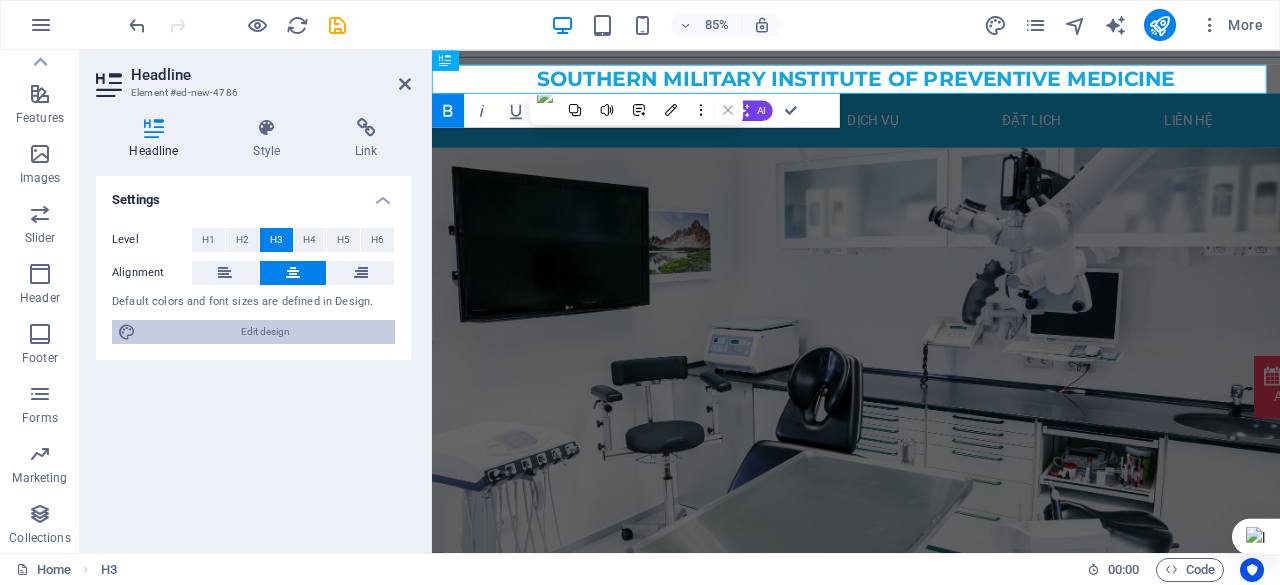 click on "Edit design" at bounding box center (265, 332) 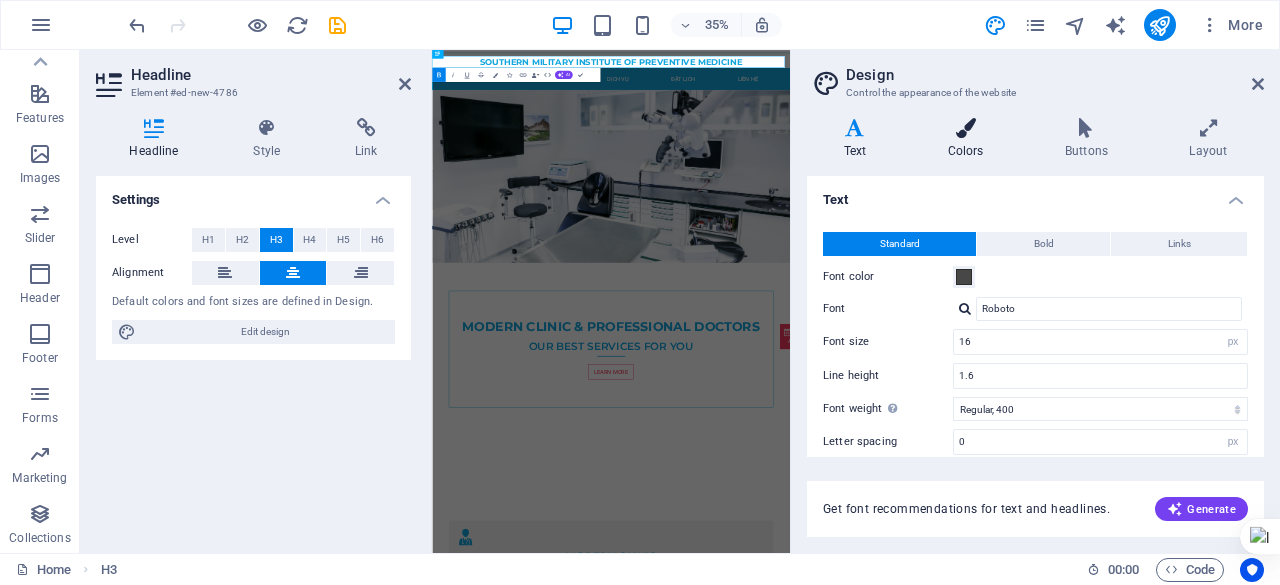 click on "Colors" at bounding box center [969, 139] 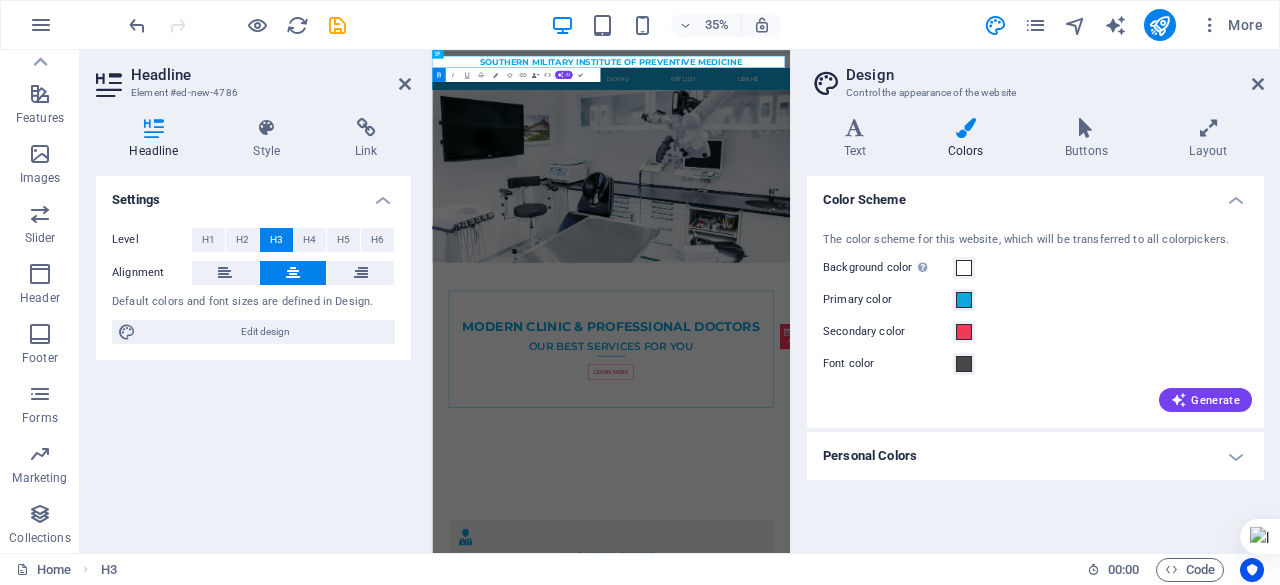 click on "Colors" at bounding box center (969, 139) 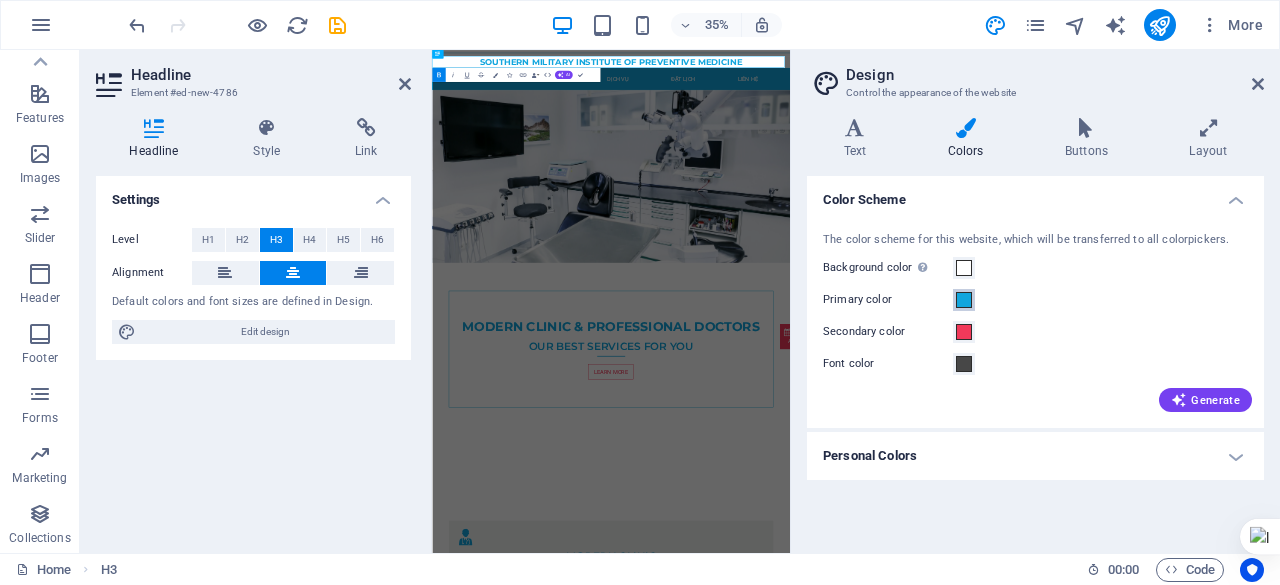 click at bounding box center (964, 300) 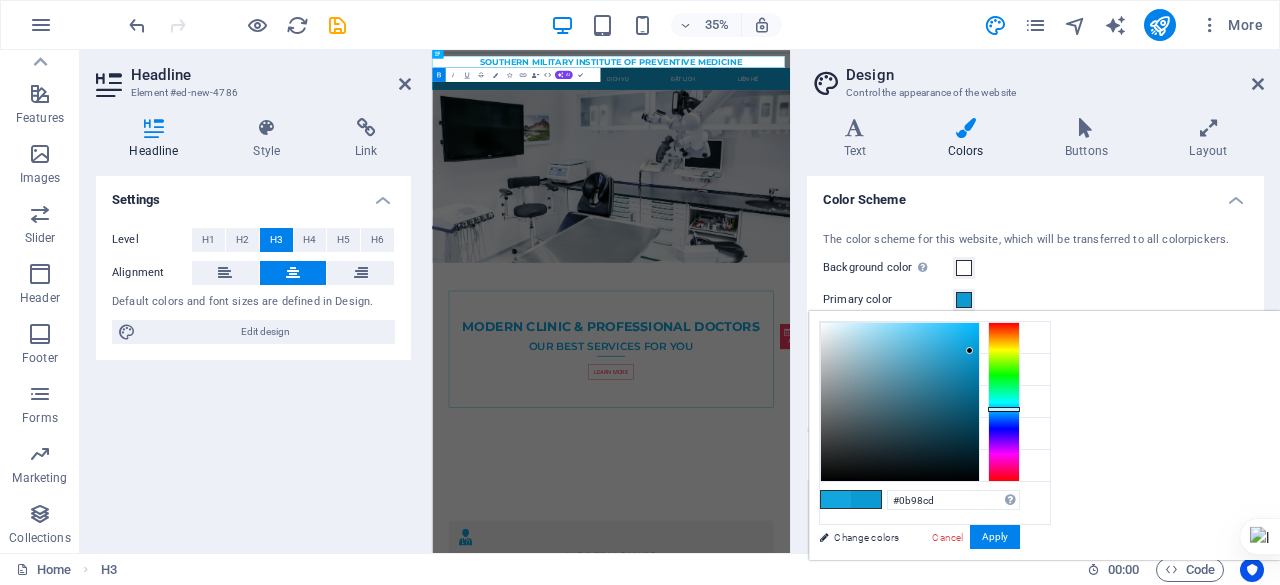 drag, startPoint x: 1202, startPoint y: 365, endPoint x: 1220, endPoint y: 352, distance: 22.203604 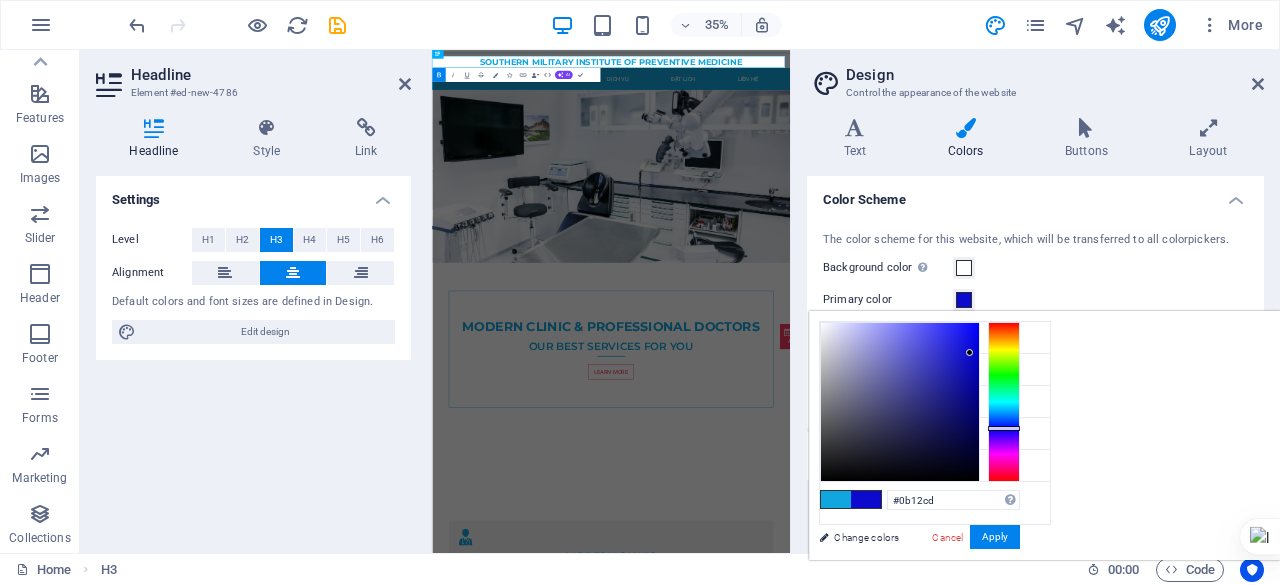 click at bounding box center [1004, 402] 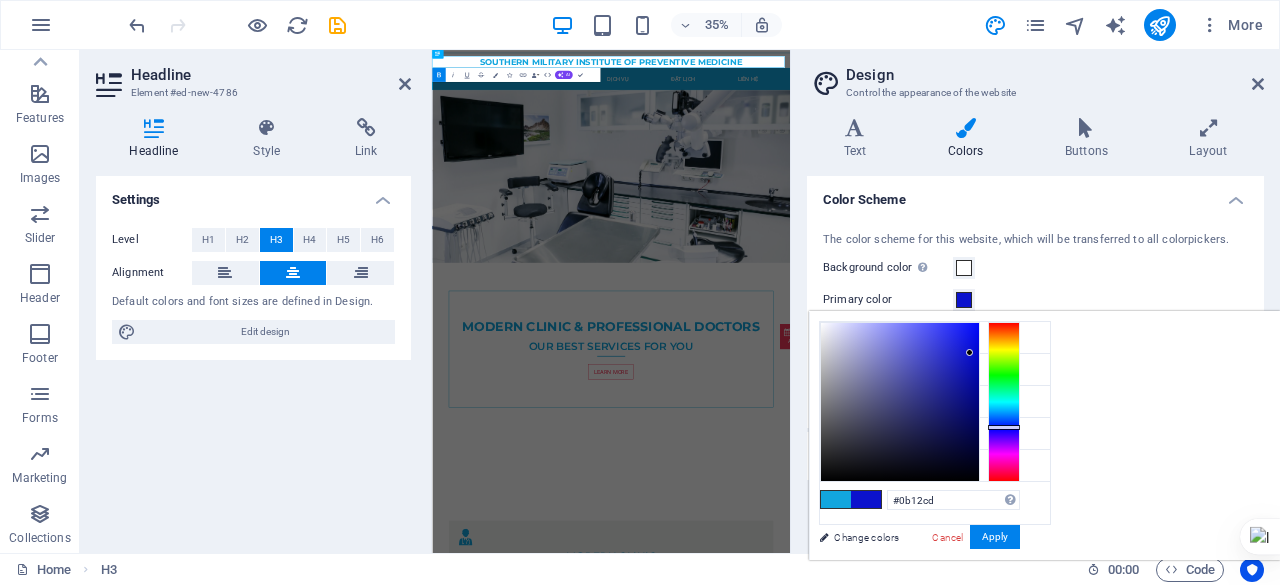 type on "#0d14ec" 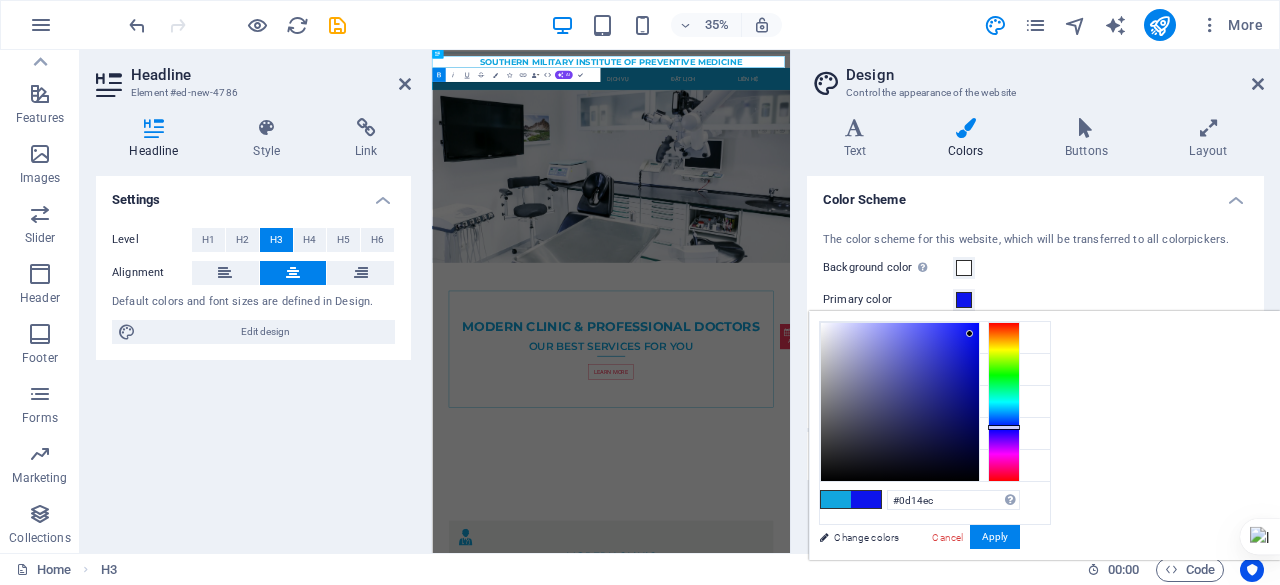 click at bounding box center [900, 402] 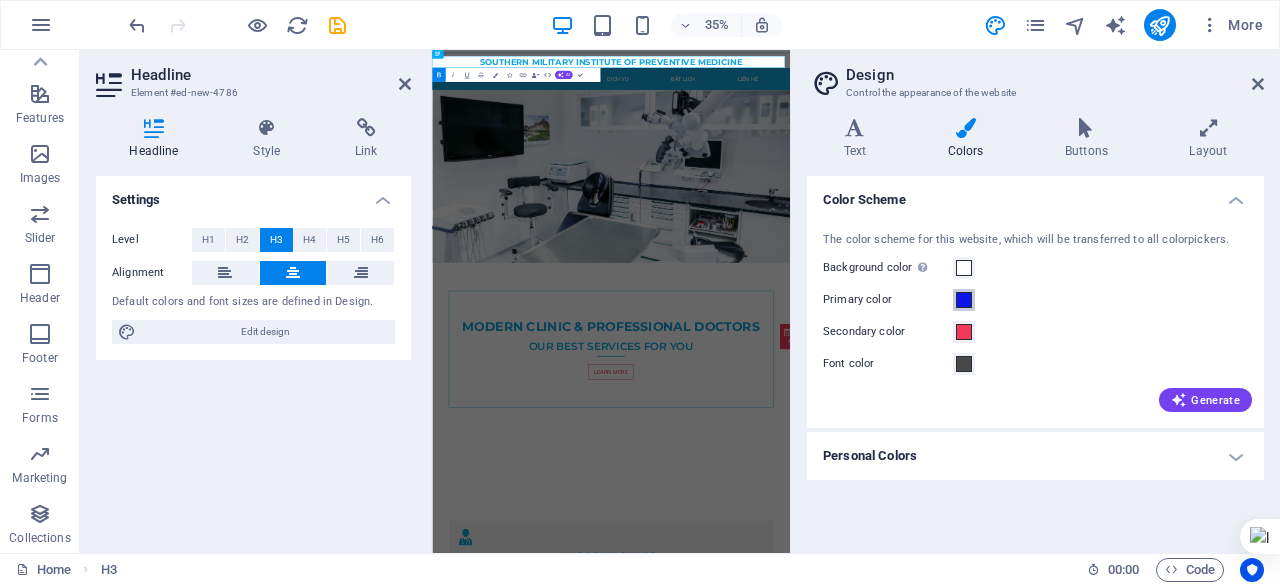 click at bounding box center [964, 300] 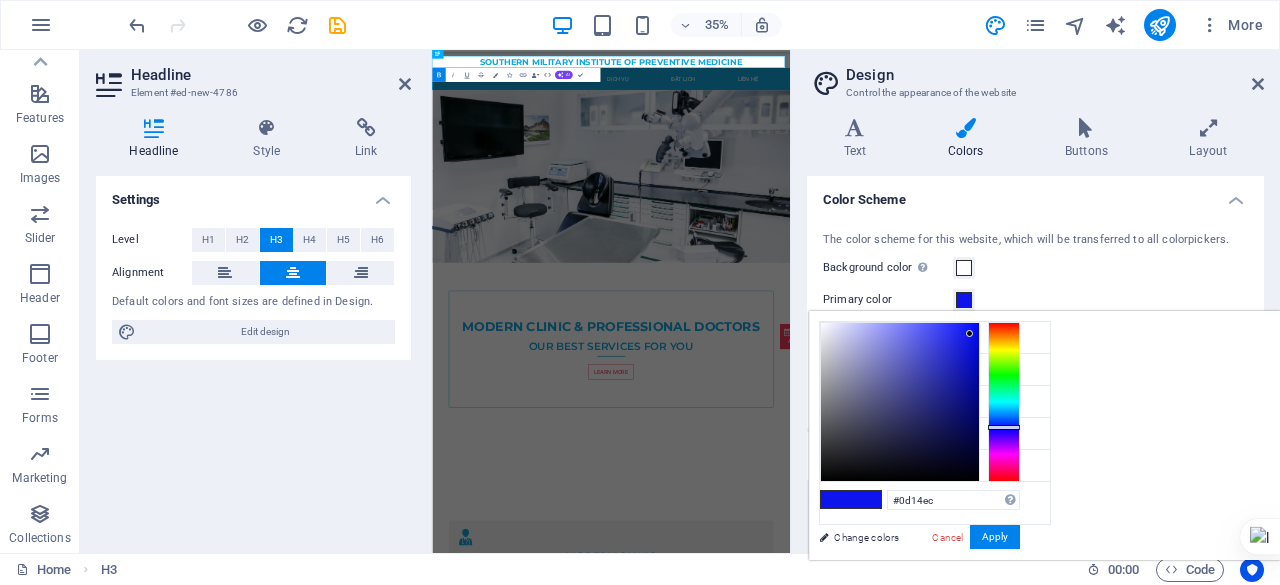 click at bounding box center [964, 300] 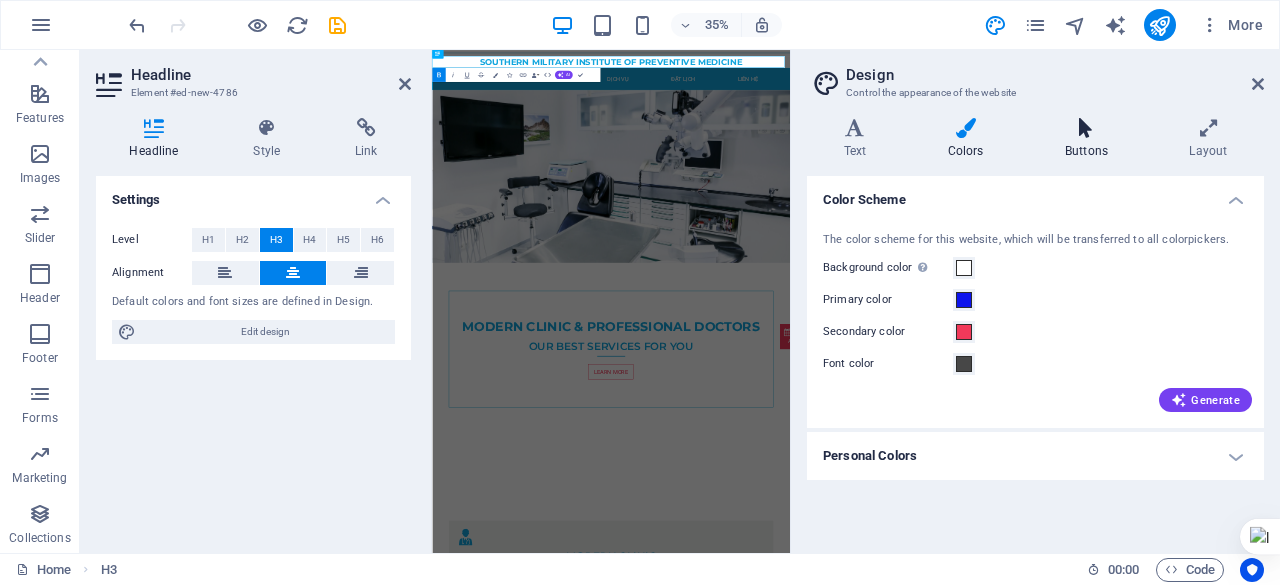 click on "Buttons" at bounding box center (1090, 139) 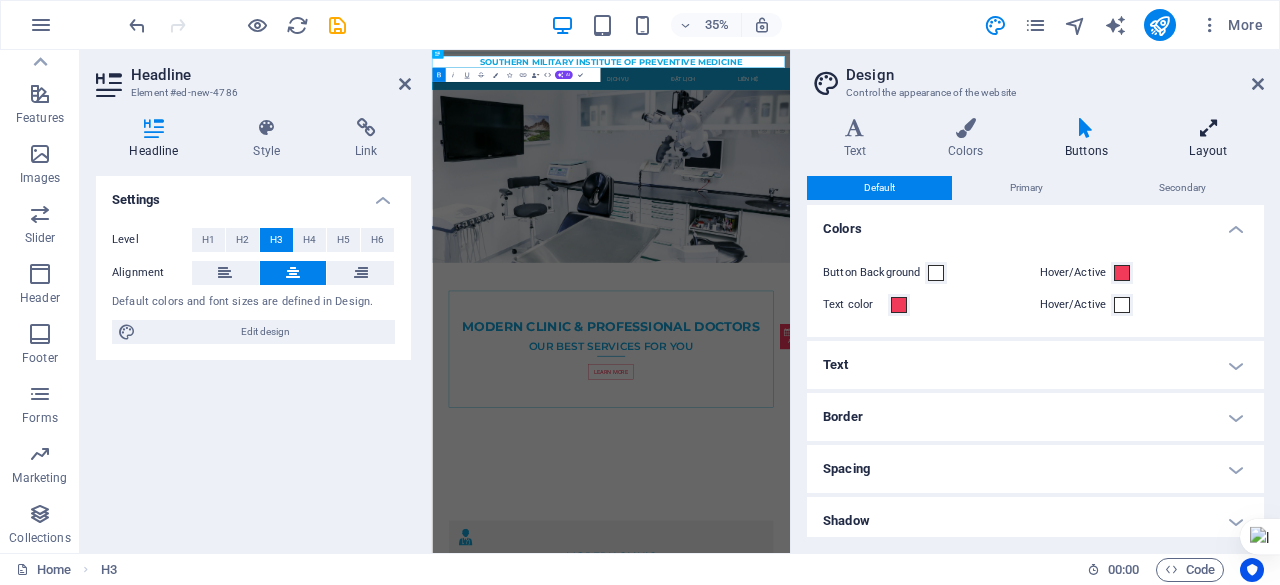 click at bounding box center (1208, 128) 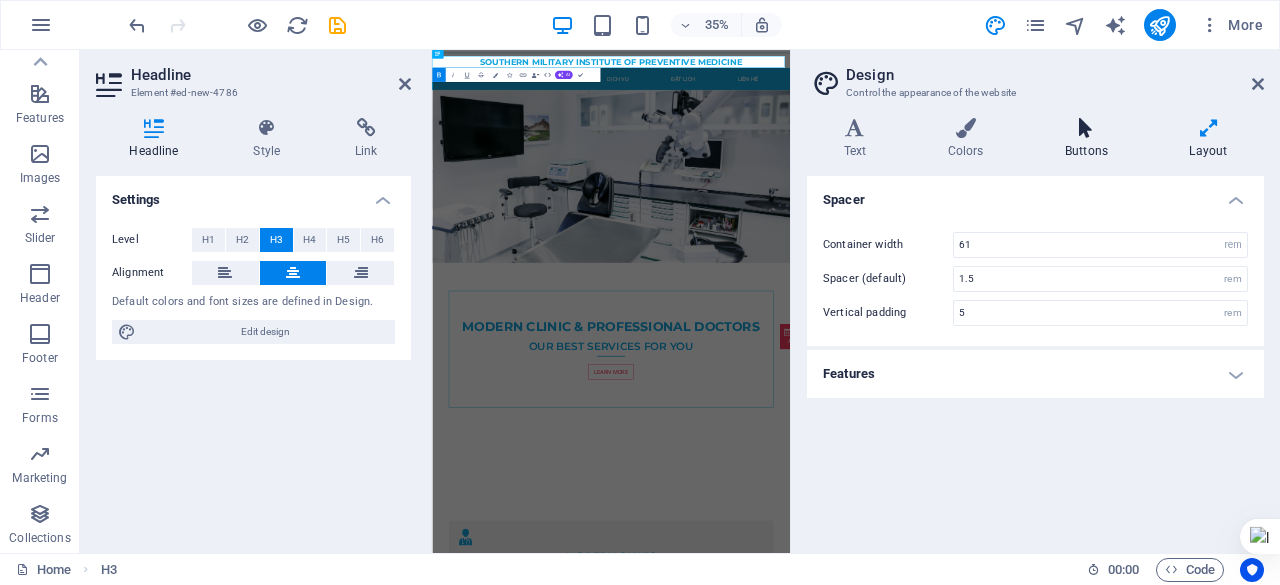 click at bounding box center (1086, 128) 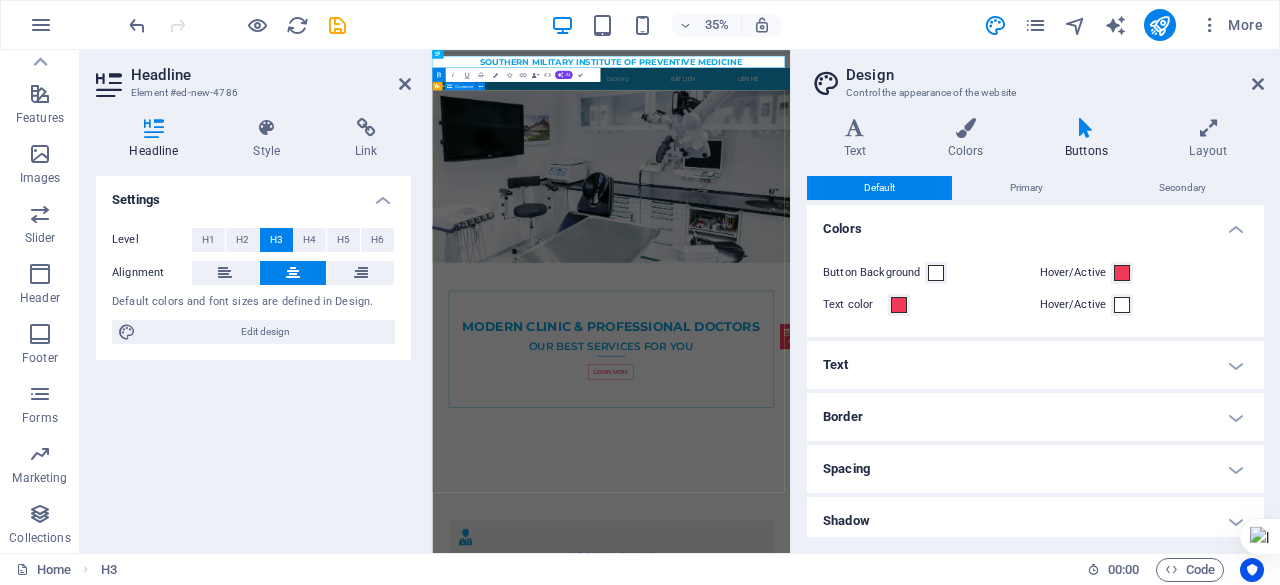 click on "Modern clinic & professional doctors Our best services for you Learn more" at bounding box center [943, 905] 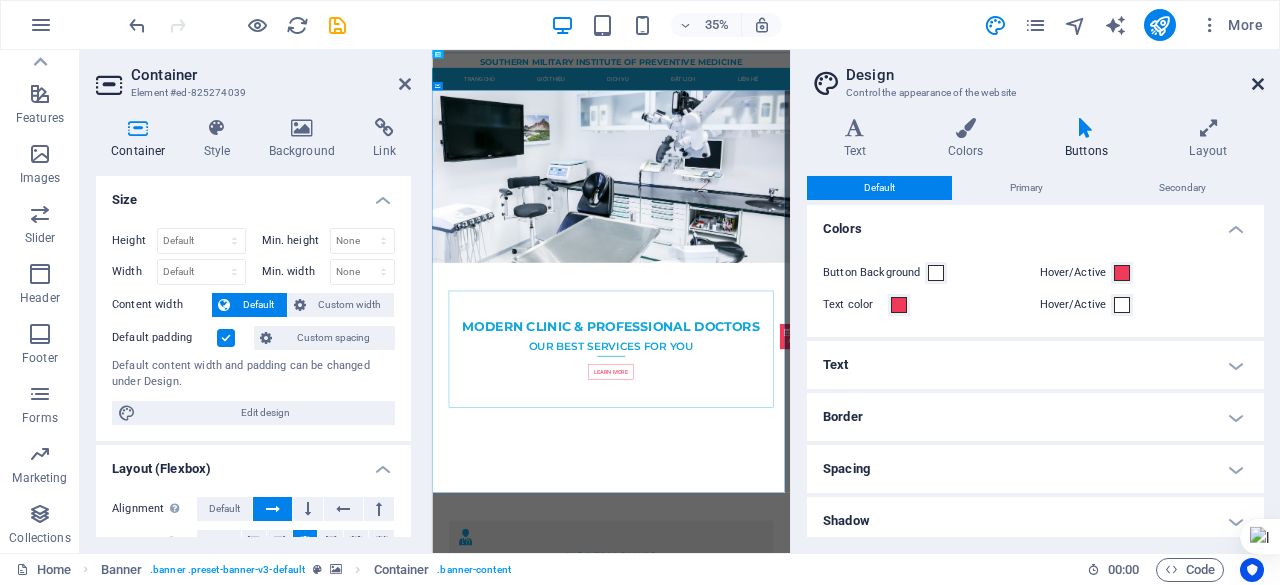 click at bounding box center (1258, 84) 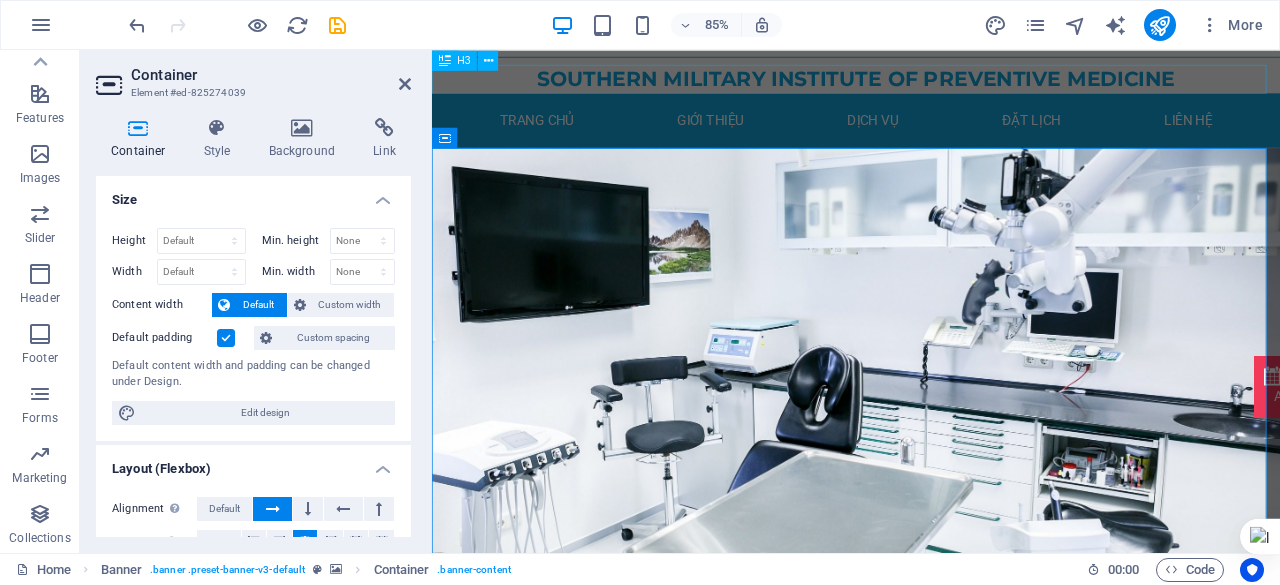click on "Southern Military Institute of Preventive Medicine" at bounding box center (931, 84) 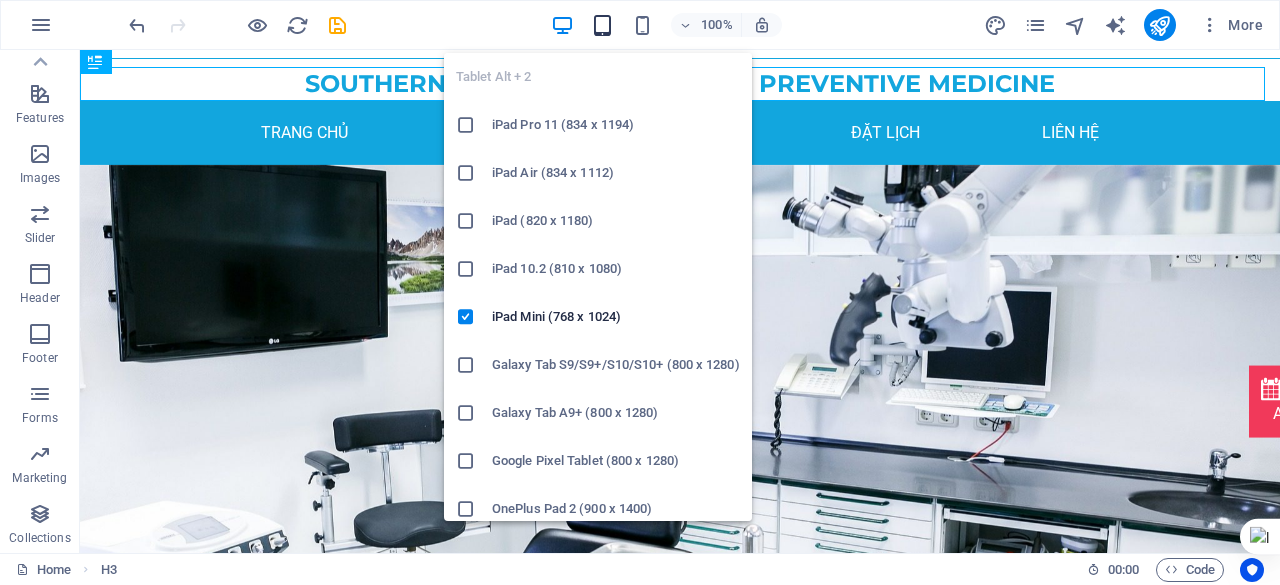 click at bounding box center [602, 25] 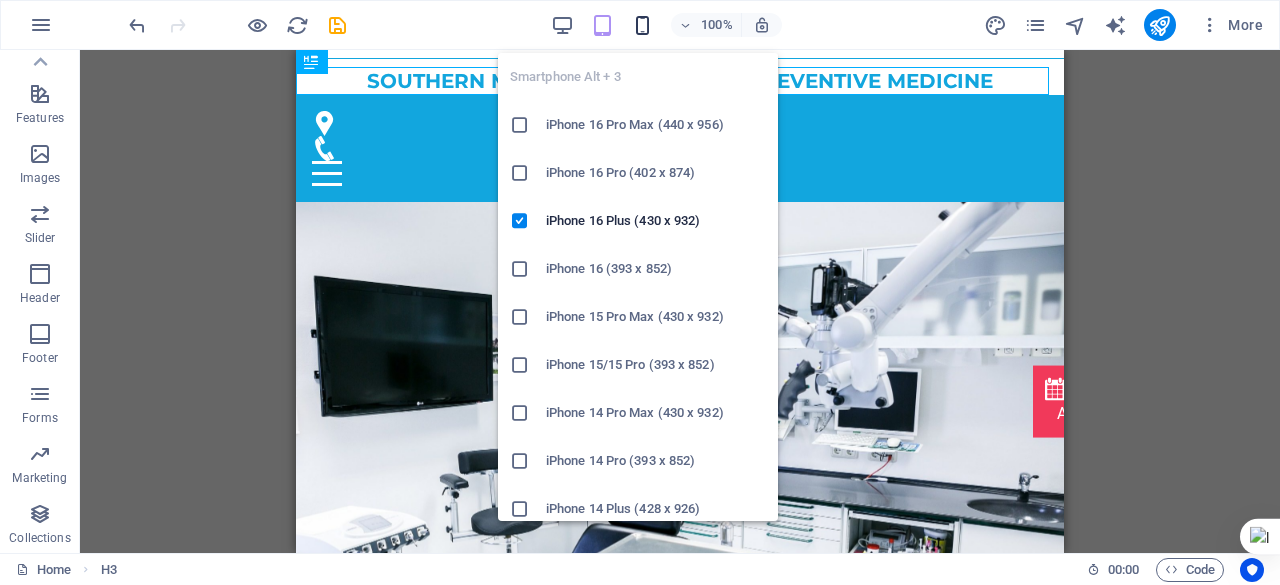 click at bounding box center [642, 25] 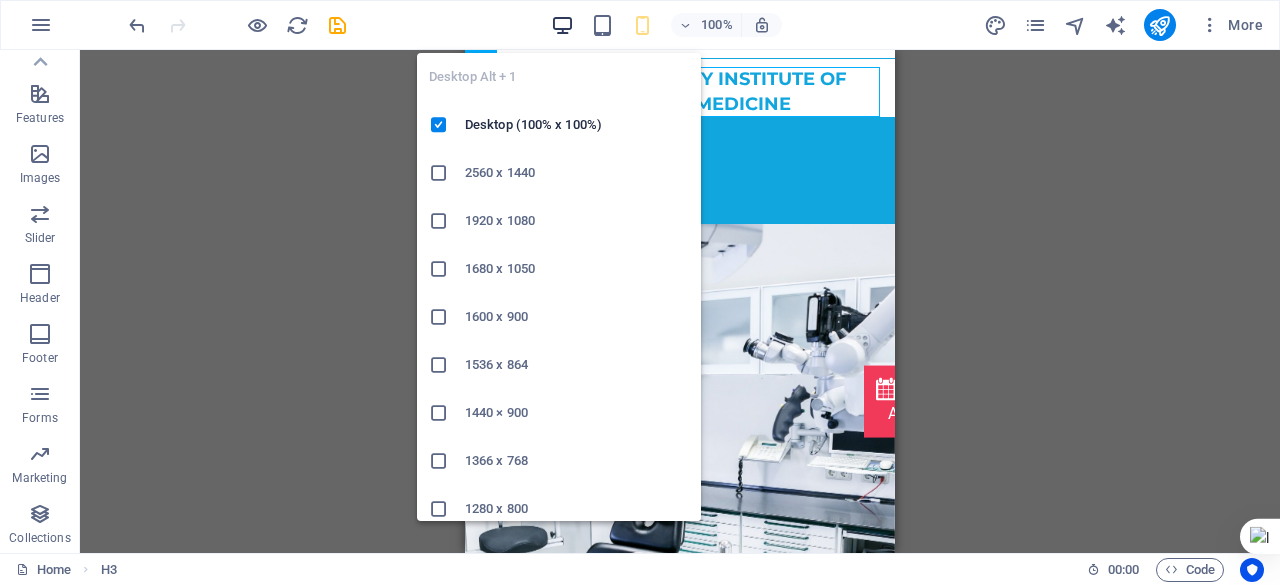 click at bounding box center (562, 25) 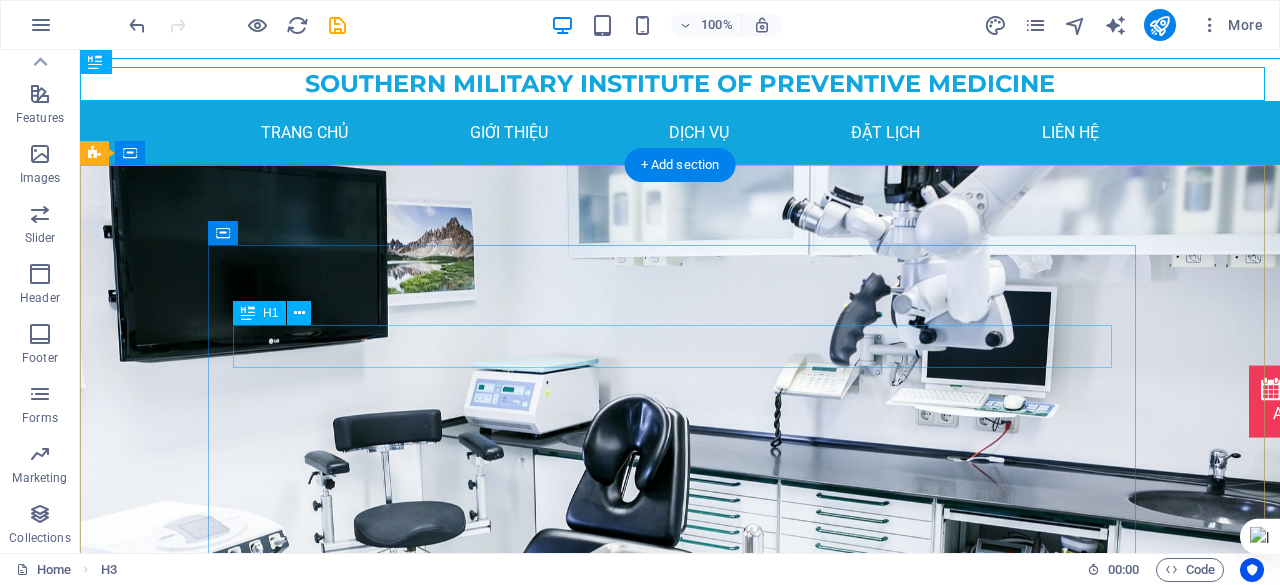 click on "Modern clinic & professional doctors" at bounding box center [680, 840] 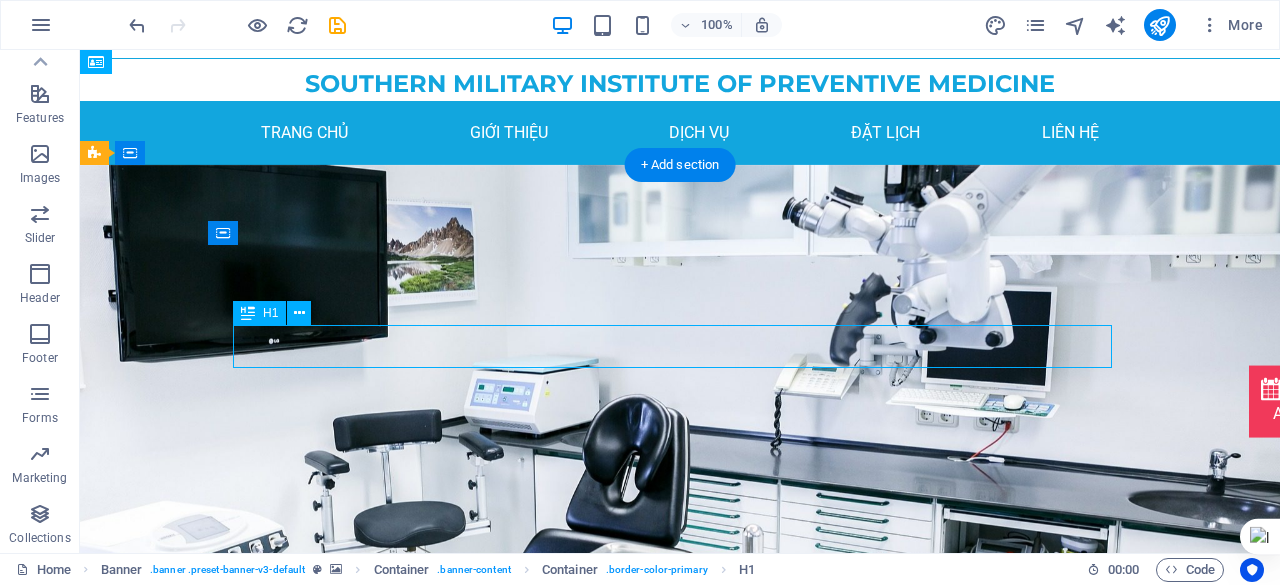 click on "Modern clinic & professional doctors" at bounding box center (680, 840) 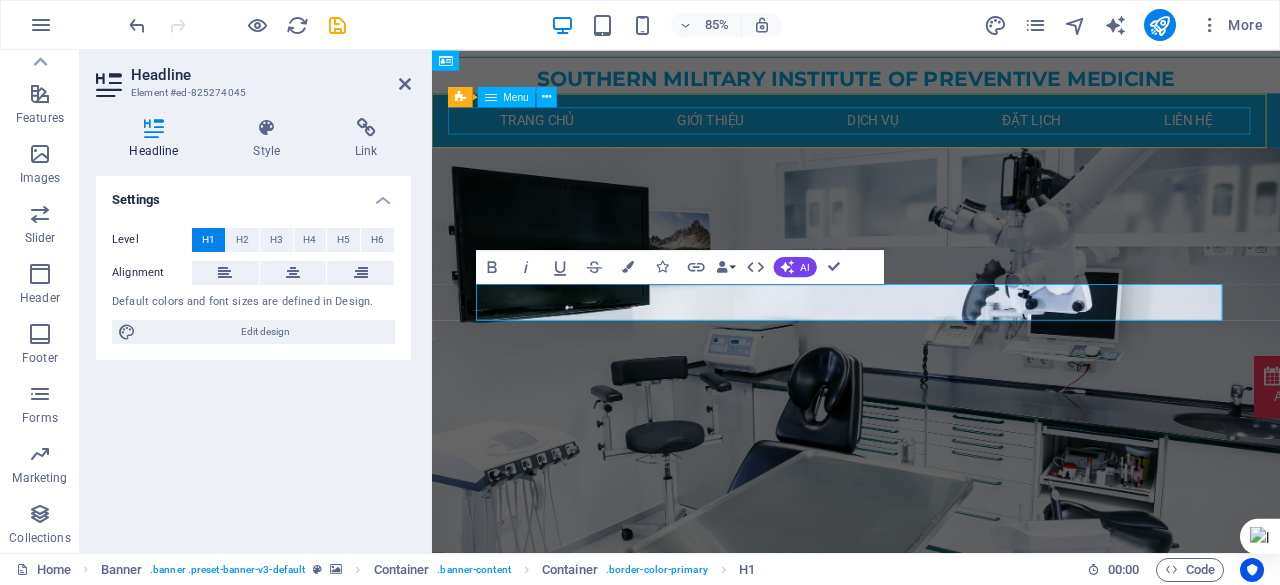 click on "Trang chủ Giới thiệu Dịch vụ Đặt lịch Liên hệ" at bounding box center (931, 133) 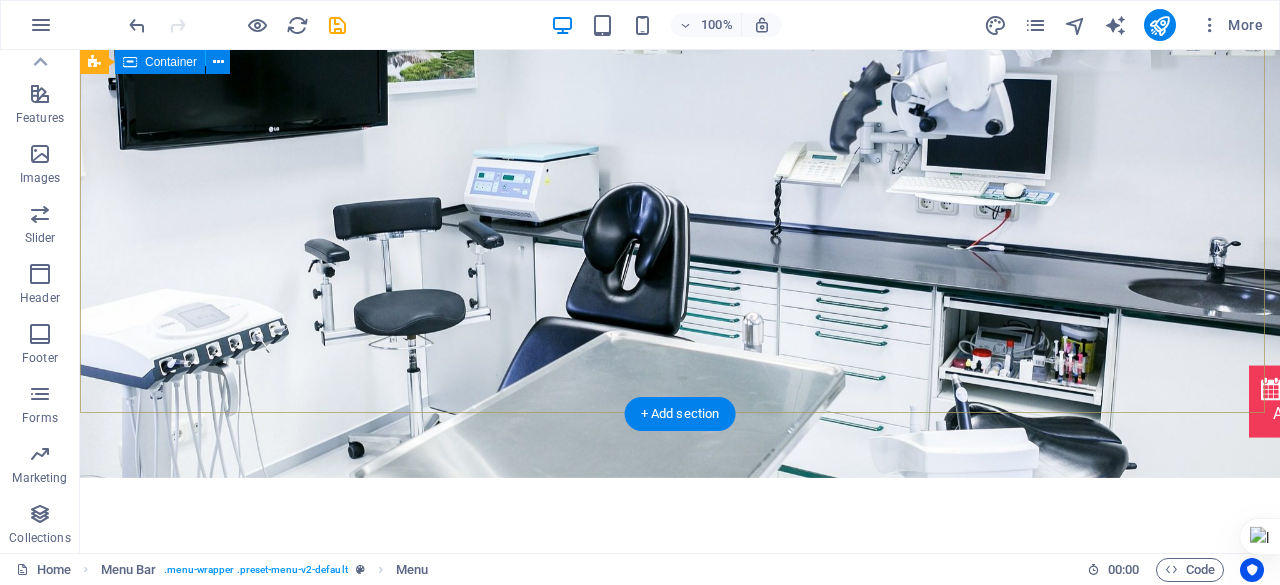 scroll, scrollTop: 0, scrollLeft: 0, axis: both 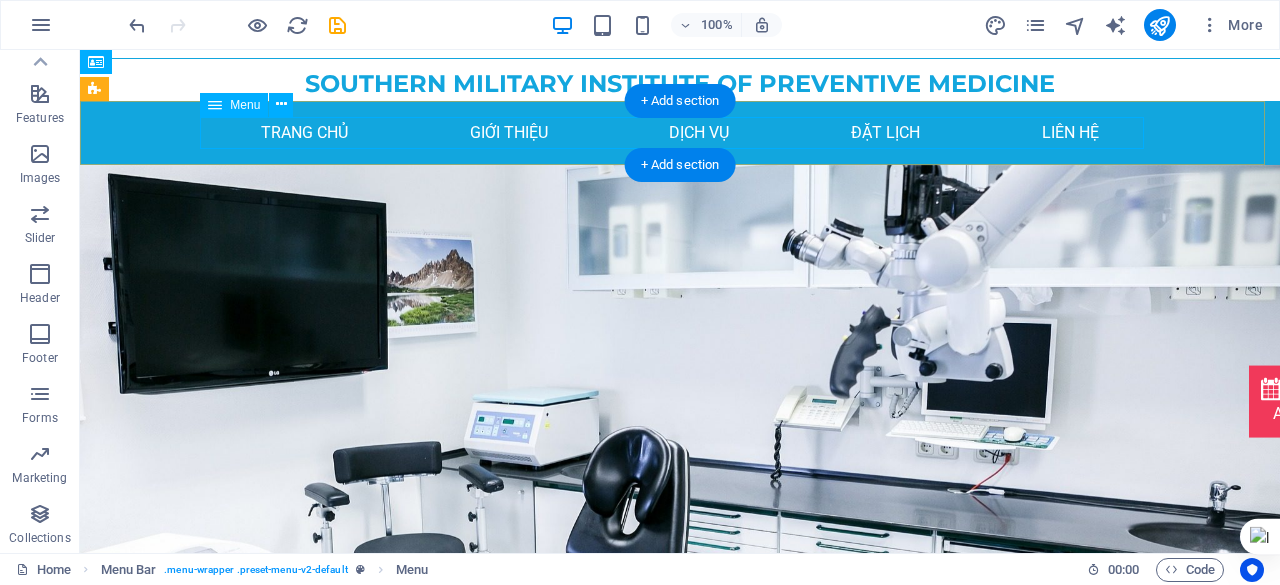 click on "Trang chủ Giới thiệu Dịch vụ Đặt lịch Liên hệ" at bounding box center (680, 133) 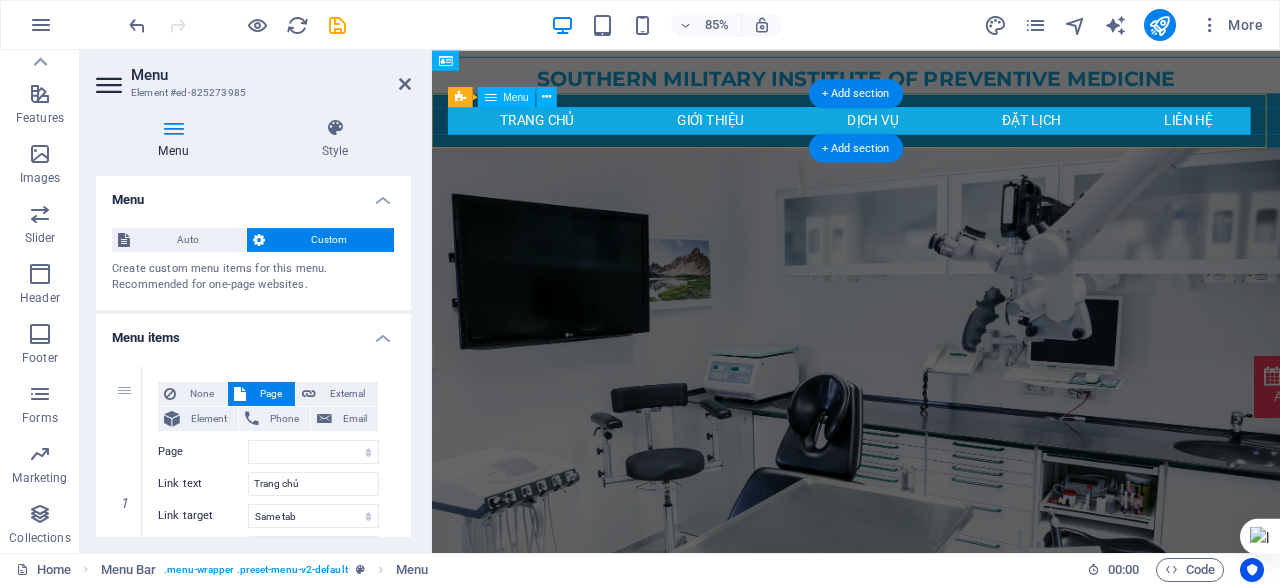 click on "Trang chủ Giới thiệu Dịch vụ Đặt lịch Liên hệ" at bounding box center [931, 133] 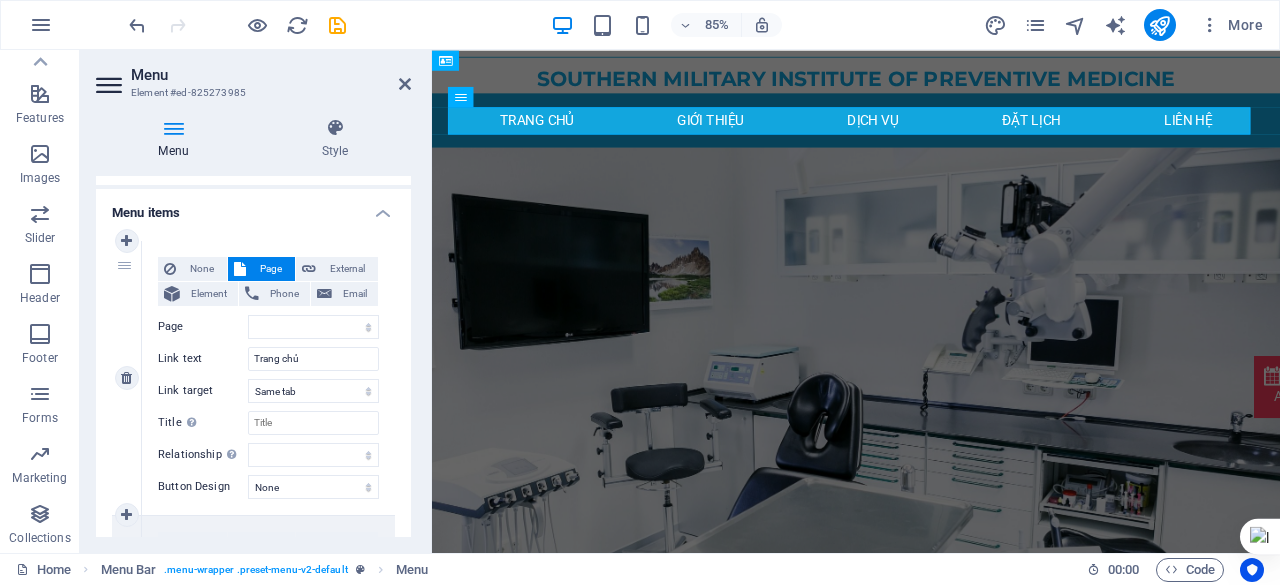 scroll, scrollTop: 154, scrollLeft: 0, axis: vertical 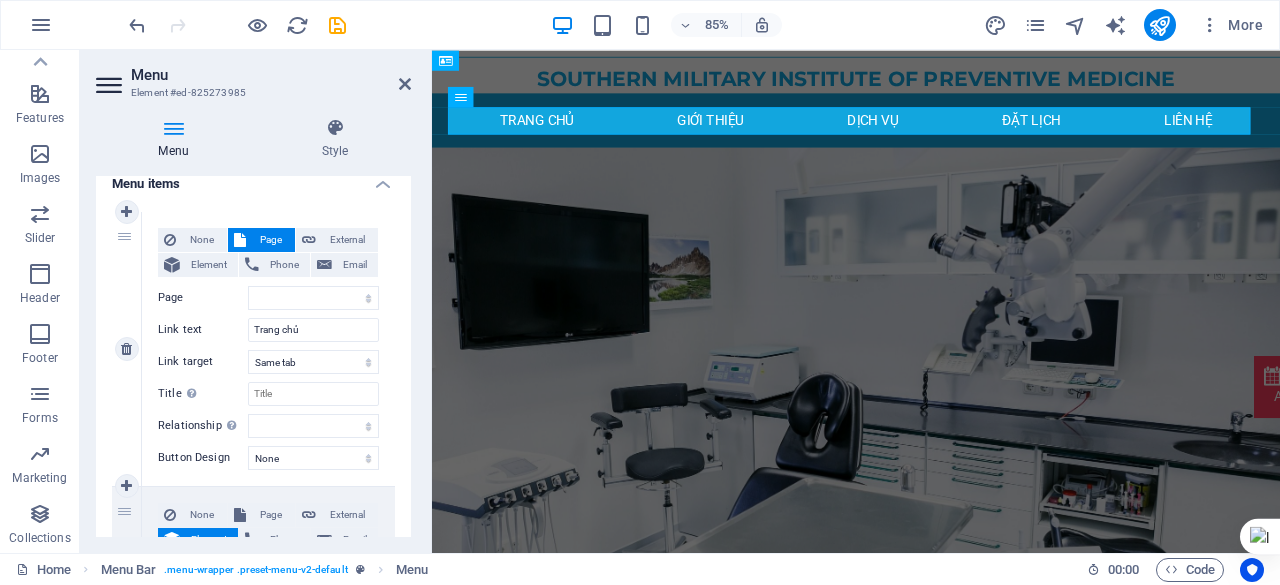 click on "Page" at bounding box center (270, 240) 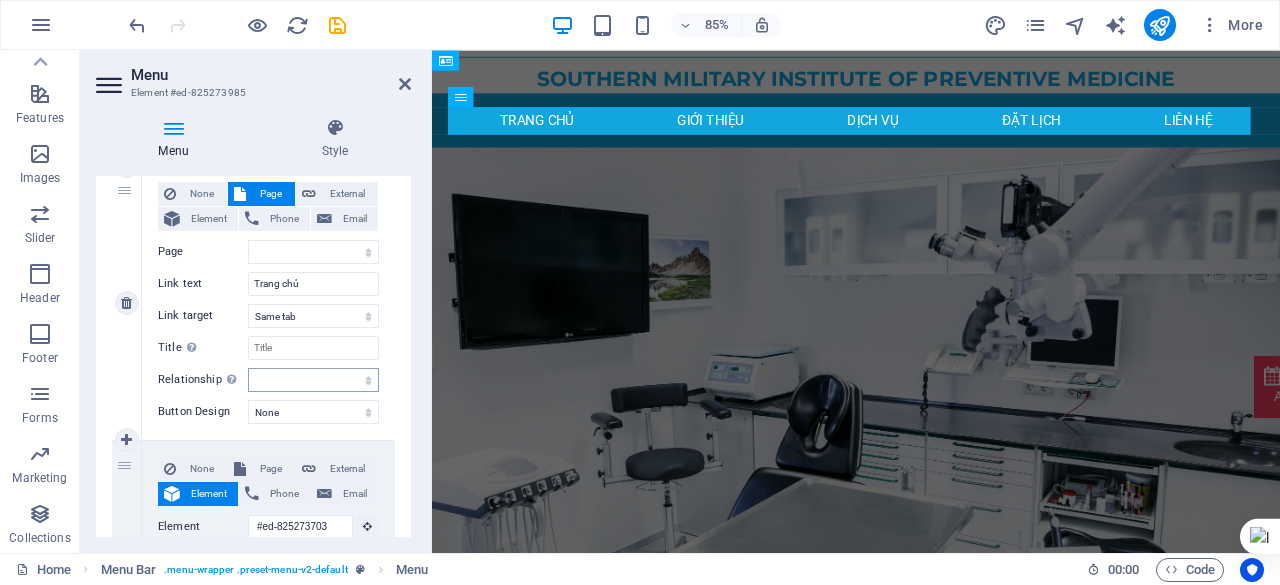 scroll, scrollTop: 205, scrollLeft: 0, axis: vertical 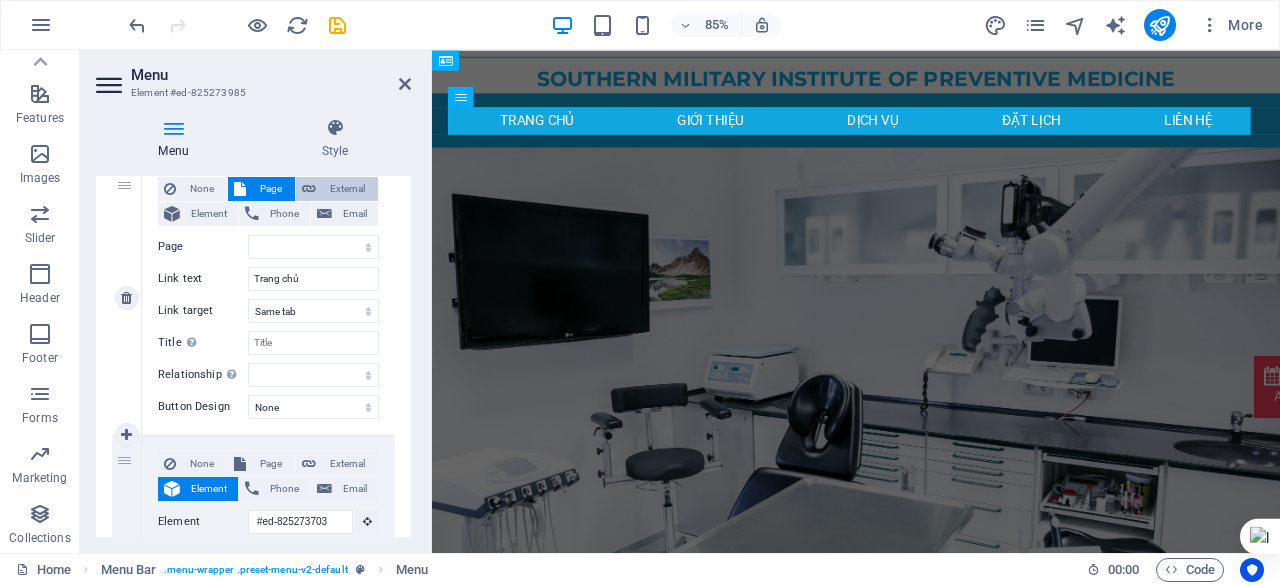 click on "External" at bounding box center (347, 189) 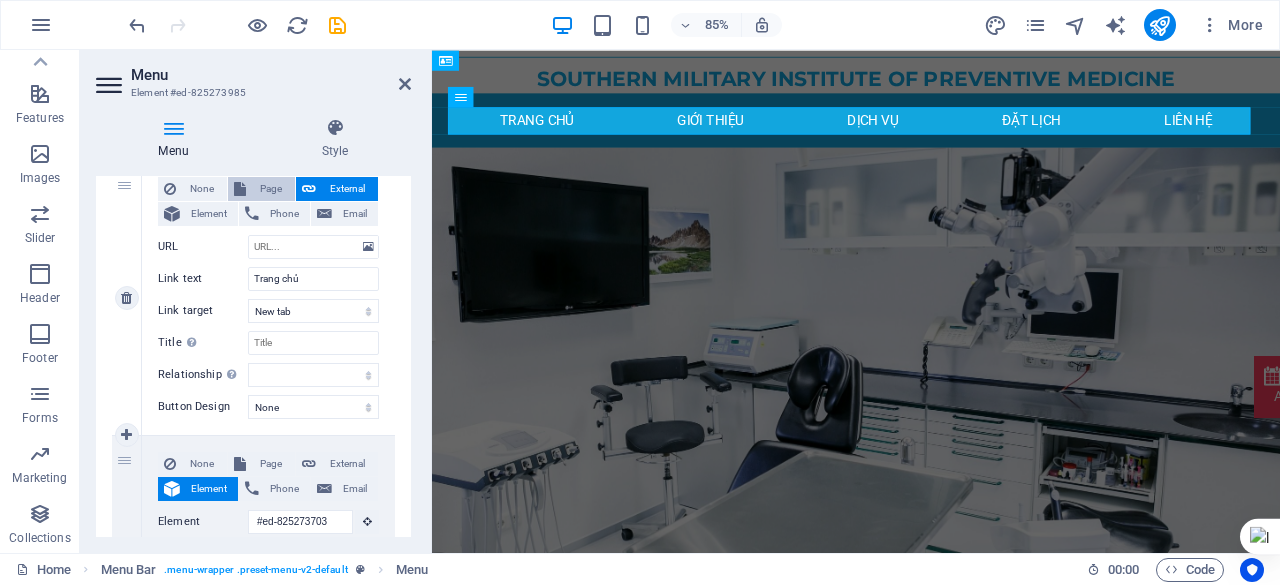 click on "Page" at bounding box center [270, 189] 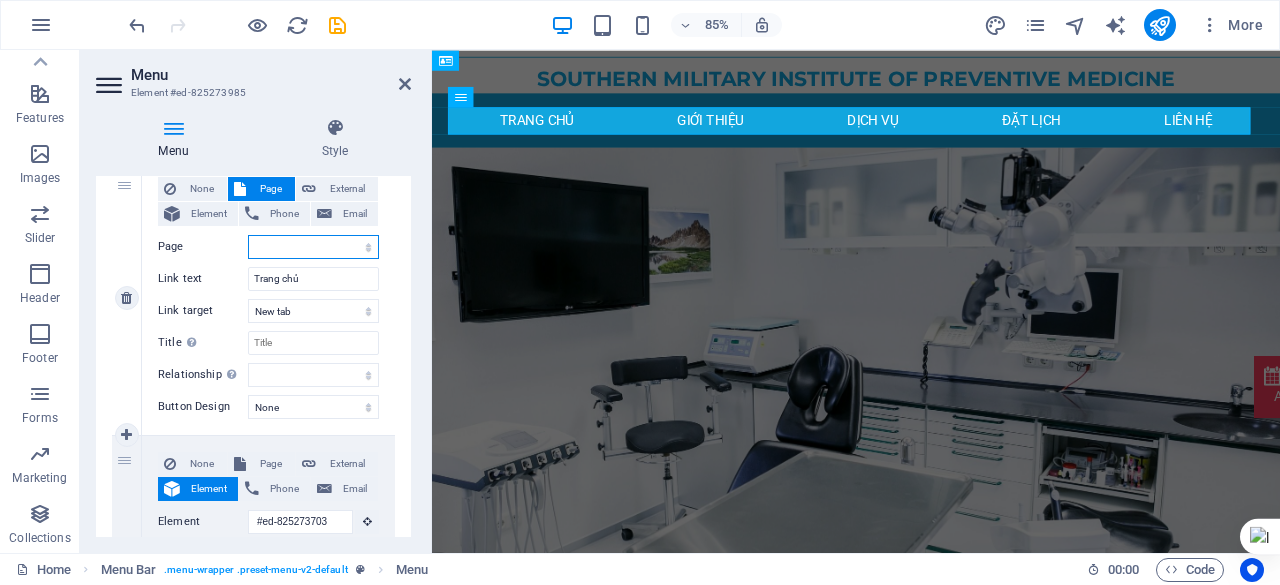 select 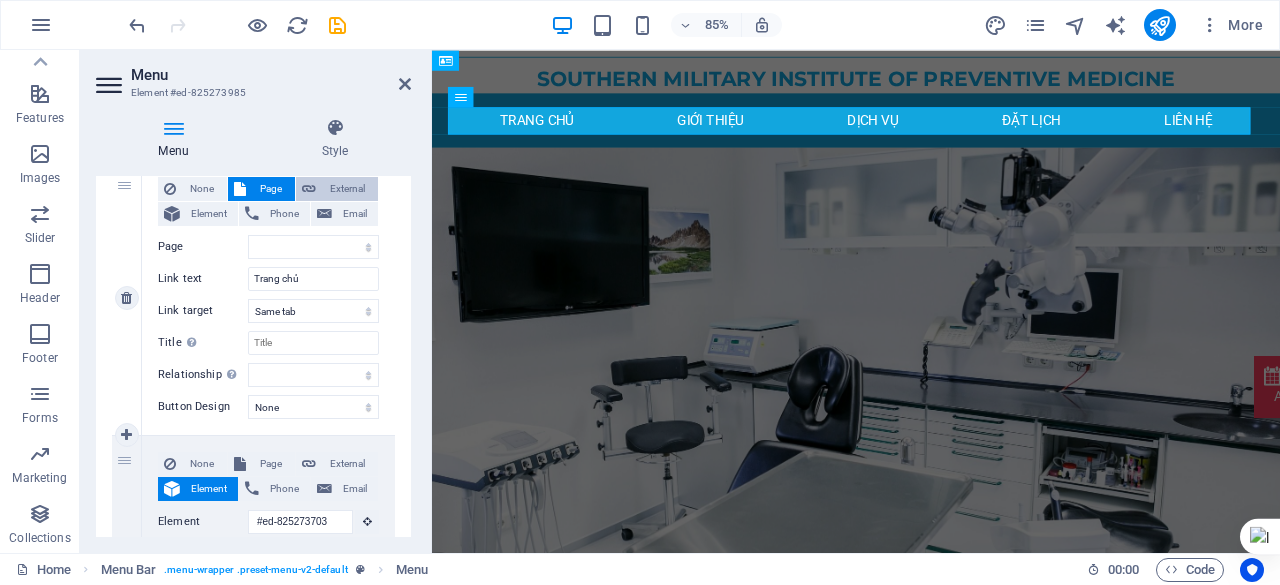 click on "External" at bounding box center (347, 189) 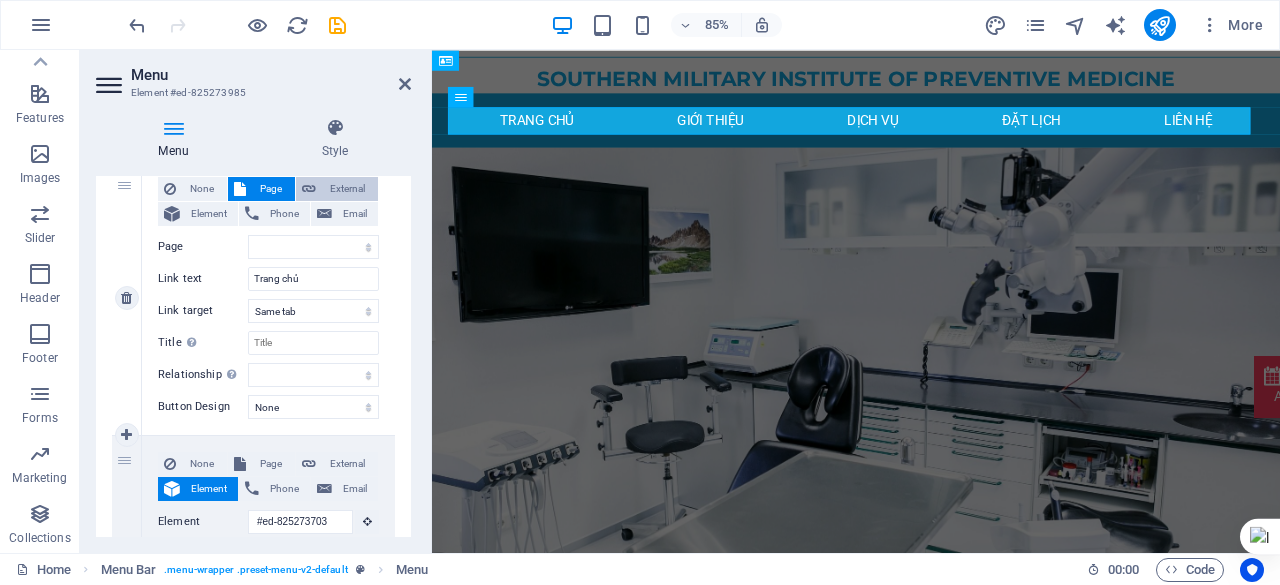 select on "blank" 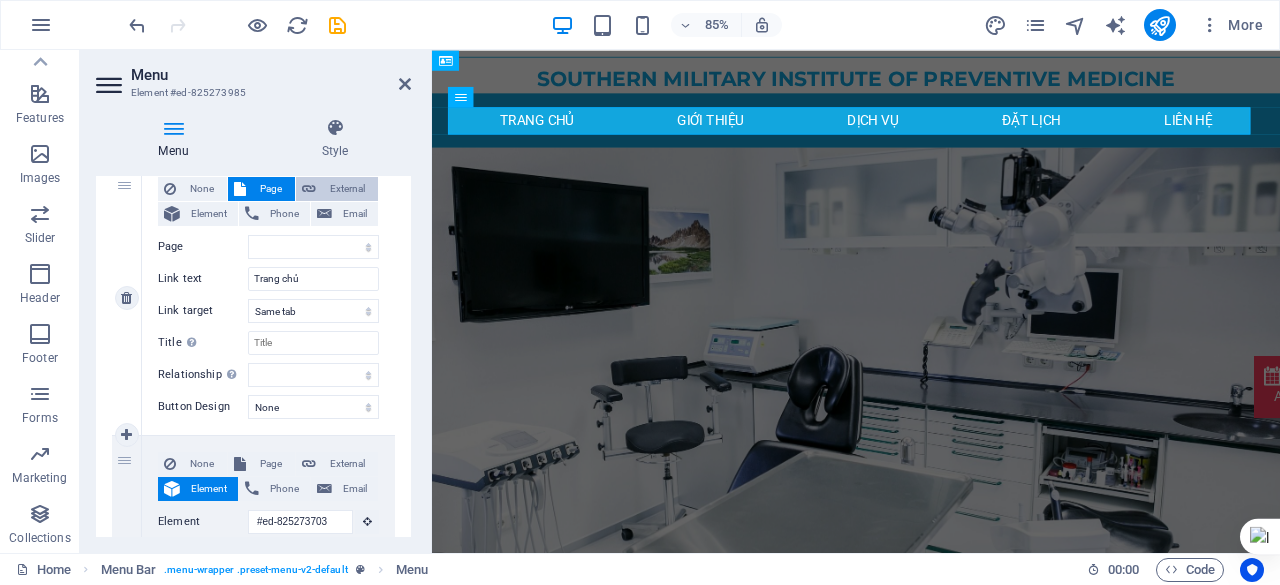 select 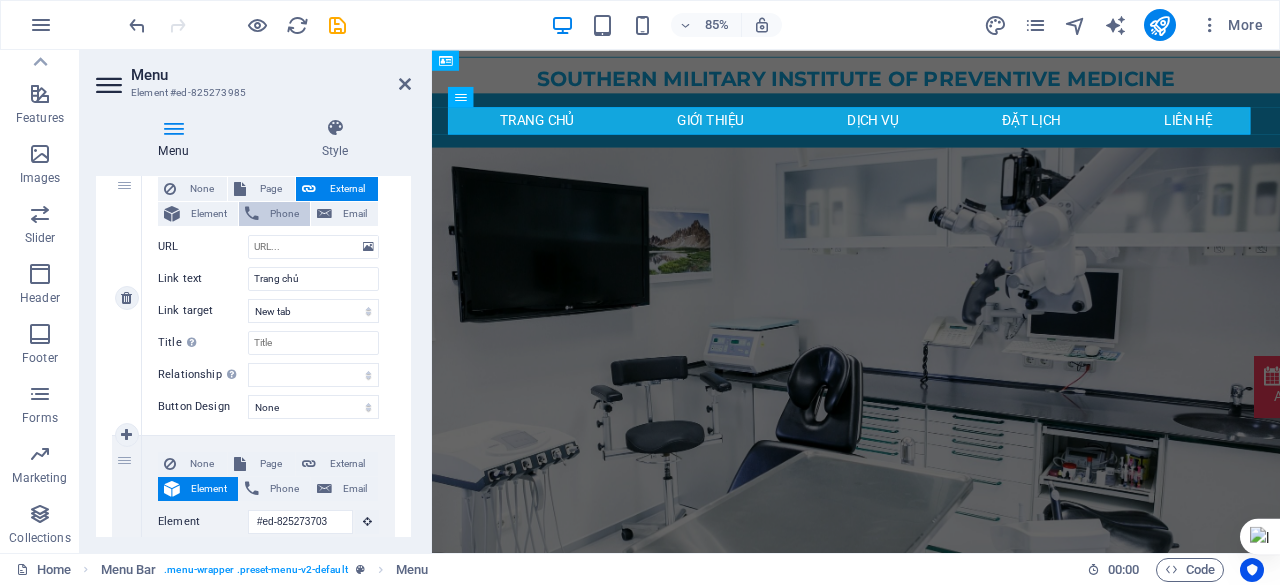 click on "Phone" at bounding box center [284, 214] 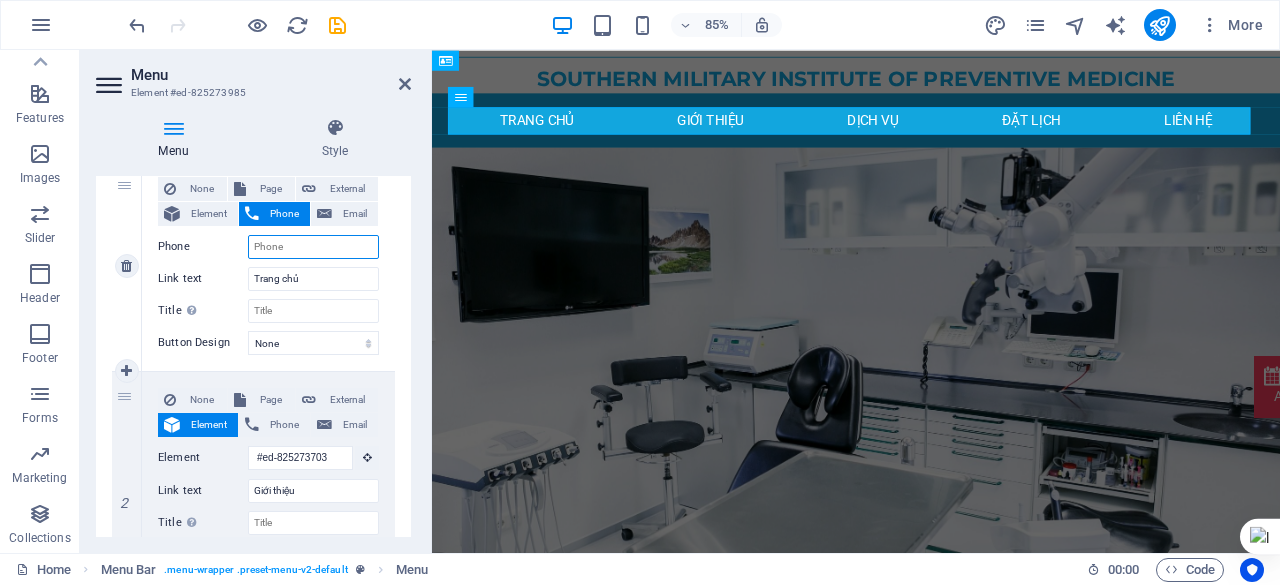 select 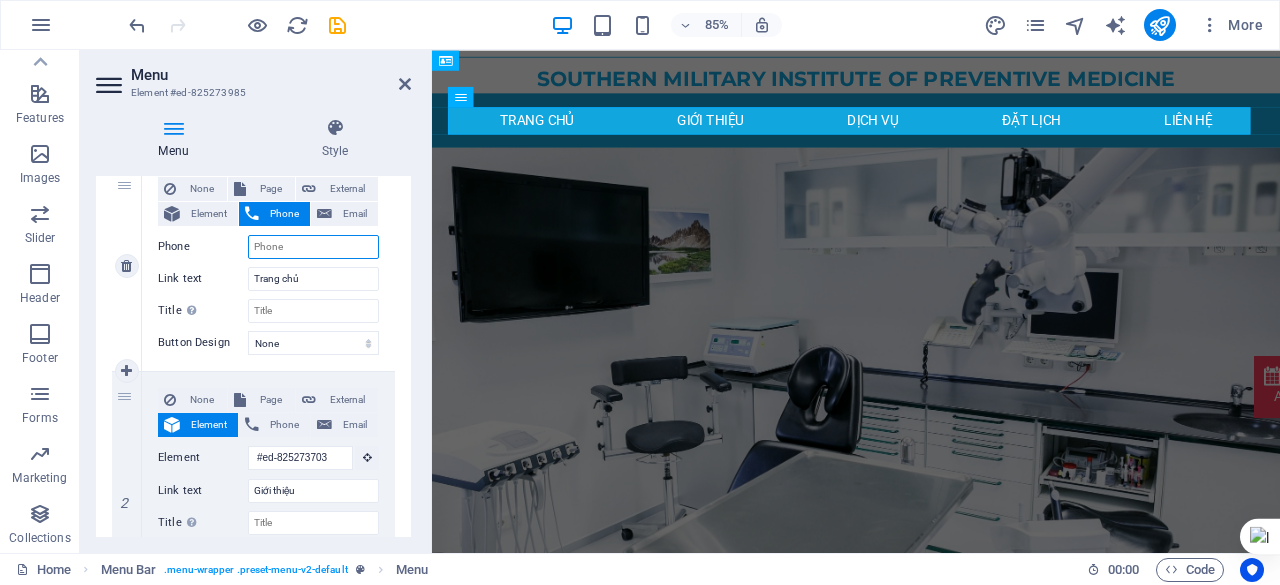 scroll, scrollTop: 141, scrollLeft: 0, axis: vertical 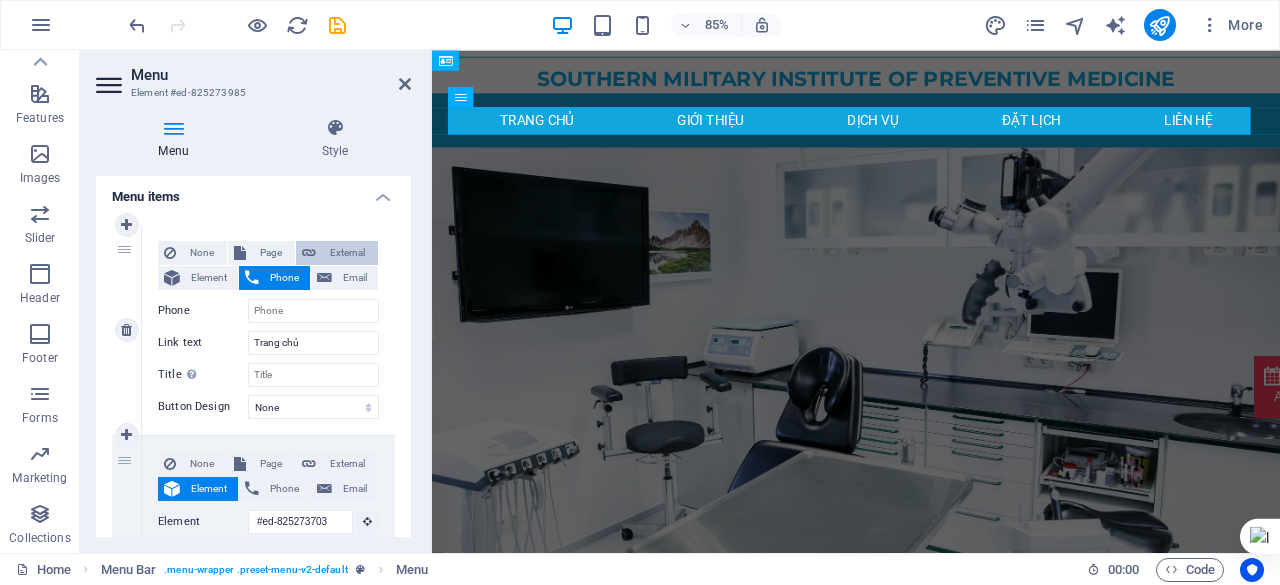 click on "External" at bounding box center (347, 253) 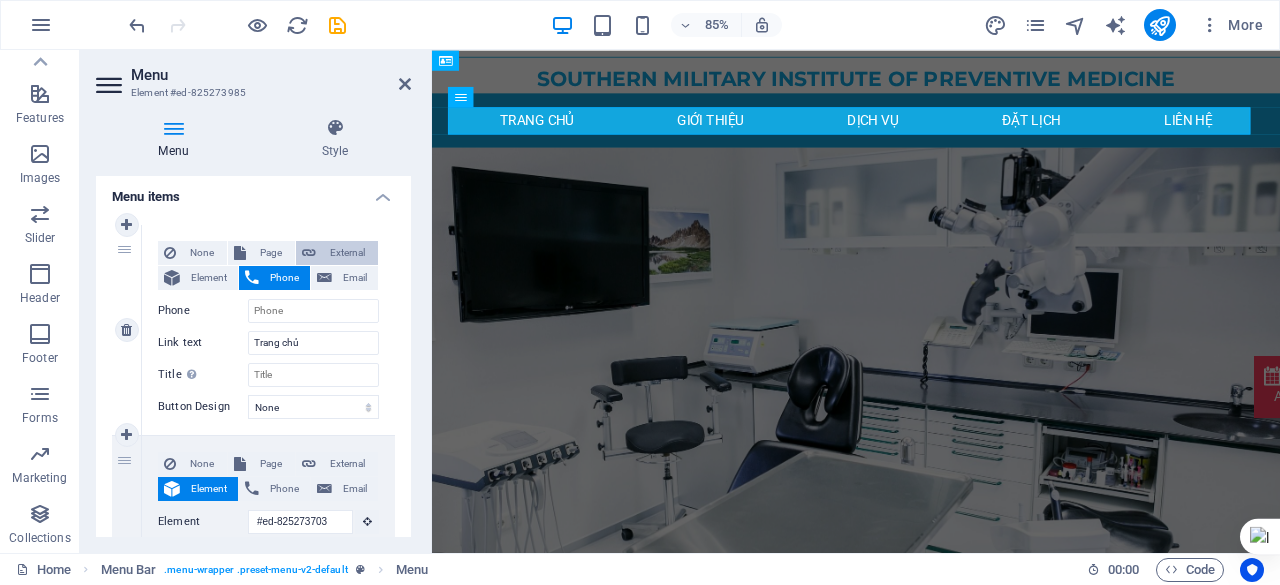 select 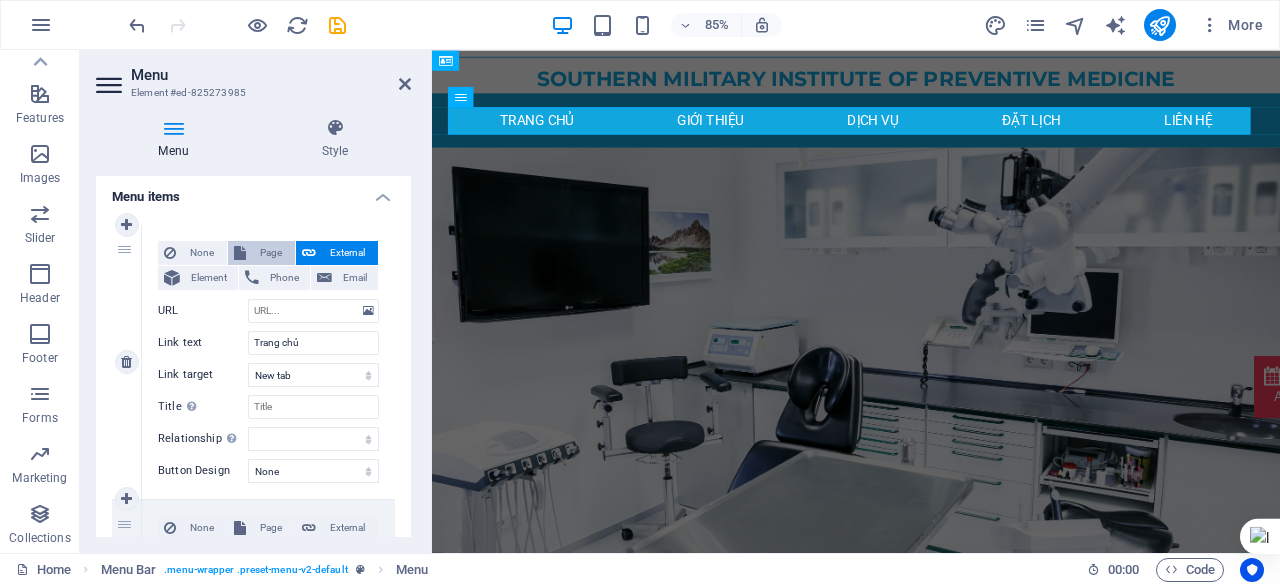 click on "Page" at bounding box center [270, 253] 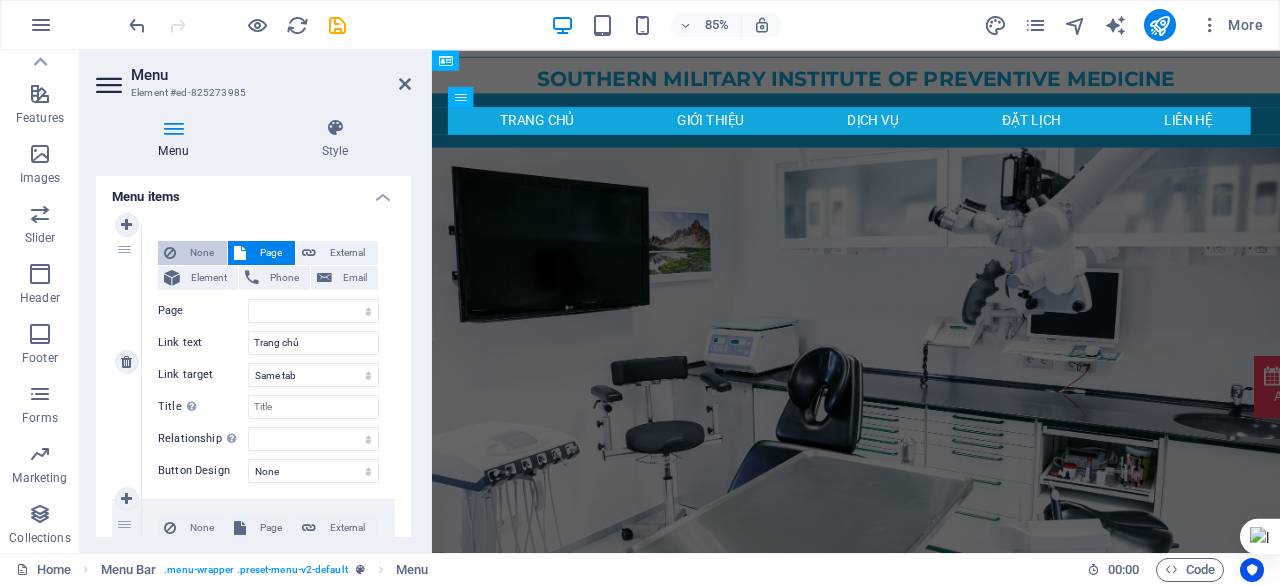 click on "None" at bounding box center [201, 253] 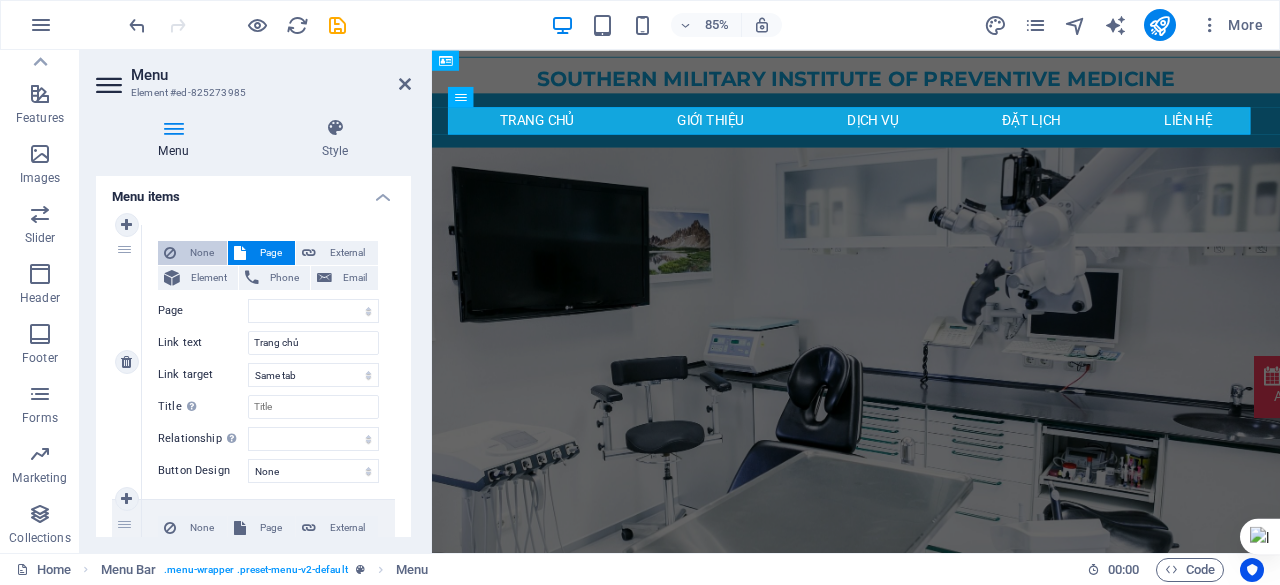 select 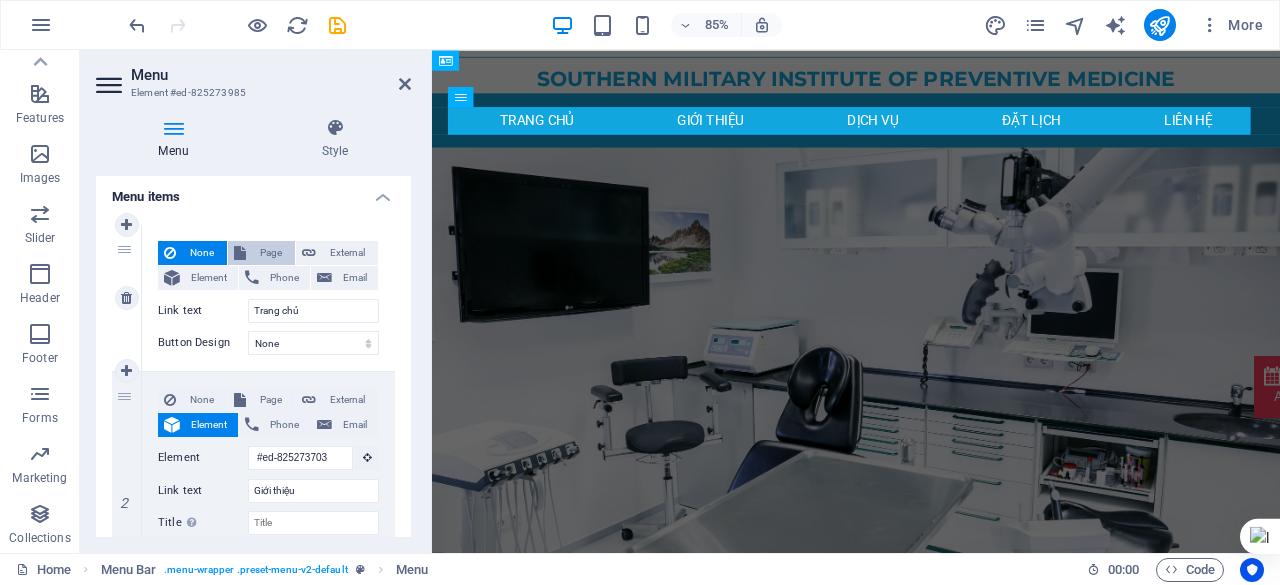 click on "Page" at bounding box center (270, 253) 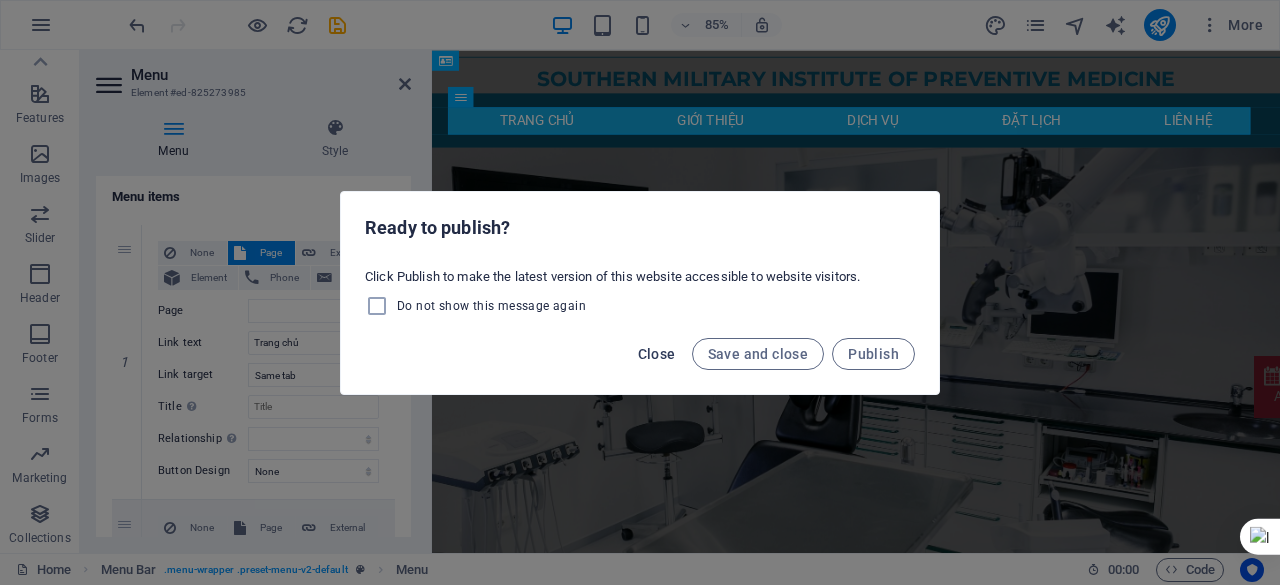 click on "Close" at bounding box center [657, 354] 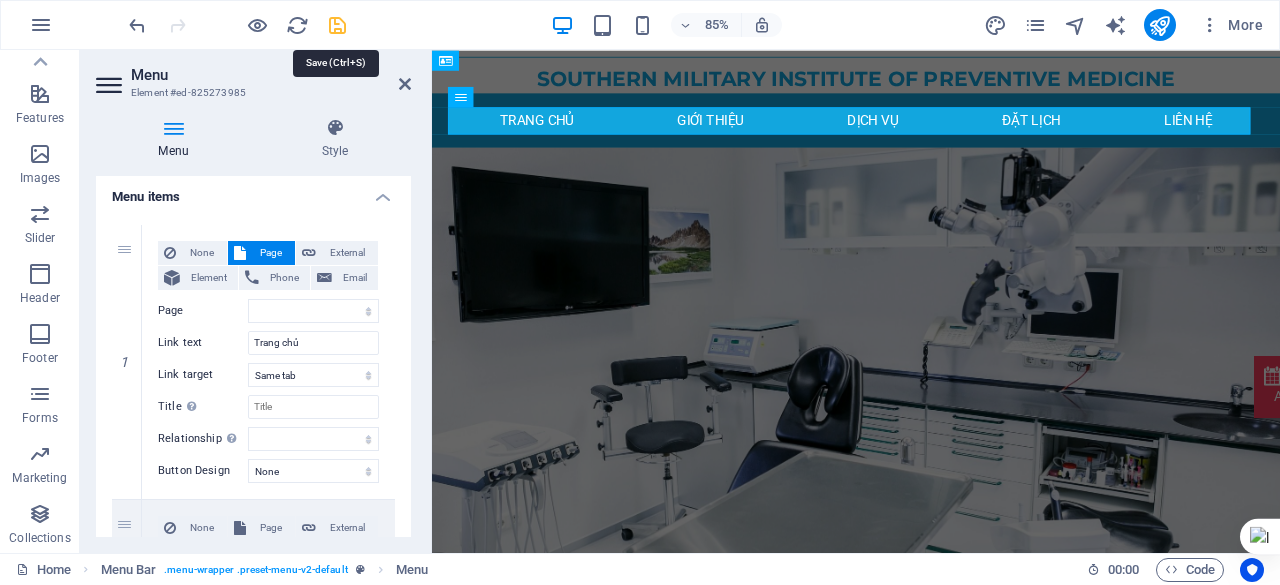 click at bounding box center [337, 25] 